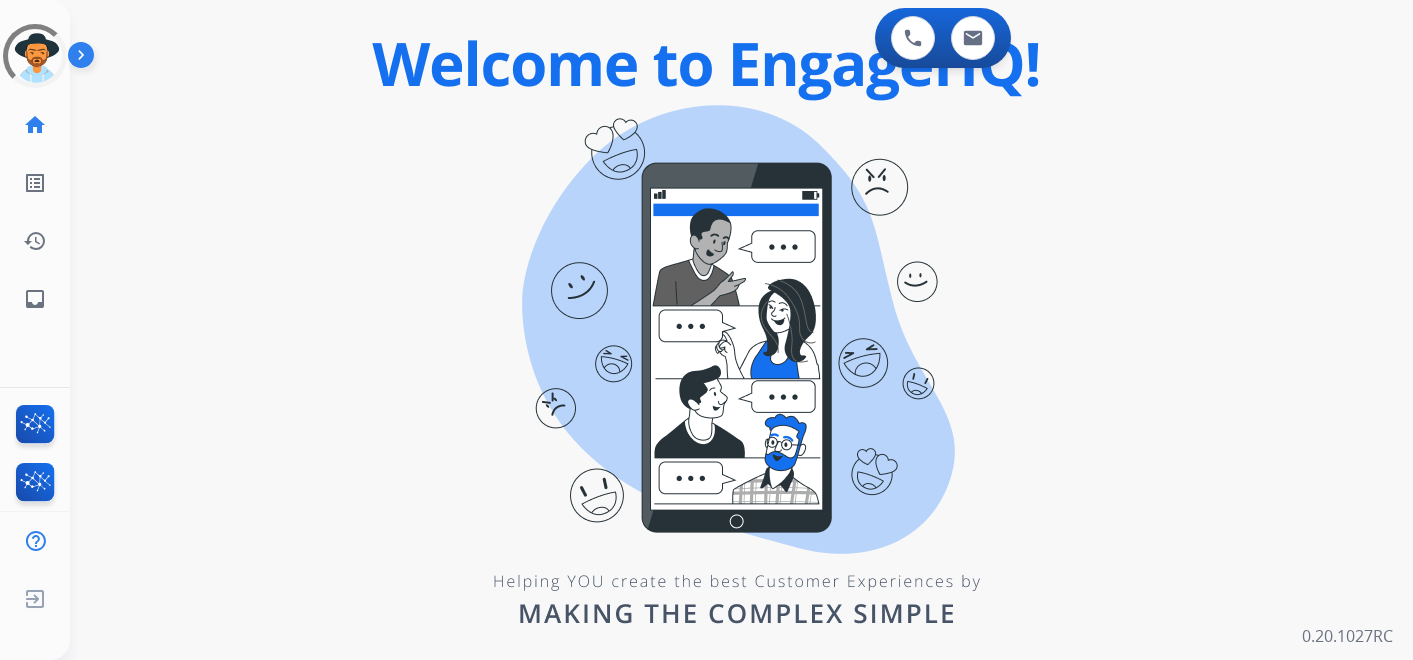 scroll, scrollTop: 0, scrollLeft: 0, axis: both 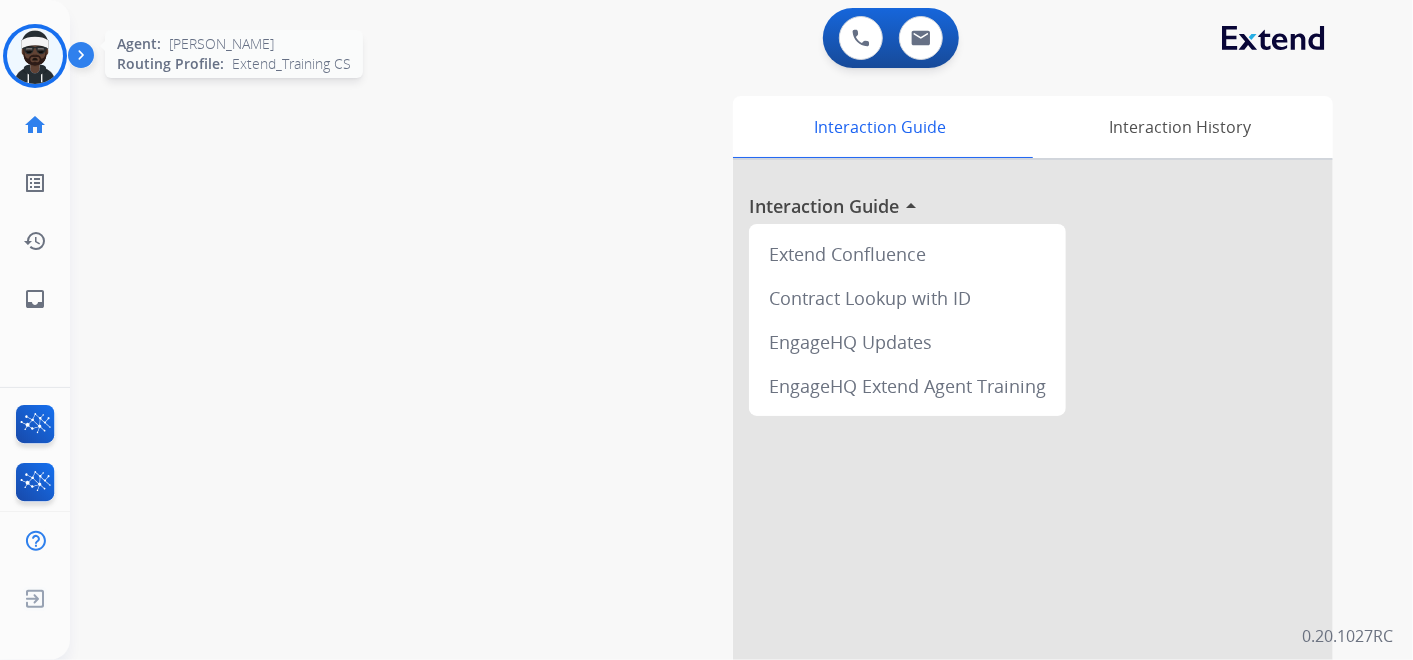 click at bounding box center [35, 56] 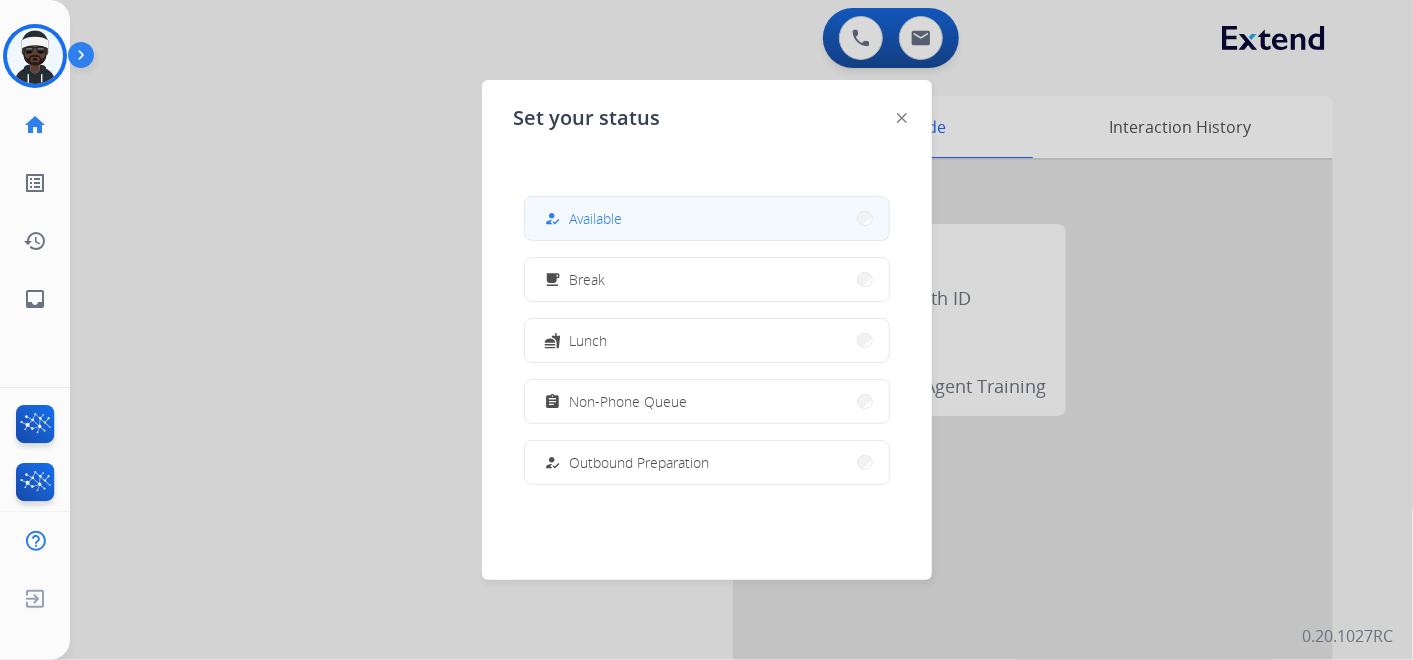 click on "how_to_reg Available" at bounding box center (707, 218) 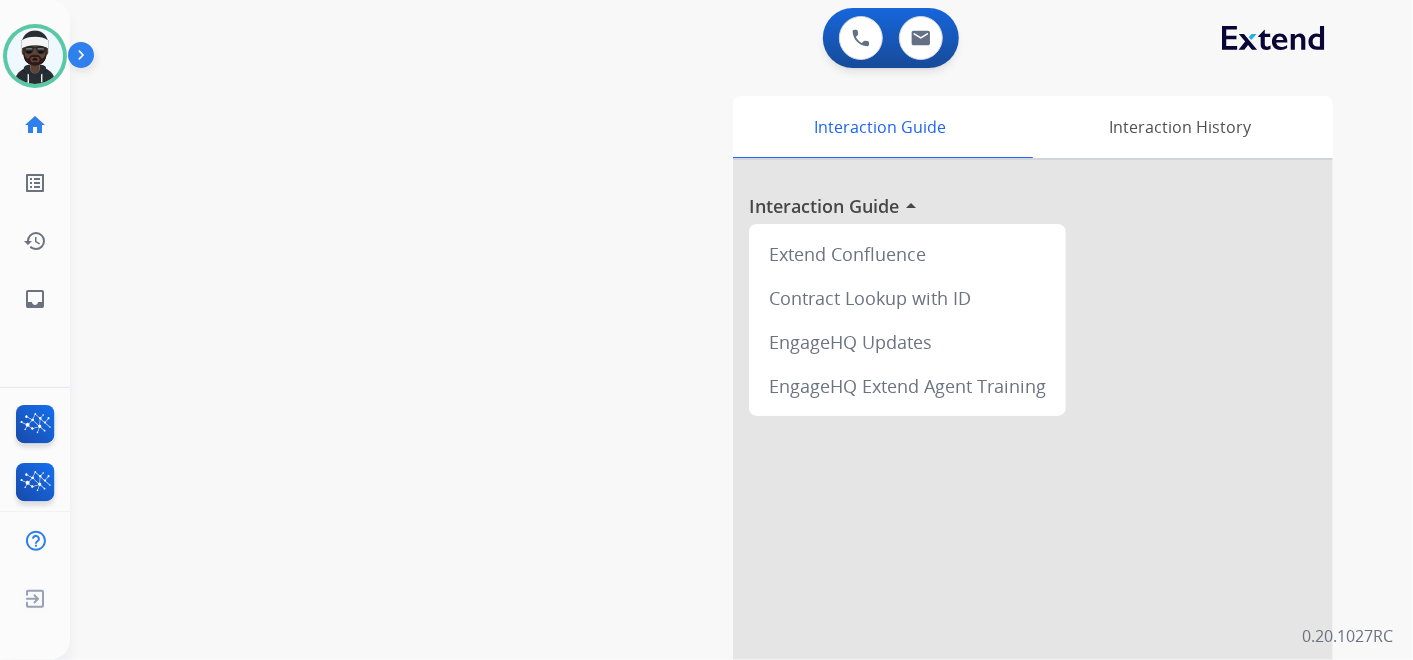 drag, startPoint x: 649, startPoint y: 228, endPoint x: 457, endPoint y: 265, distance: 195.53261 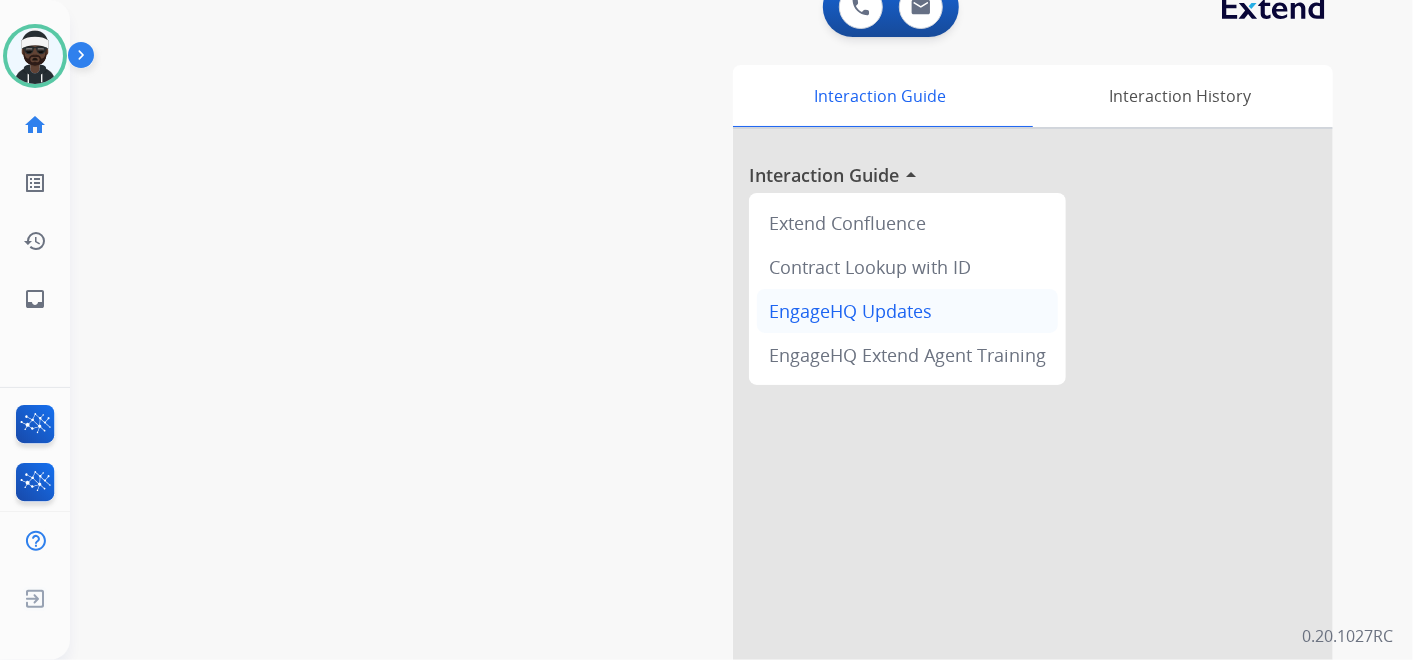 scroll, scrollTop: 0, scrollLeft: 0, axis: both 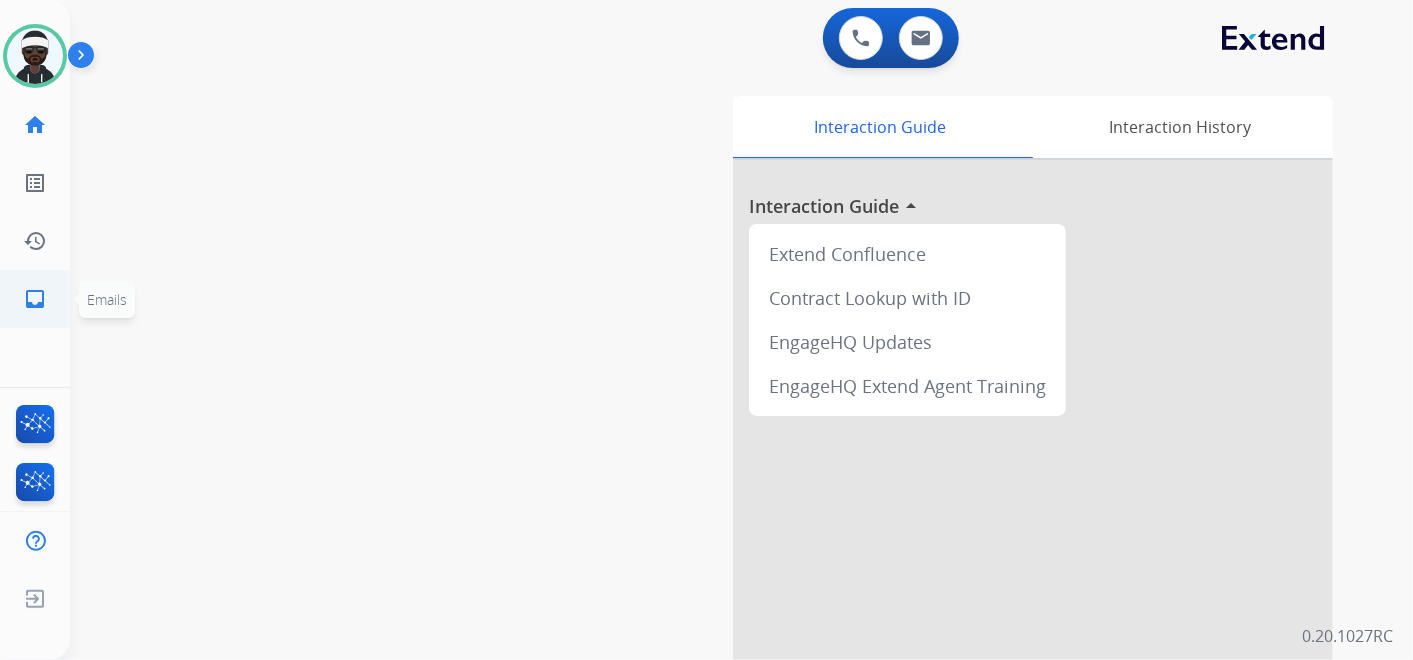 click on "inbox" 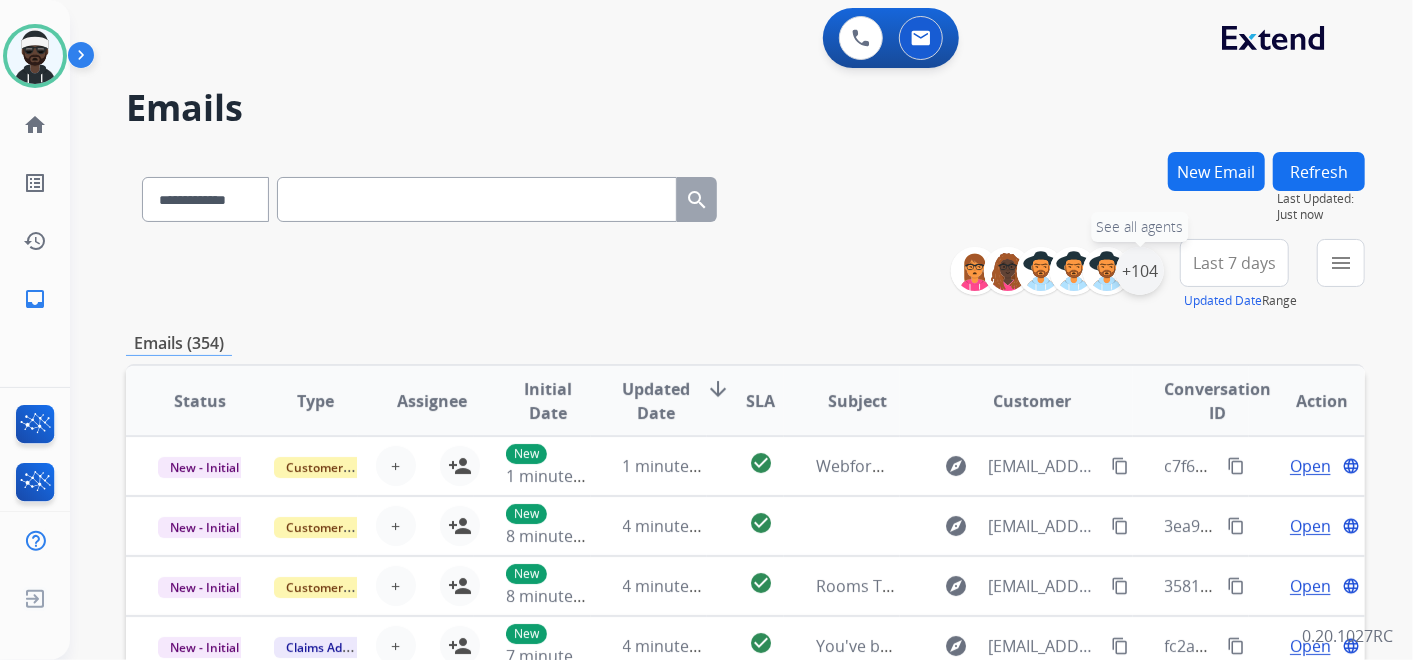 click on "+104" at bounding box center (1140, 271) 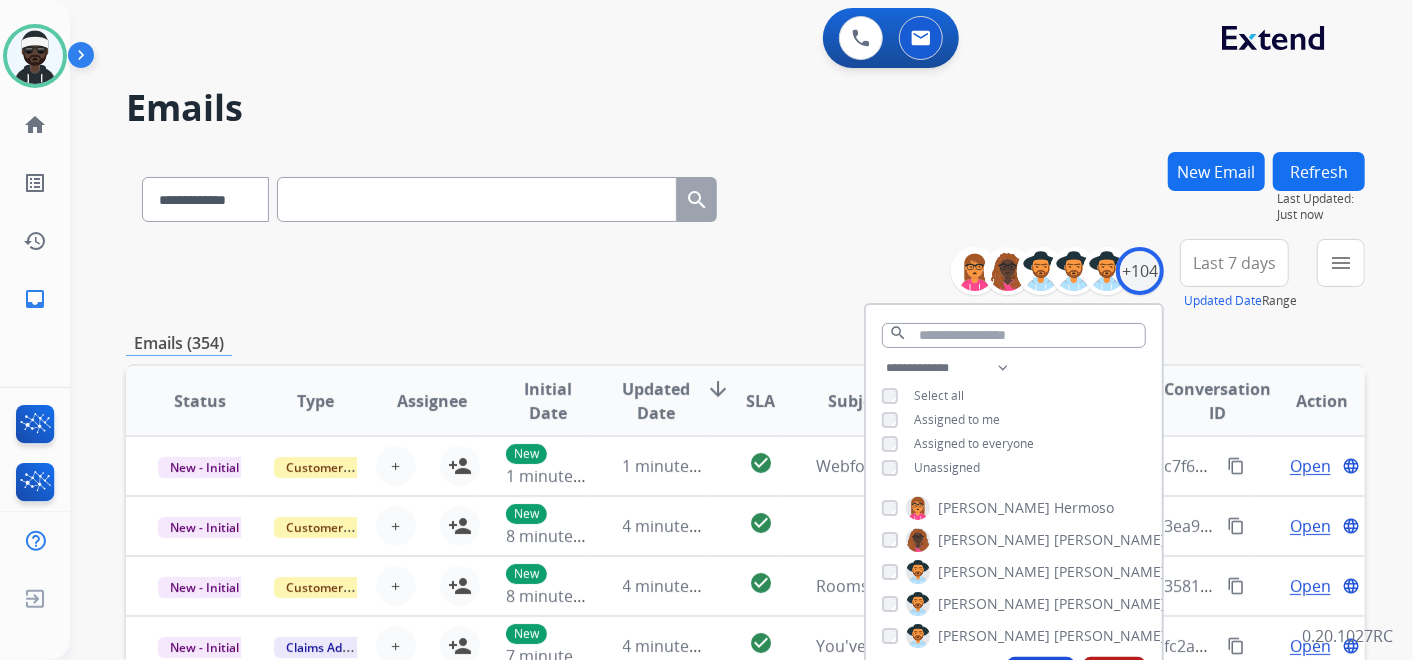 click on "Unassigned" at bounding box center [947, 467] 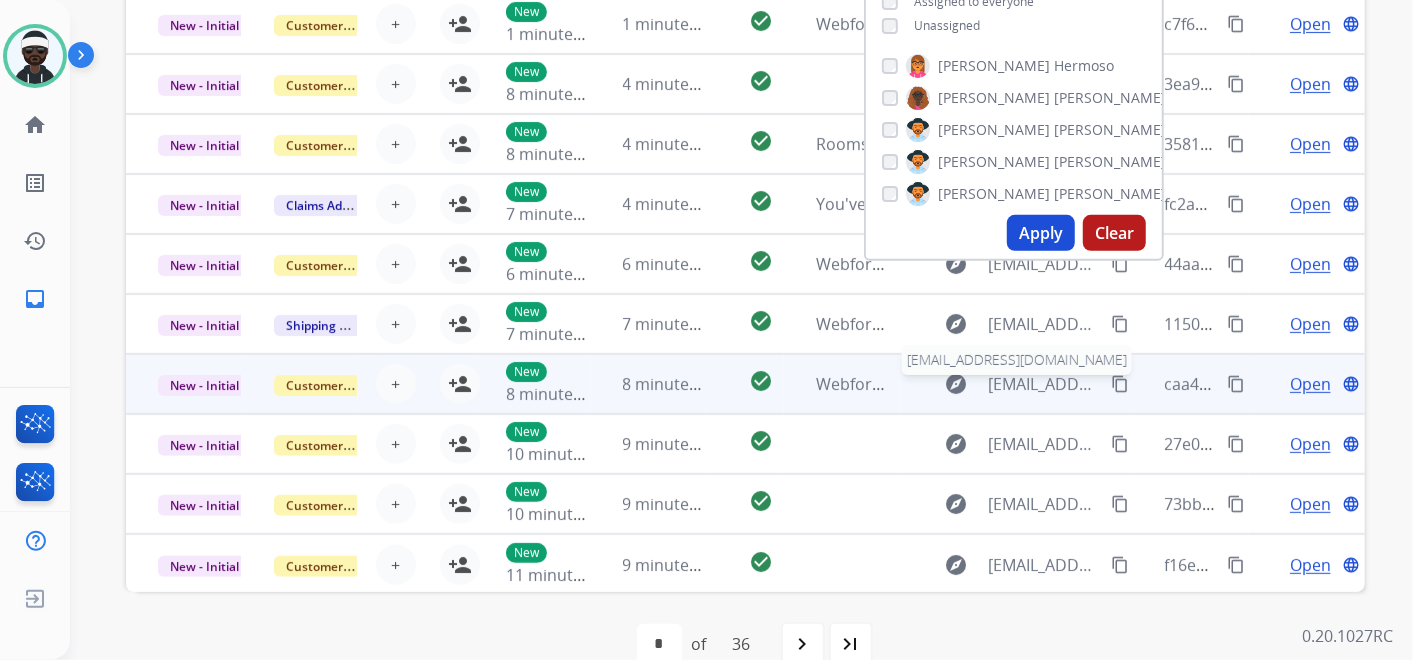 scroll, scrollTop: 444, scrollLeft: 0, axis: vertical 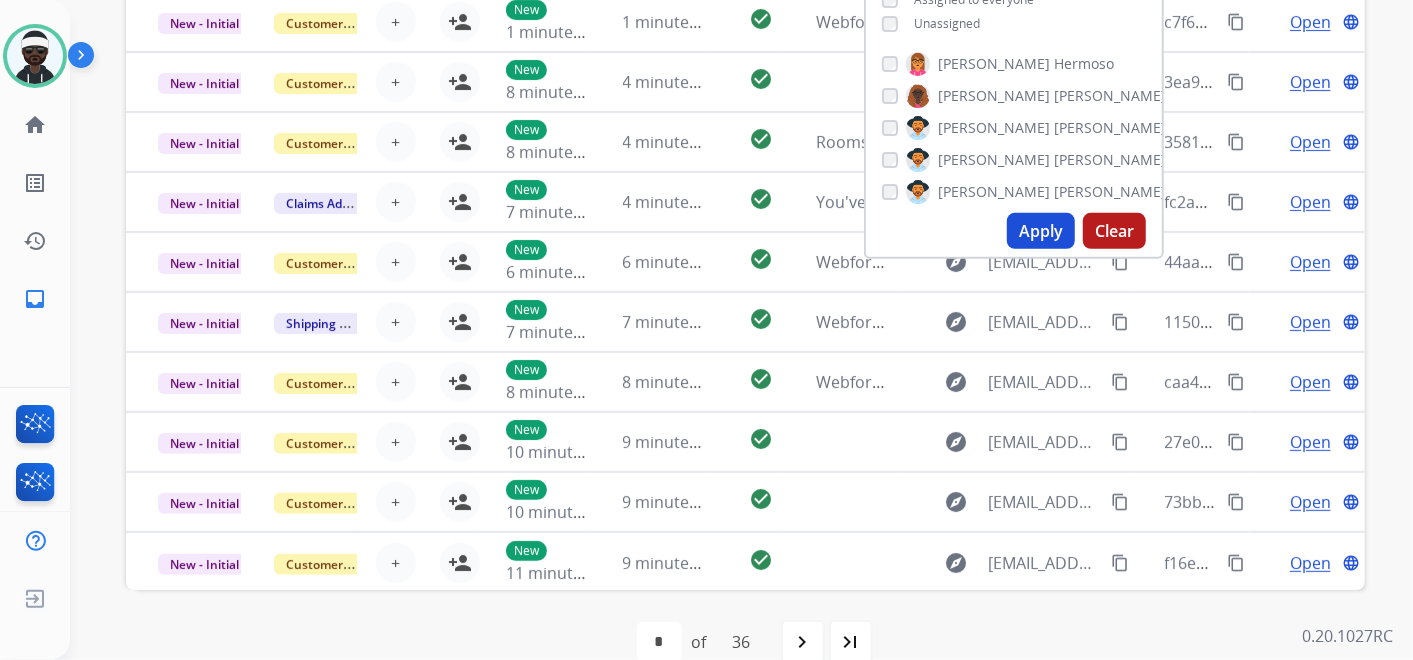 click on "Apply" at bounding box center (1041, 231) 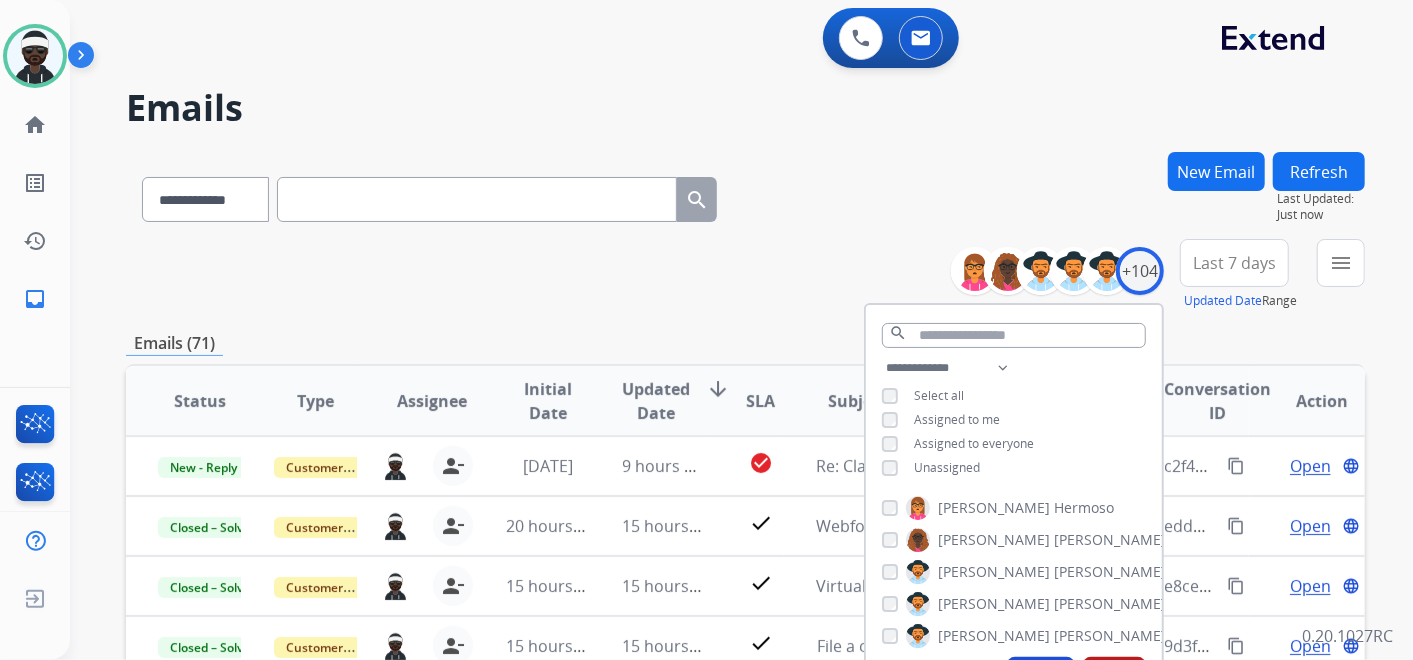 click on "**********" at bounding box center [745, 275] 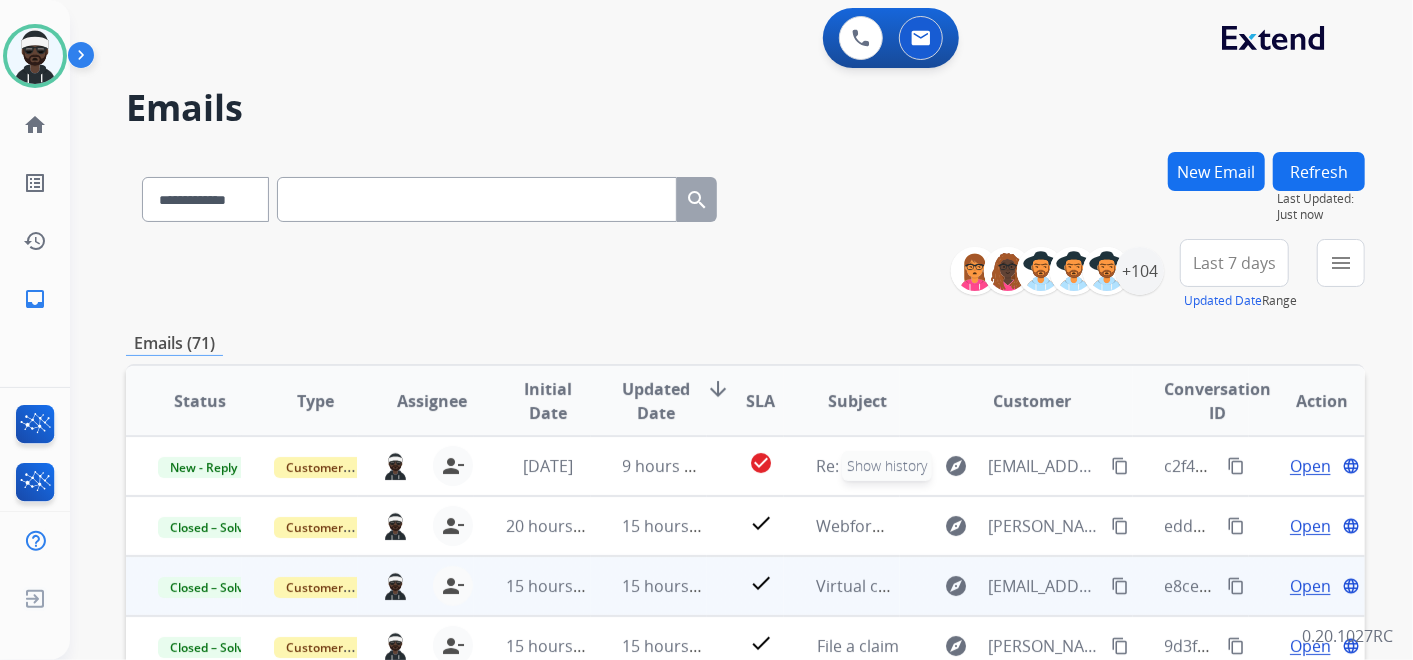 scroll, scrollTop: 1, scrollLeft: 0, axis: vertical 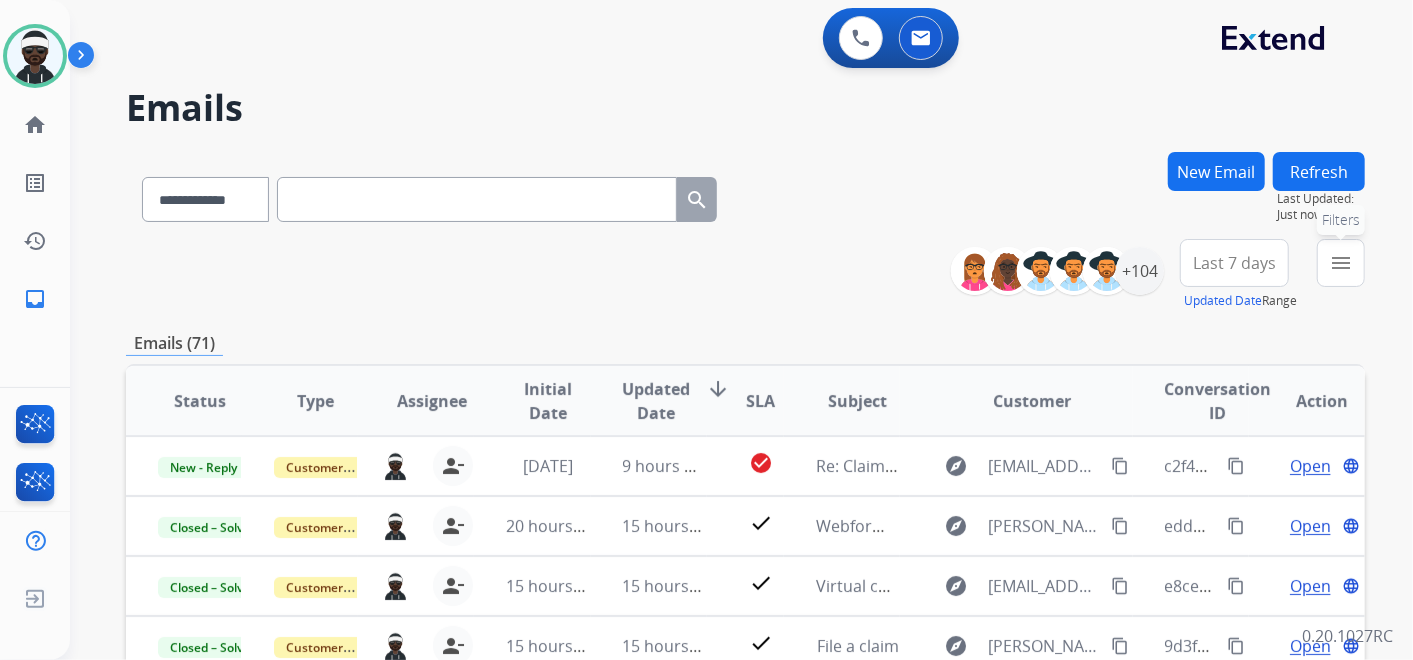 click on "menu  Filters" at bounding box center (1341, 263) 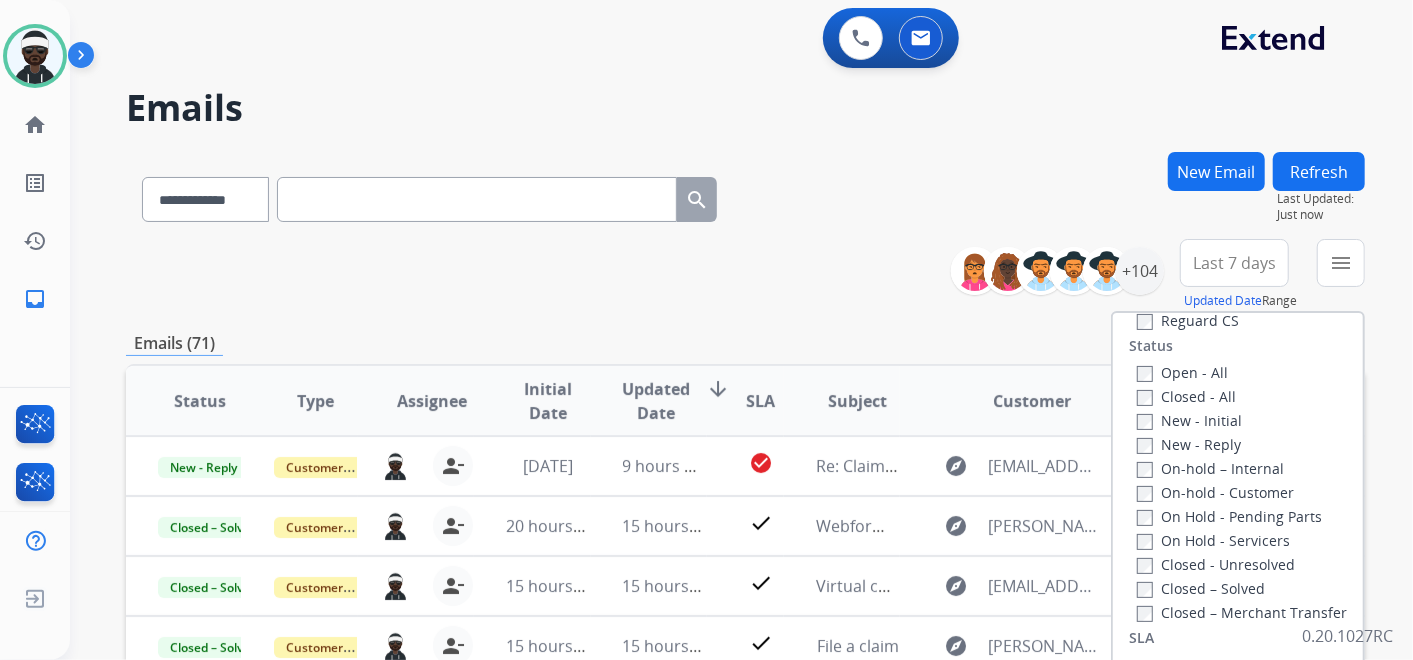 scroll, scrollTop: 222, scrollLeft: 0, axis: vertical 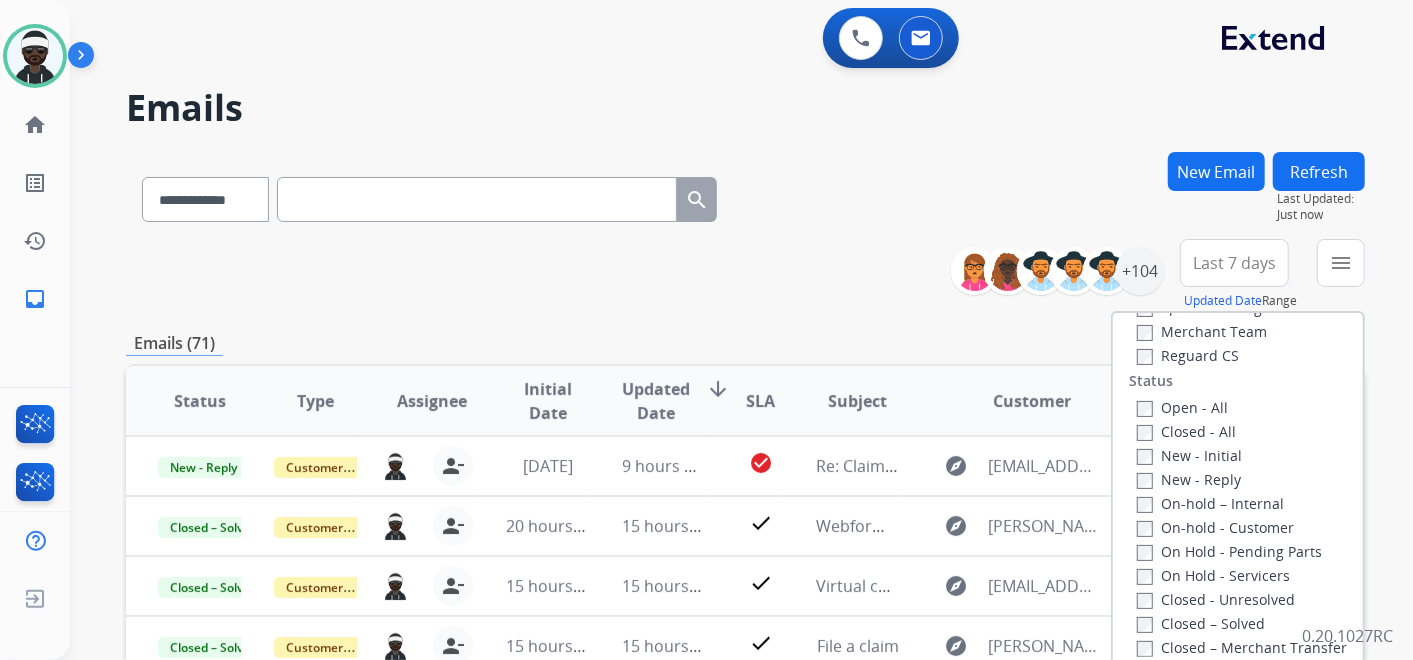 click on "New - Initial" at bounding box center [1189, 455] 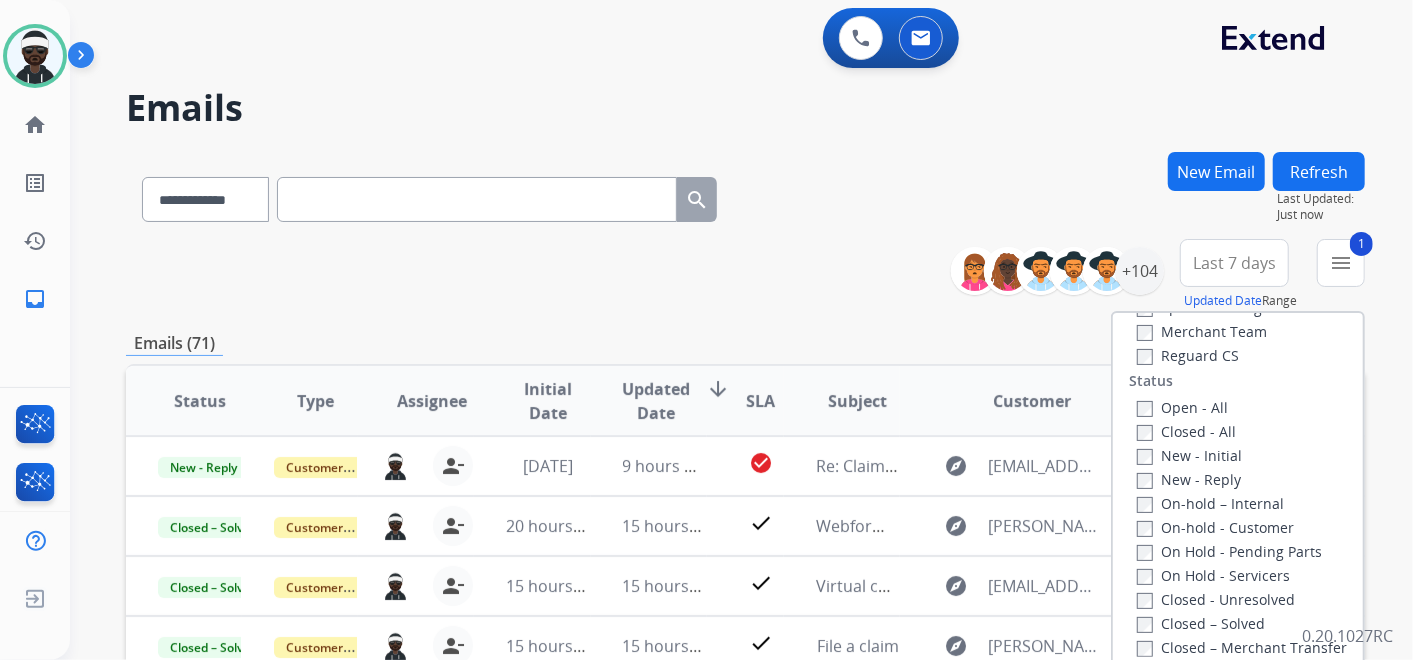 click on "New - Reply" at bounding box center [1189, 479] 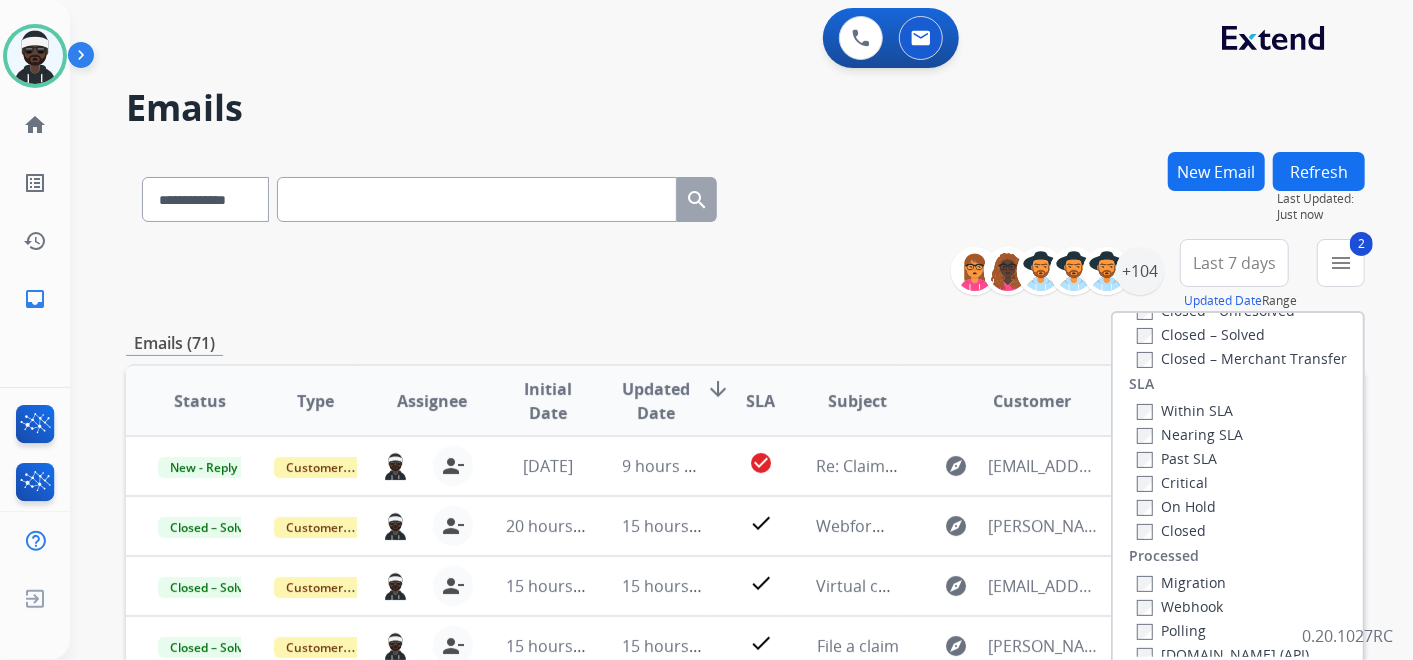 scroll, scrollTop: 526, scrollLeft: 0, axis: vertical 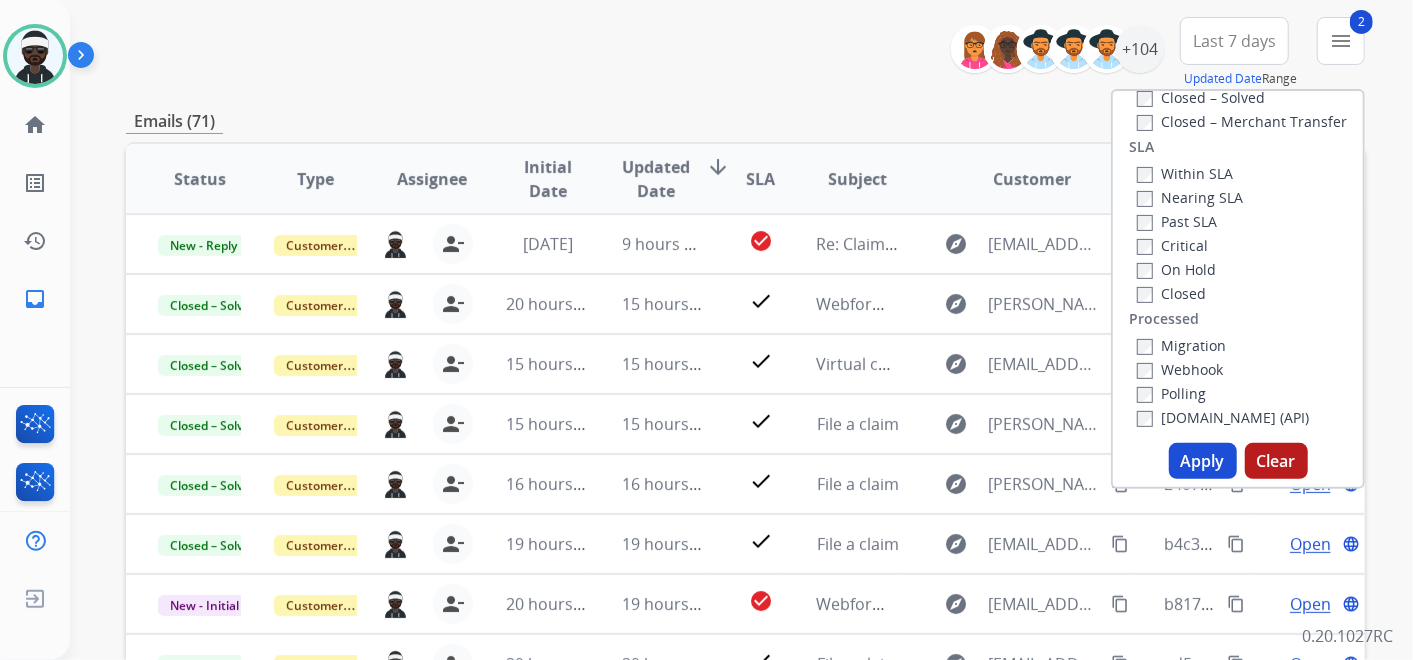 click on "Apply" at bounding box center (1203, 461) 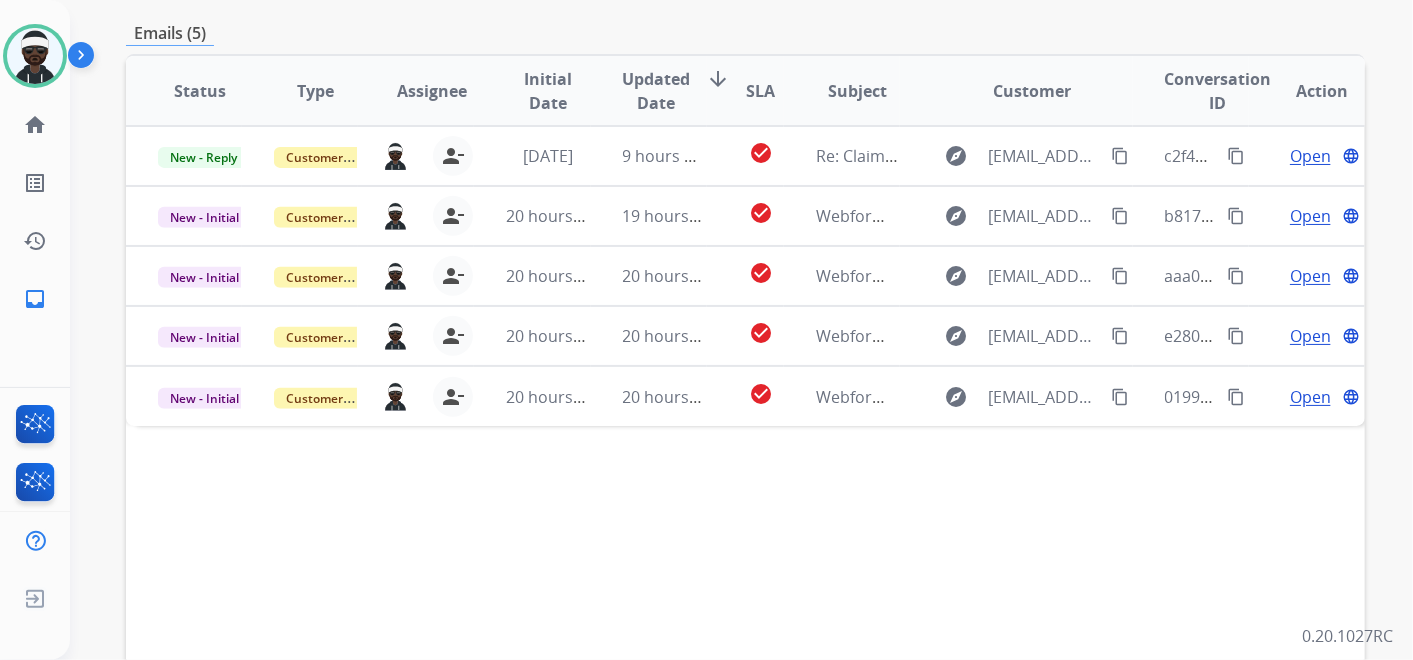 scroll, scrollTop: 192, scrollLeft: 0, axis: vertical 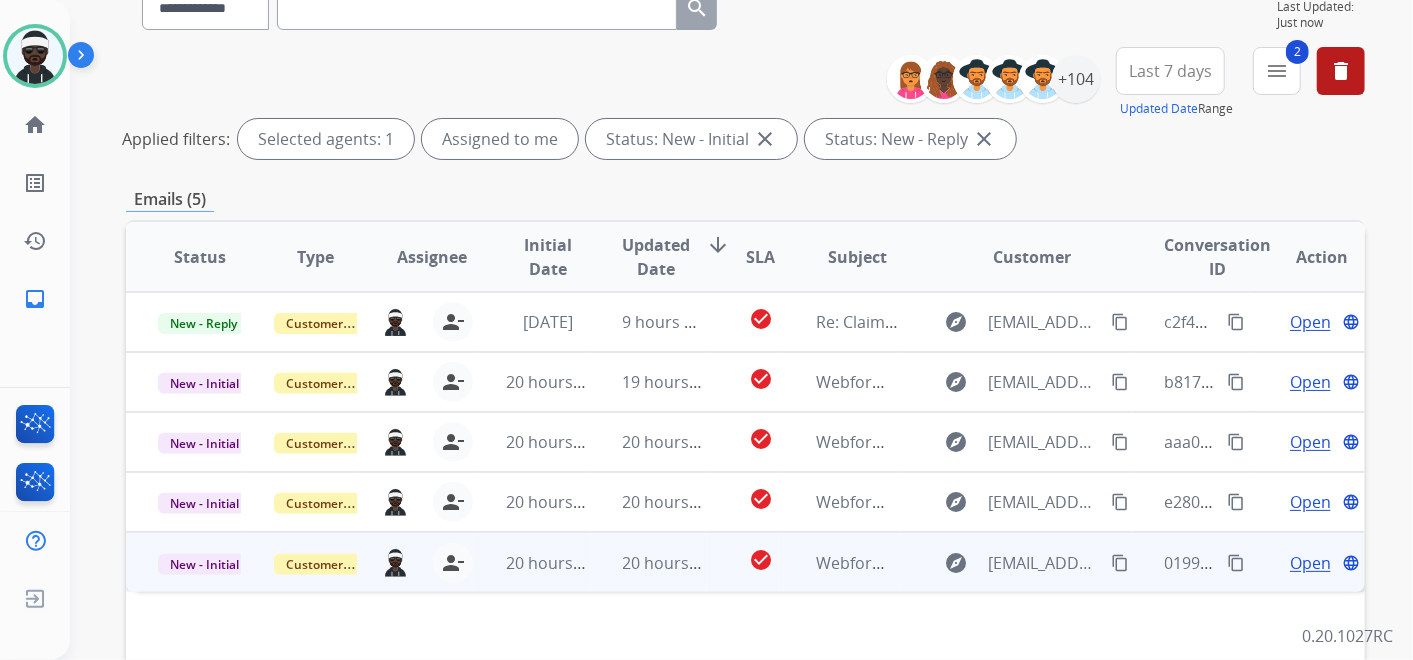 click on "Open" at bounding box center [1310, 563] 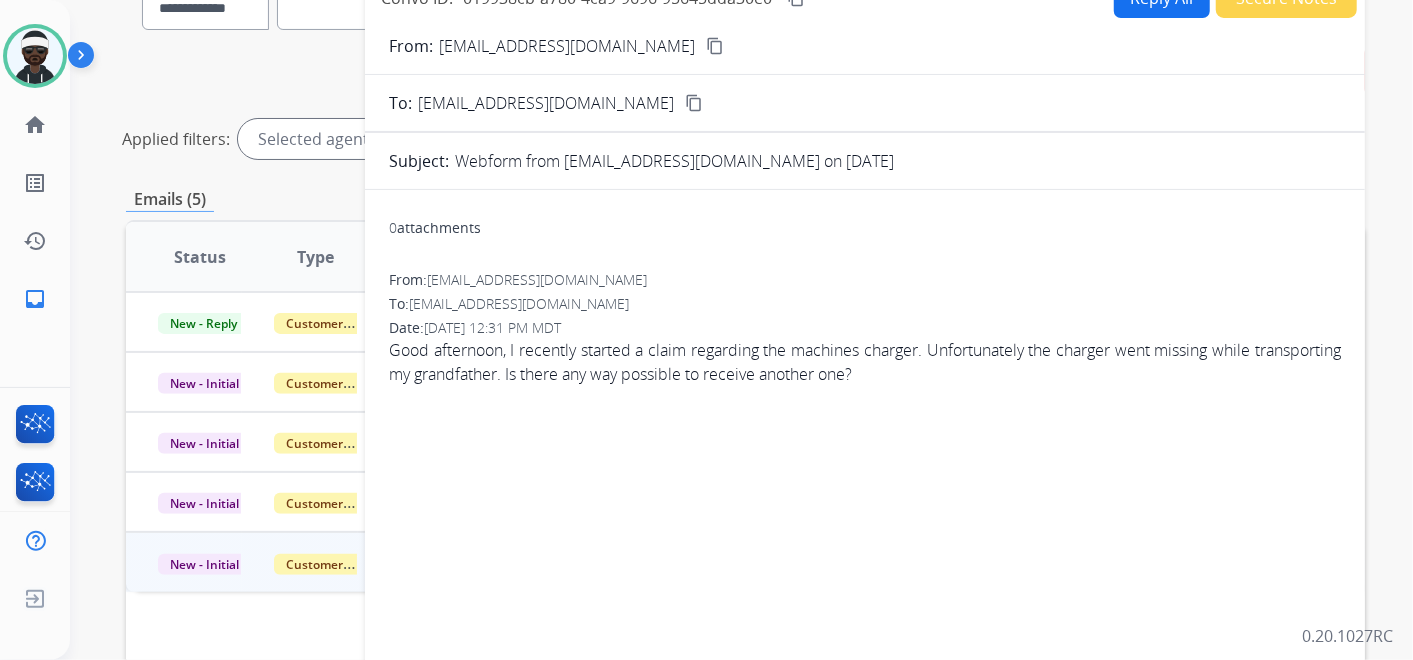 click on "content_copy" at bounding box center (715, 46) 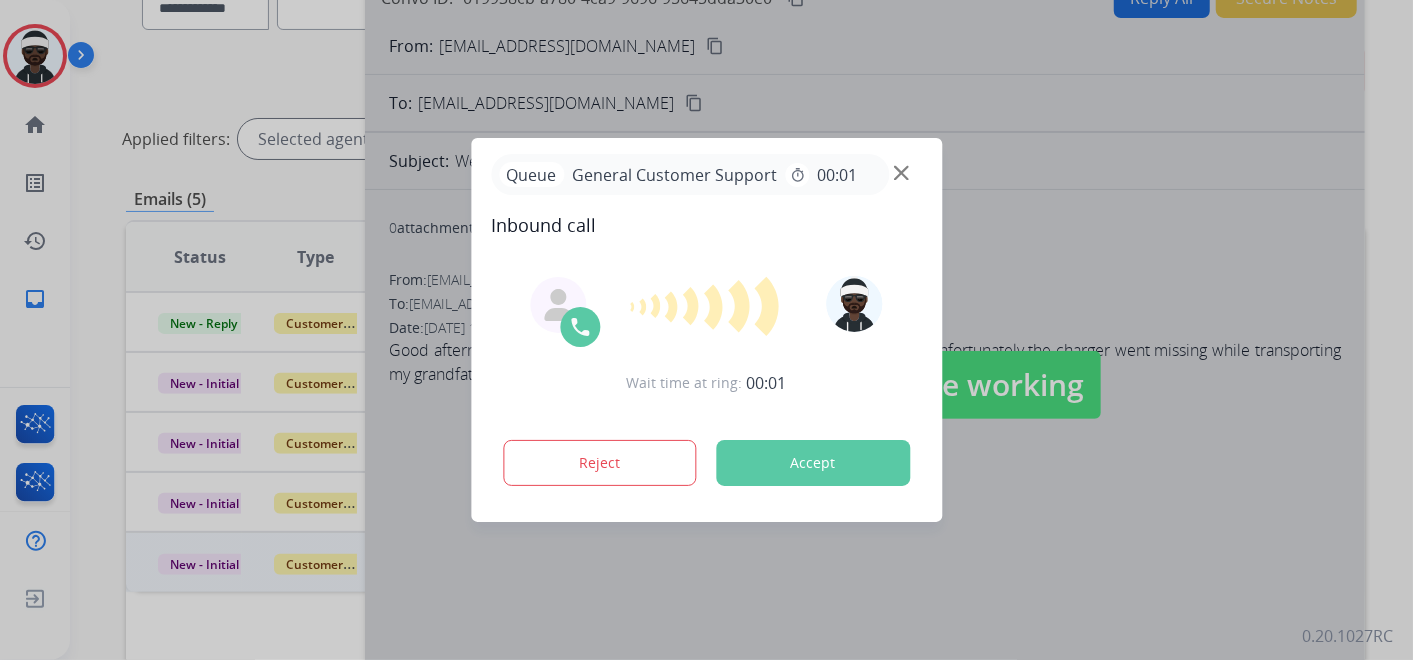 click on "Accept" at bounding box center (813, 463) 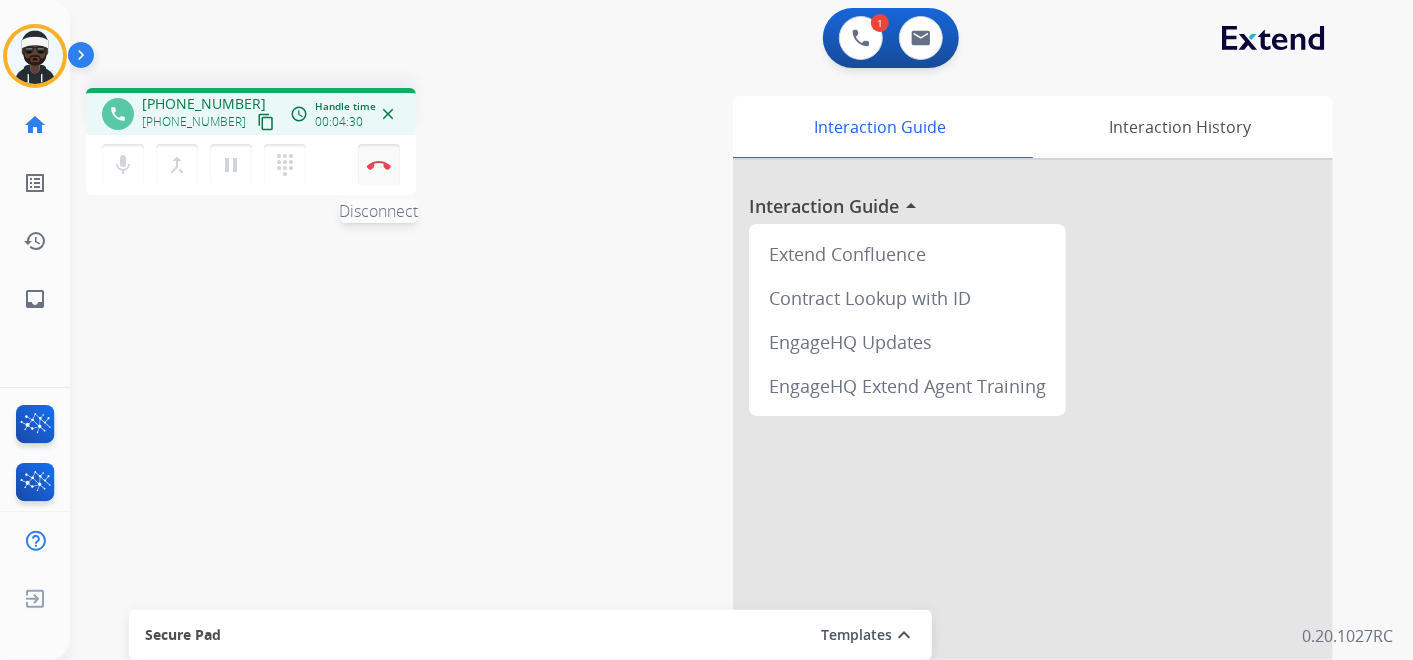click on "Disconnect" at bounding box center [379, 165] 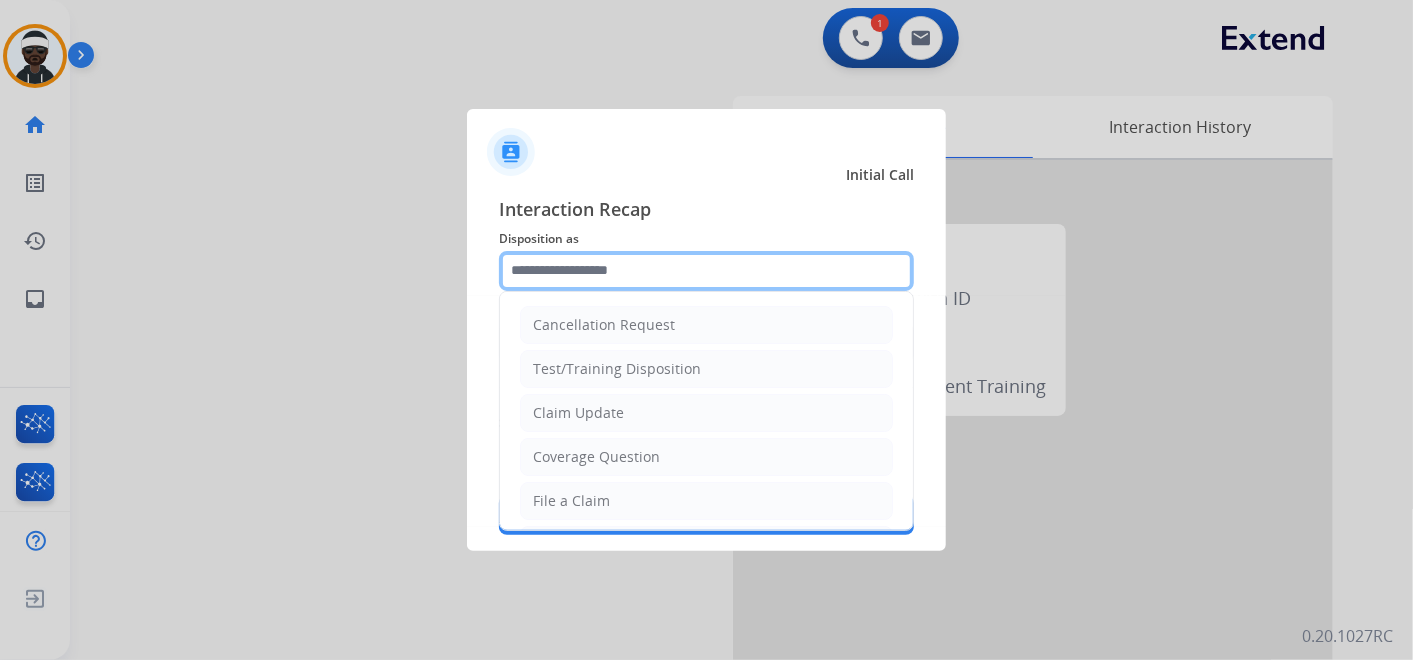 click 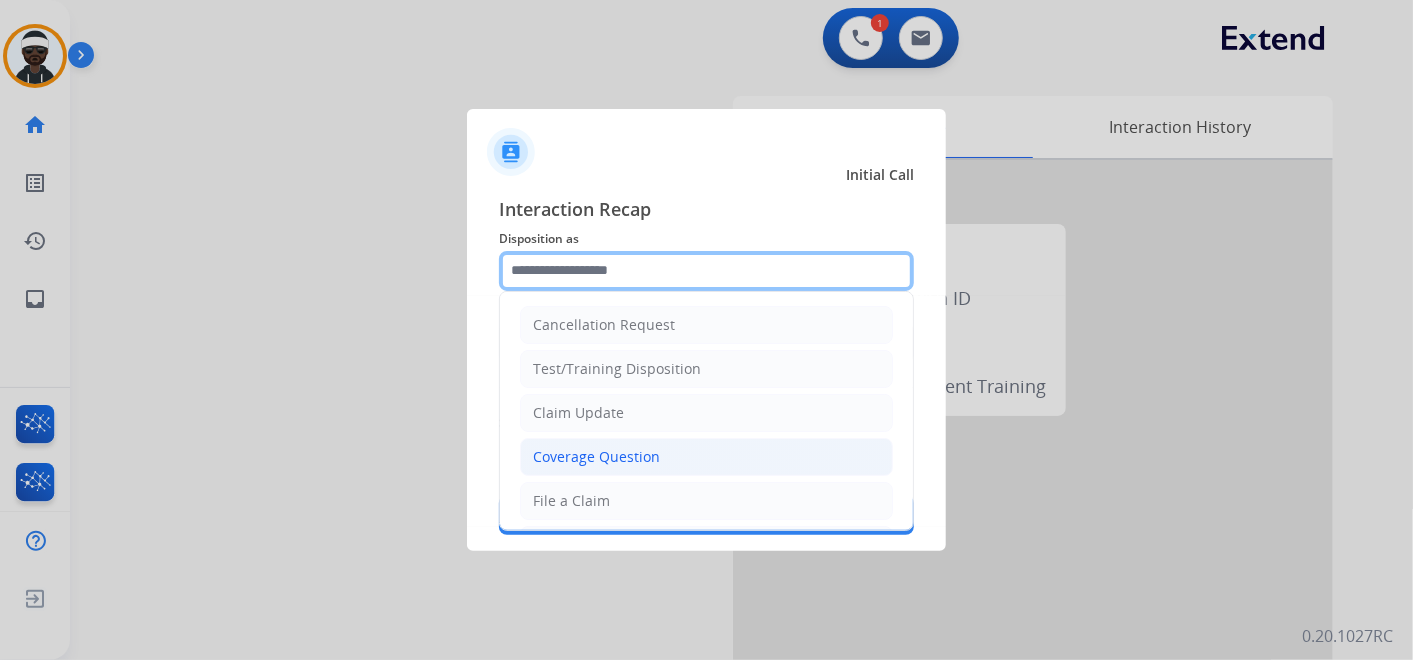 scroll, scrollTop: 111, scrollLeft: 0, axis: vertical 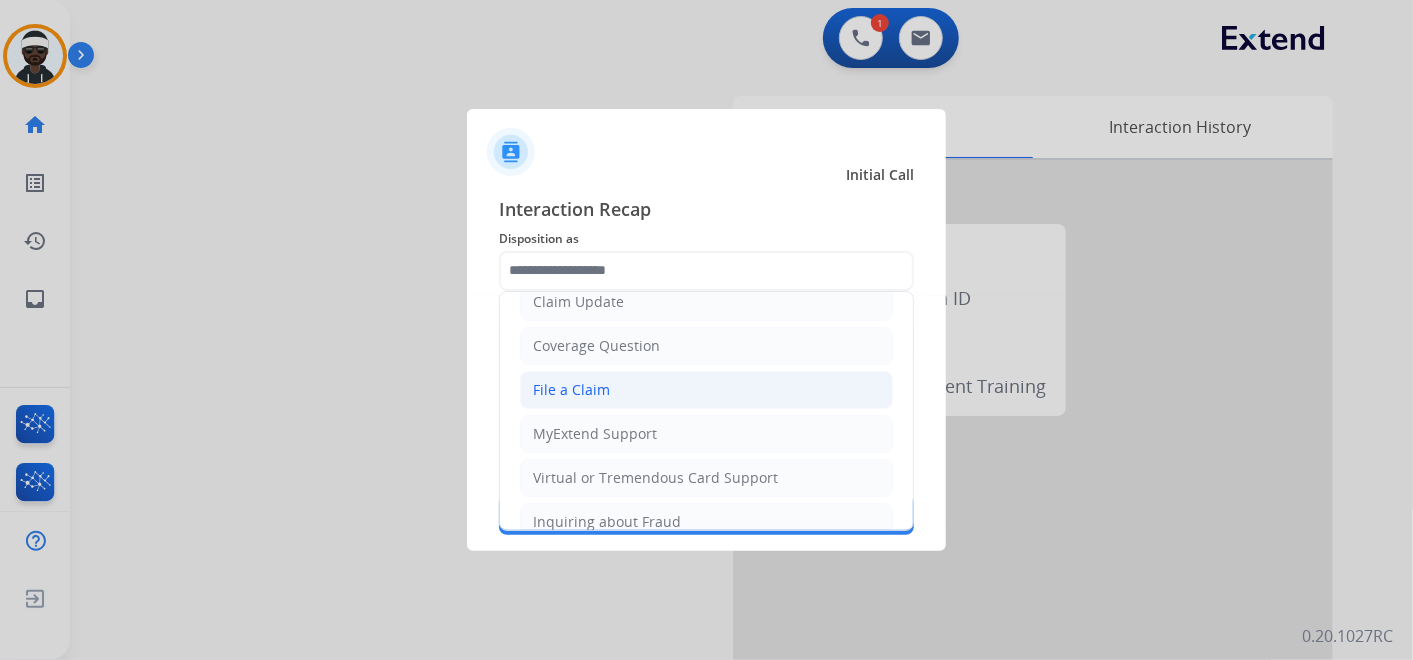 click on "File a Claim" 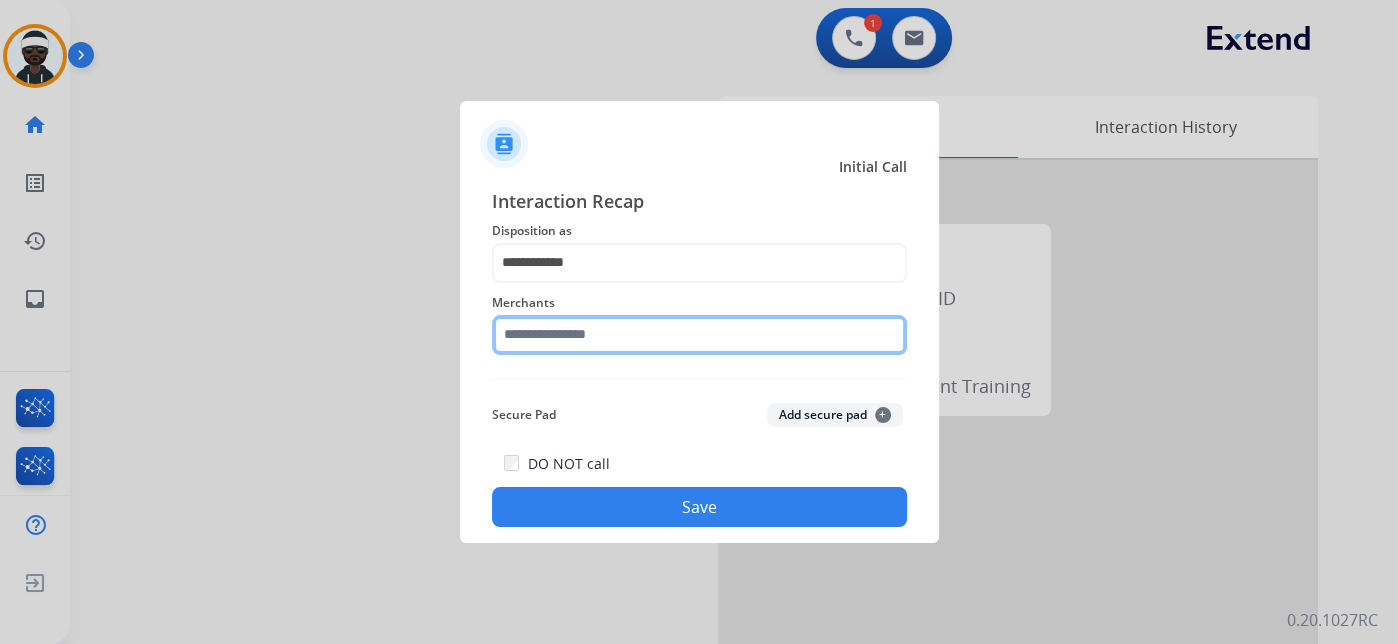 click 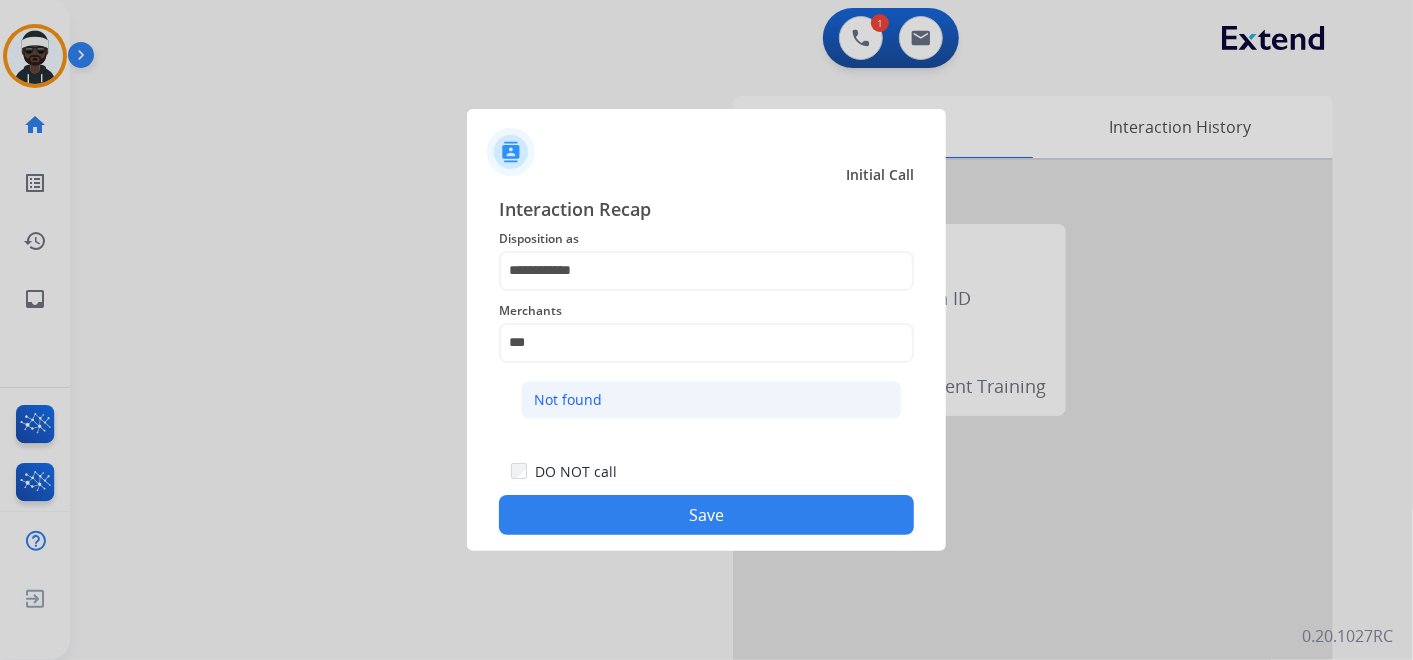 click on "Not found" 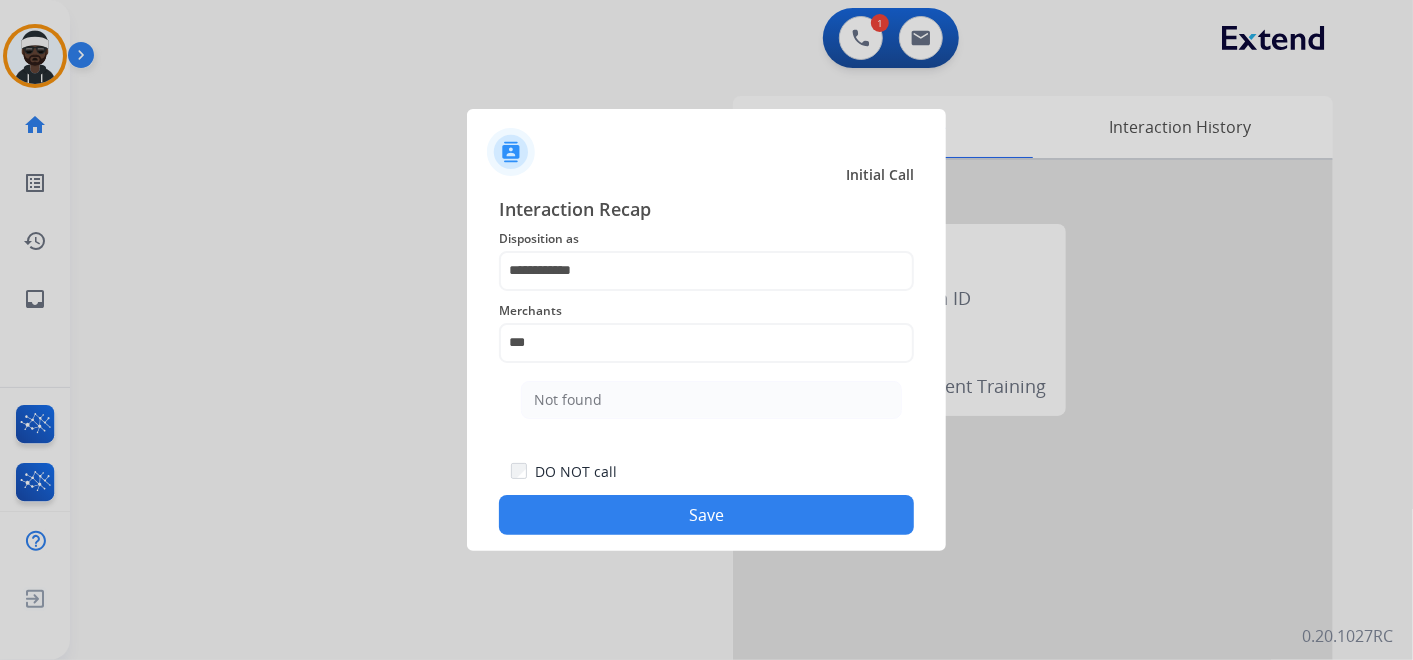 type on "*********" 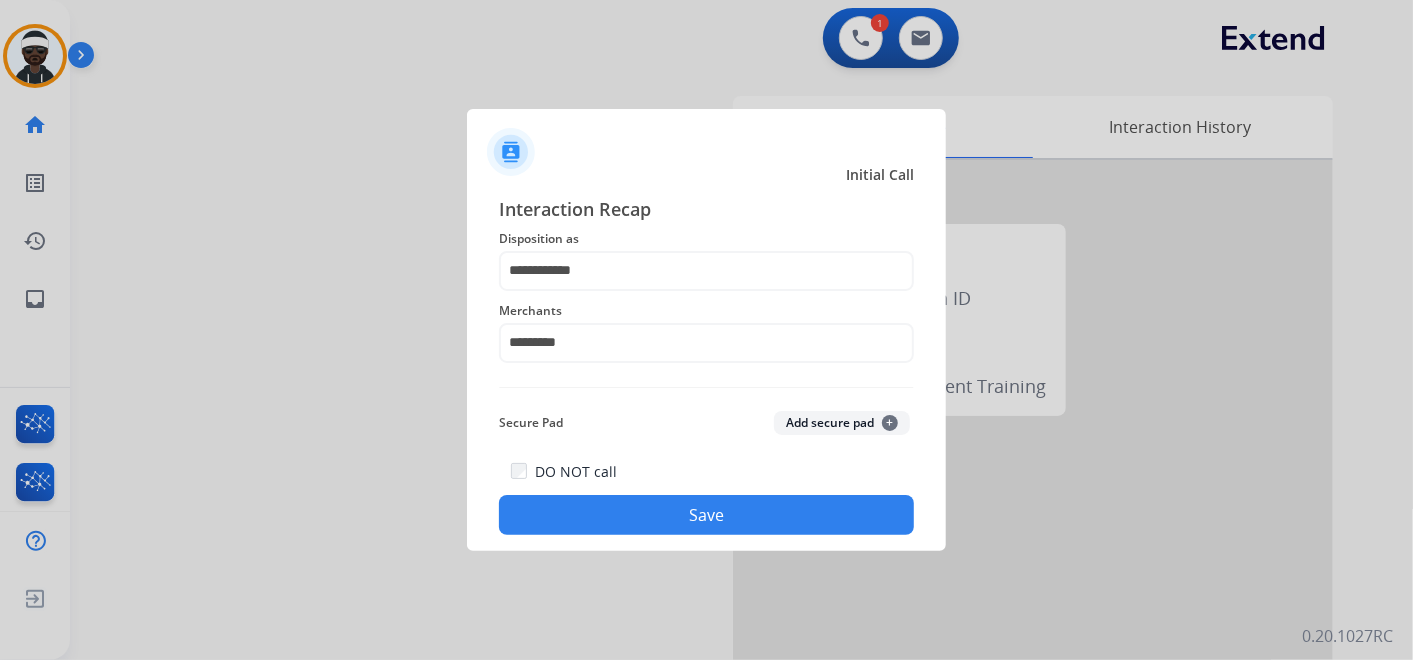 click on "Save" 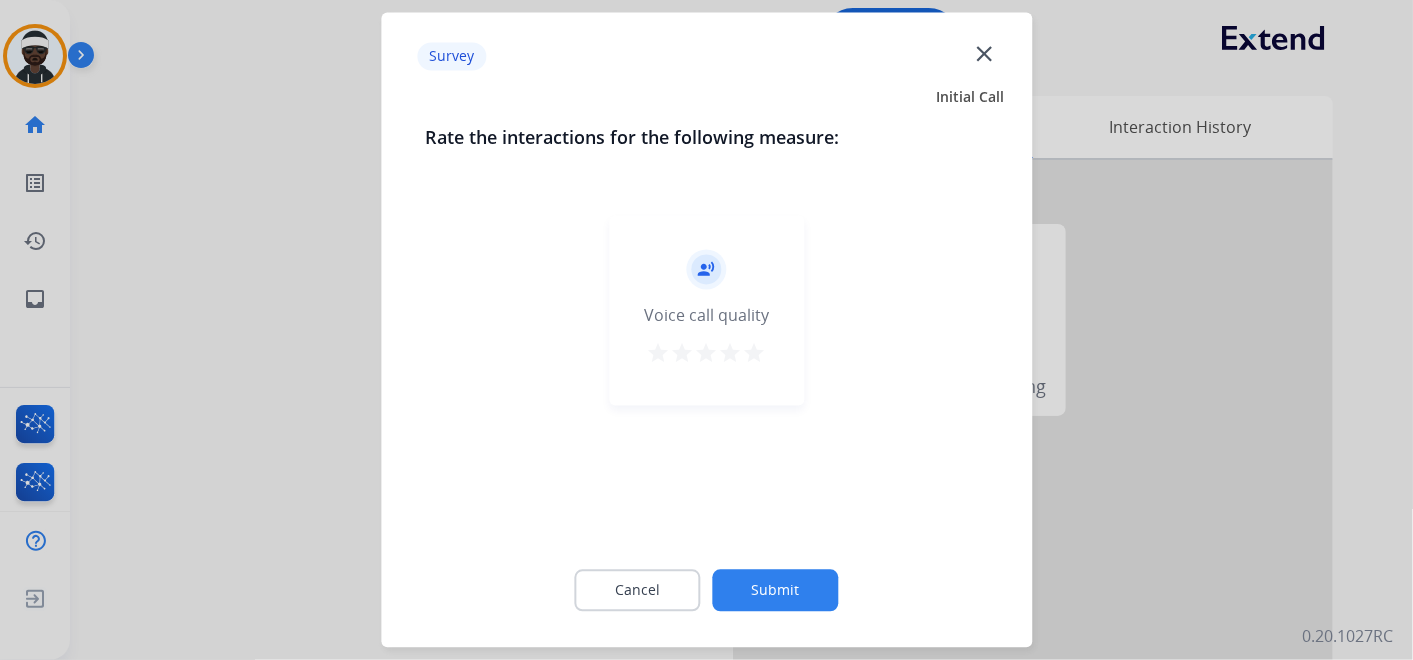 click on "star" at bounding box center (755, 354) 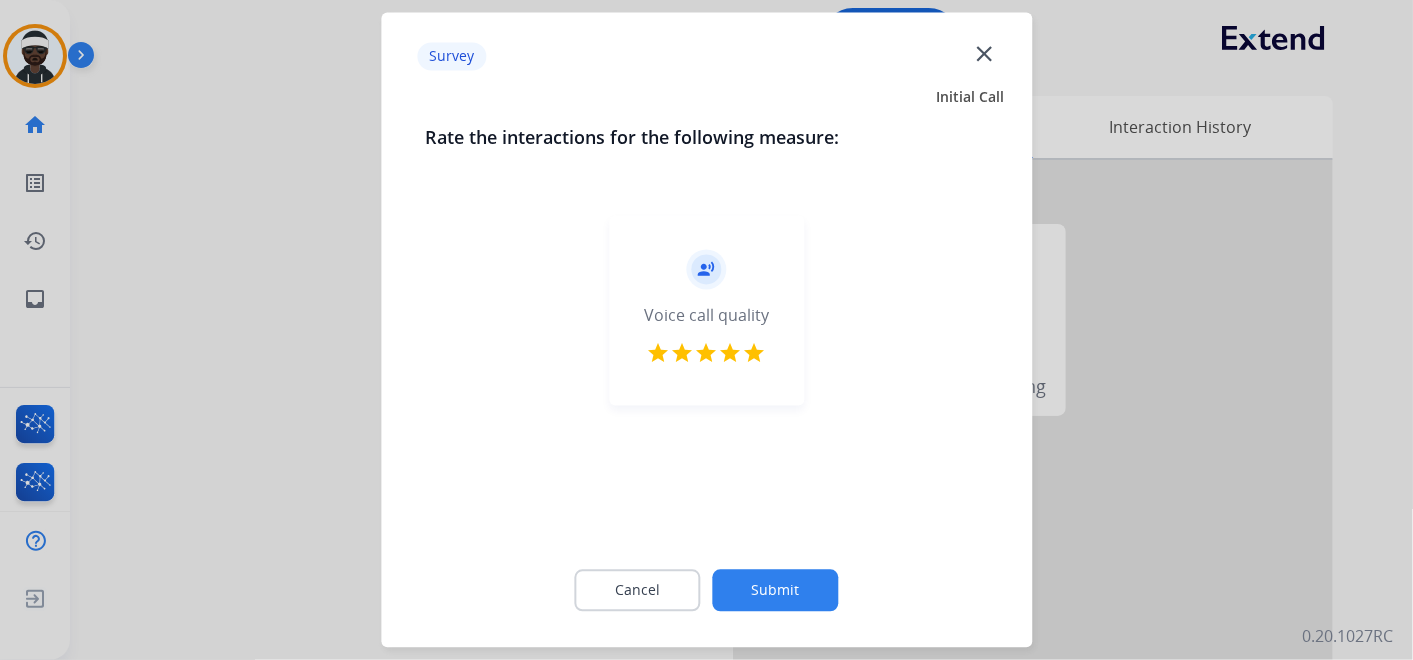 click on "Submit" 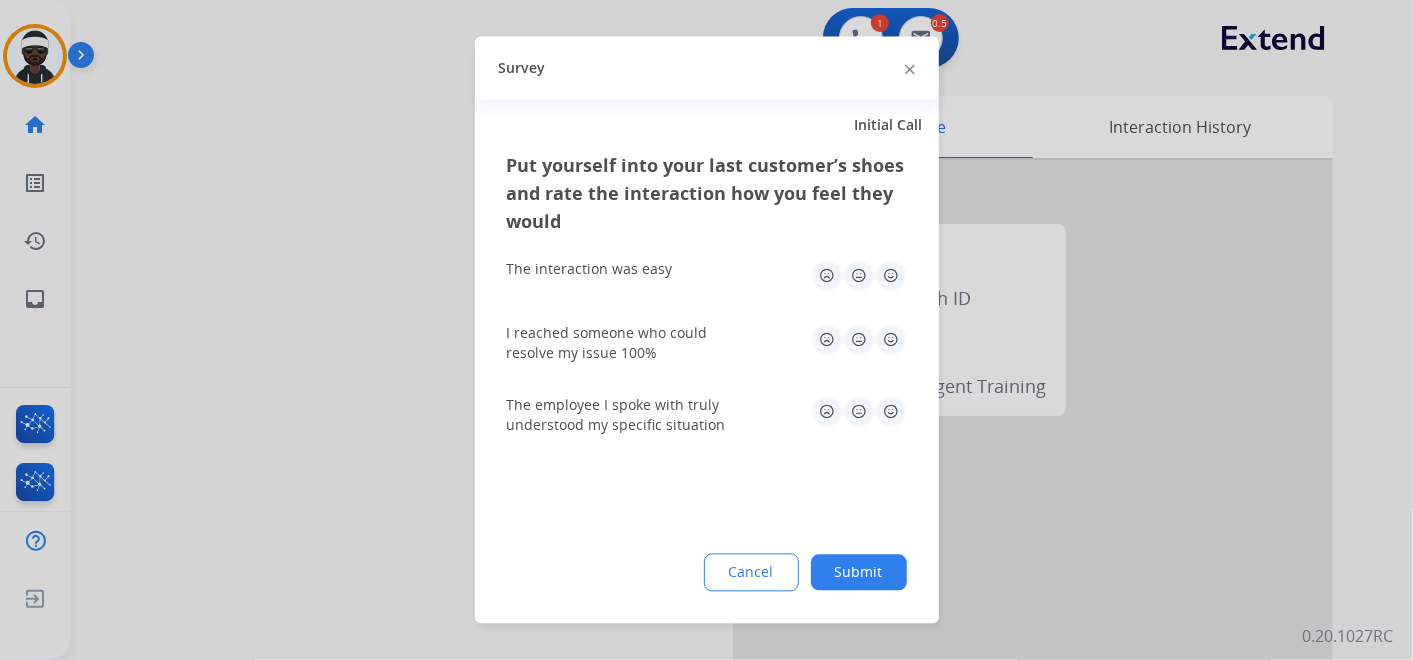 click 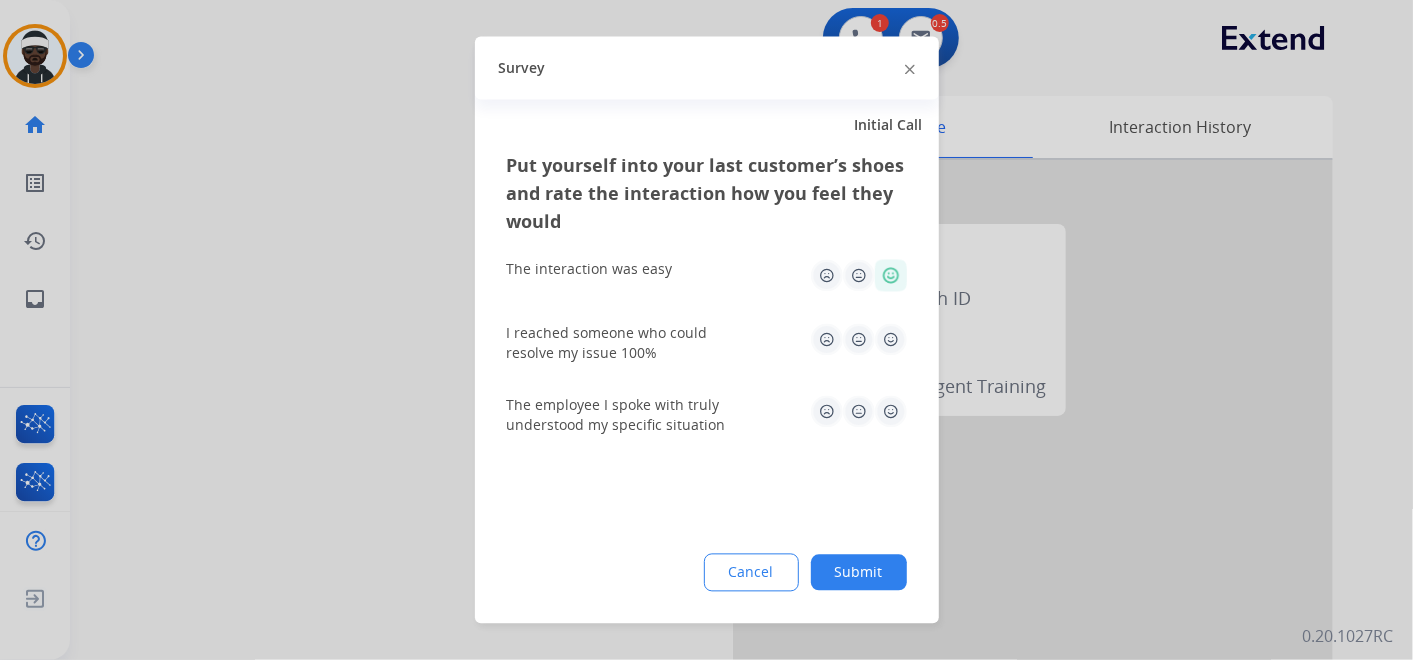 drag, startPoint x: 888, startPoint y: 337, endPoint x: 888, endPoint y: 391, distance: 54 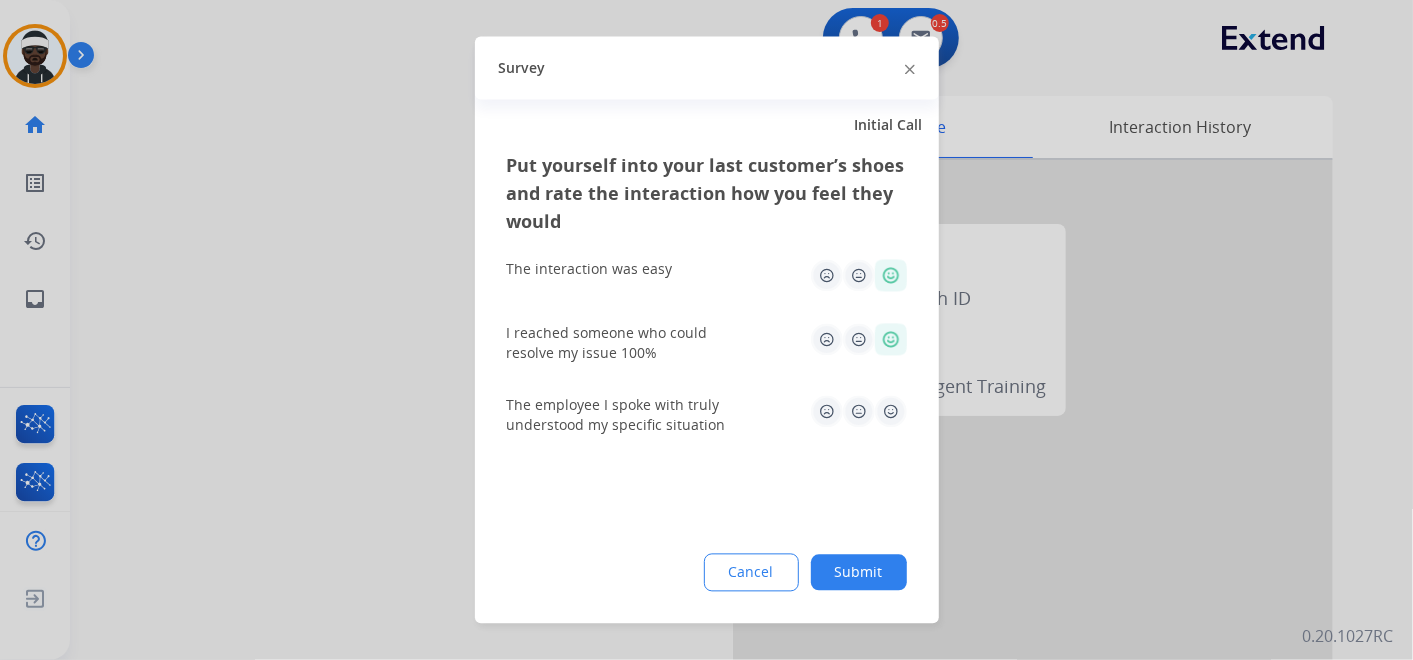 click 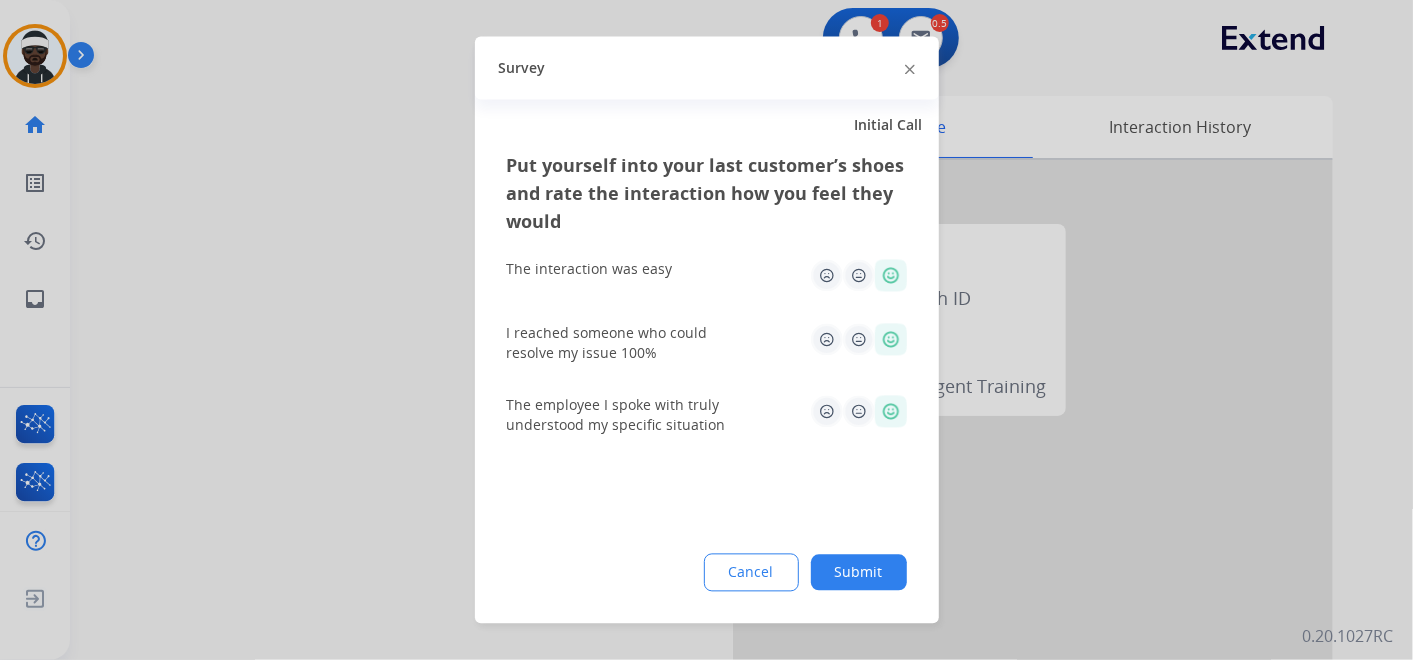 click on "Submit" 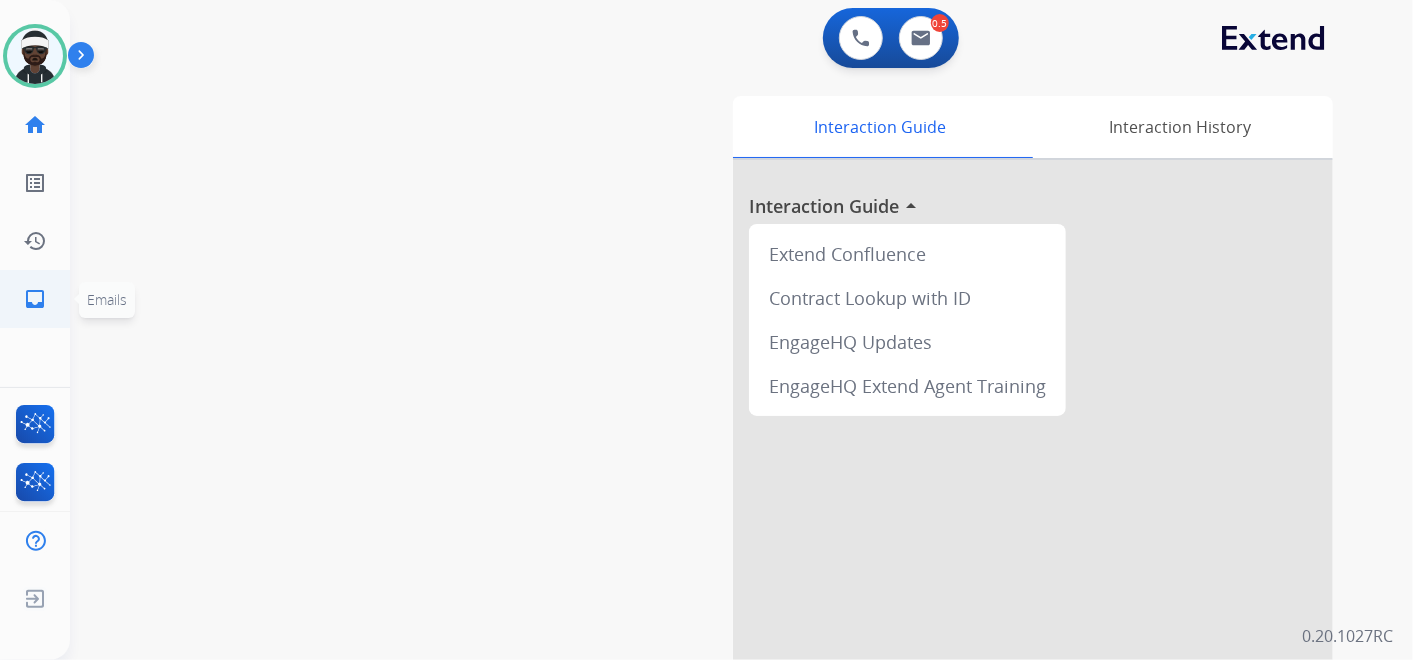 click on "inbox" 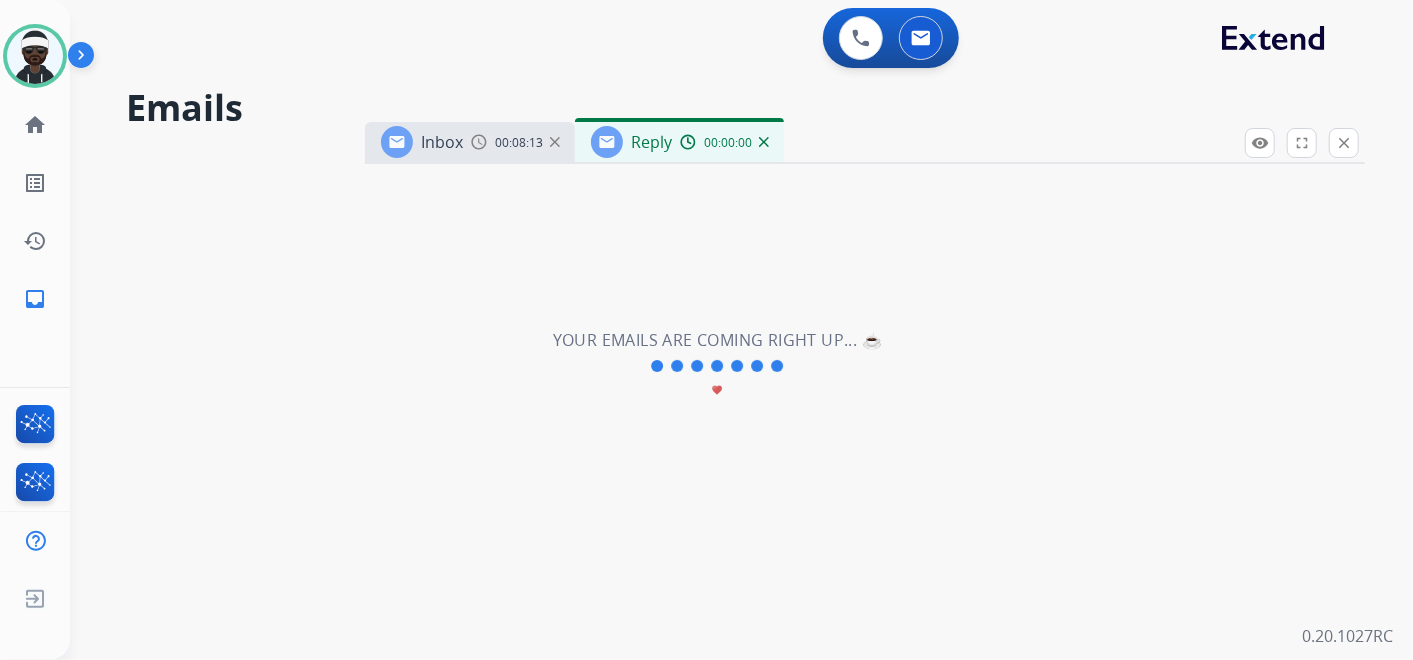 select on "**********" 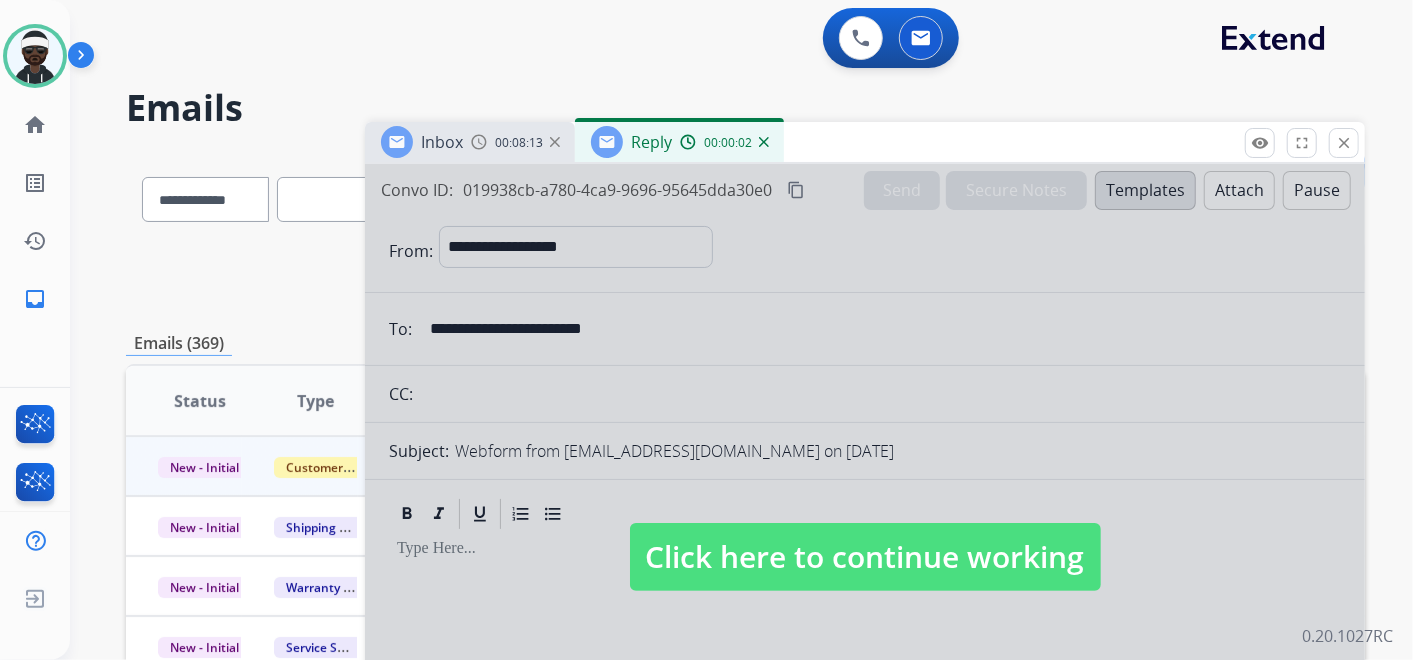 click at bounding box center (865, 537) 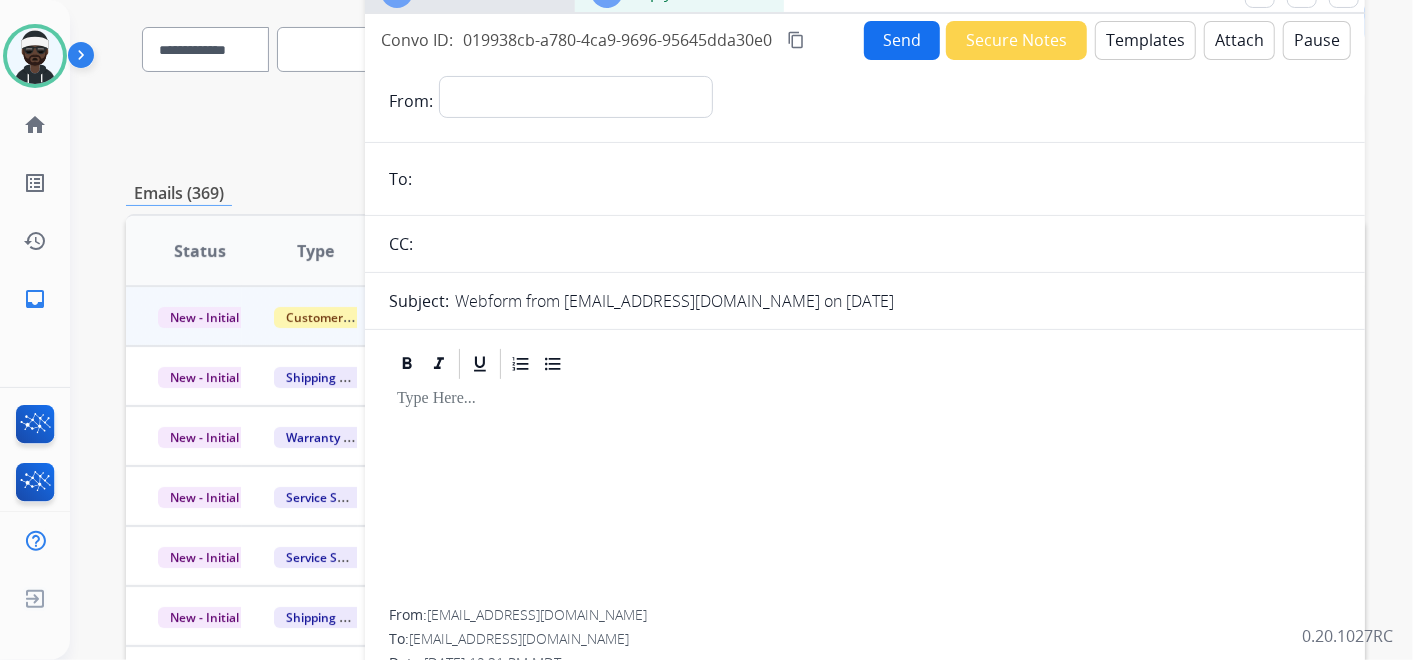 scroll, scrollTop: 111, scrollLeft: 0, axis: vertical 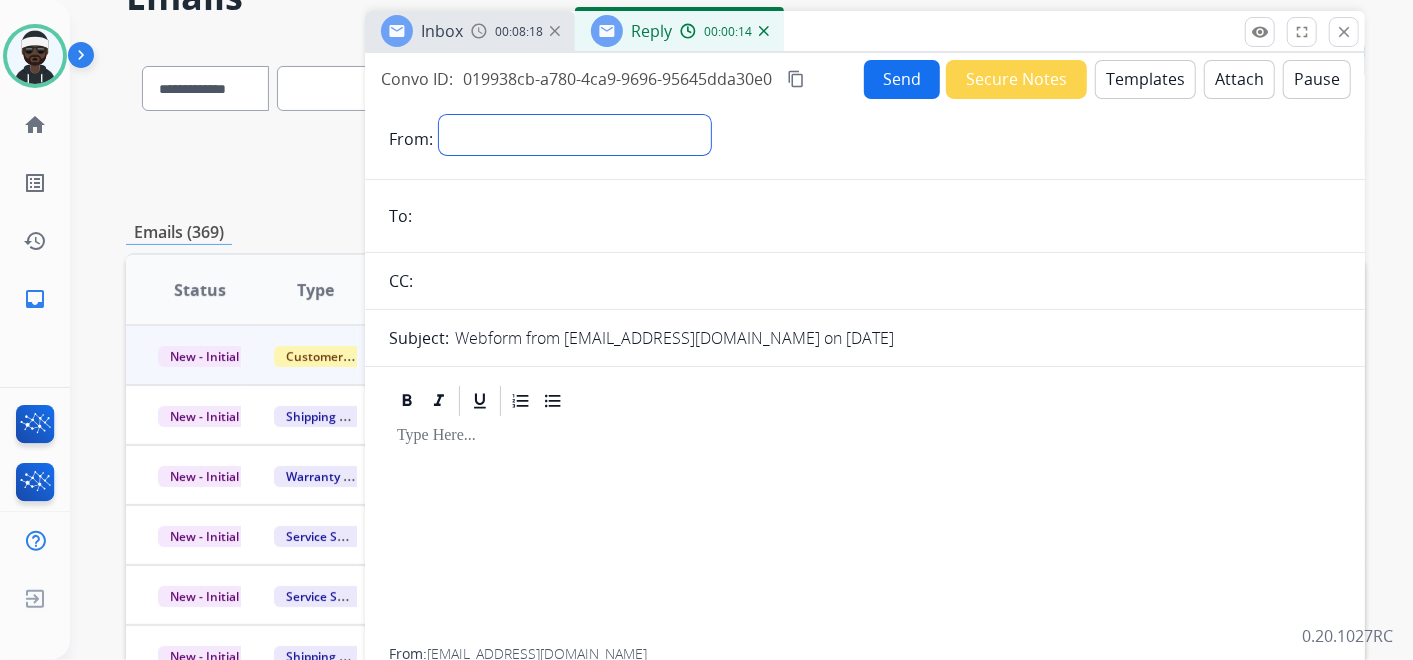 click on "**********" at bounding box center [575, 135] 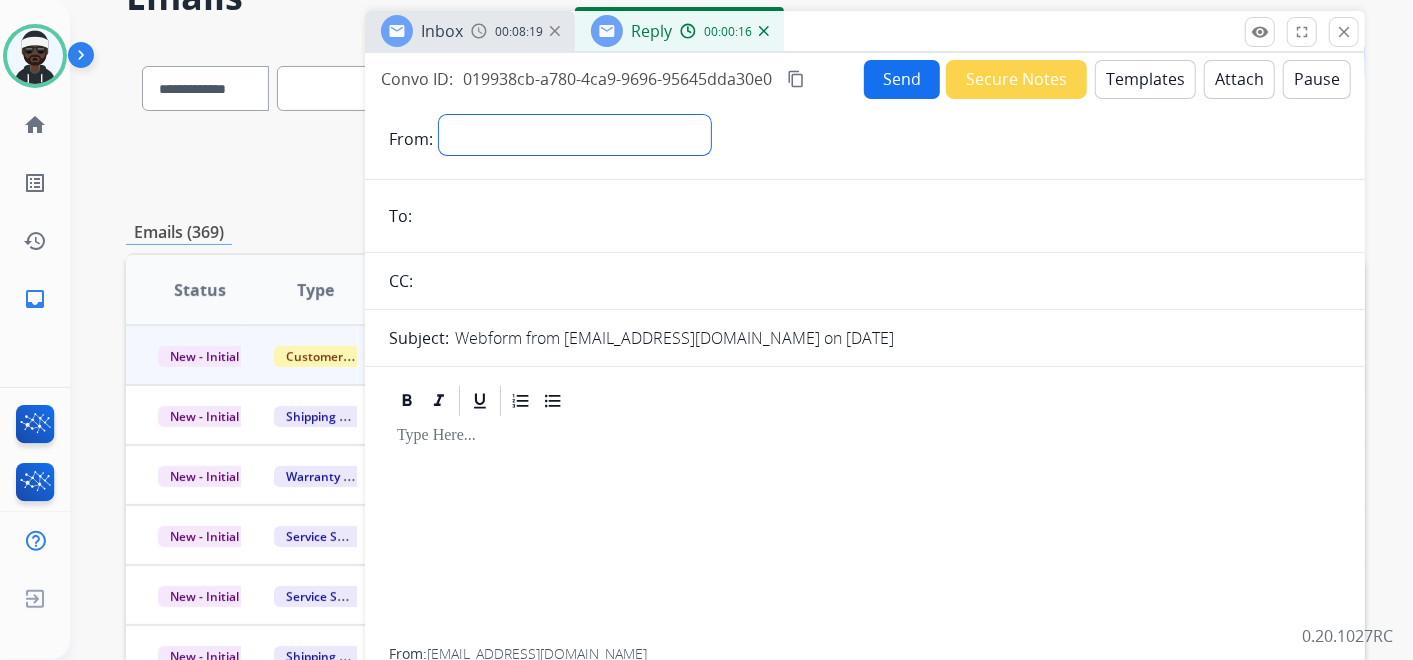 select on "**********" 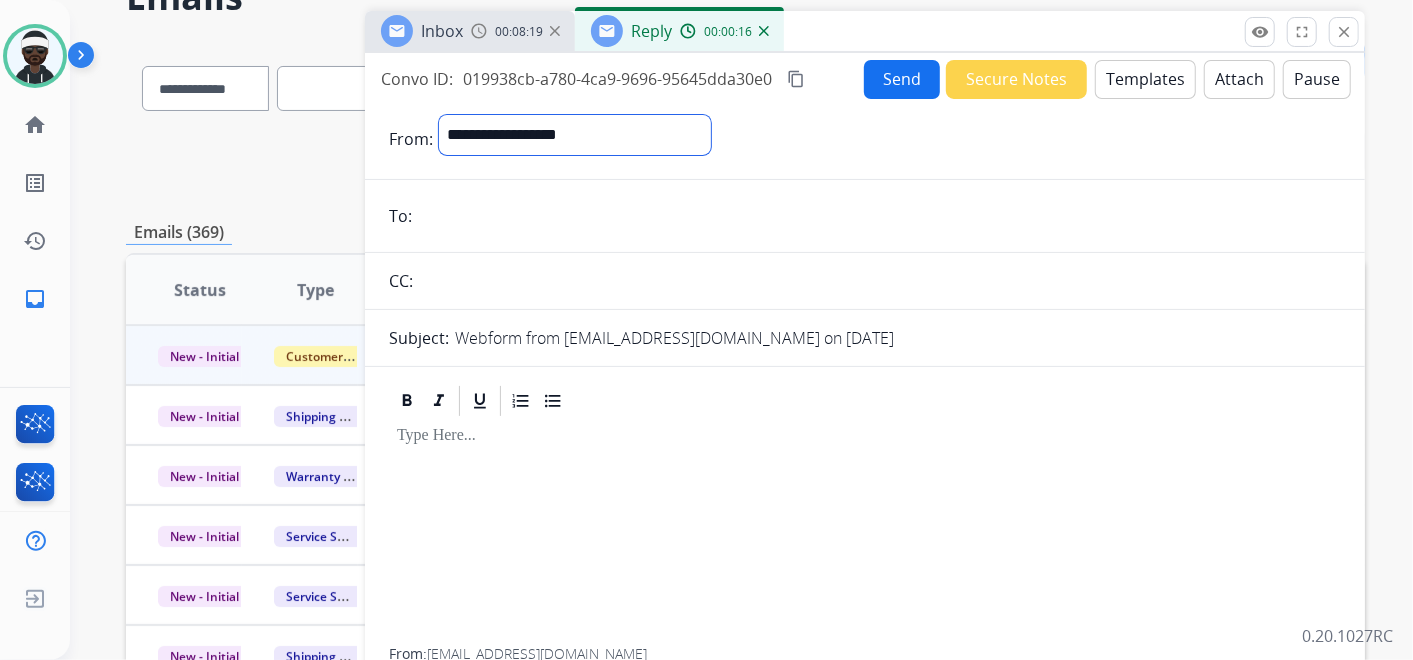 click on "**********" at bounding box center [575, 135] 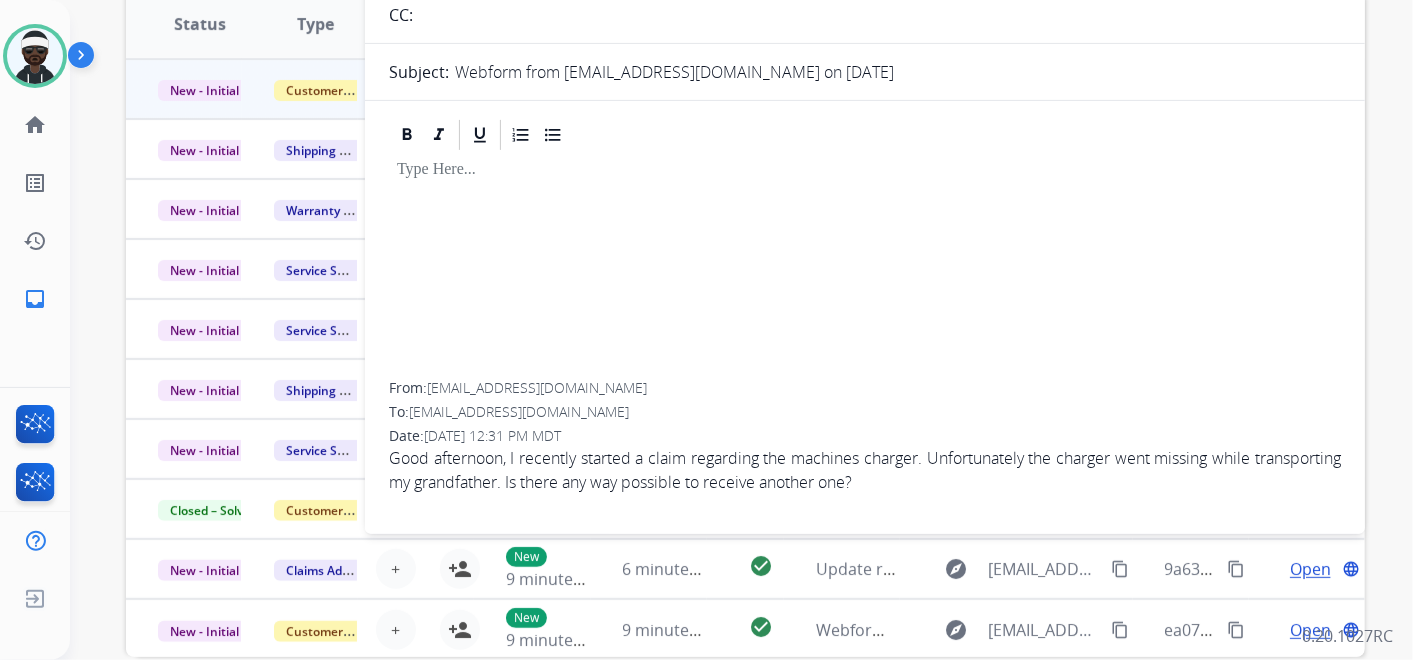 scroll, scrollTop: 222, scrollLeft: 0, axis: vertical 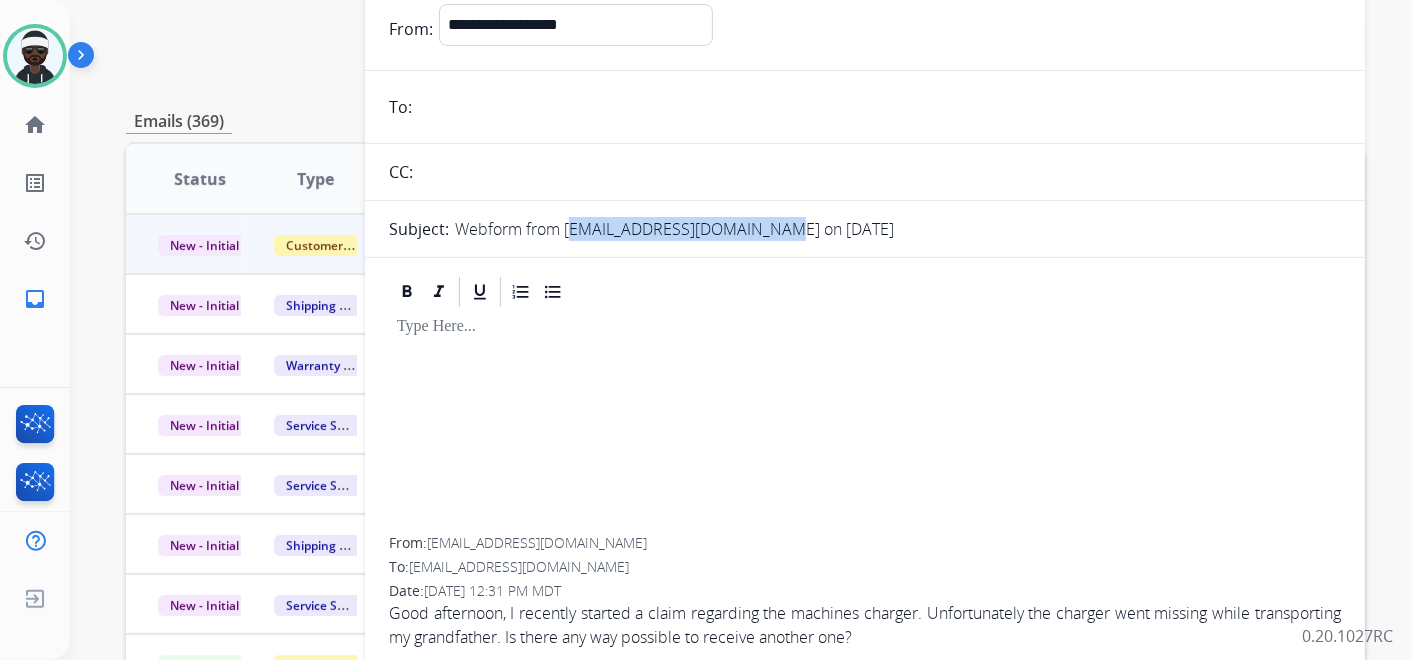 drag, startPoint x: 562, startPoint y: 219, endPoint x: 772, endPoint y: 225, distance: 210.0857 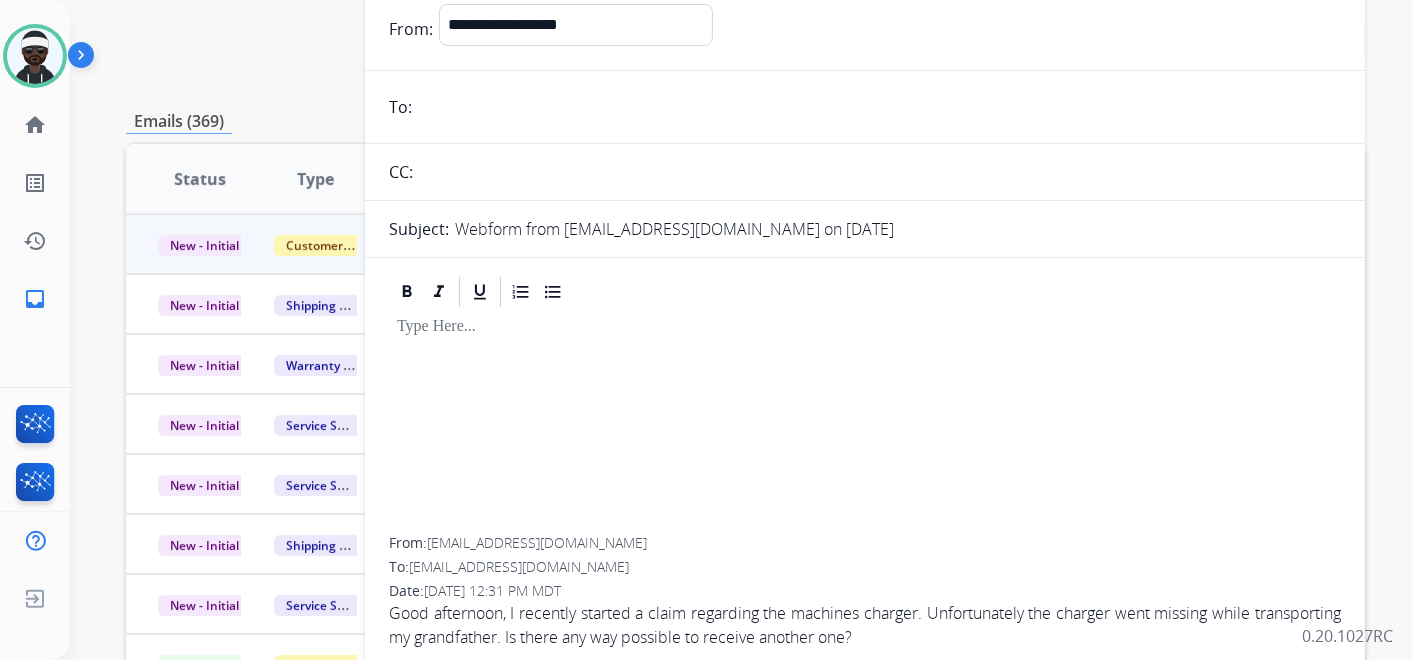 click at bounding box center (880, 172) 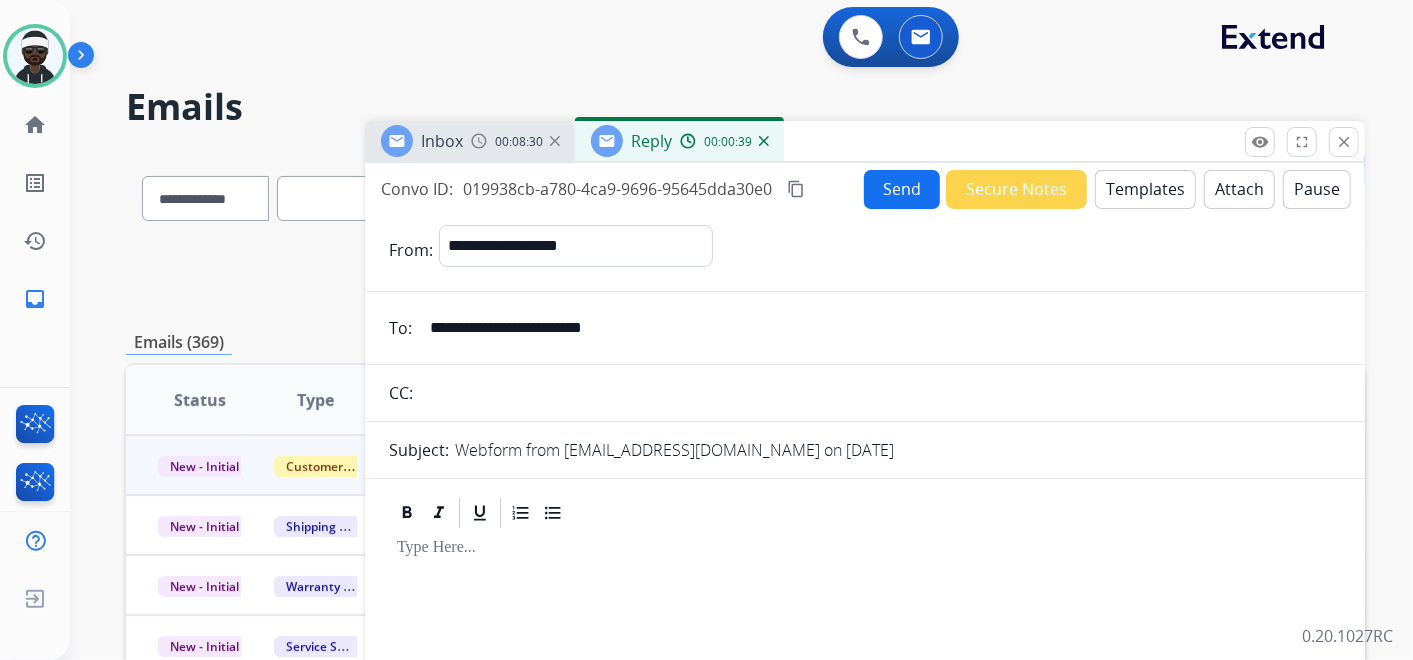 scroll, scrollTop: 0, scrollLeft: 0, axis: both 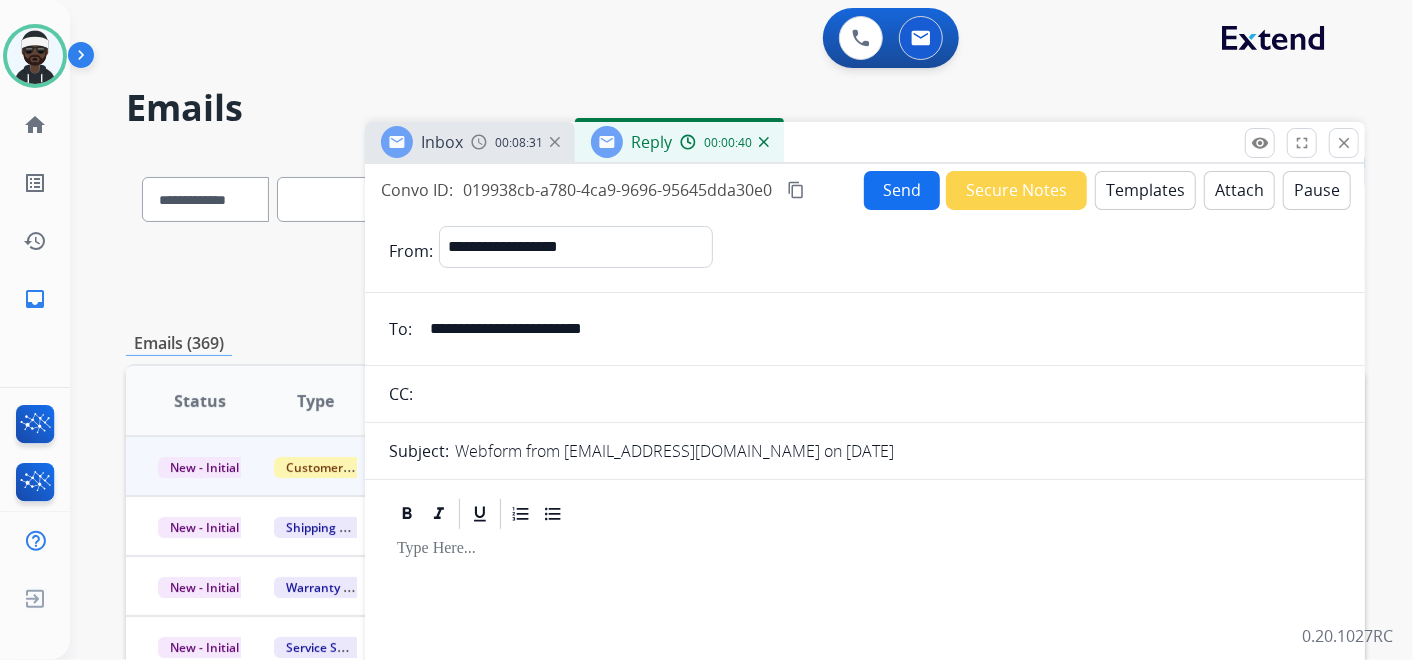 type on "**********" 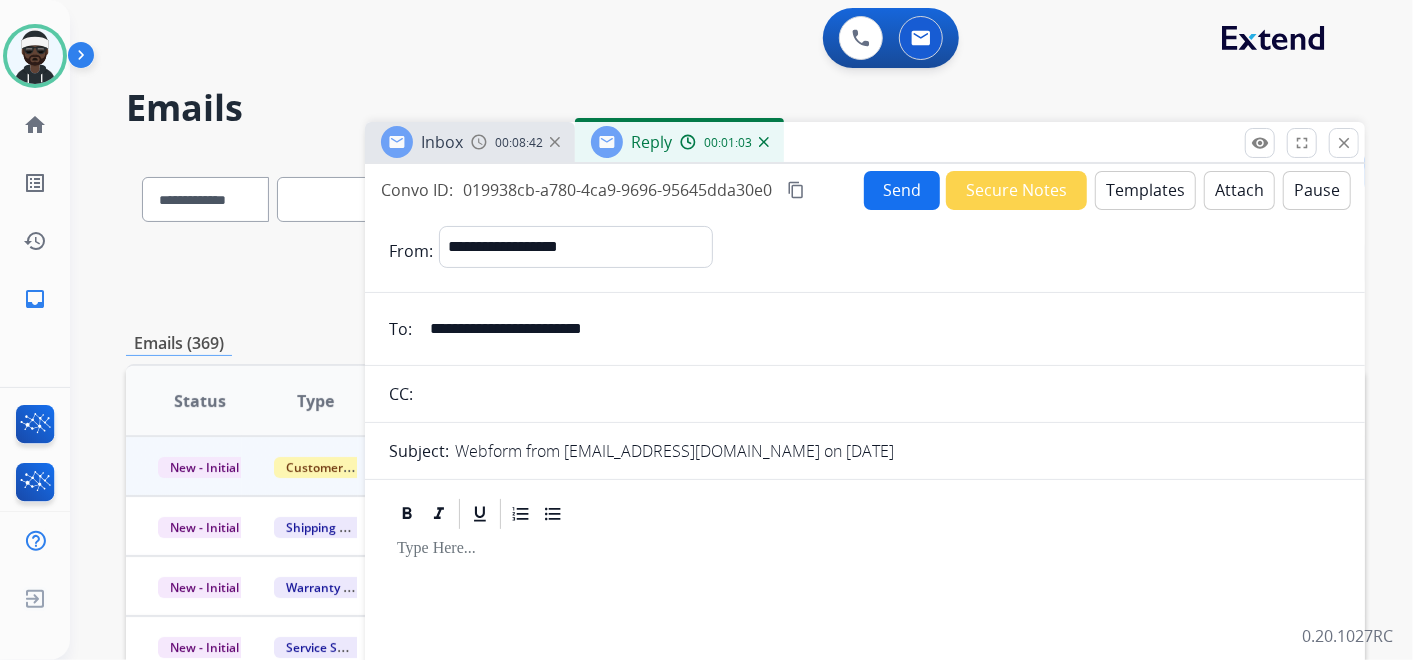 click at bounding box center (865, 645) 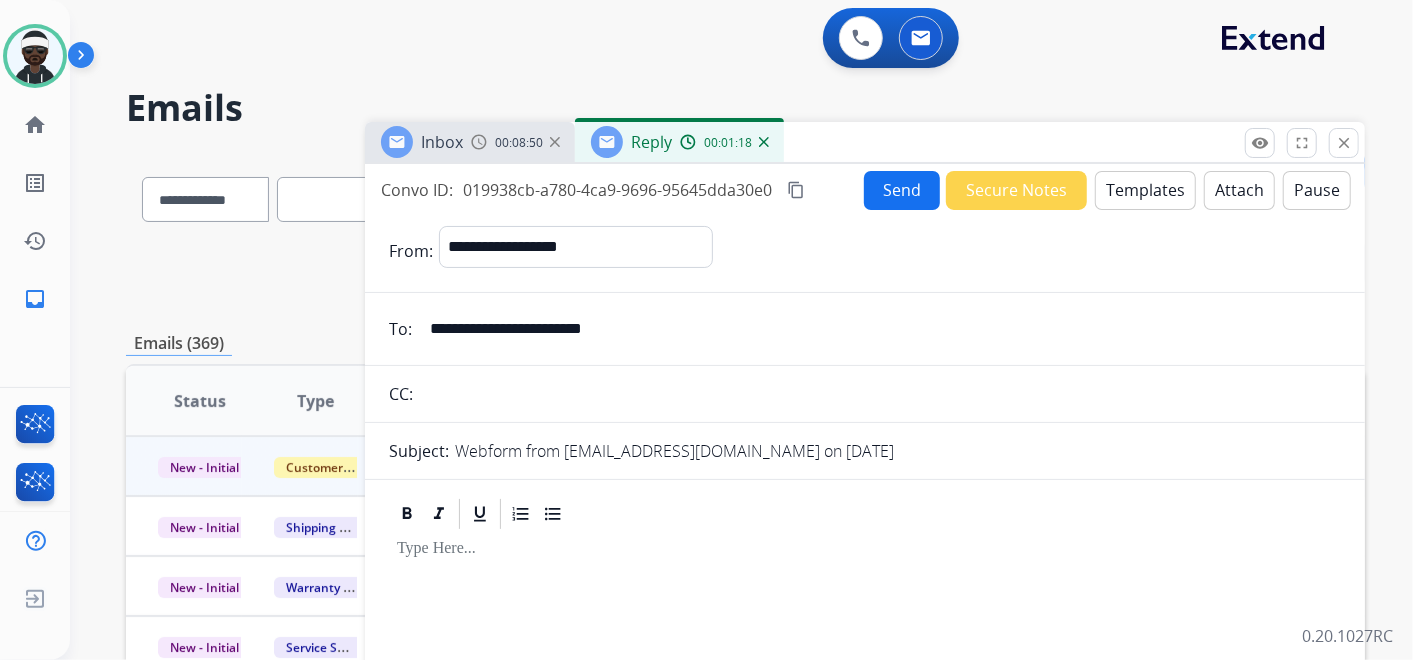 click on "**********" at bounding box center [865, 556] 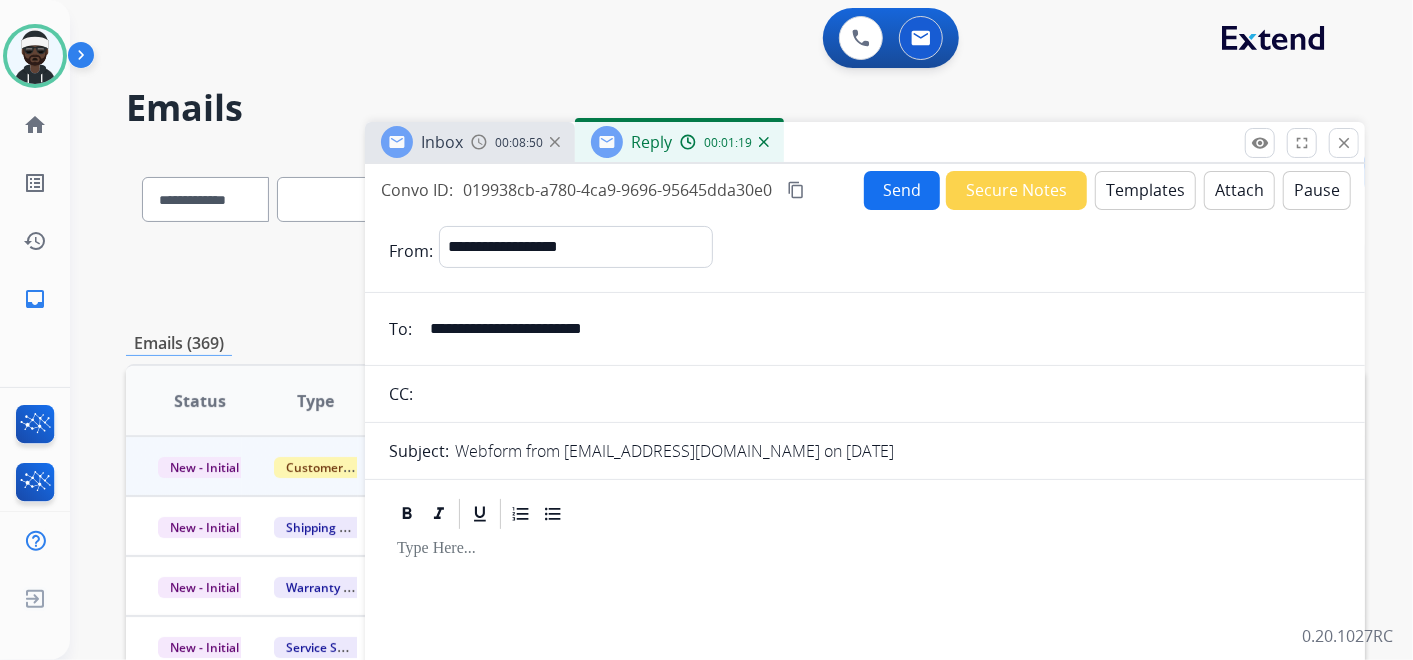 click on "Templates" at bounding box center (1145, 190) 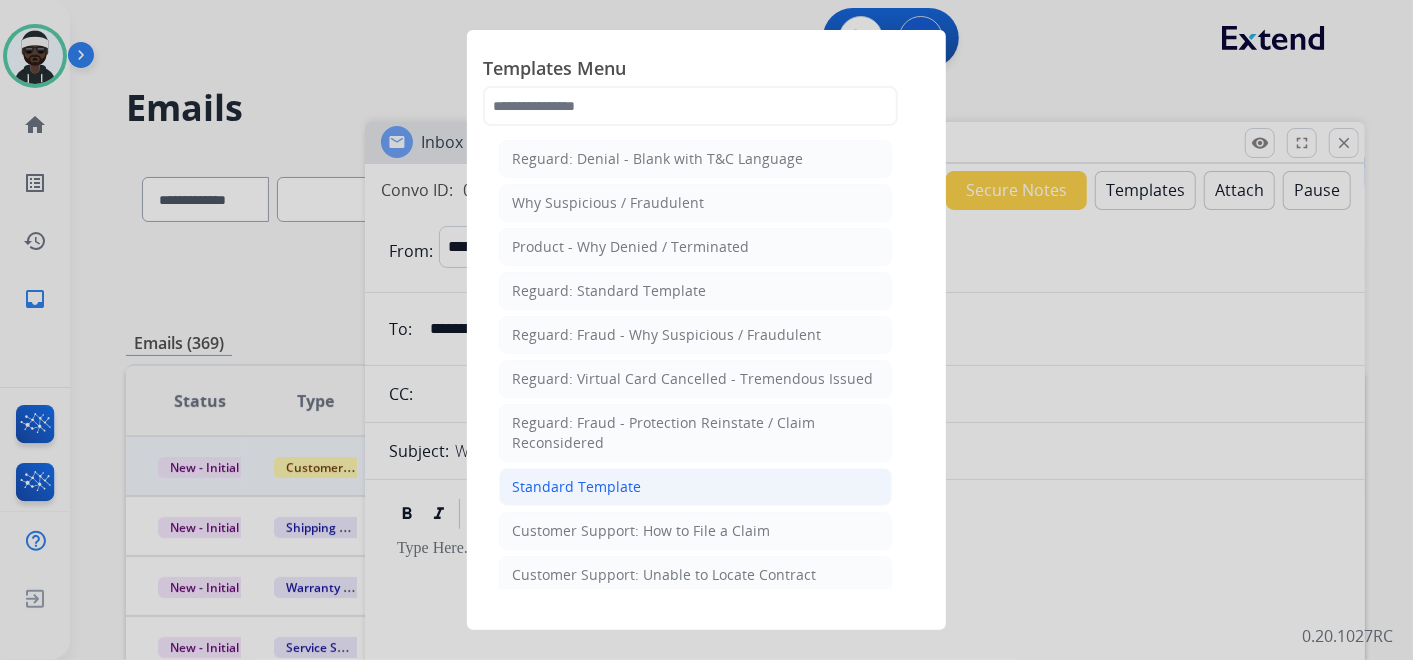 click on "Standard Template" 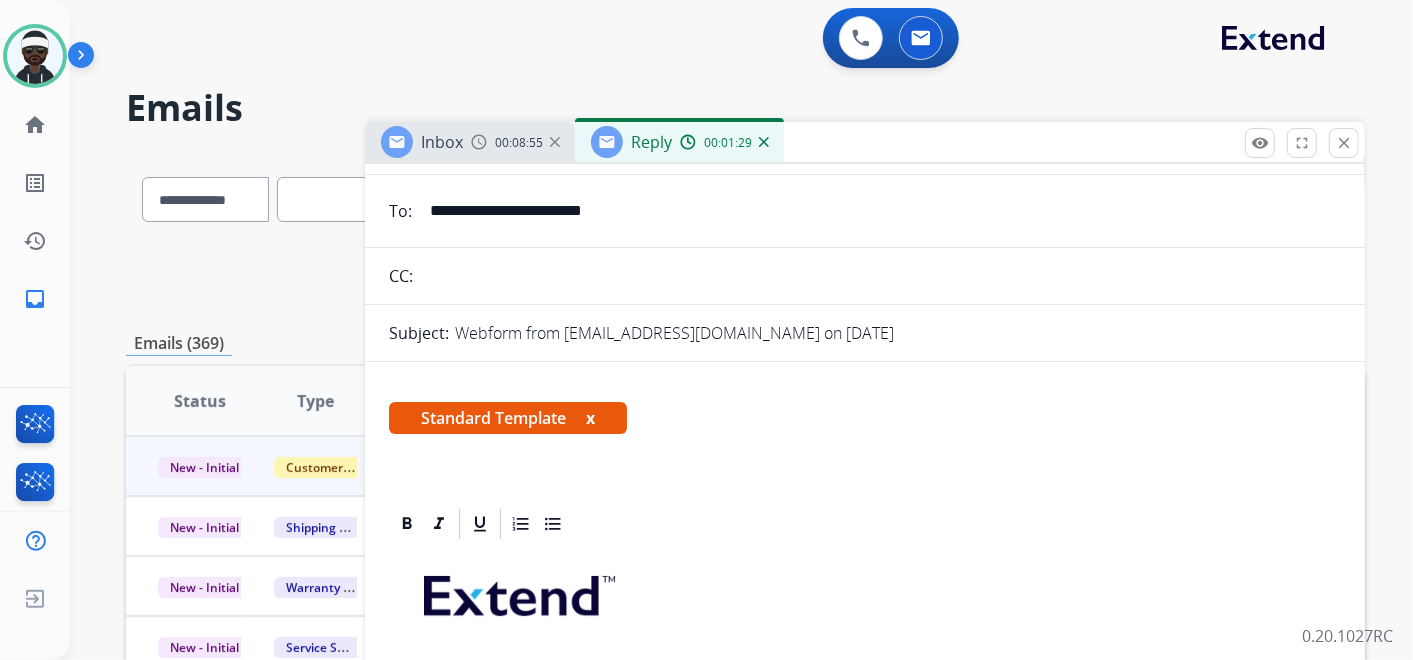 scroll, scrollTop: 222, scrollLeft: 0, axis: vertical 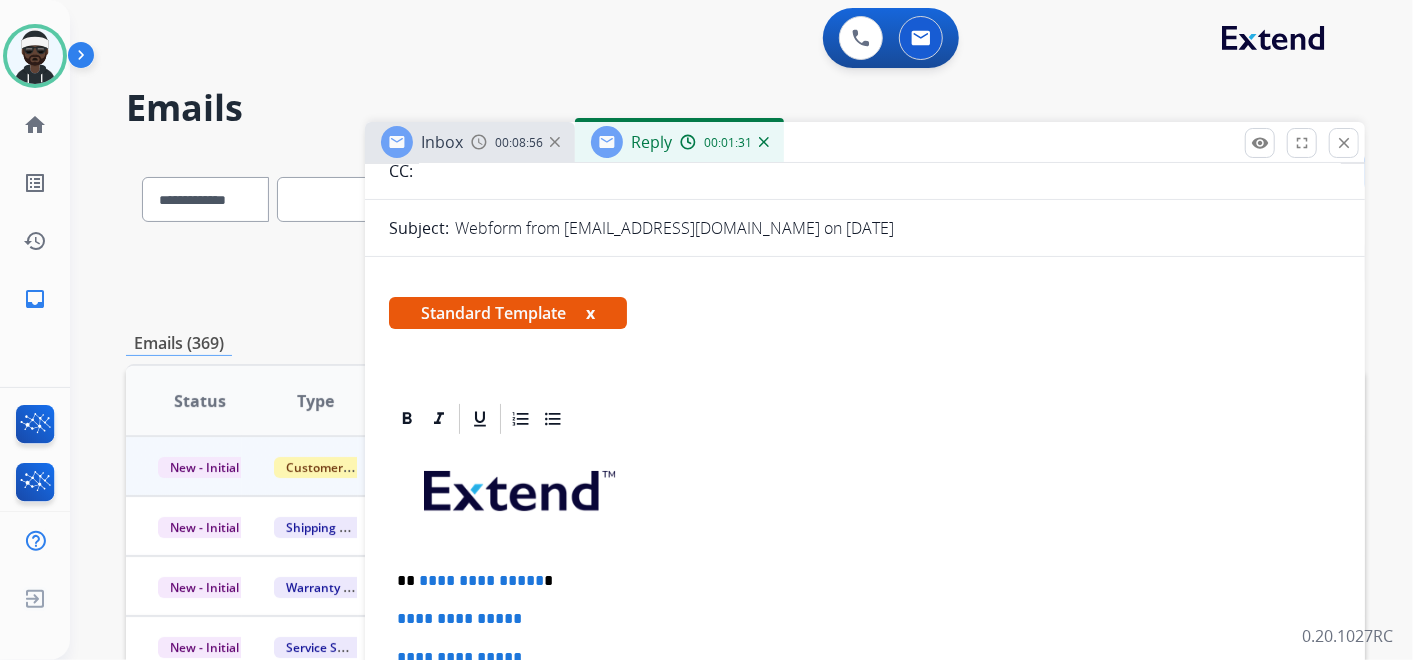 click on "x" at bounding box center [590, 313] 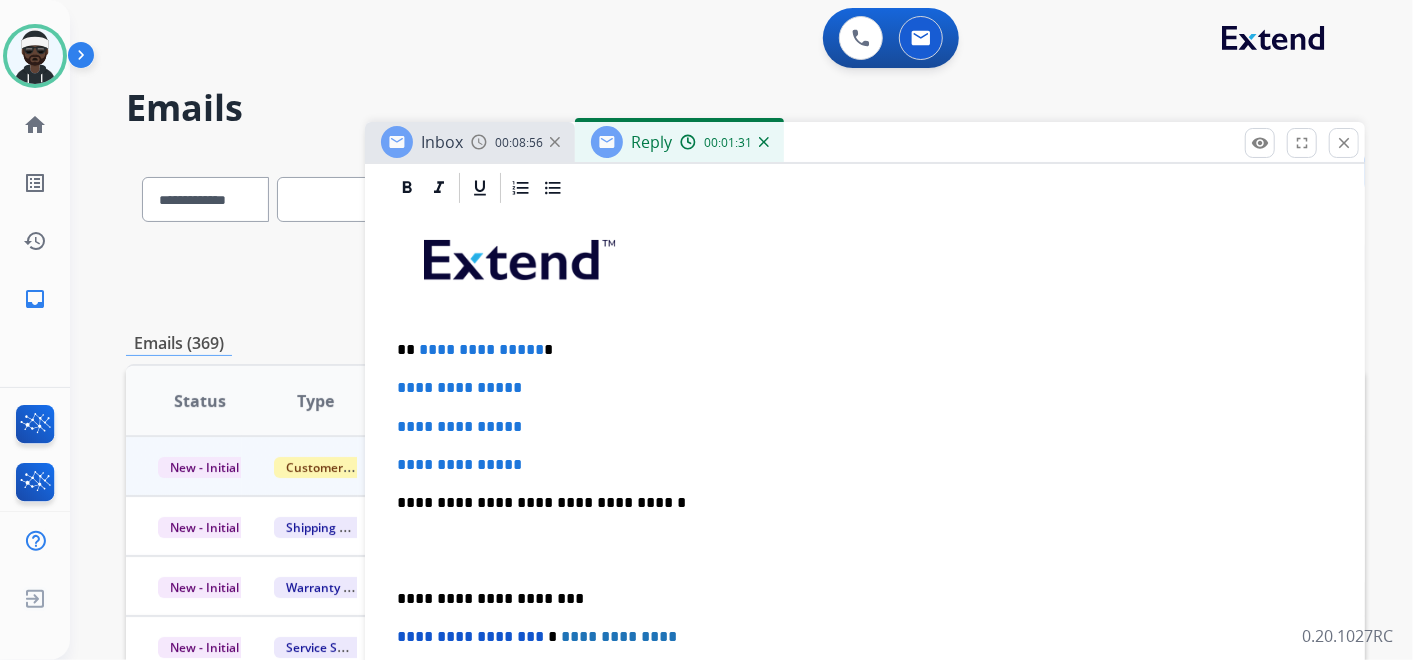 scroll, scrollTop: 444, scrollLeft: 0, axis: vertical 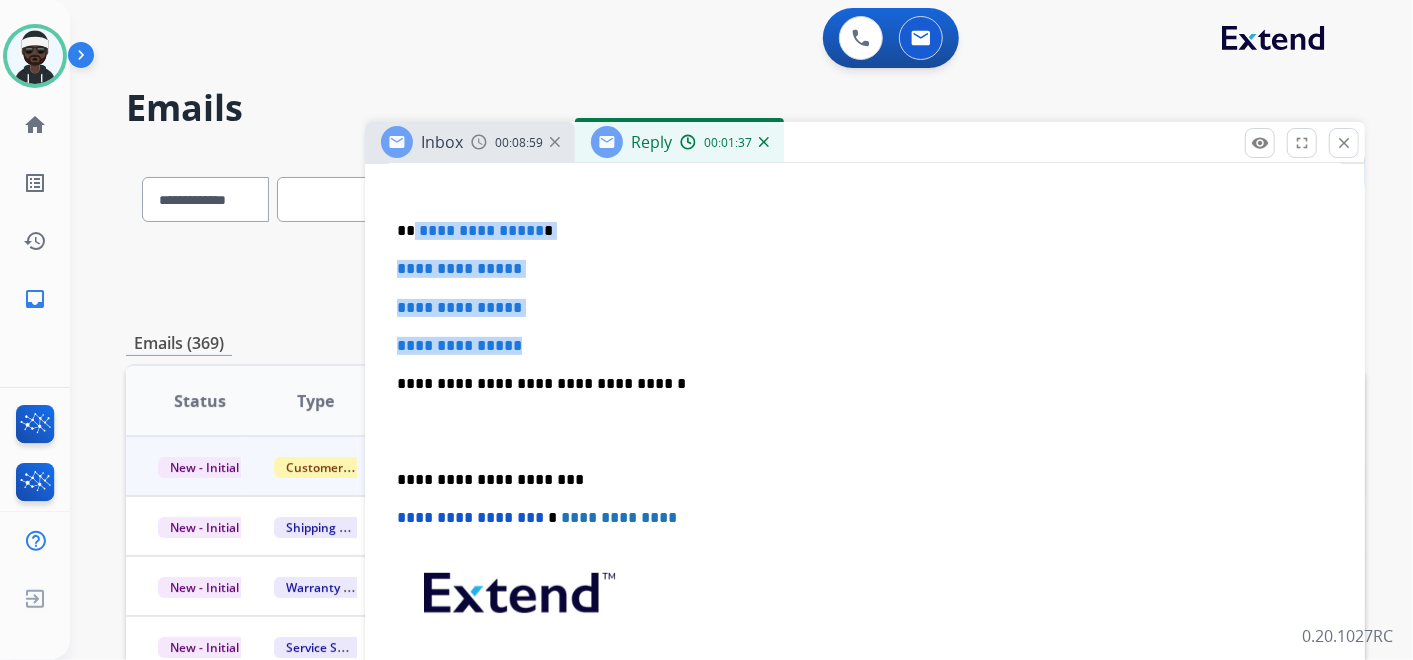 drag, startPoint x: 549, startPoint y: 346, endPoint x: 414, endPoint y: 214, distance: 188.80943 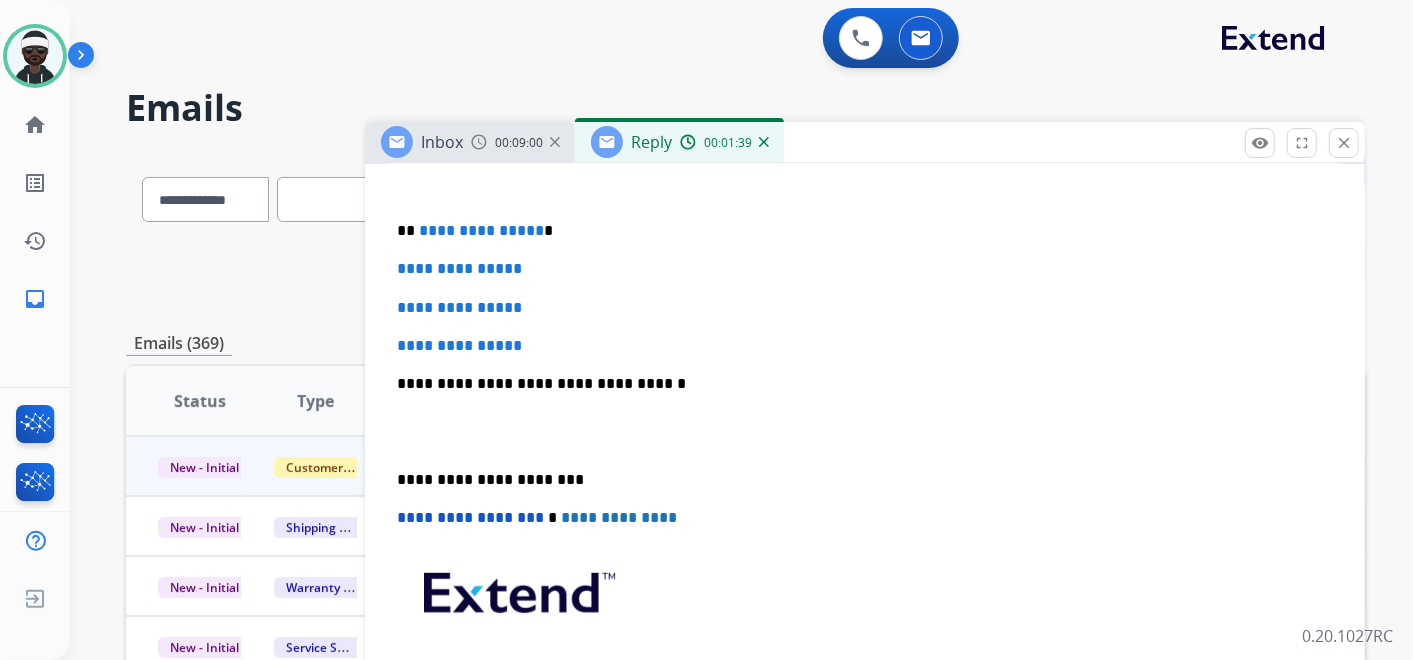scroll, scrollTop: 332, scrollLeft: 0, axis: vertical 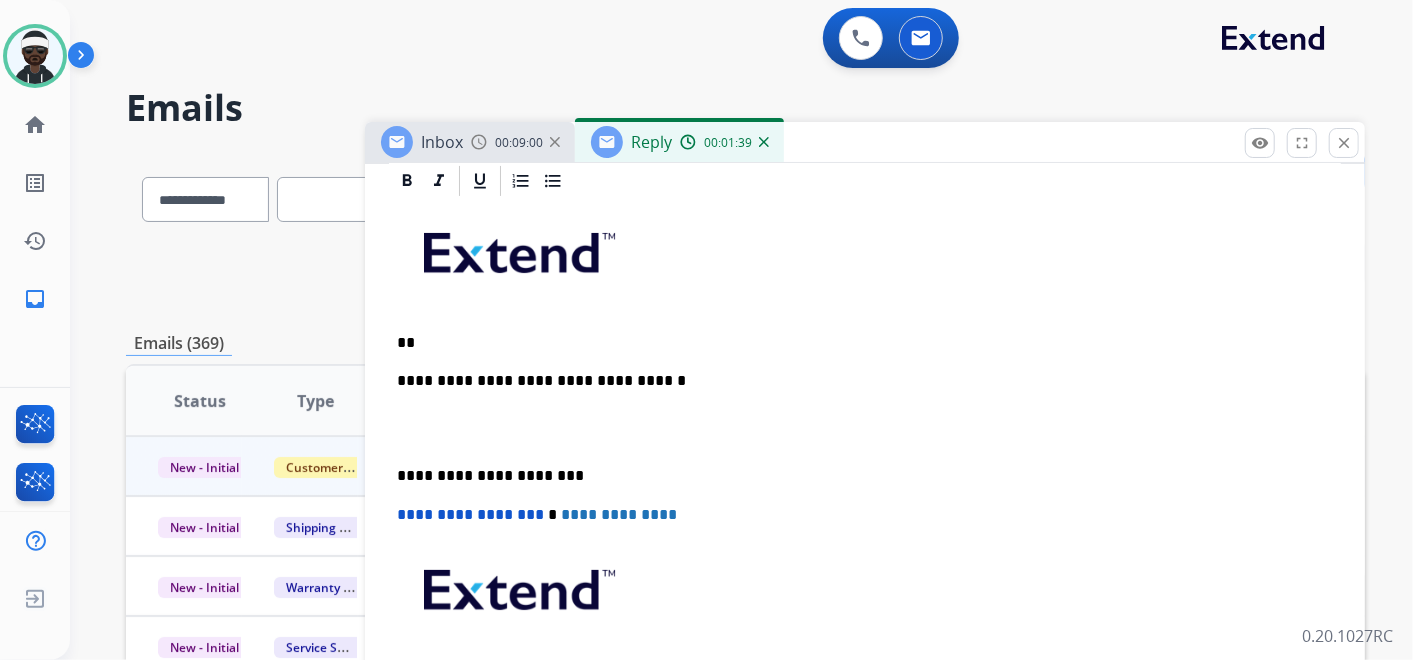 type 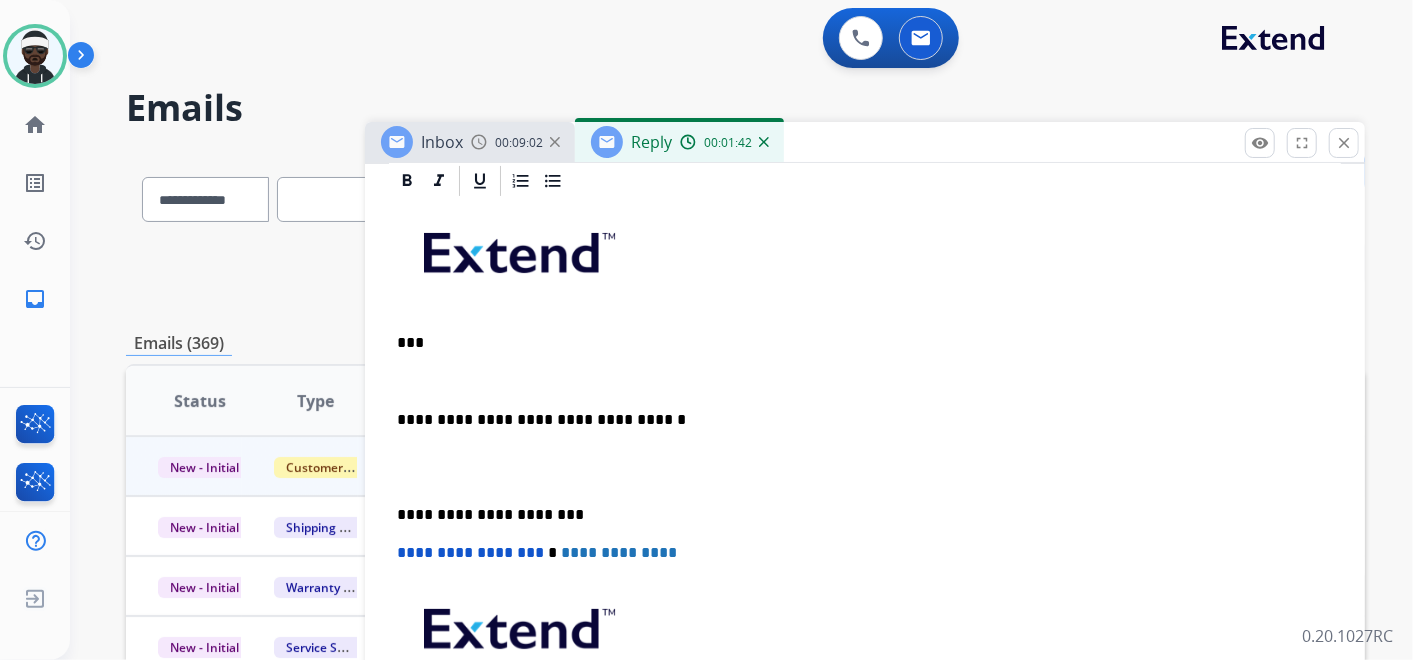 scroll, scrollTop: 371, scrollLeft: 0, axis: vertical 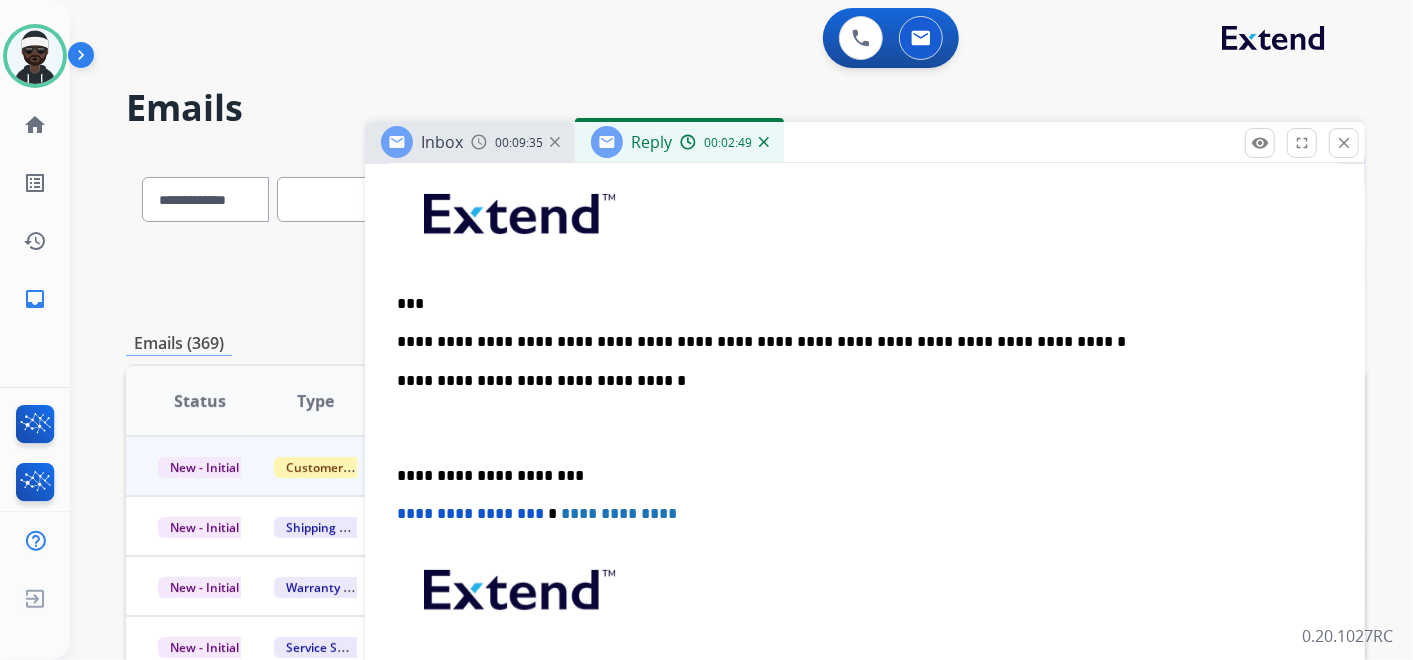 click on "**********" at bounding box center [865, 465] 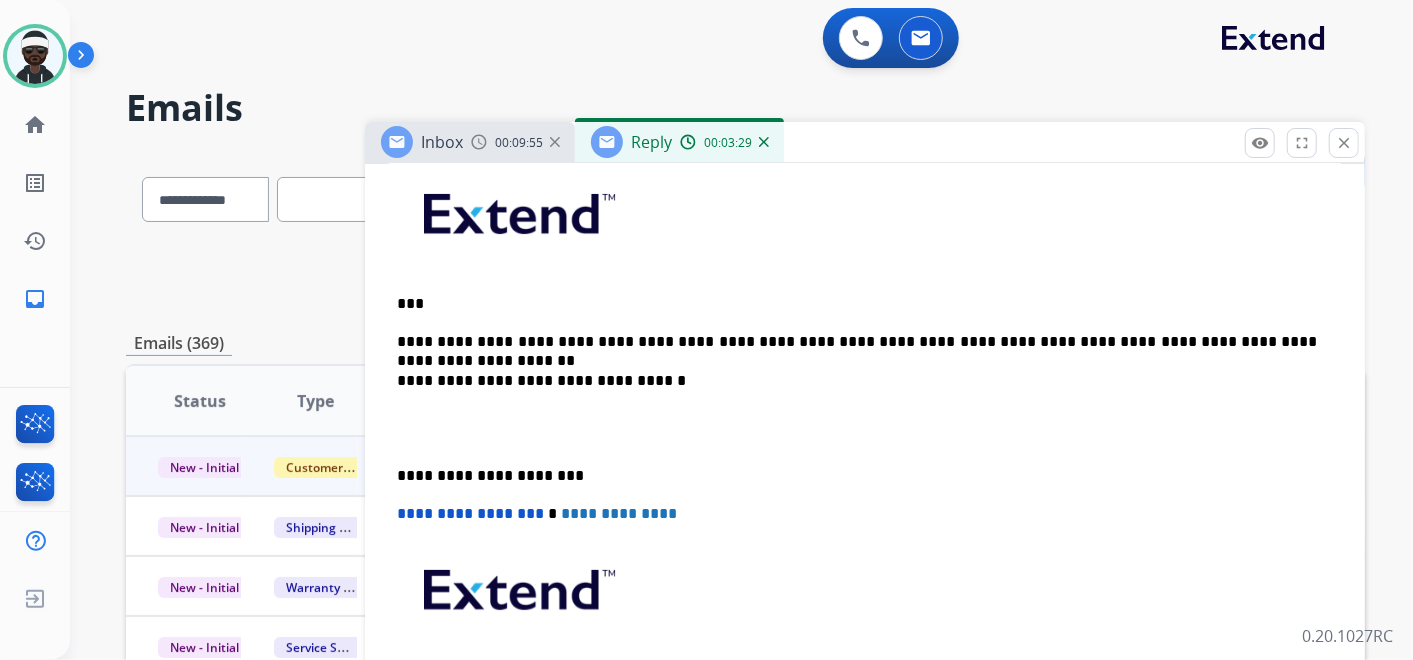 scroll, scrollTop: 388, scrollLeft: 0, axis: vertical 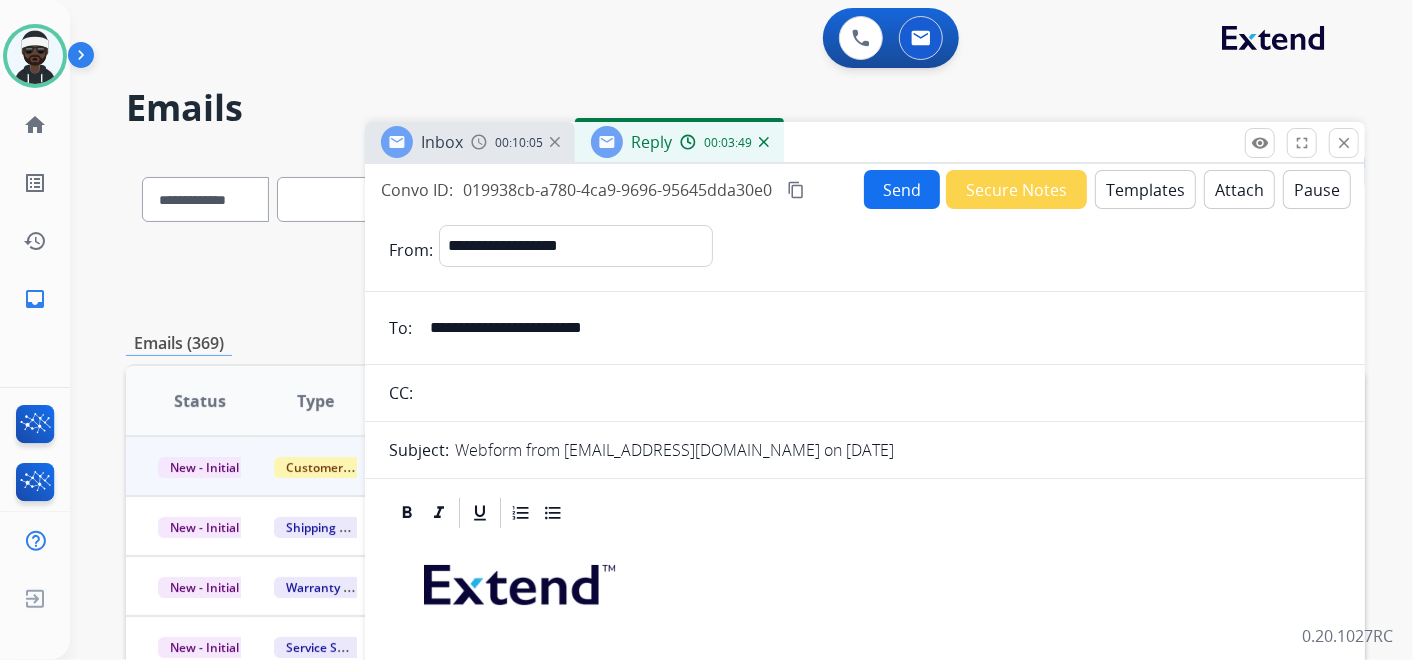 click on "Send" at bounding box center [902, 189] 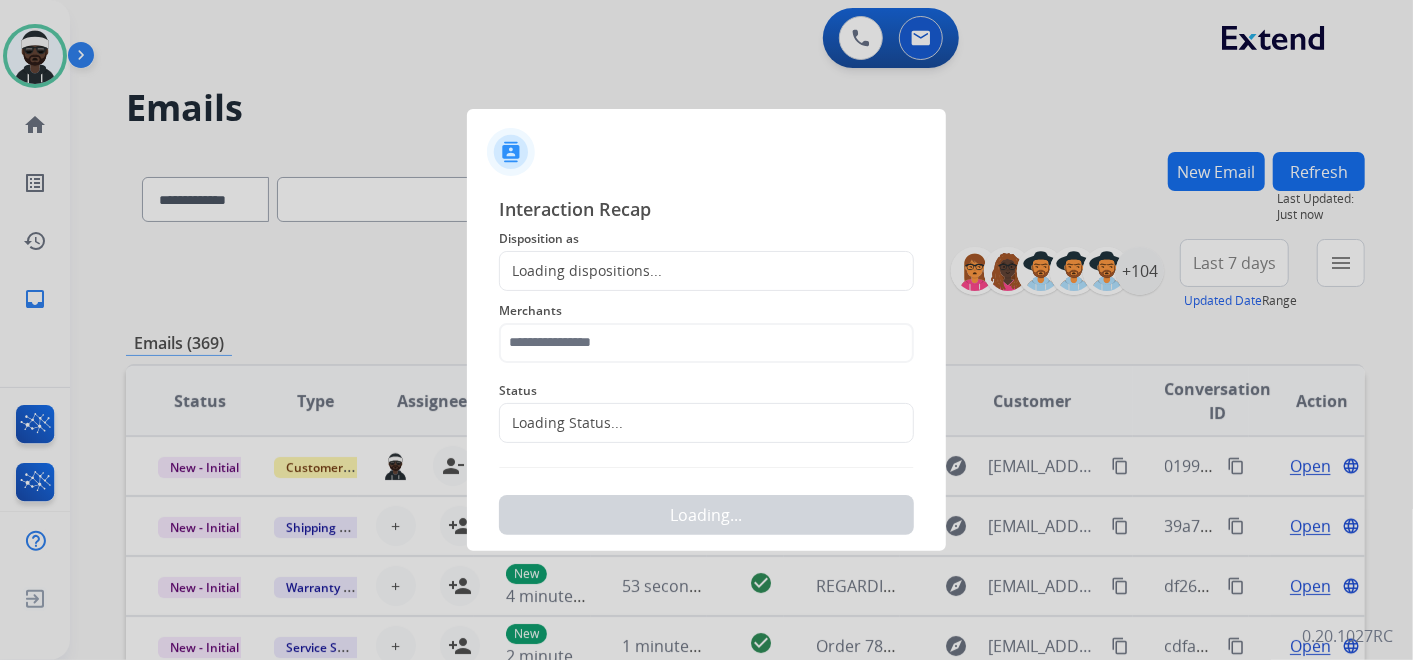 click on "Merchants" 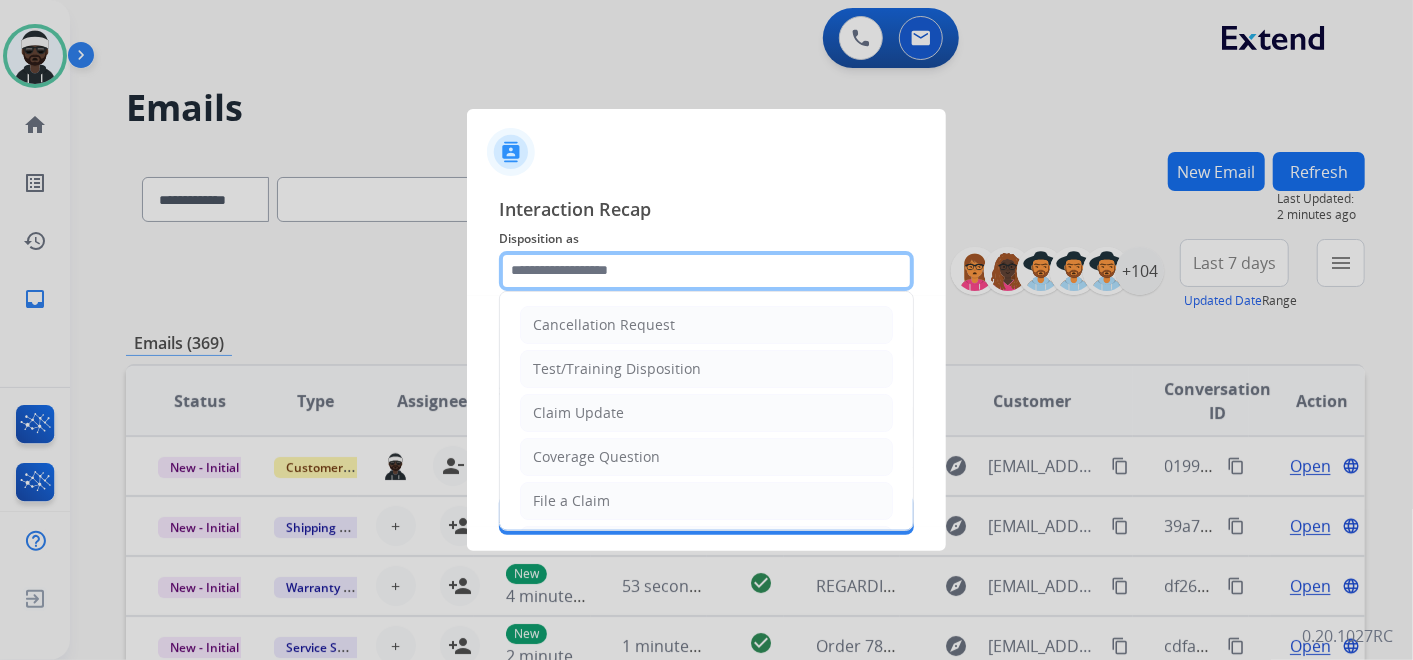 click 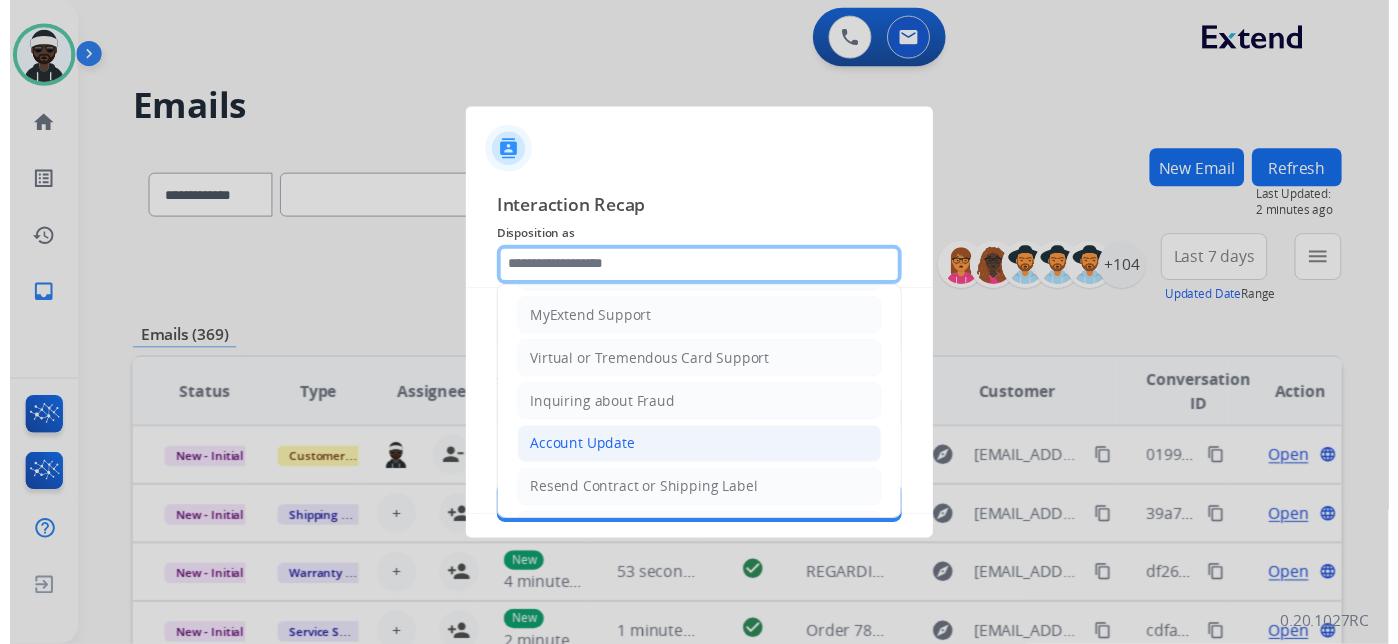scroll, scrollTop: 305, scrollLeft: 0, axis: vertical 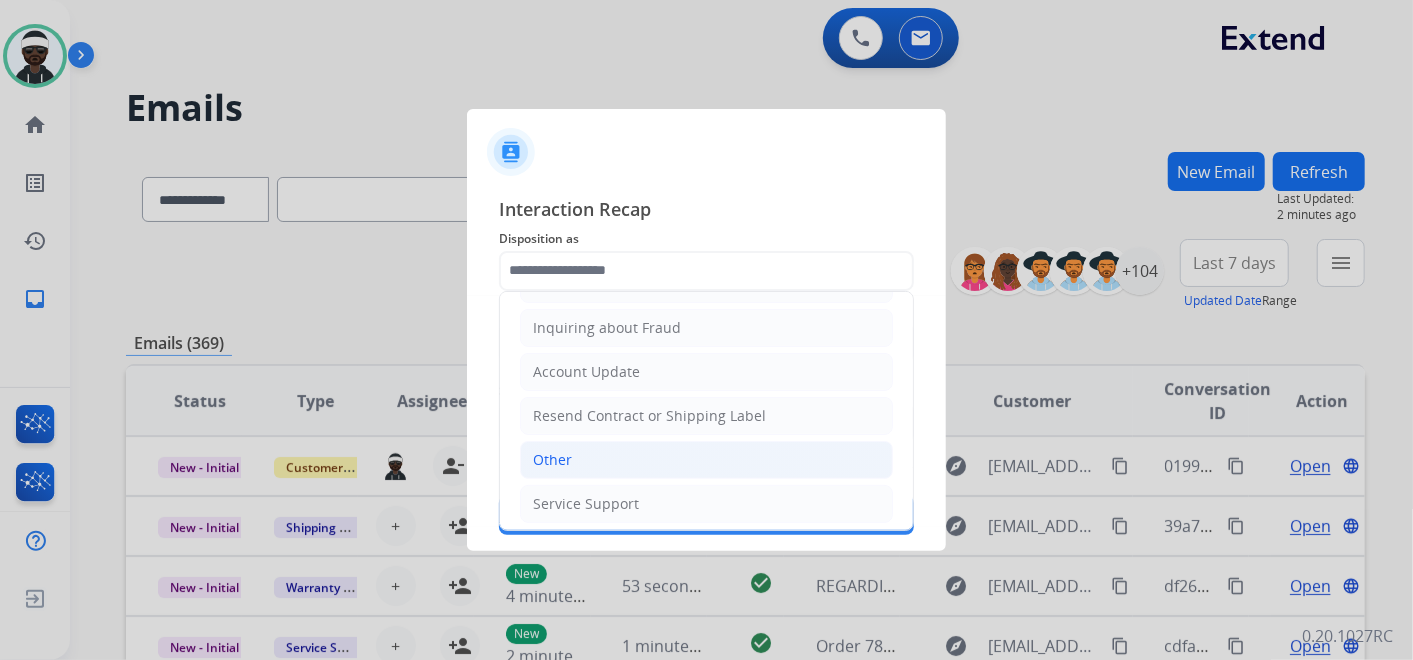 click on "Other" 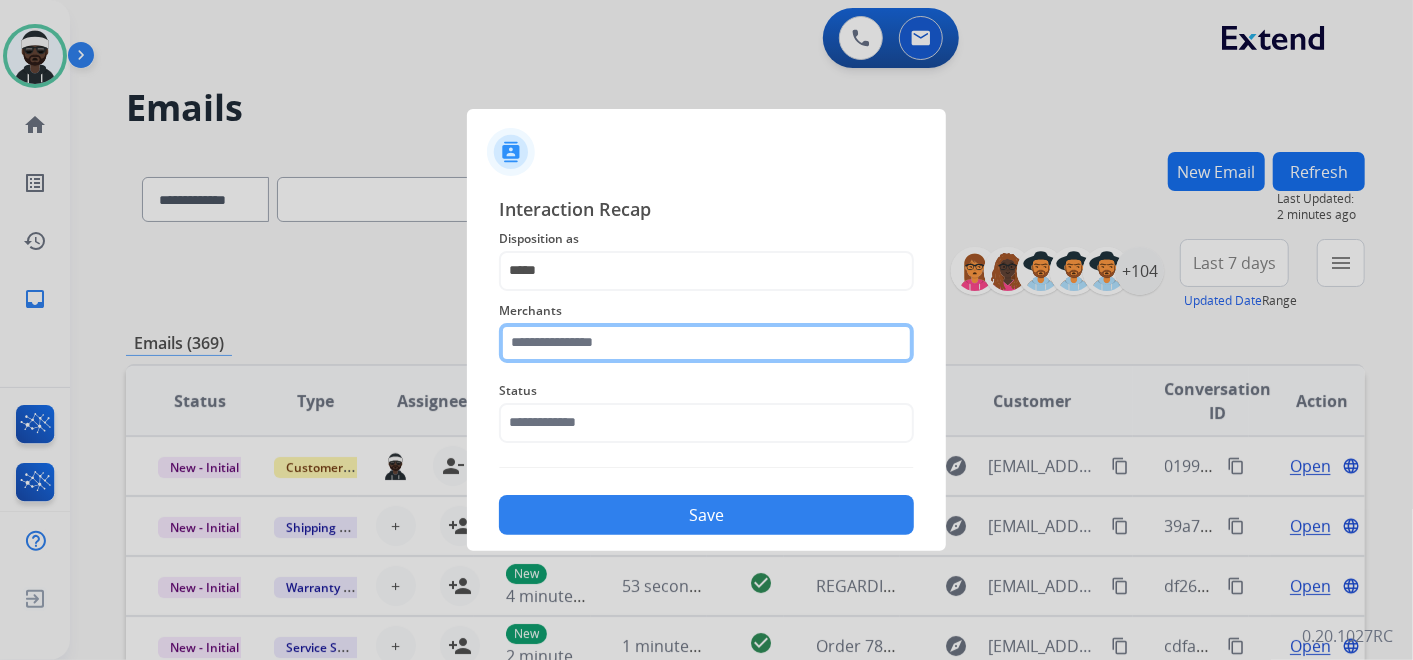 click 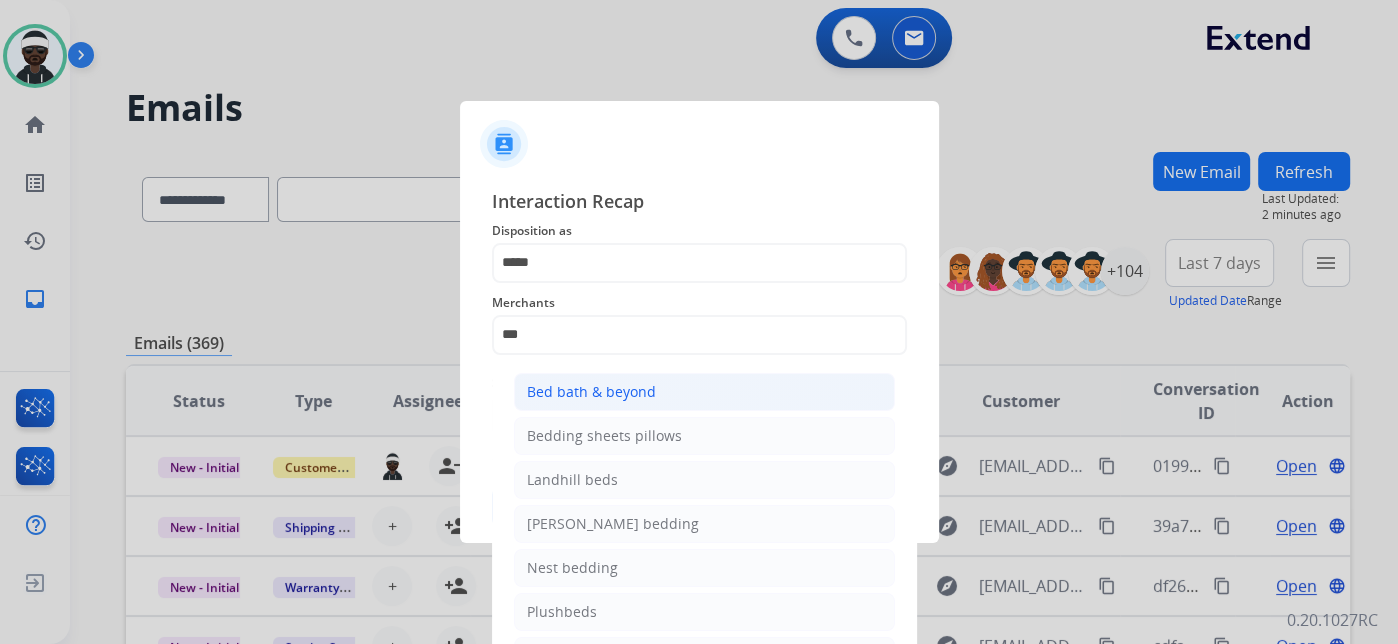 click on "Bed bath & beyond" 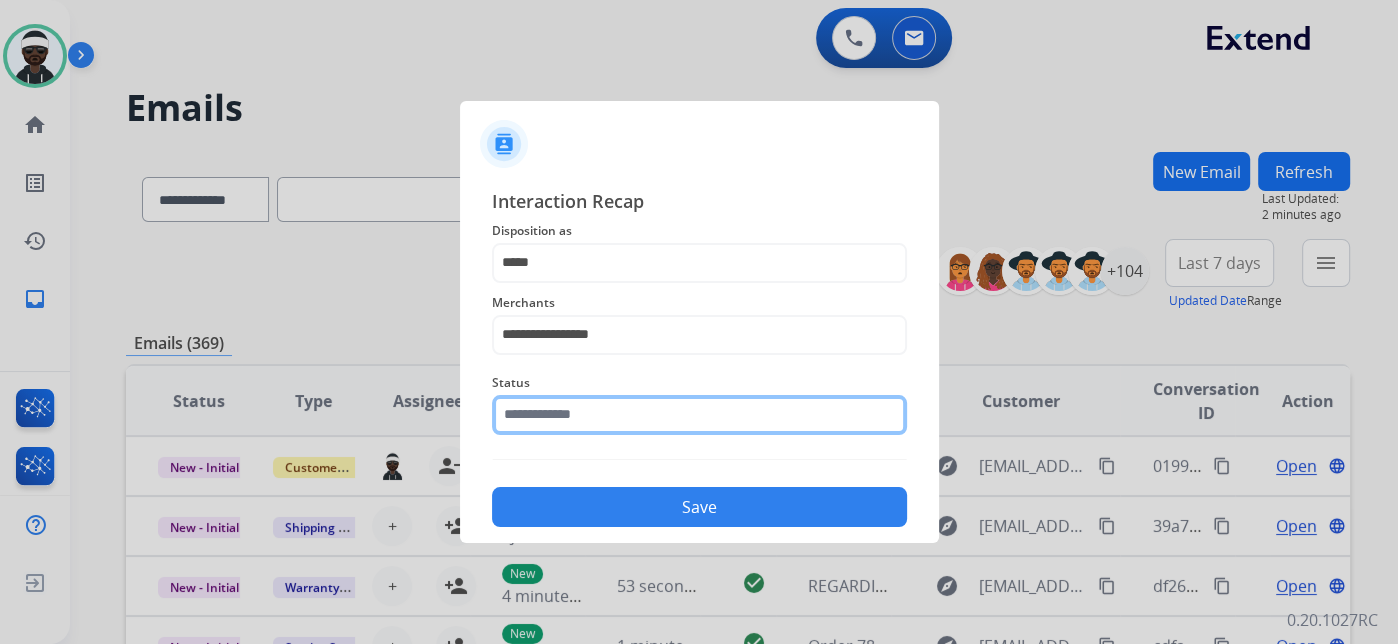 click 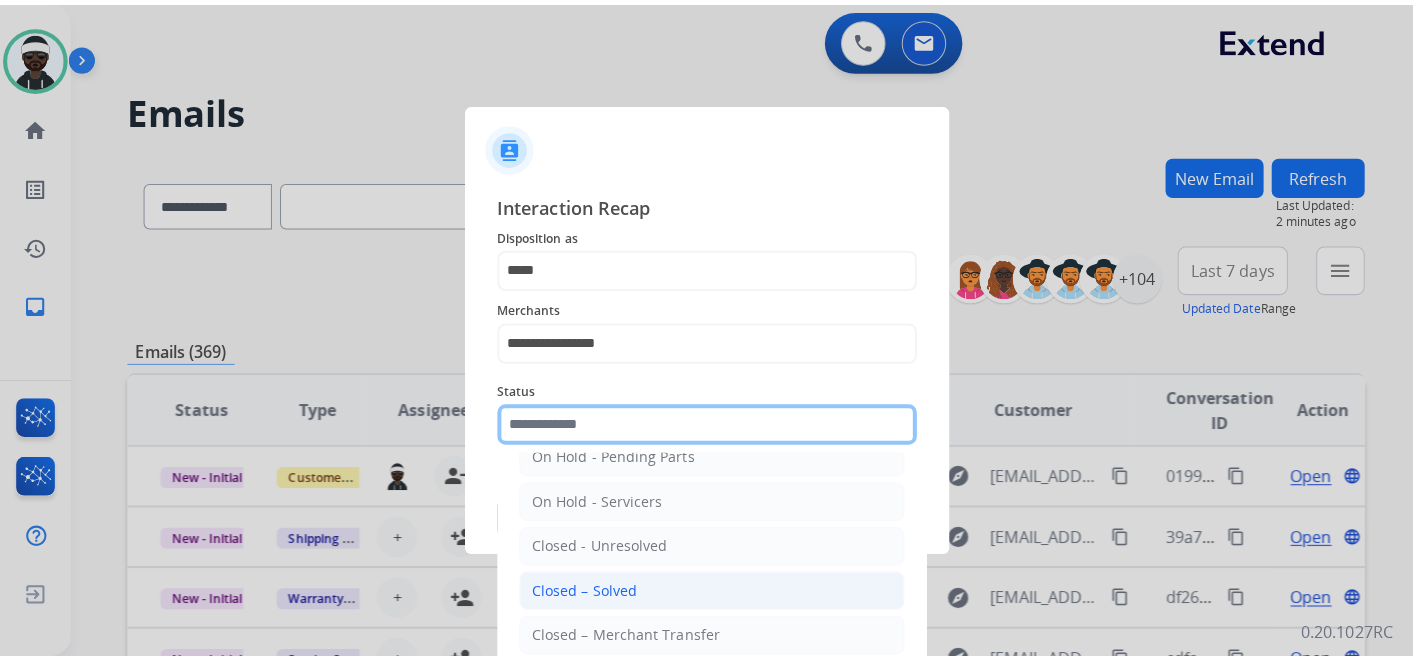 scroll, scrollTop: 114, scrollLeft: 0, axis: vertical 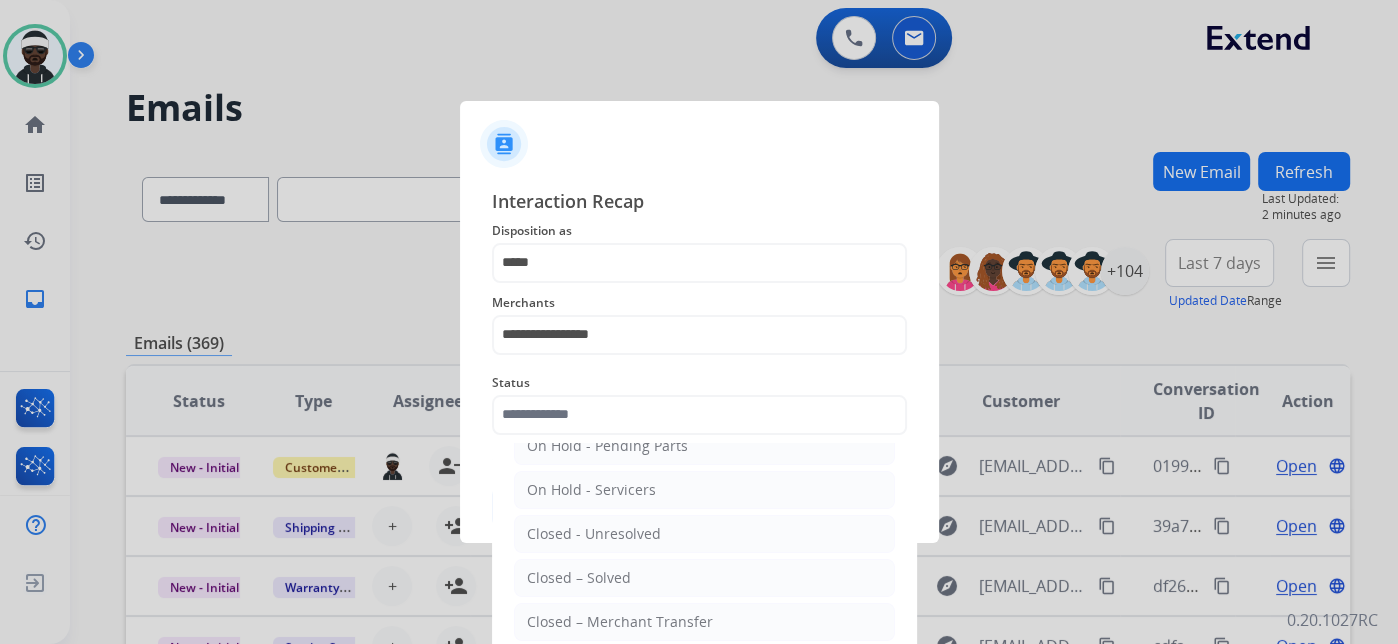 drag, startPoint x: 631, startPoint y: 565, endPoint x: 753, endPoint y: 585, distance: 123.62848 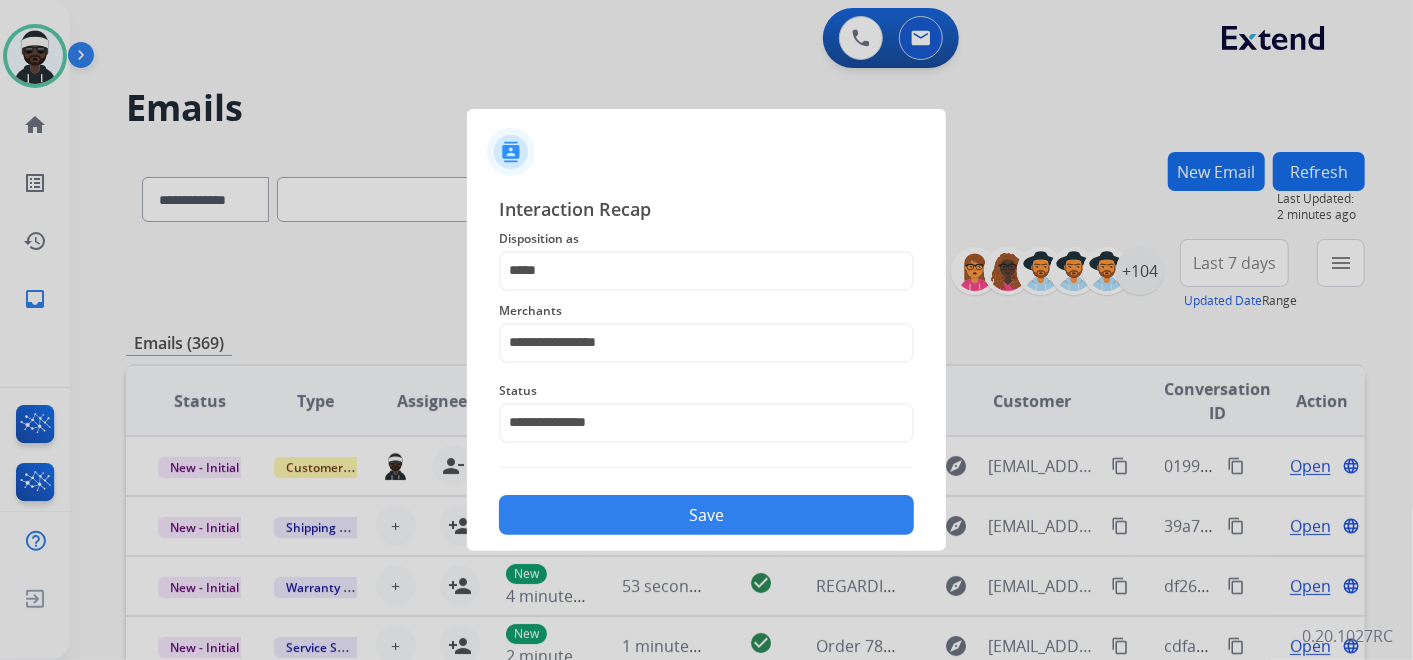 click on "Save" 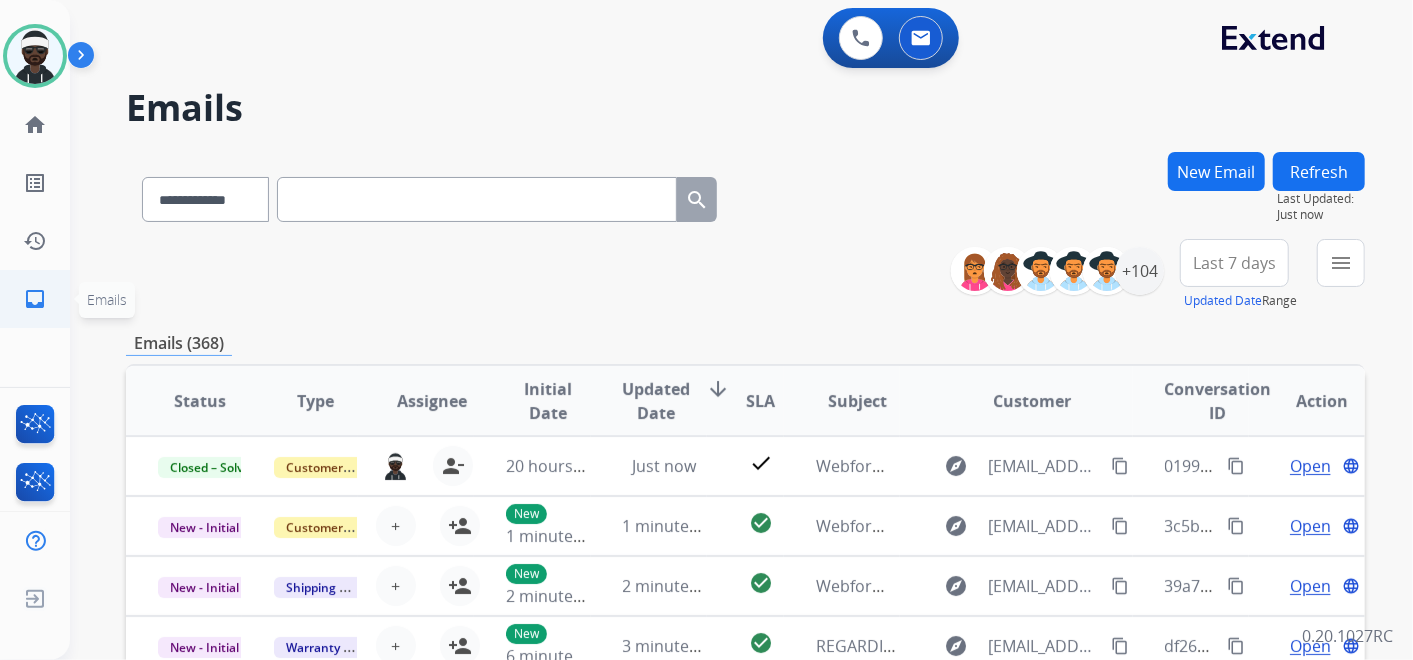 click on "inbox  Emails" 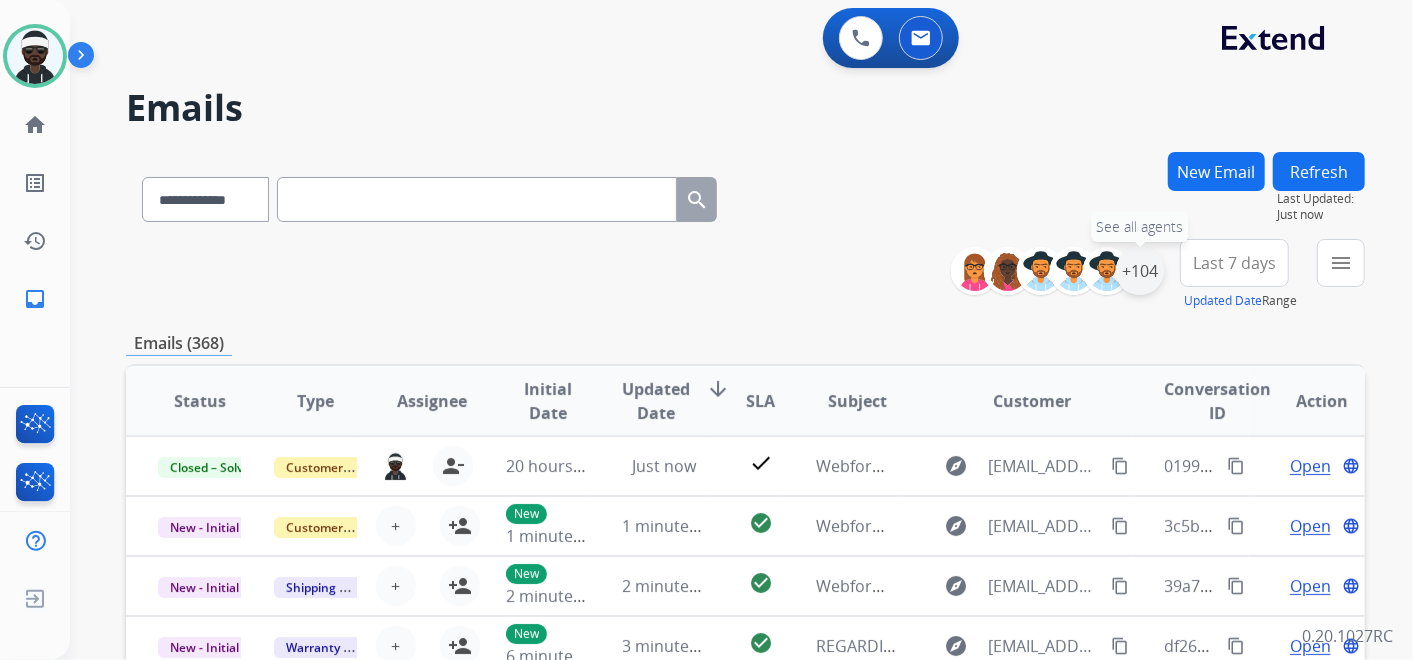click on "+104" at bounding box center [1140, 271] 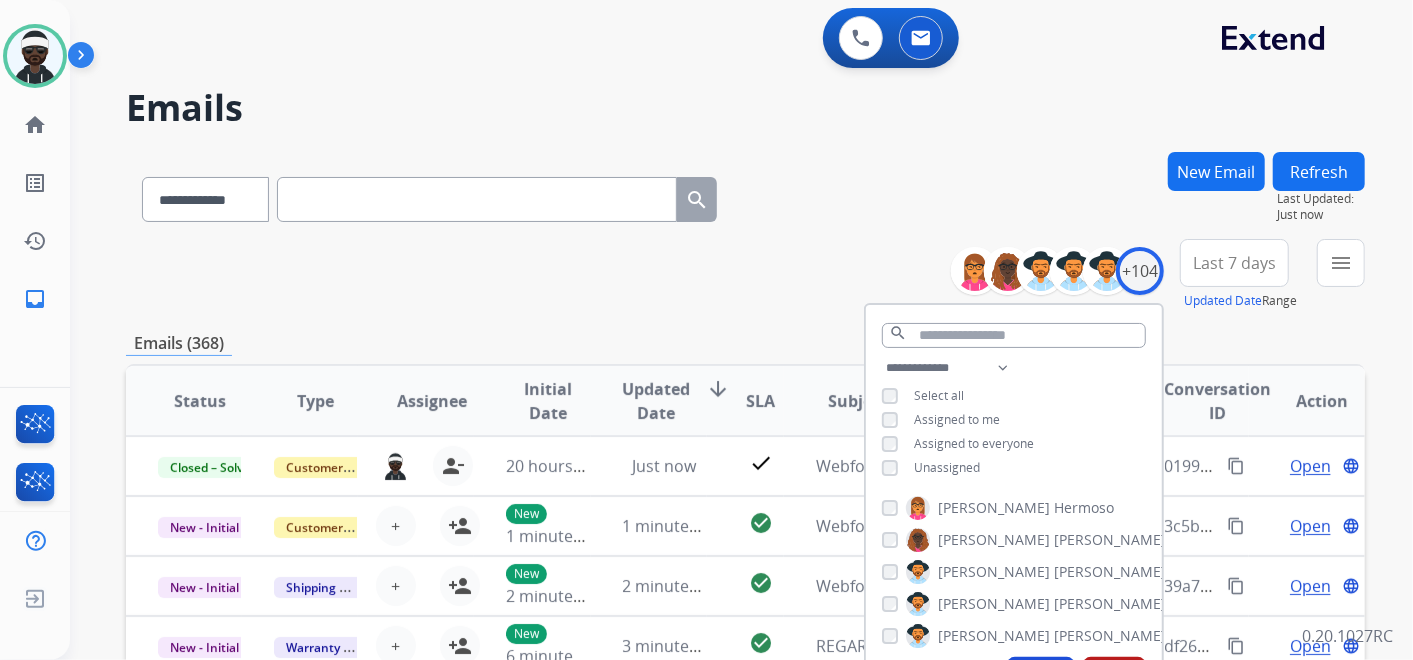 click on "Unassigned" at bounding box center (947, 467) 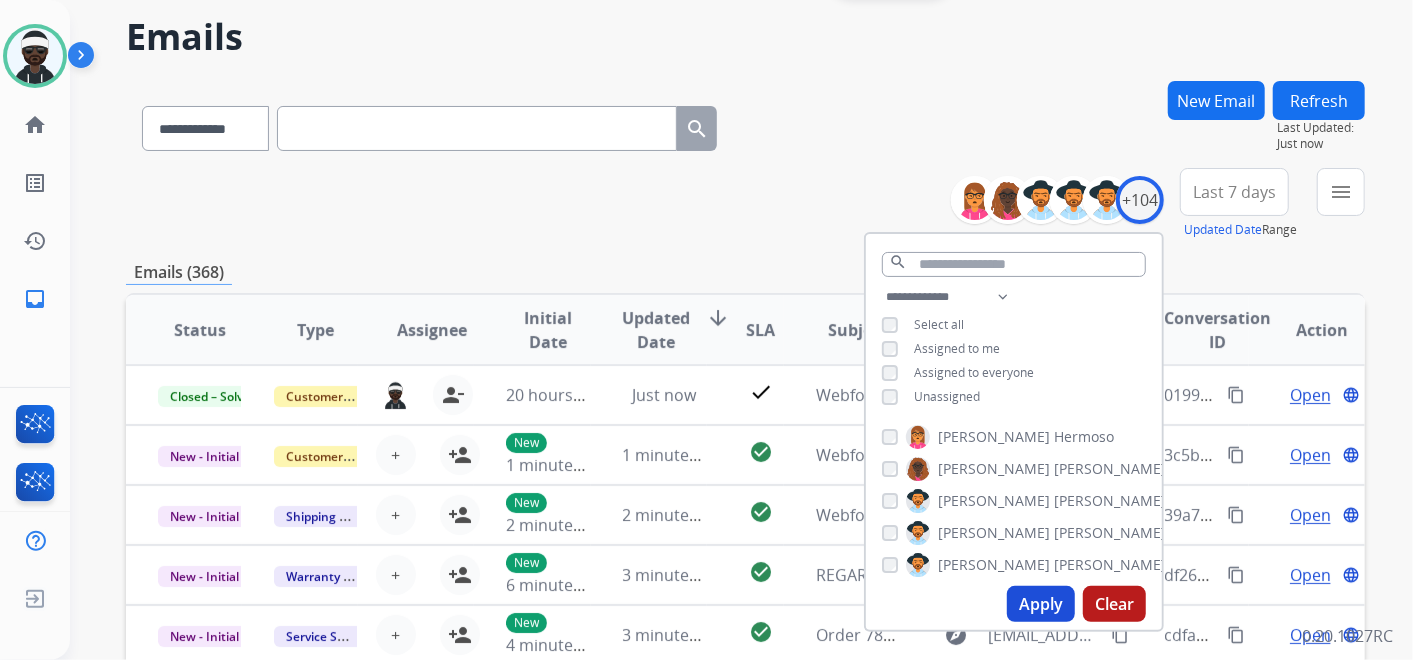 scroll, scrollTop: 333, scrollLeft: 0, axis: vertical 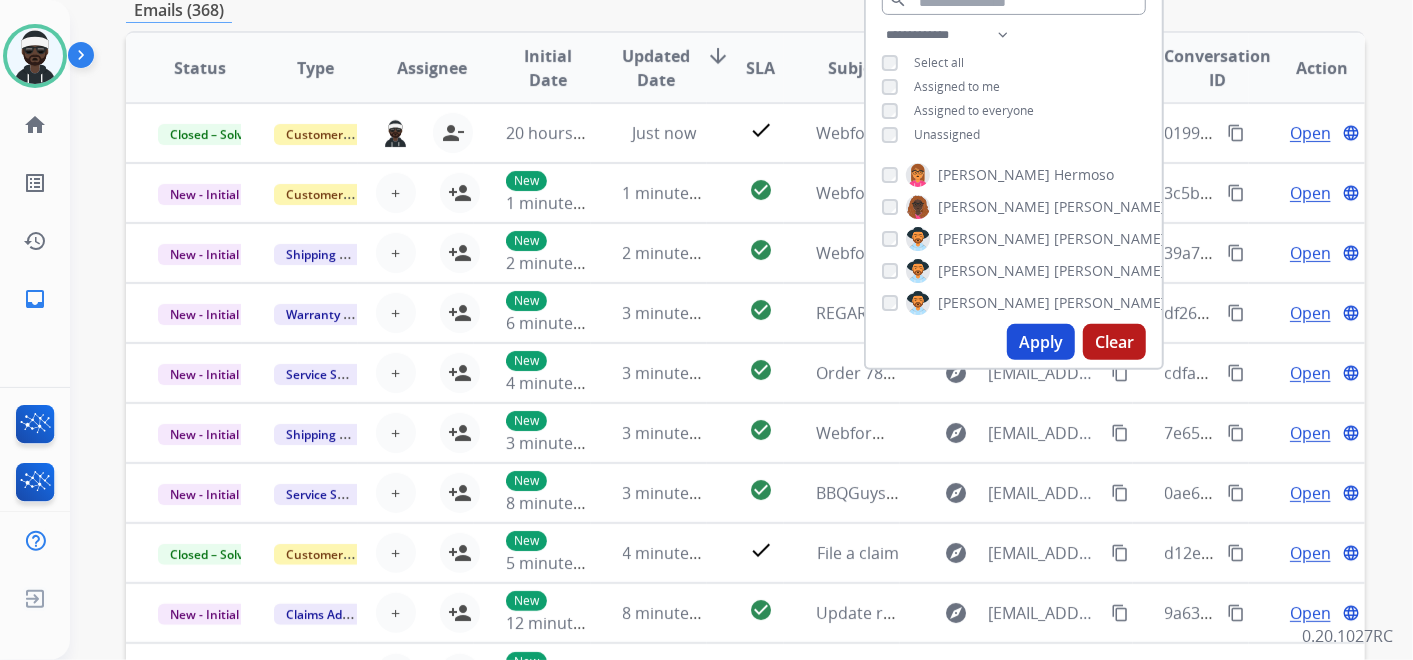 click on "Apply" at bounding box center [1041, 342] 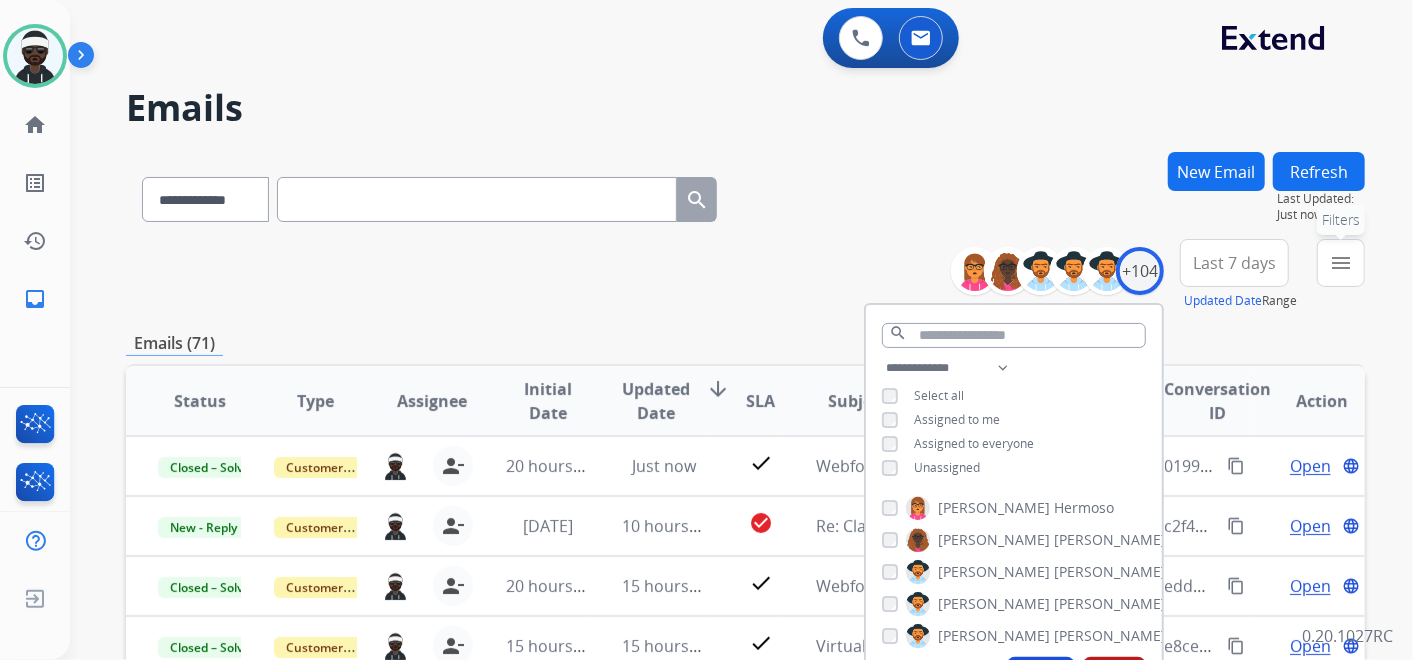 click on "menu  Filters" at bounding box center [1341, 263] 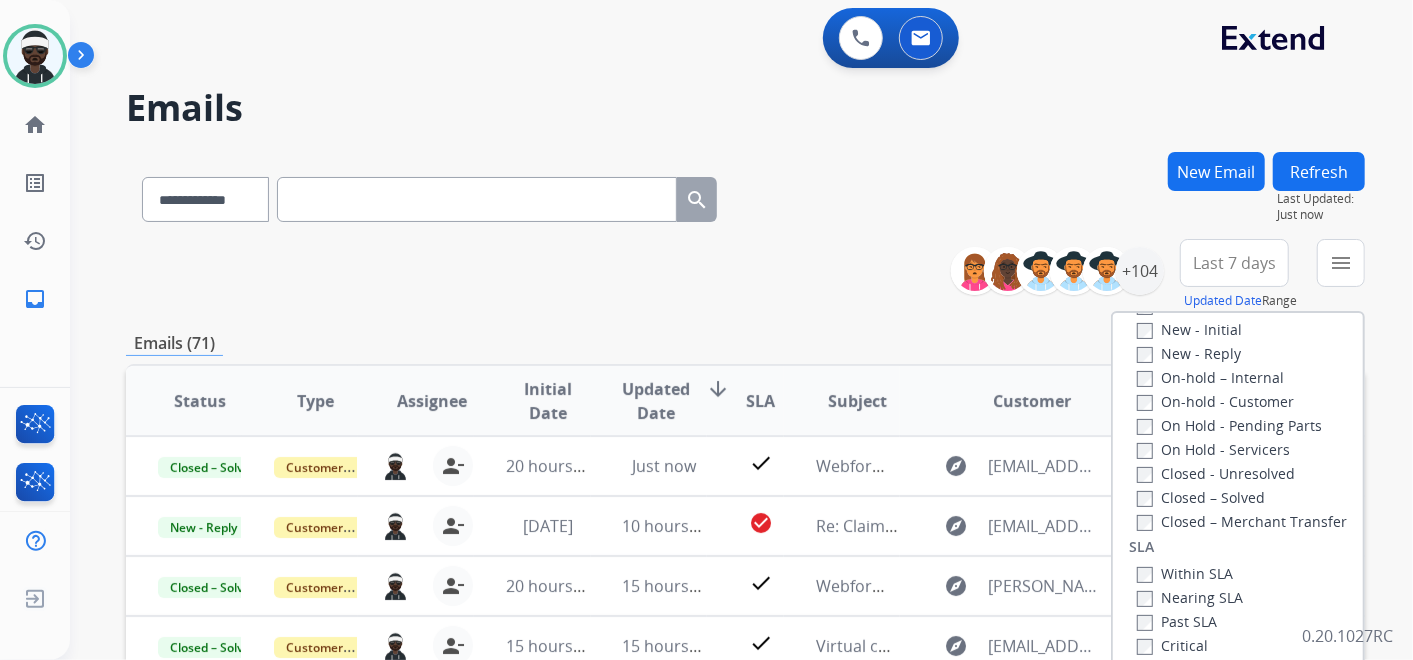 scroll, scrollTop: 304, scrollLeft: 0, axis: vertical 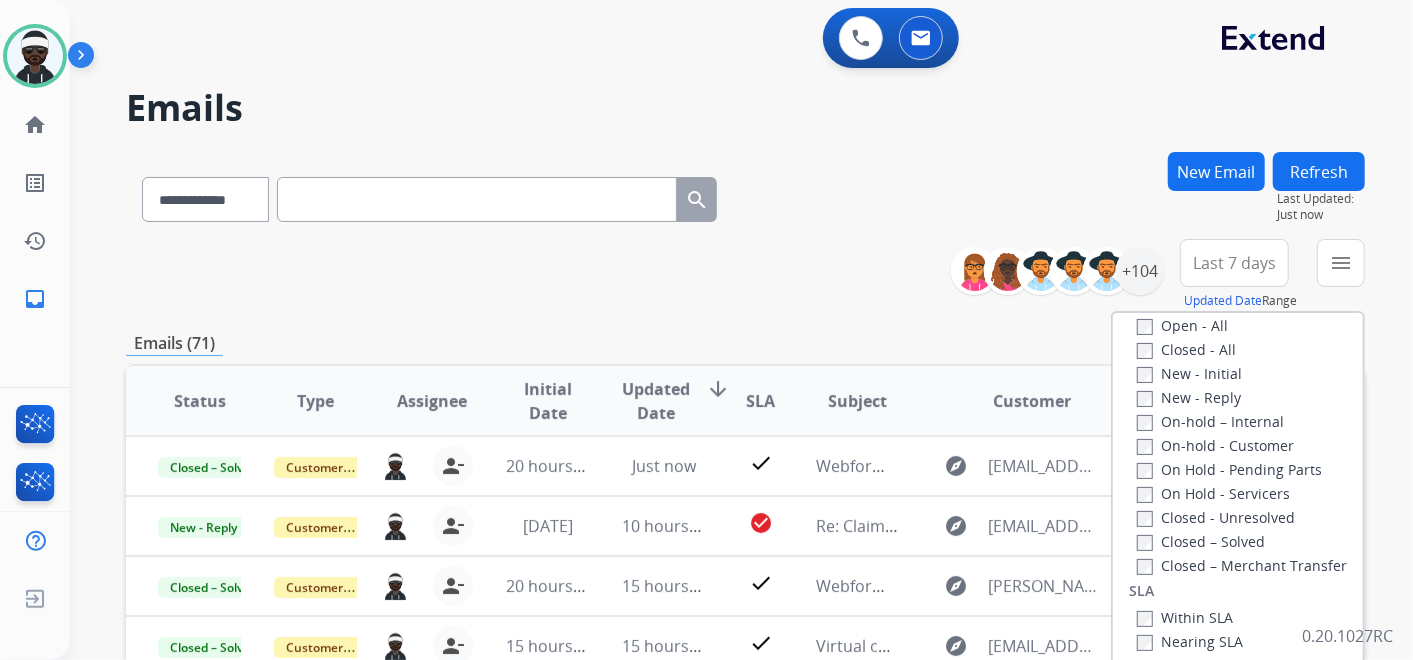 click on "New - Initial" at bounding box center [1189, 373] 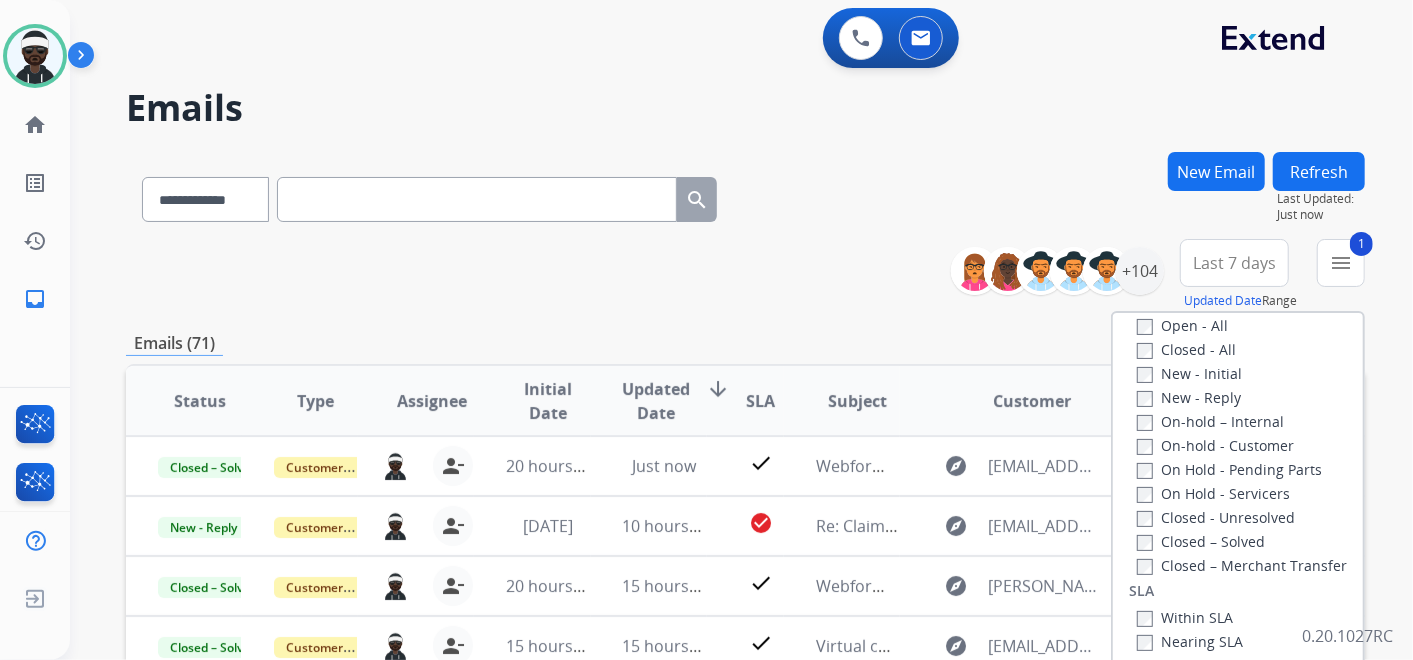 click on "New - Reply" at bounding box center [1189, 397] 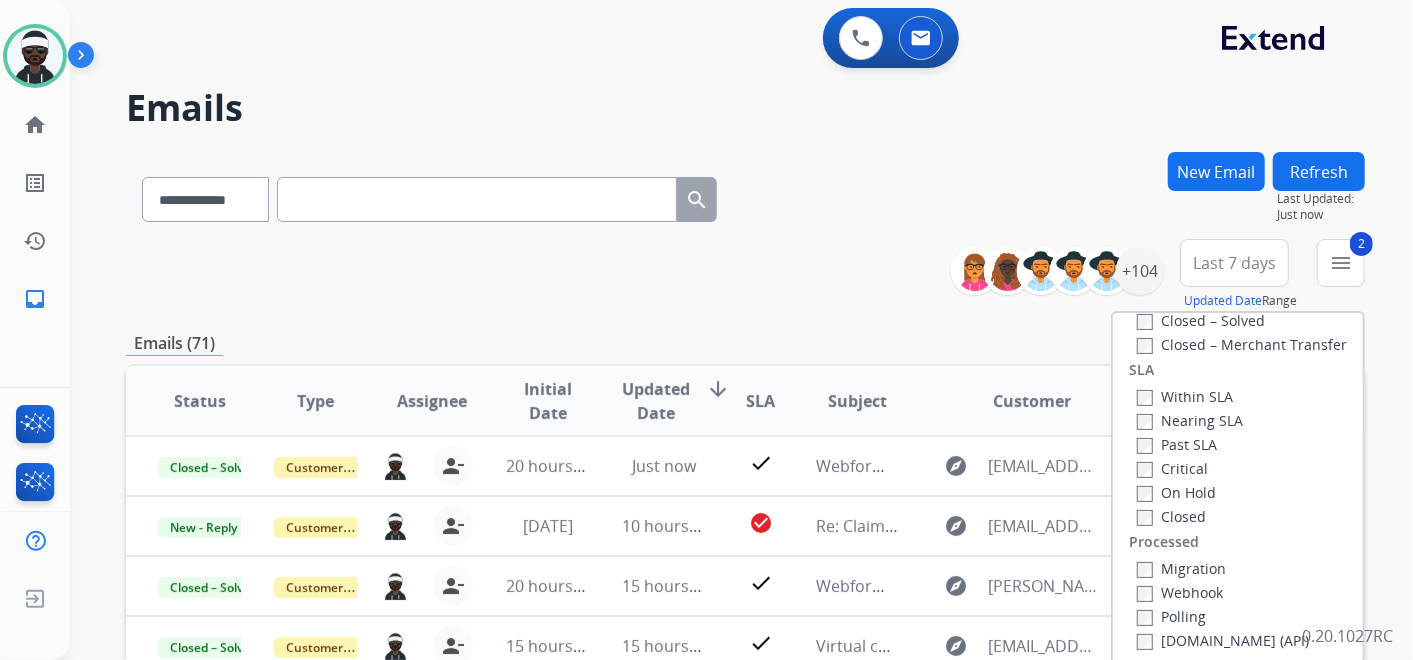 scroll, scrollTop: 526, scrollLeft: 0, axis: vertical 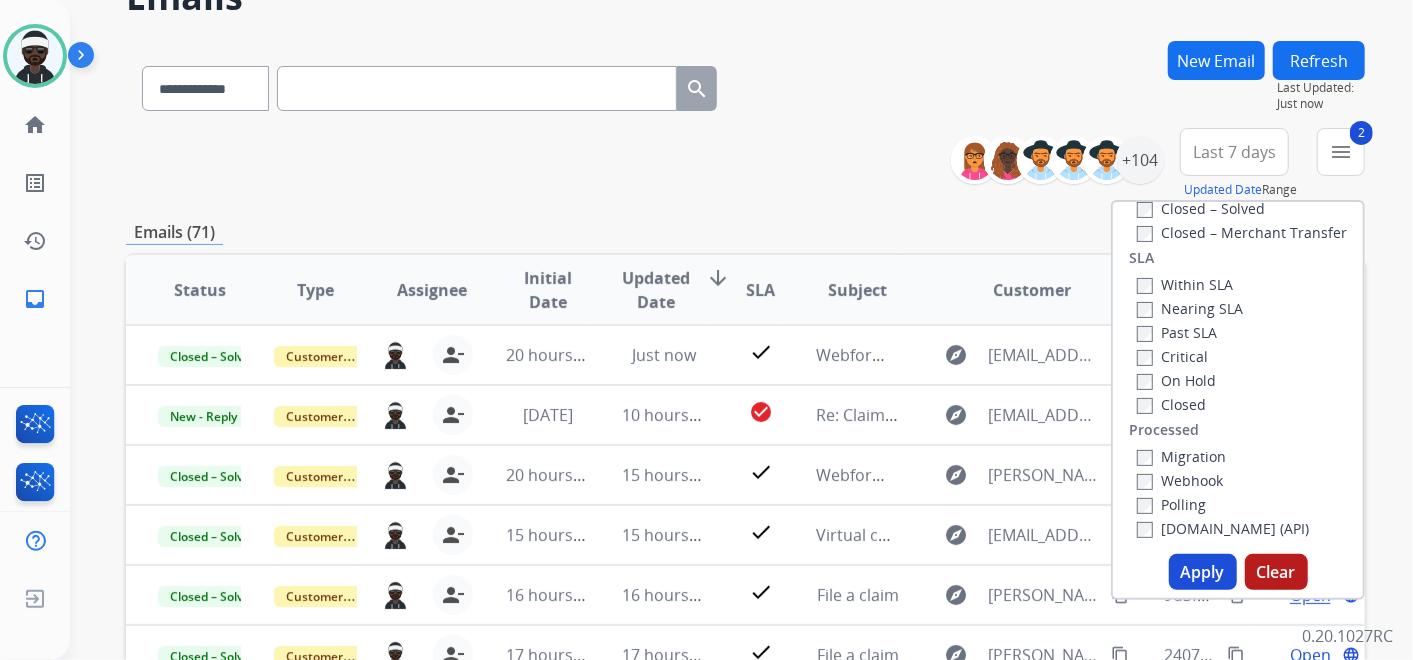 click on "Apply" at bounding box center (1203, 572) 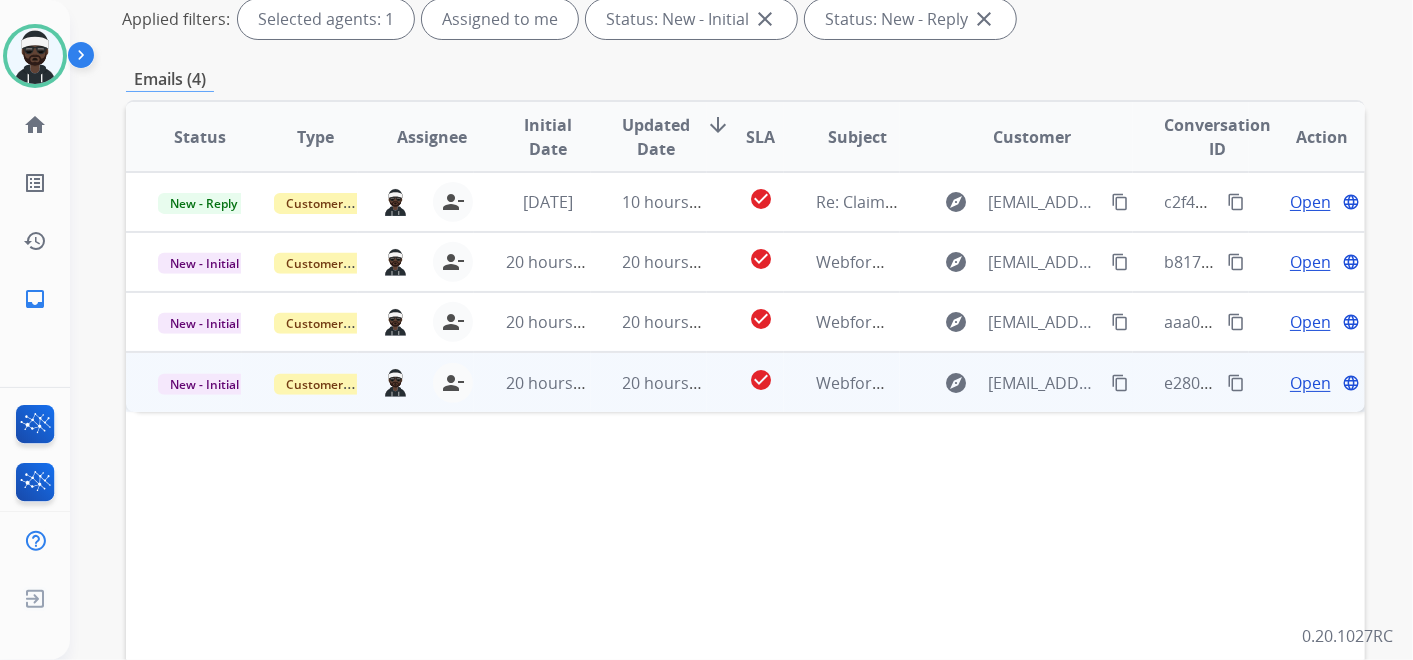 scroll, scrollTop: 333, scrollLeft: 0, axis: vertical 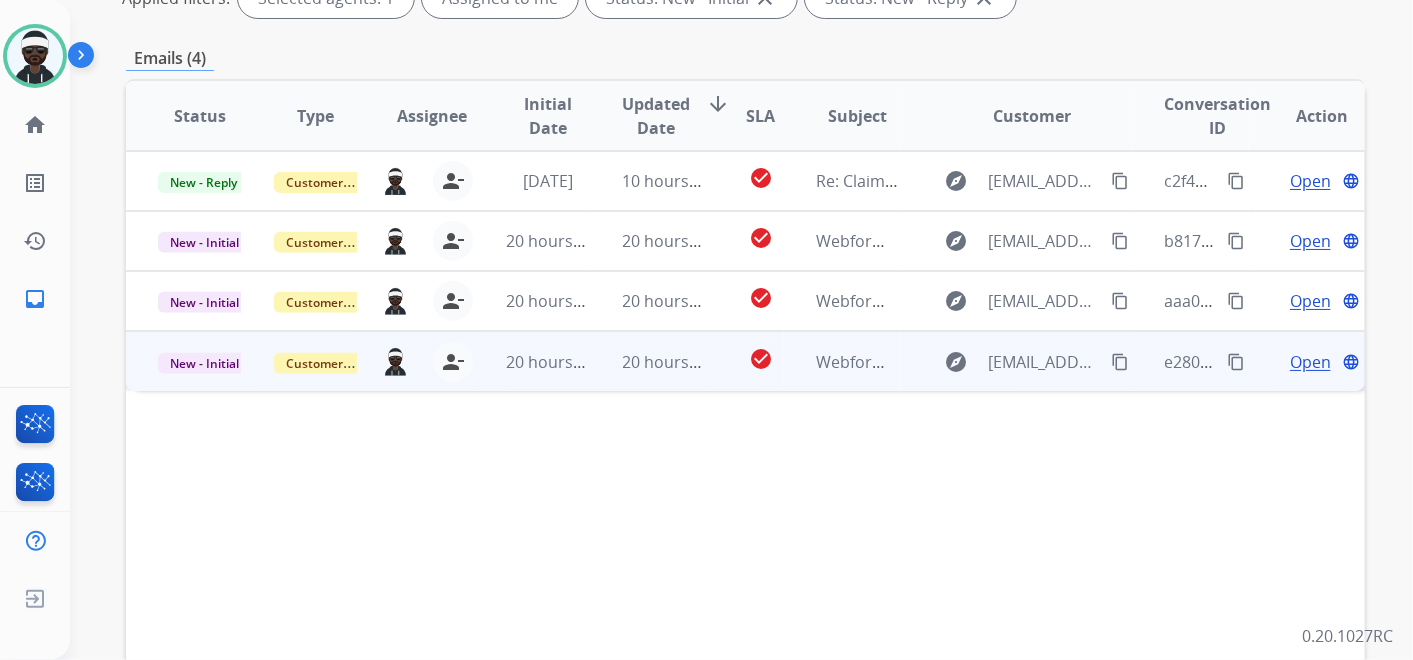 click on "Open" at bounding box center [1310, 362] 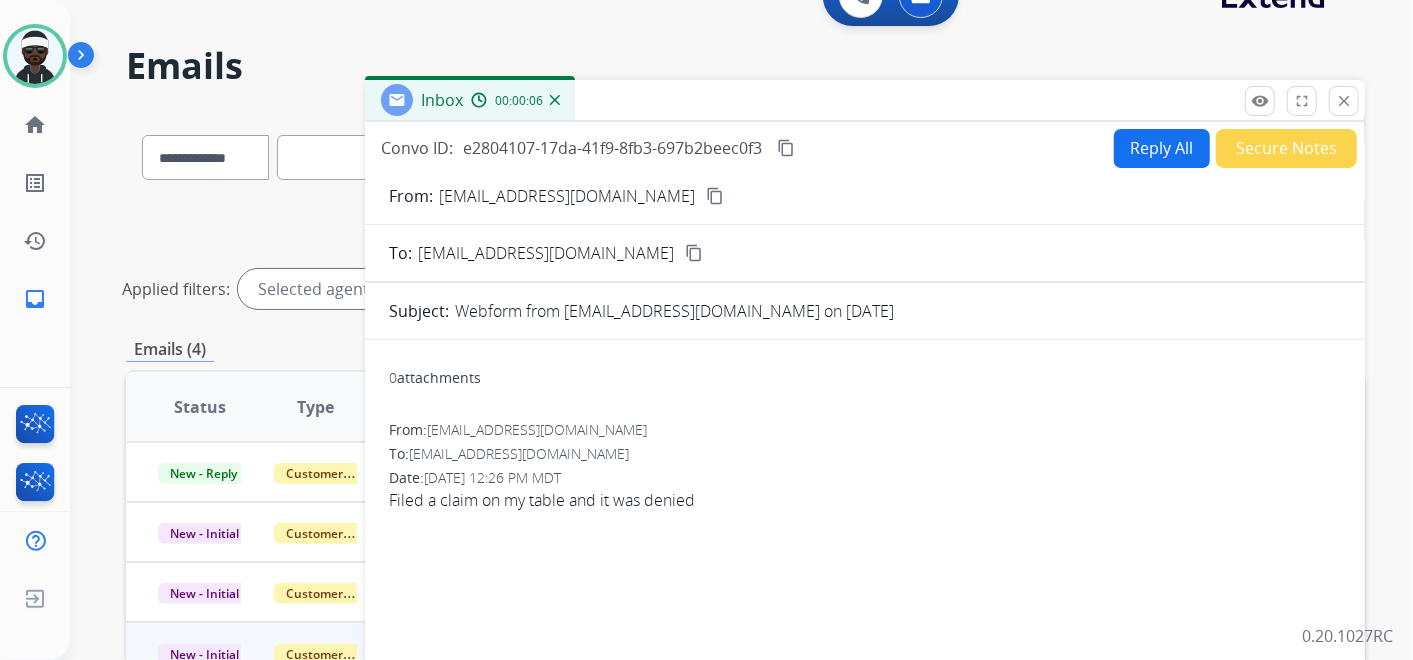 scroll, scrollTop: 0, scrollLeft: 0, axis: both 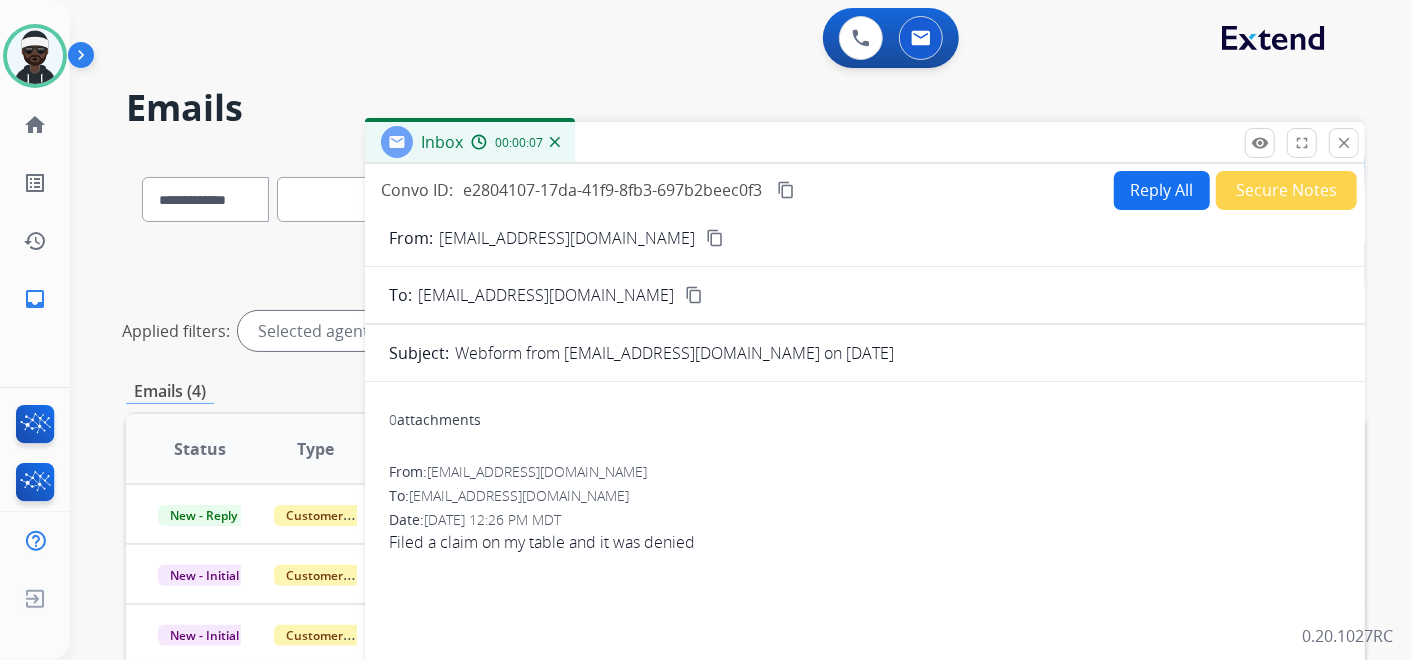 click on "content_copy" at bounding box center (715, 238) 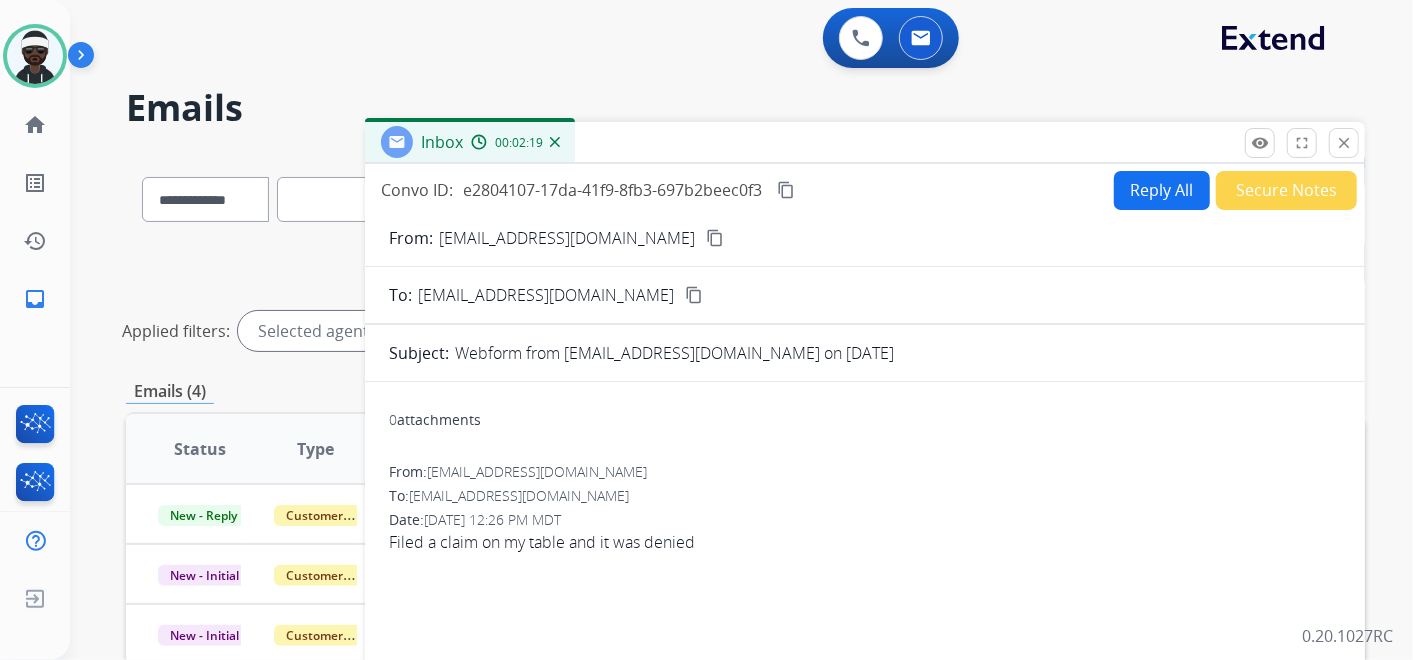 click on "Reply All" at bounding box center [1162, 190] 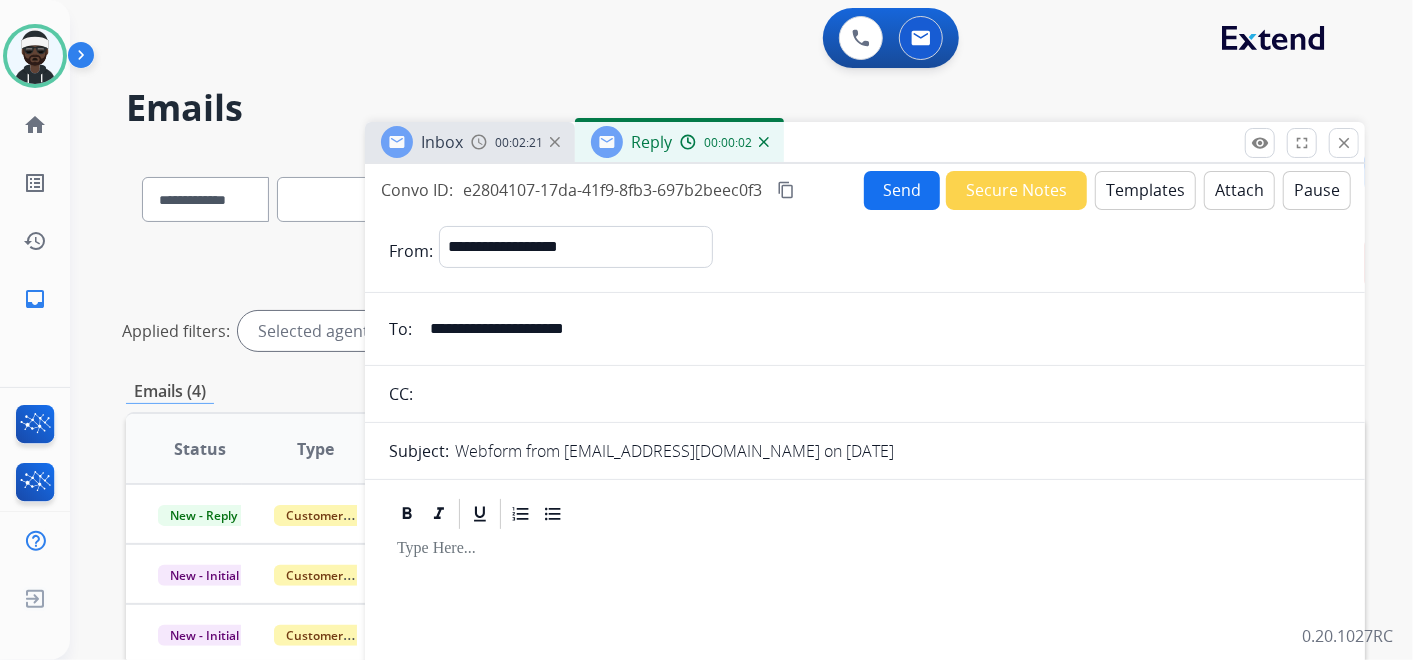 click on "Templates" at bounding box center [1145, 190] 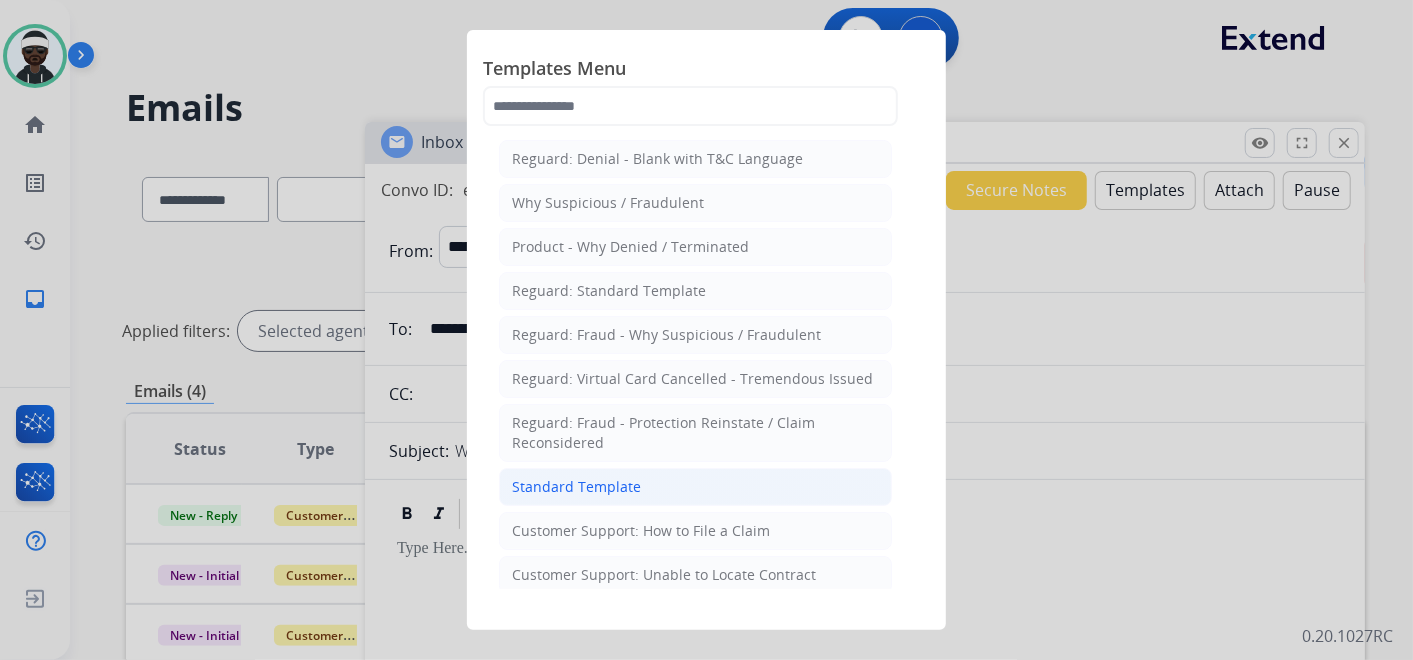 click on "Standard Template" 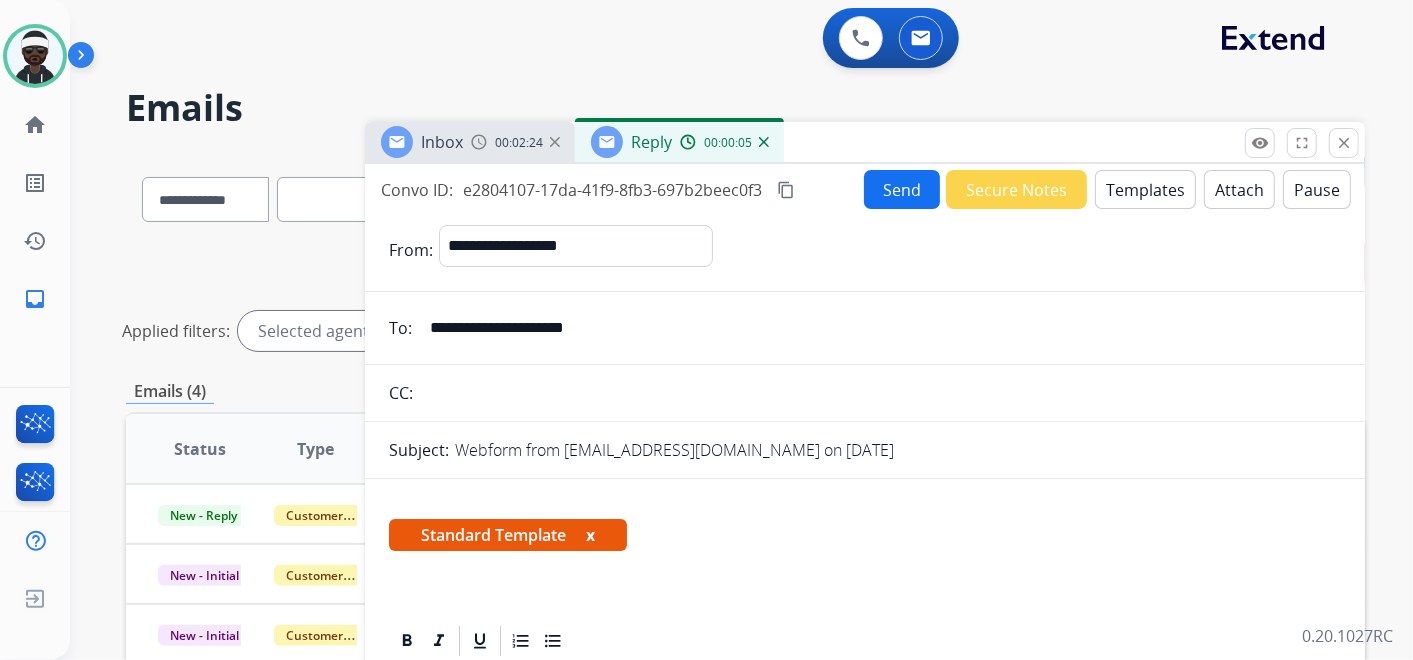 click on "x" at bounding box center (590, 535) 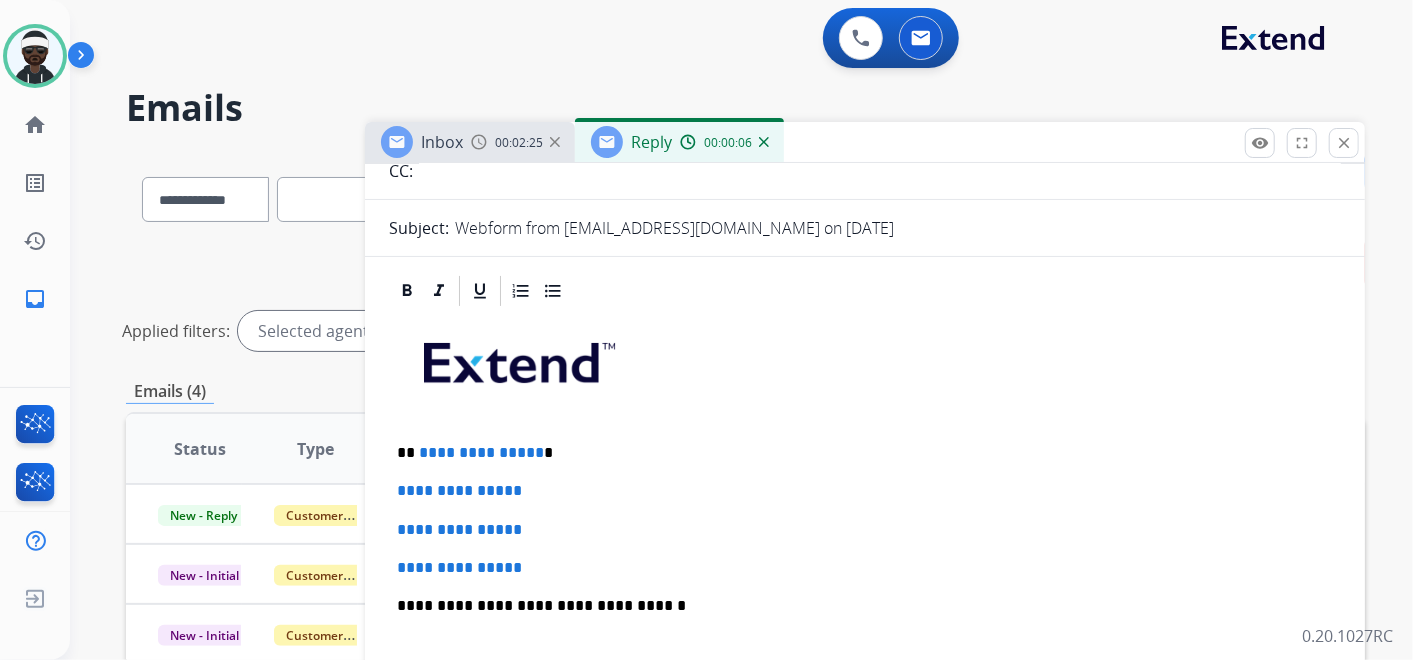 scroll, scrollTop: 333, scrollLeft: 0, axis: vertical 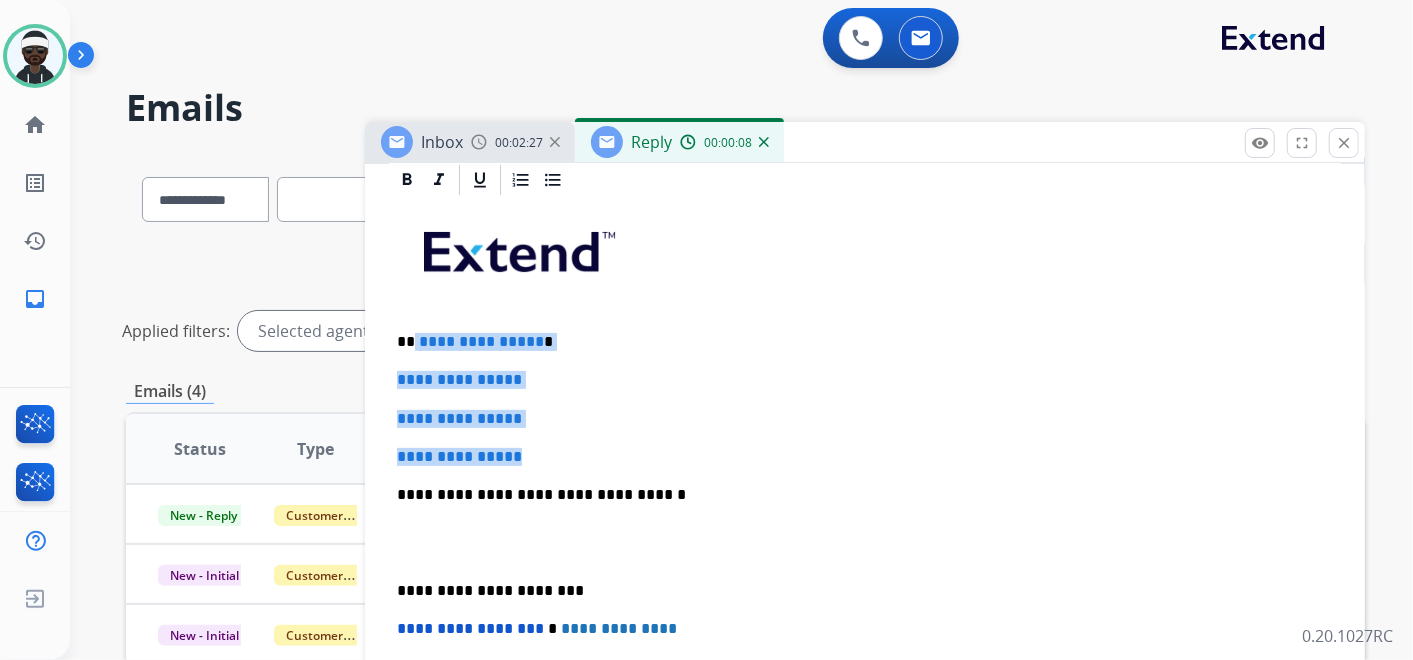 drag, startPoint x: 565, startPoint y: 459, endPoint x: 412, endPoint y: 326, distance: 202.72641 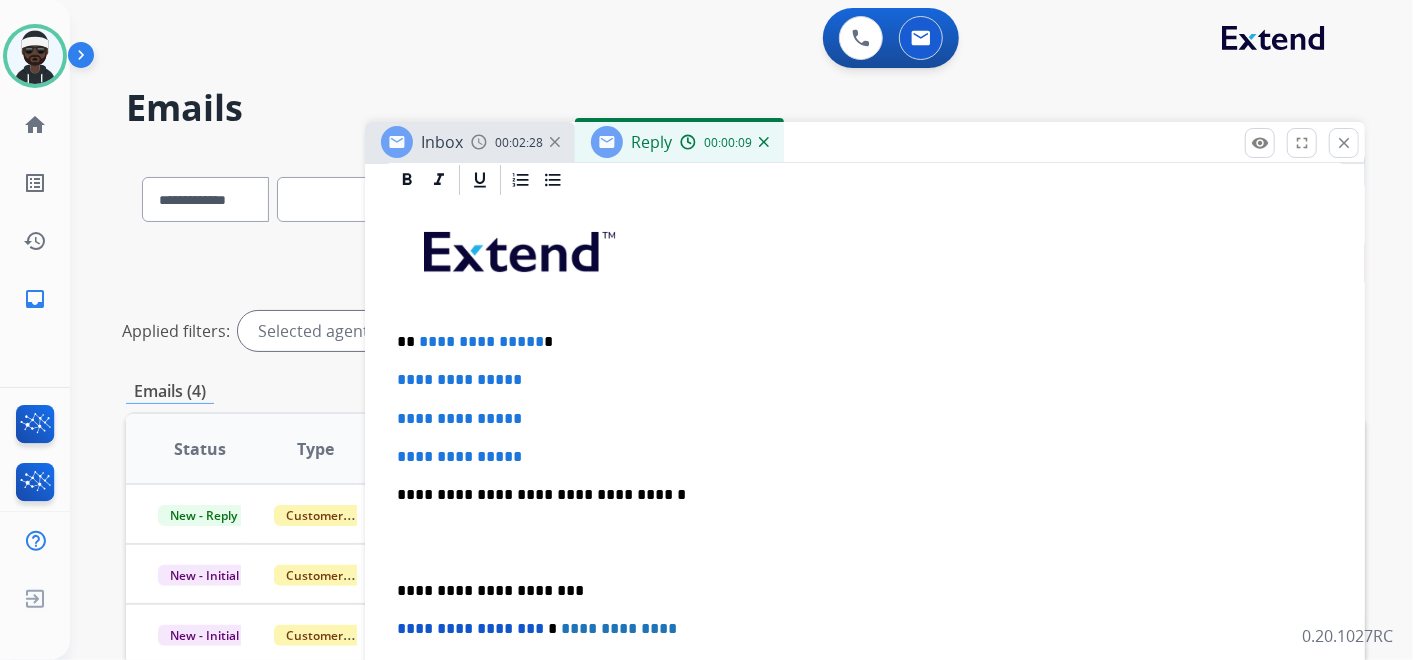 scroll, scrollTop: 270, scrollLeft: 0, axis: vertical 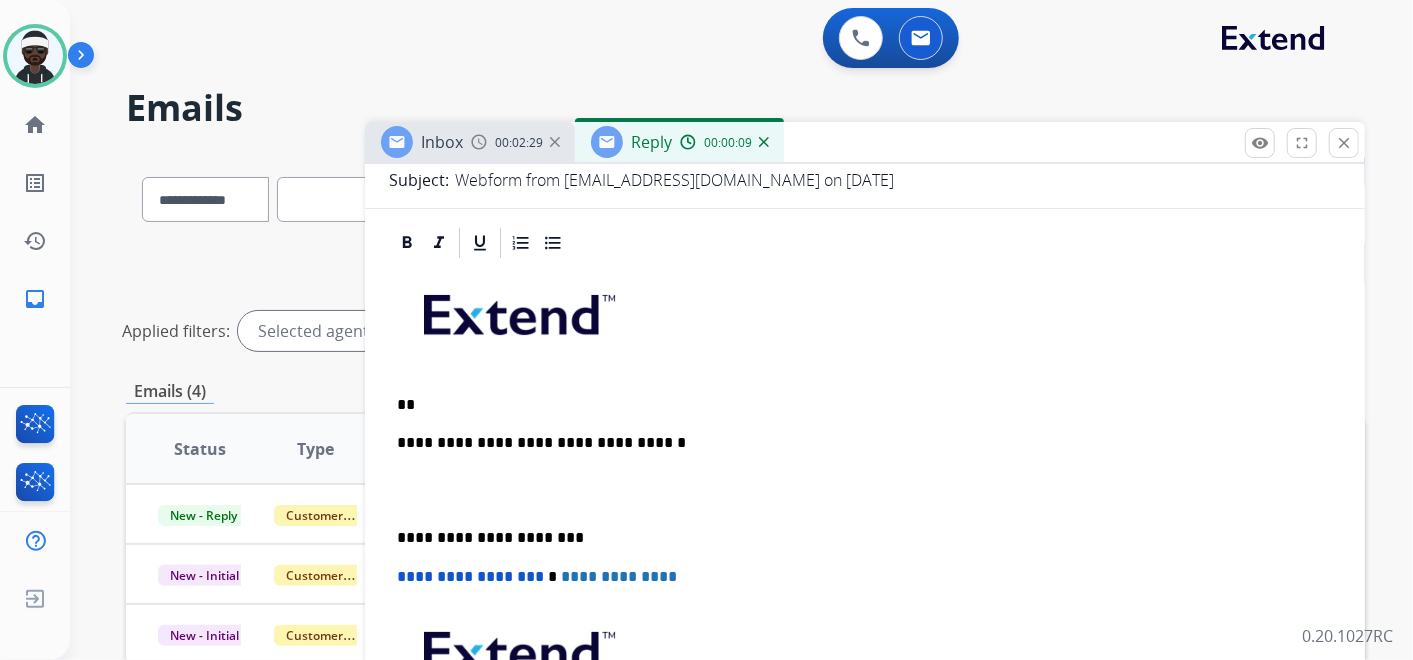 type 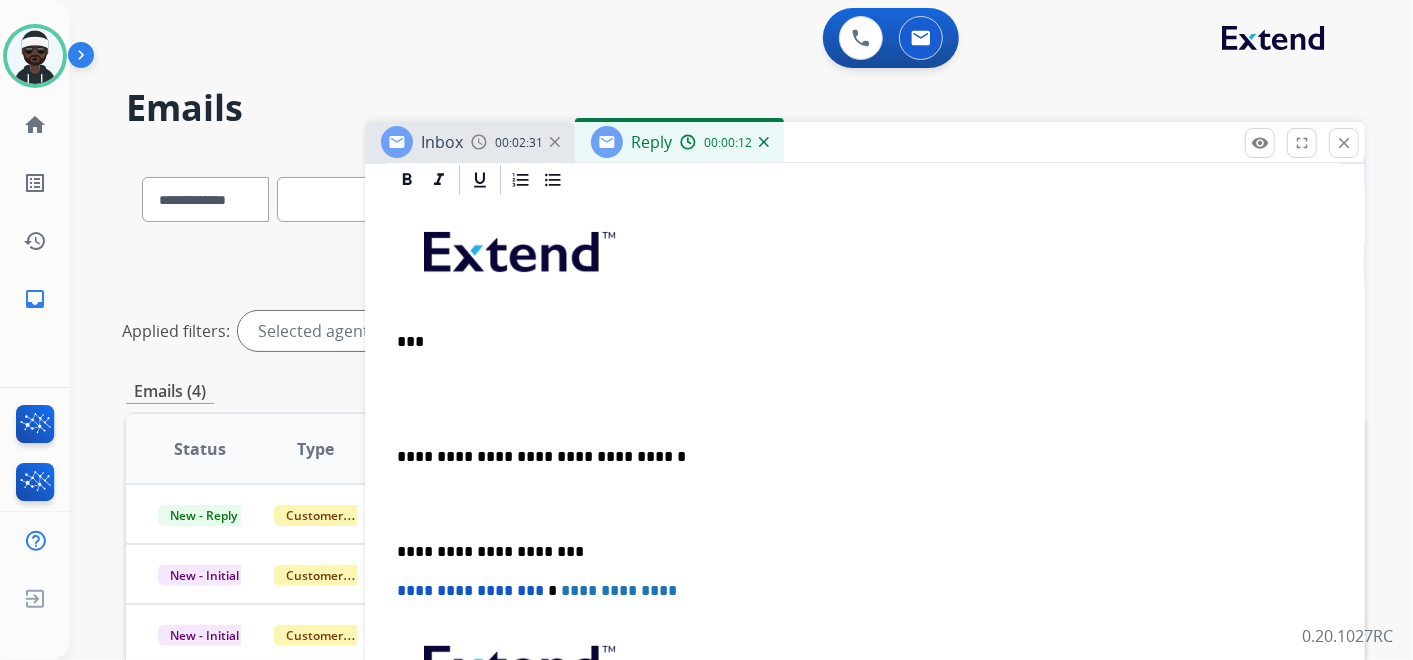 scroll, scrollTop: 308, scrollLeft: 0, axis: vertical 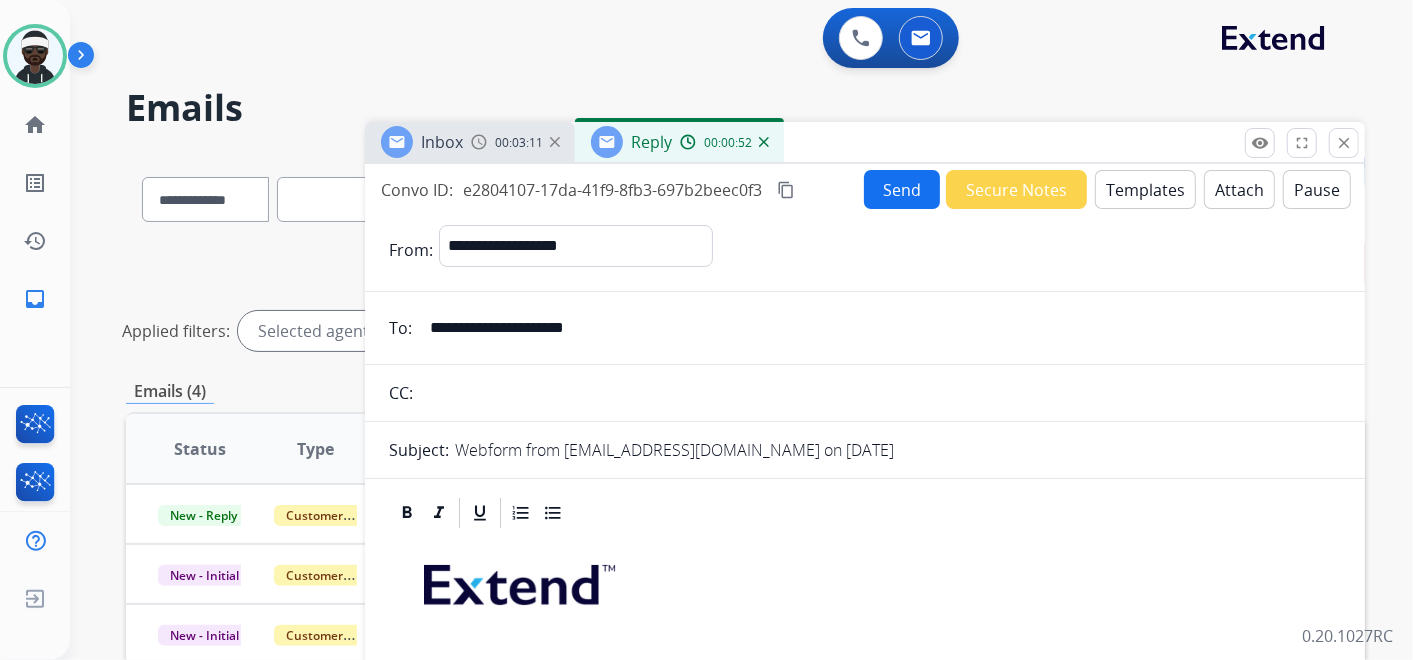 click on "Send" at bounding box center [902, 189] 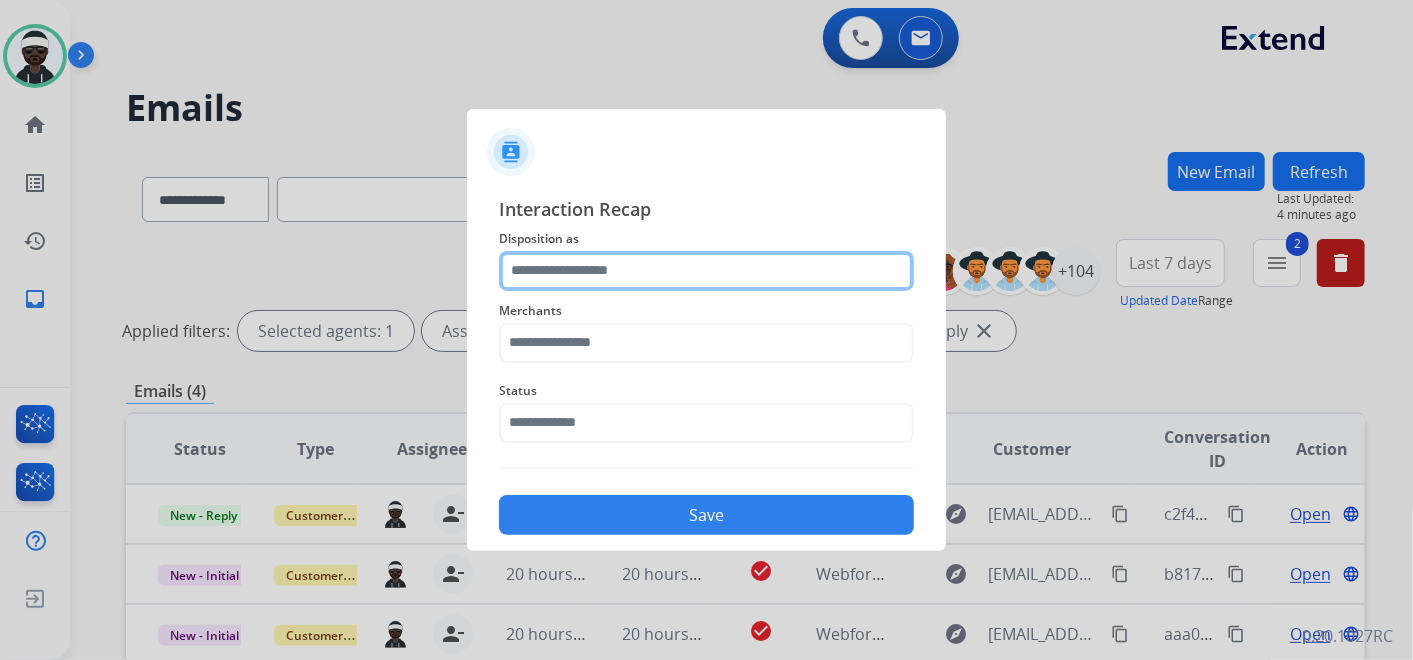 click 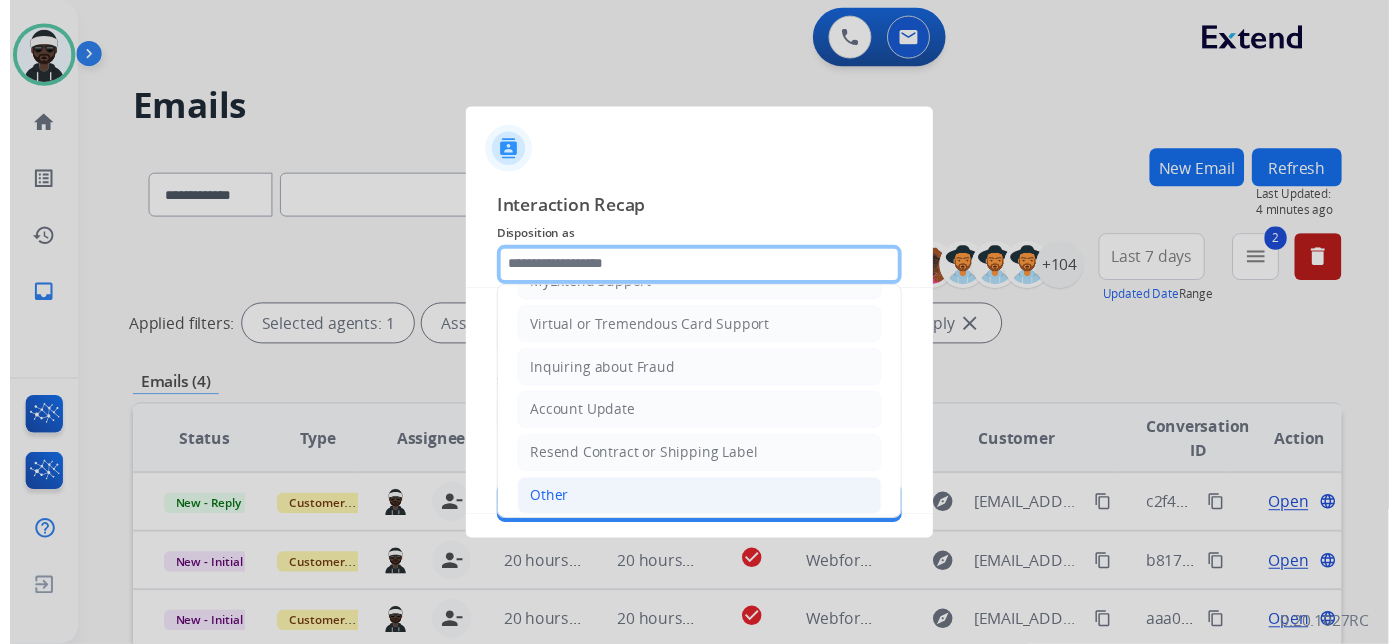 scroll, scrollTop: 305, scrollLeft: 0, axis: vertical 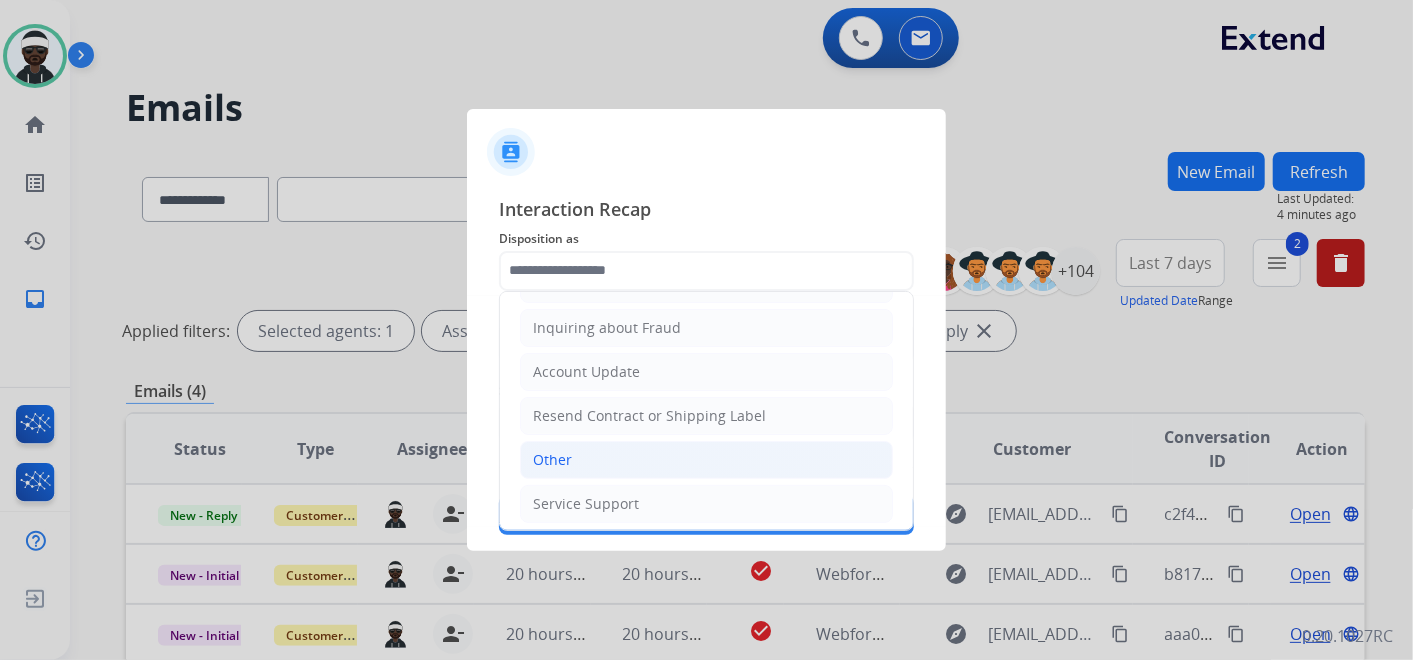 click on "Other" 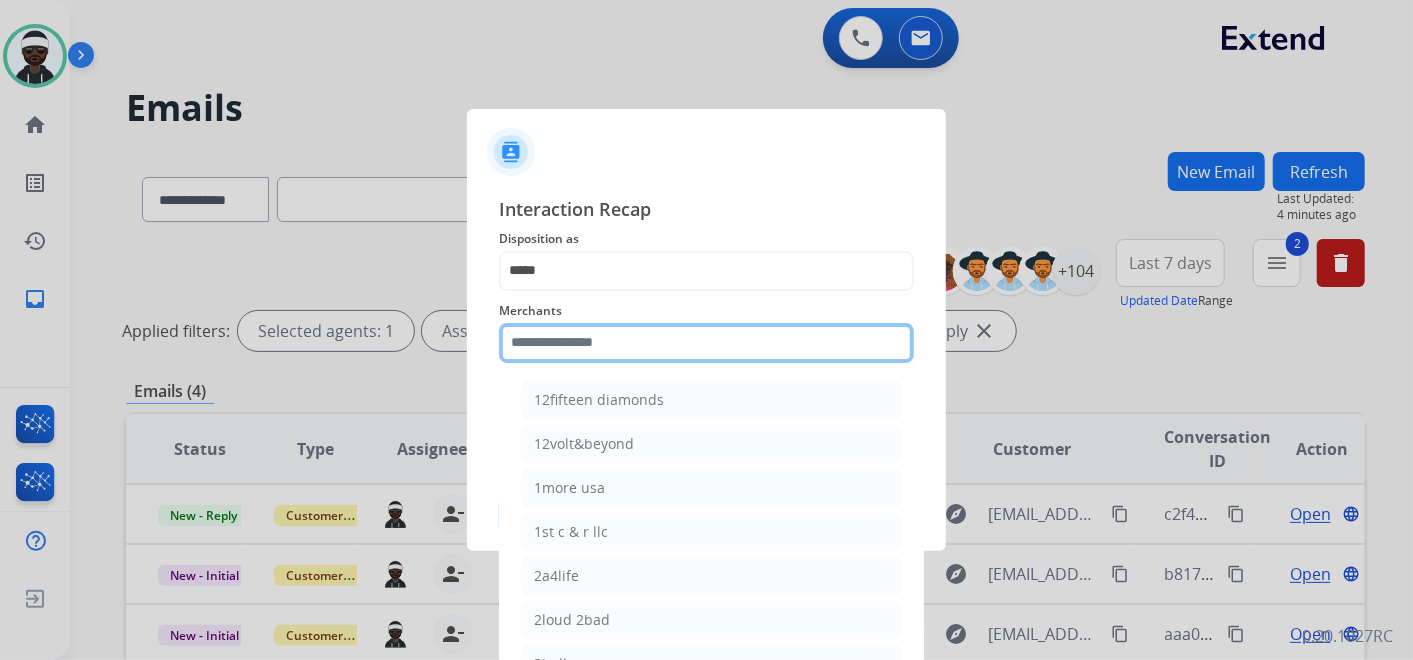 click 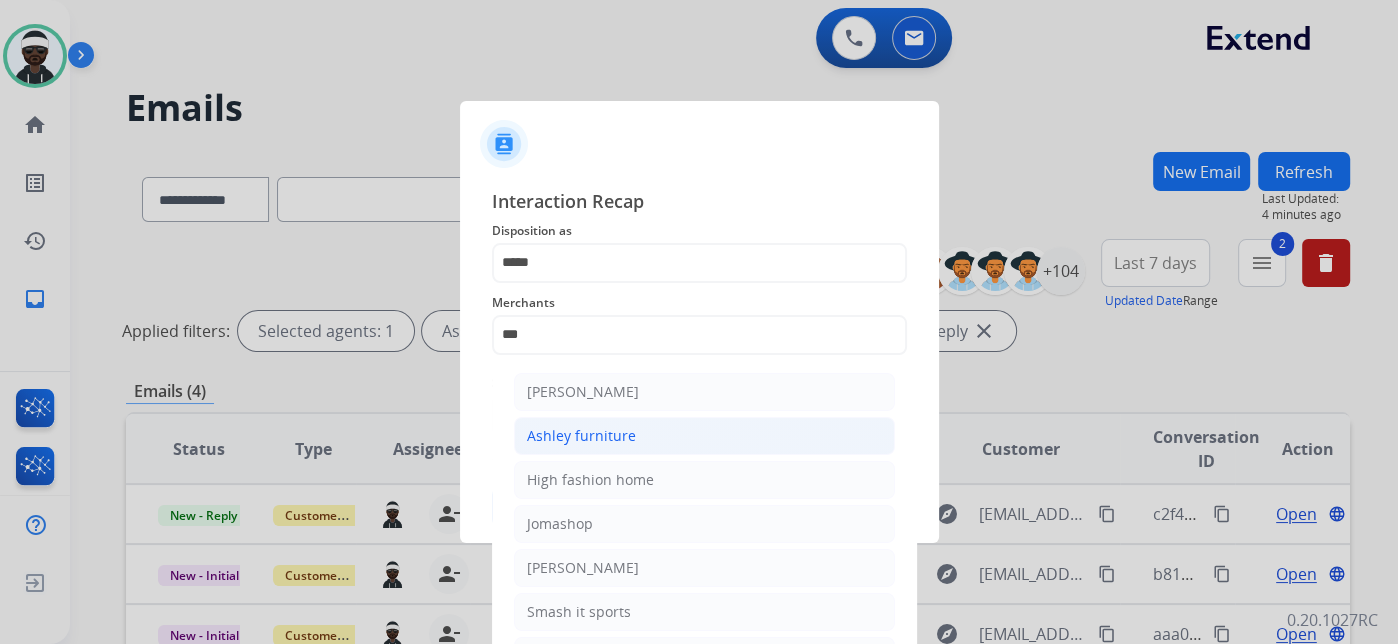 click on "Ashley furniture" 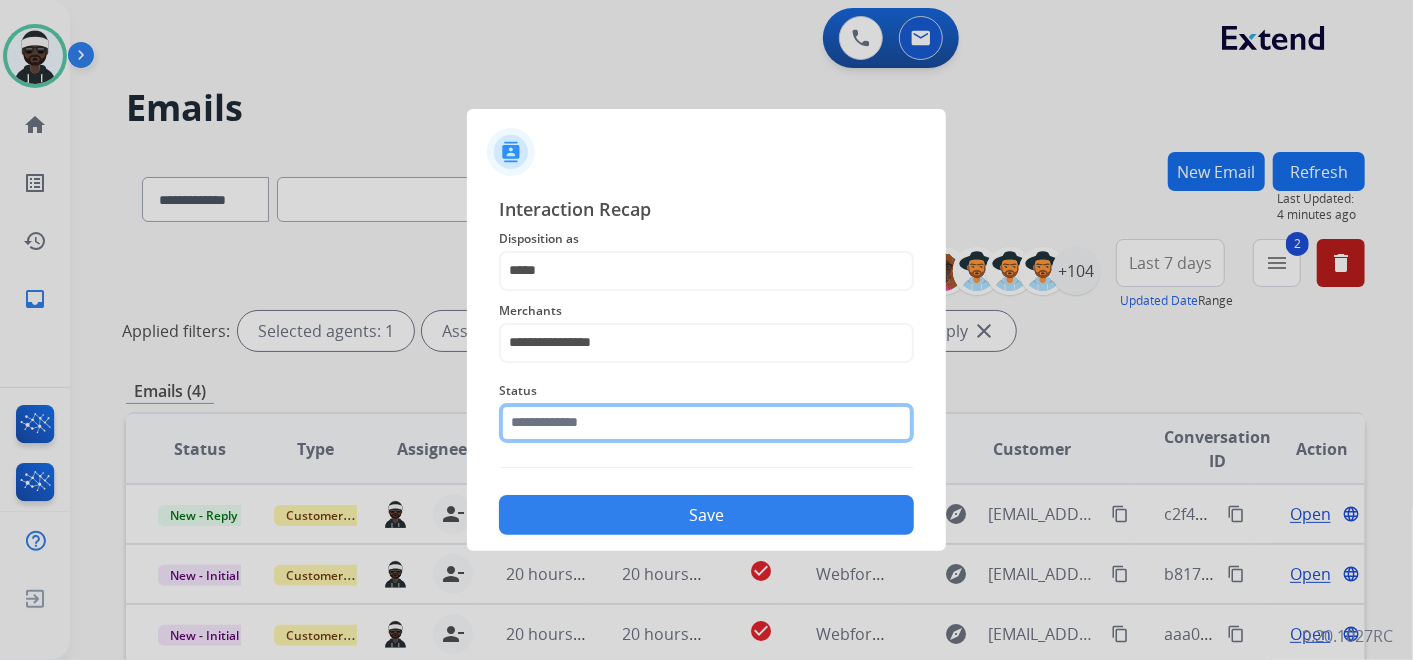 click 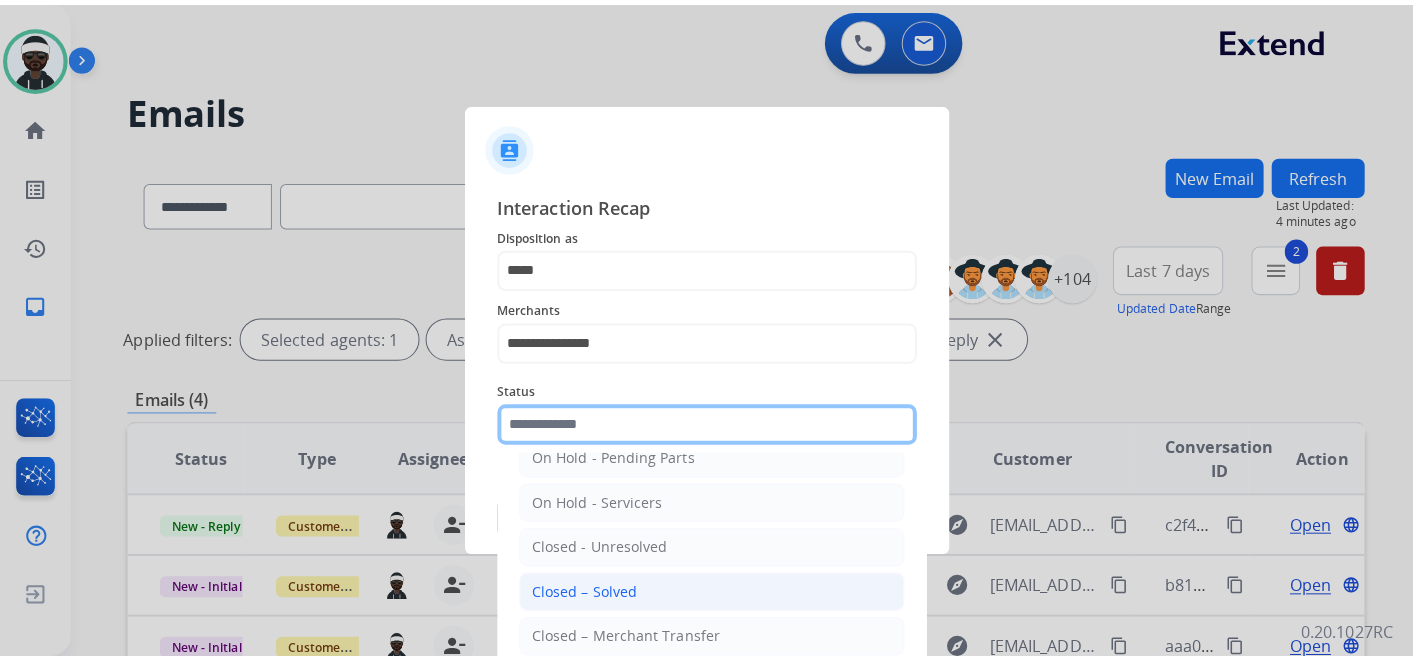 scroll, scrollTop: 114, scrollLeft: 0, axis: vertical 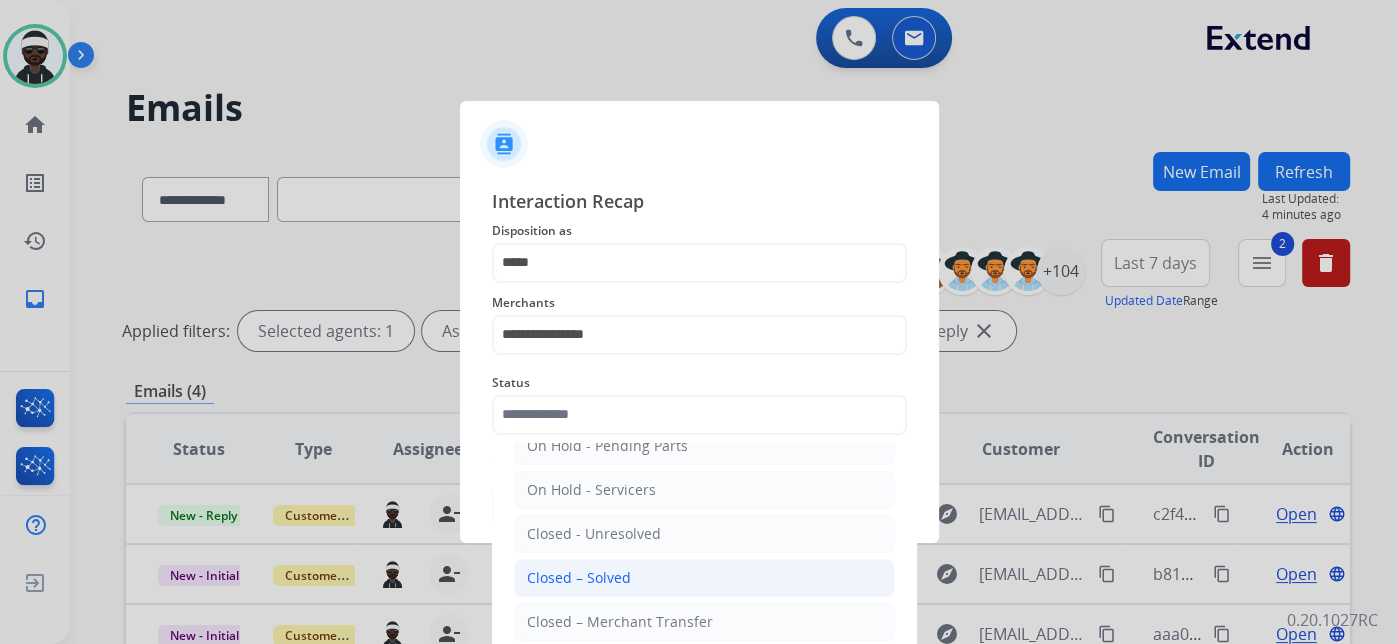 click on "Closed – Solved" 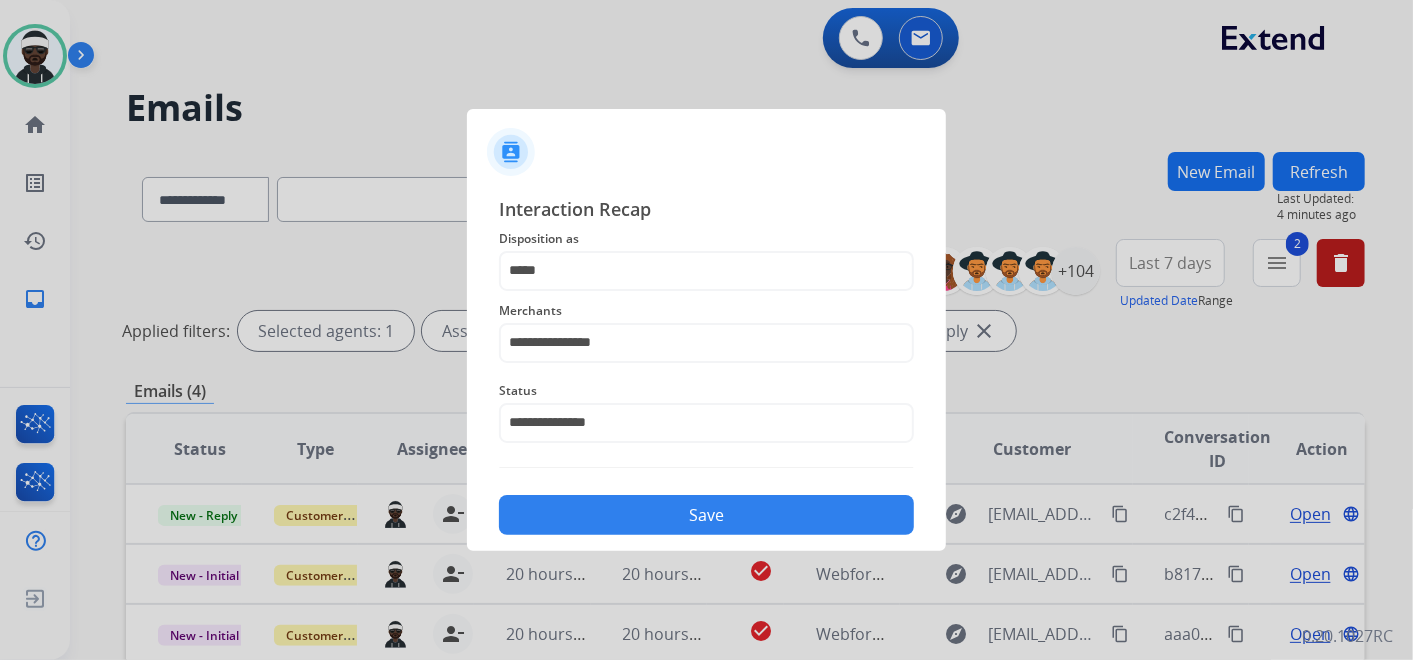 click on "Save" 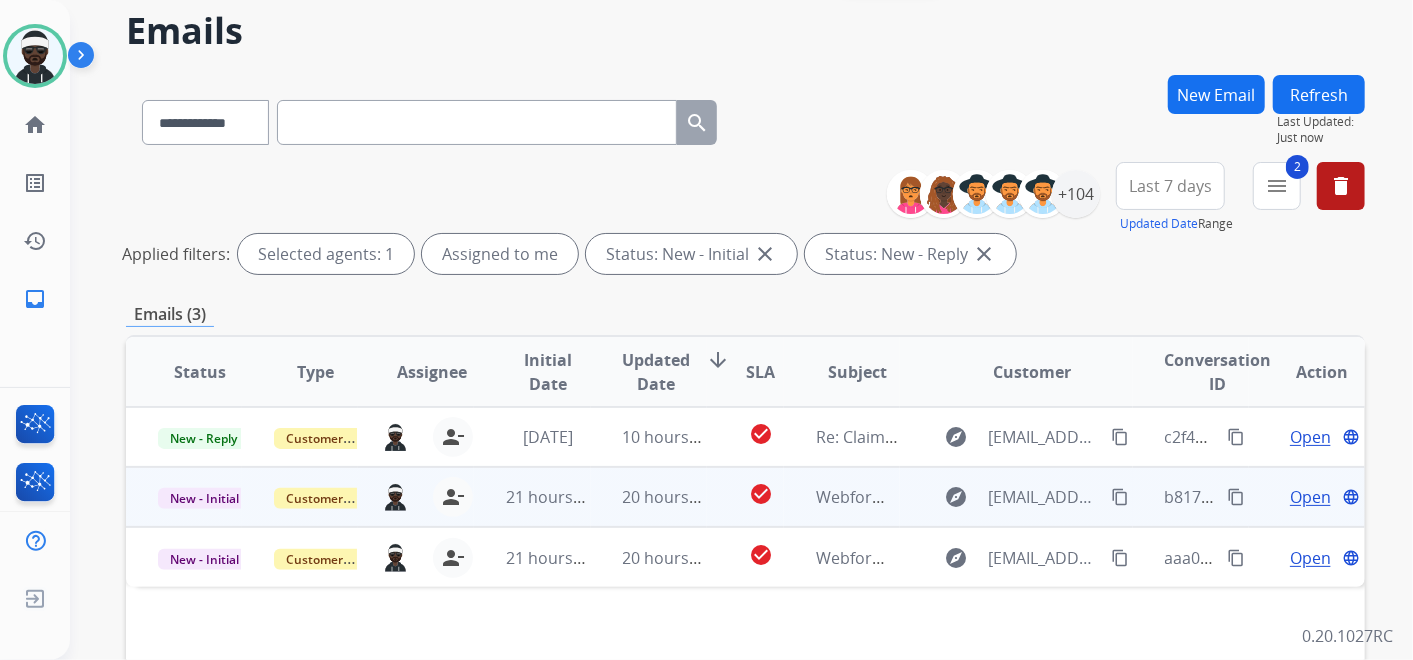 scroll, scrollTop: 111, scrollLeft: 0, axis: vertical 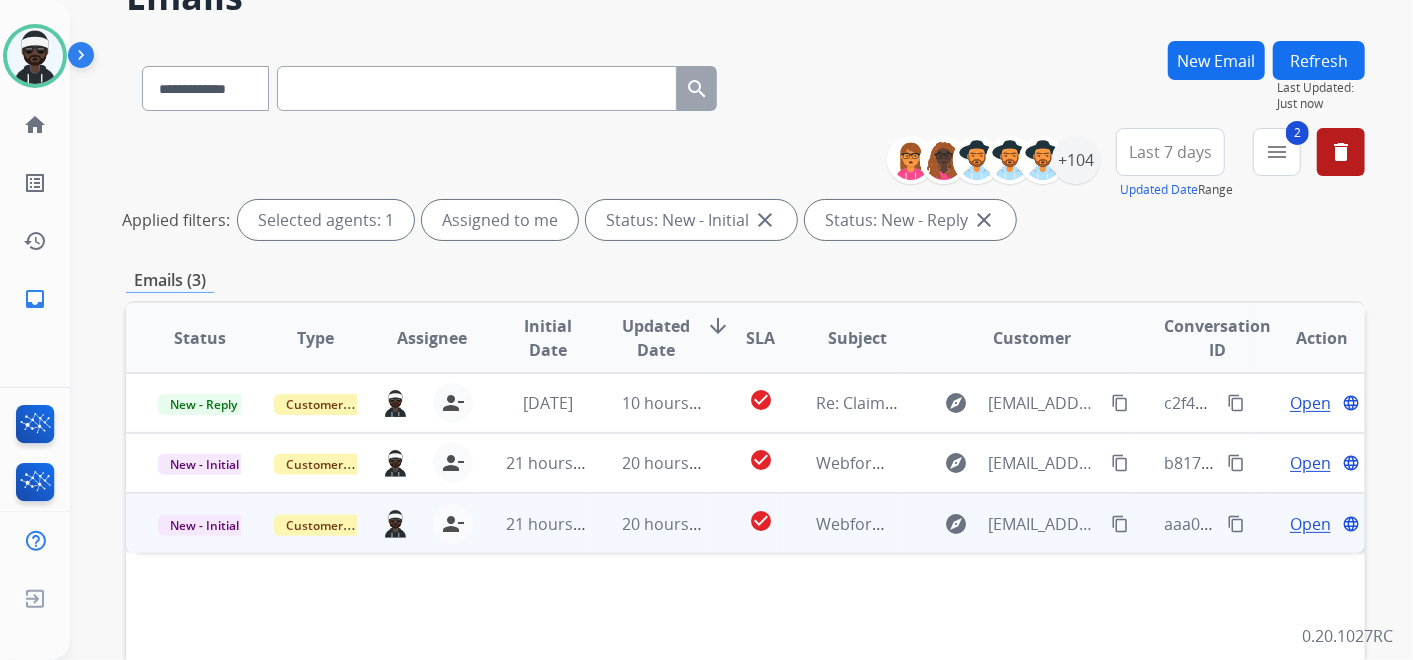 click on "Open" at bounding box center (1310, 524) 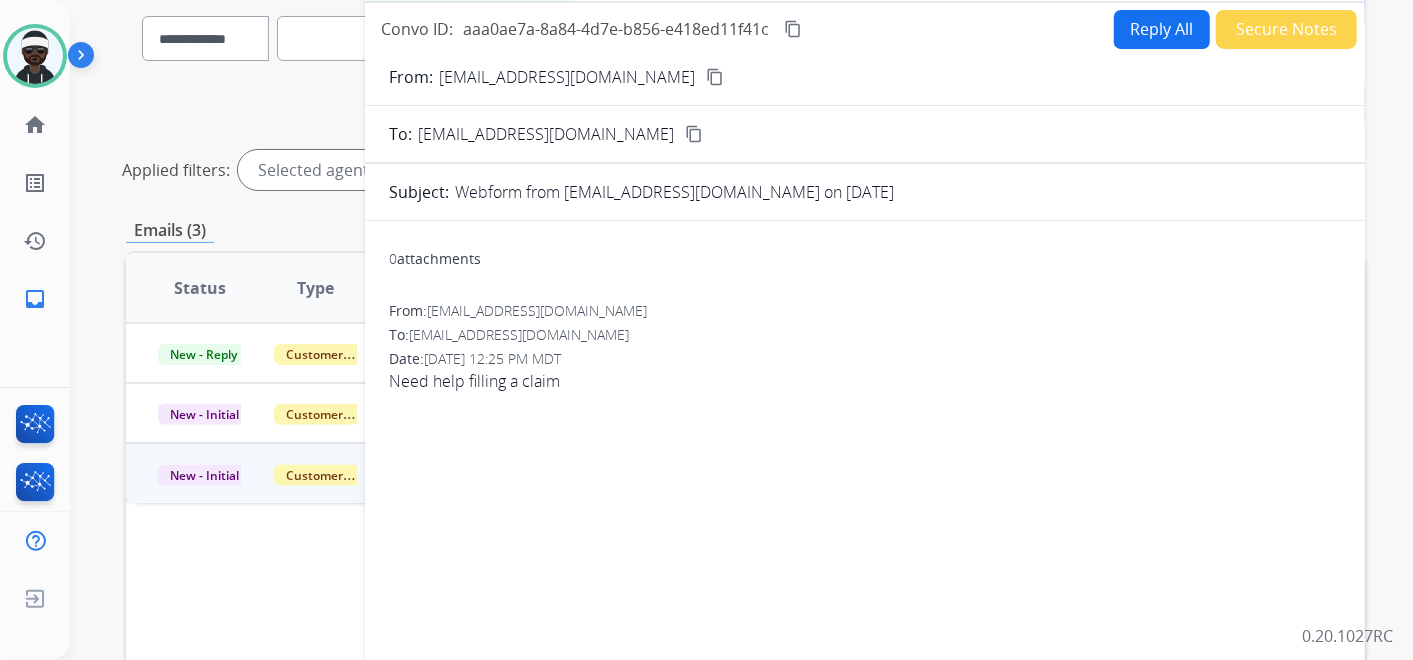 scroll, scrollTop: 111, scrollLeft: 0, axis: vertical 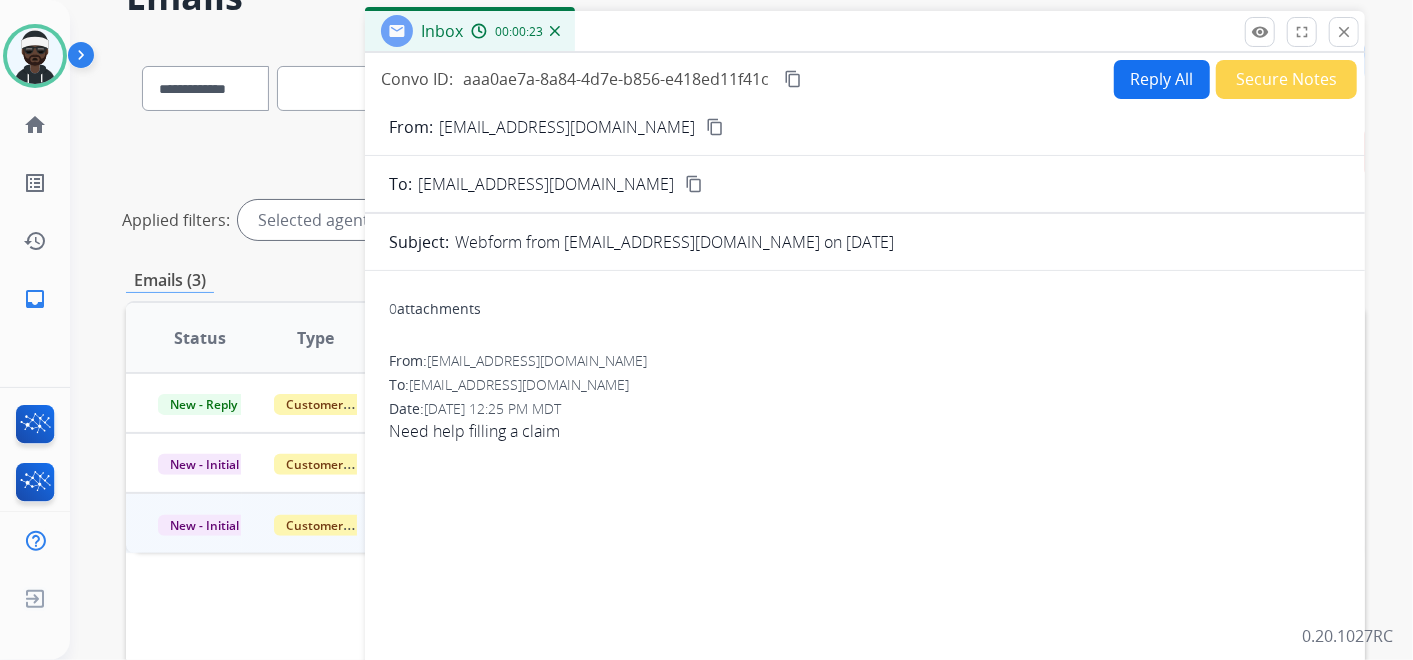 click on "content_copy" at bounding box center [715, 127] 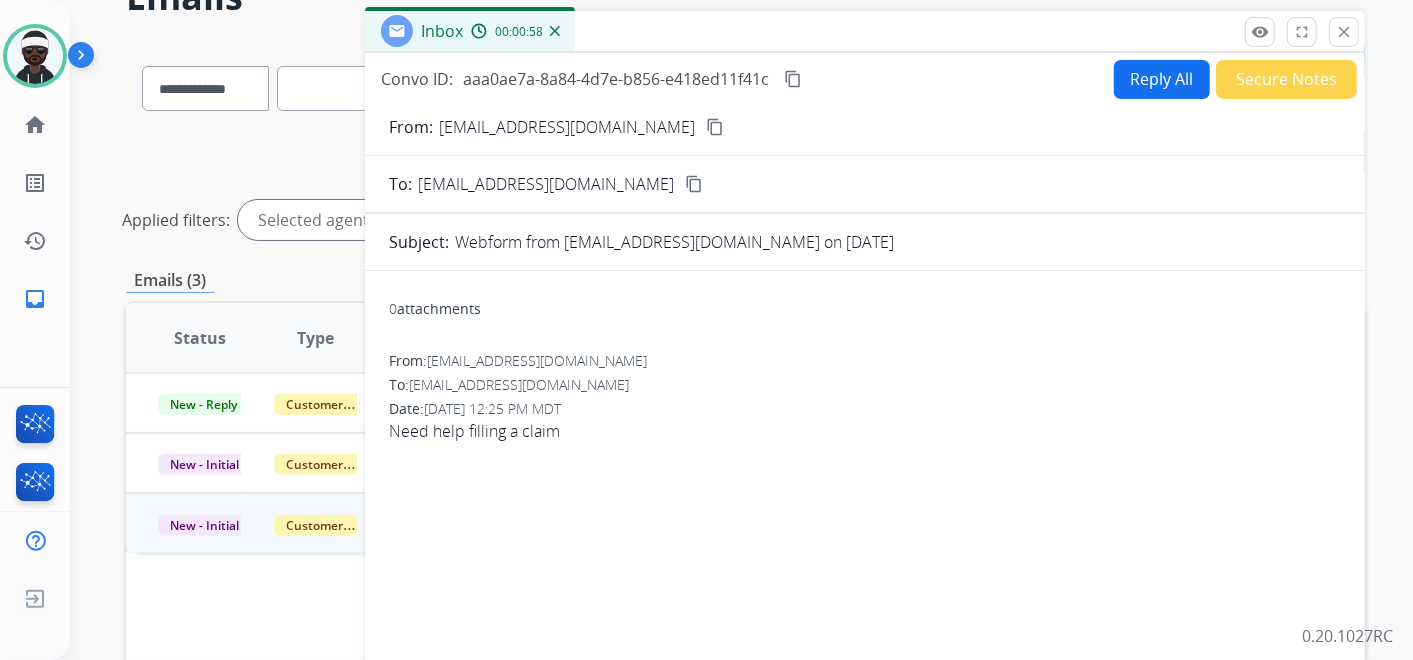 click on "content_copy" at bounding box center (715, 127) 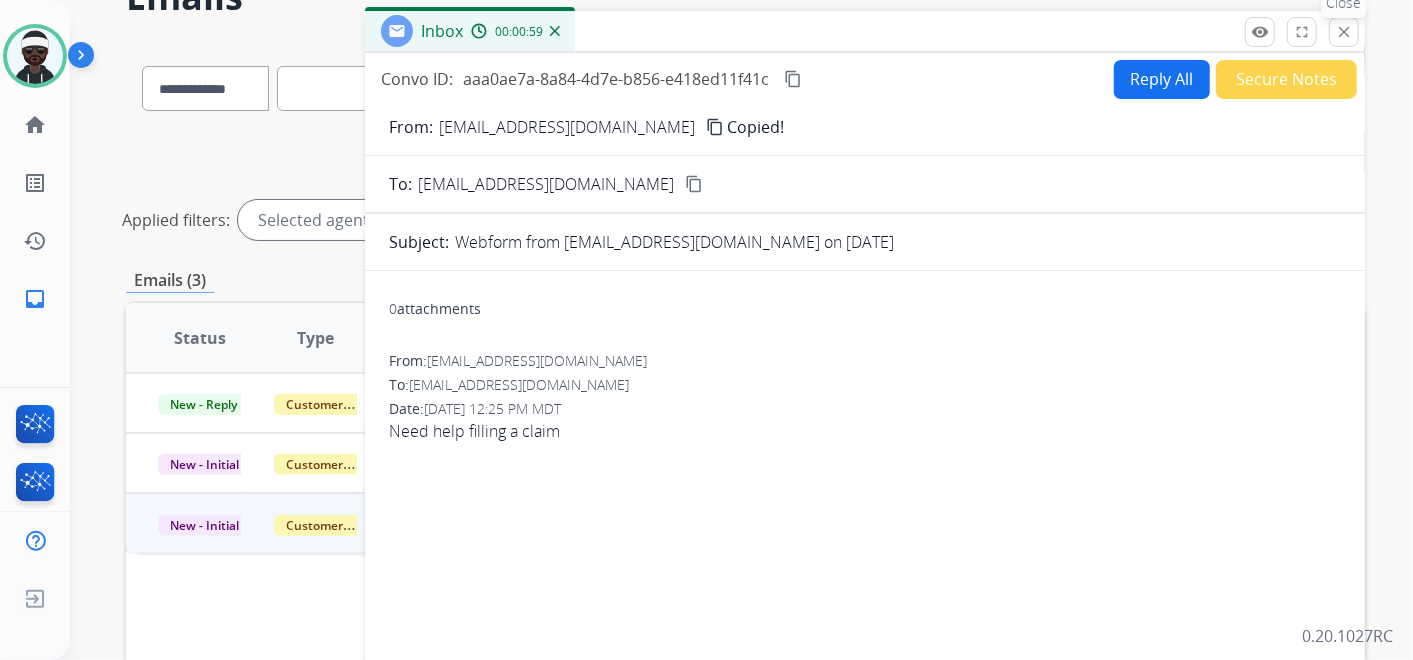 click on "close" at bounding box center (1344, 32) 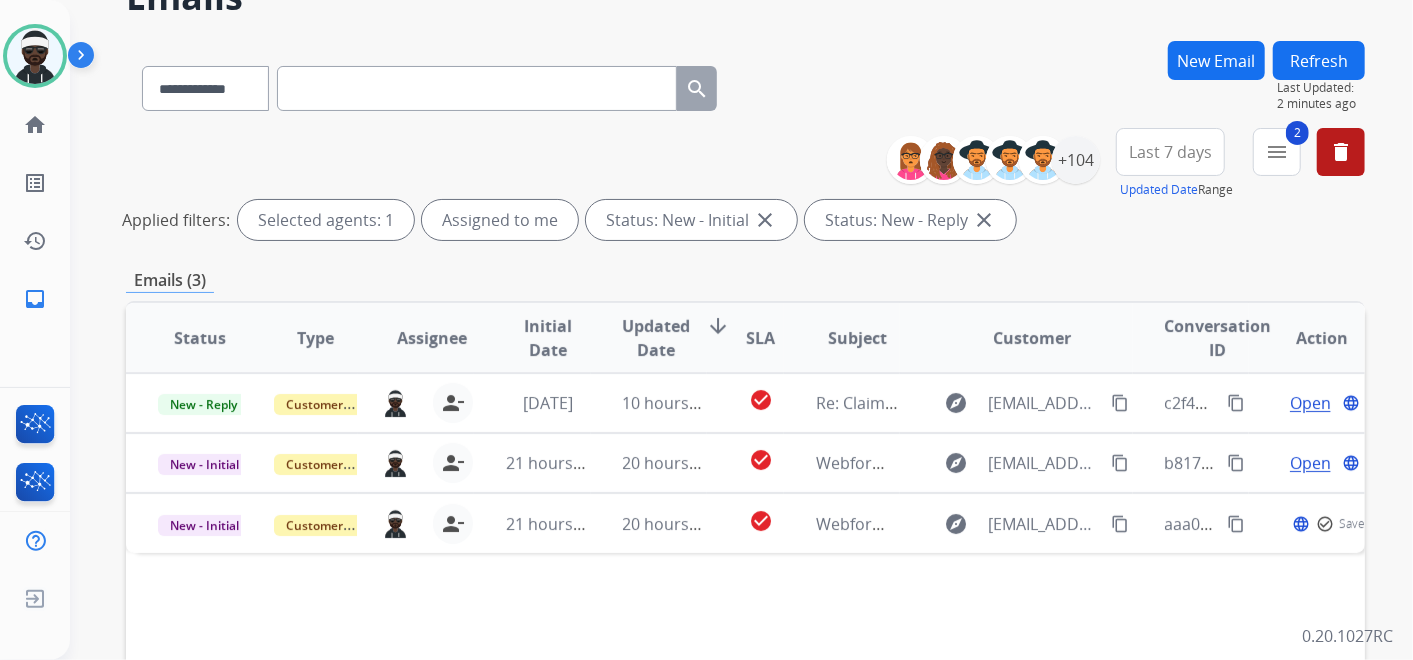 click at bounding box center (477, 88) 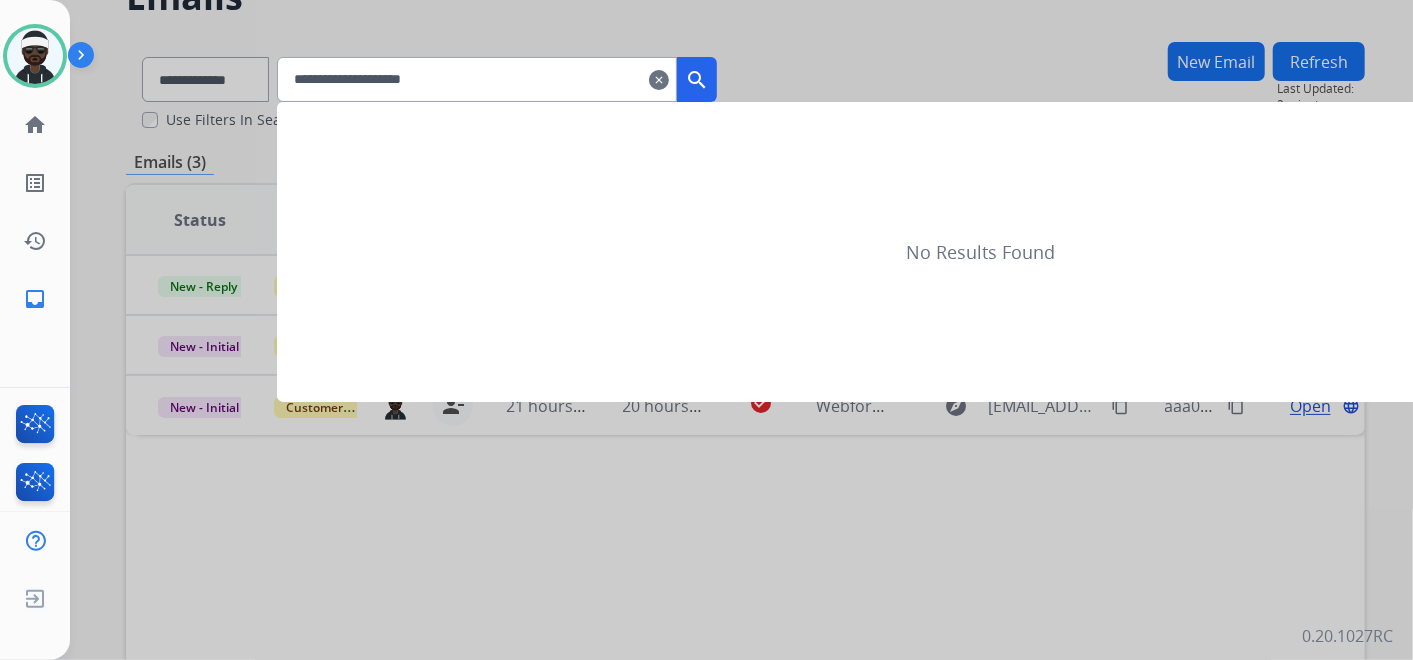 scroll, scrollTop: 0, scrollLeft: 0, axis: both 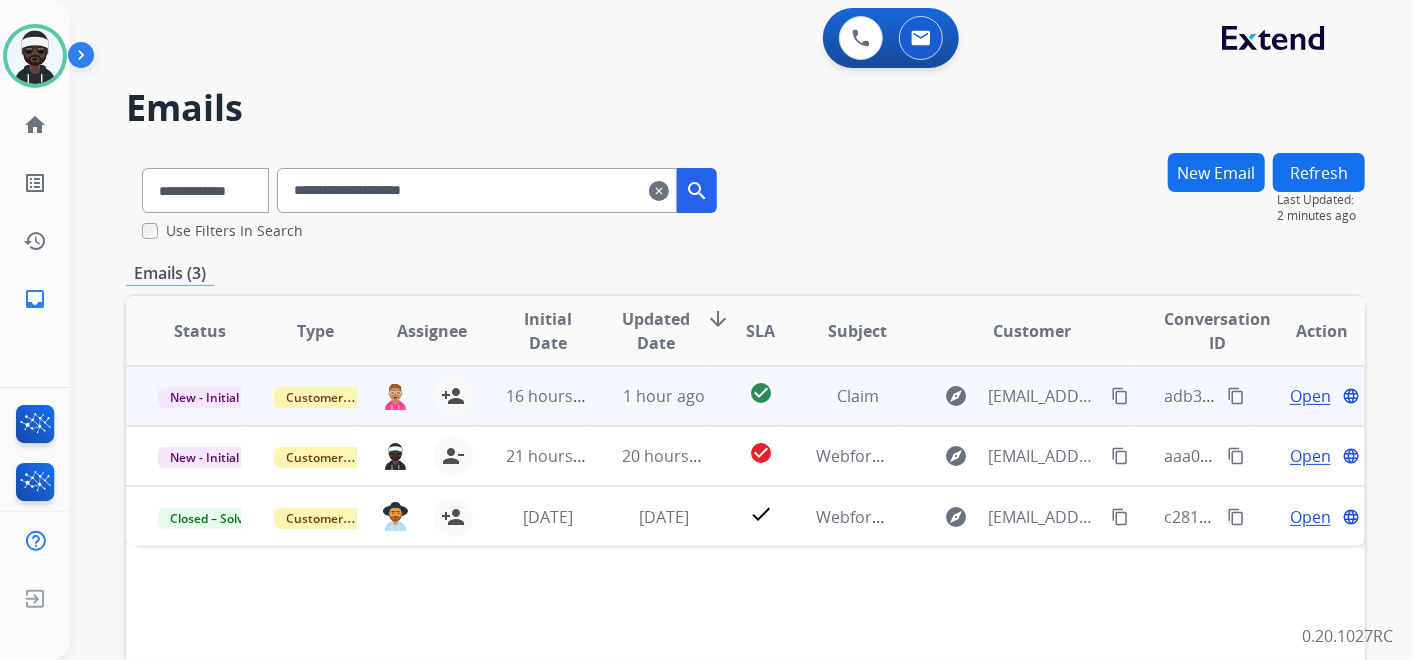 click on "Open" at bounding box center [1310, 396] 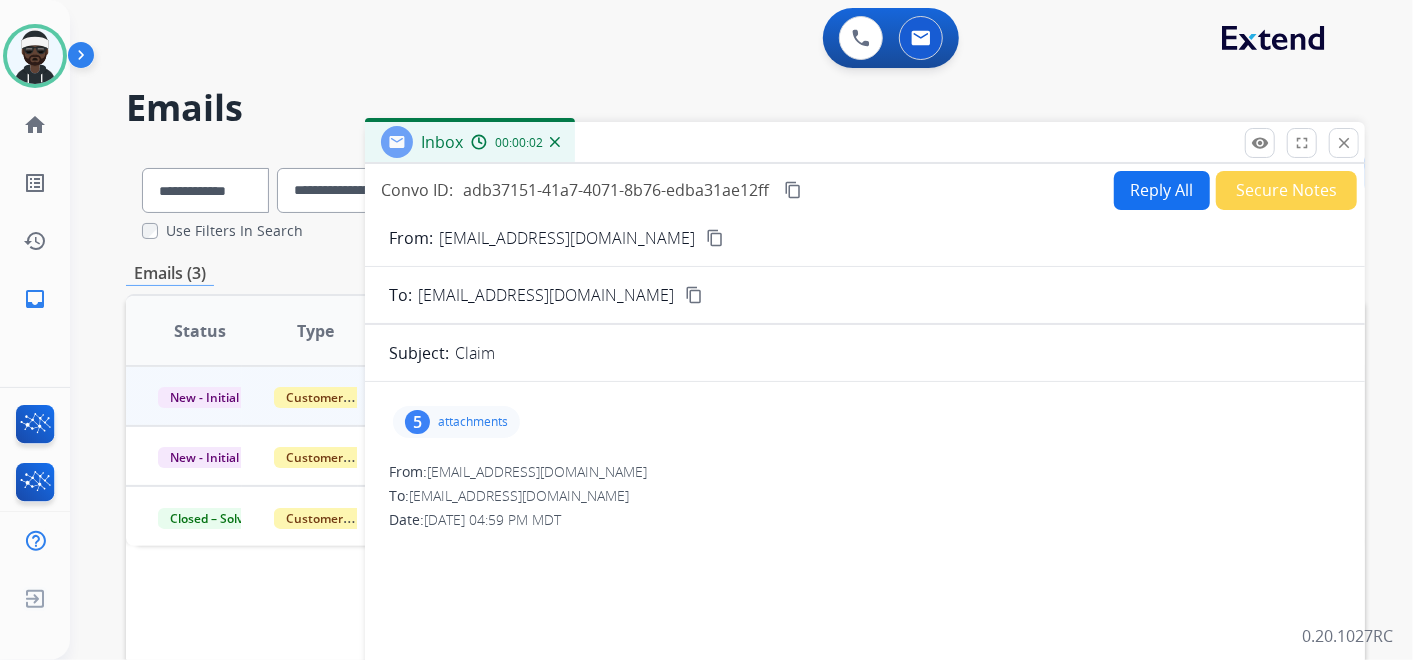 click on "attachments" at bounding box center (473, 422) 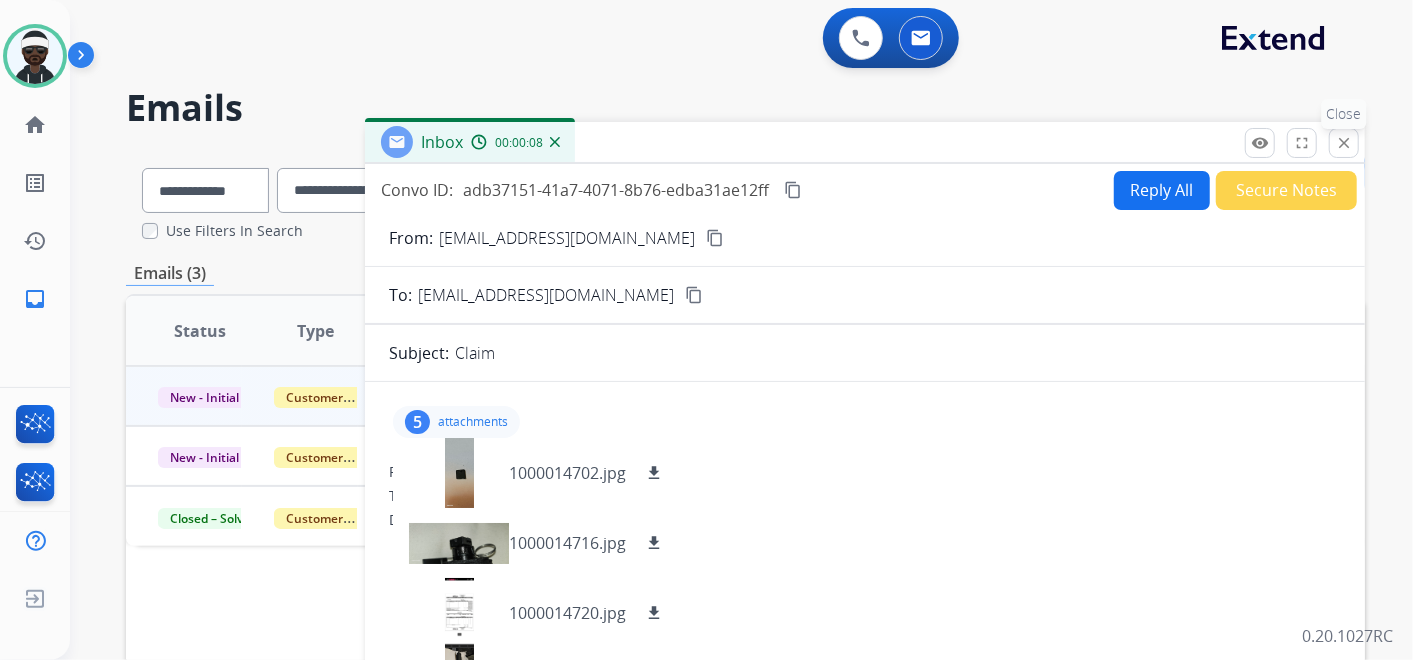 click on "close" at bounding box center (1344, 143) 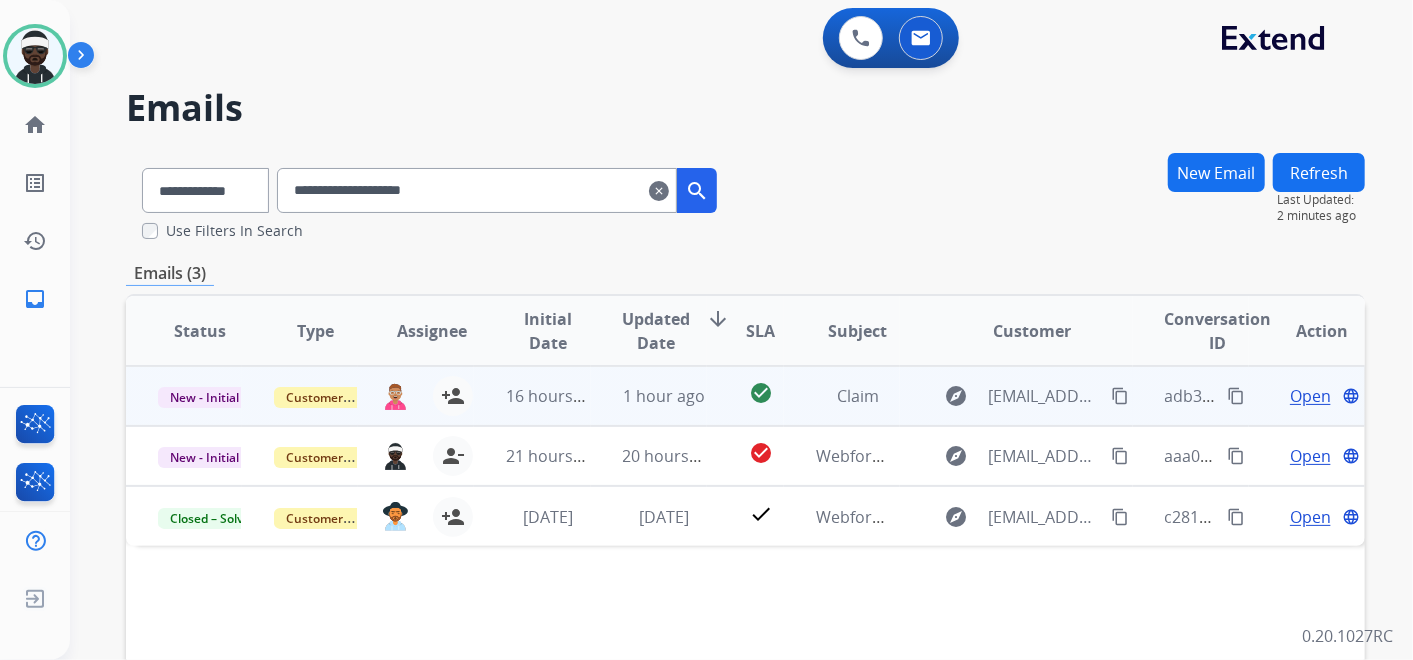 click on "Open" at bounding box center (1310, 396) 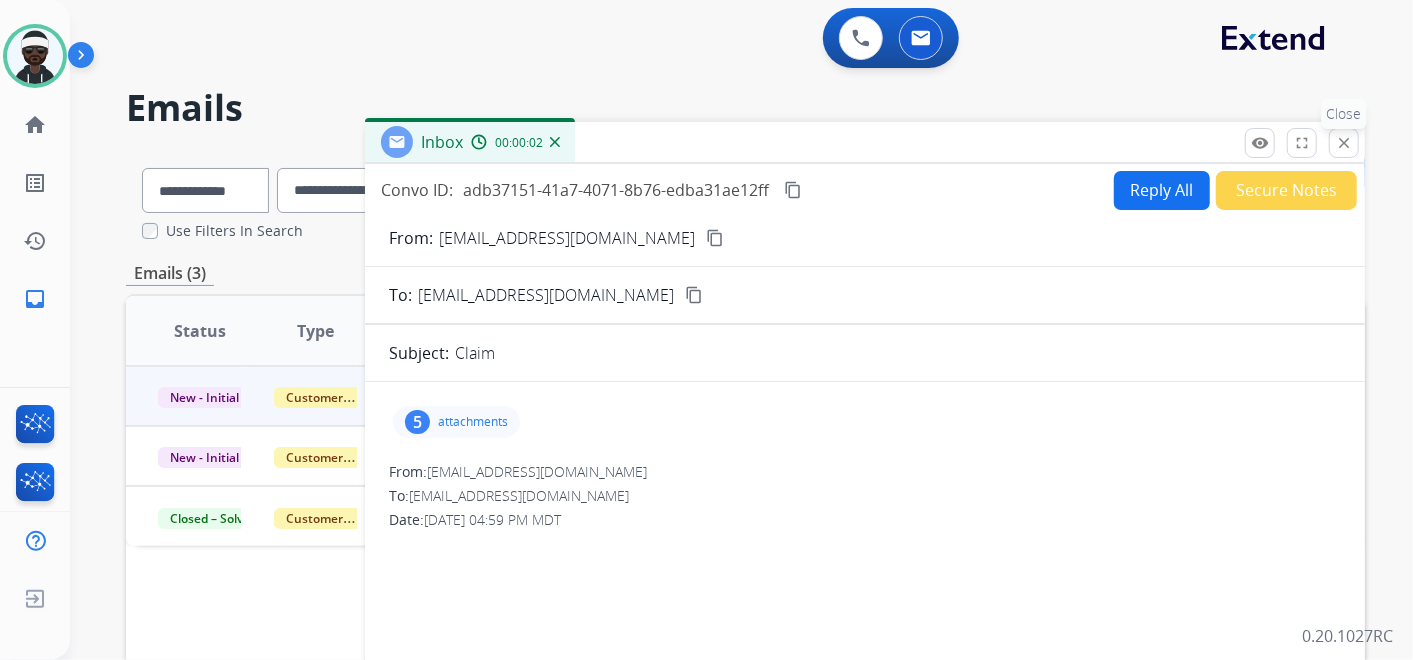 click on "close Close" at bounding box center (1344, 143) 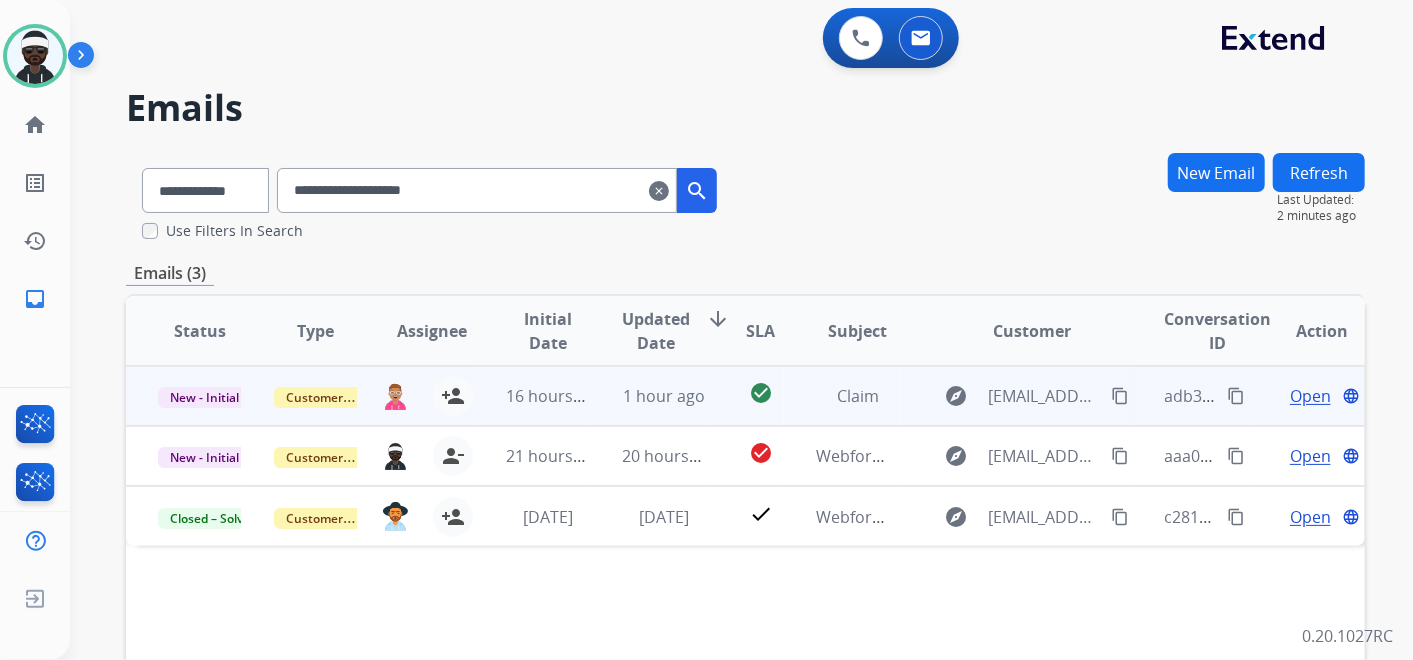 click on "Open" at bounding box center [1310, 396] 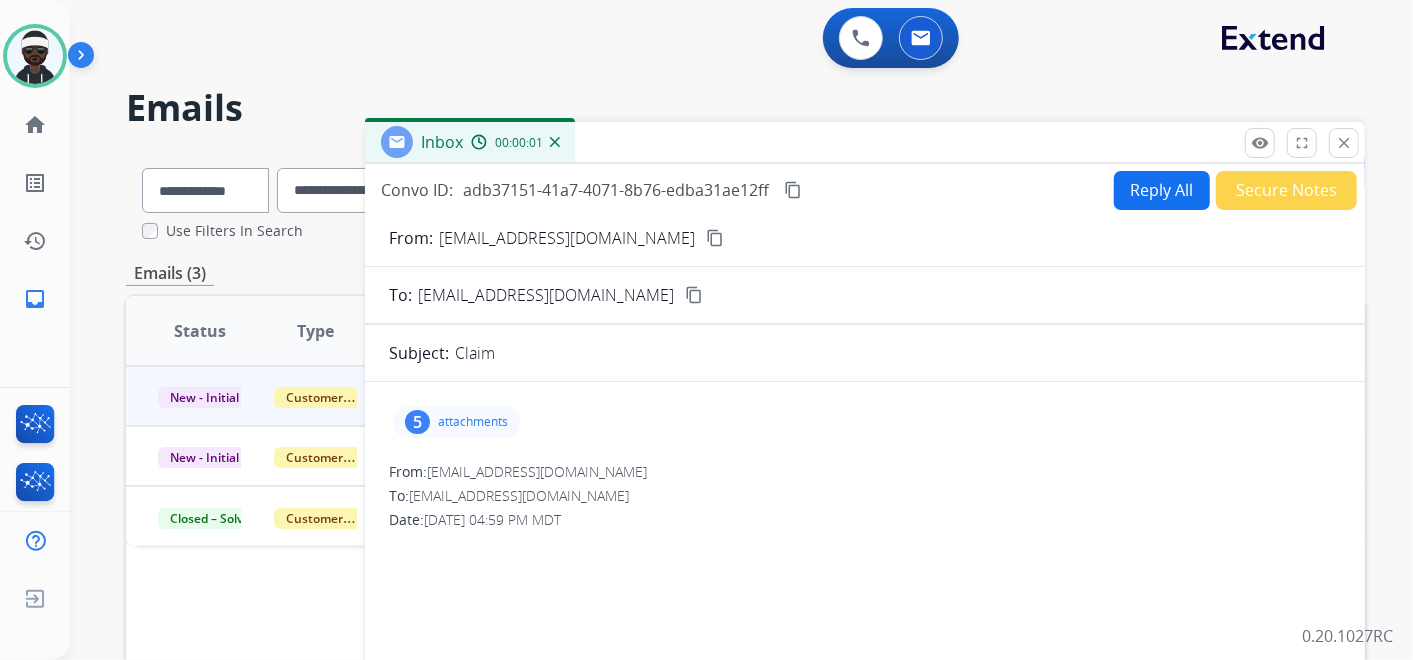 click on "attachments" at bounding box center (473, 422) 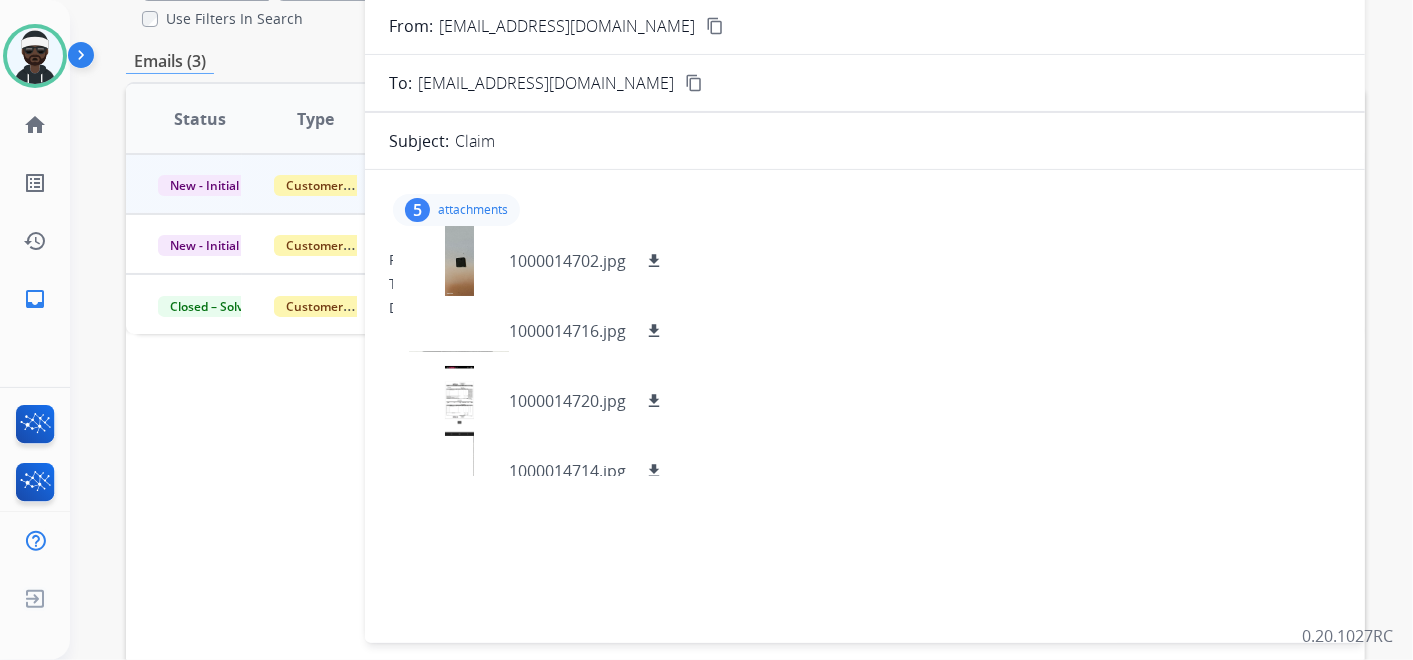 scroll, scrollTop: 222, scrollLeft: 0, axis: vertical 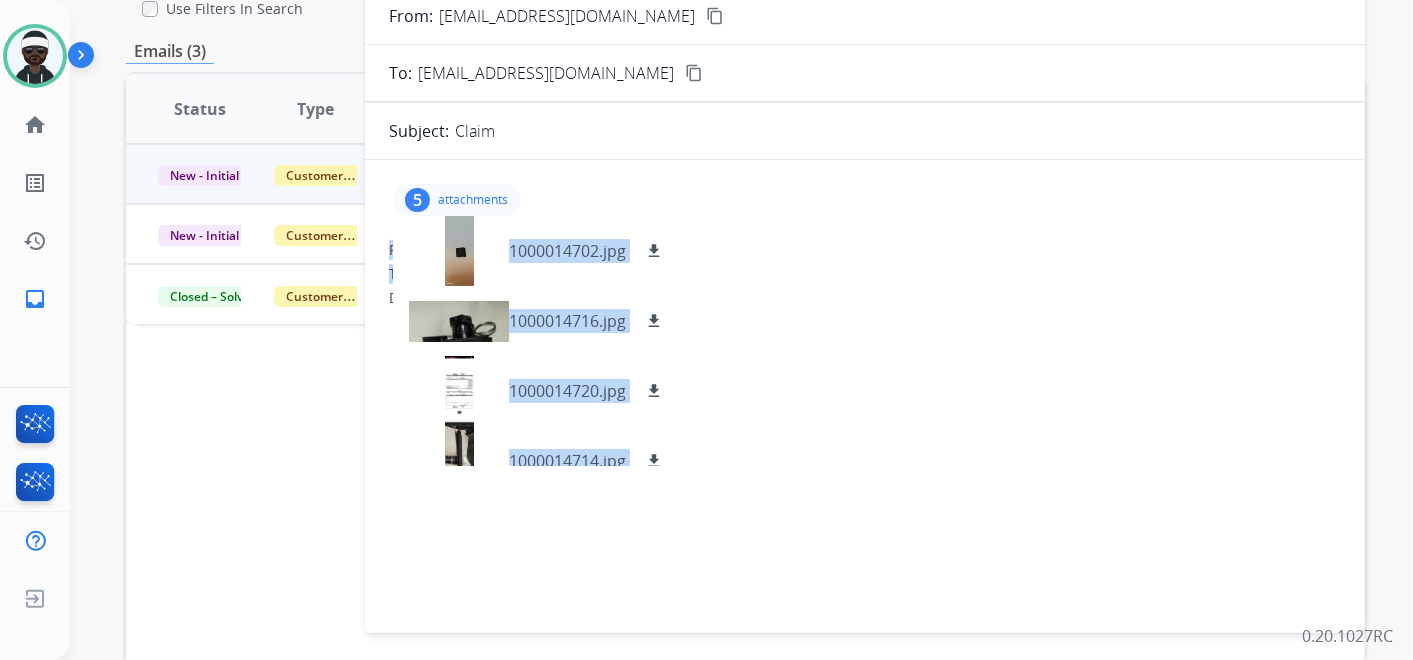 drag, startPoint x: 451, startPoint y: 251, endPoint x: 886, endPoint y: 266, distance: 435.25854 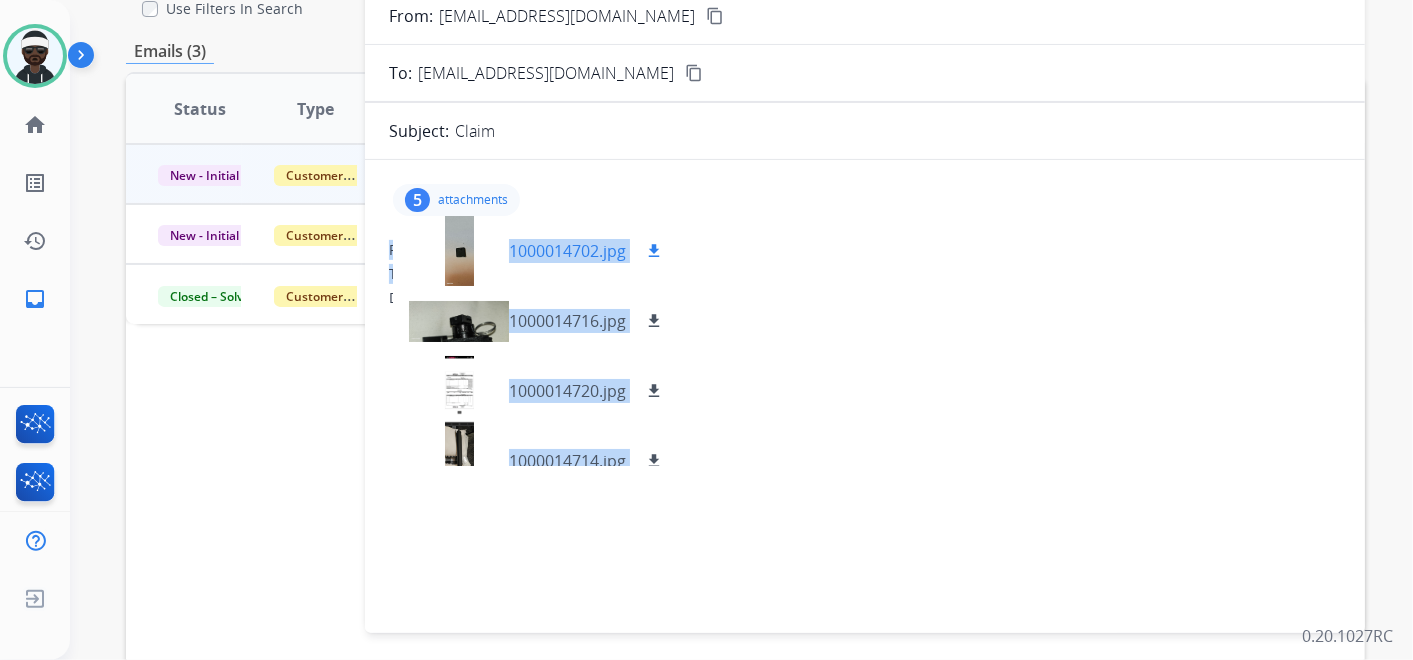 click on "download" at bounding box center (654, 251) 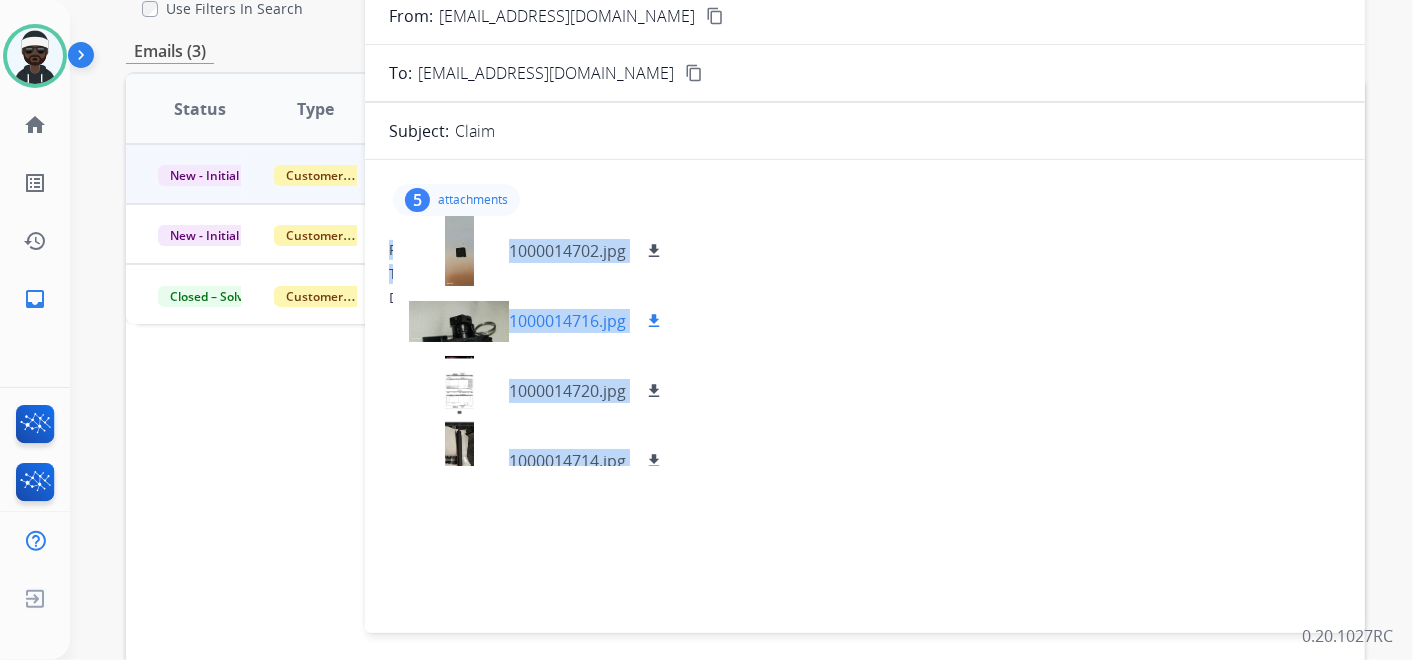 click on "download" at bounding box center (654, 321) 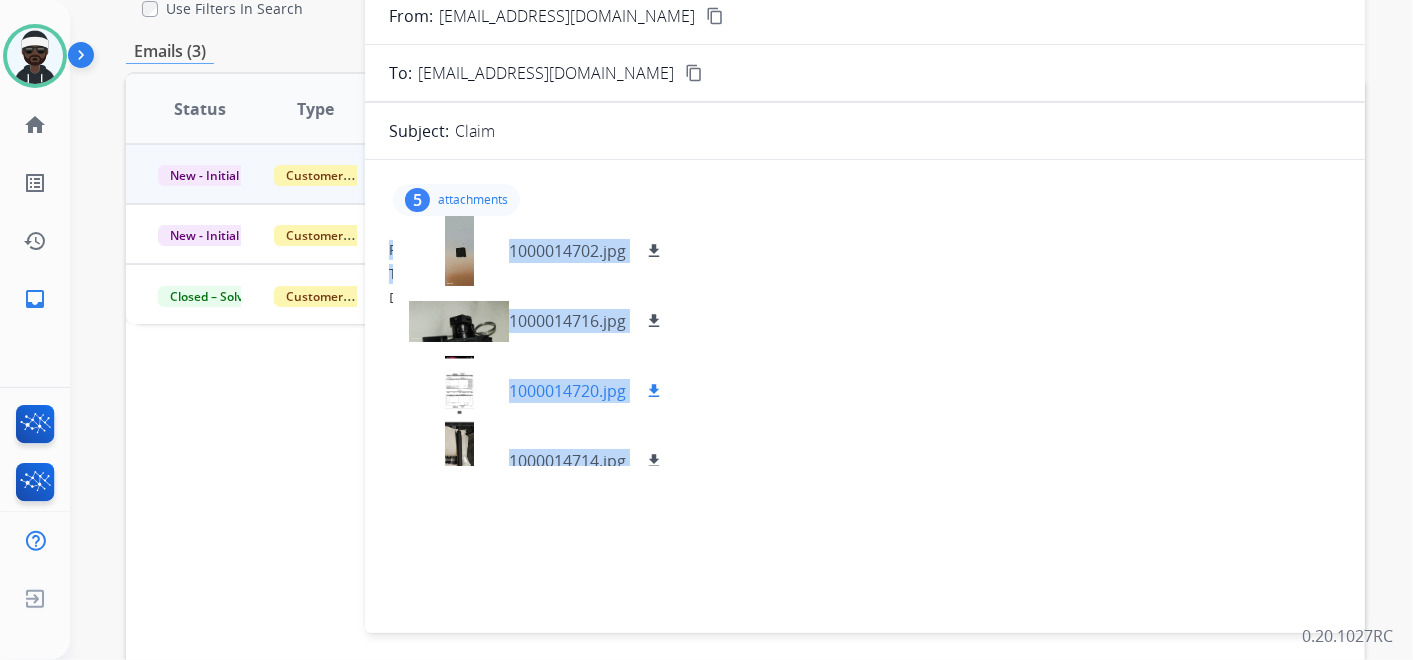 click on "download" at bounding box center (654, 391) 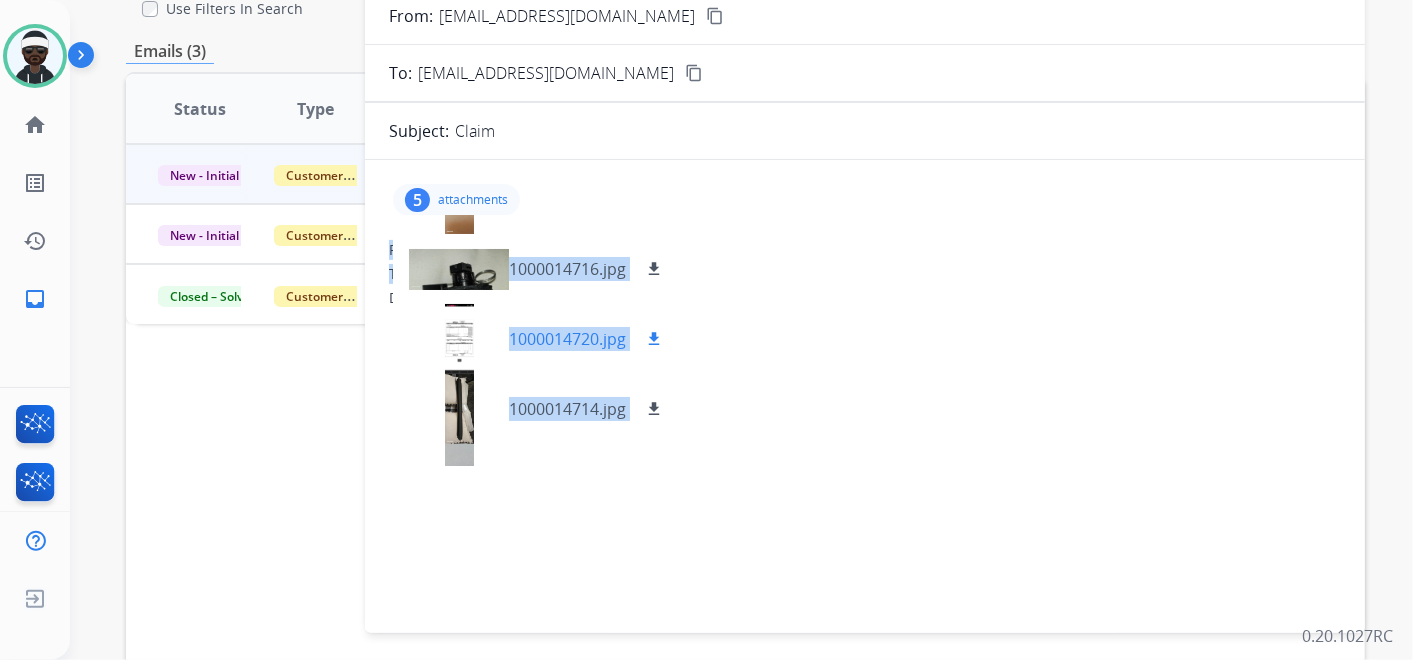 scroll, scrollTop: 99, scrollLeft: 0, axis: vertical 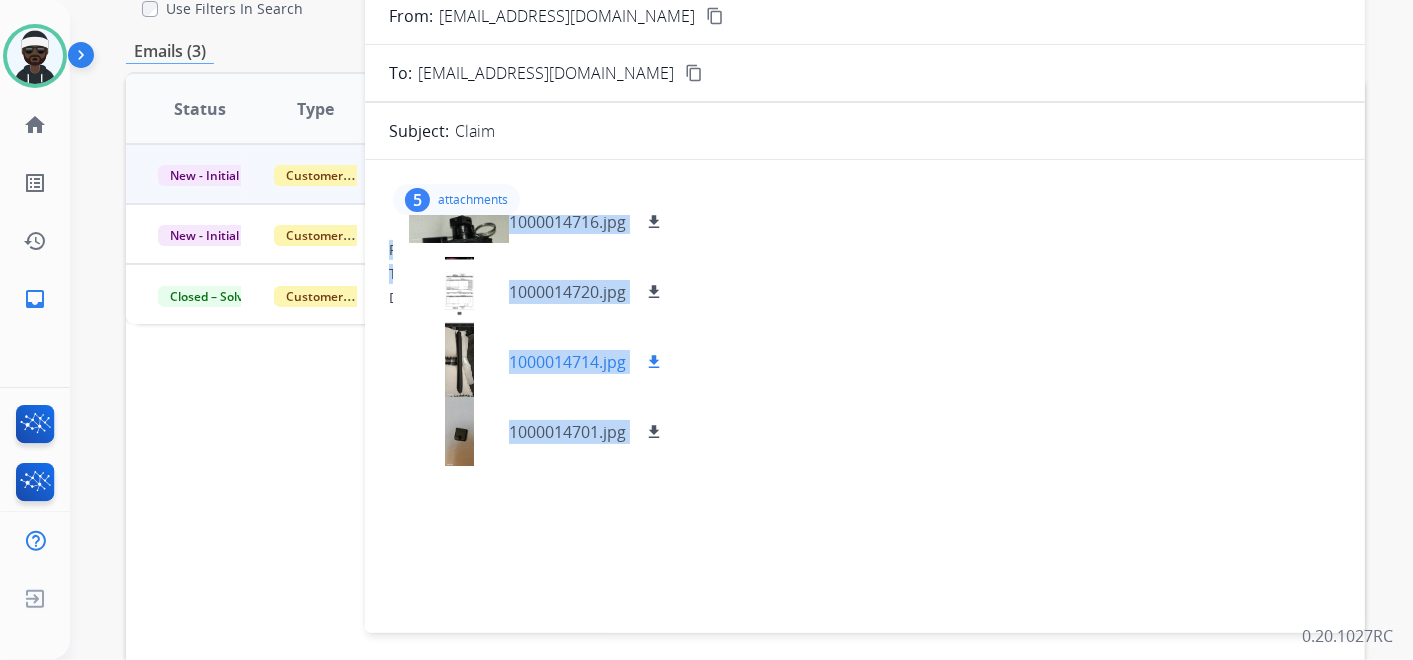 click on "download" at bounding box center (654, 362) 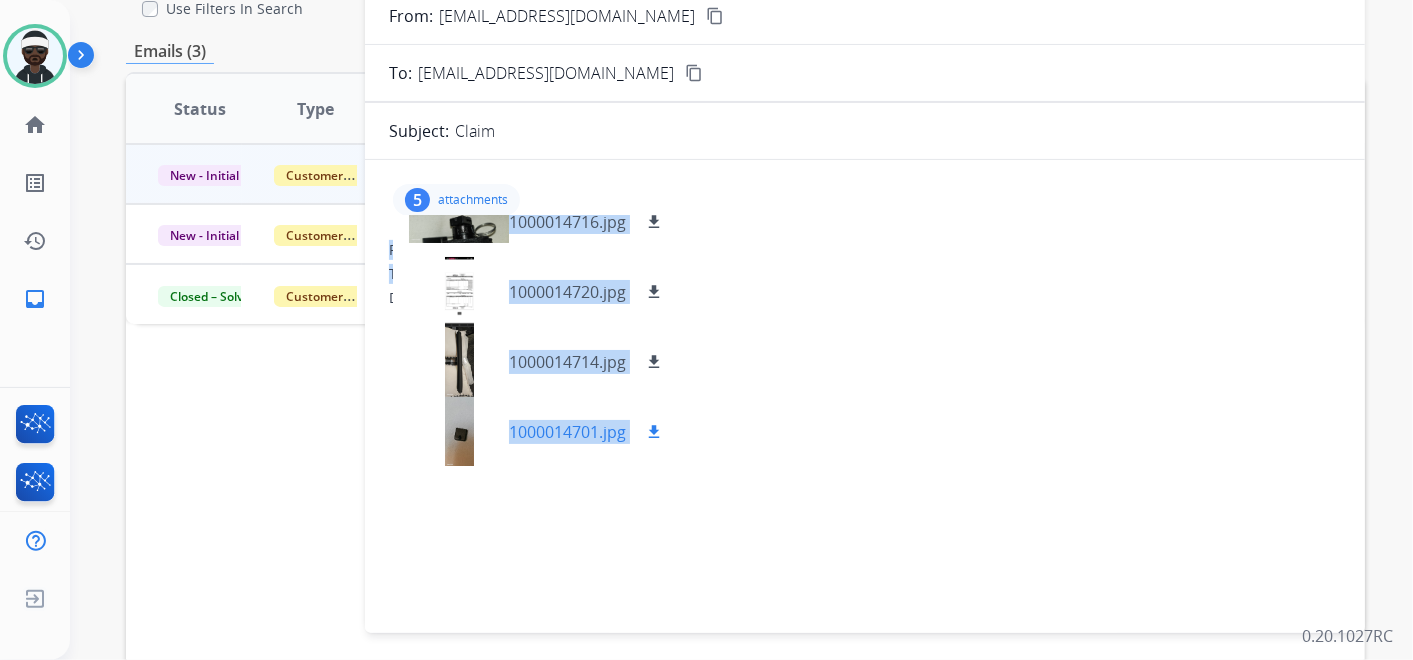 drag, startPoint x: 654, startPoint y: 432, endPoint x: 657, endPoint y: 415, distance: 17.262676 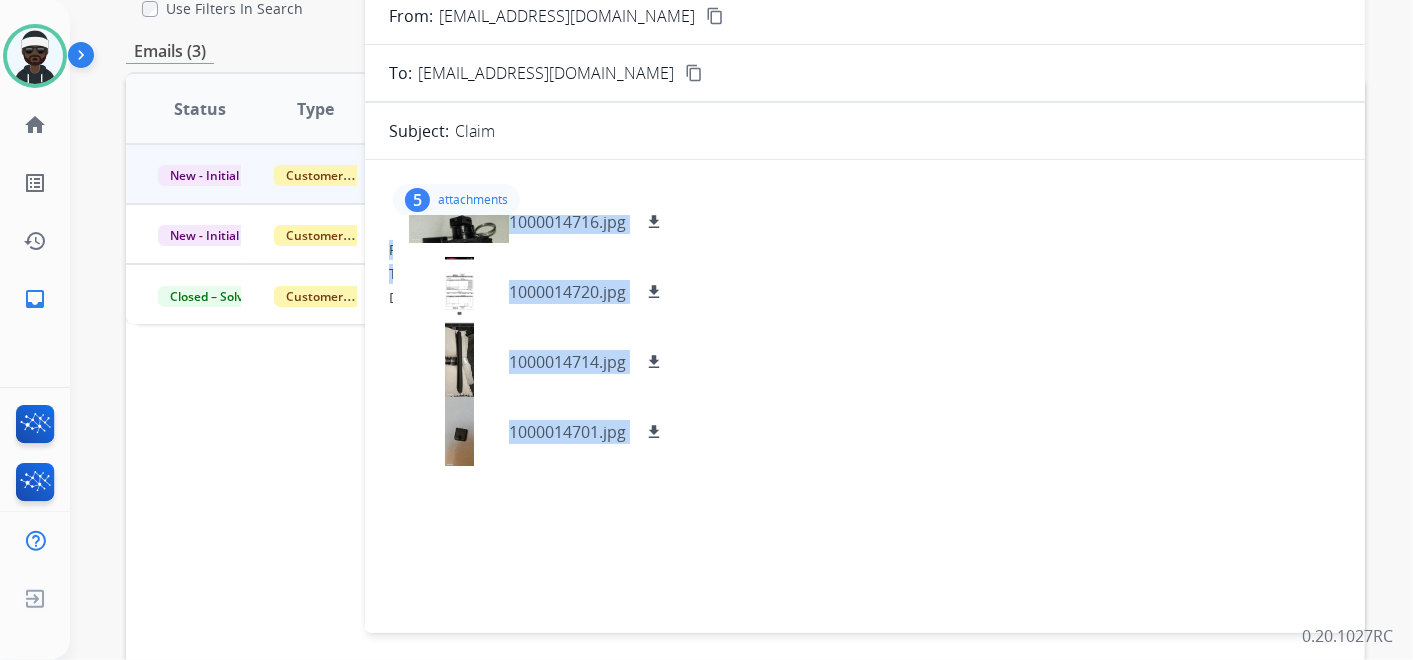 click on "To:  support@extend.com" at bounding box center (865, 274) 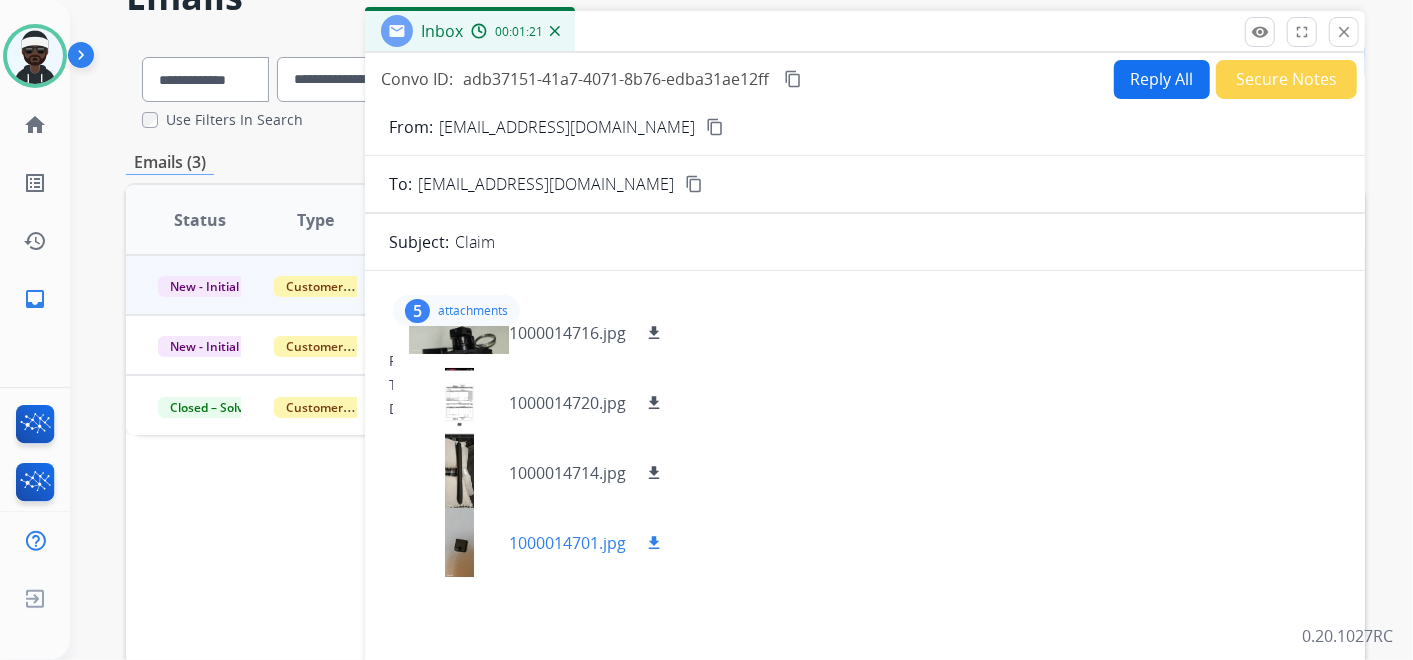 scroll, scrollTop: 222, scrollLeft: 0, axis: vertical 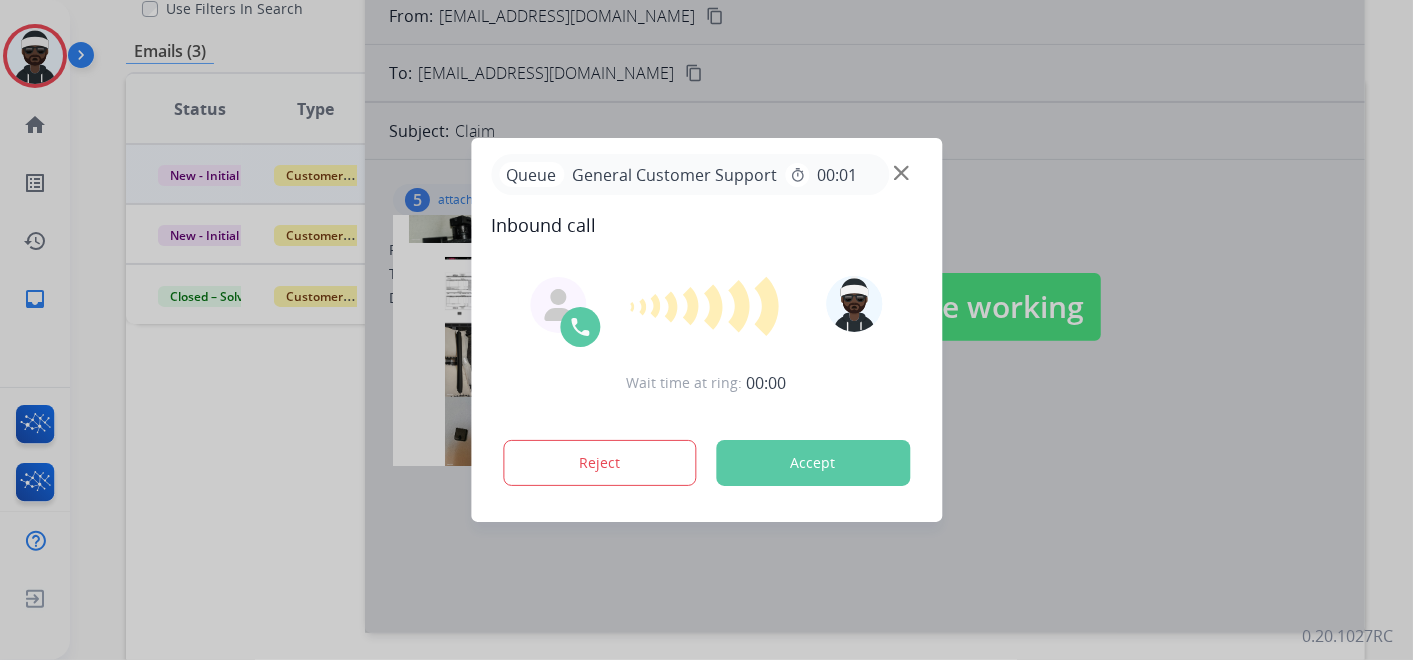 click on "Accept" at bounding box center (813, 463) 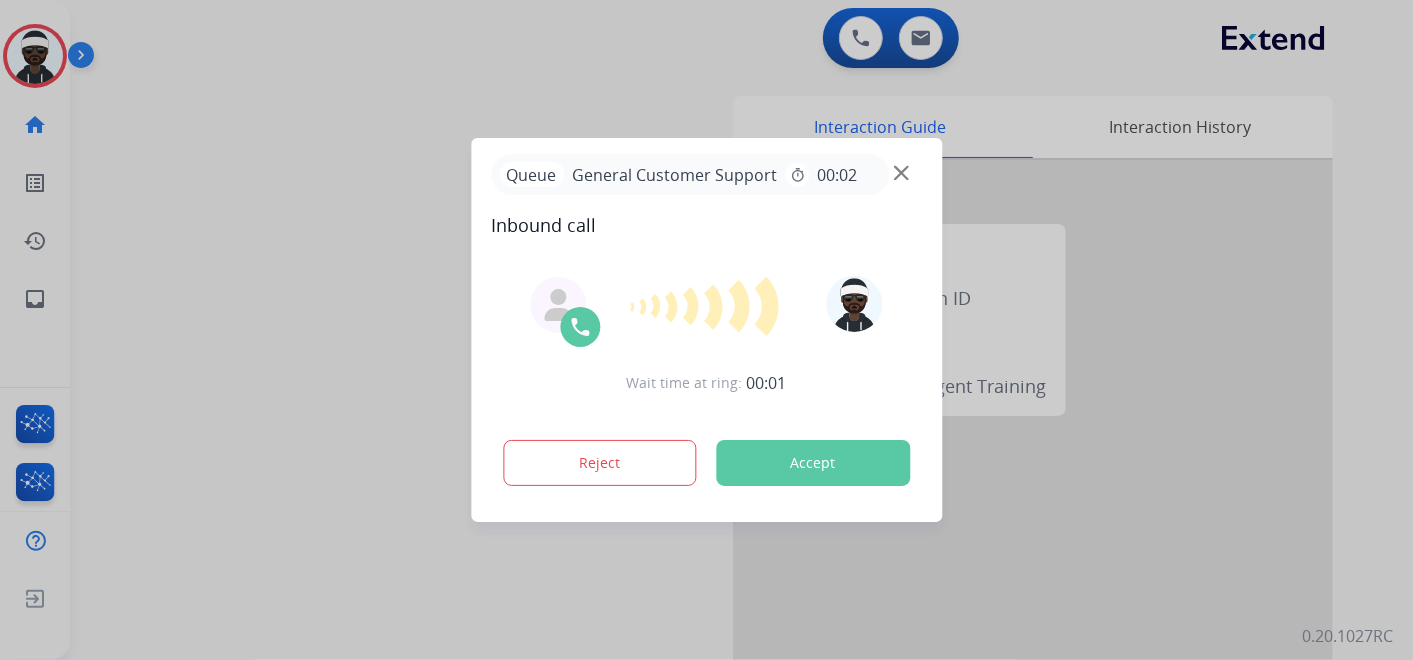 click on "Accept" at bounding box center (813, 463) 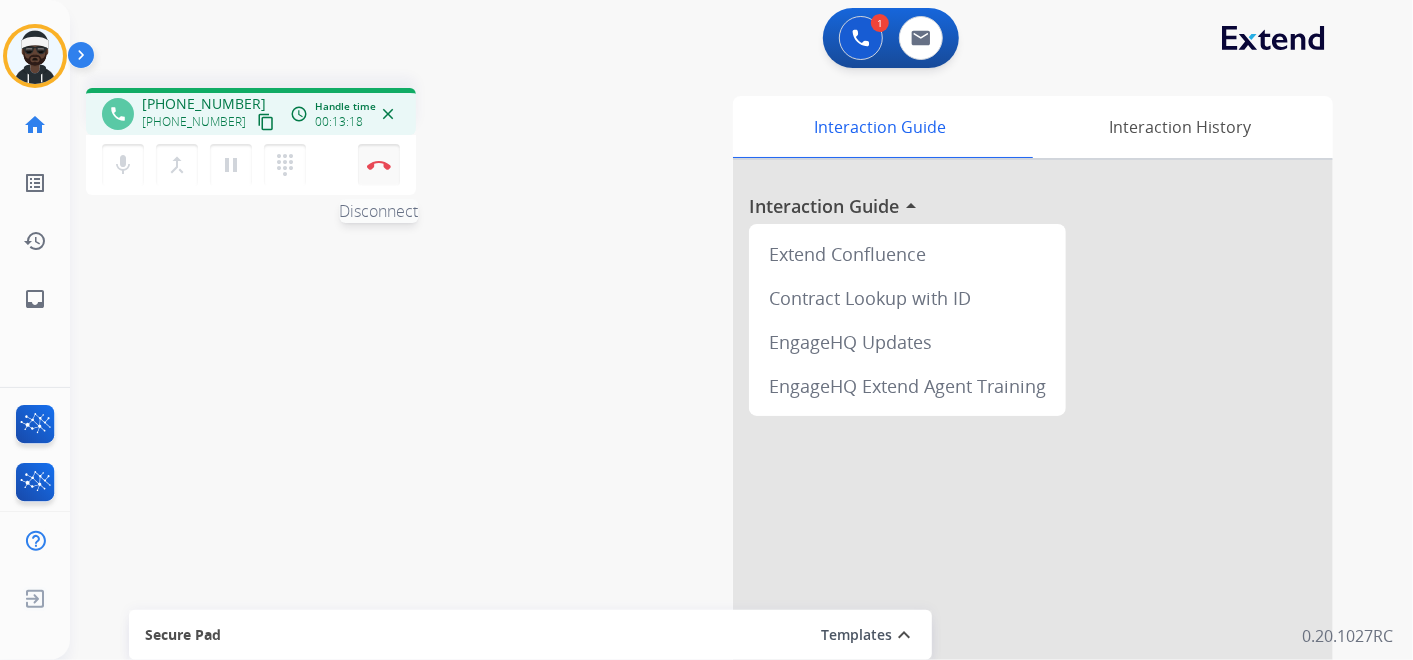 click on "Disconnect" at bounding box center (379, 165) 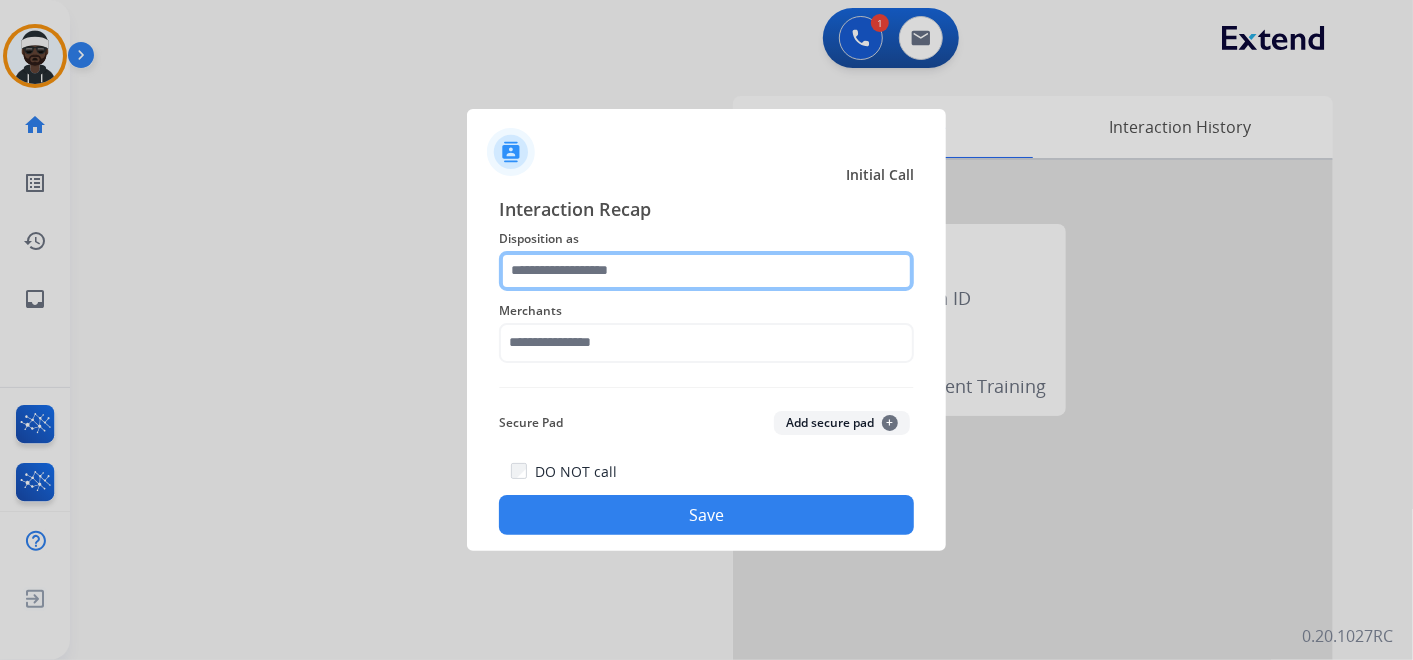 click 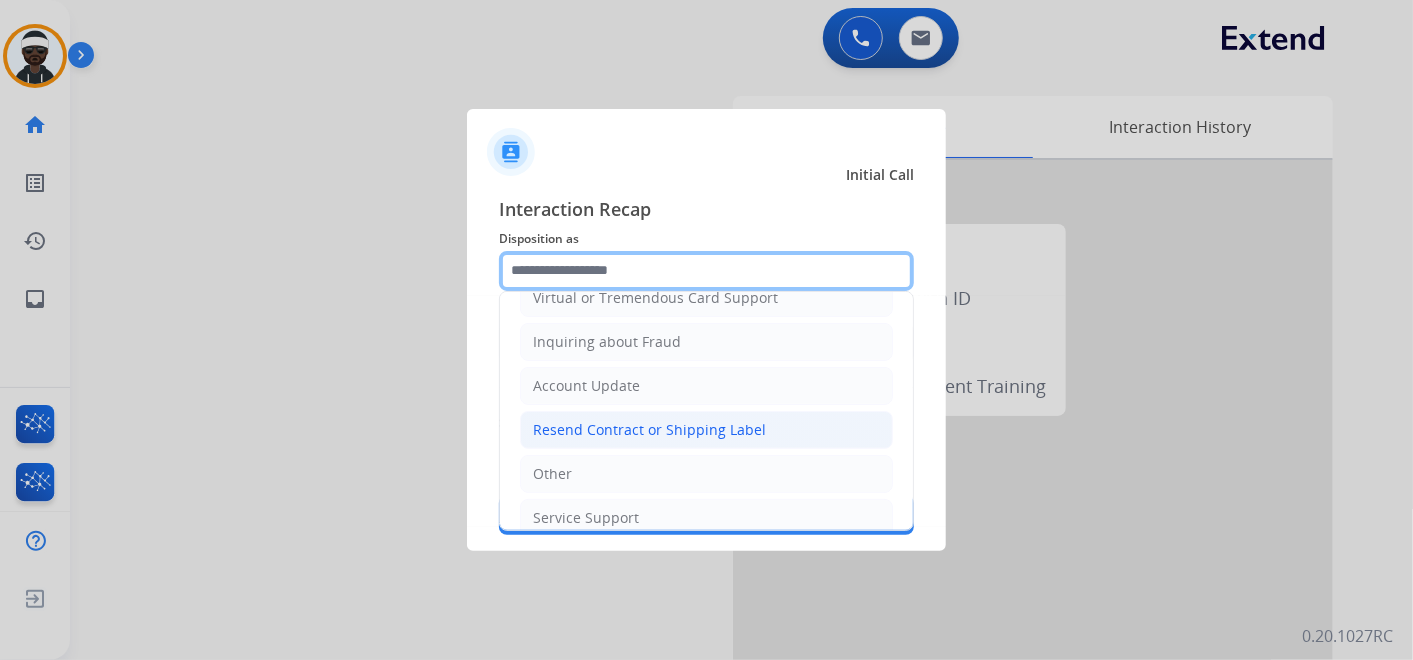 scroll, scrollTop: 305, scrollLeft: 0, axis: vertical 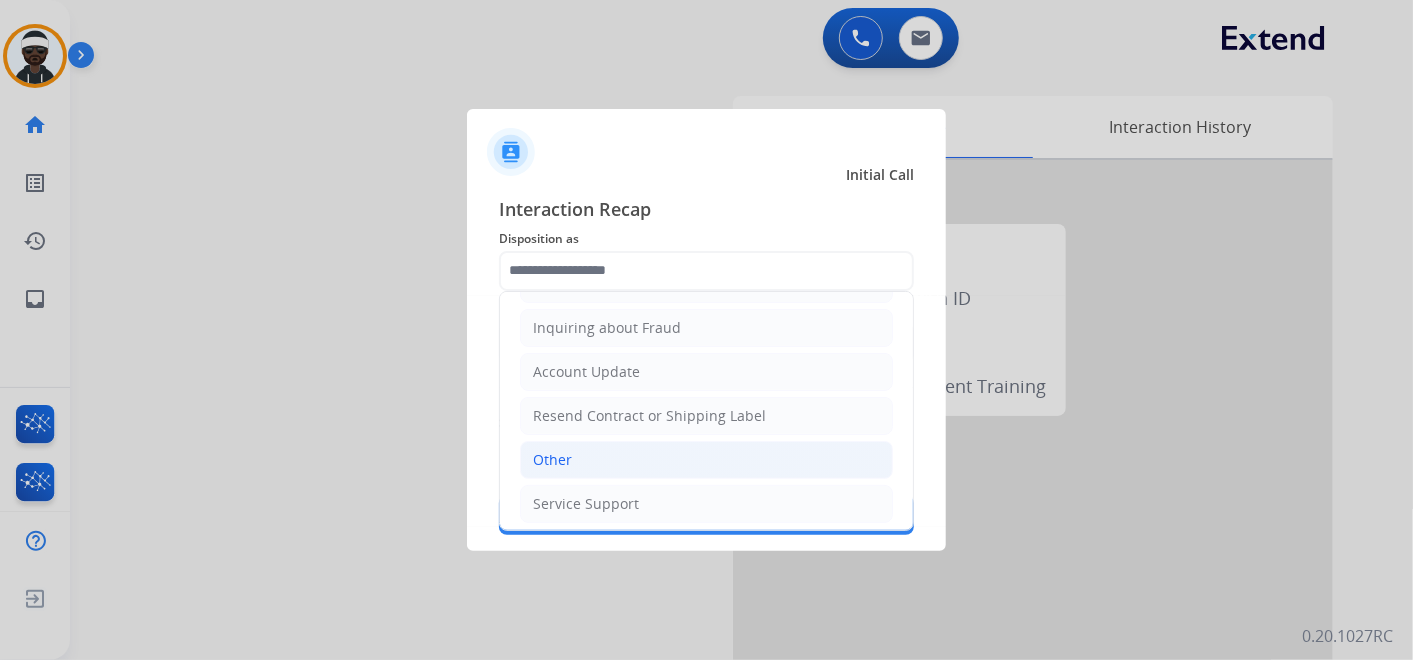 click on "Other" 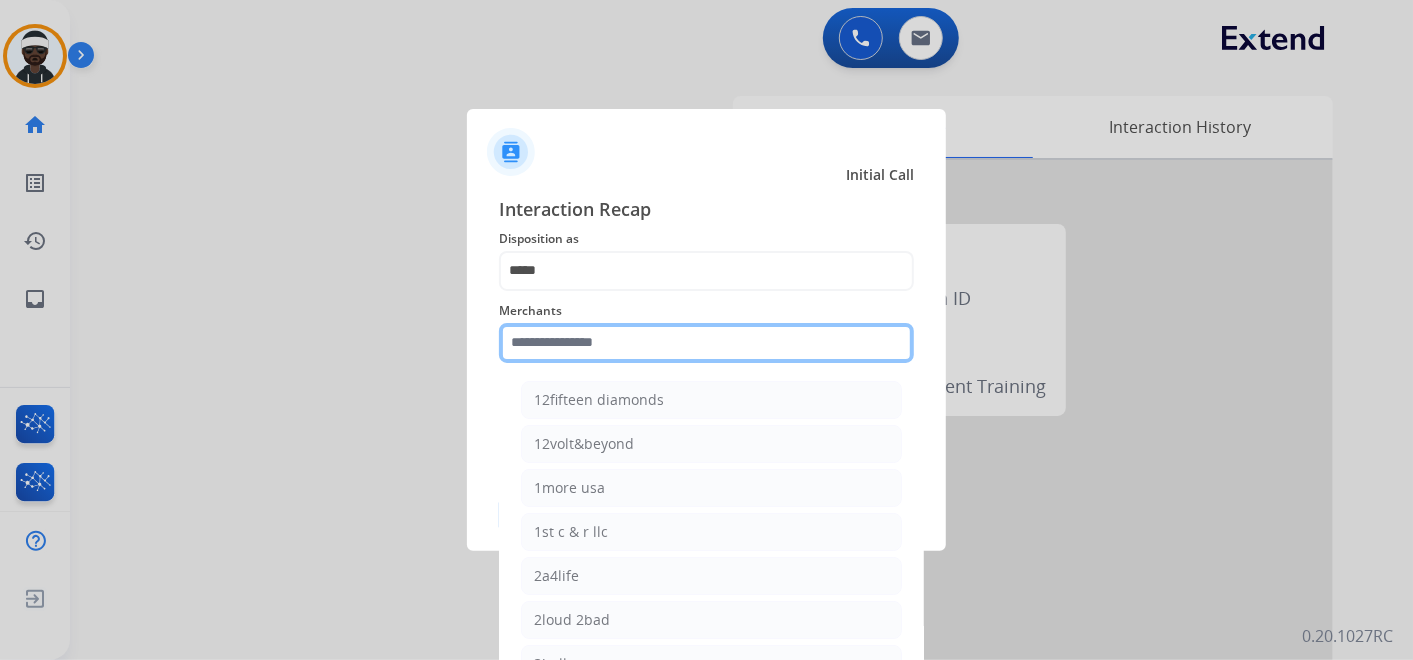 click 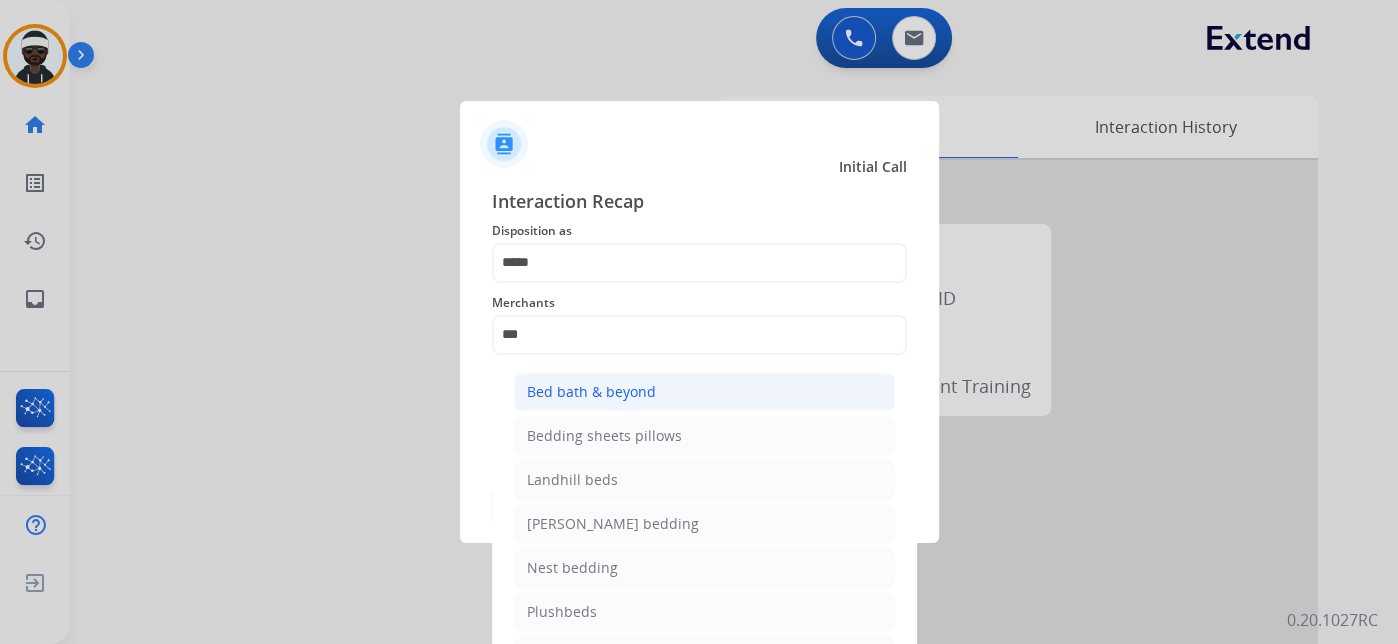 click on "Bed bath & beyond" 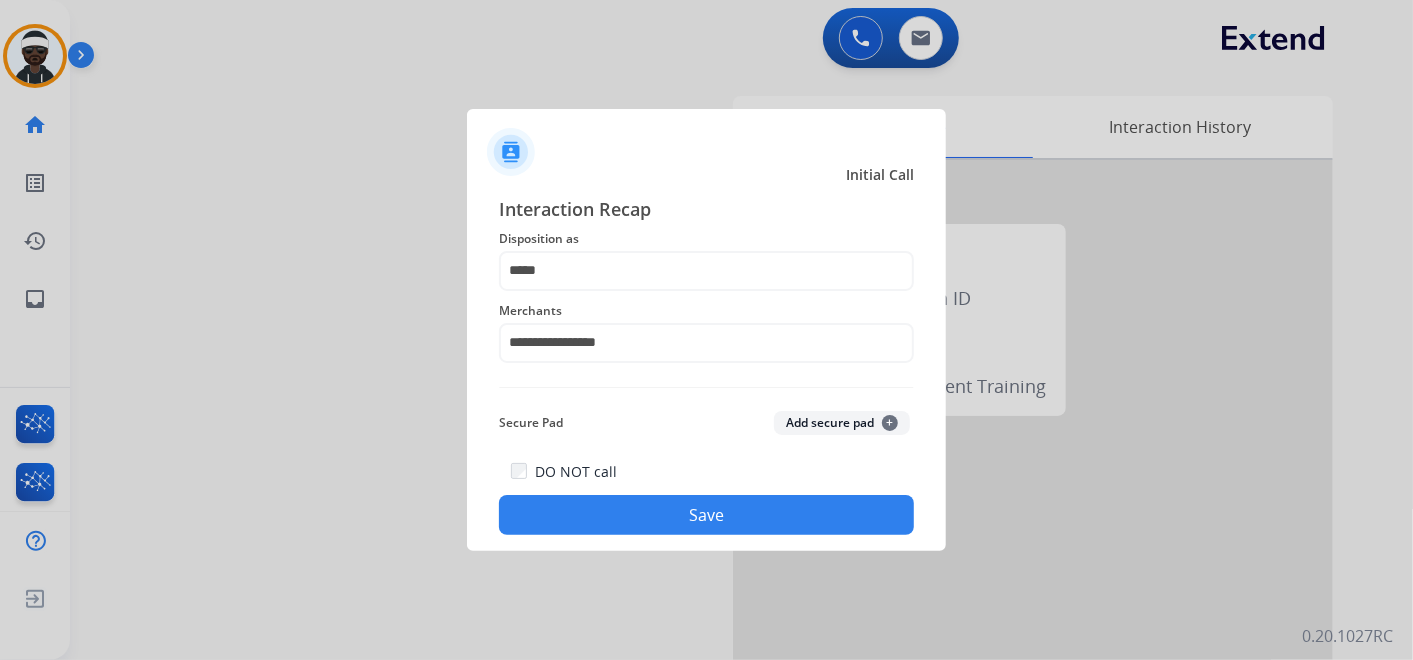 click on "Save" 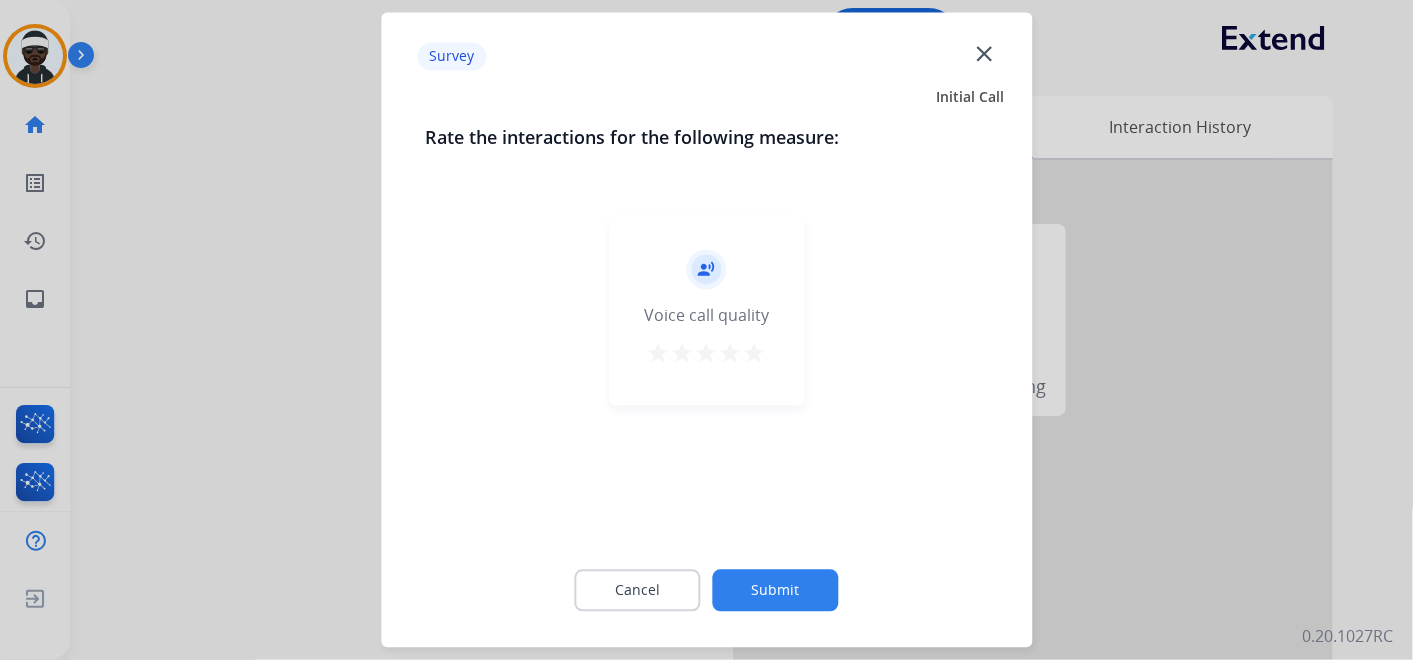 click on "Submit" 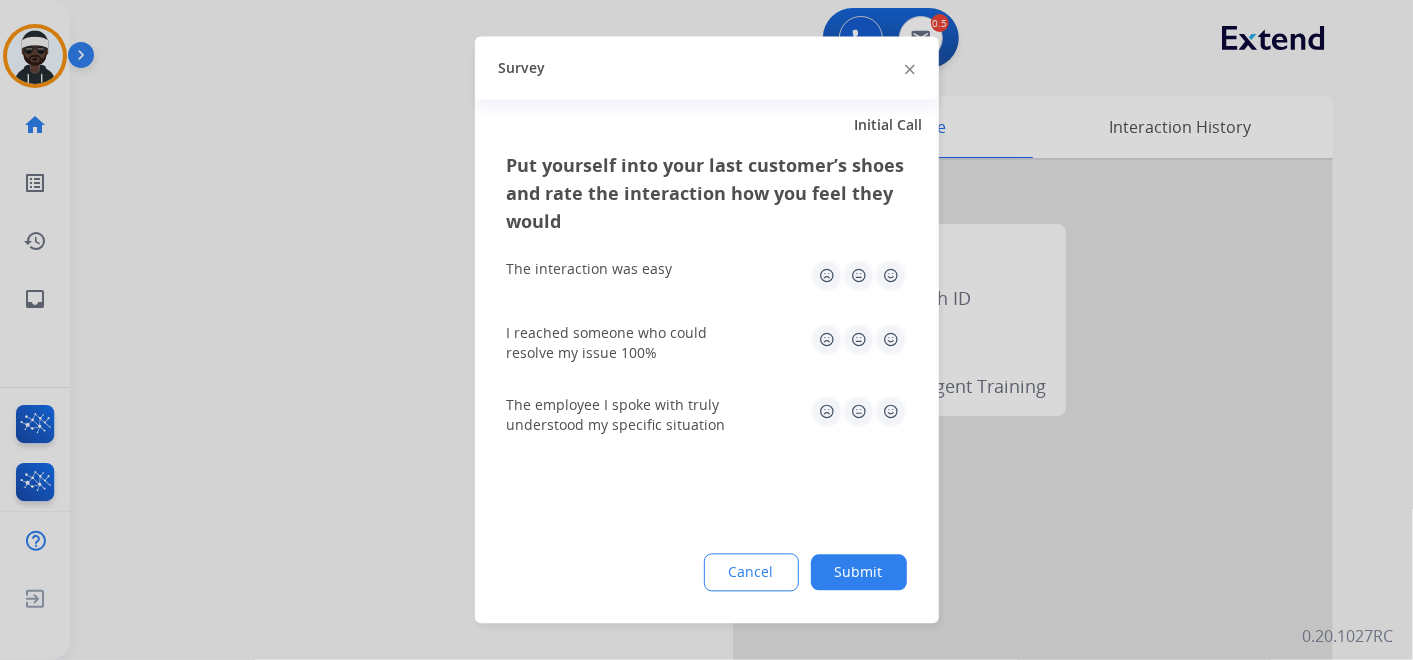 drag, startPoint x: 900, startPoint y: 274, endPoint x: 908, endPoint y: 285, distance: 13.601471 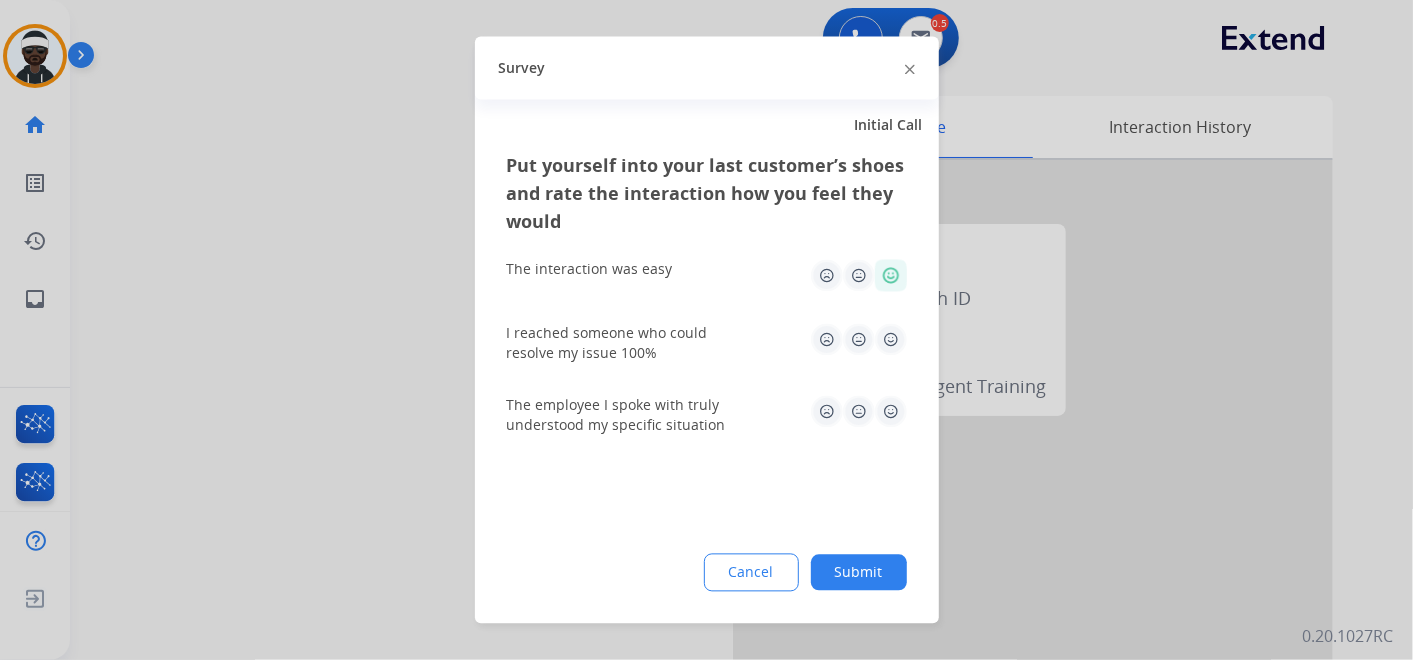 click 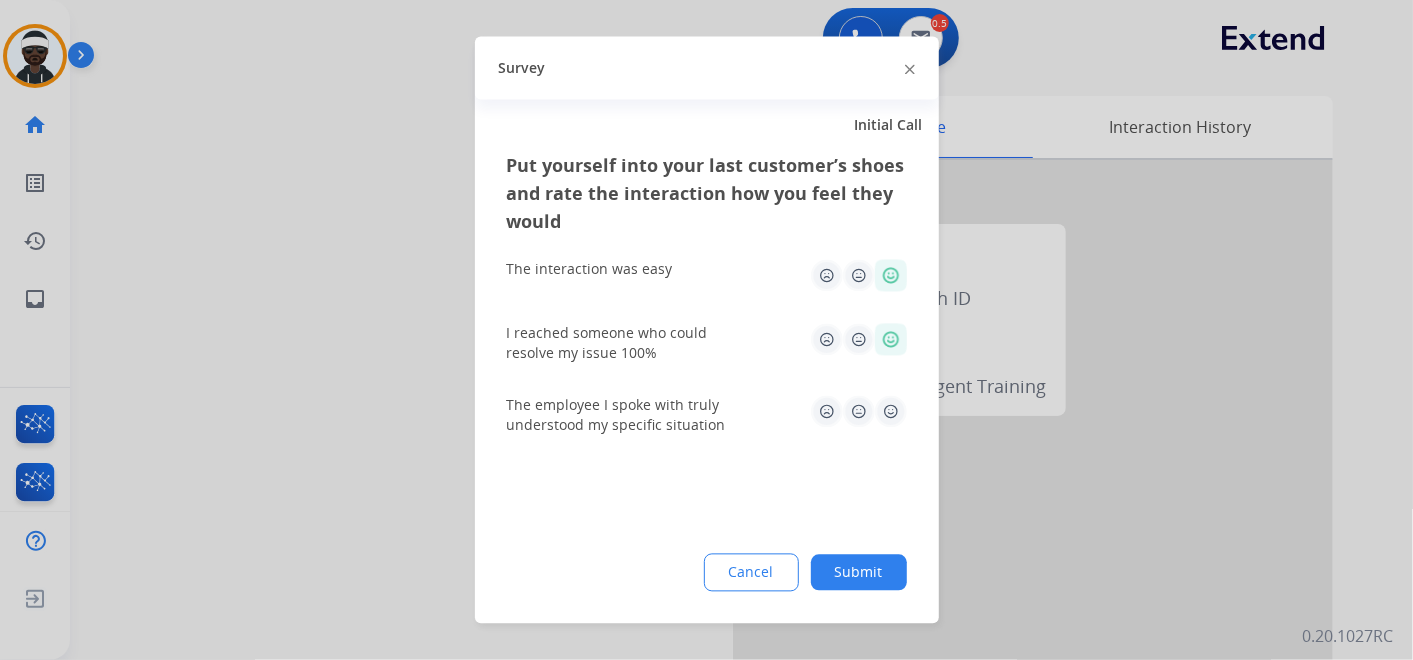 click 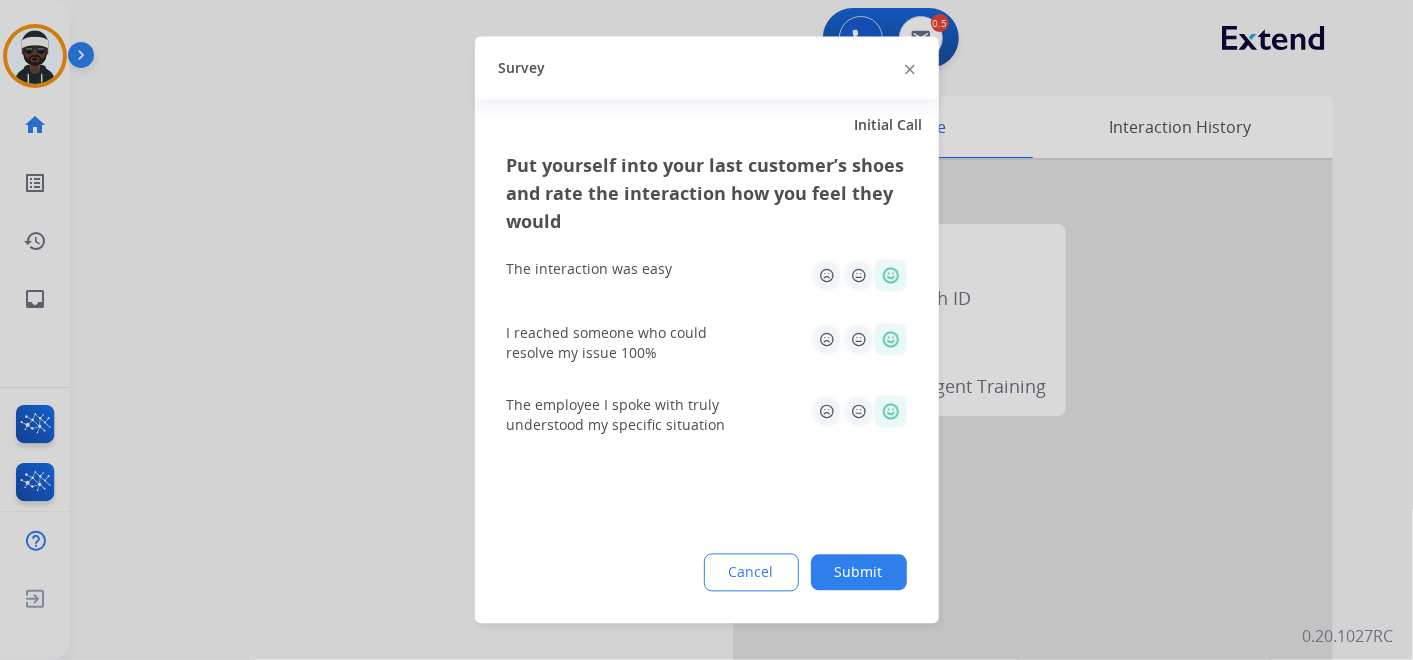 click on "Submit" 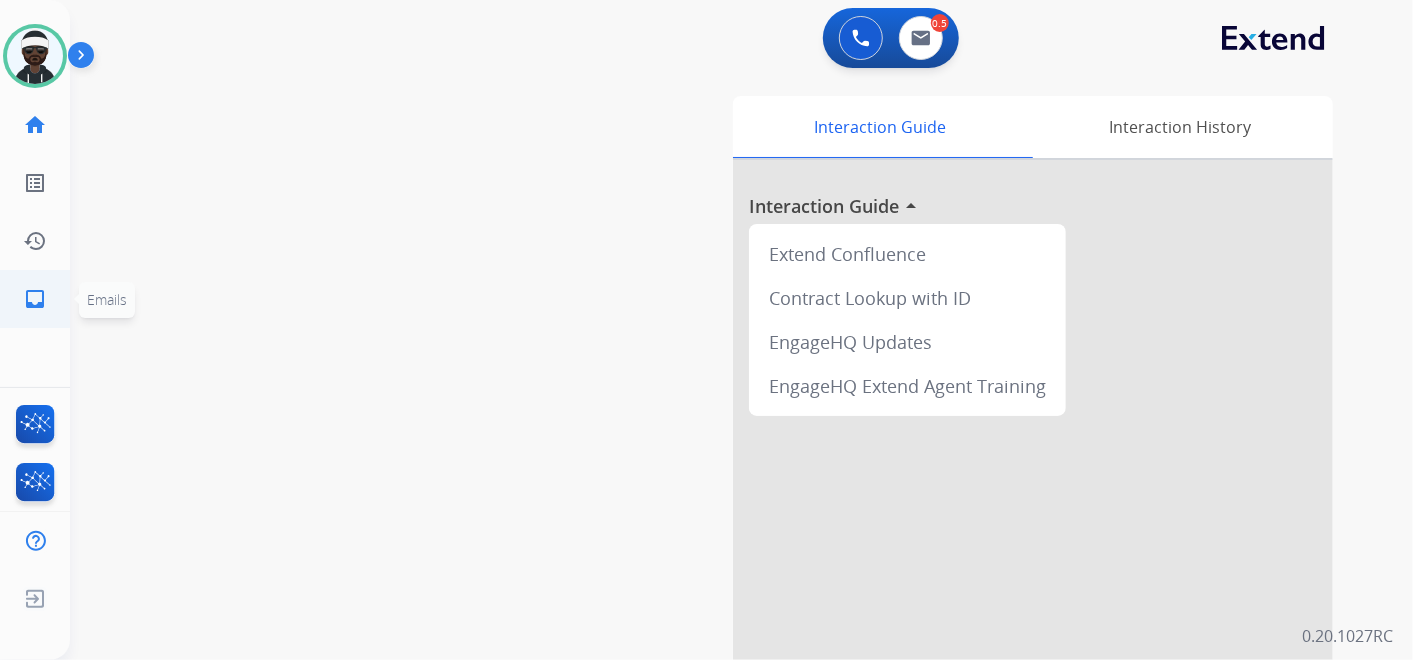 click on "inbox" 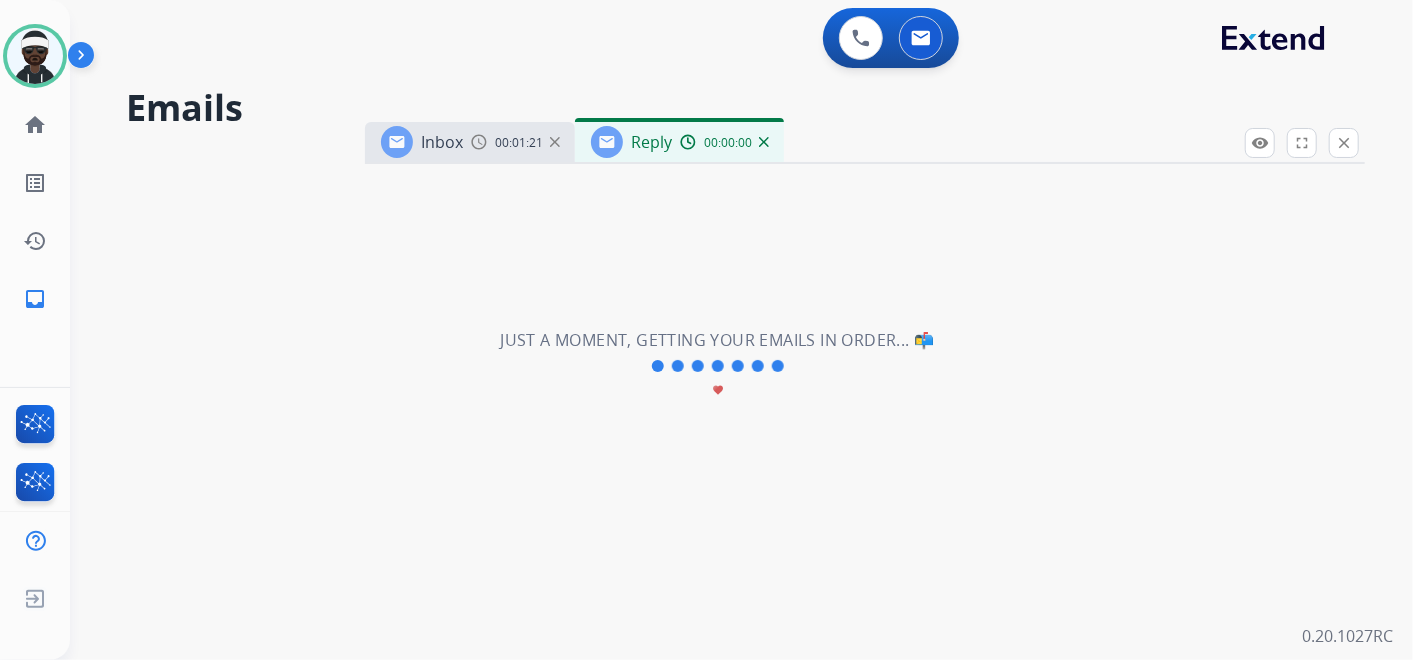 select on "**********" 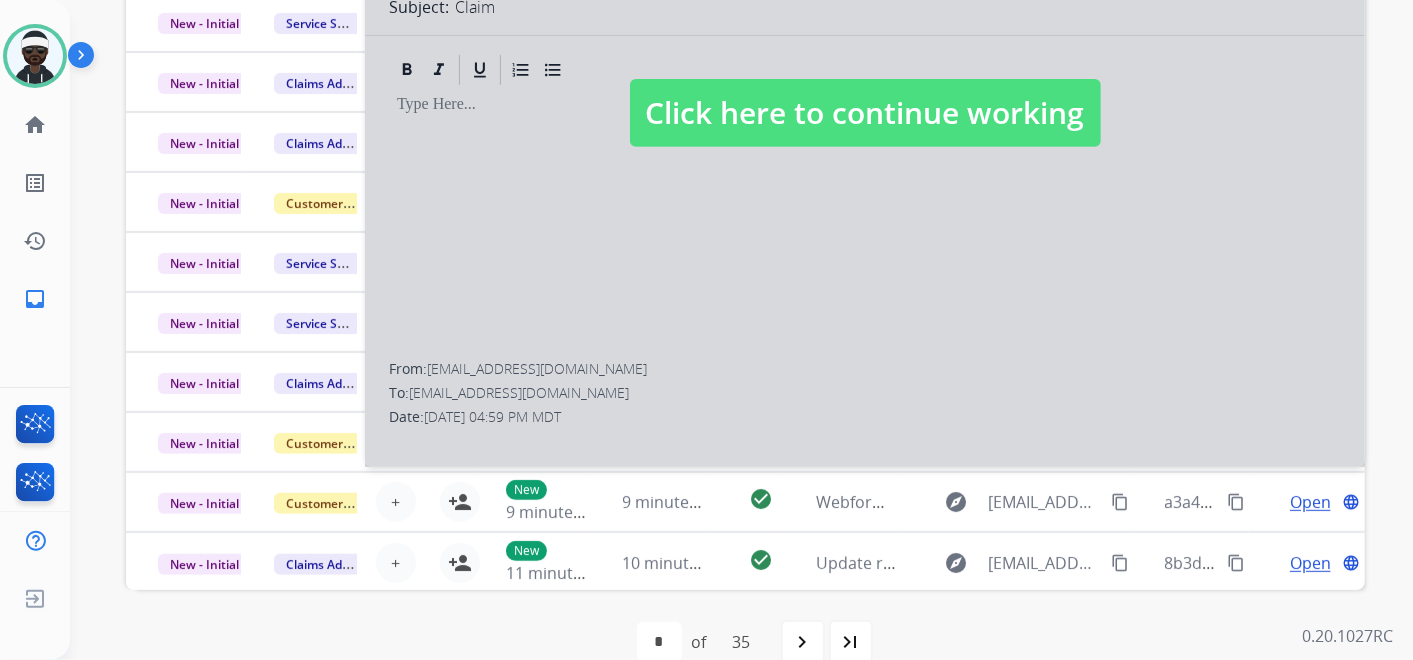click at bounding box center [865, 93] 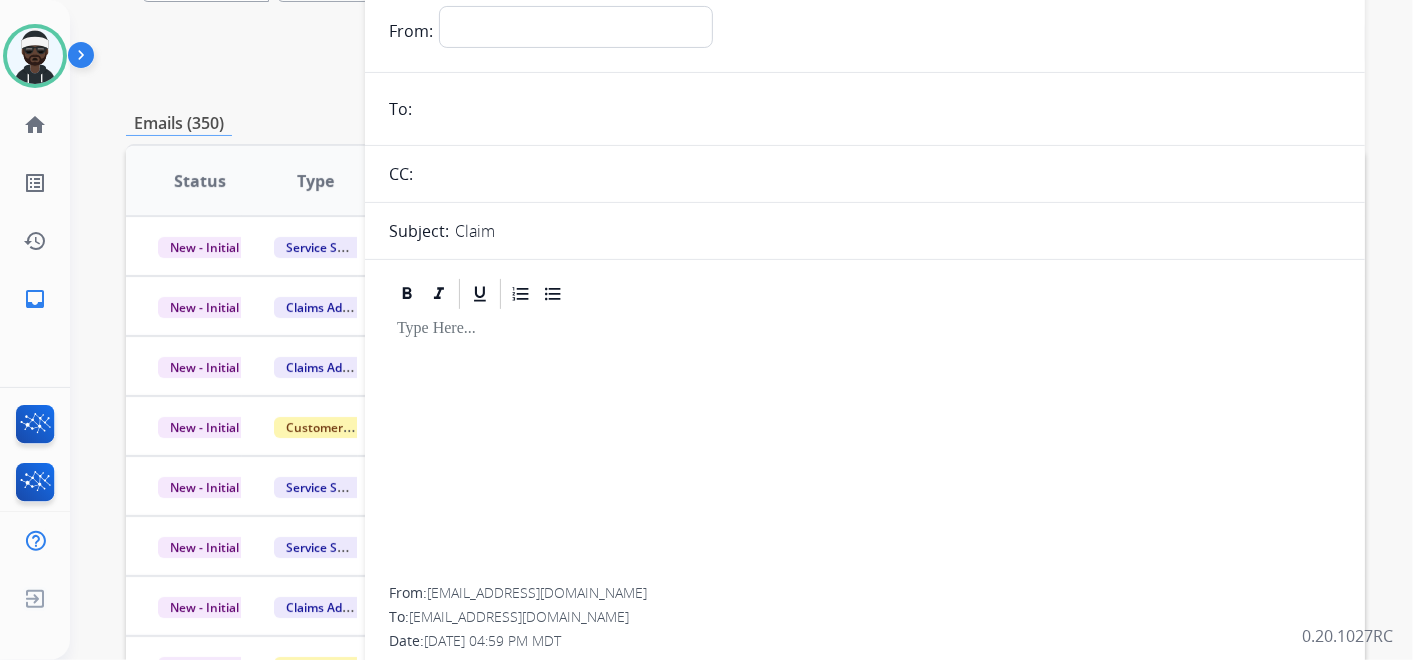 scroll, scrollTop: 0, scrollLeft: 0, axis: both 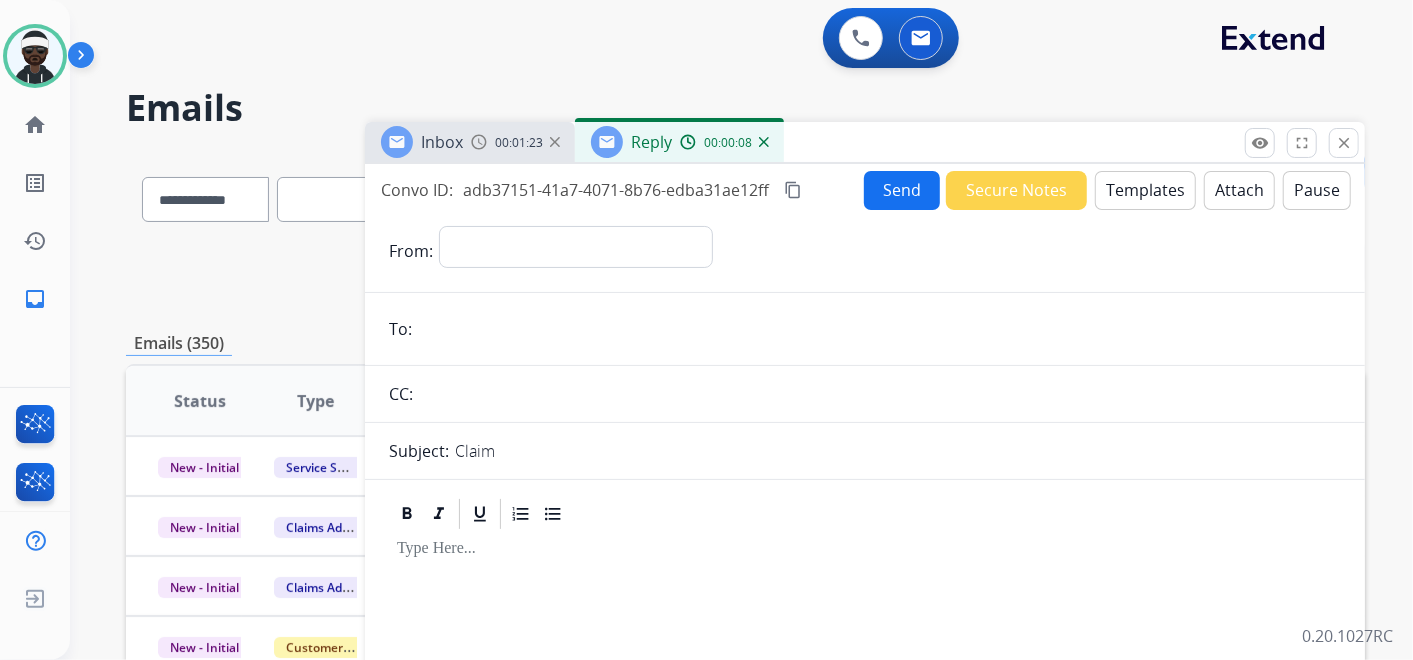 click on "00:01:23" at bounding box center [515, 142] 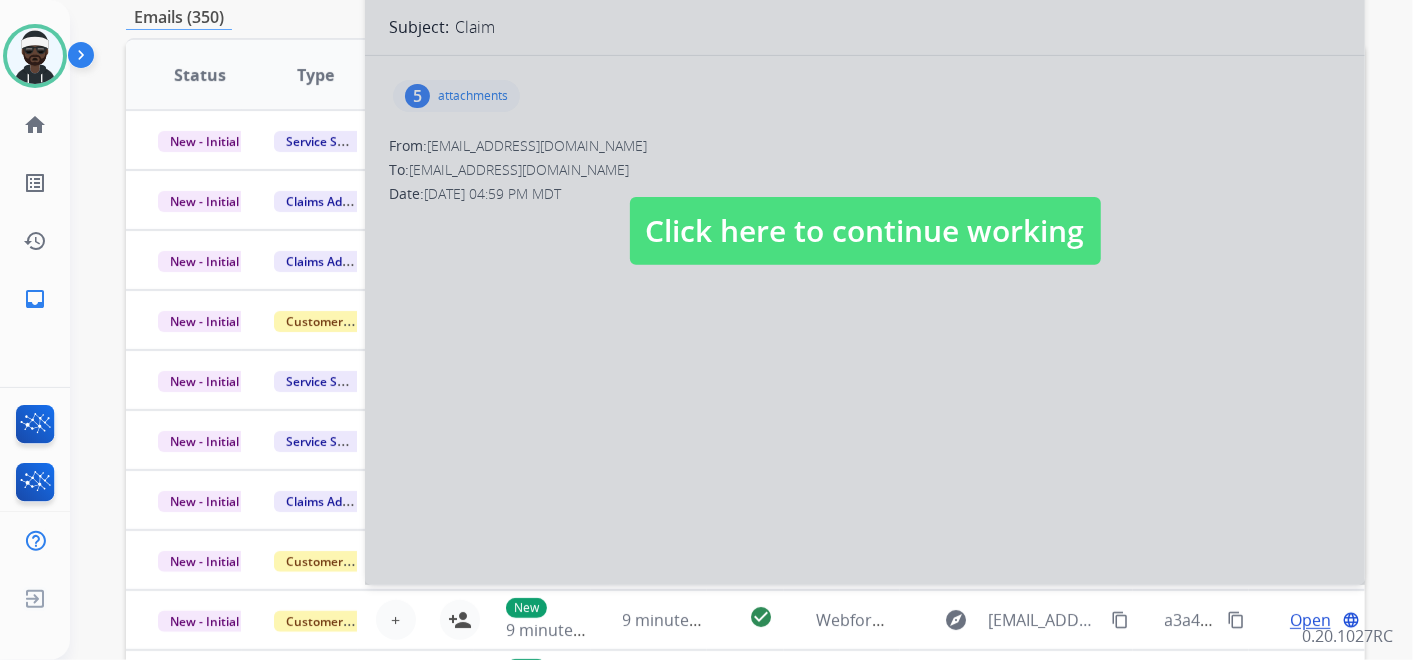 scroll, scrollTop: 222, scrollLeft: 0, axis: vertical 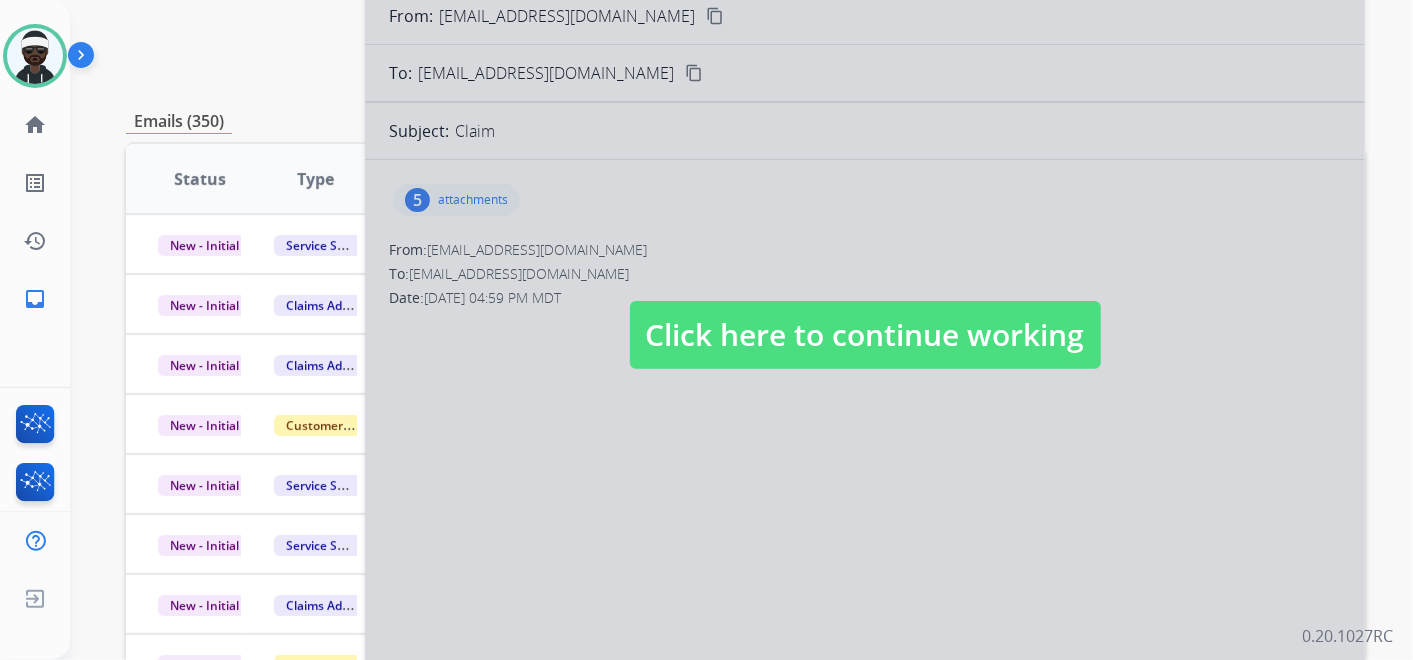click on "Click here to continue working" at bounding box center (865, 335) 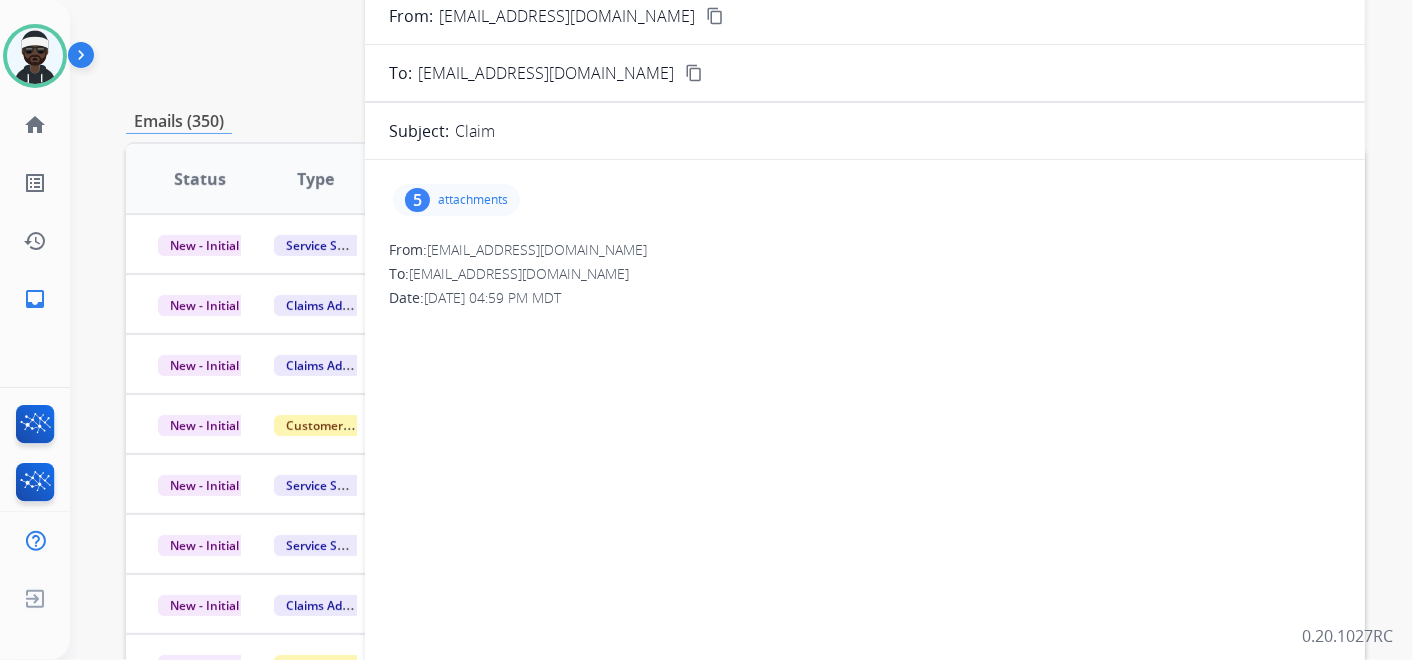 click on "5 attachments" at bounding box center [456, 200] 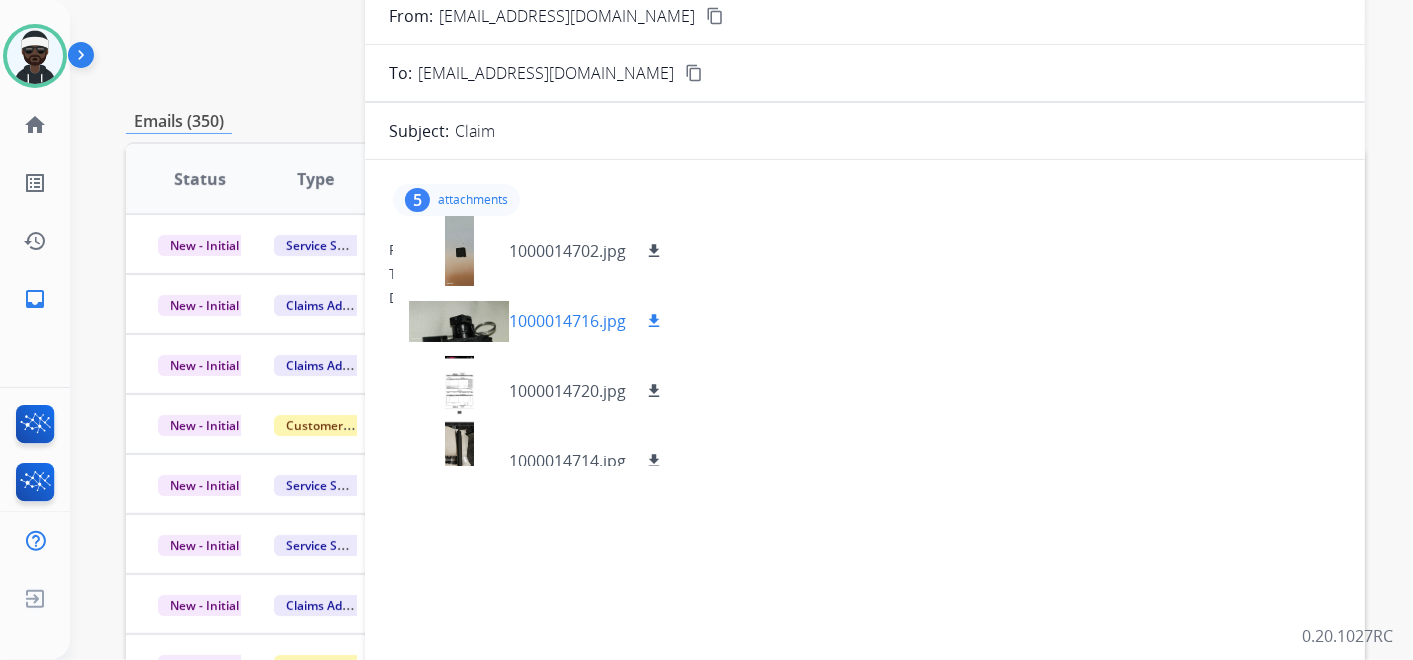 click at bounding box center [459, 321] 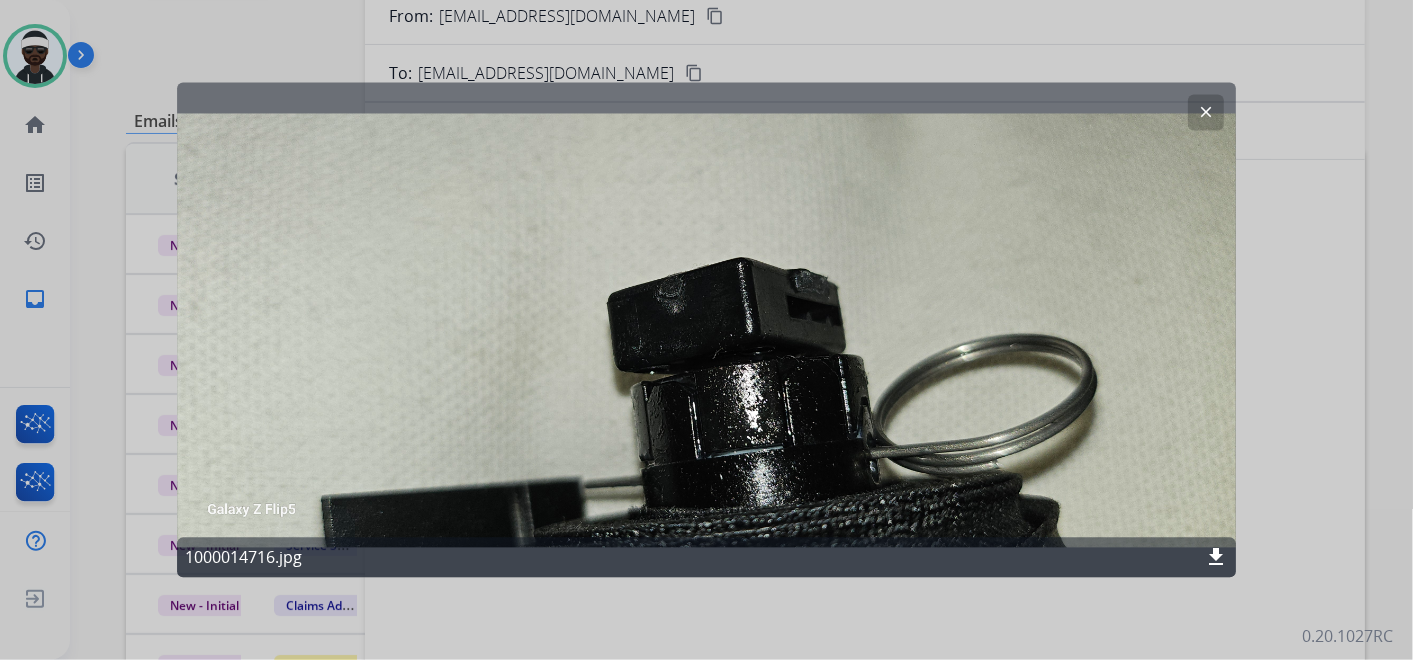 click 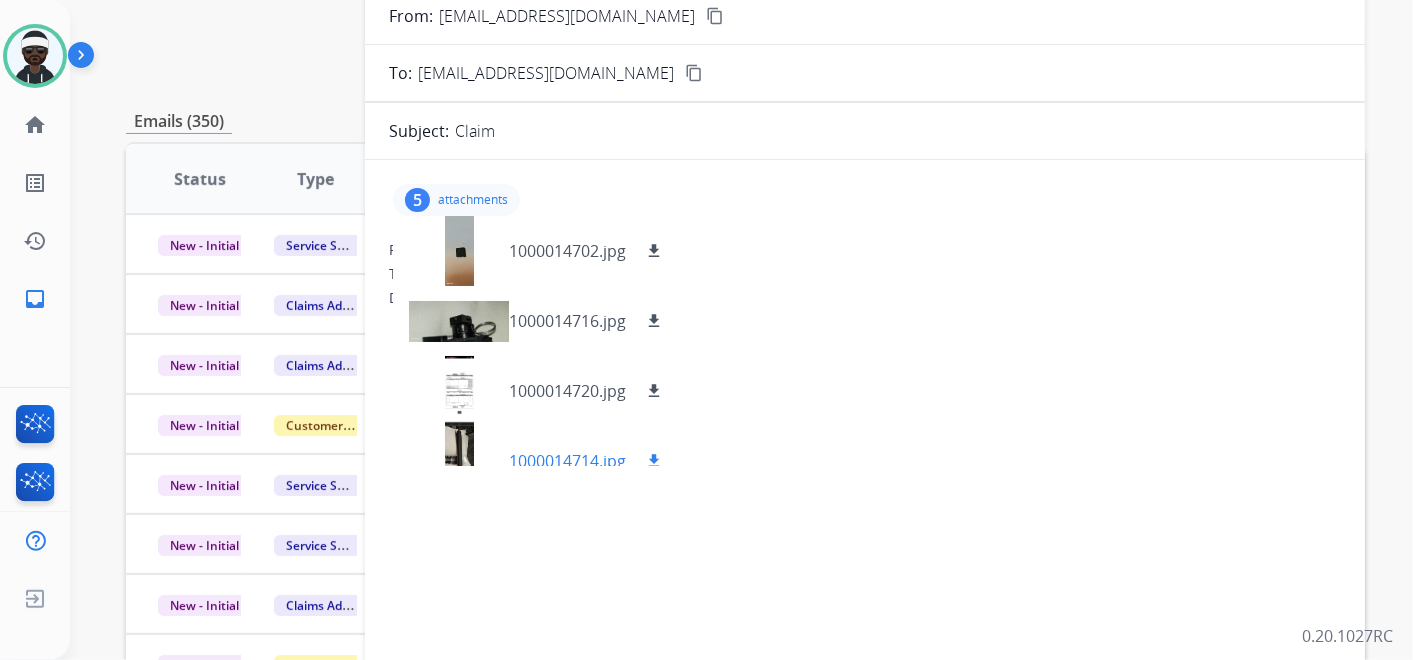 click at bounding box center [459, 461] 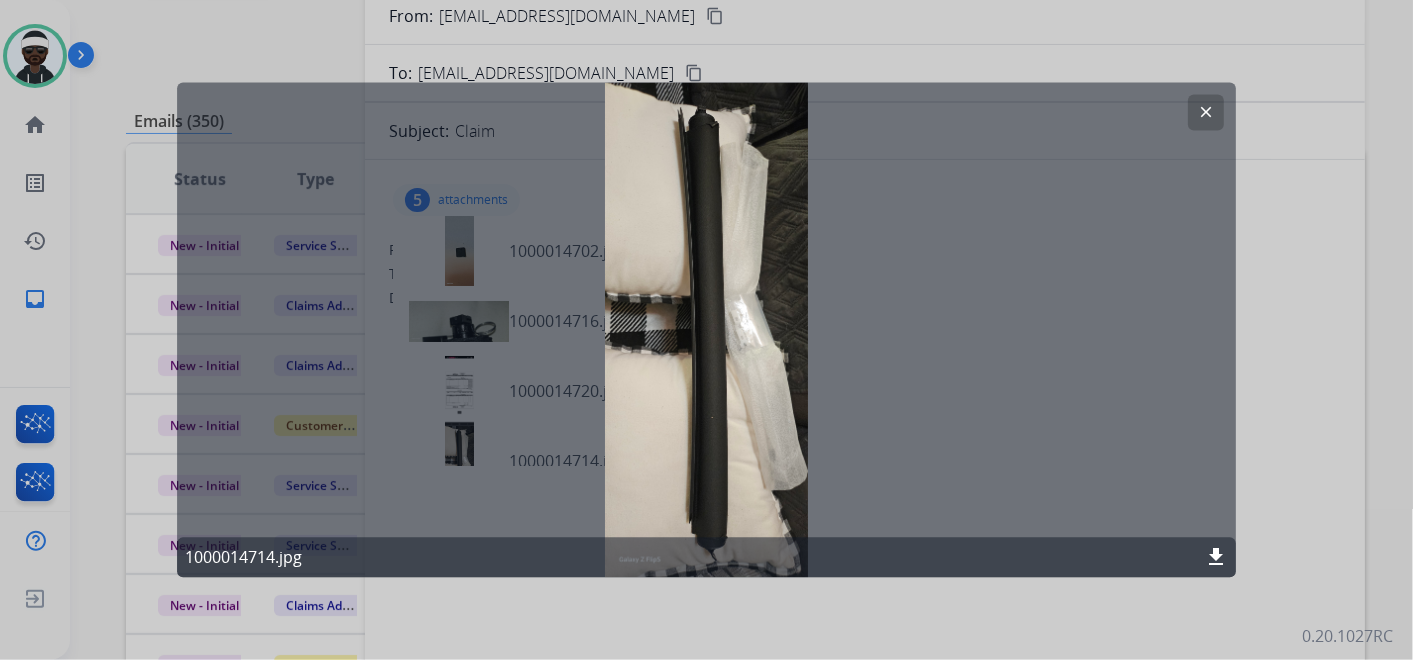 drag, startPoint x: 1259, startPoint y: 319, endPoint x: 876, endPoint y: 311, distance: 383.08353 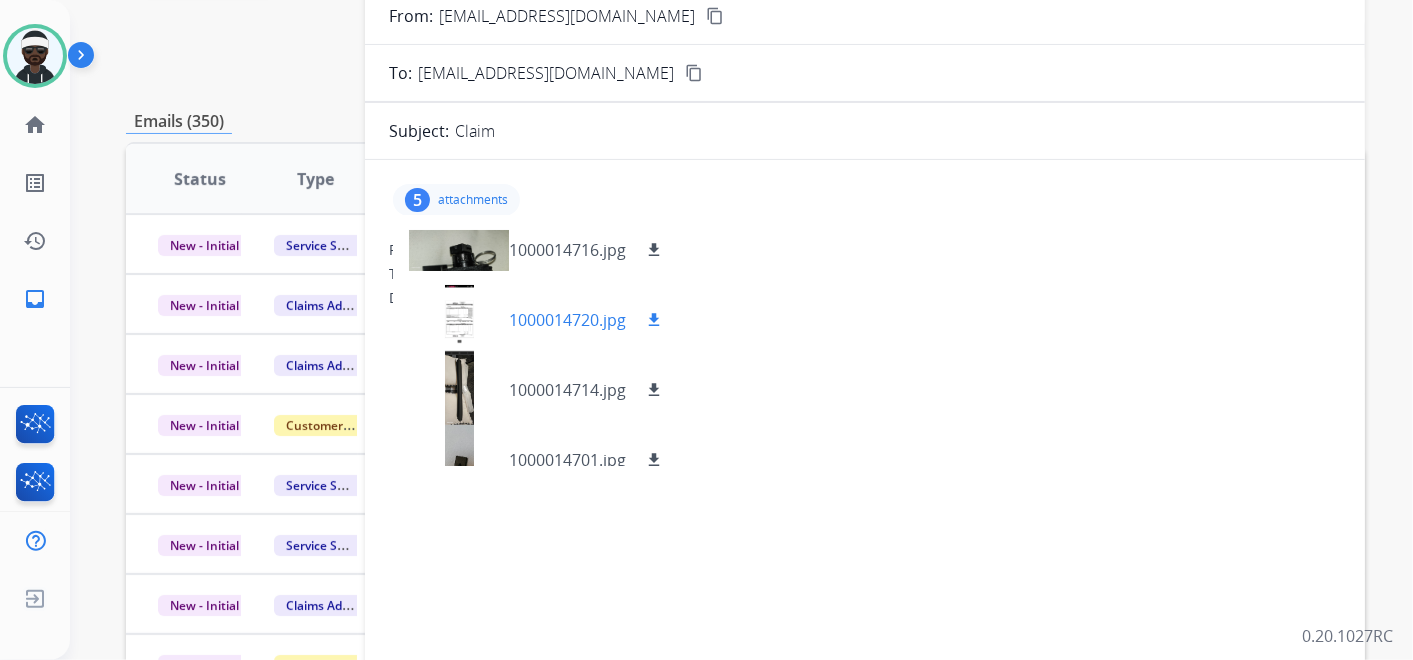 scroll, scrollTop: 99, scrollLeft: 0, axis: vertical 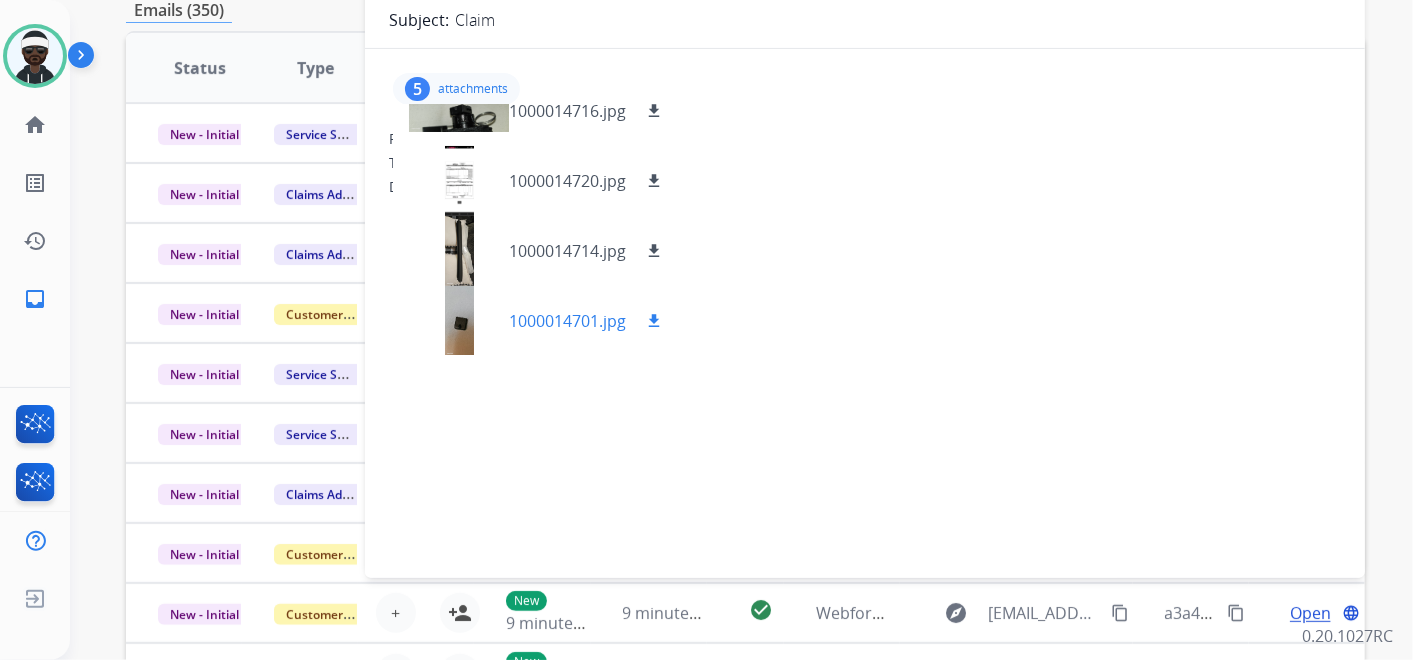 click at bounding box center (459, 321) 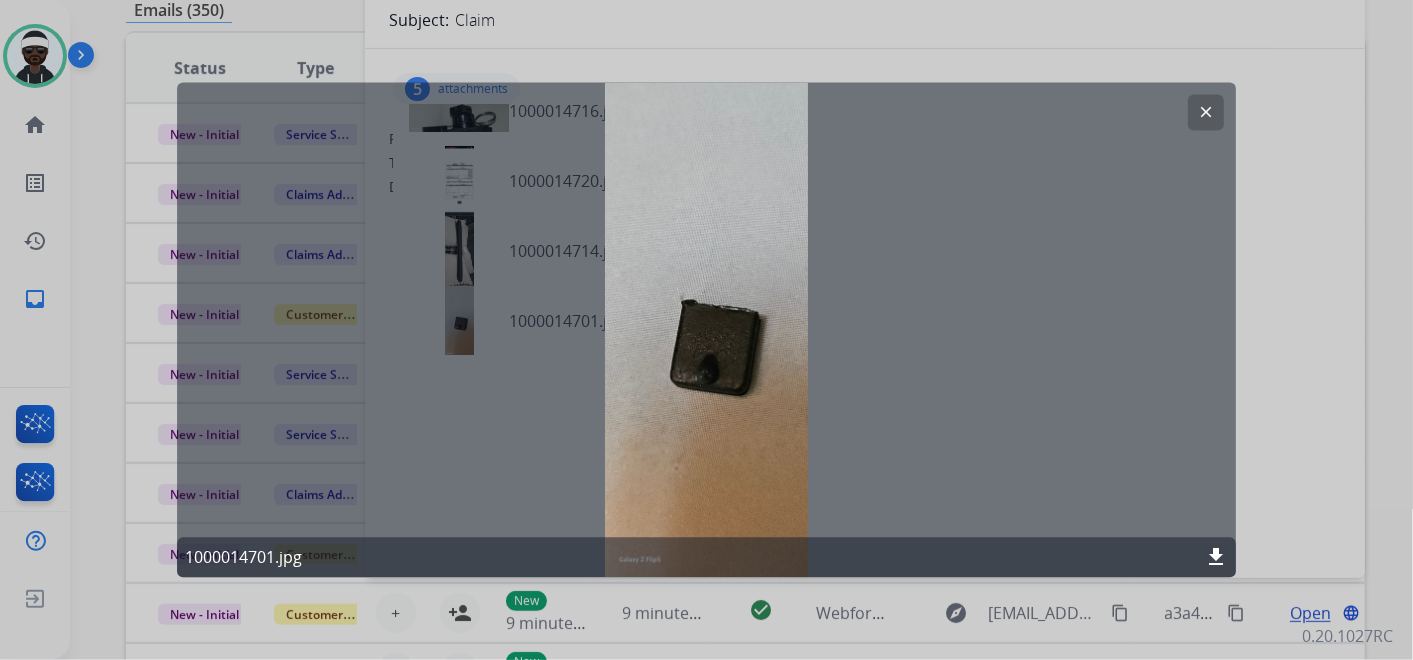 click 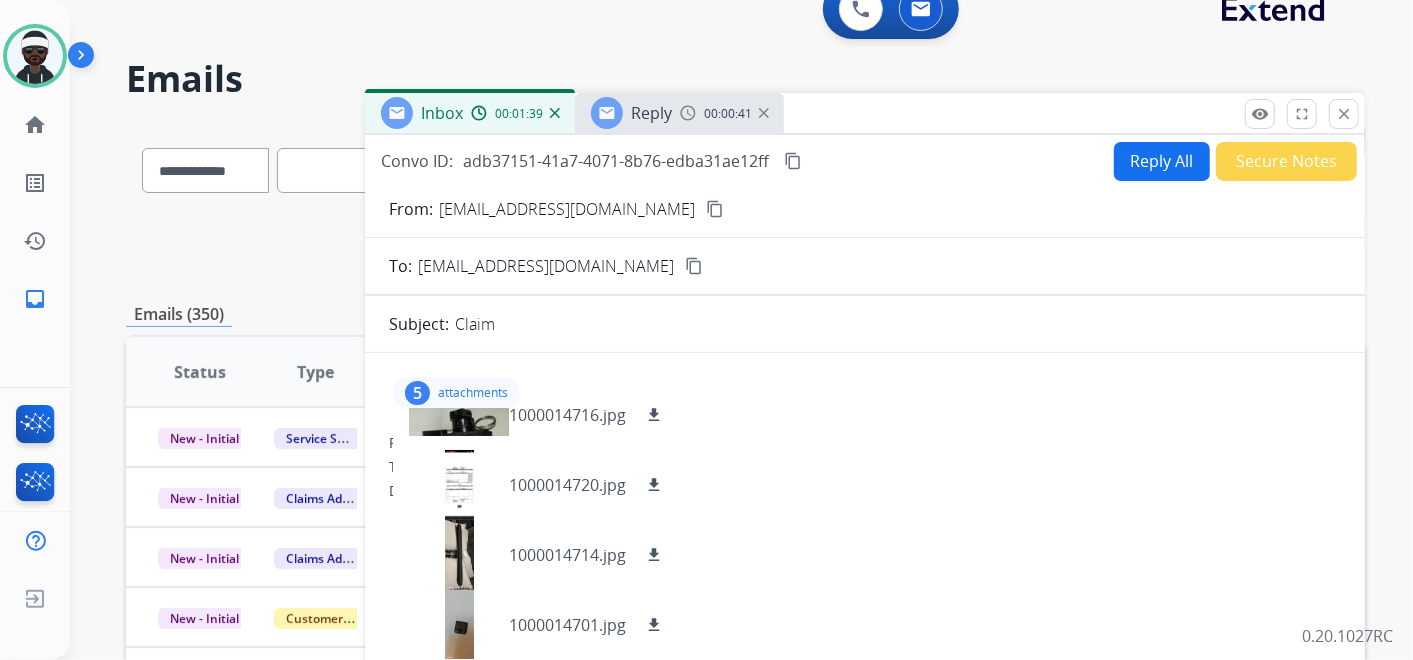 scroll, scrollTop: 111, scrollLeft: 0, axis: vertical 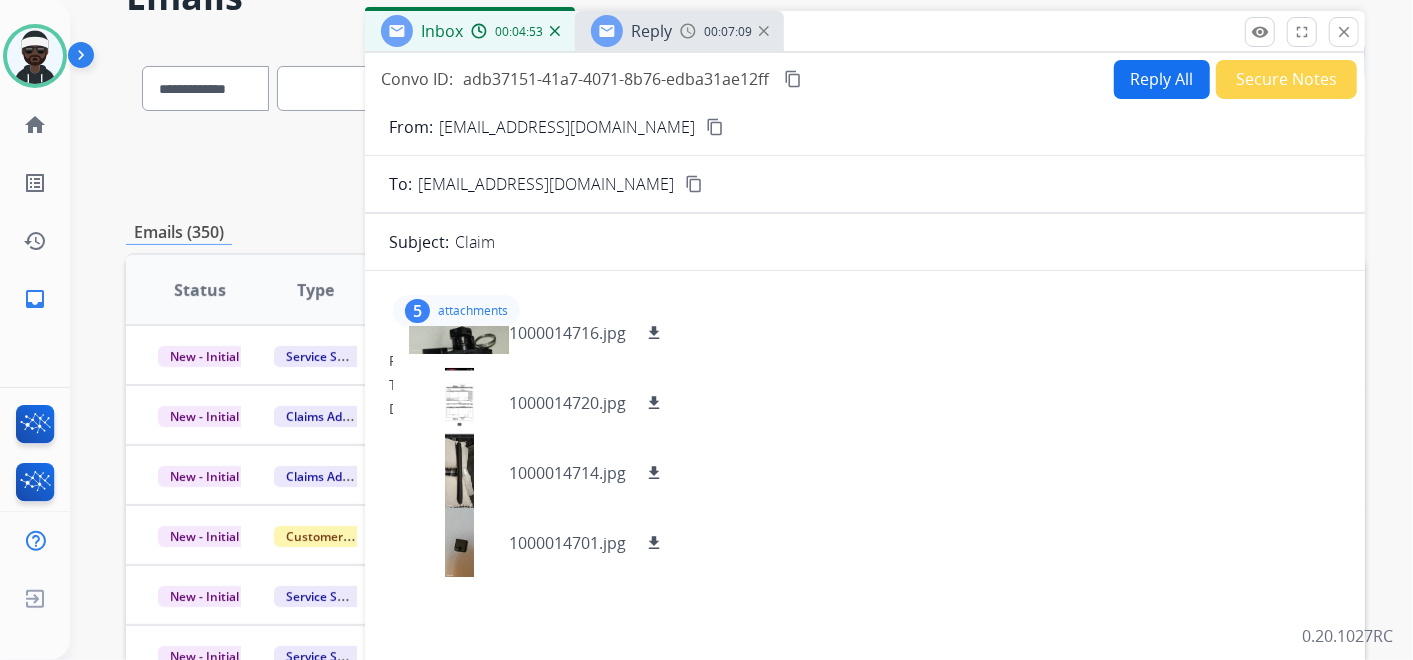 click on "Claim" at bounding box center [898, 242] 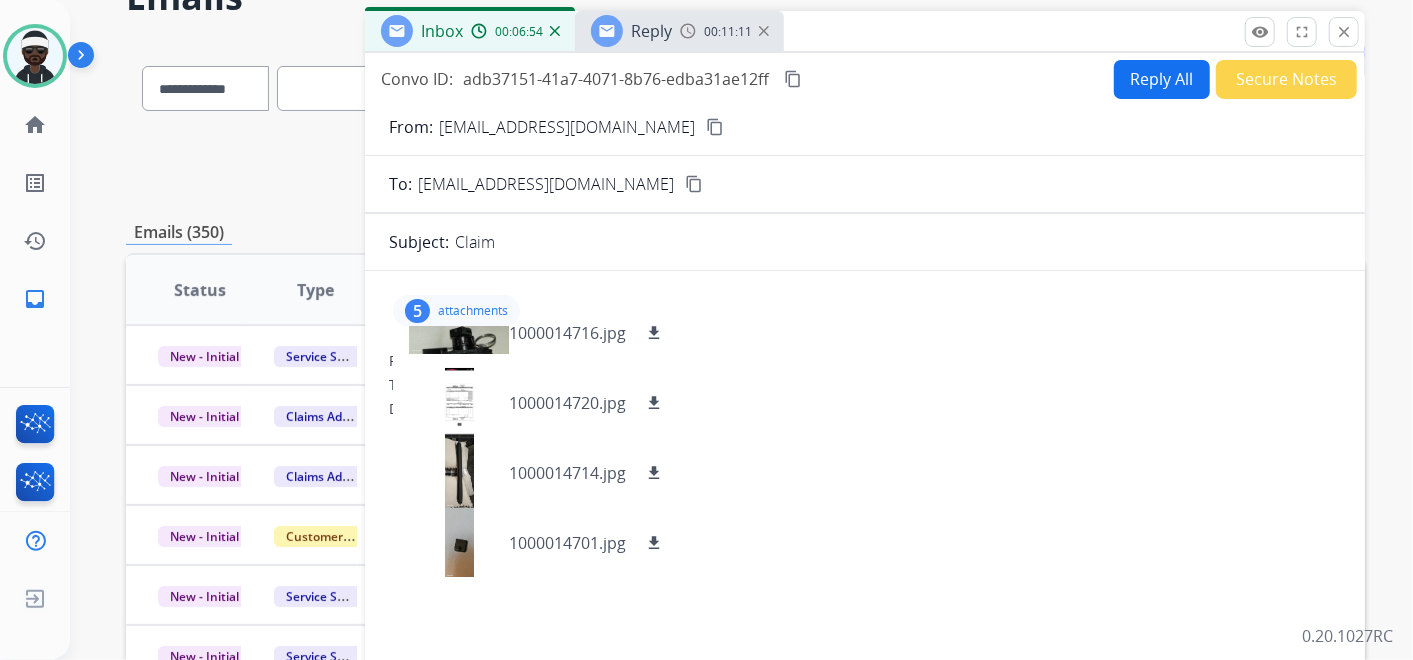 click on "Reply All" at bounding box center (1162, 79) 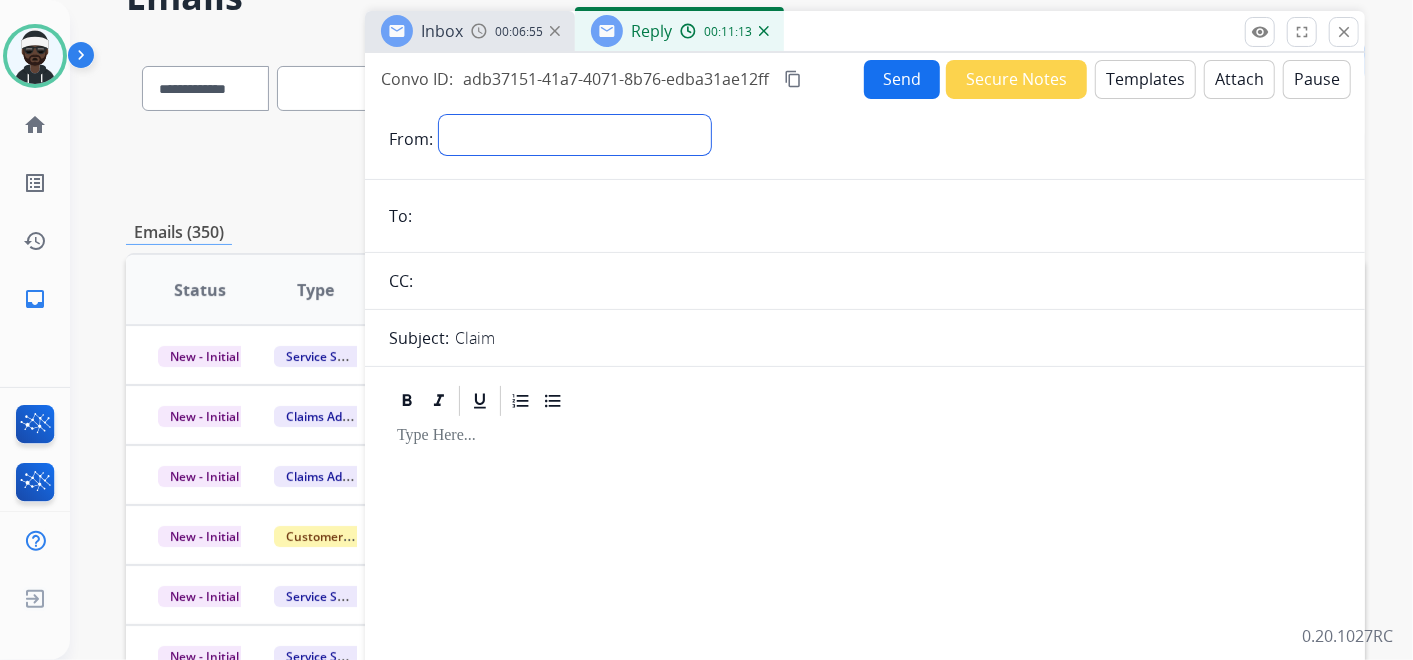 click on "**********" at bounding box center [575, 135] 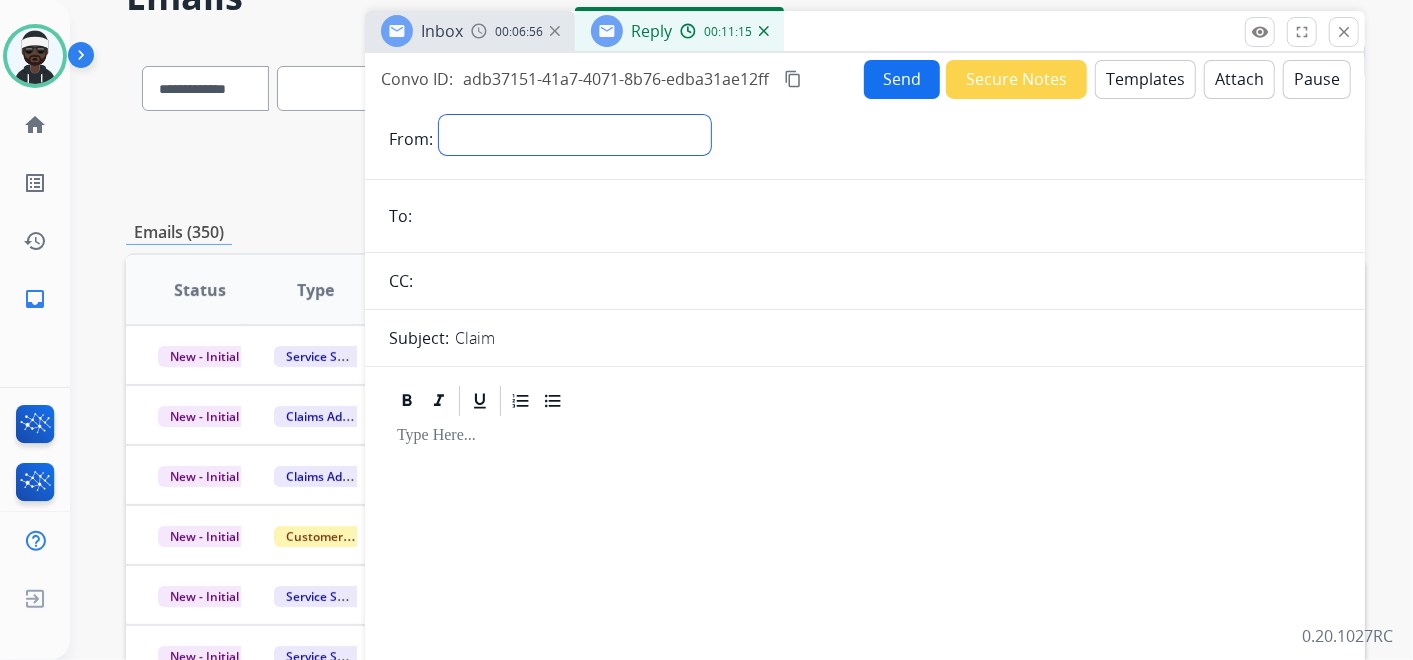 select on "**********" 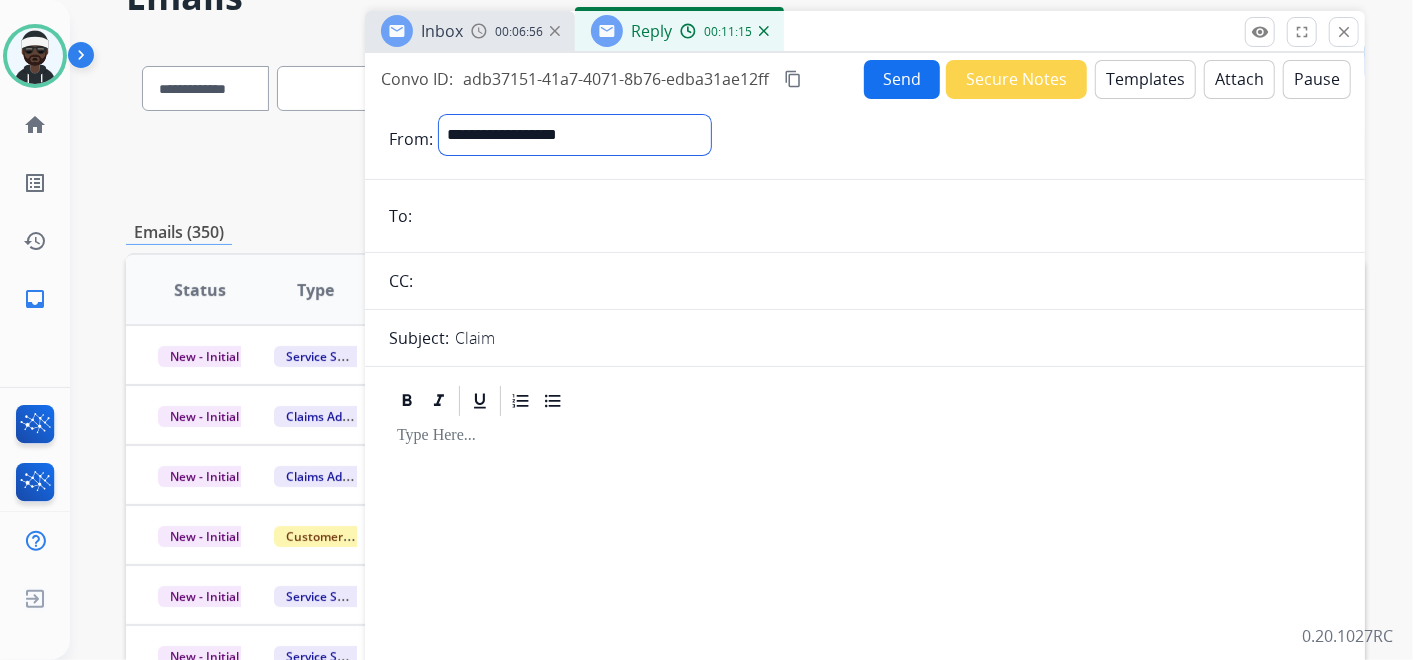 click on "**********" at bounding box center [575, 135] 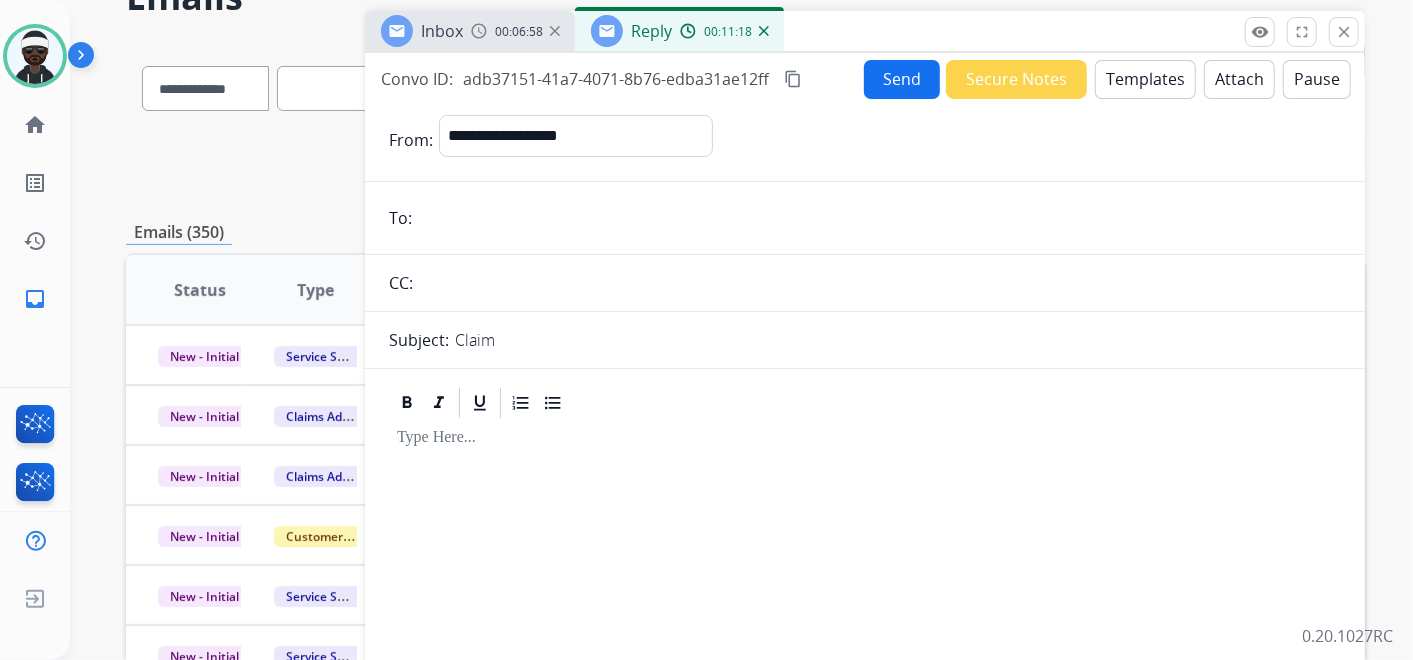 click at bounding box center (880, 283) 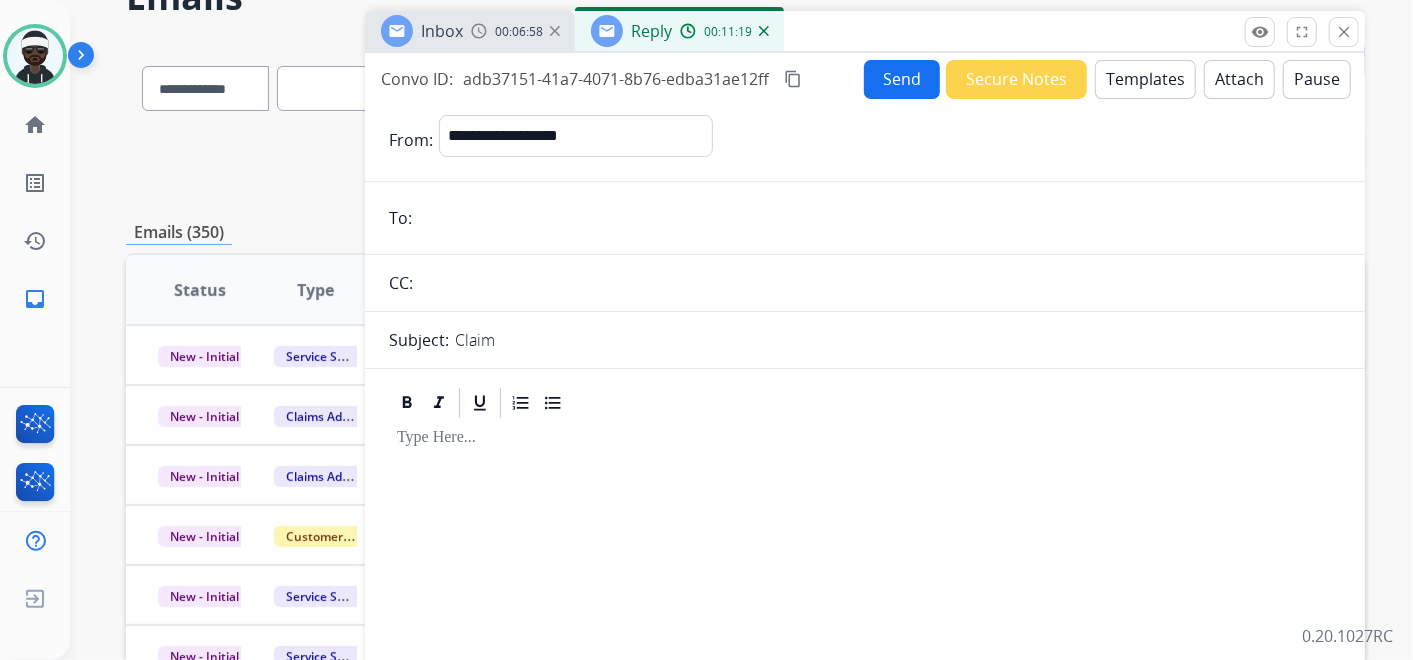 click at bounding box center (879, 218) 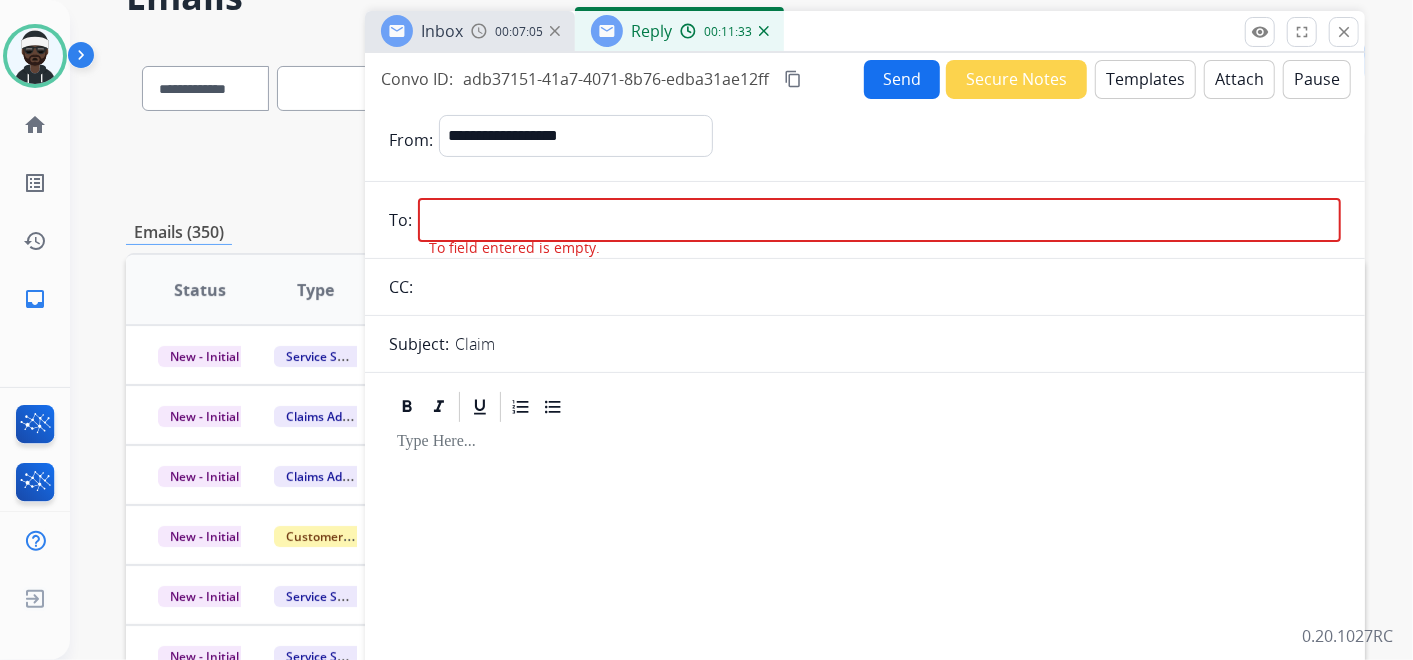 click at bounding box center [879, 220] 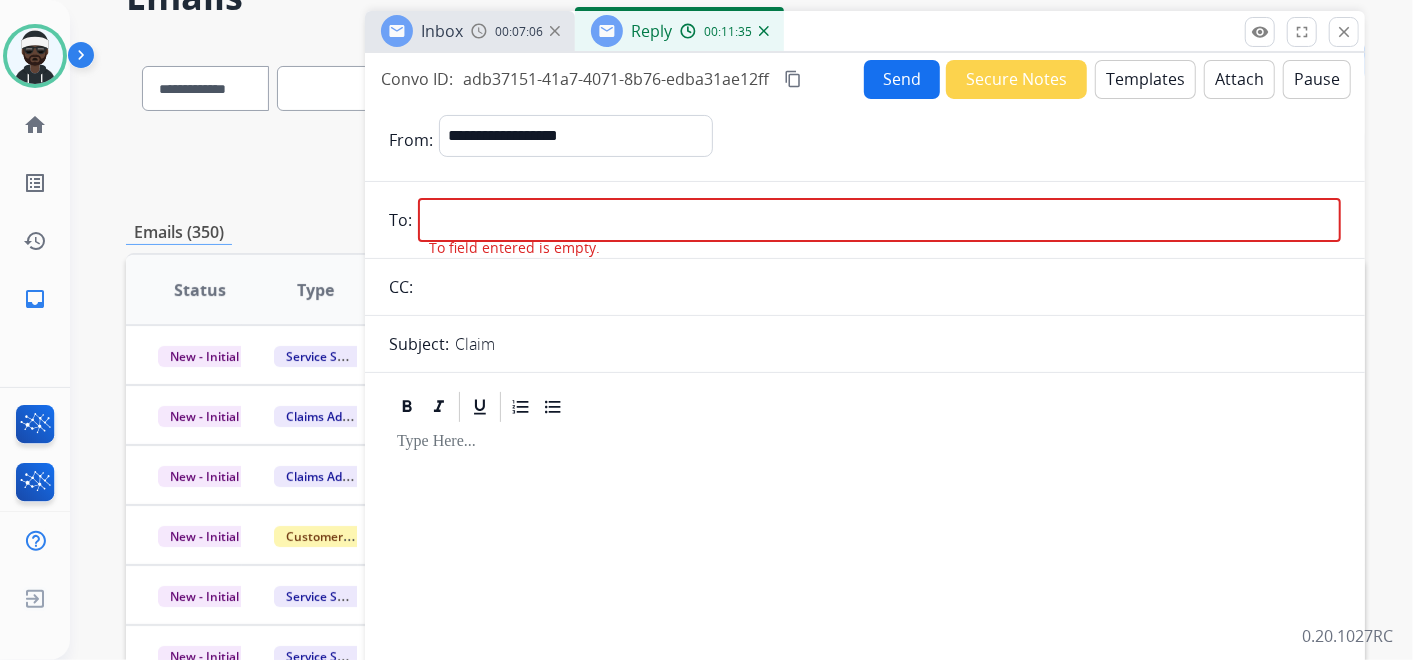 paste on "**********" 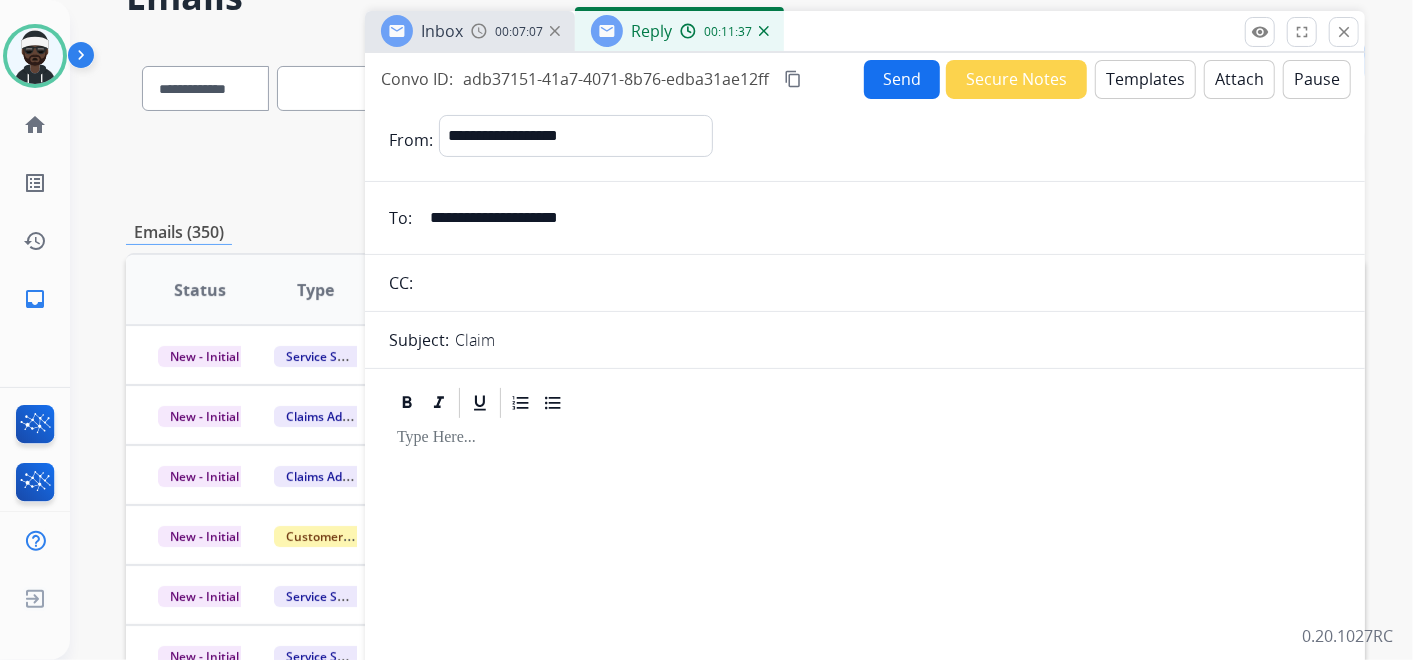 type on "**********" 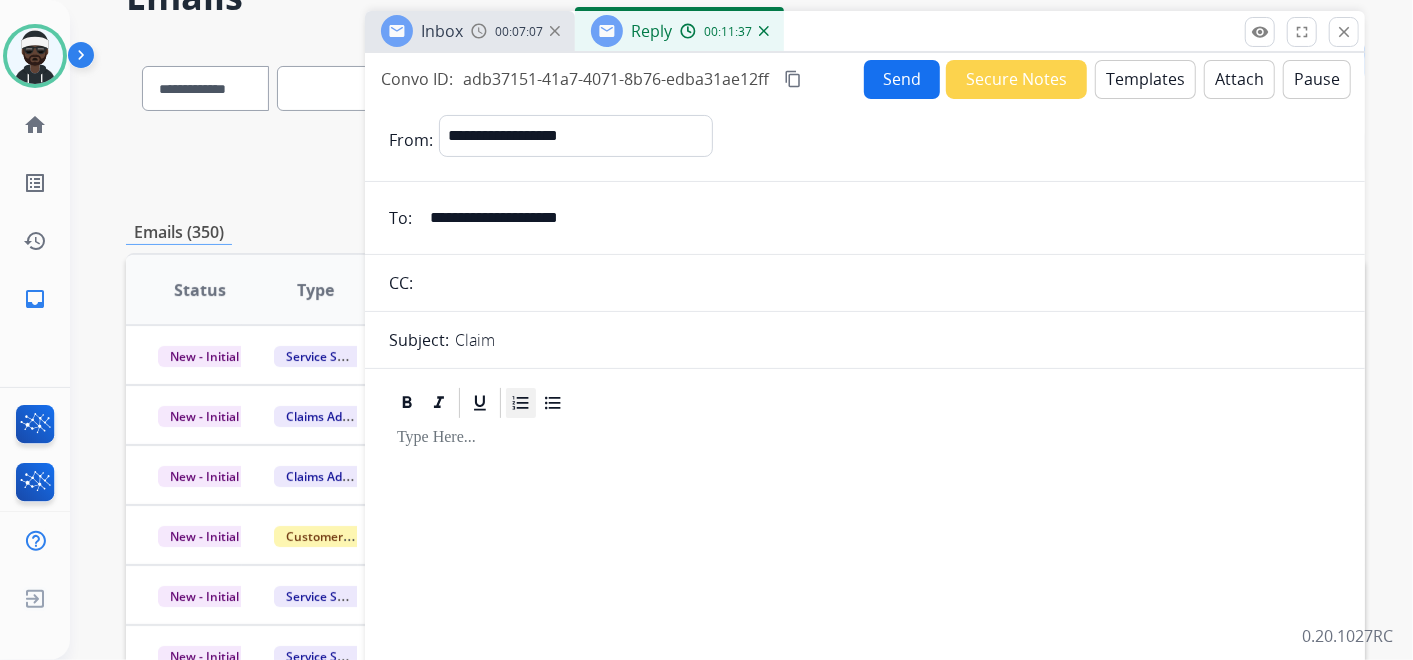 drag, startPoint x: 459, startPoint y: 440, endPoint x: 525, endPoint y: 391, distance: 82.20097 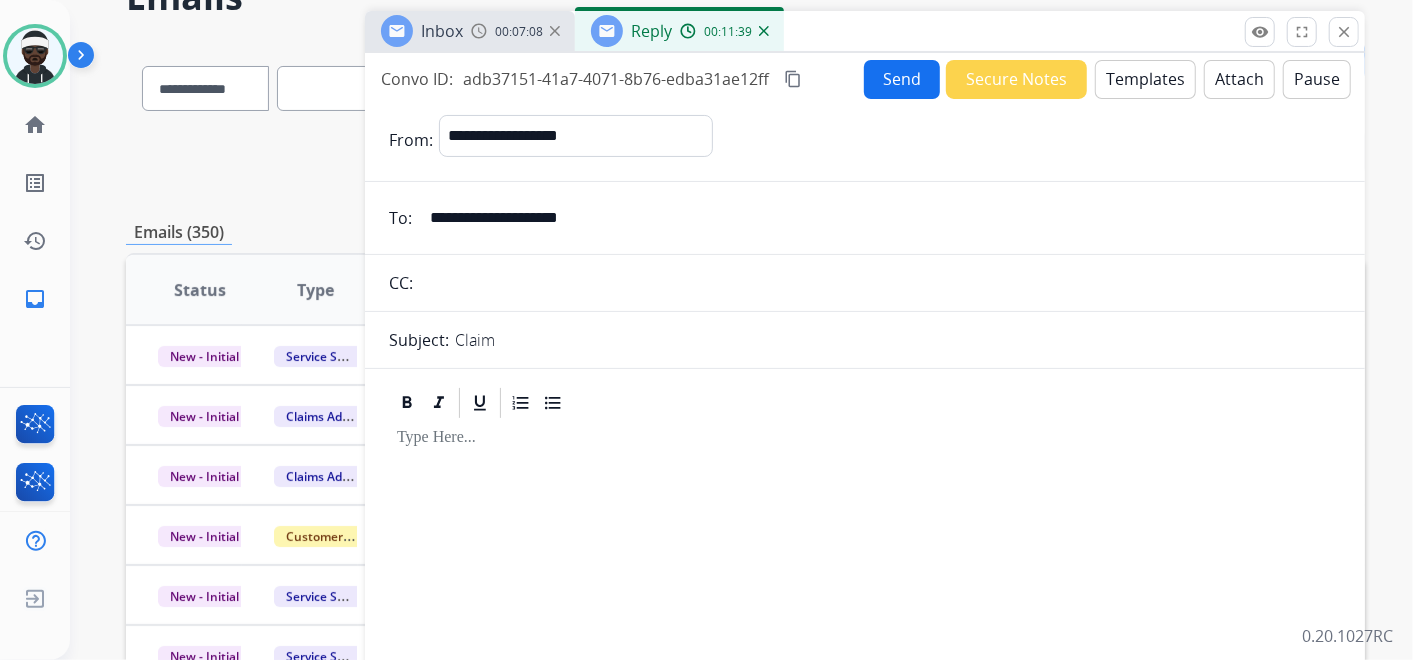 click on "Templates" at bounding box center (1145, 79) 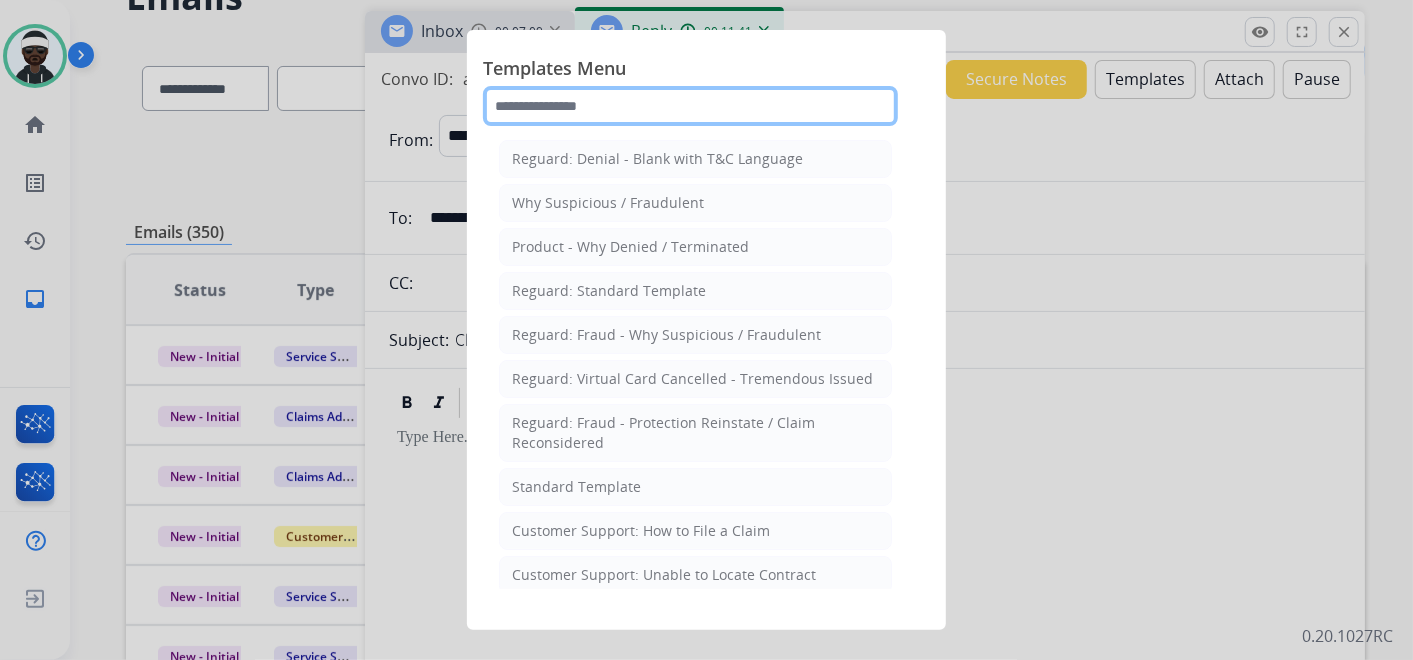 click 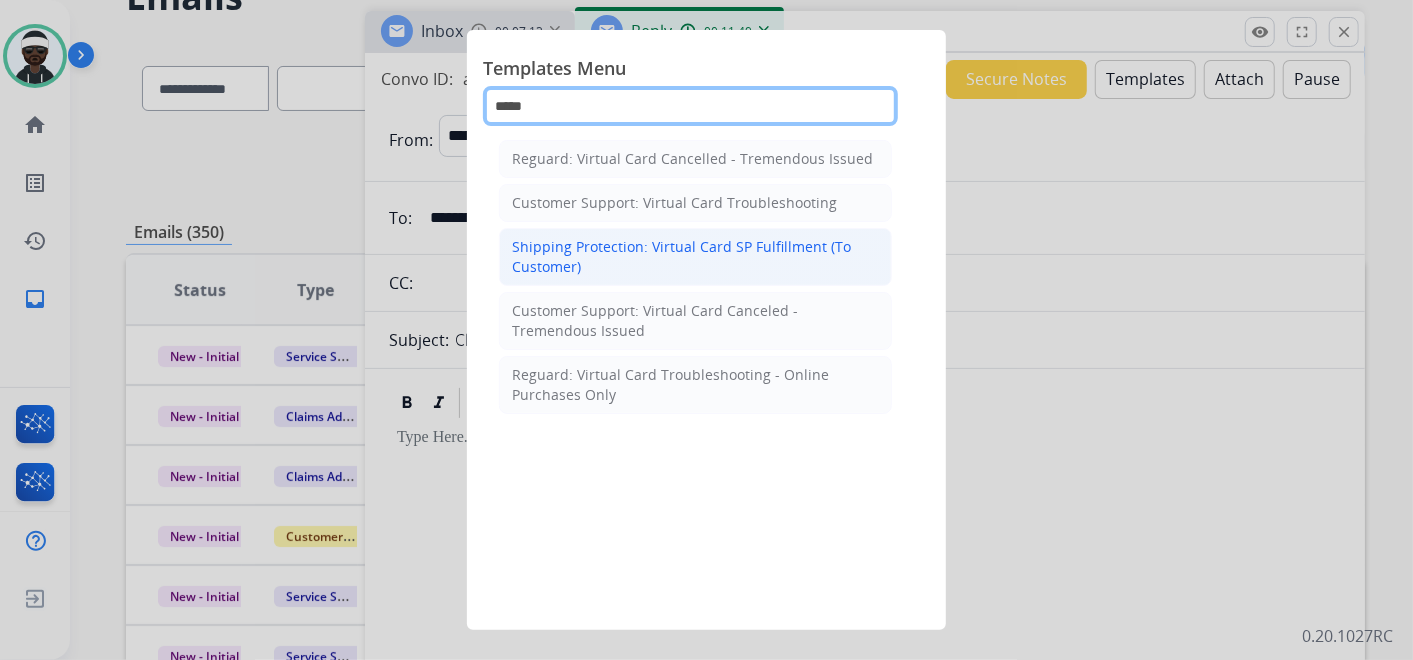 type on "*****" 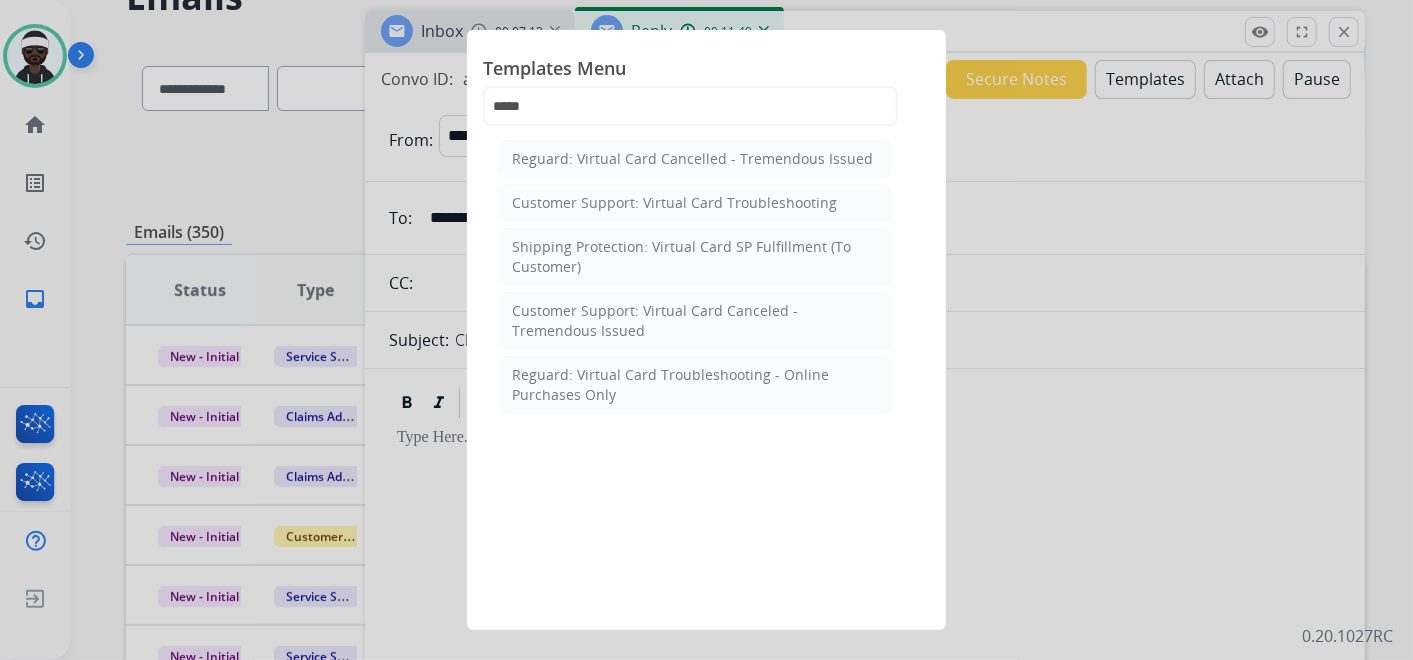 click on "Shipping Protection: Virtual Card SP Fulfillment (To Customer)" 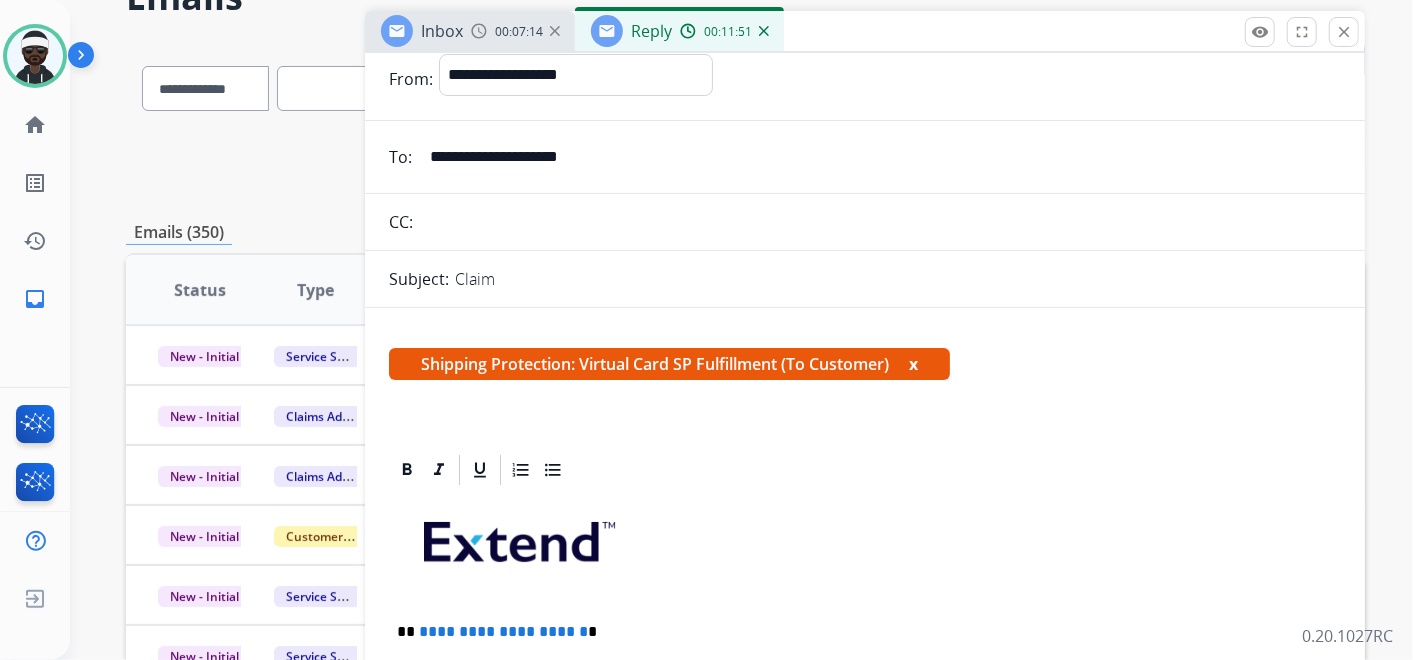 scroll, scrollTop: 111, scrollLeft: 0, axis: vertical 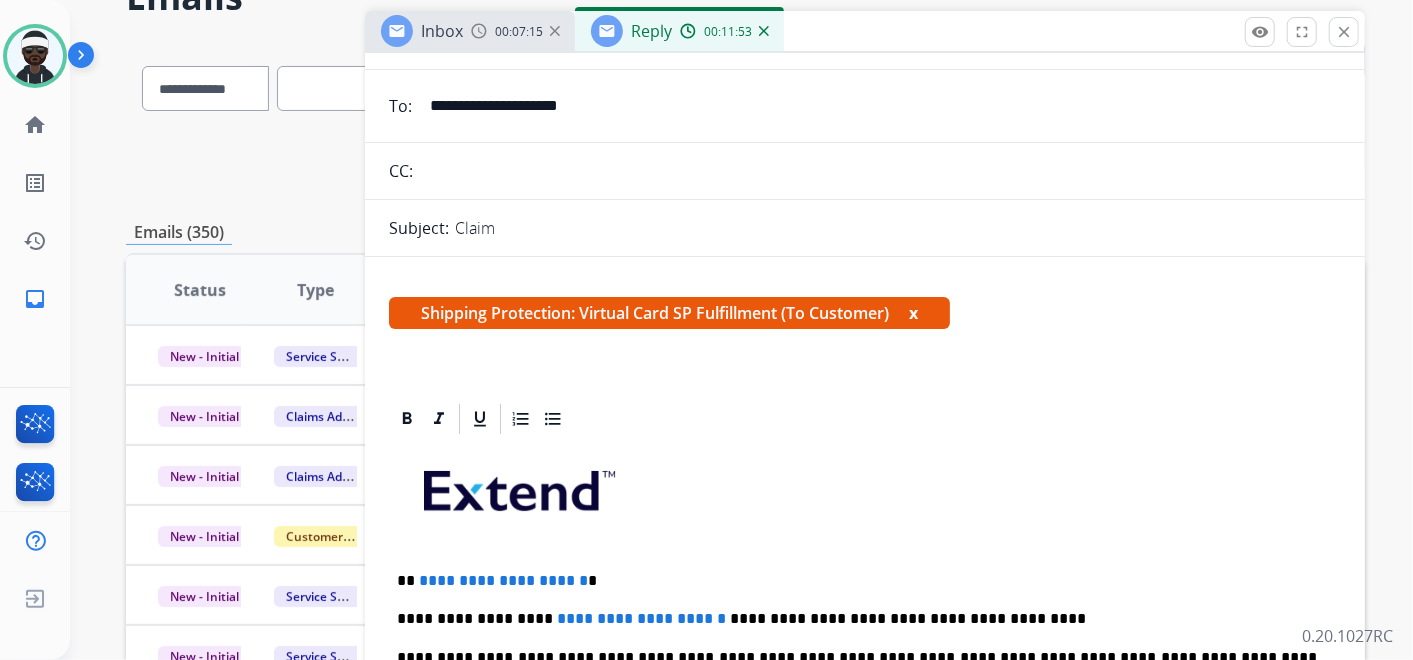 click on "x" at bounding box center [913, 313] 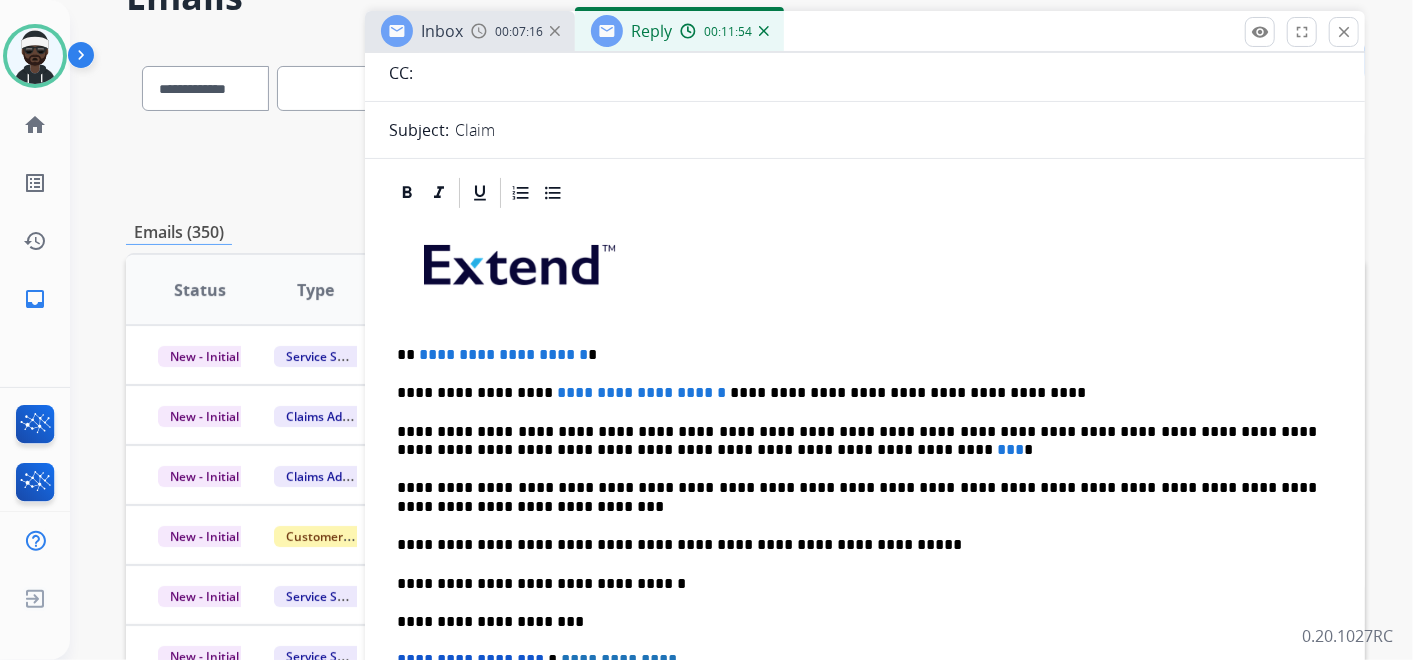 scroll, scrollTop: 333, scrollLeft: 0, axis: vertical 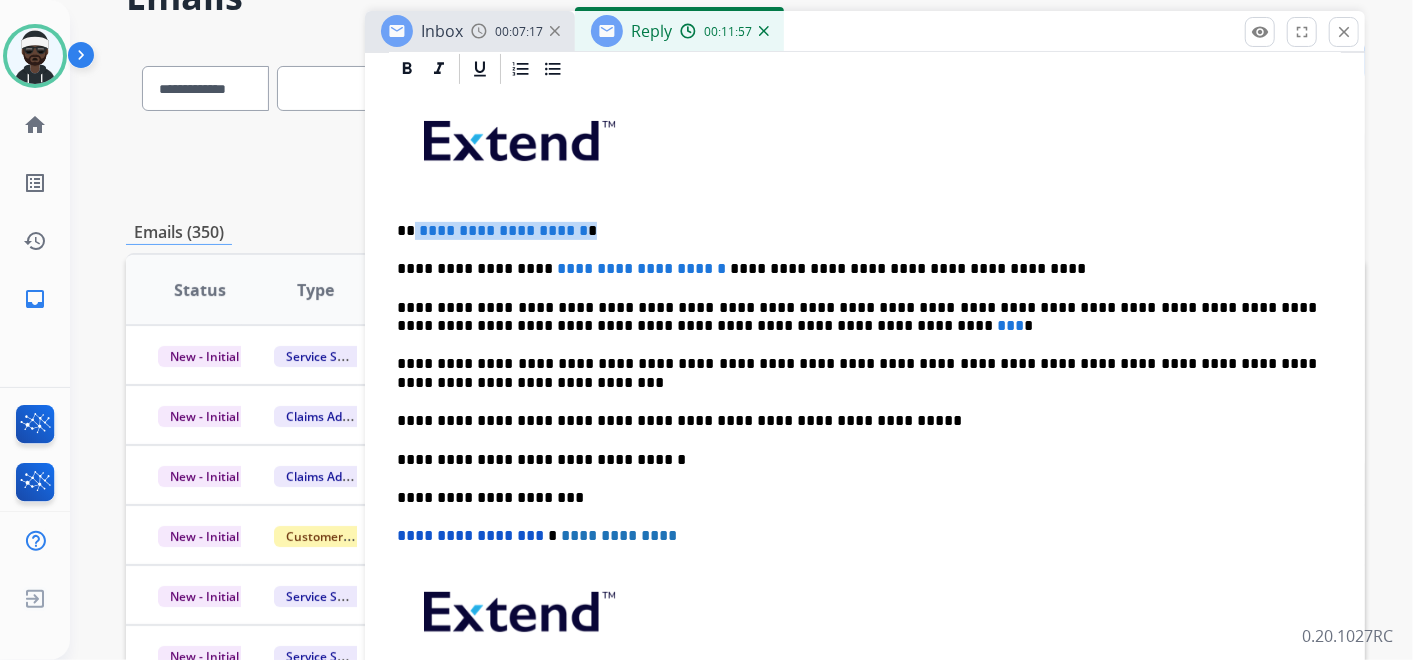 drag, startPoint x: 624, startPoint y: 222, endPoint x: 417, endPoint y: 220, distance: 207.00966 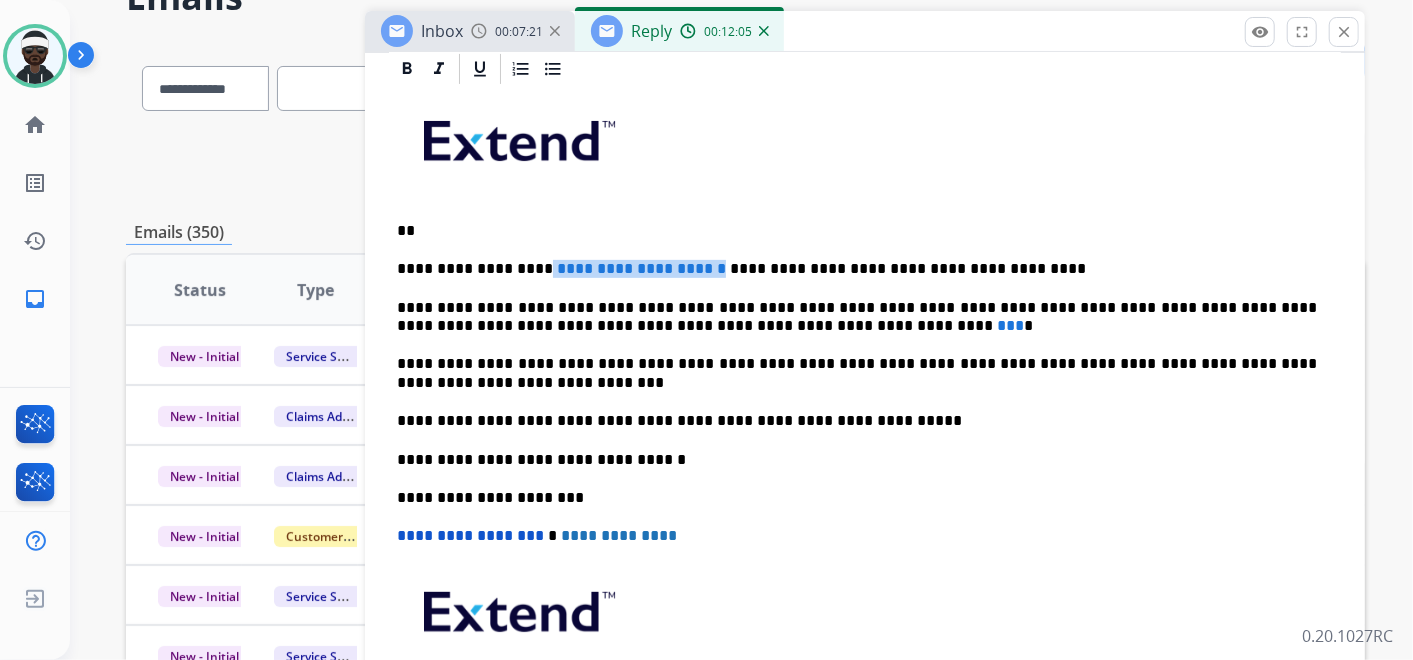 drag, startPoint x: 672, startPoint y: 265, endPoint x: 528, endPoint y: 265, distance: 144 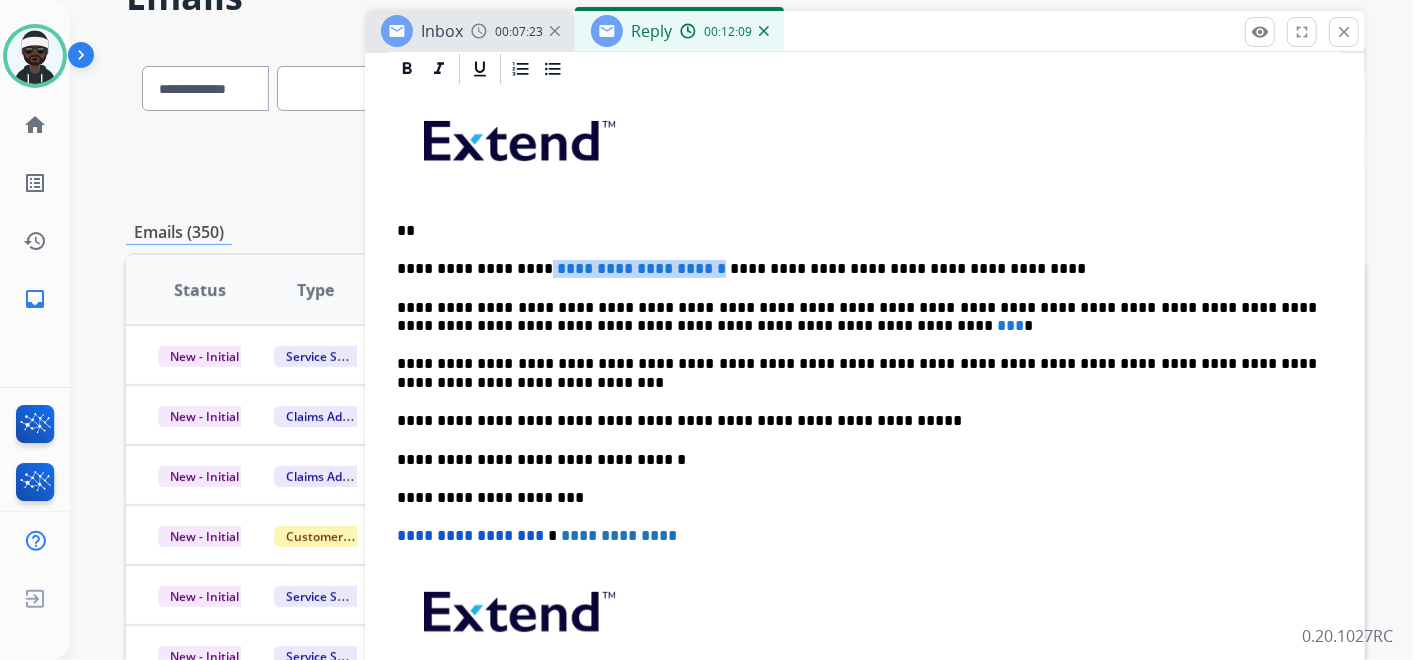 type 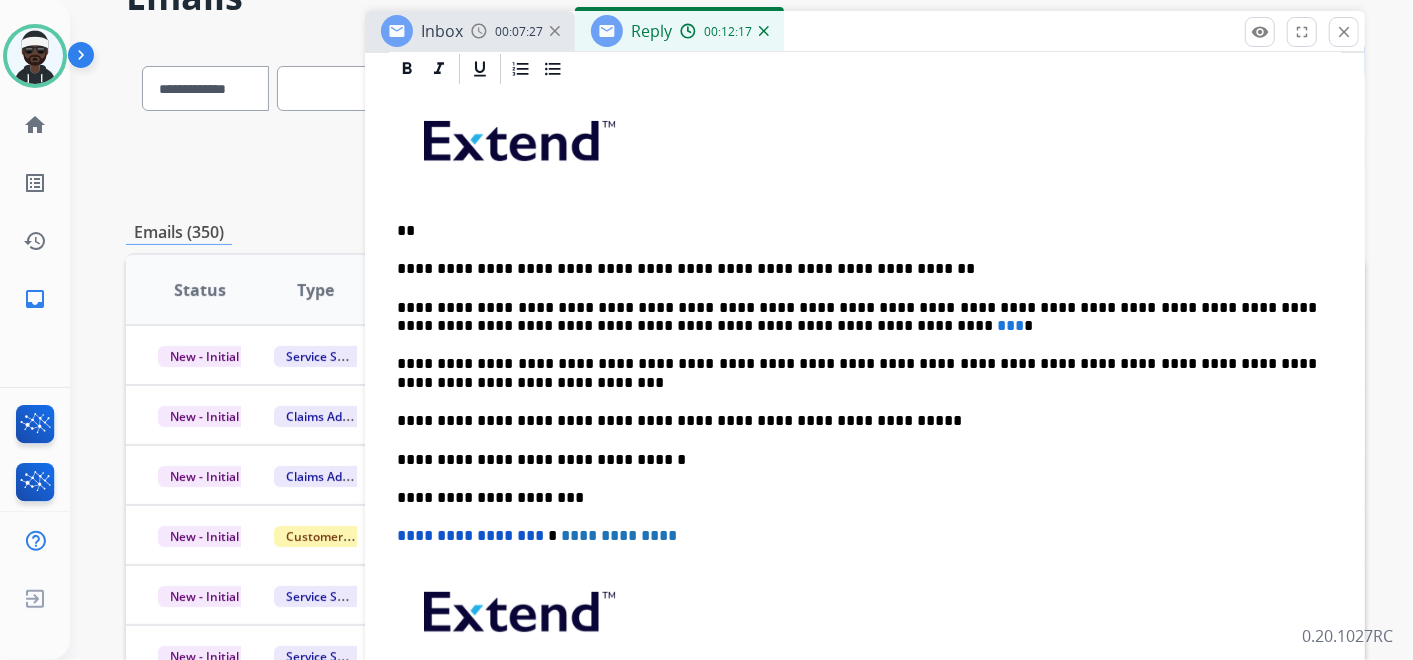 click on "**********" at bounding box center [857, 317] 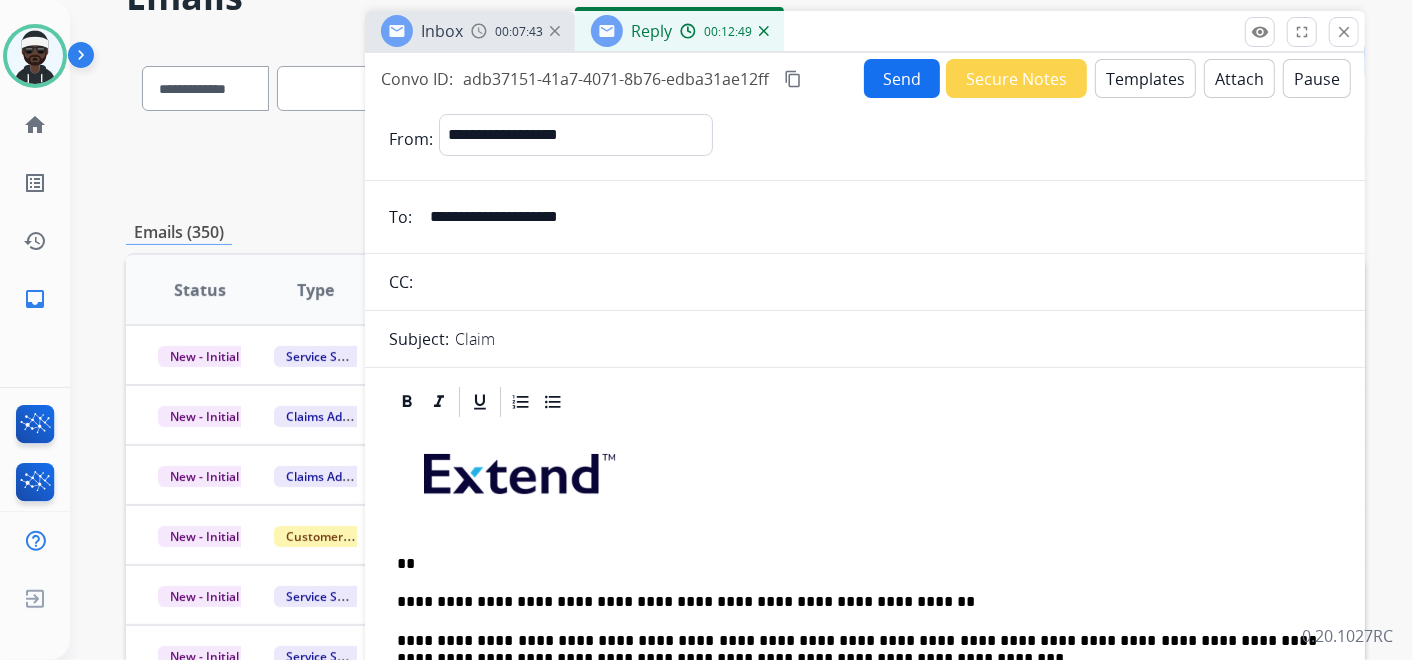 scroll, scrollTop: 0, scrollLeft: 0, axis: both 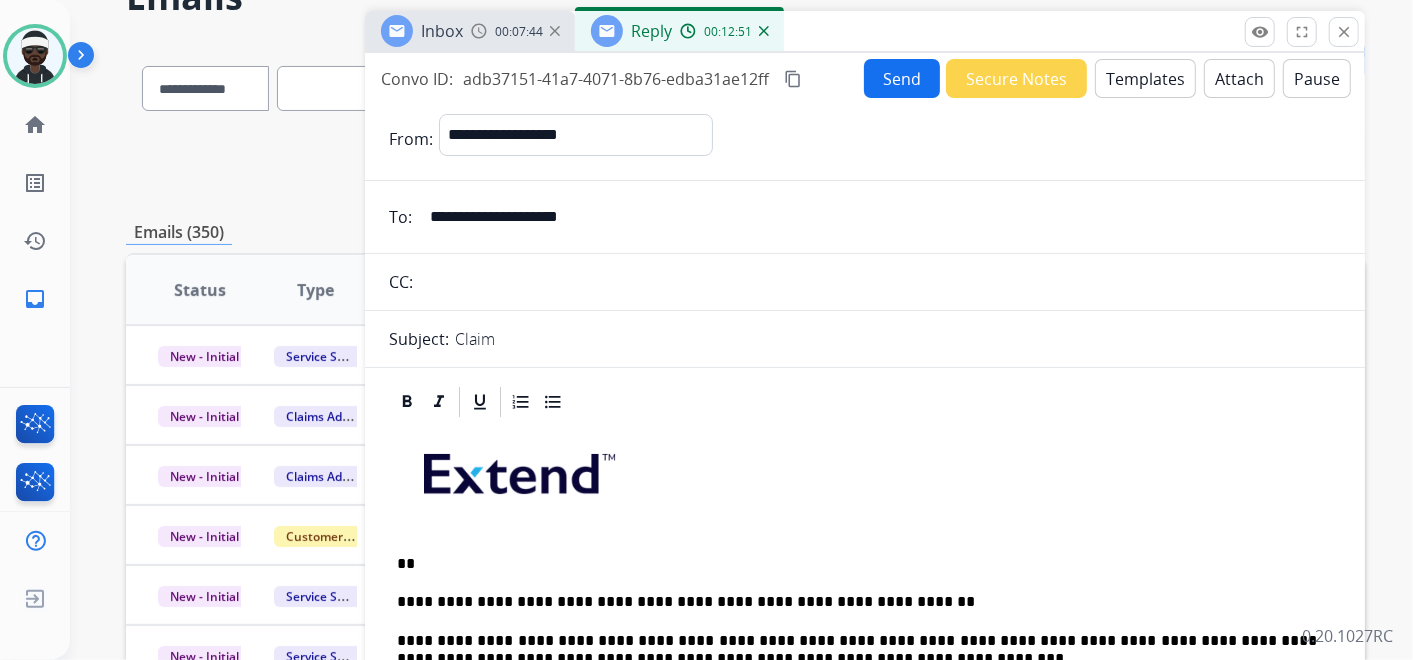 click on "Send" at bounding box center (902, 78) 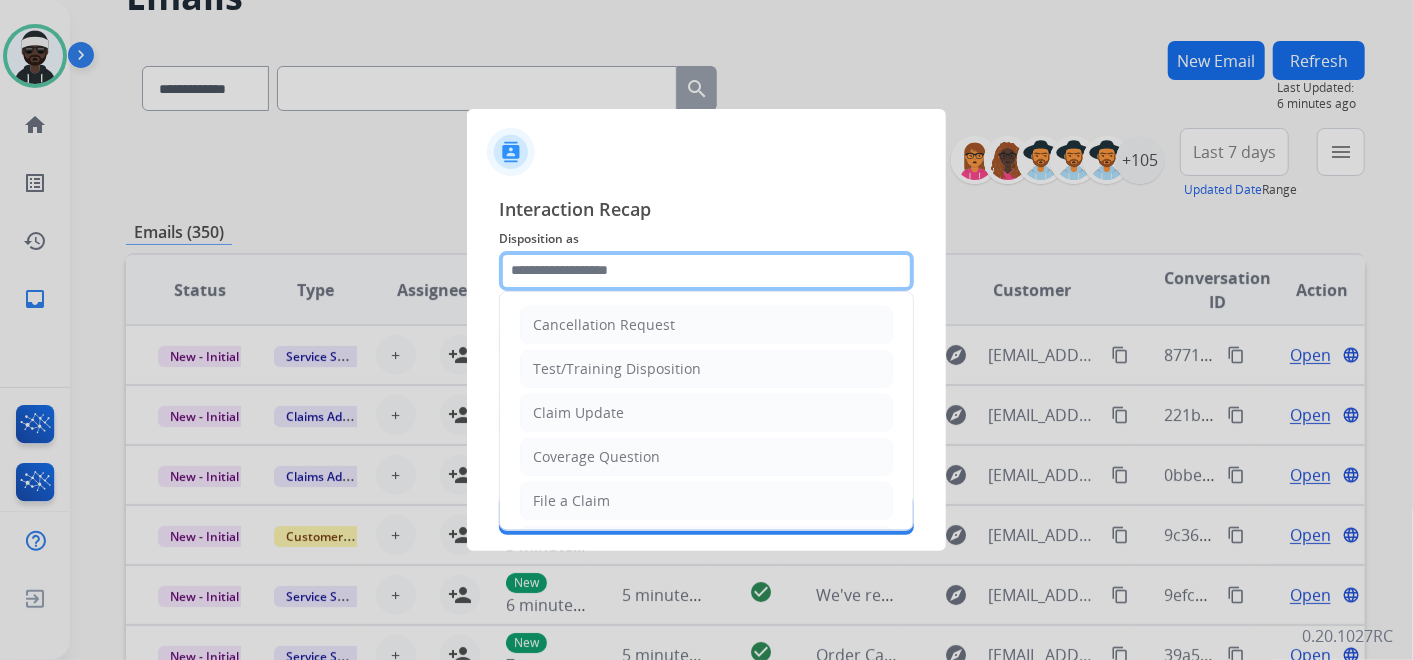click 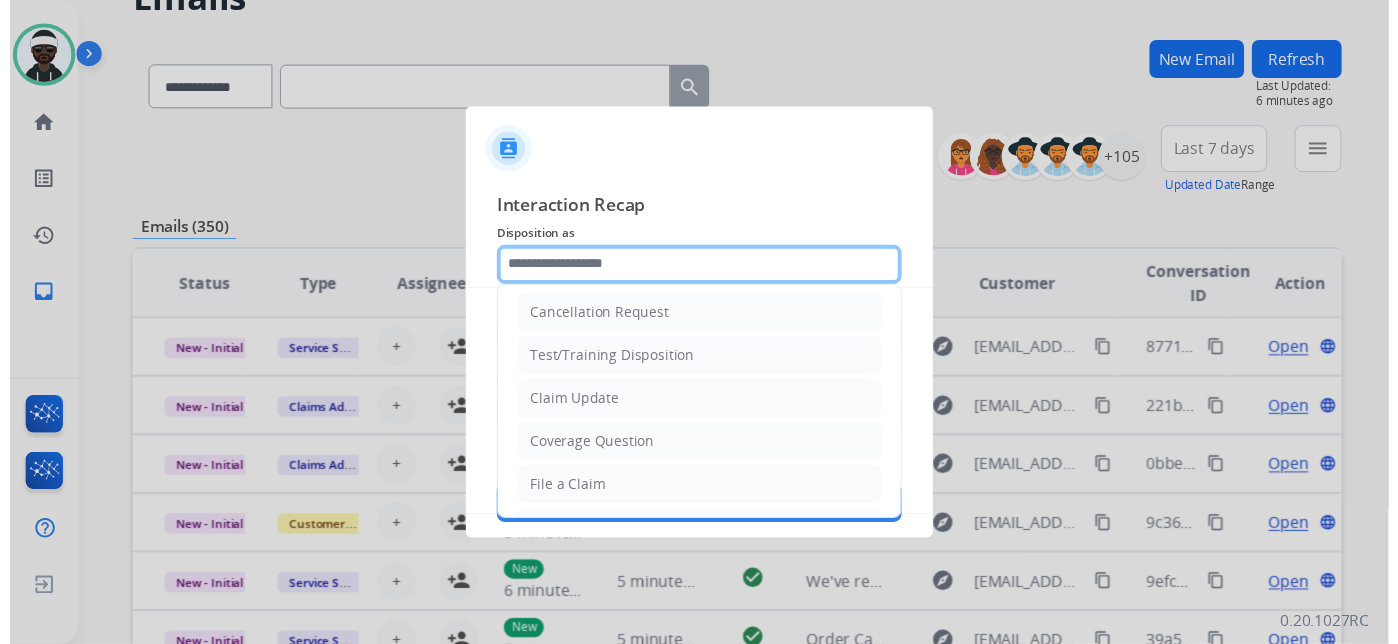 scroll, scrollTop: 0, scrollLeft: 0, axis: both 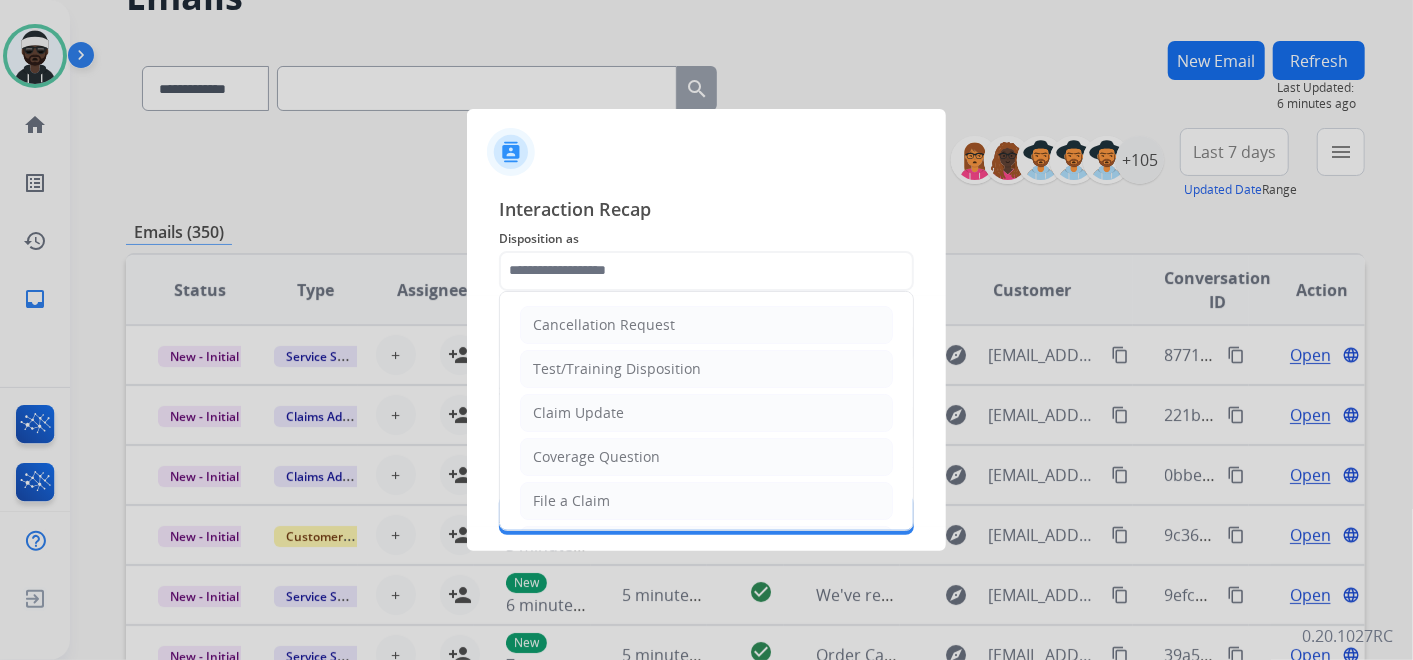 click on "Claim Update" 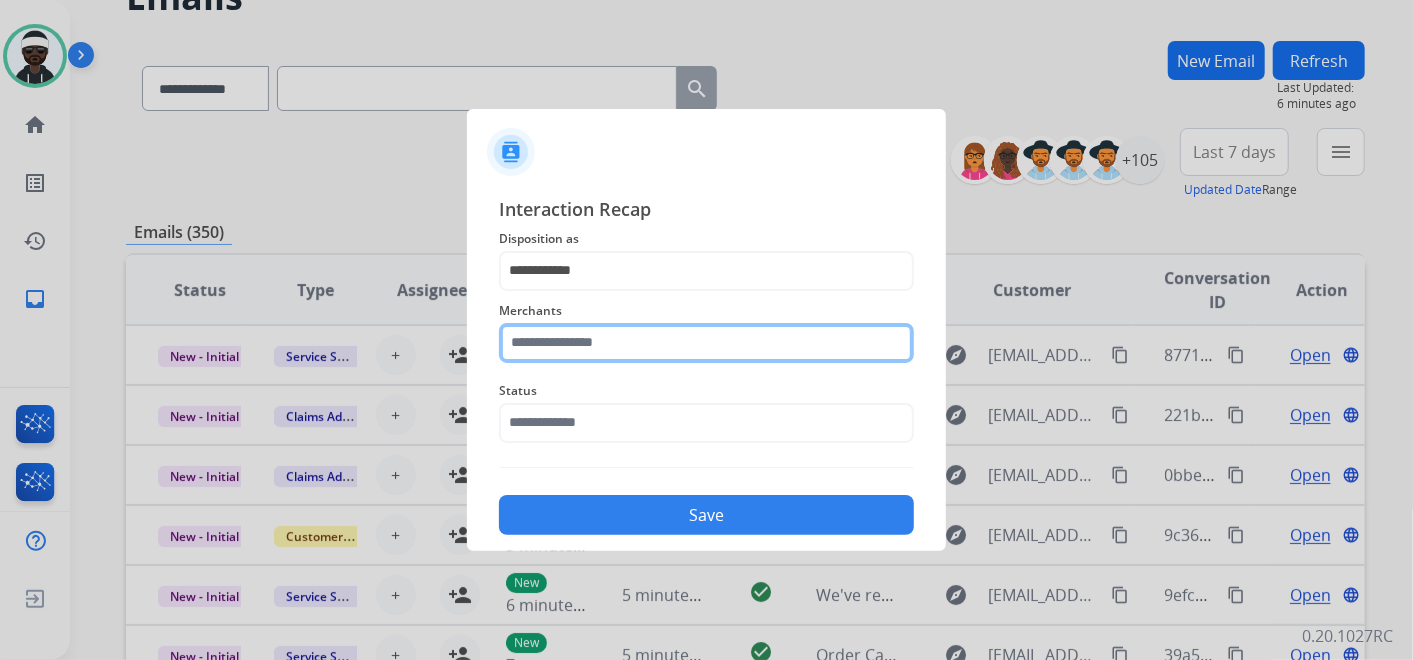 click 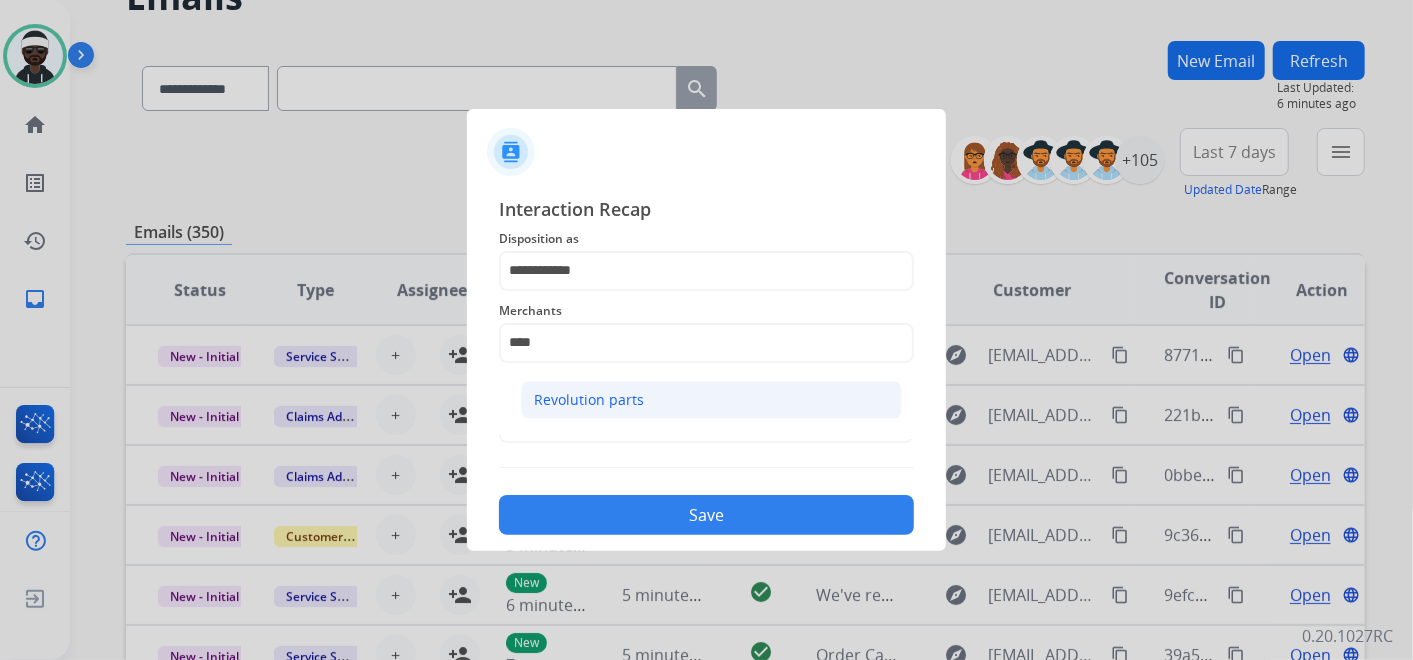 click on "Revolution parts" 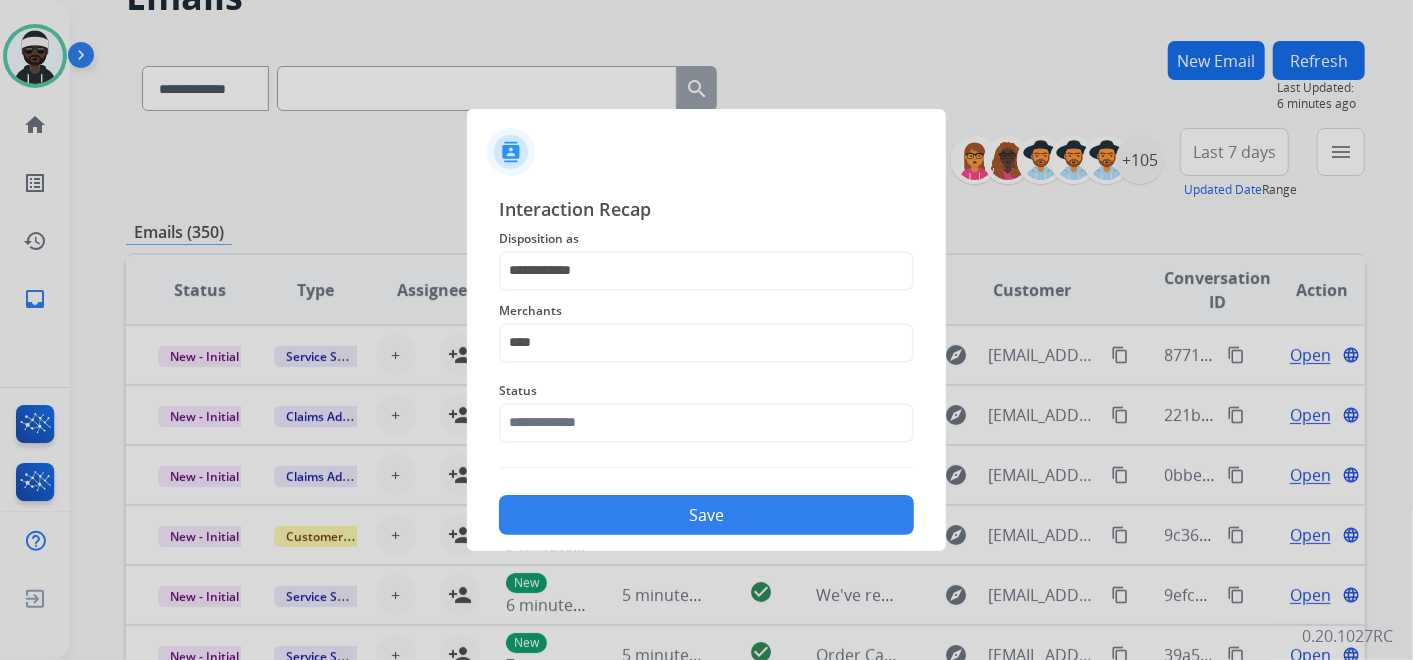 type on "**********" 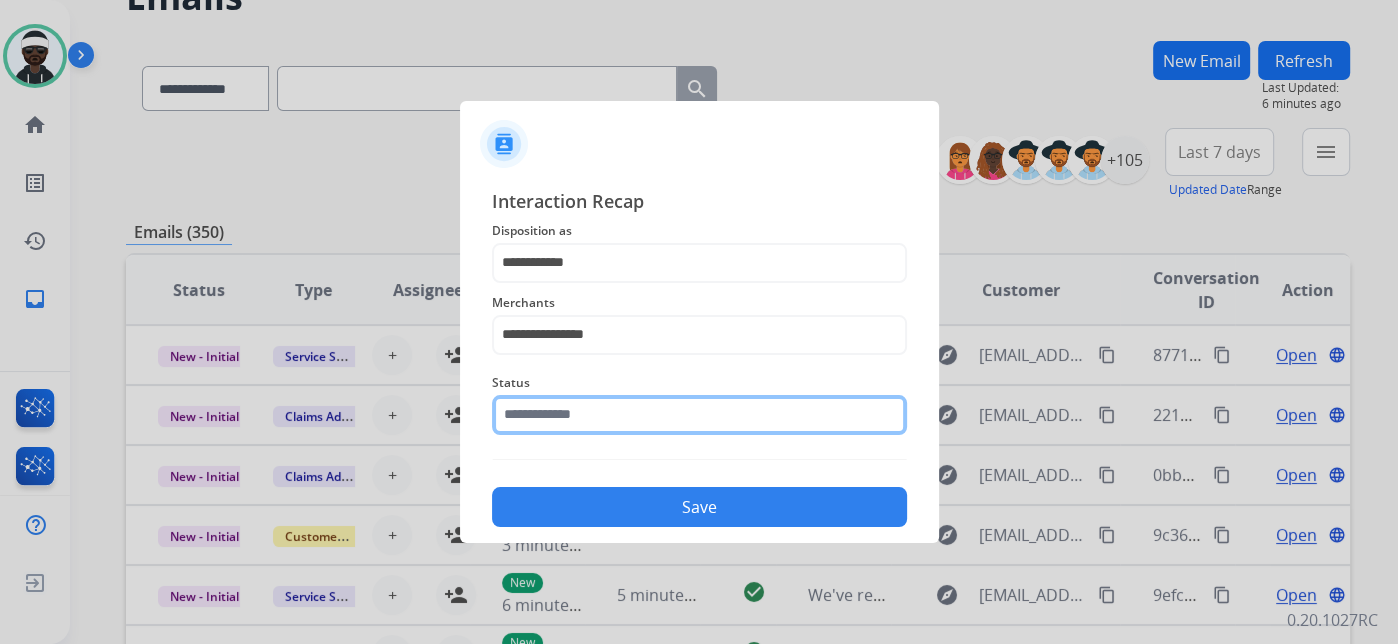 click 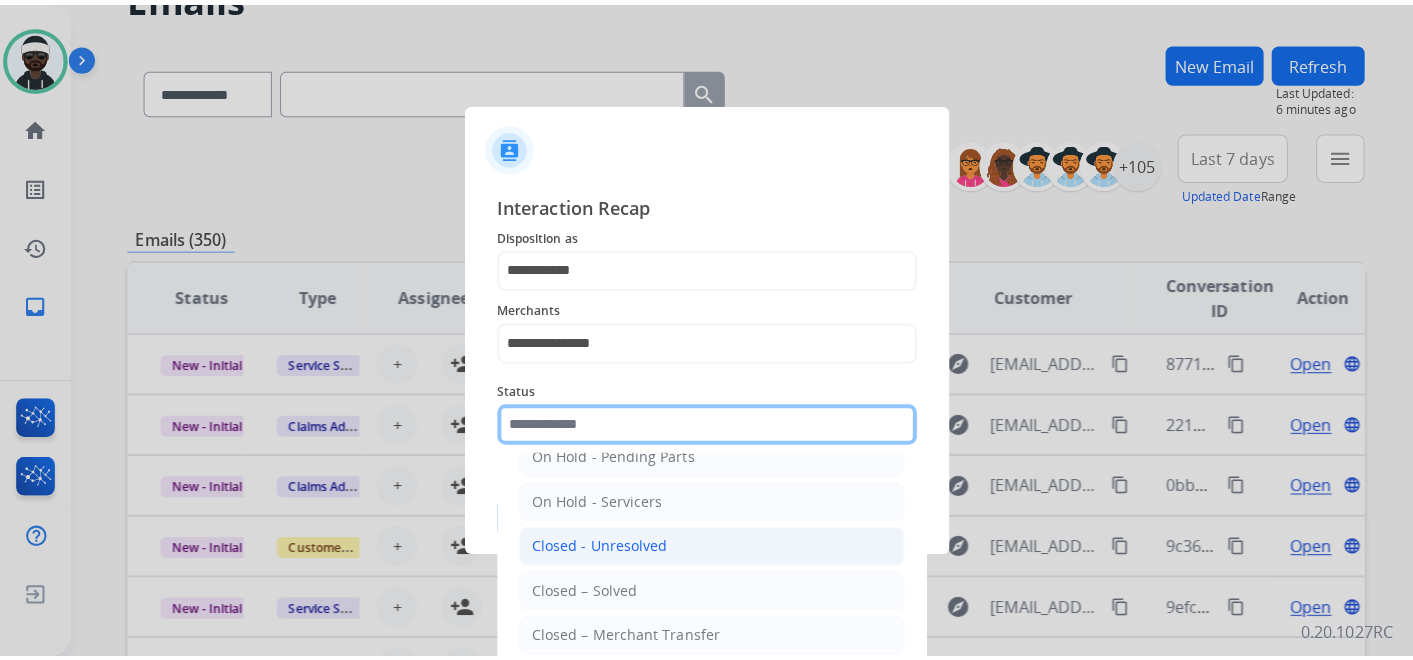 scroll, scrollTop: 114, scrollLeft: 0, axis: vertical 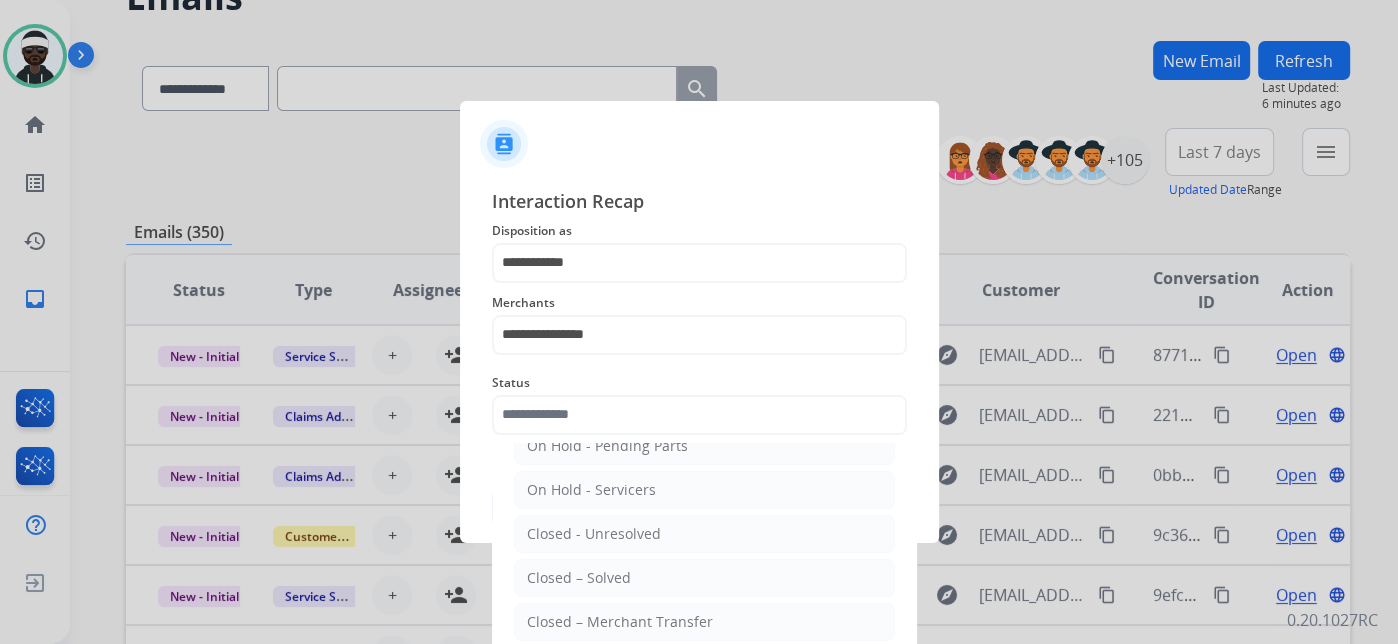 click on "Closed – Solved" 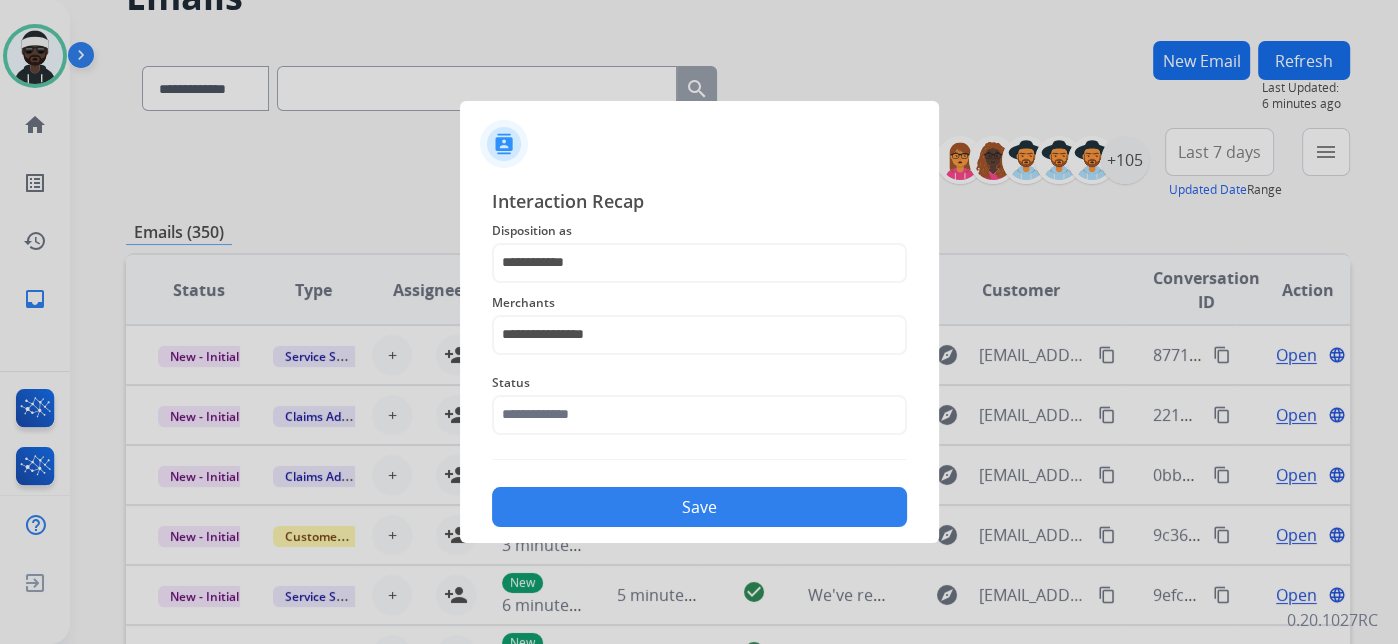 type on "**********" 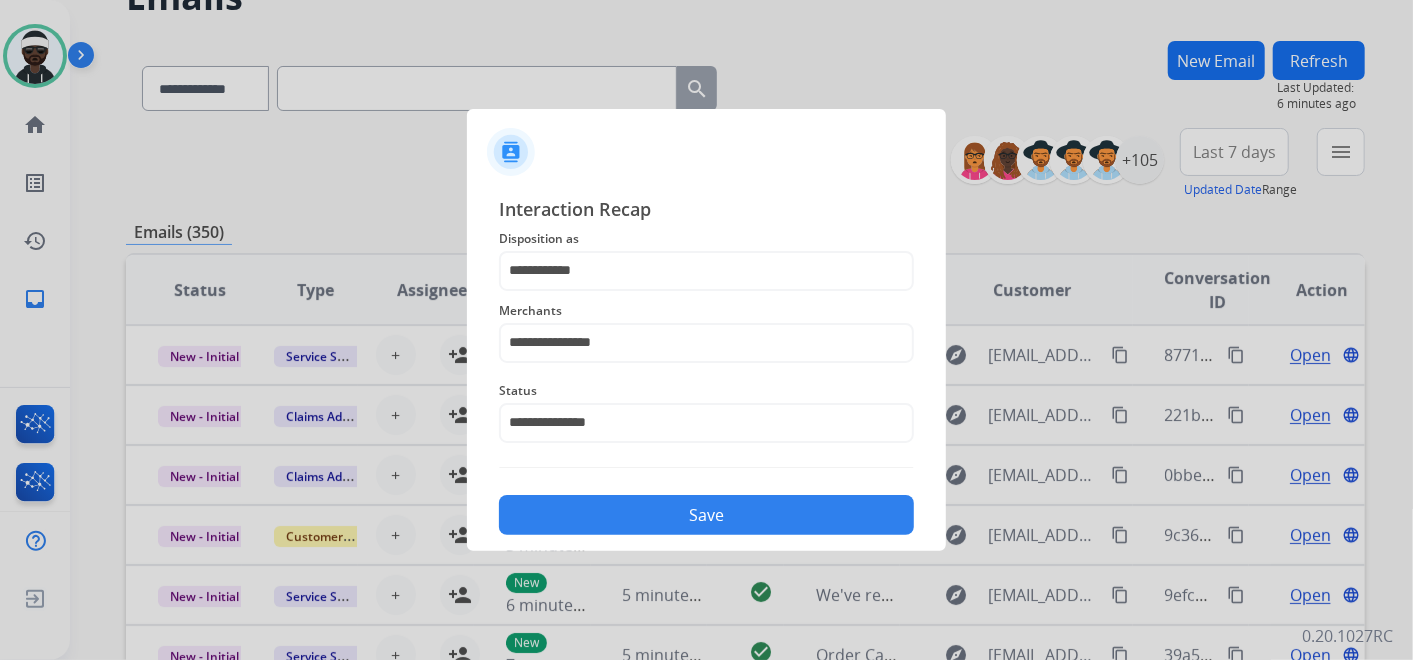 click on "Save" 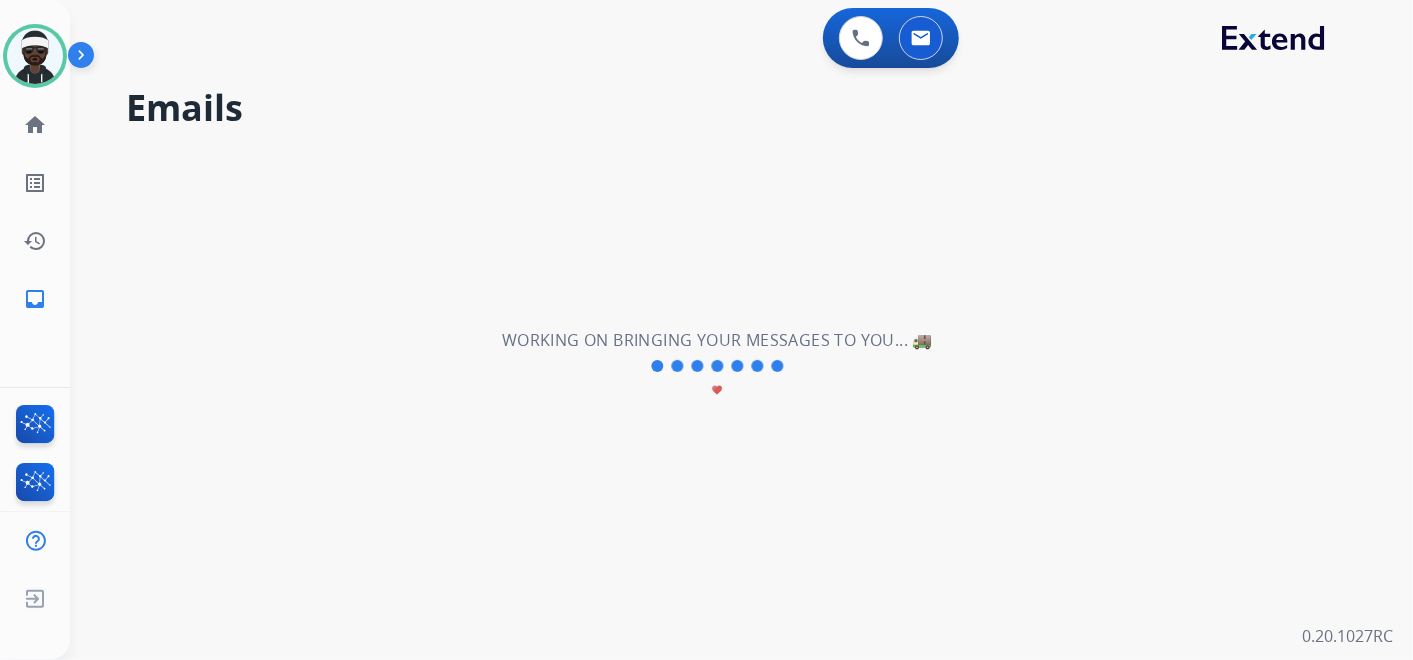 scroll, scrollTop: 0, scrollLeft: 0, axis: both 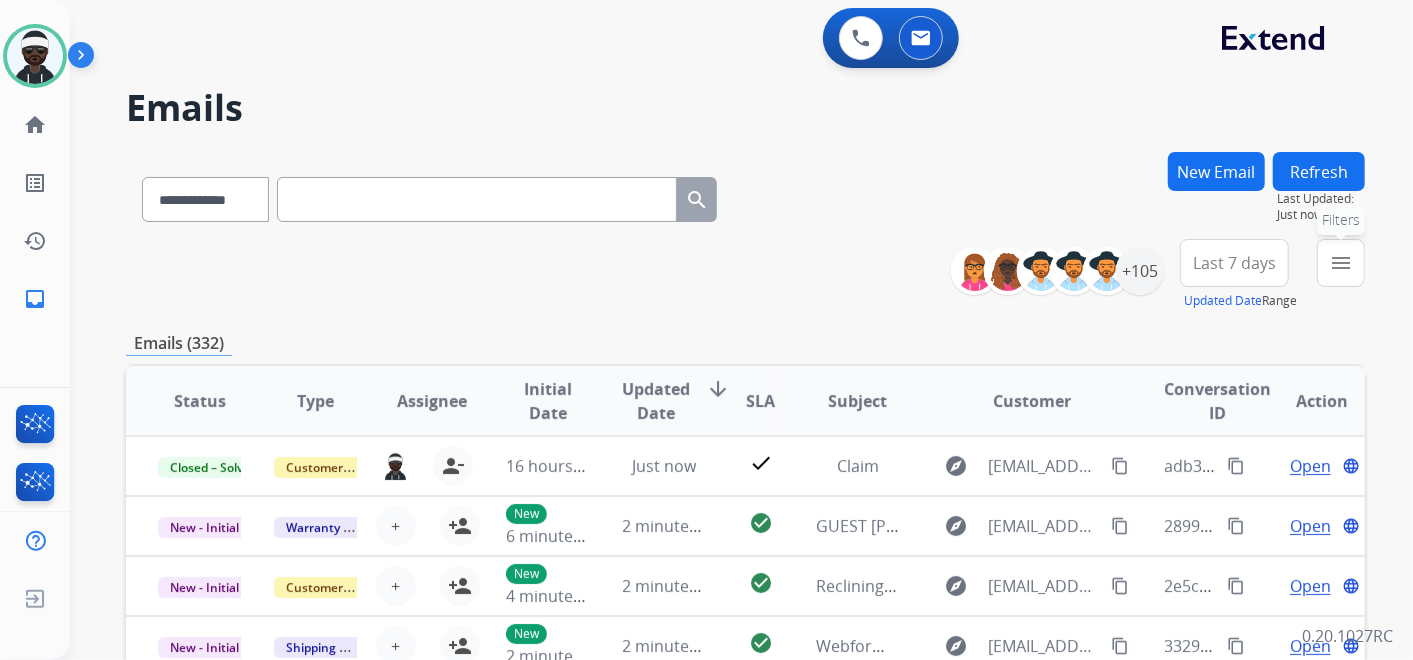click on "menu  Filters" at bounding box center (1341, 263) 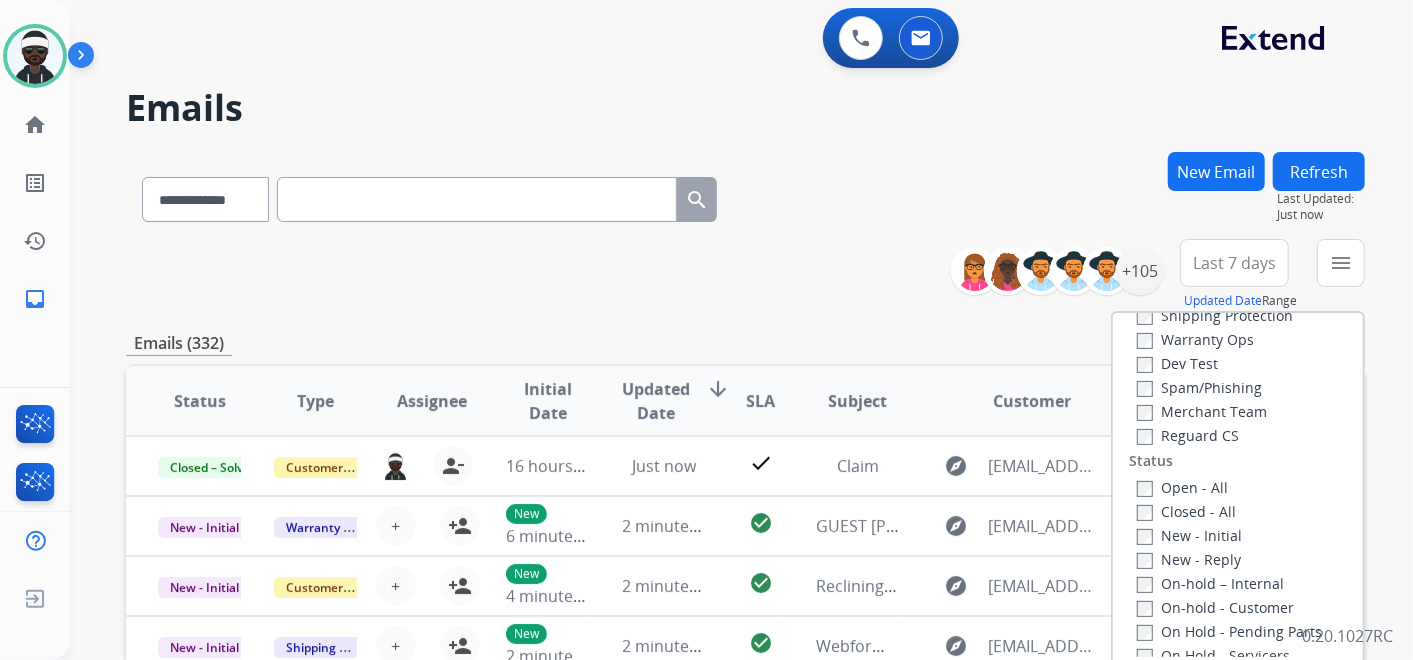 scroll, scrollTop: 222, scrollLeft: 0, axis: vertical 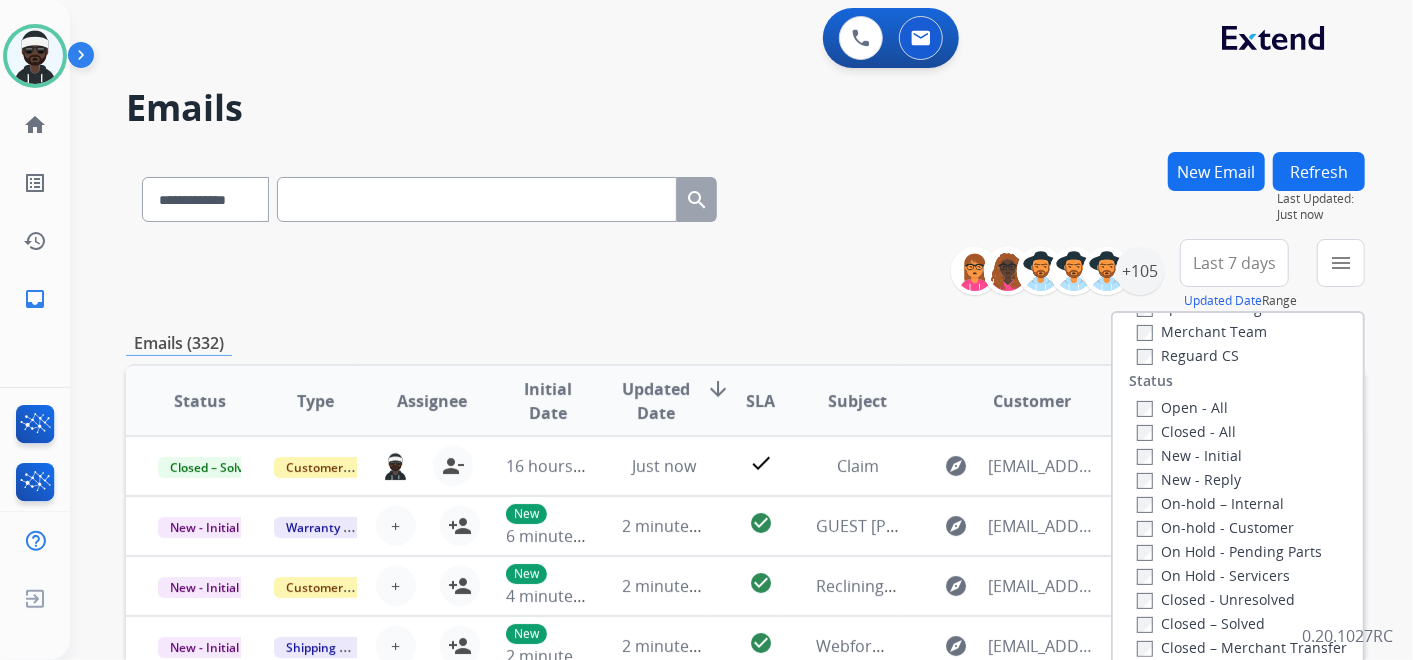 click on "New - Initial" at bounding box center [1189, 455] 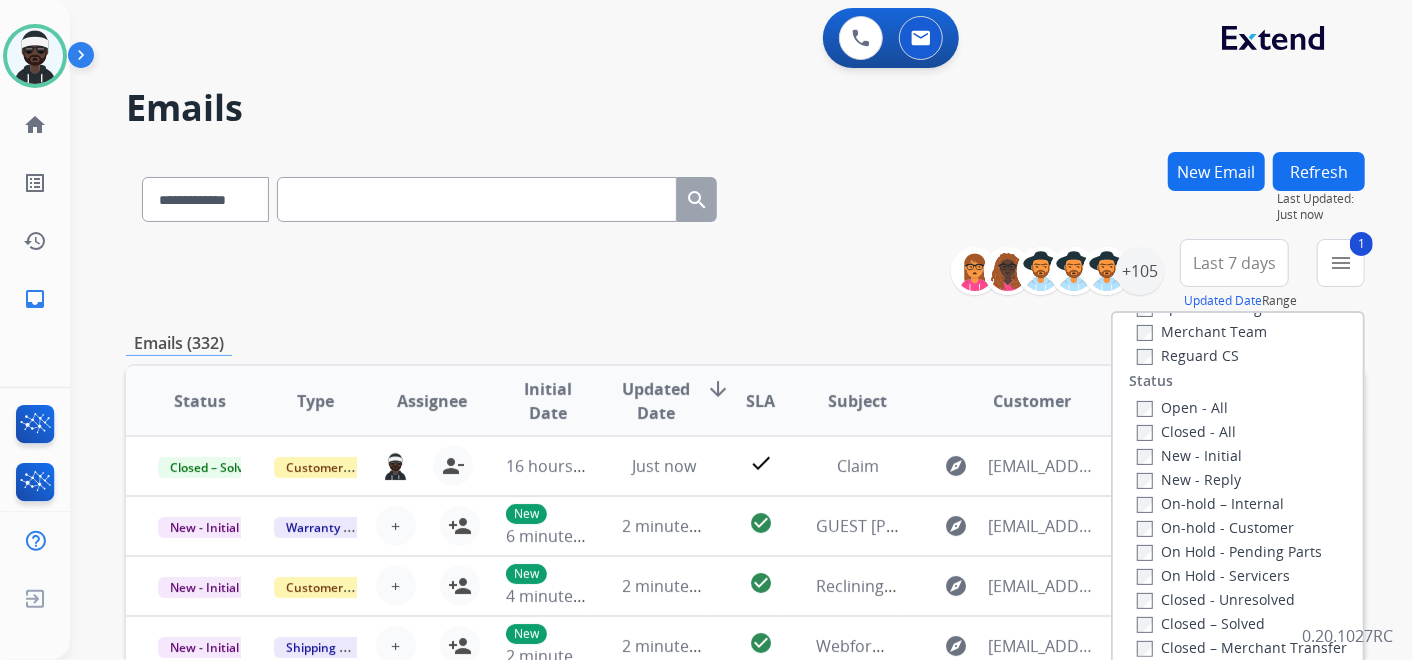click on "New - Reply" at bounding box center [1189, 479] 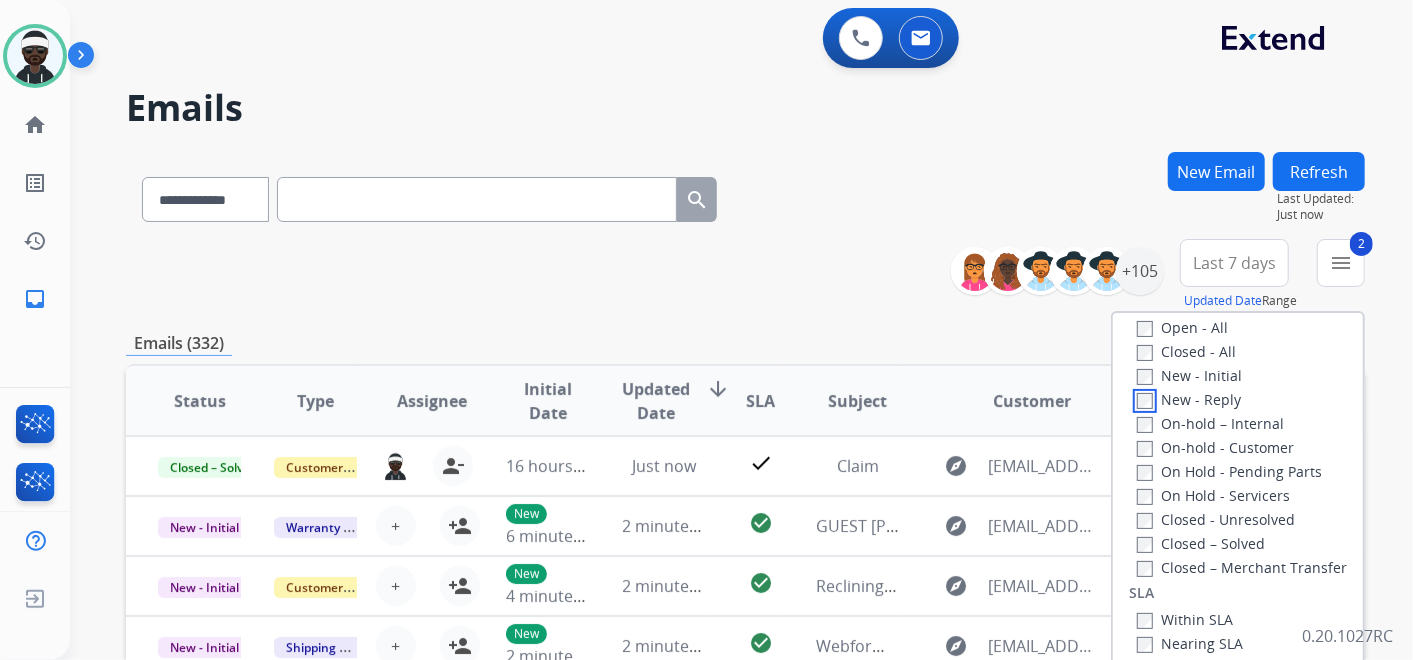 scroll, scrollTop: 526, scrollLeft: 0, axis: vertical 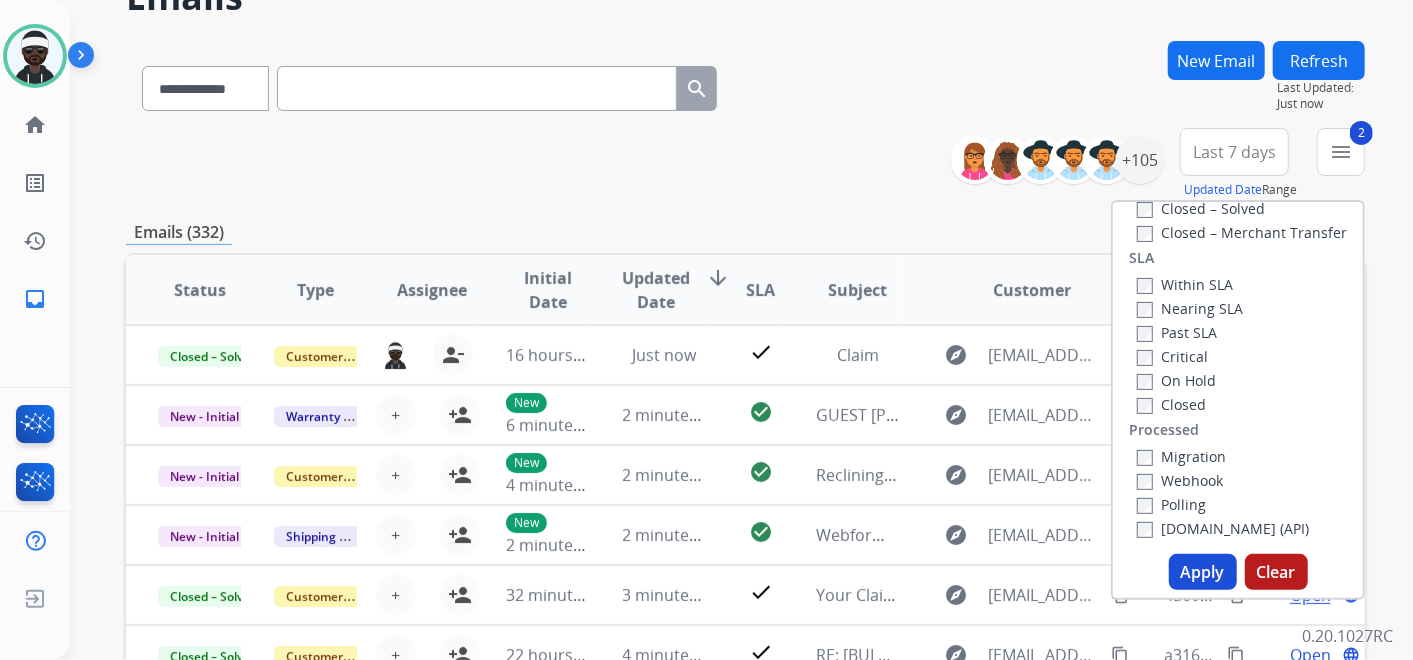 click on "Apply" at bounding box center (1203, 572) 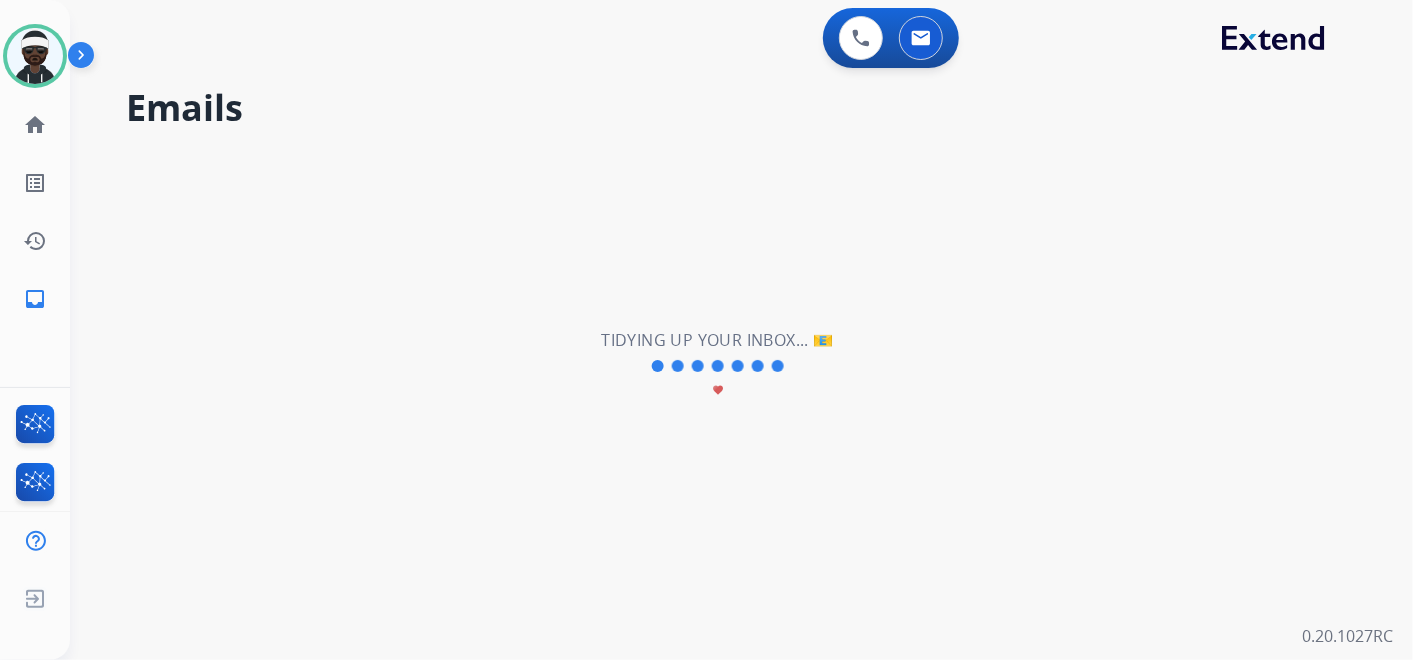 scroll, scrollTop: 0, scrollLeft: 0, axis: both 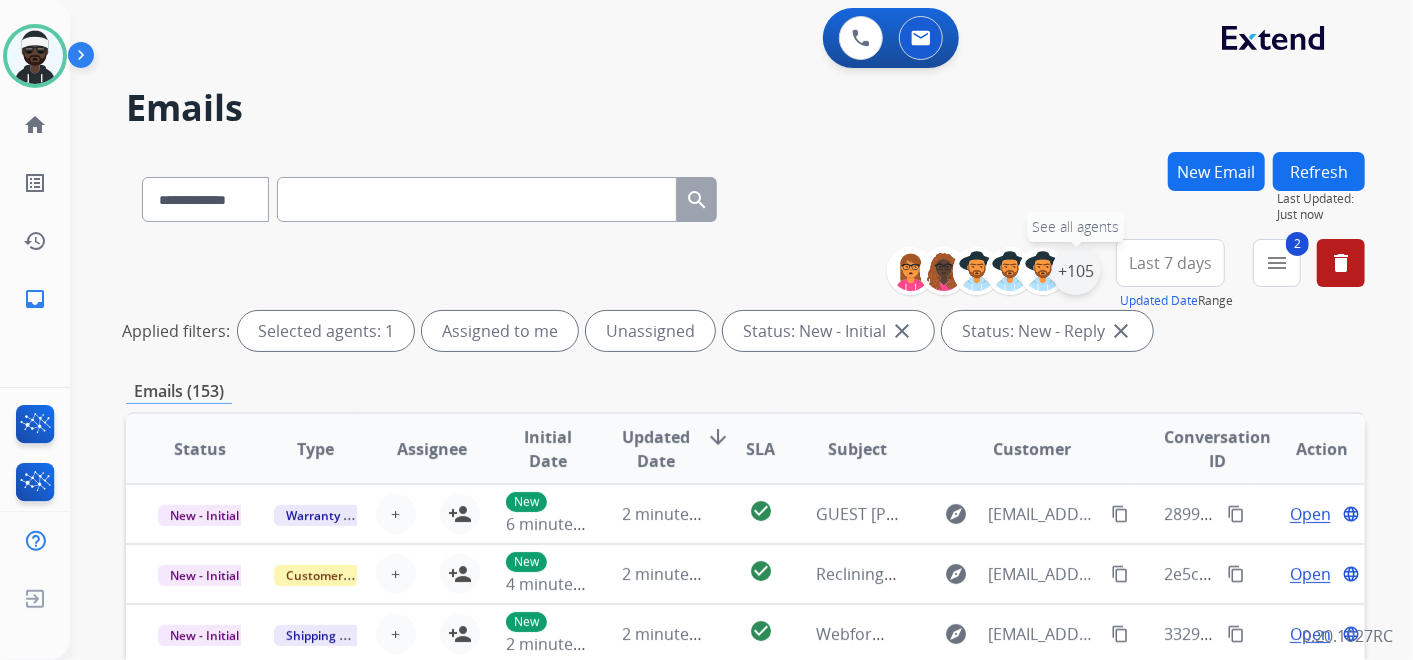 click on "+105" at bounding box center (1076, 271) 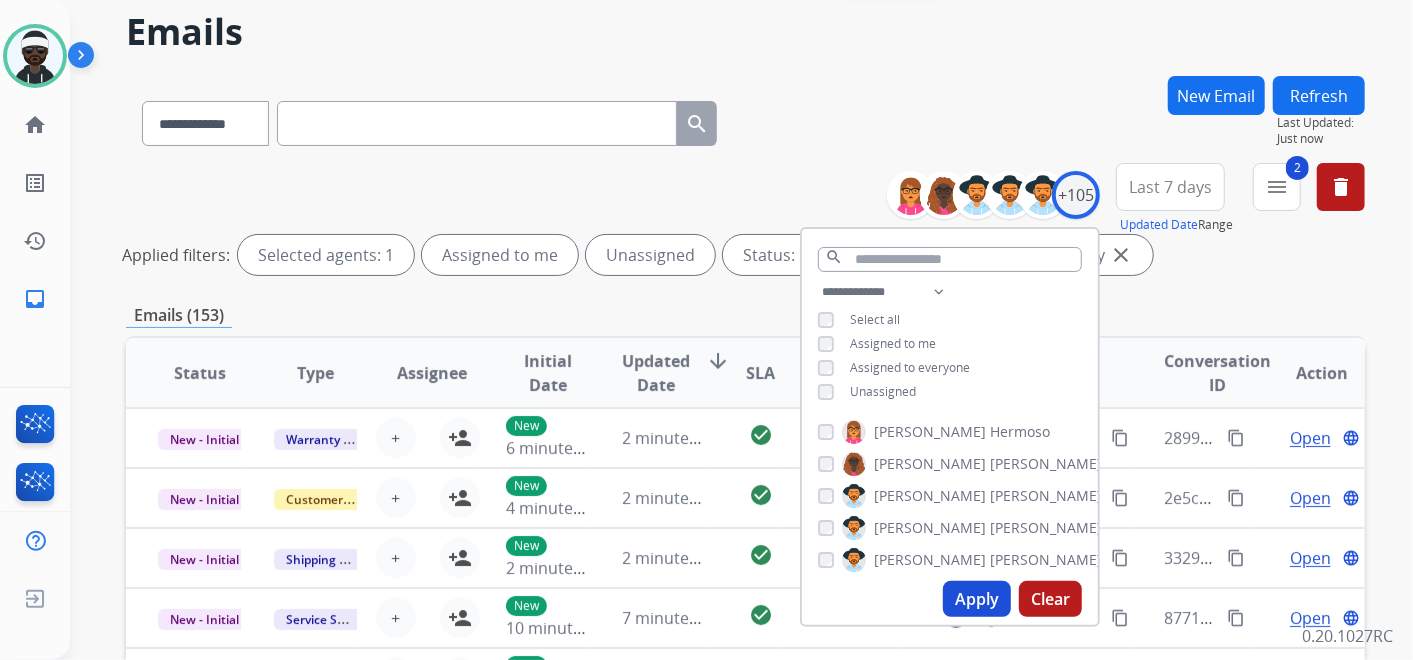 scroll, scrollTop: 111, scrollLeft: 0, axis: vertical 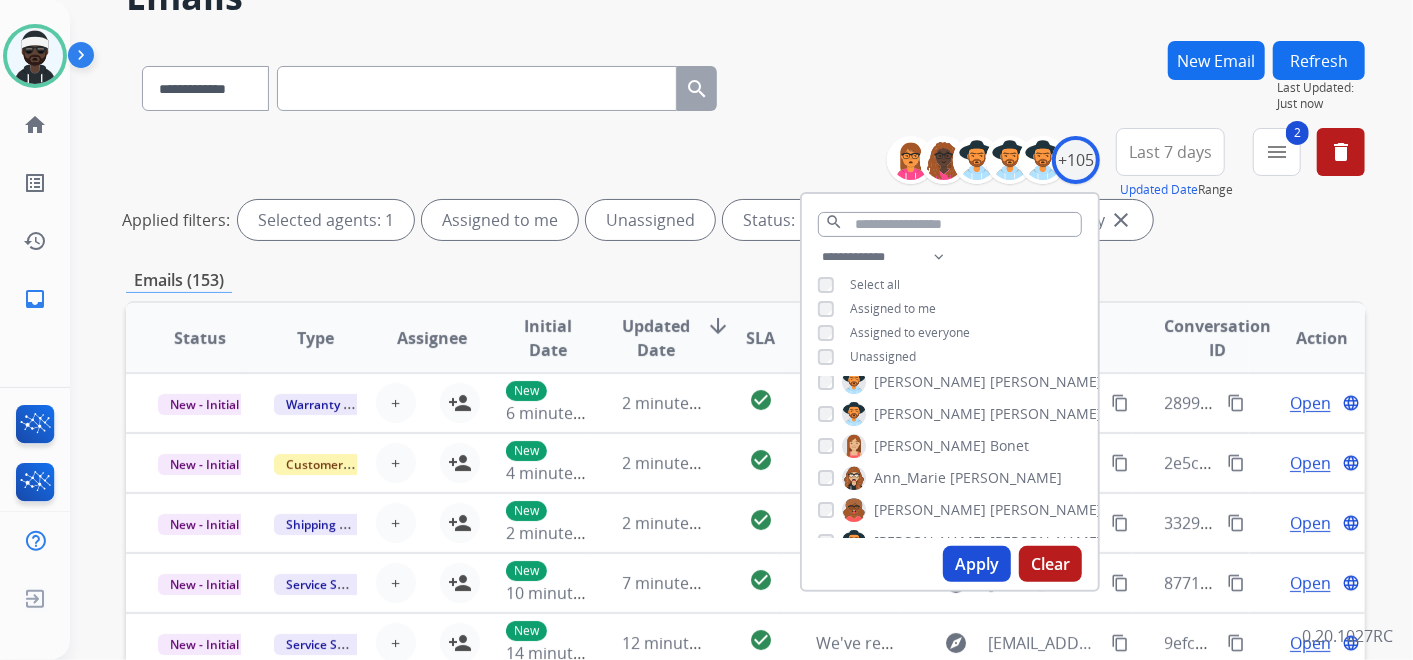 click on "Unassigned" at bounding box center (883, 356) 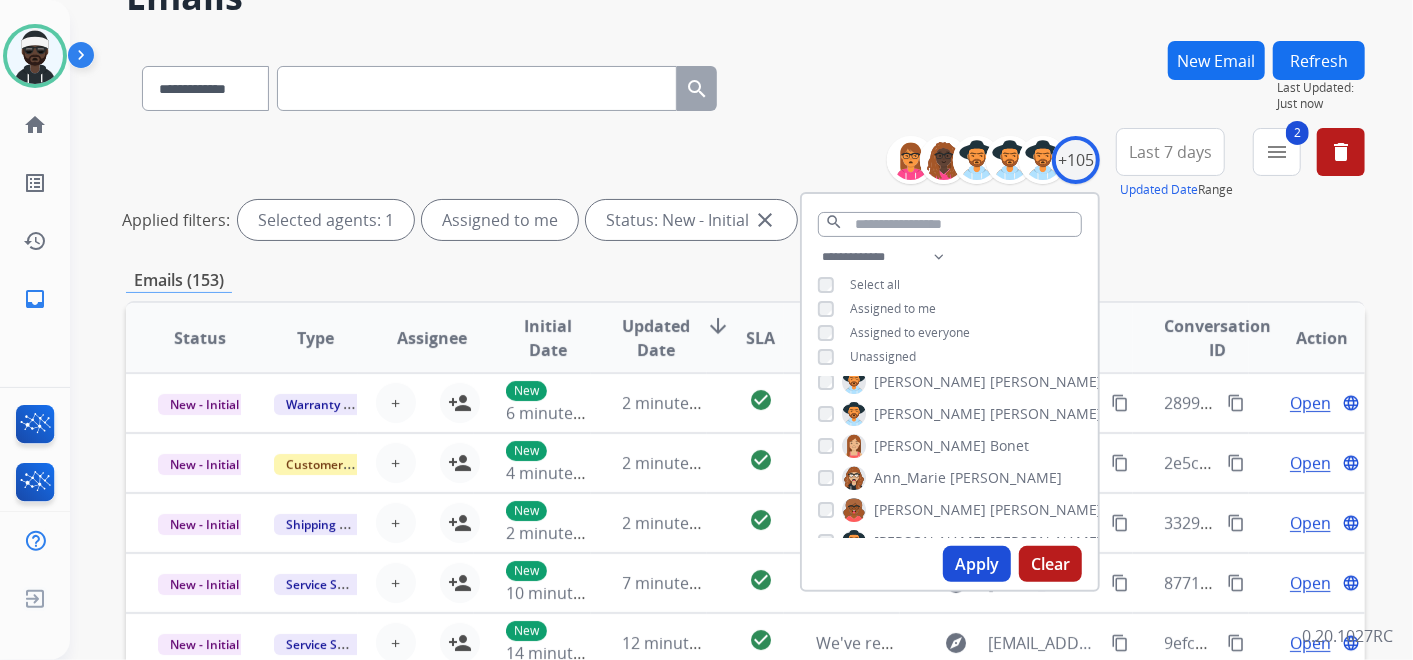 click on "Apply" at bounding box center [977, 564] 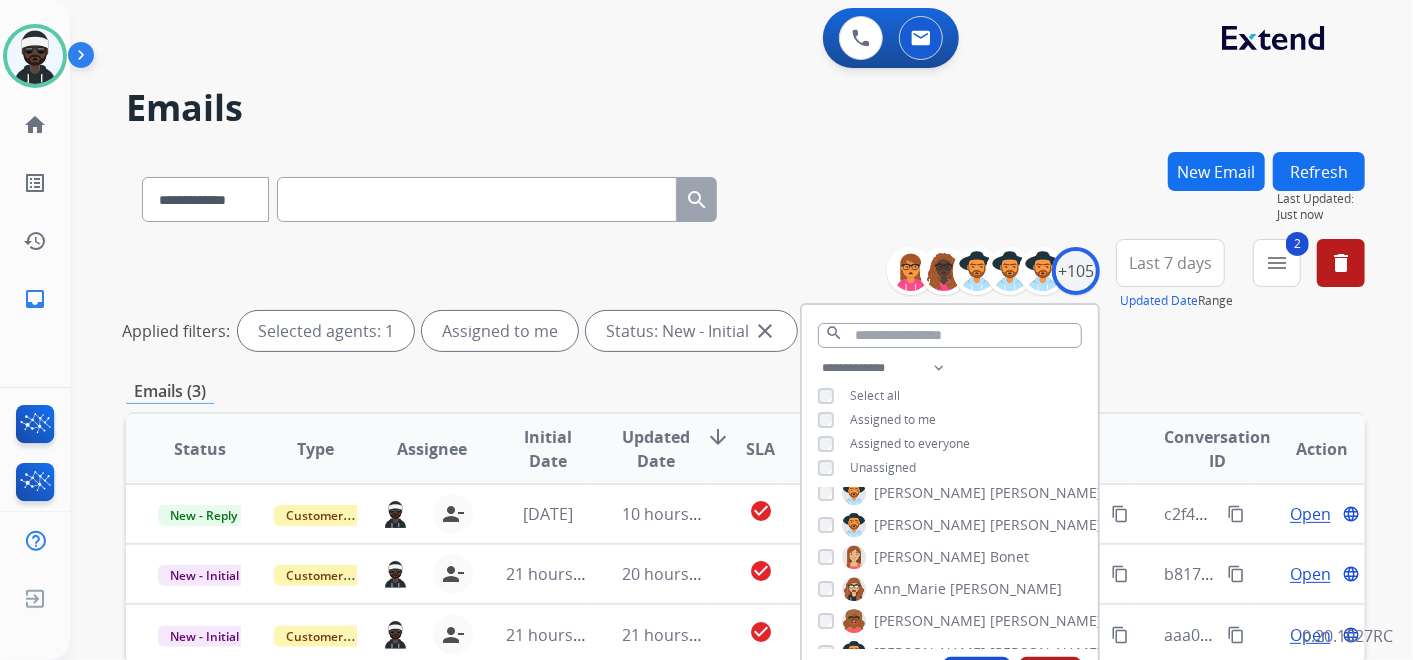 drag, startPoint x: 737, startPoint y: 277, endPoint x: 766, endPoint y: 316, distance: 48.60041 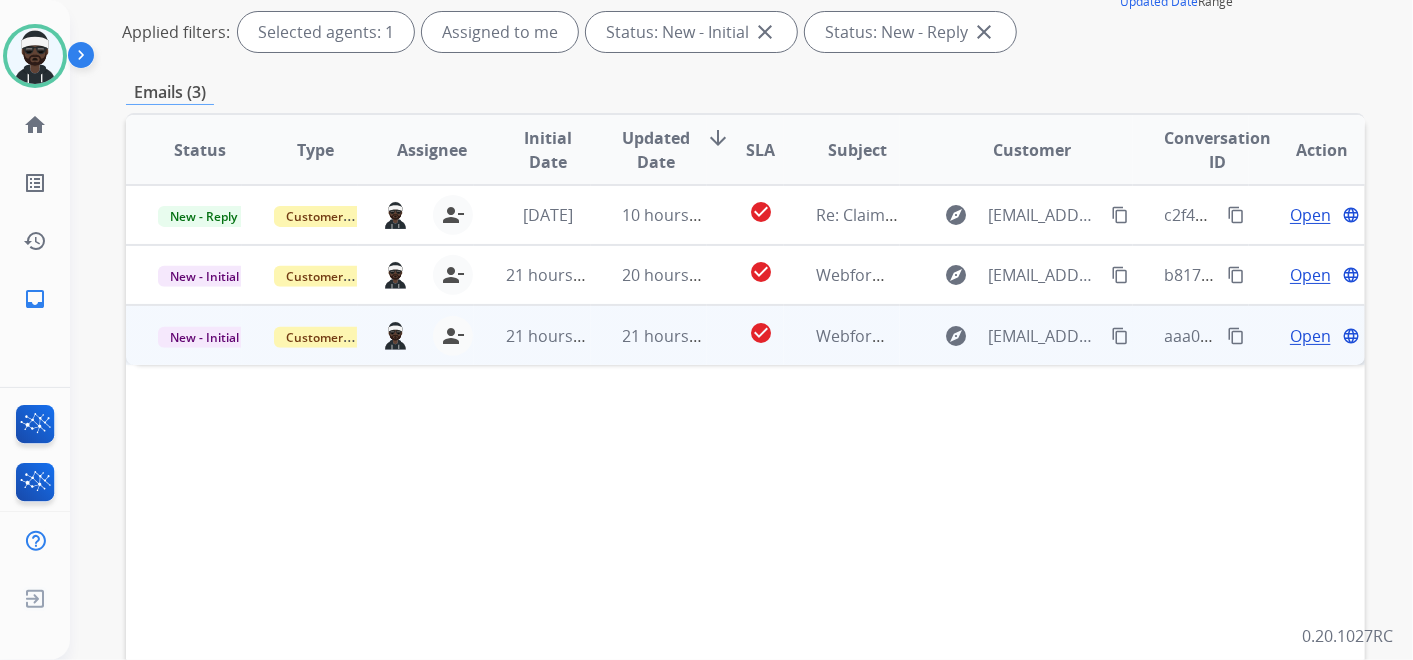 scroll, scrollTop: 222, scrollLeft: 0, axis: vertical 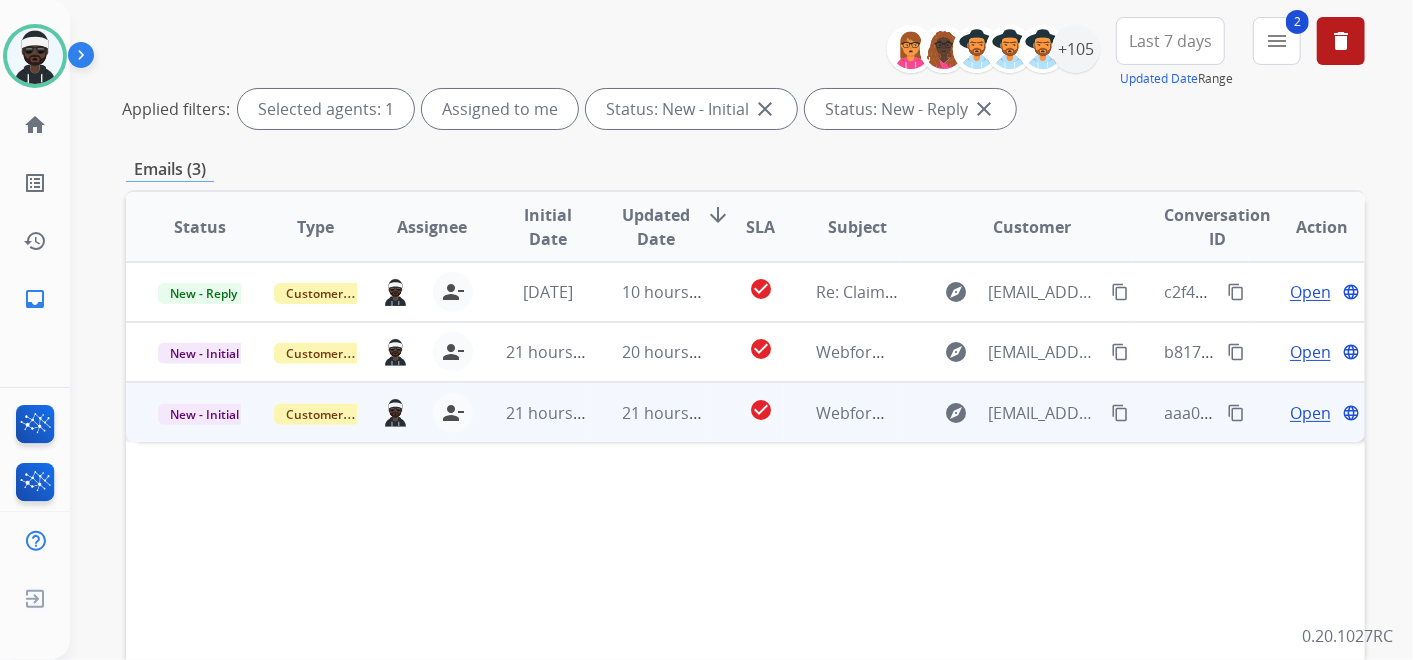 click on "Open" at bounding box center (1310, 413) 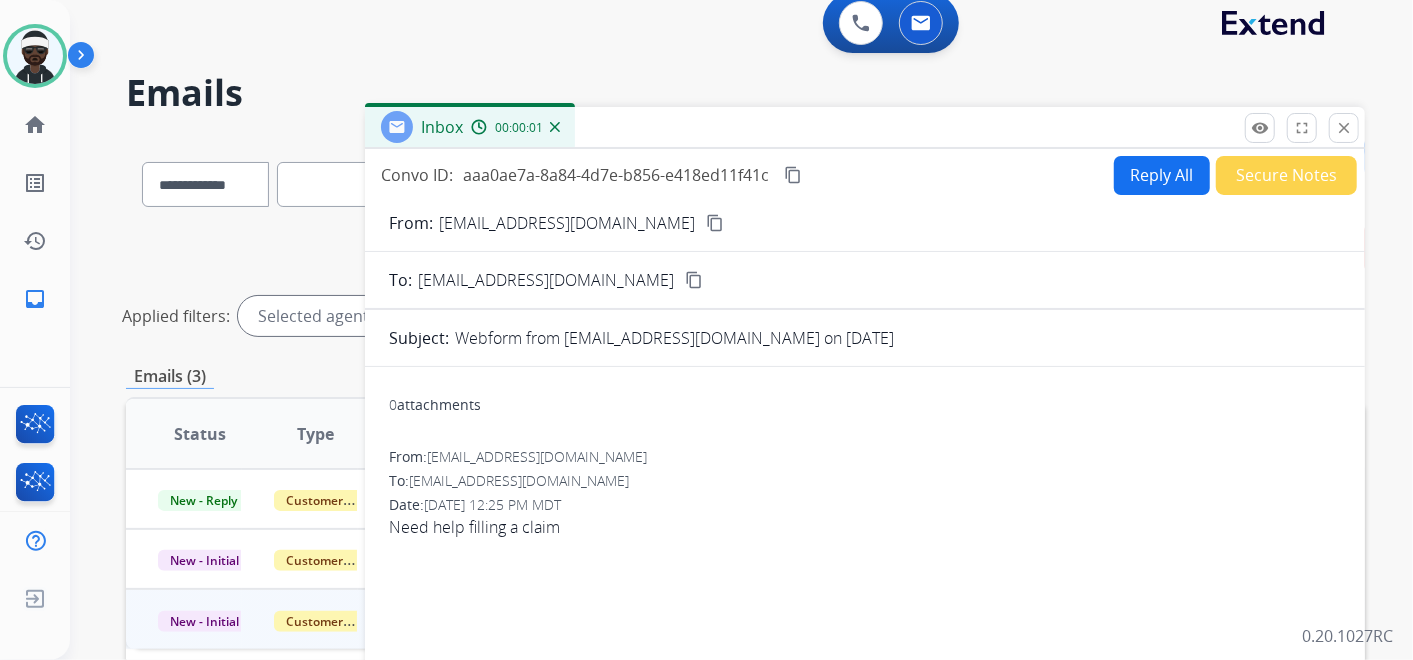scroll, scrollTop: 0, scrollLeft: 0, axis: both 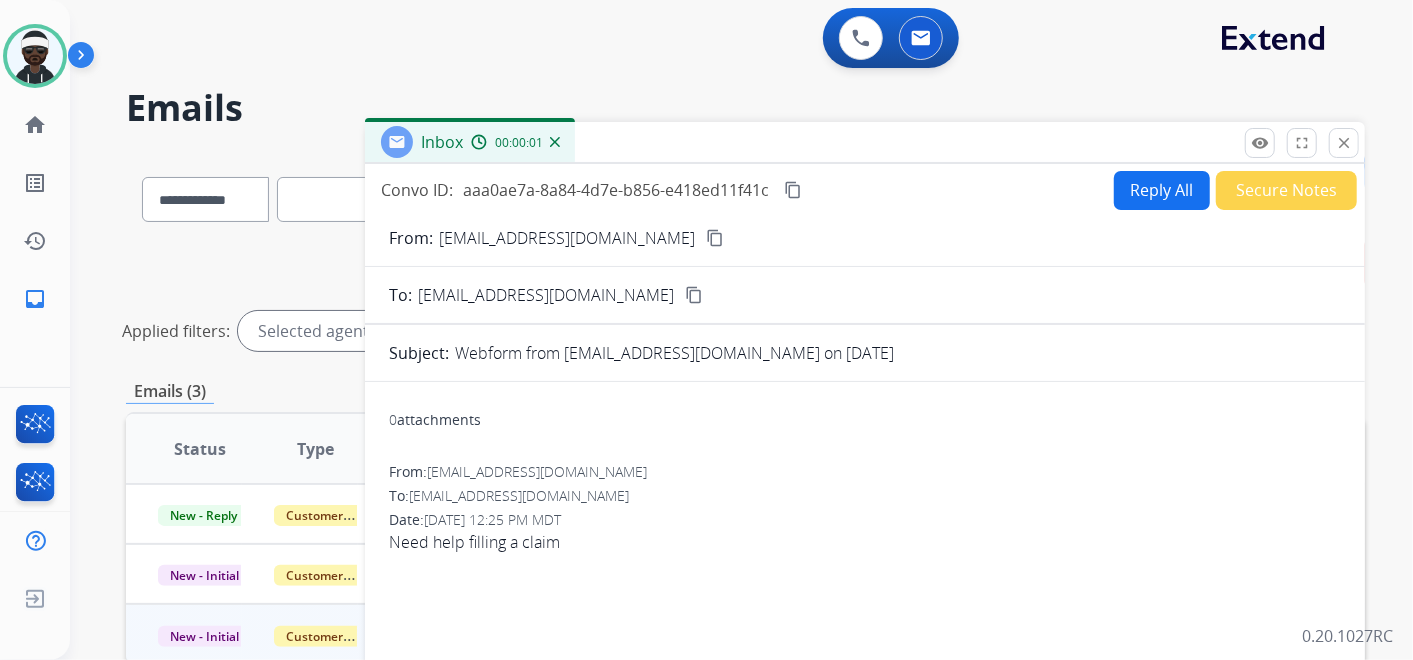 click on "Reply All" at bounding box center [1162, 190] 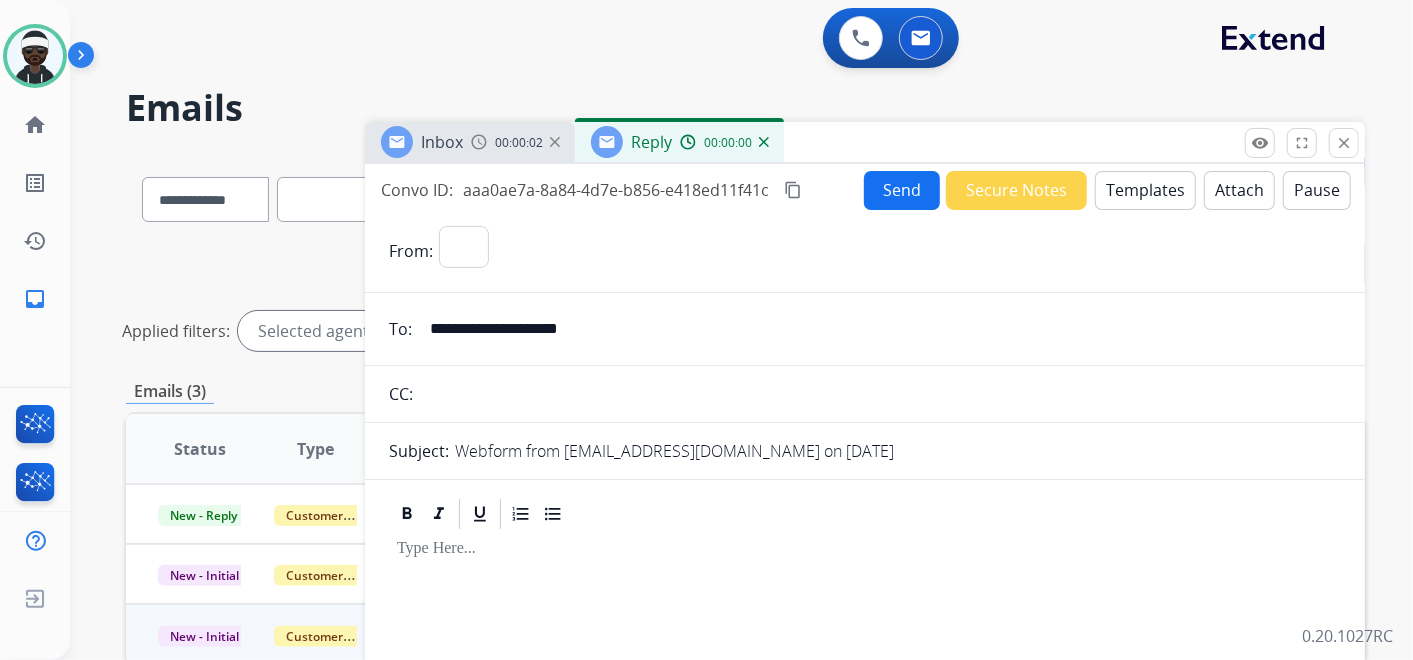 select on "**********" 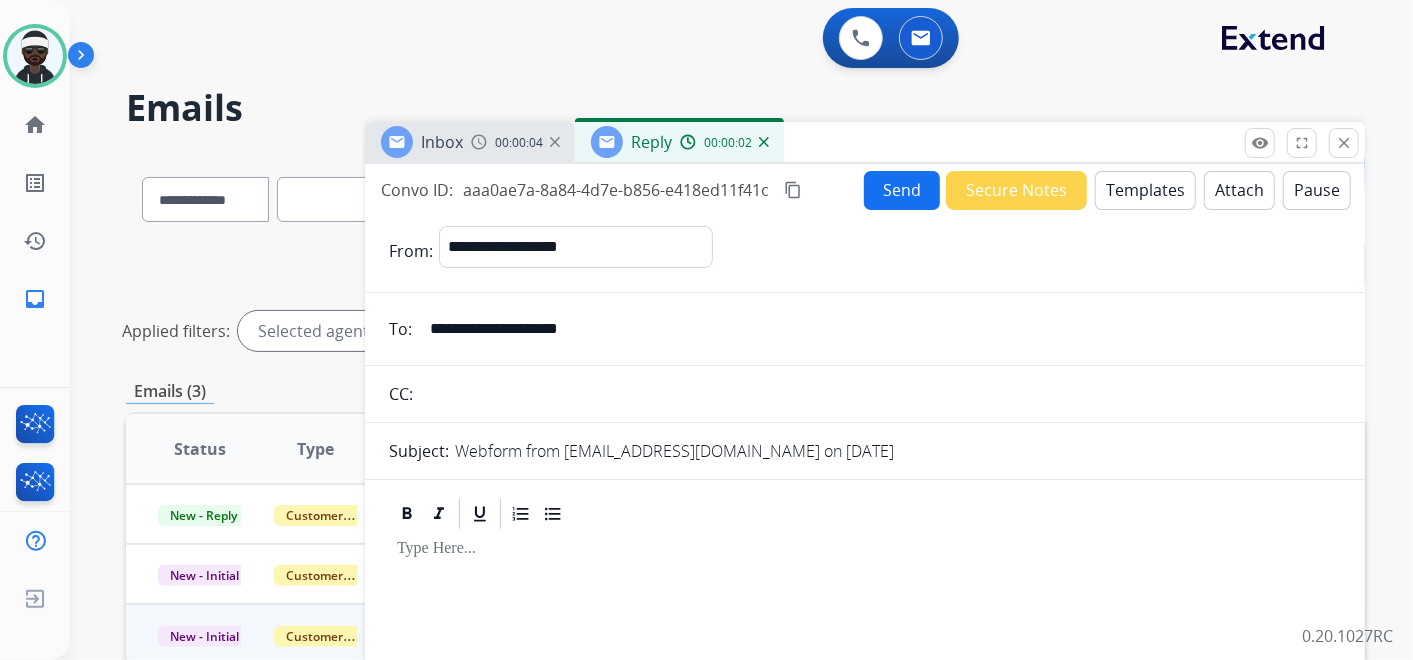 click on "Templates" at bounding box center [1145, 190] 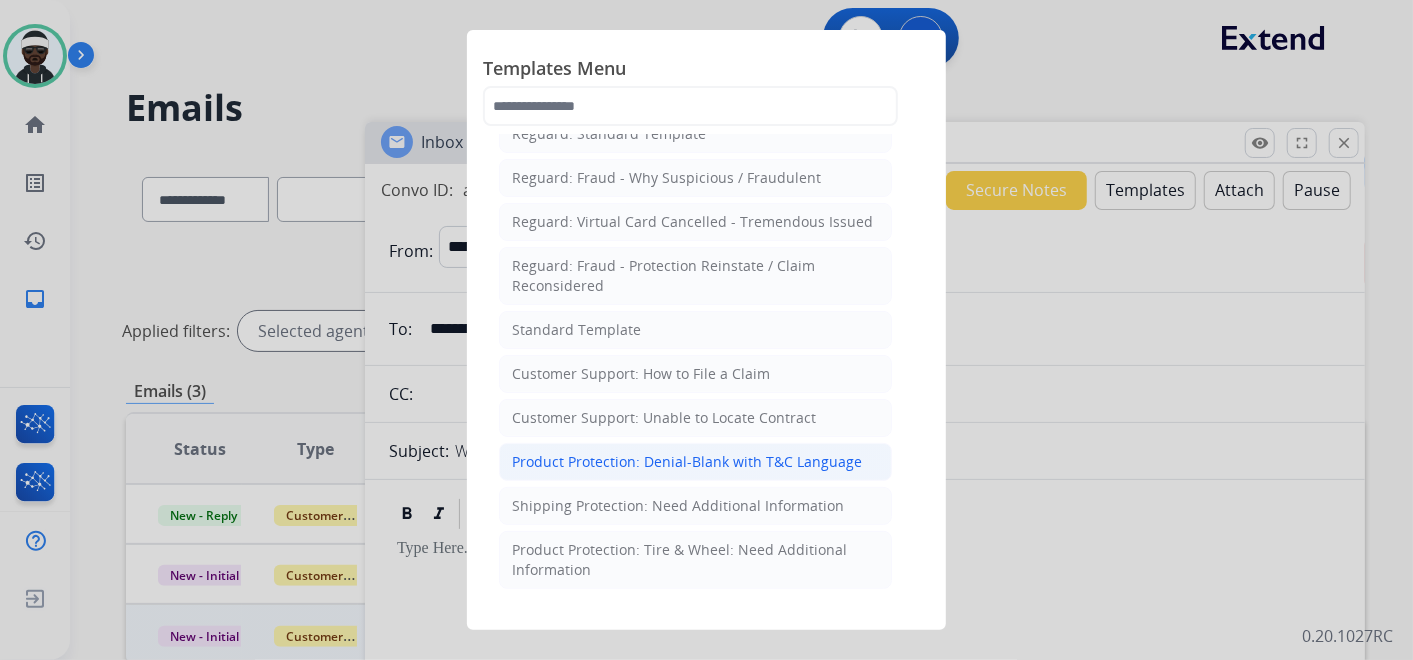 scroll, scrollTop: 222, scrollLeft: 0, axis: vertical 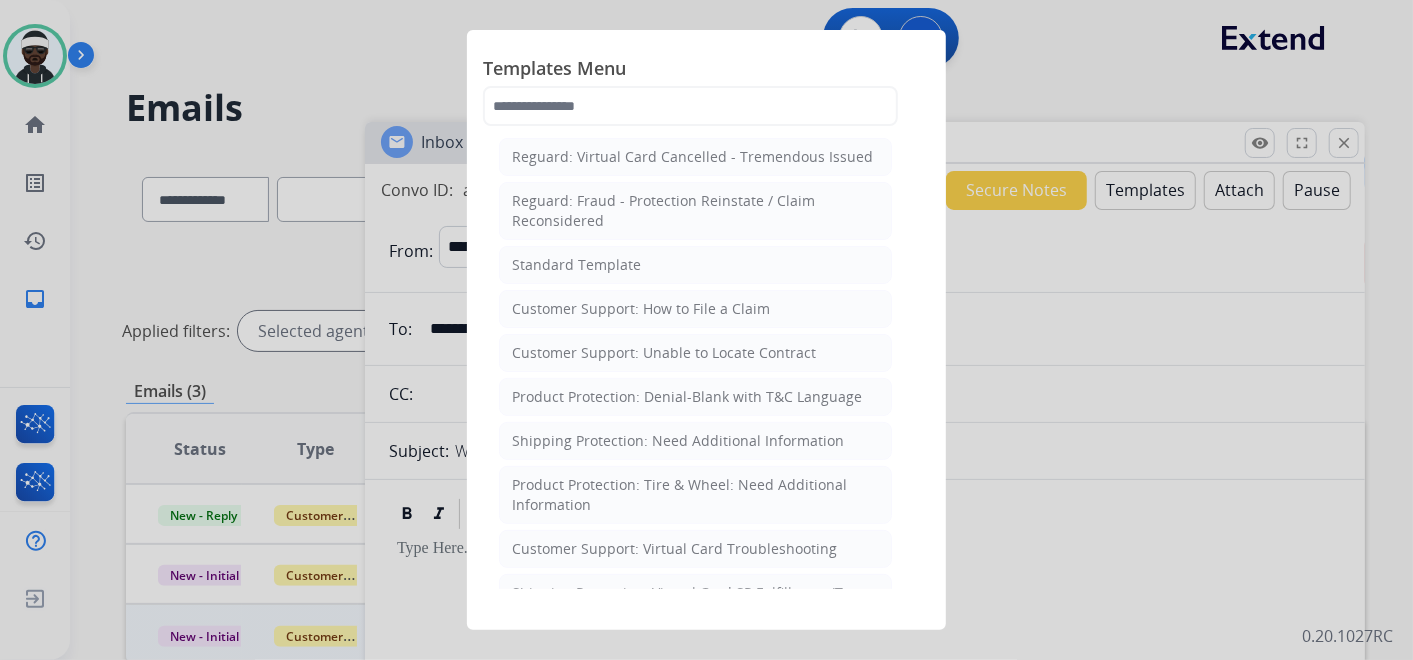 drag, startPoint x: 1049, startPoint y: 302, endPoint x: 1040, endPoint y: 228, distance: 74.54529 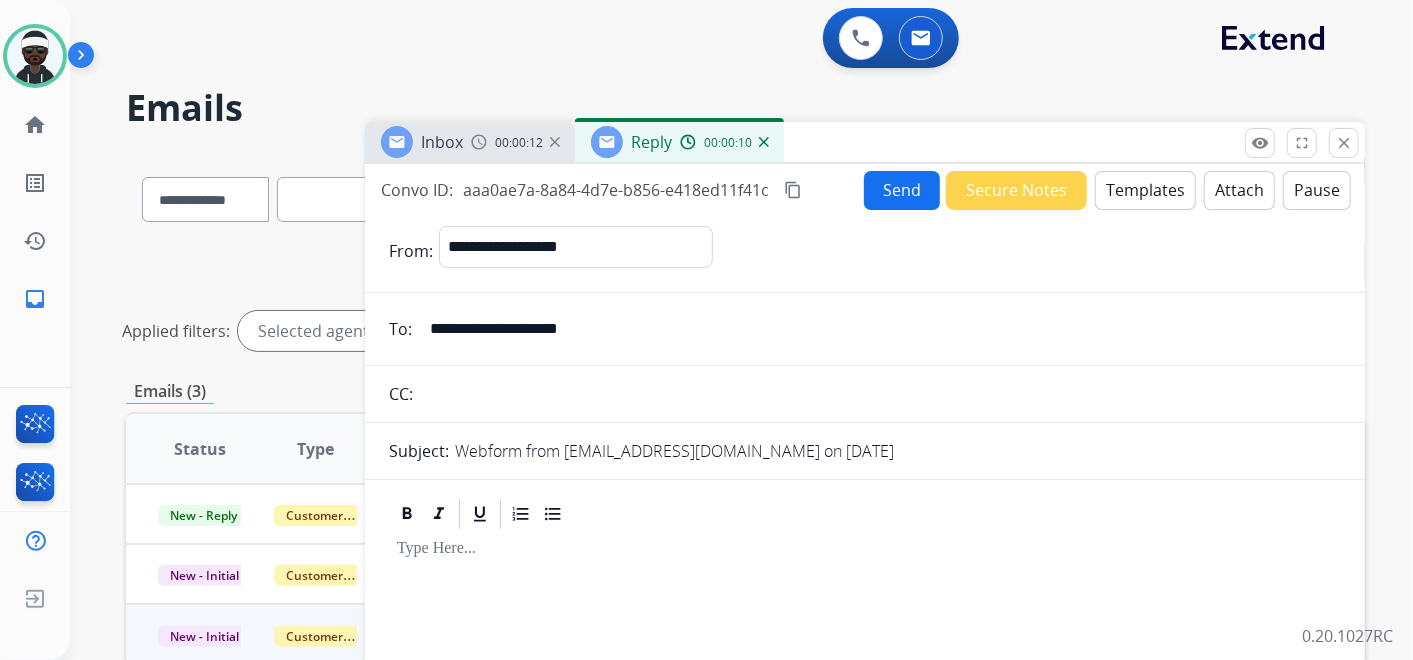 click on "Secure Notes" at bounding box center [1016, 190] 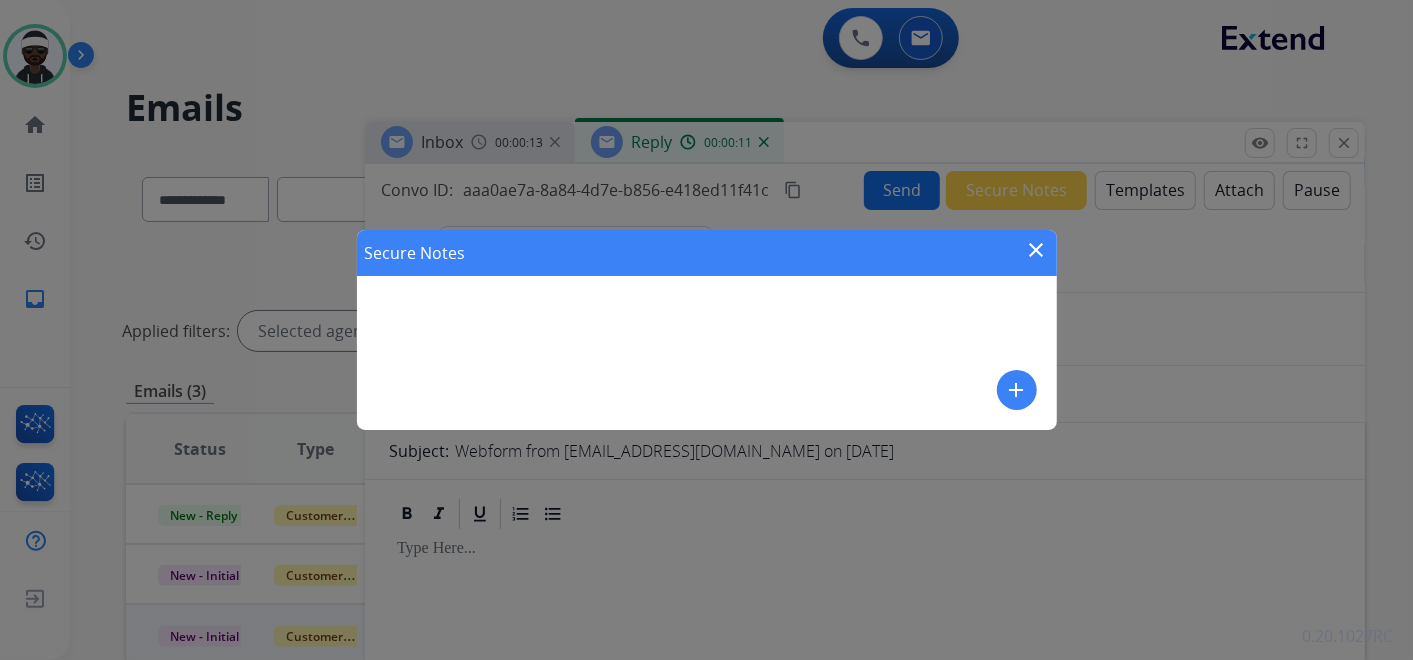 click on "close" at bounding box center [1037, 250] 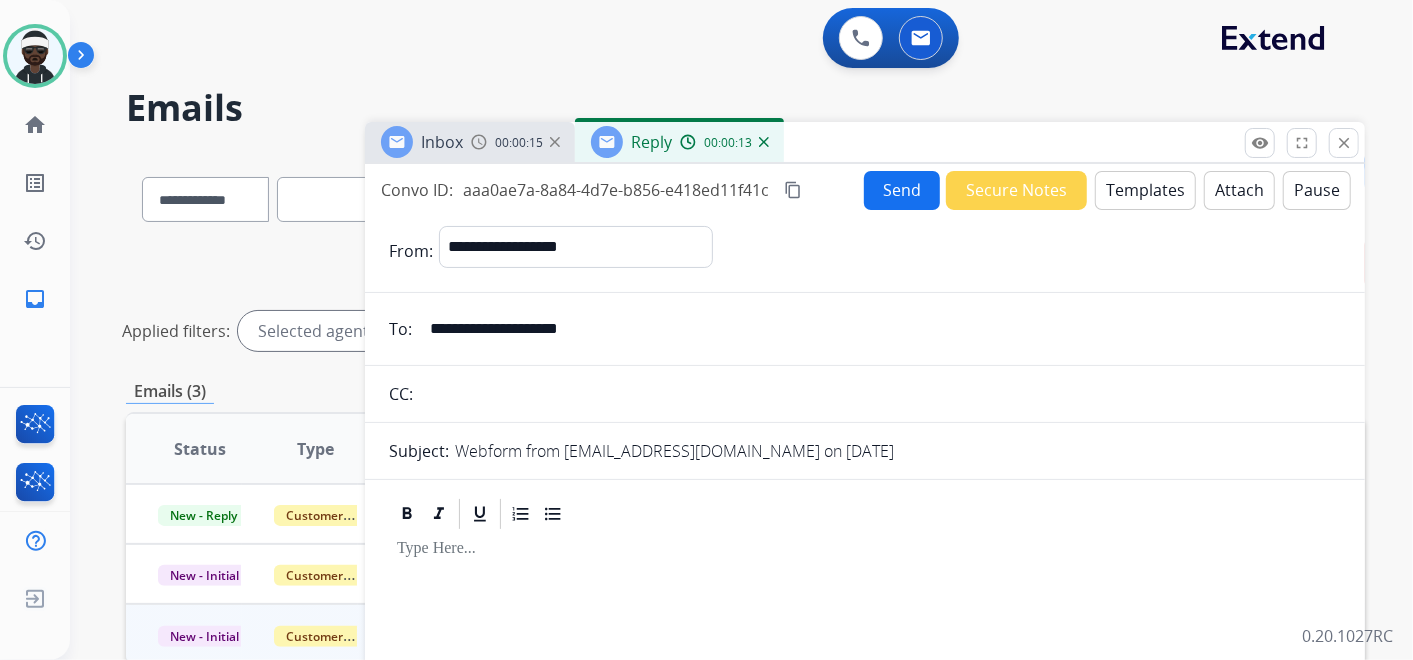 click on "Templates" at bounding box center (1145, 190) 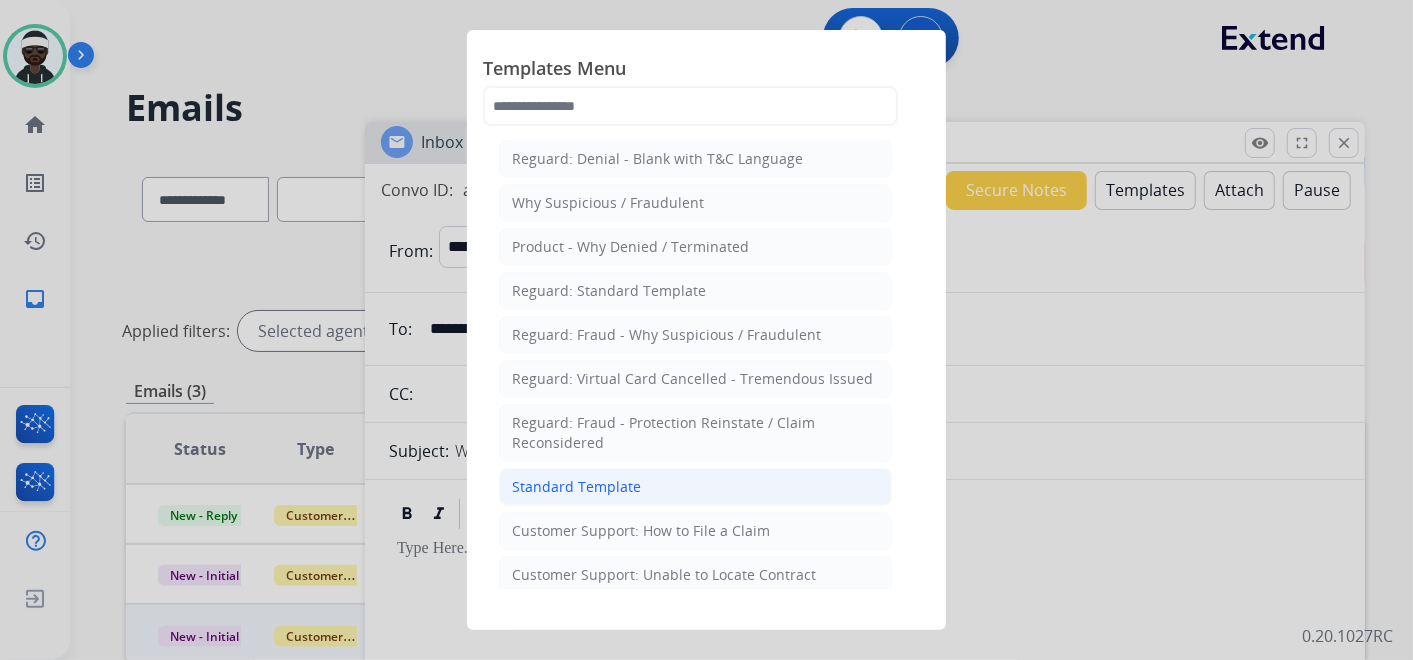 click on "Standard Template" 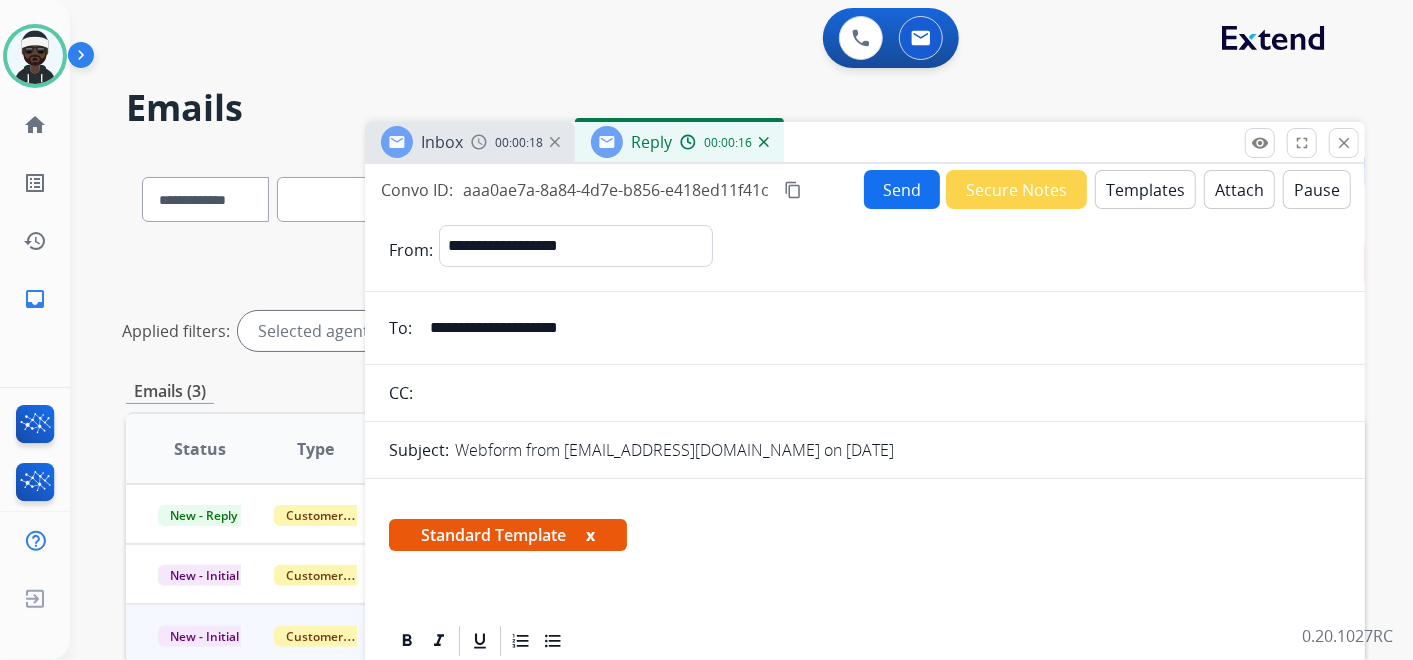 click on "x" at bounding box center (590, 535) 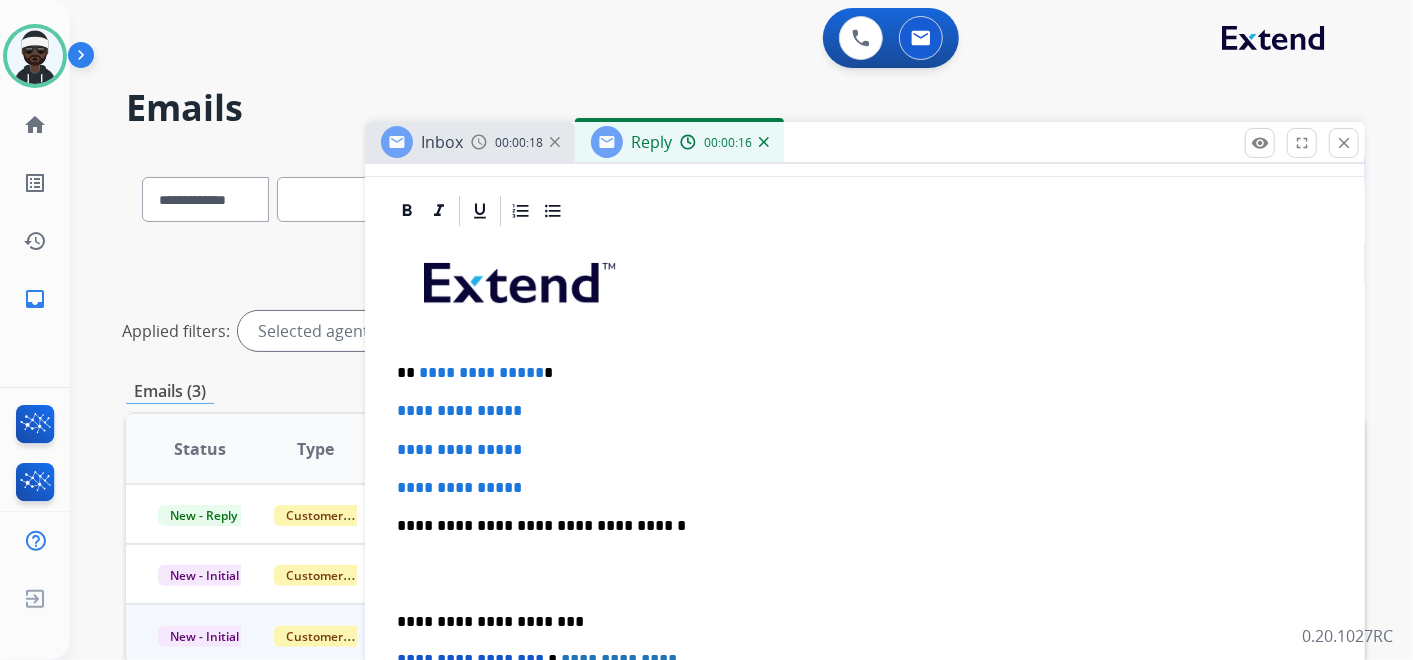 scroll, scrollTop: 333, scrollLeft: 0, axis: vertical 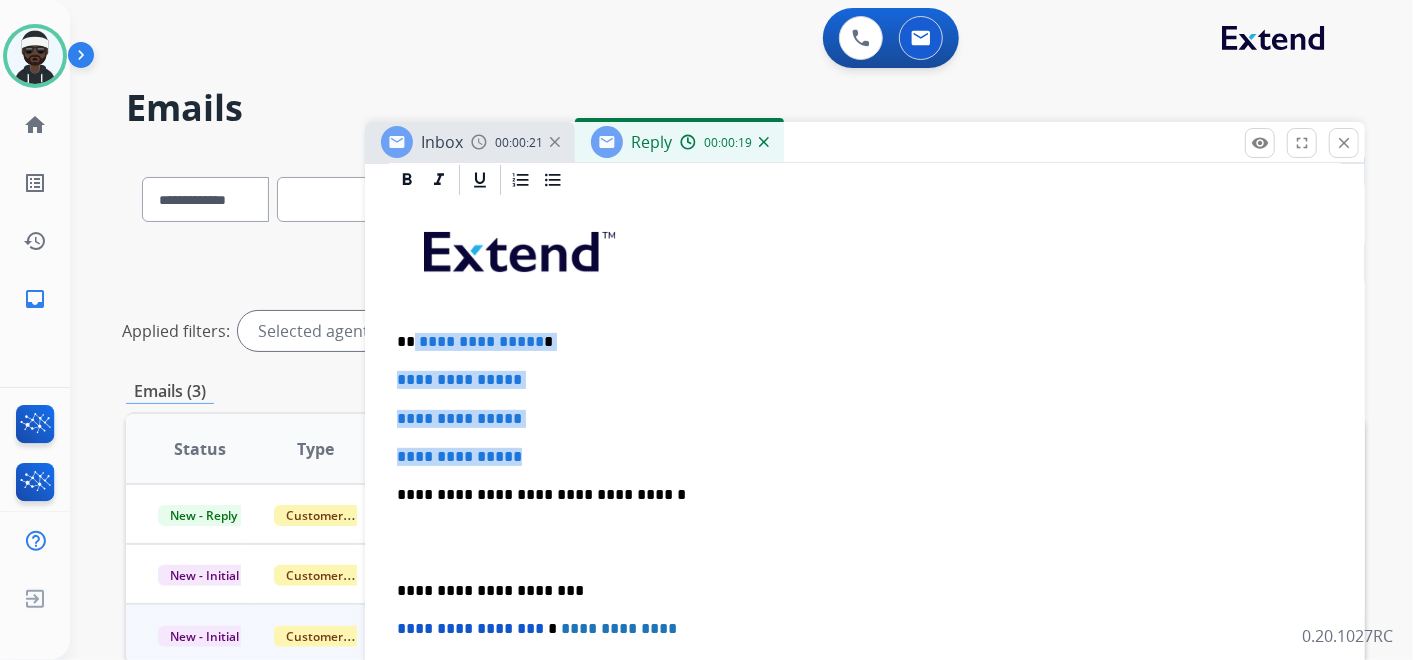drag, startPoint x: 561, startPoint y: 457, endPoint x: 414, endPoint y: 332, distance: 192.96114 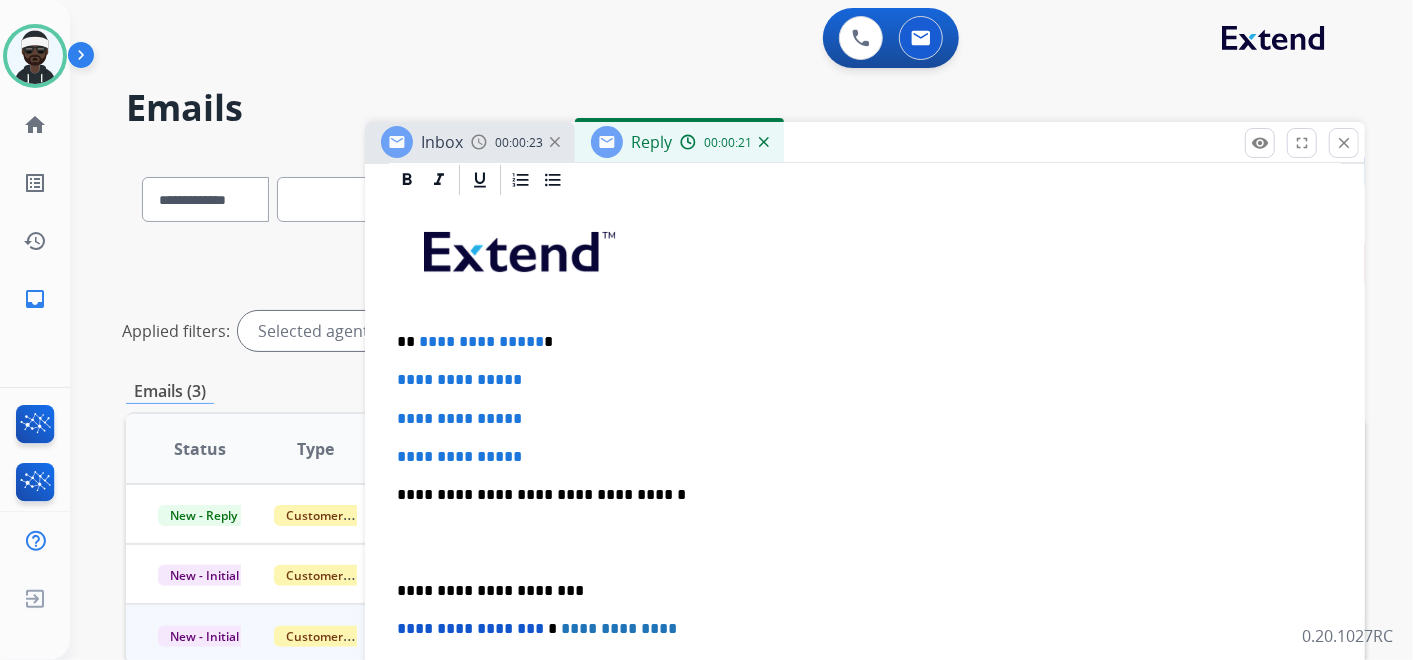 scroll, scrollTop: 270, scrollLeft: 0, axis: vertical 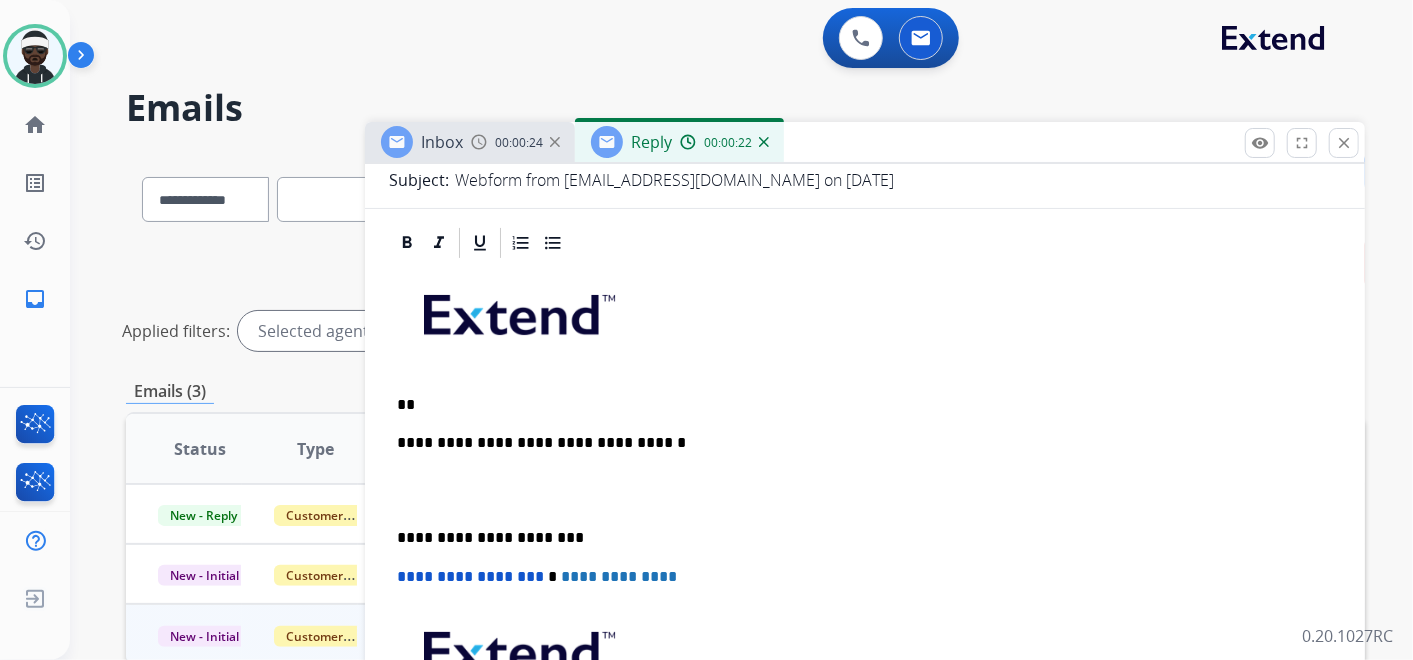 type 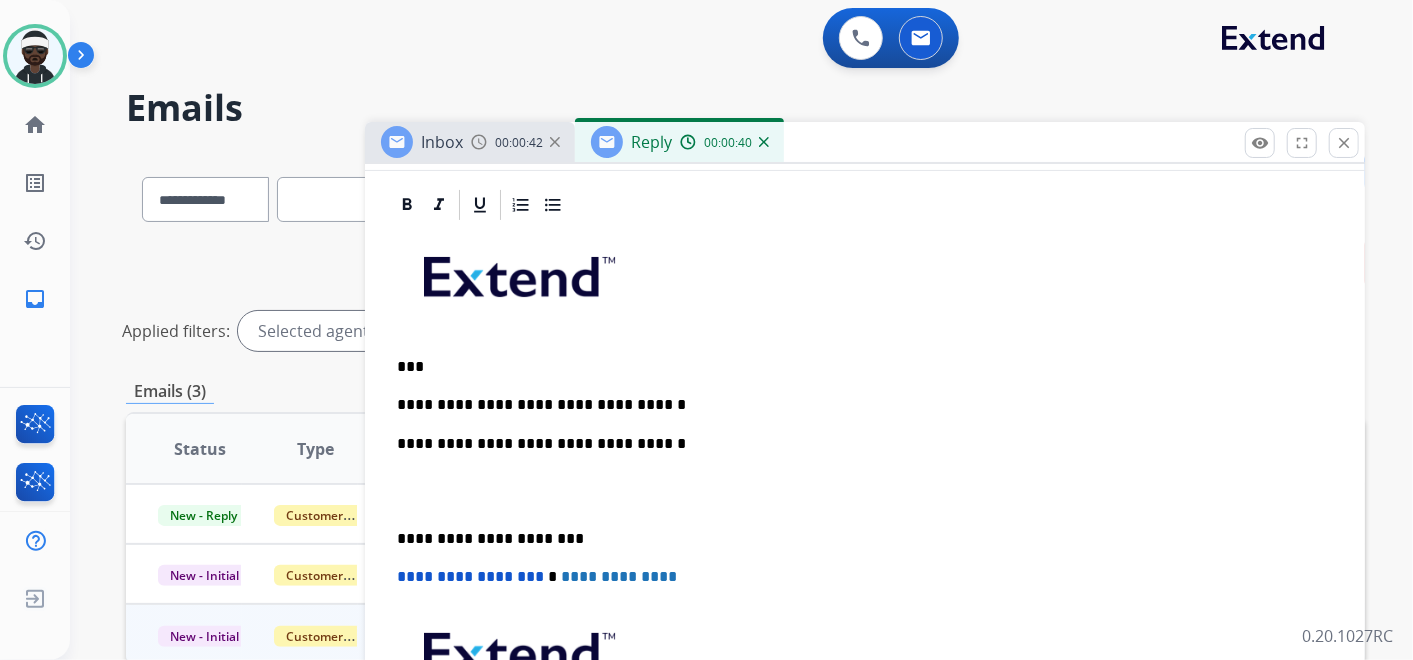 scroll, scrollTop: 0, scrollLeft: 0, axis: both 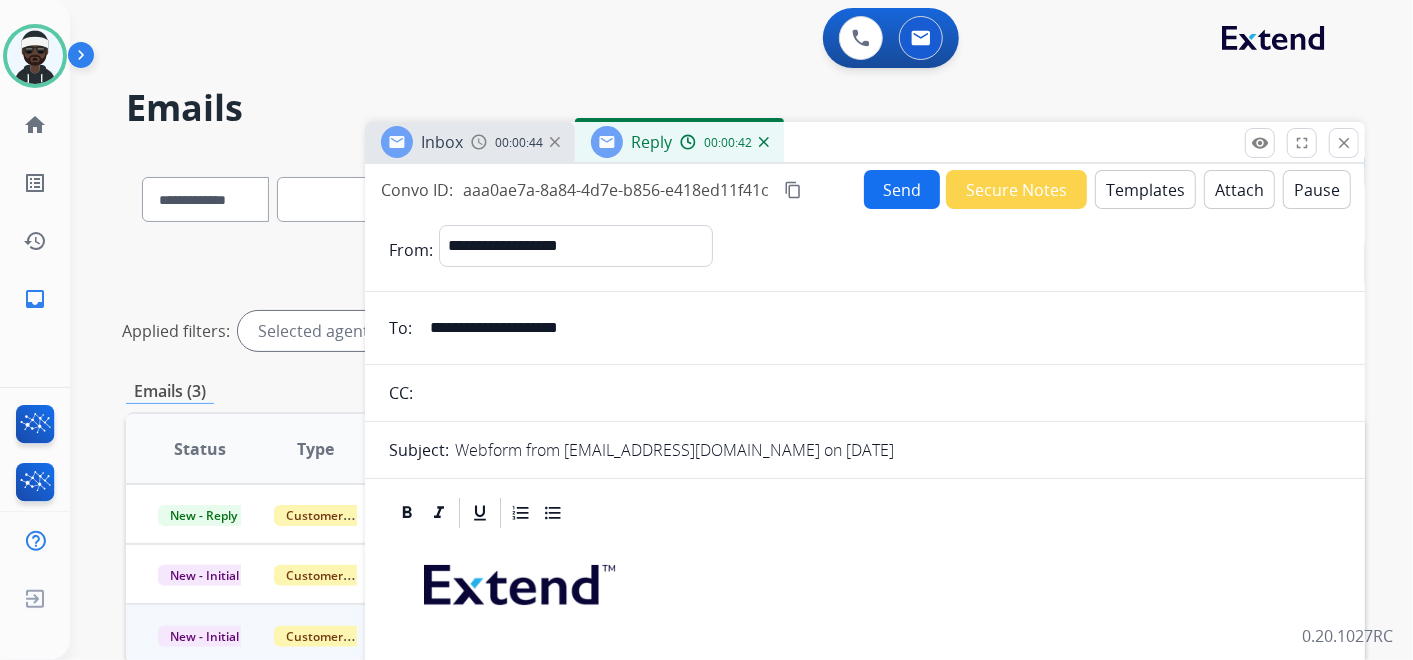 click on "Send" at bounding box center [902, 189] 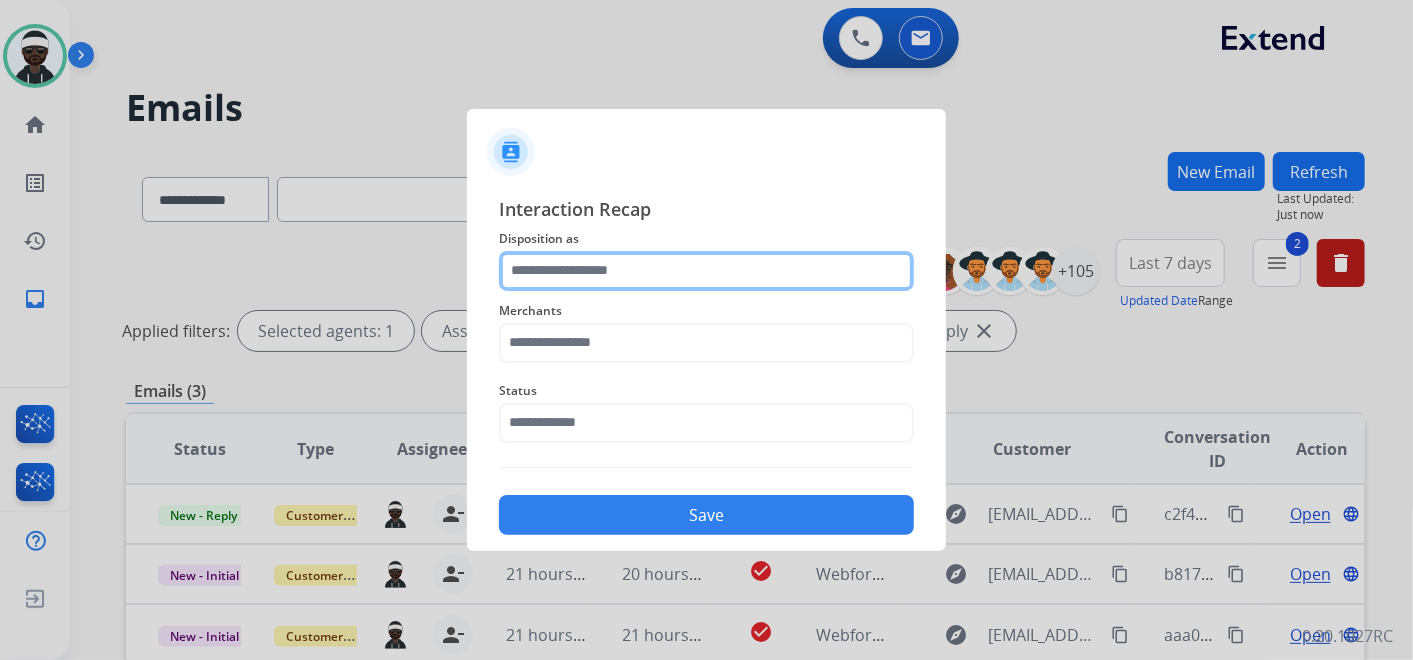 click 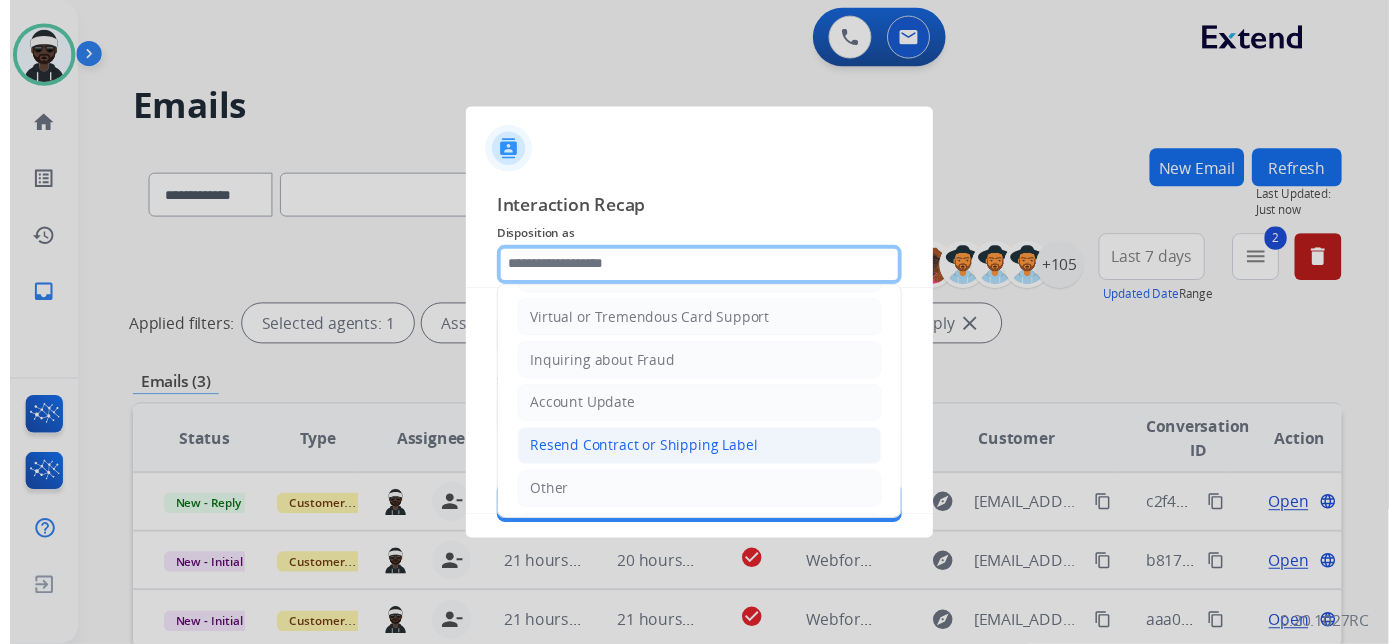 scroll, scrollTop: 305, scrollLeft: 0, axis: vertical 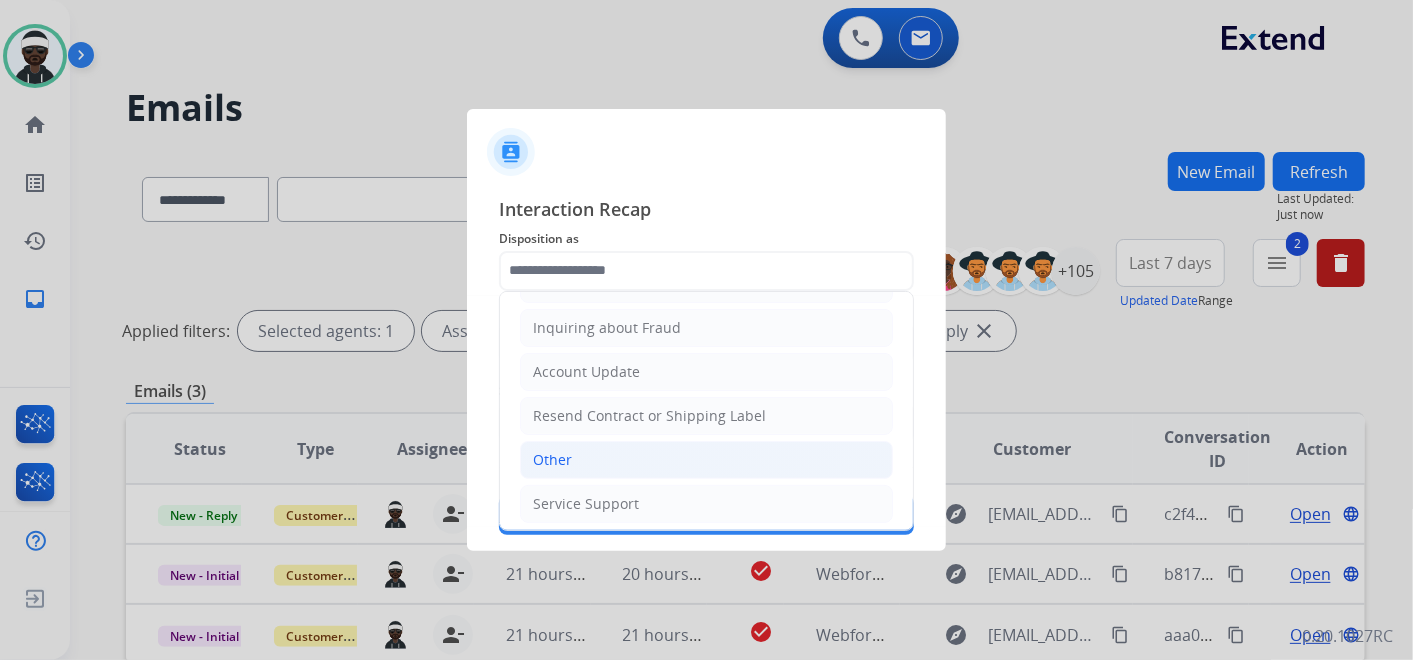 click on "Other" 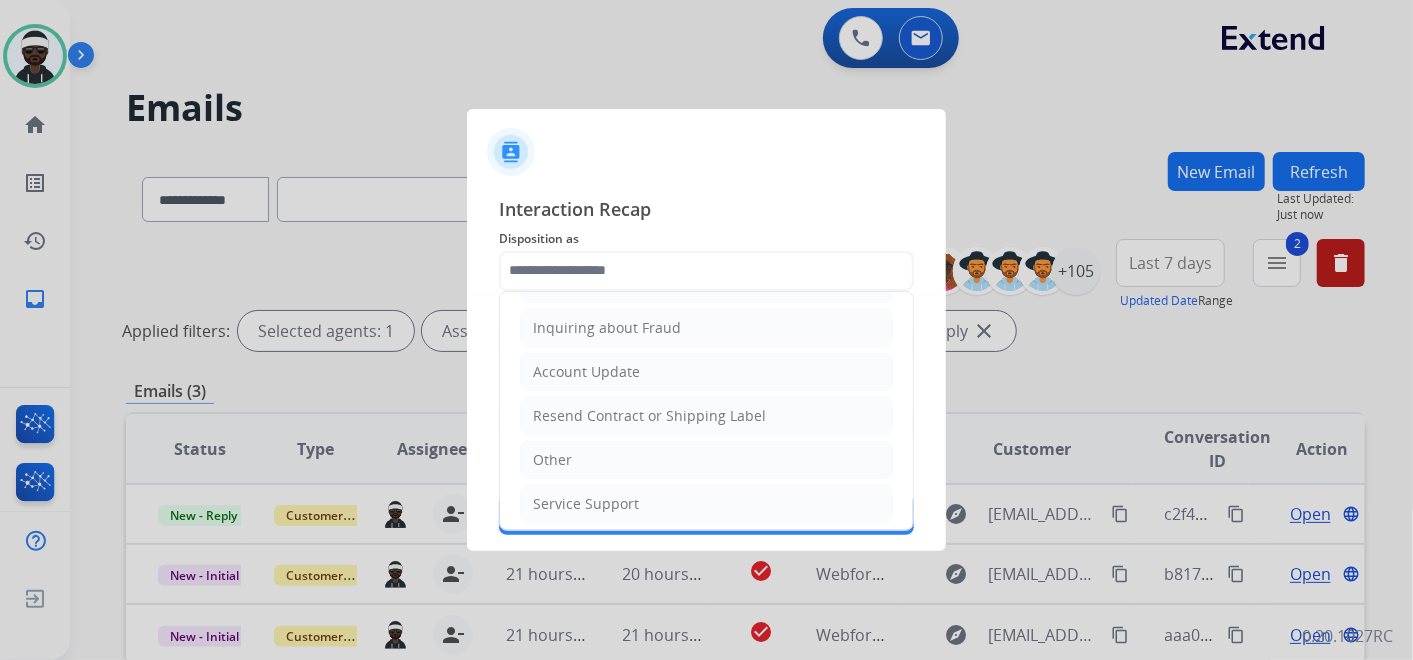 type on "*****" 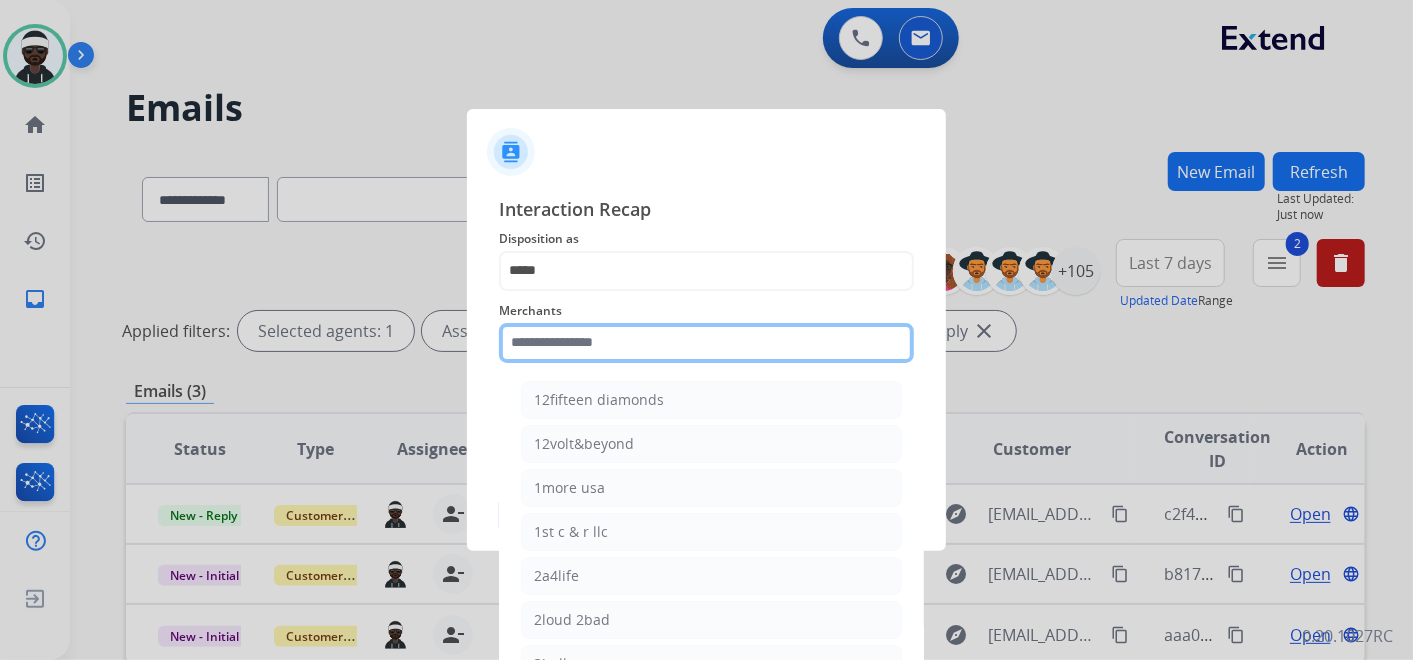 click 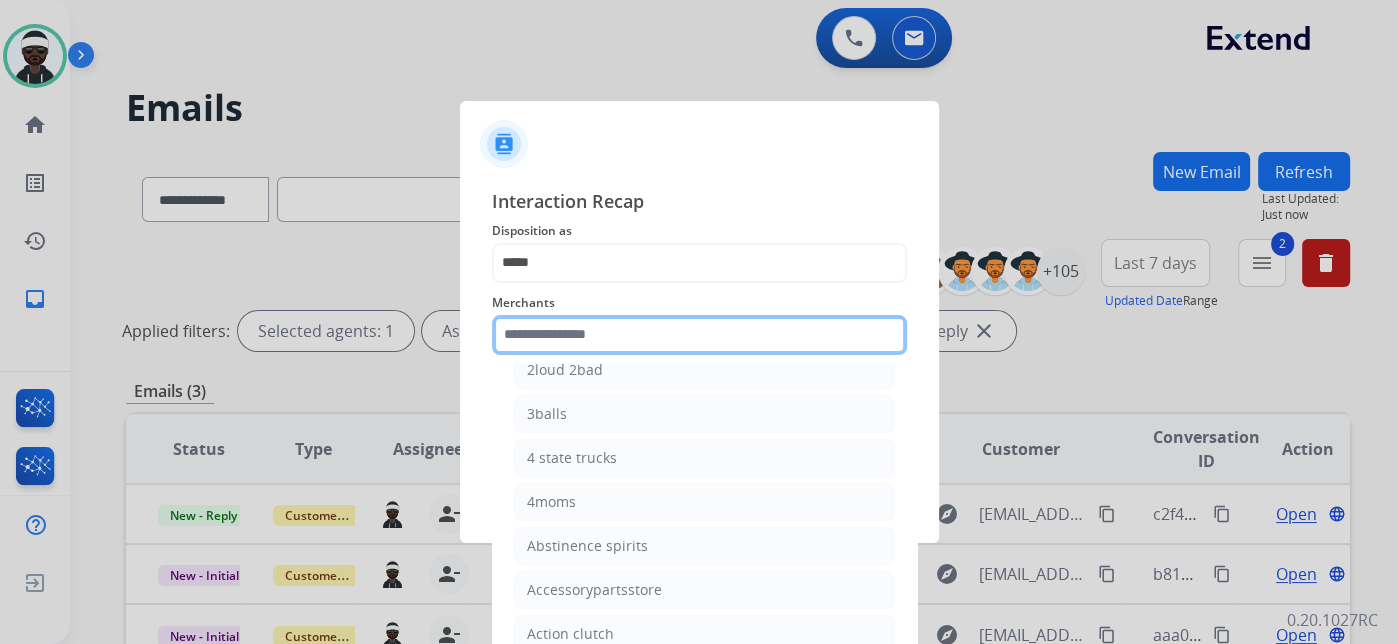 scroll, scrollTop: 0, scrollLeft: 0, axis: both 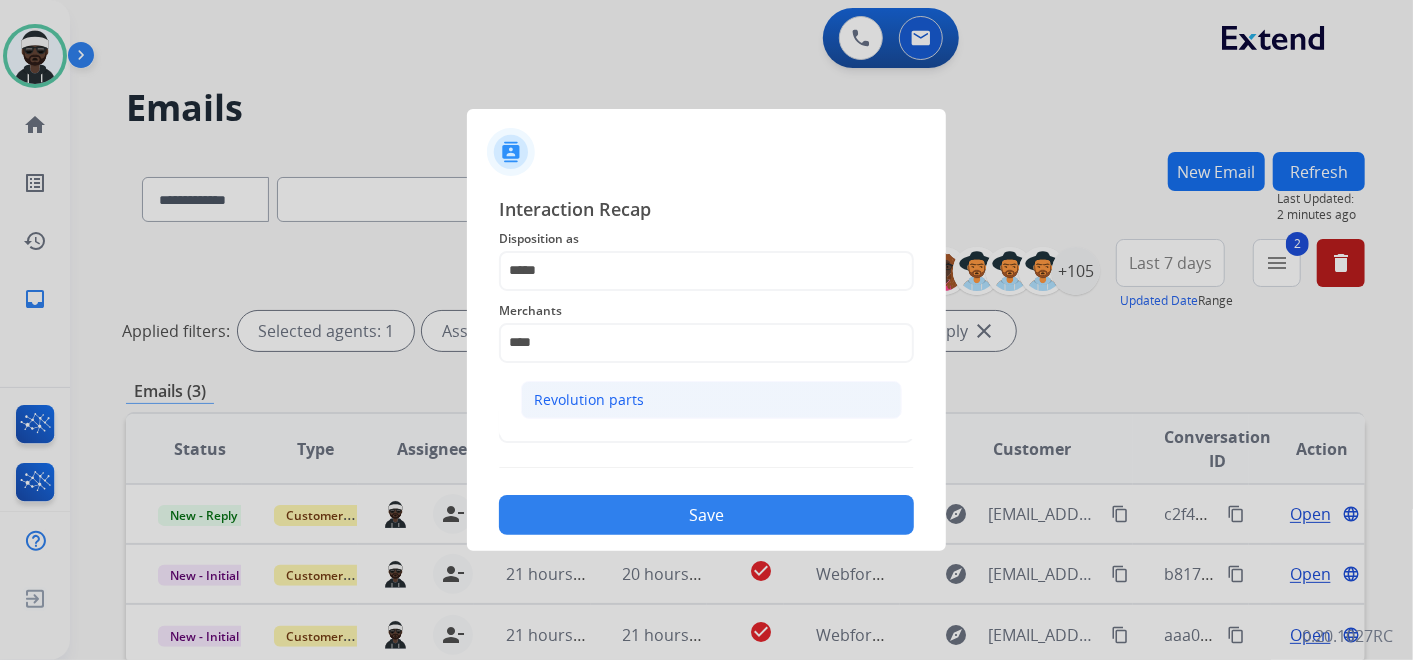 click on "Revolution parts" 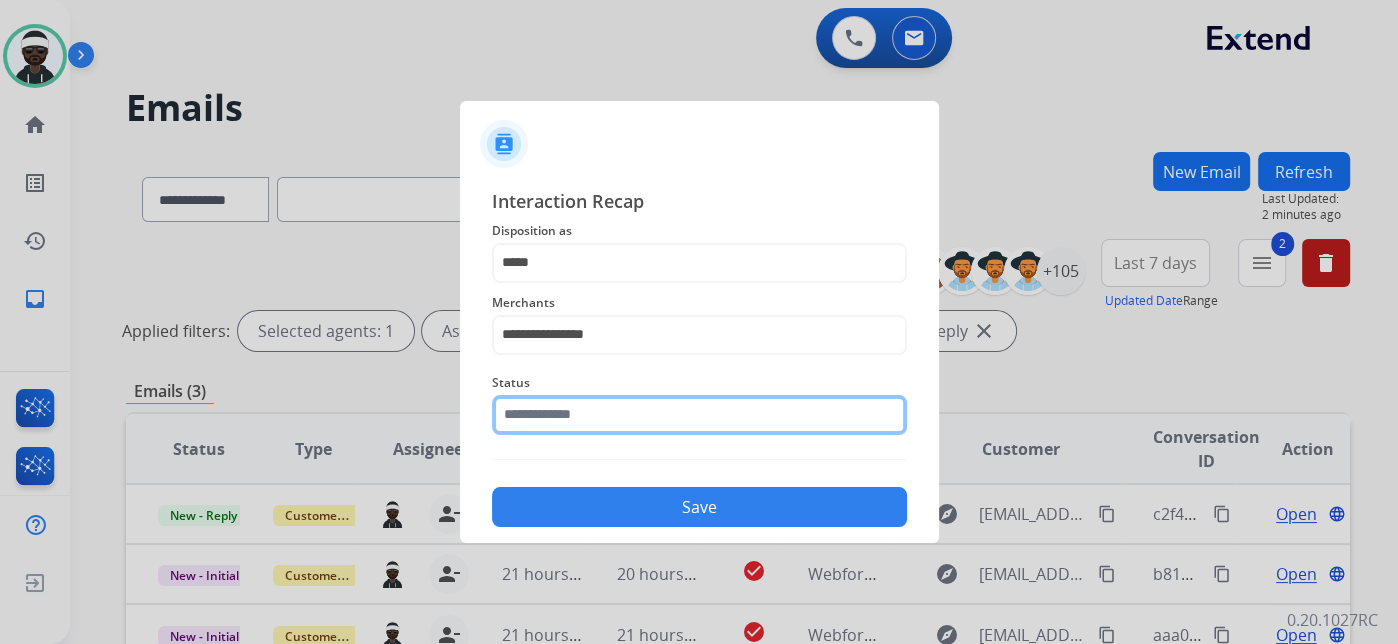 click on "Status" 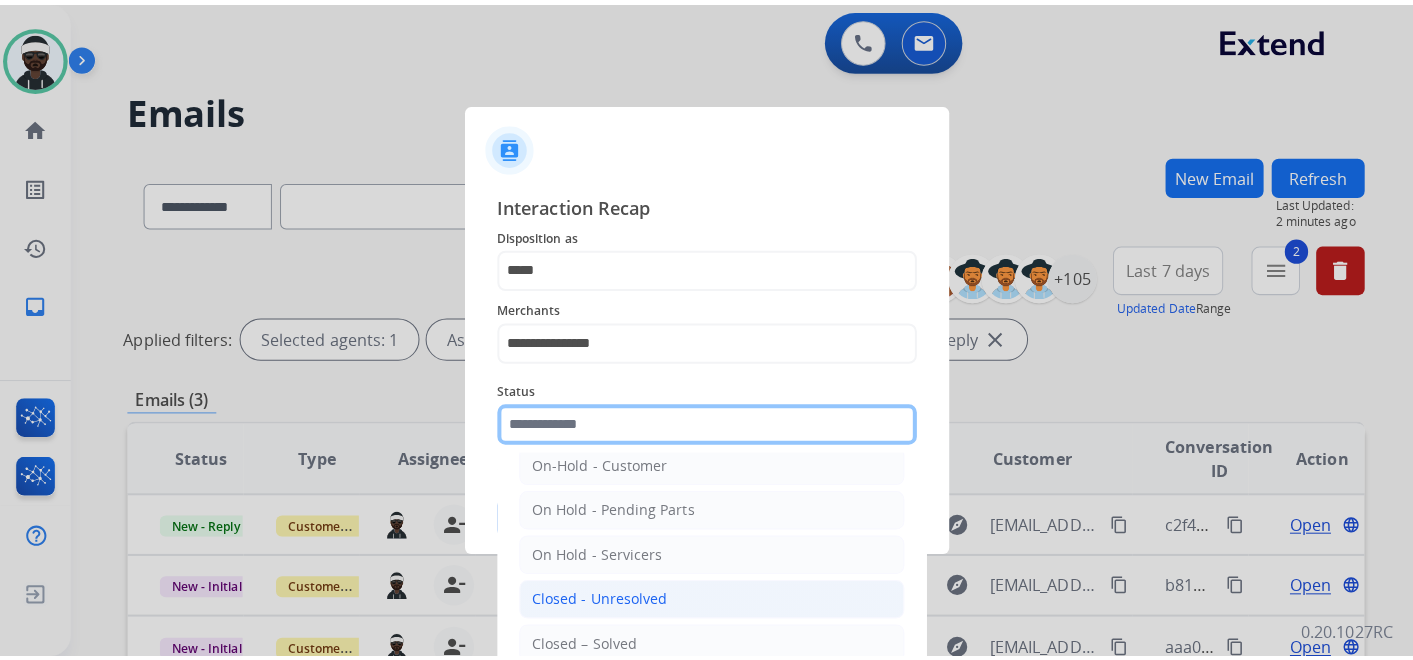scroll, scrollTop: 114, scrollLeft: 0, axis: vertical 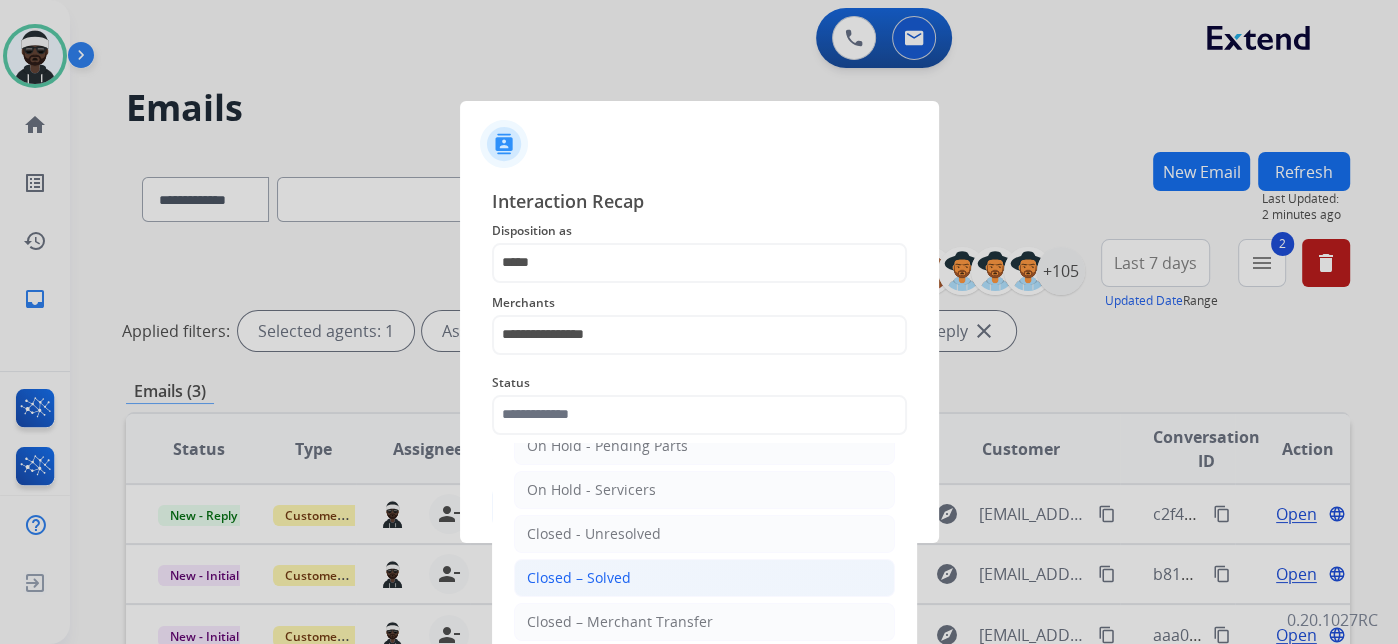 click on "Closed – Solved" 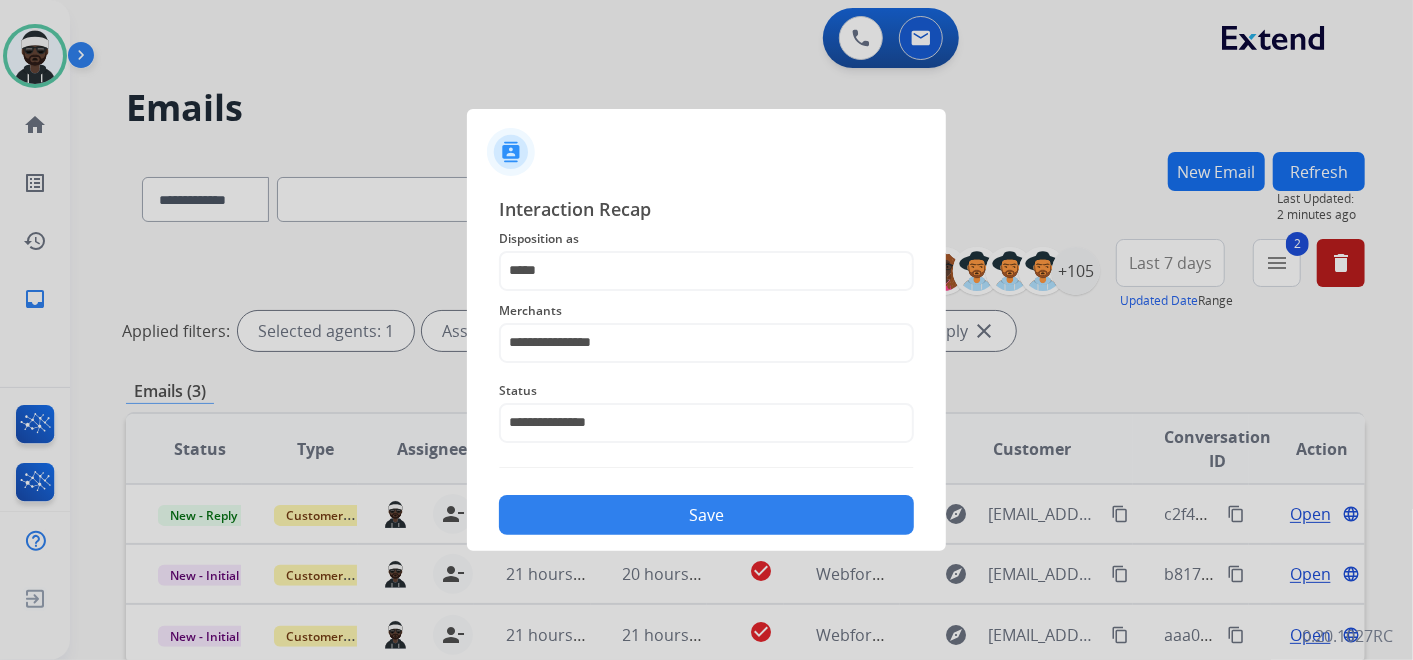 click on "Save" 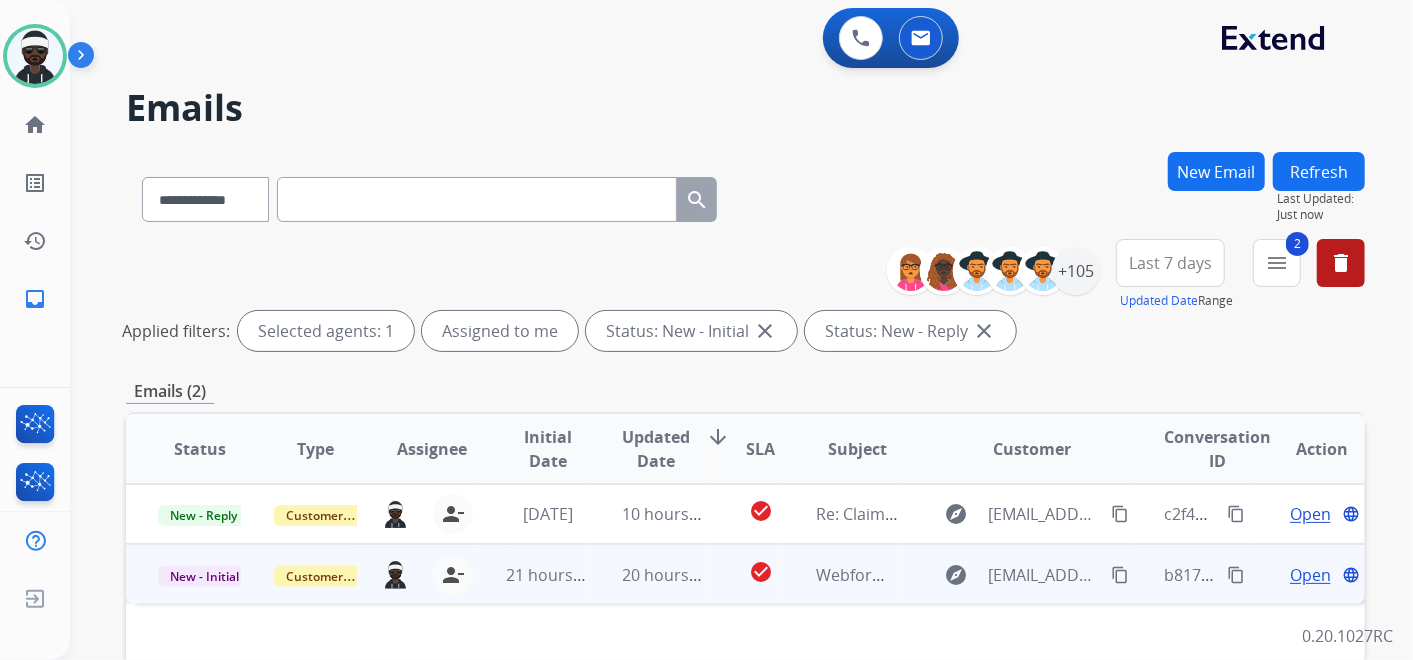 click on "Open" at bounding box center [1310, 575] 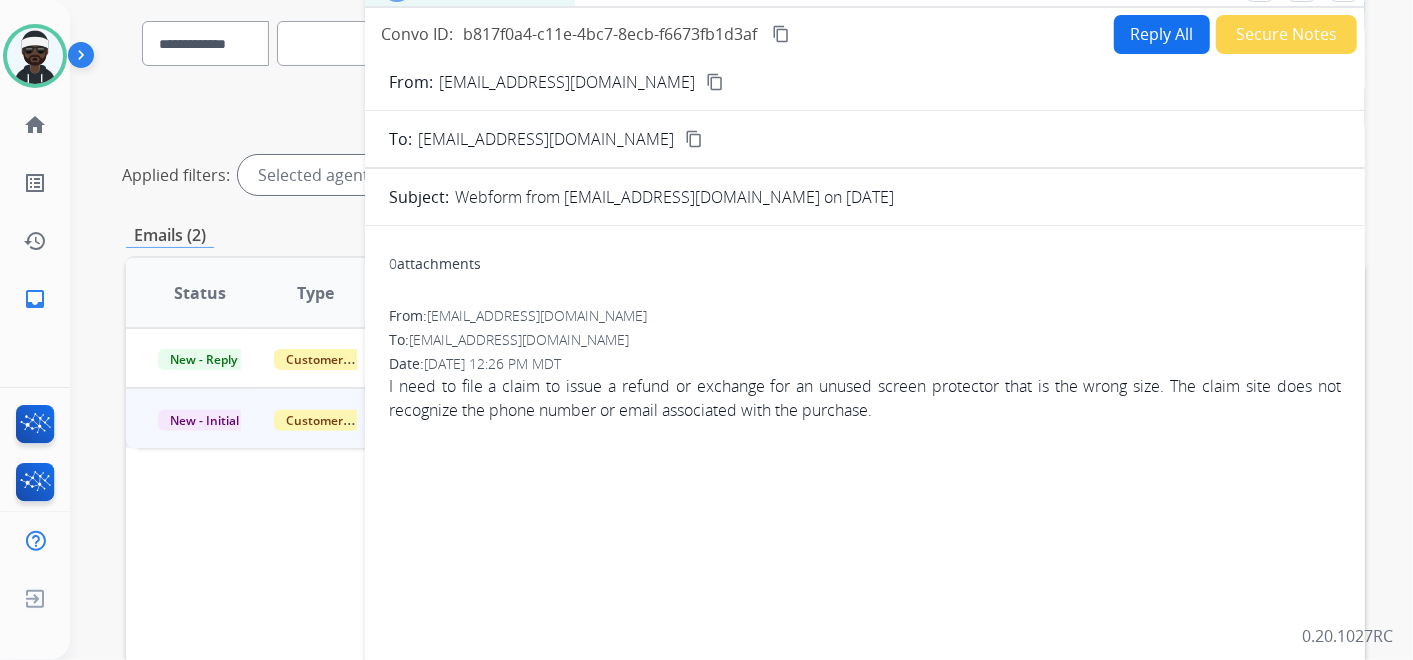scroll, scrollTop: 111, scrollLeft: 0, axis: vertical 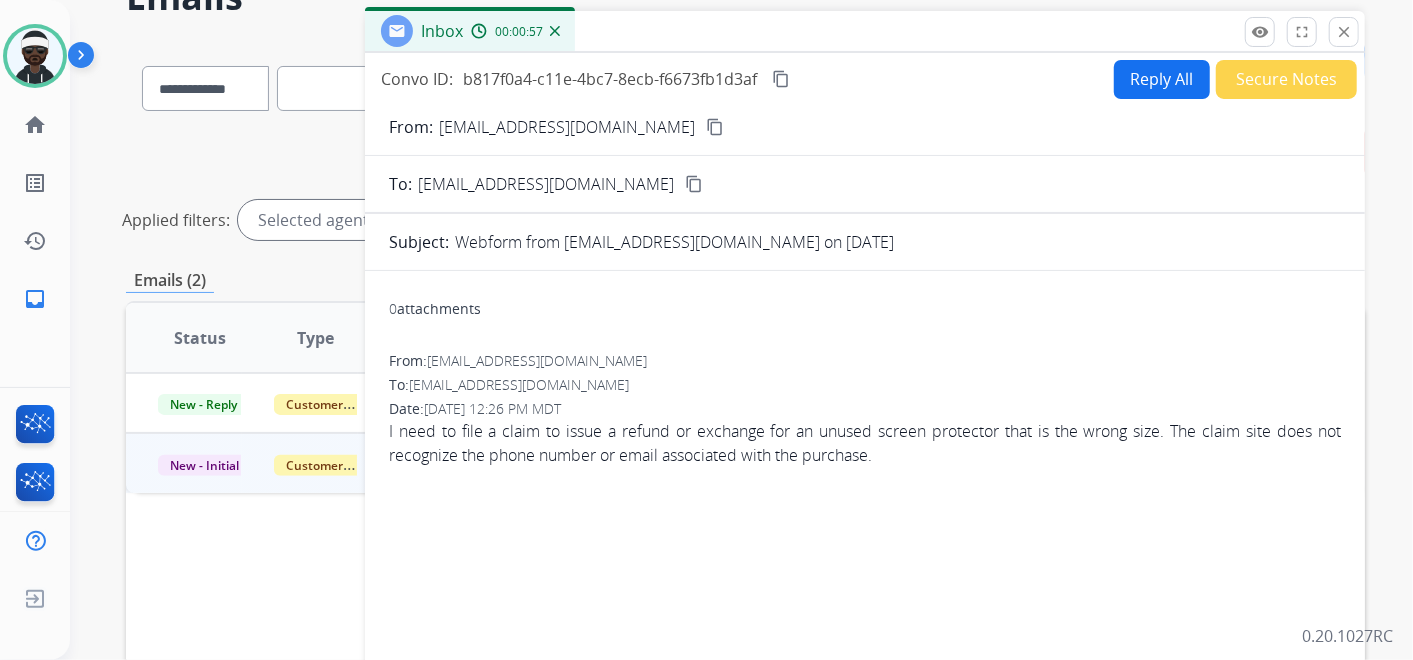 click on "content_copy" at bounding box center (715, 127) 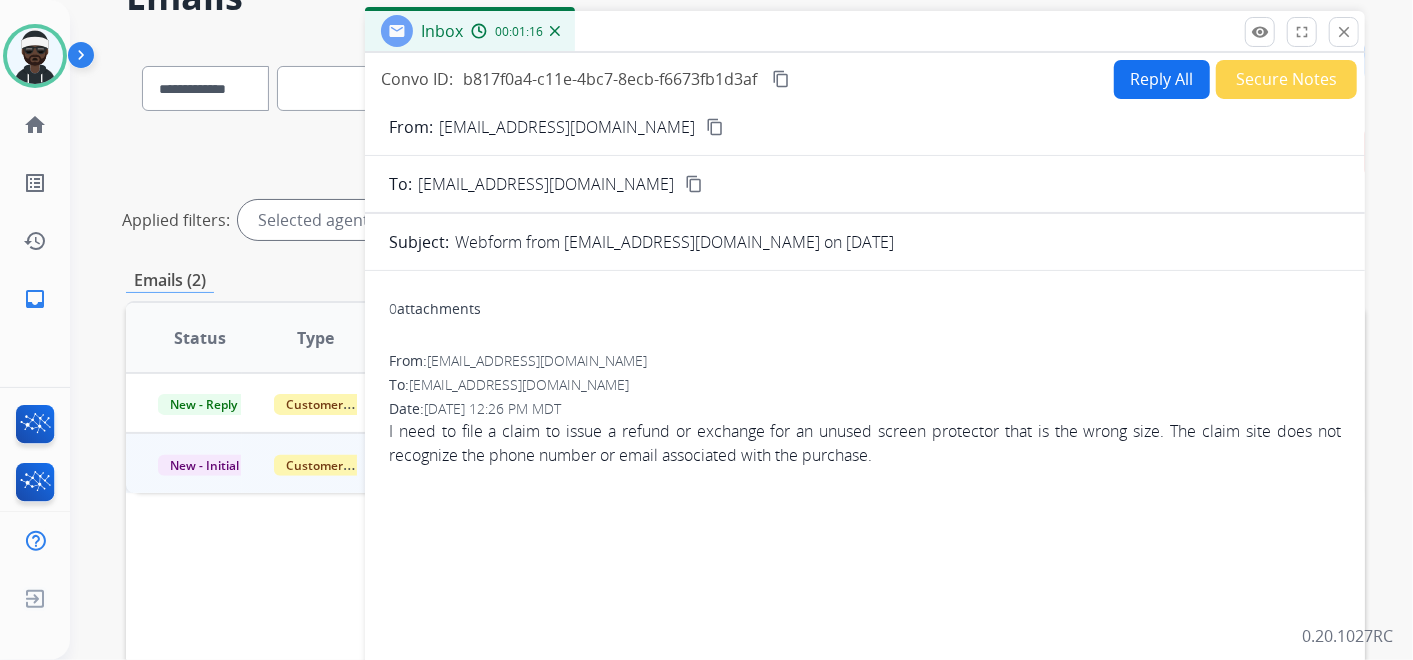 click on "Reply All" at bounding box center (1162, 79) 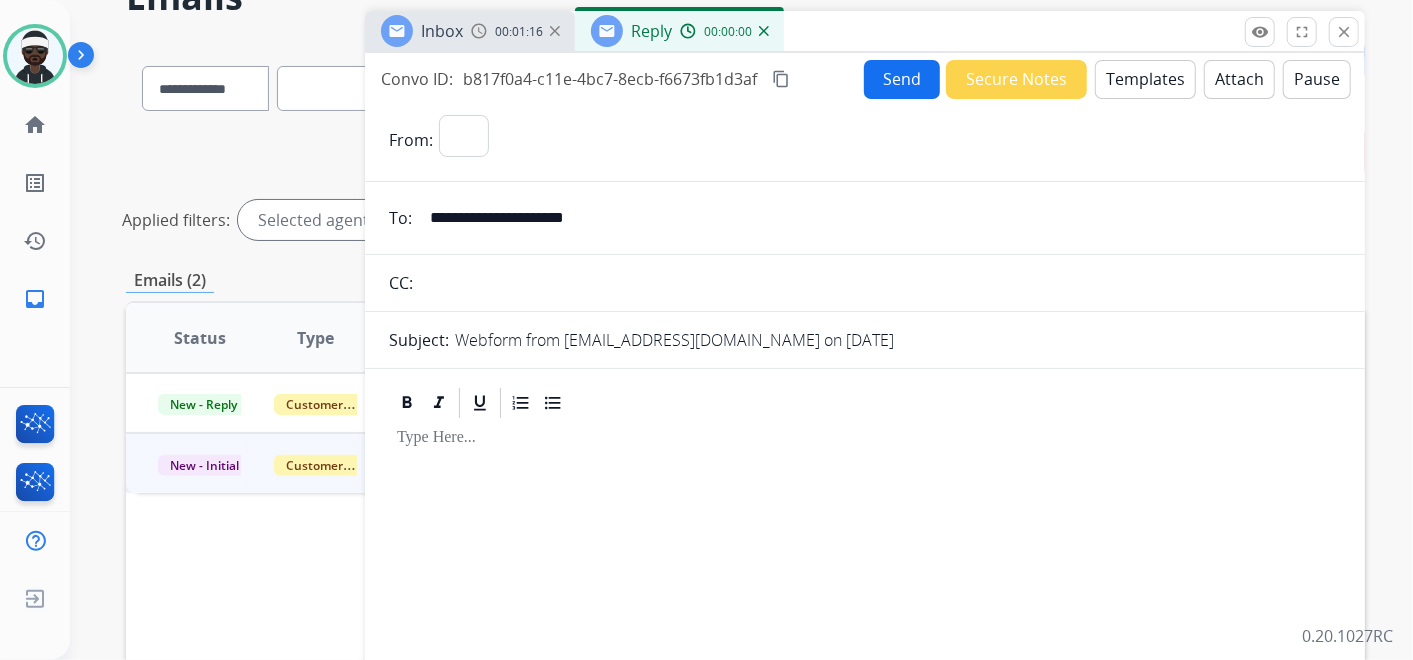 select on "**********" 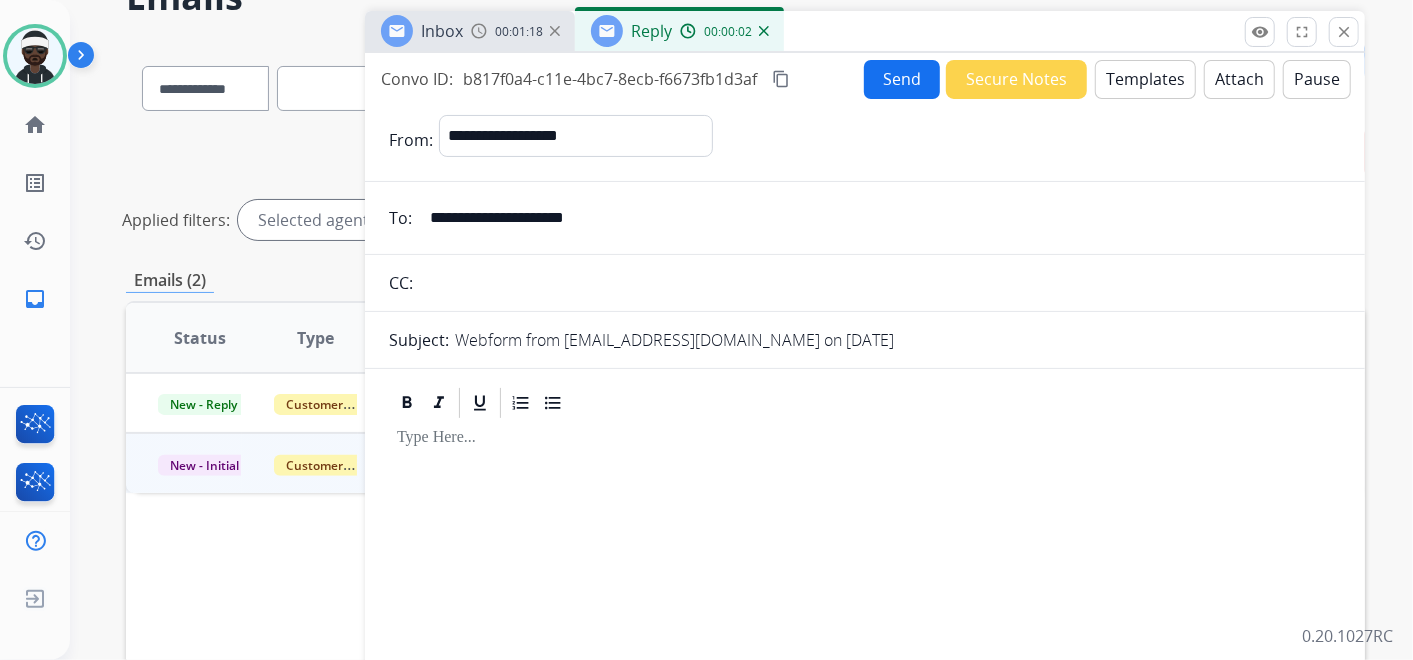 click at bounding box center (865, 438) 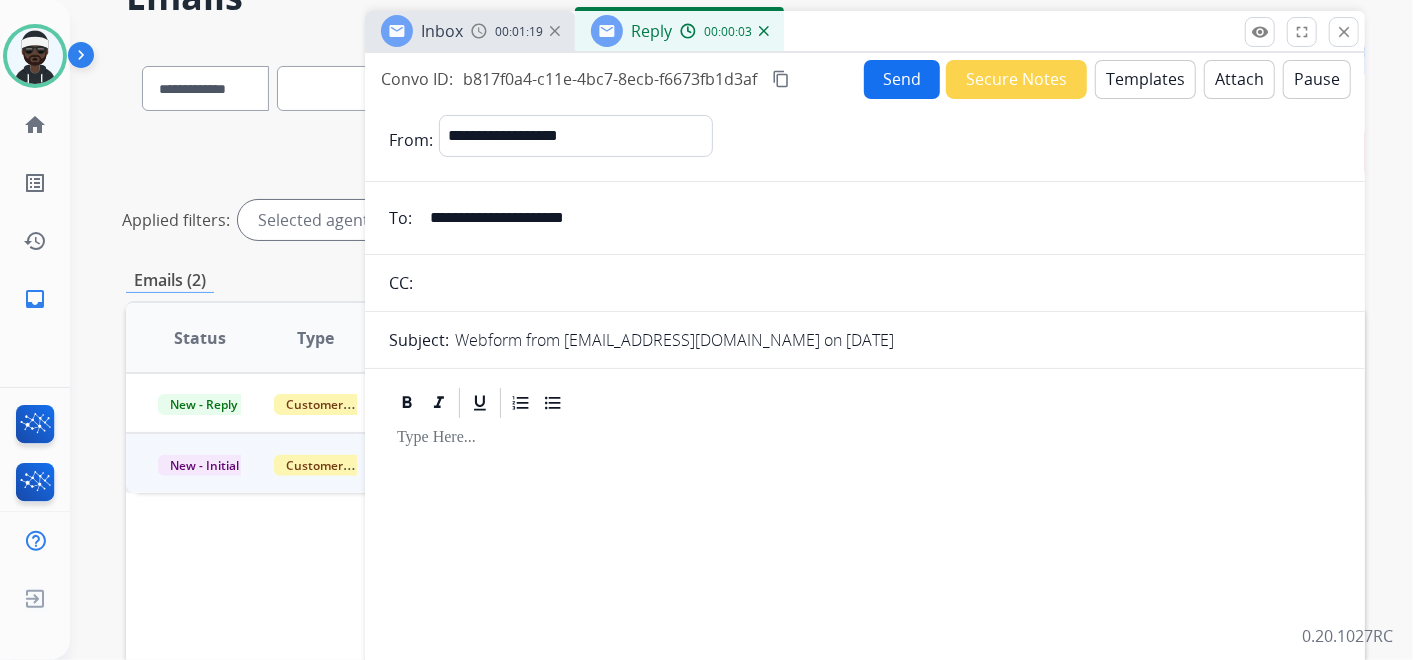 click on "Templates" at bounding box center [1145, 79] 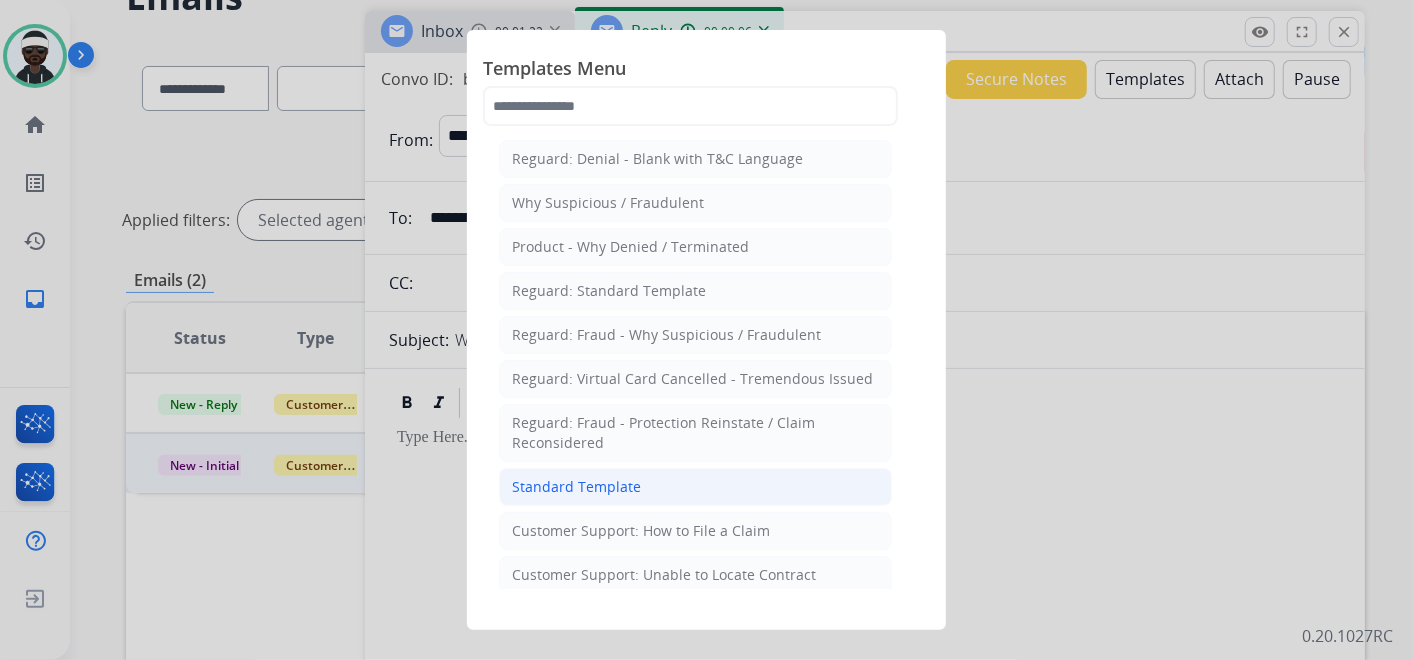 click on "Standard Template" 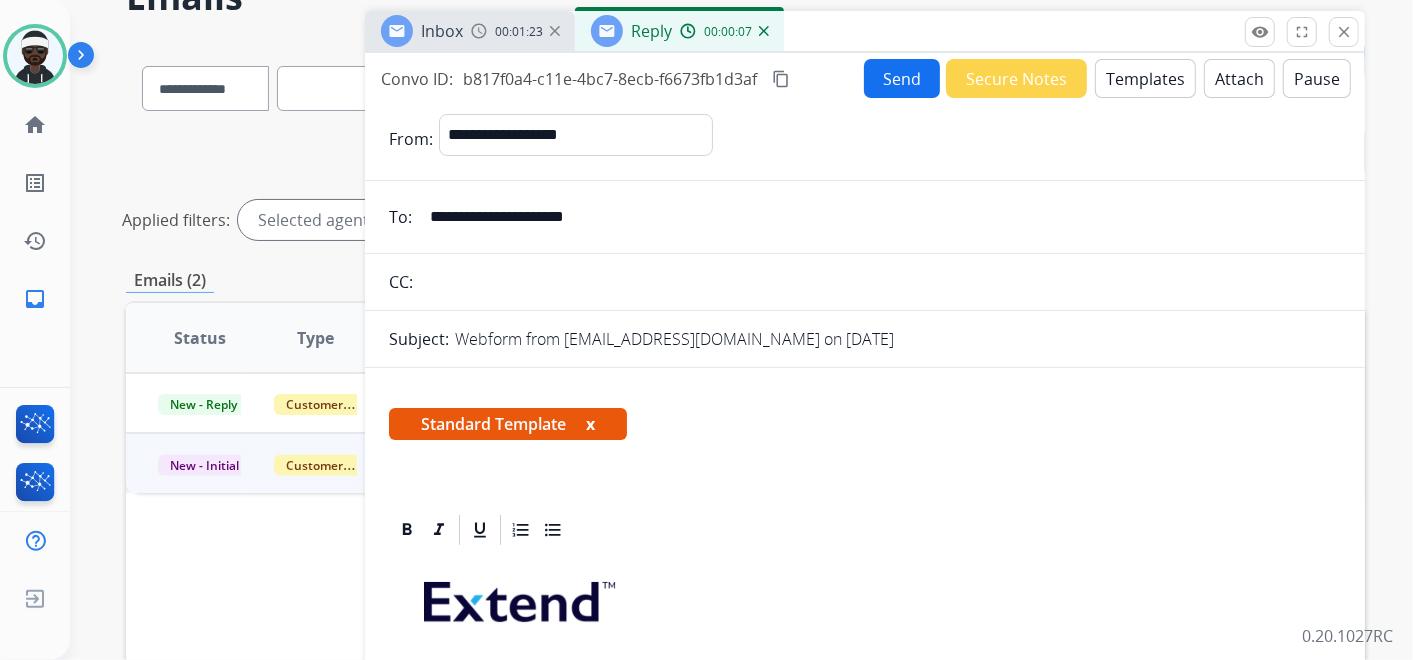 click on "x" at bounding box center [590, 424] 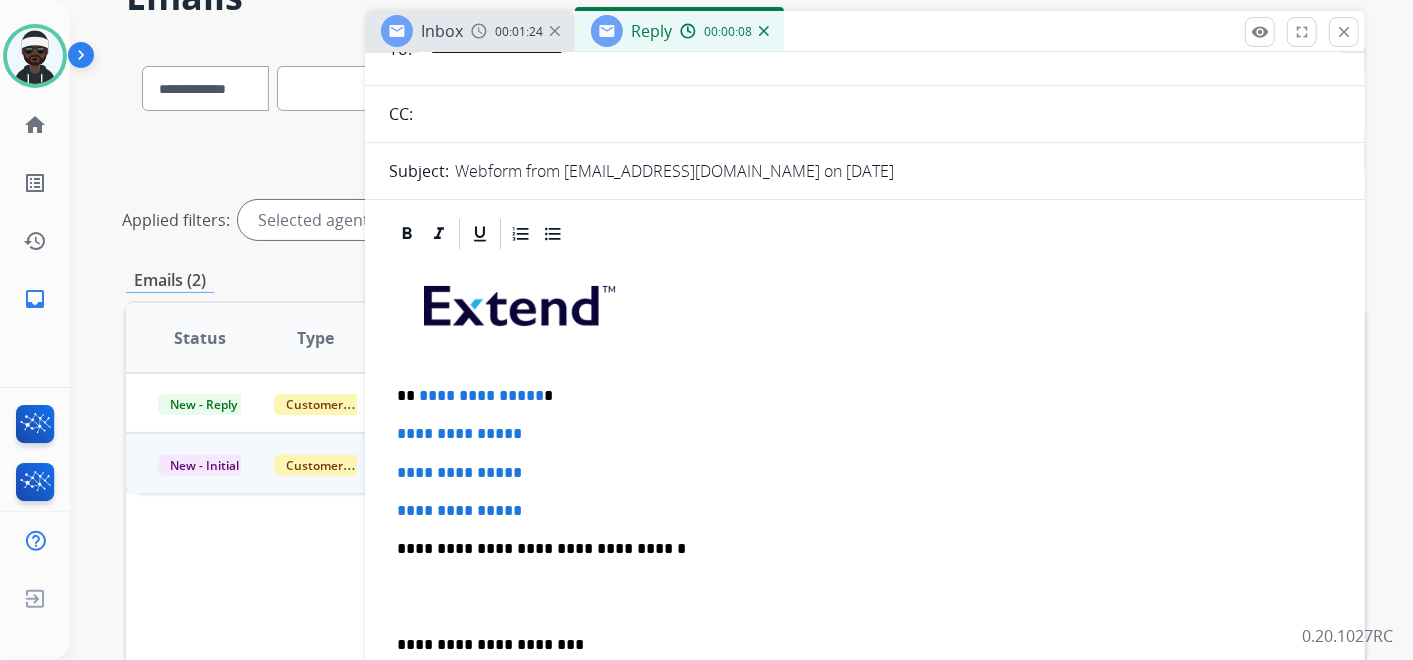 scroll, scrollTop: 222, scrollLeft: 0, axis: vertical 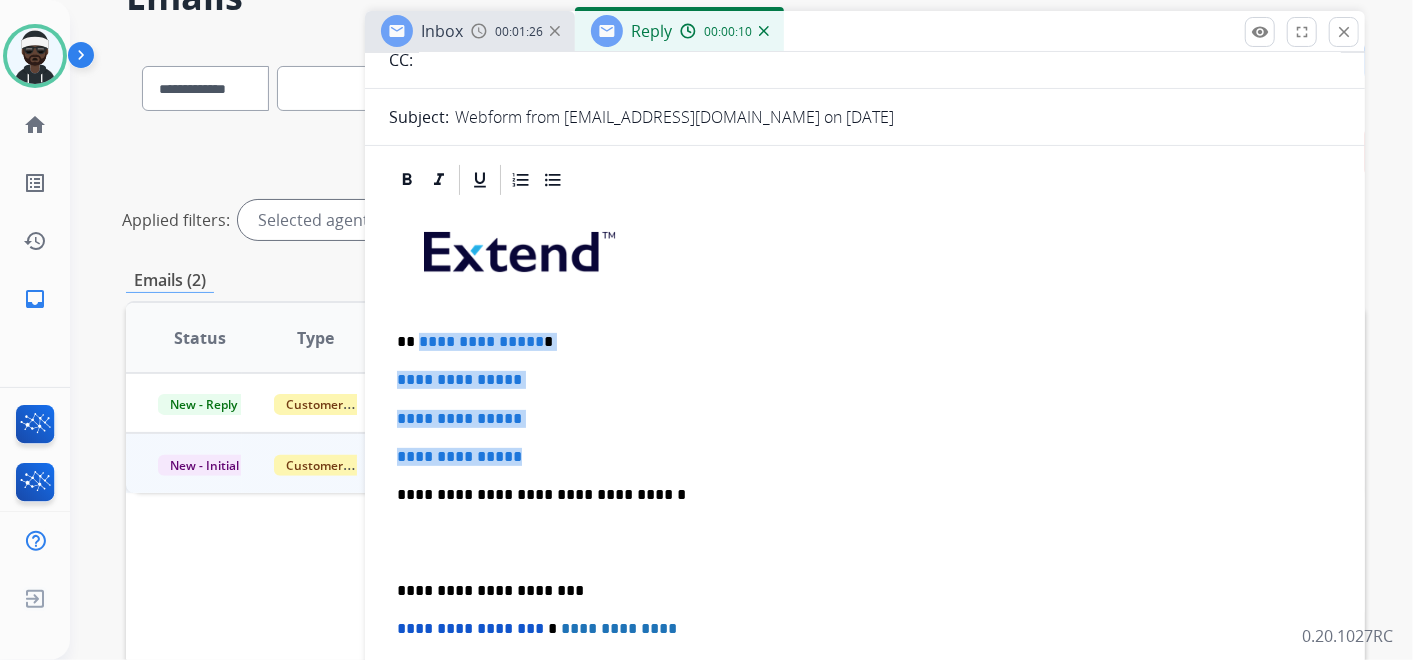 drag, startPoint x: 559, startPoint y: 459, endPoint x: 417, endPoint y: 330, distance: 191.8463 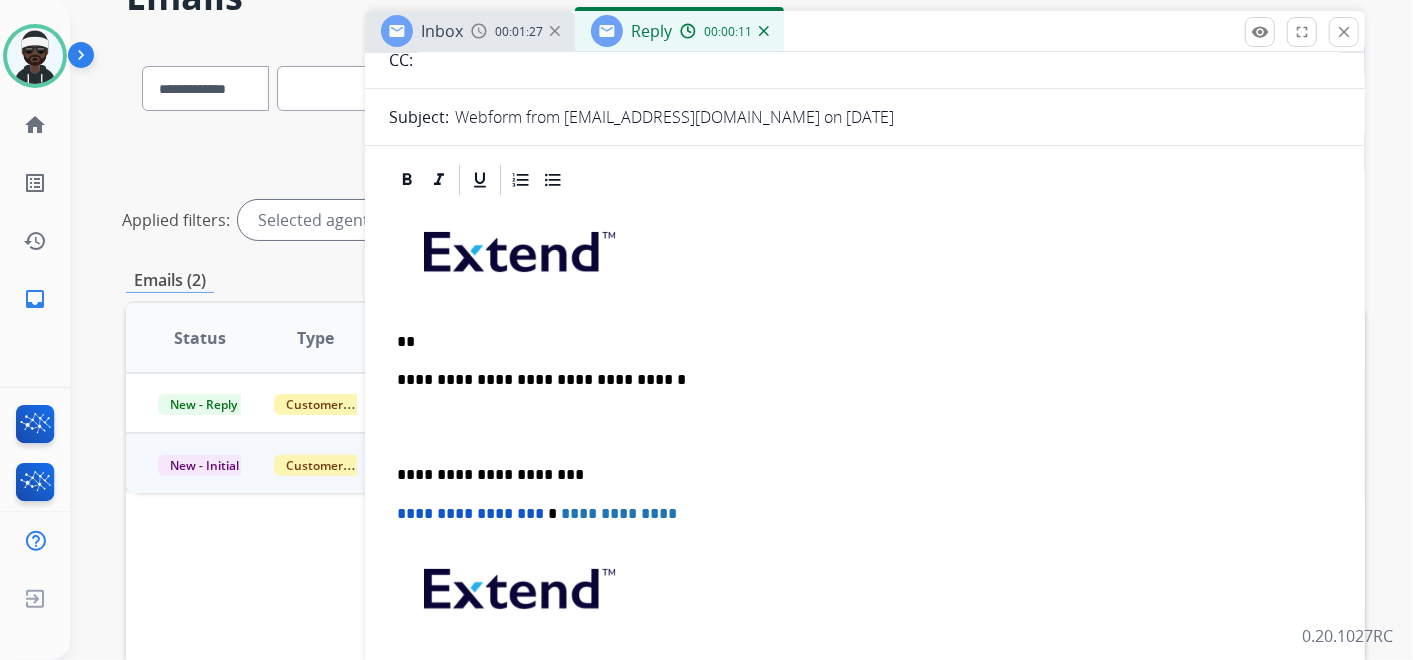 type 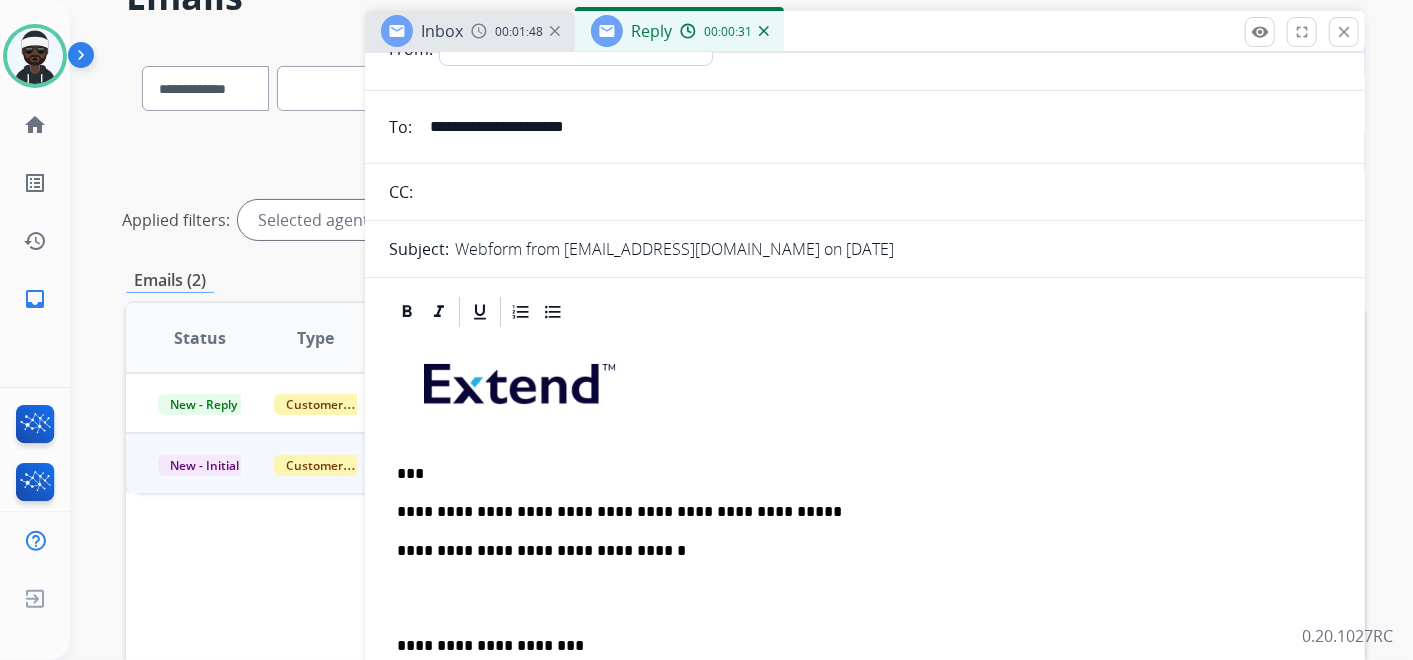 scroll, scrollTop: 0, scrollLeft: 0, axis: both 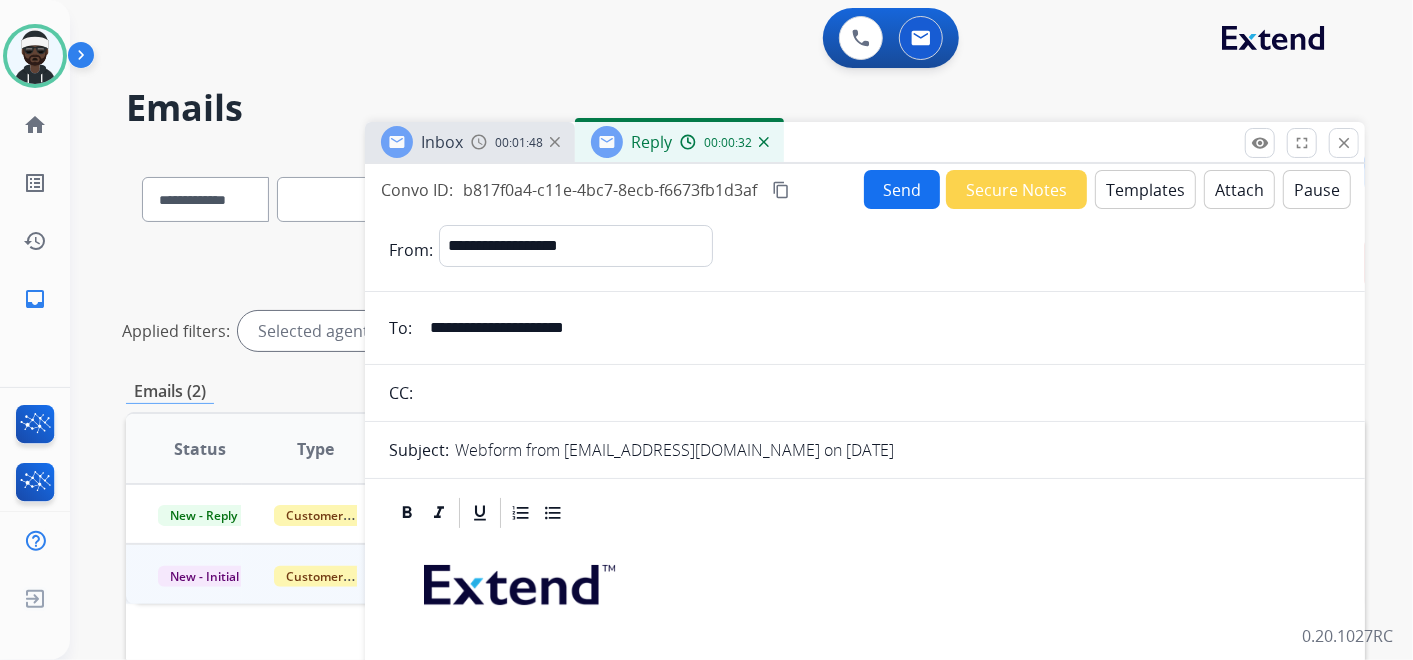 click on "Send" at bounding box center (902, 189) 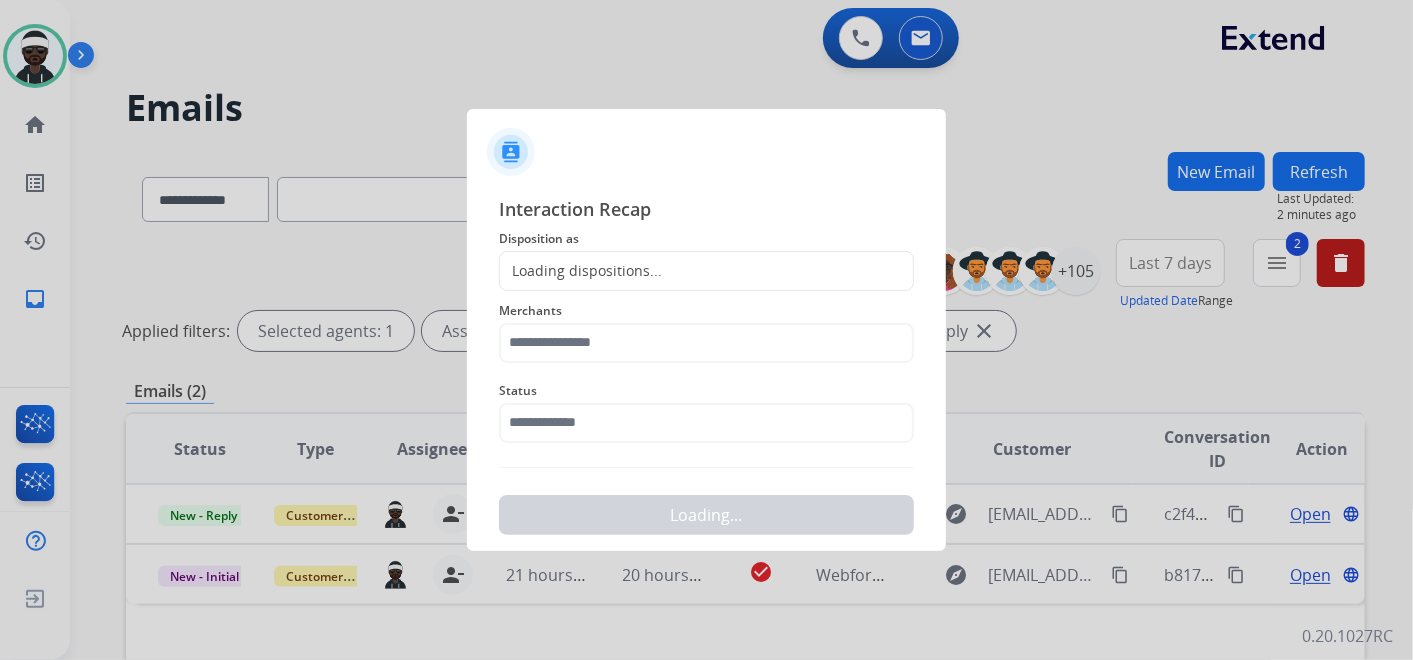 click on "Loading dispositions..." 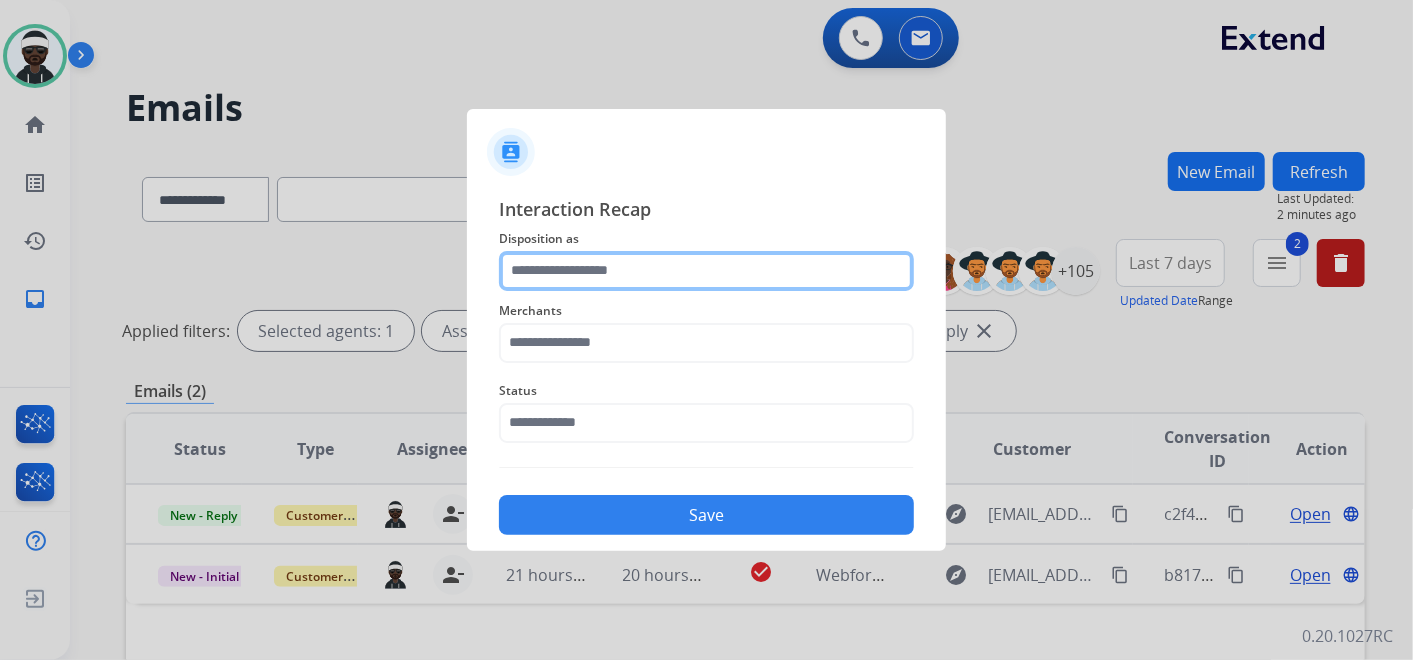 click 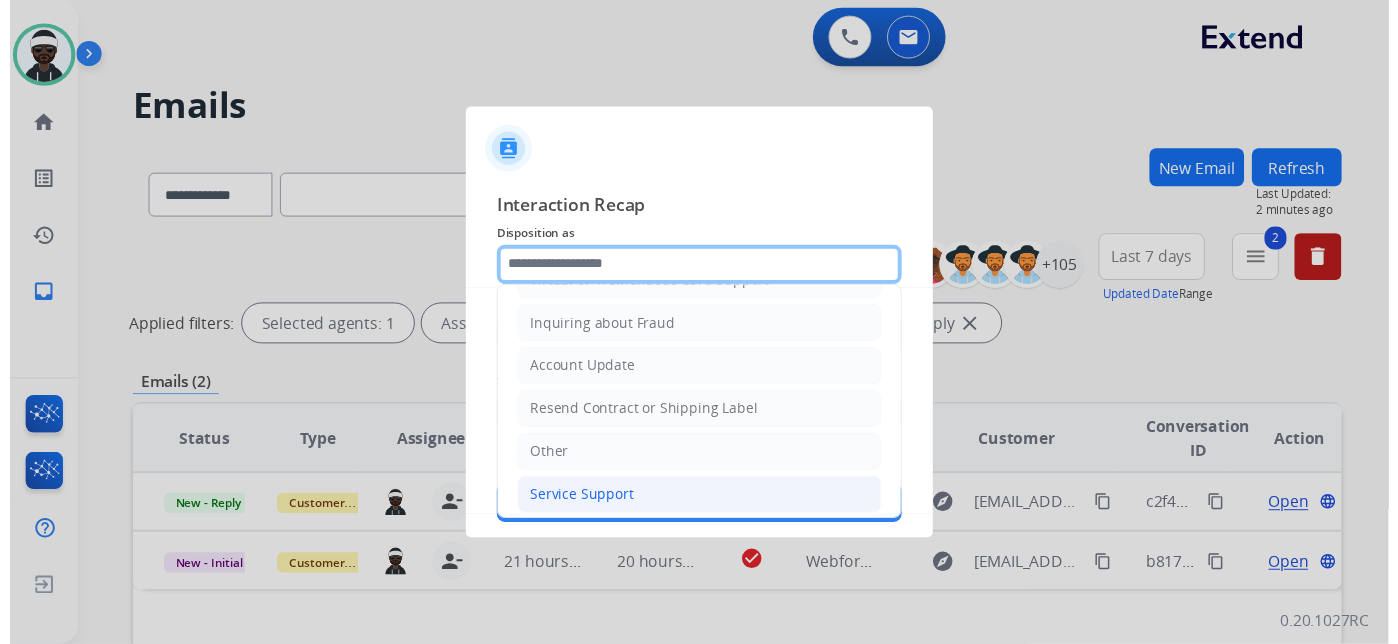 scroll, scrollTop: 305, scrollLeft: 0, axis: vertical 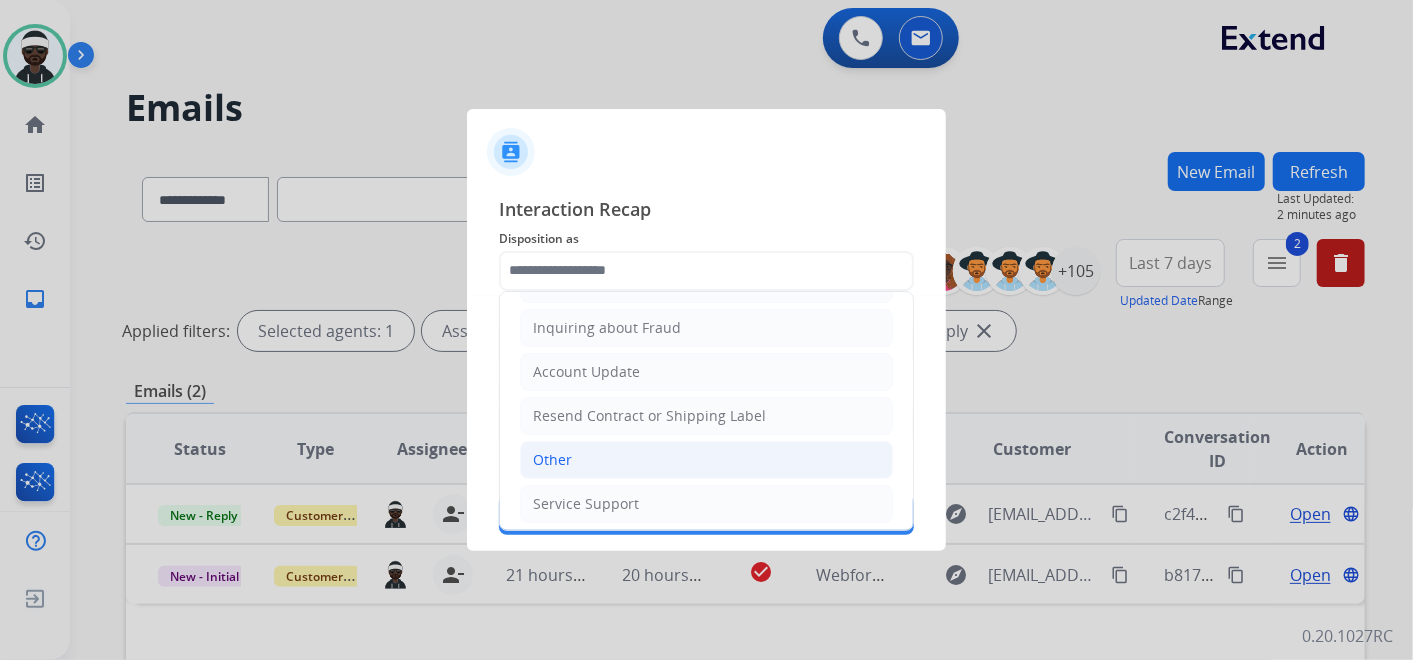 click on "Other" 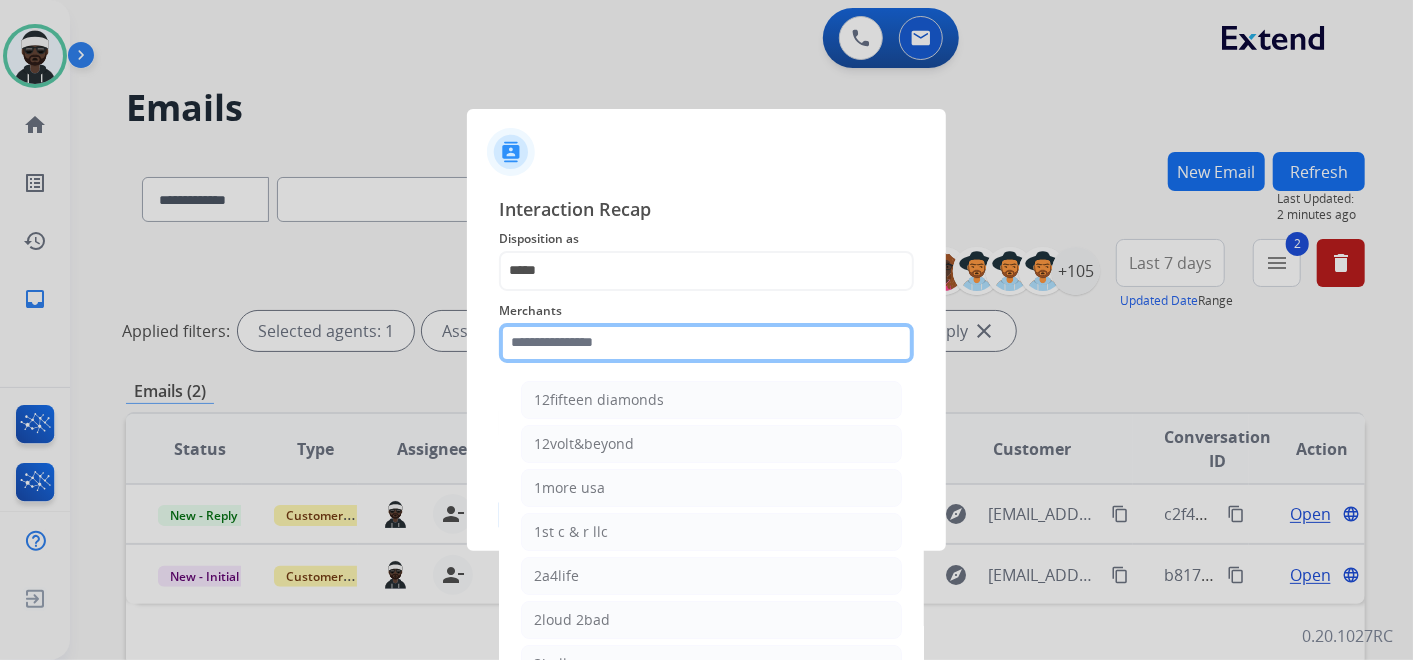 click 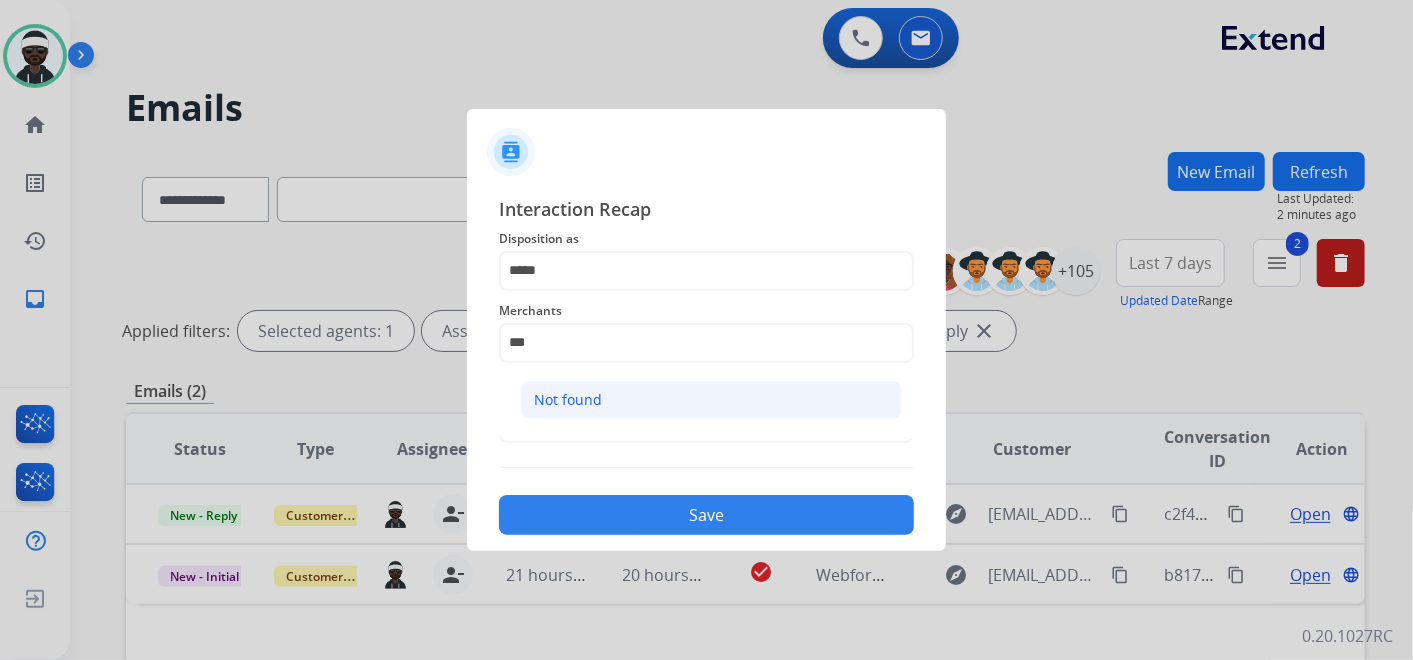 click on "Not found" 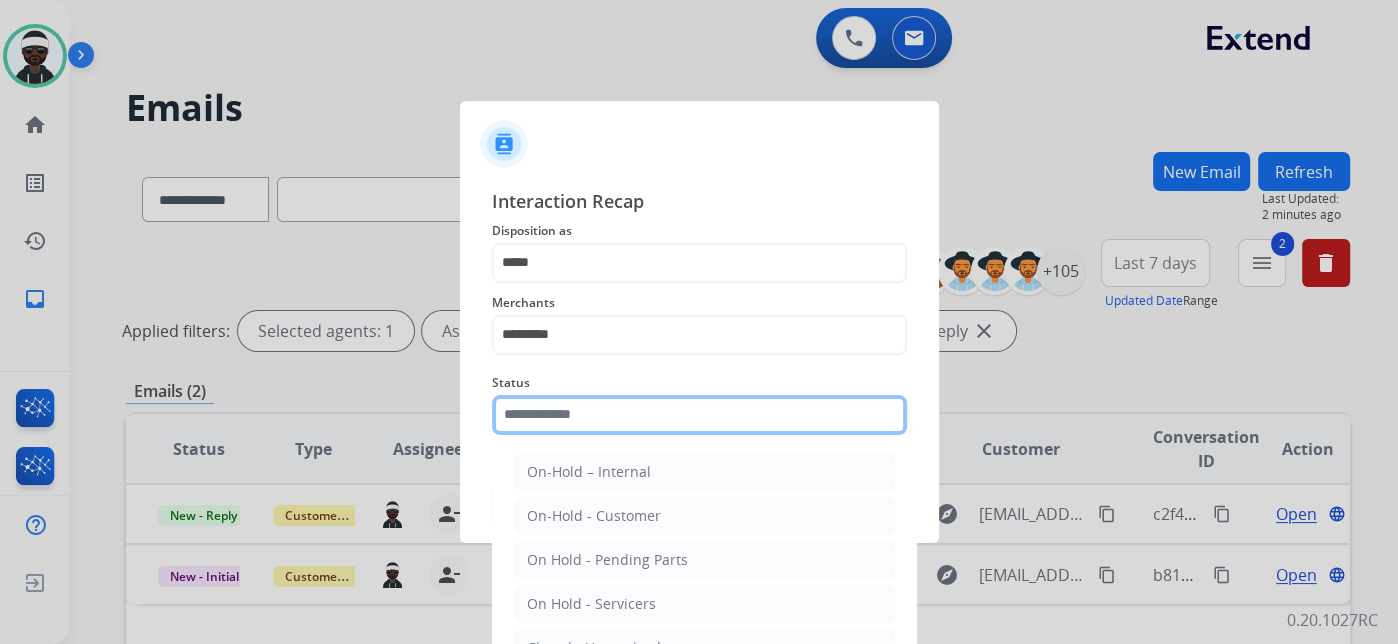 click on "Status    On-Hold – Internal   On-Hold - Customer   On Hold - Pending Parts   On Hold - Servicers   Closed - Unresolved   Closed – Solved   Closed – Merchant Transfer   New - Initial   New - Reply" 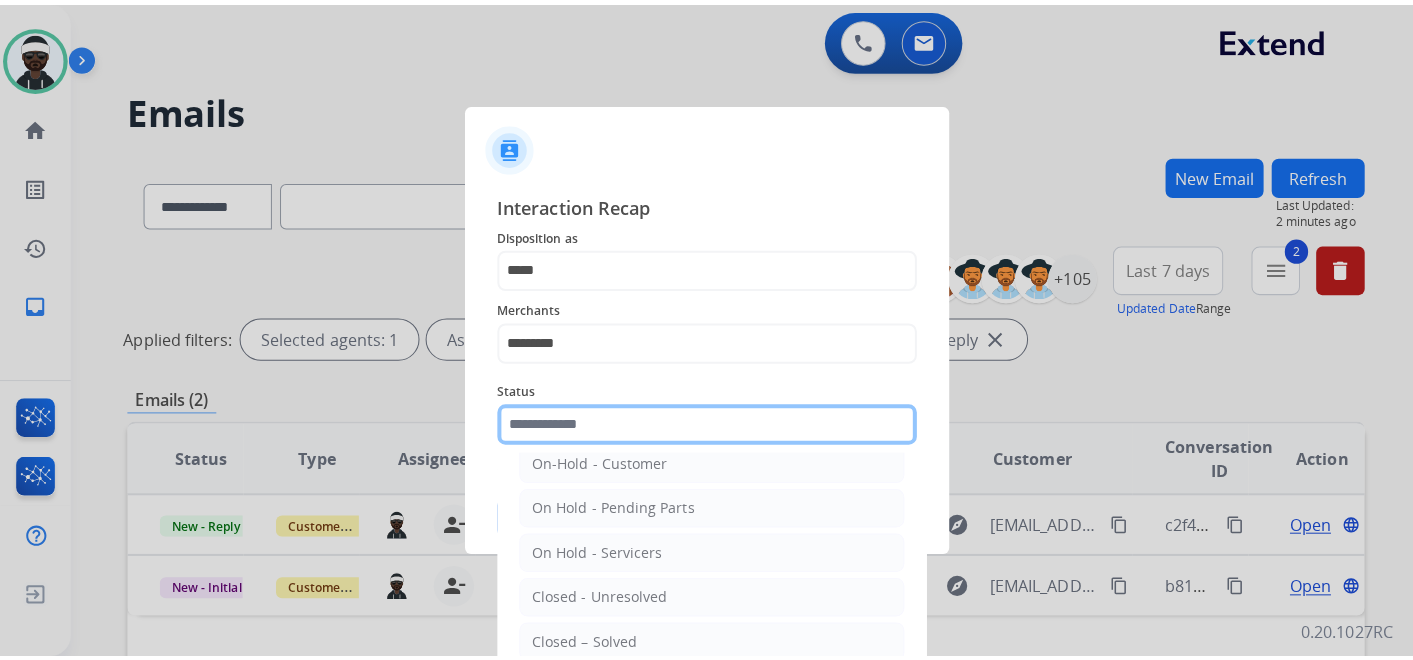 scroll, scrollTop: 114, scrollLeft: 0, axis: vertical 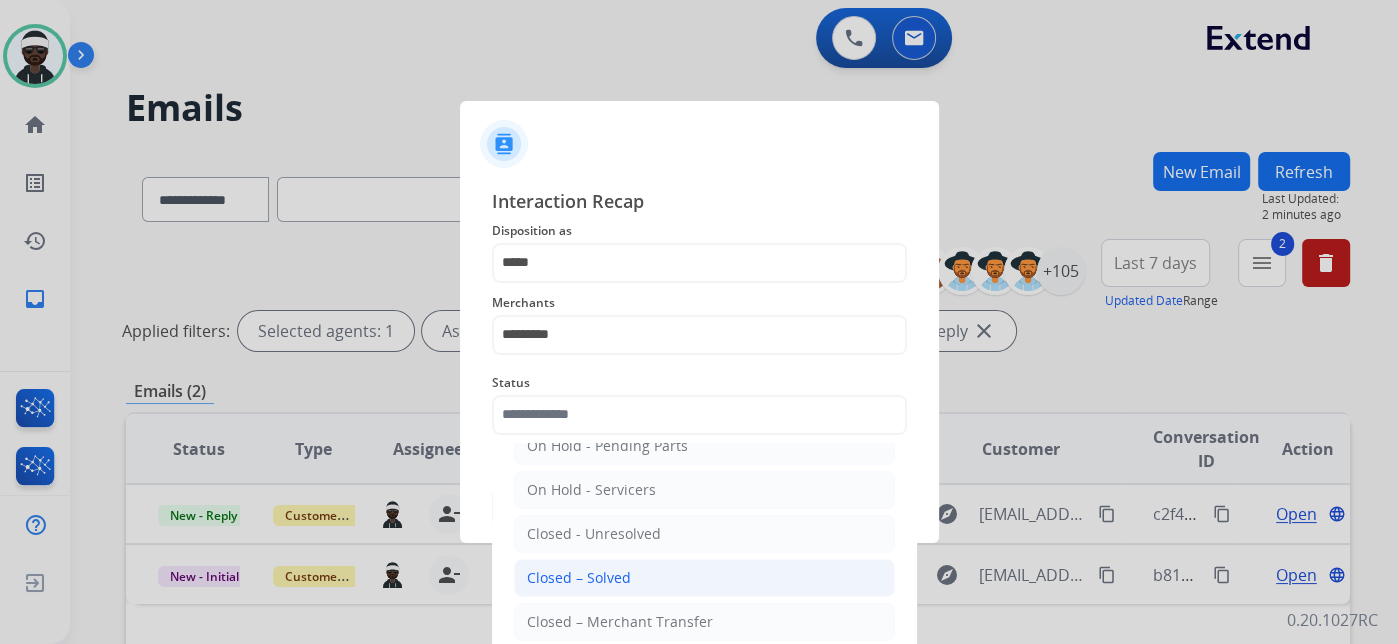 click on "Closed – Solved" 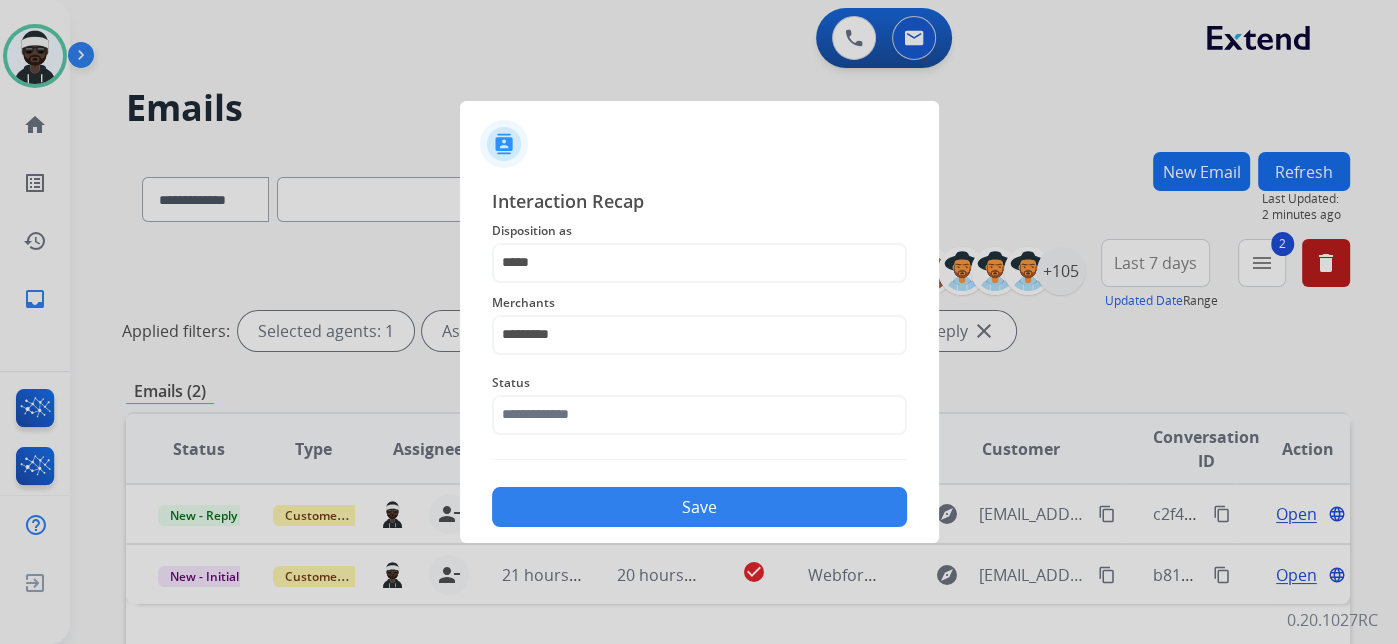 type on "**********" 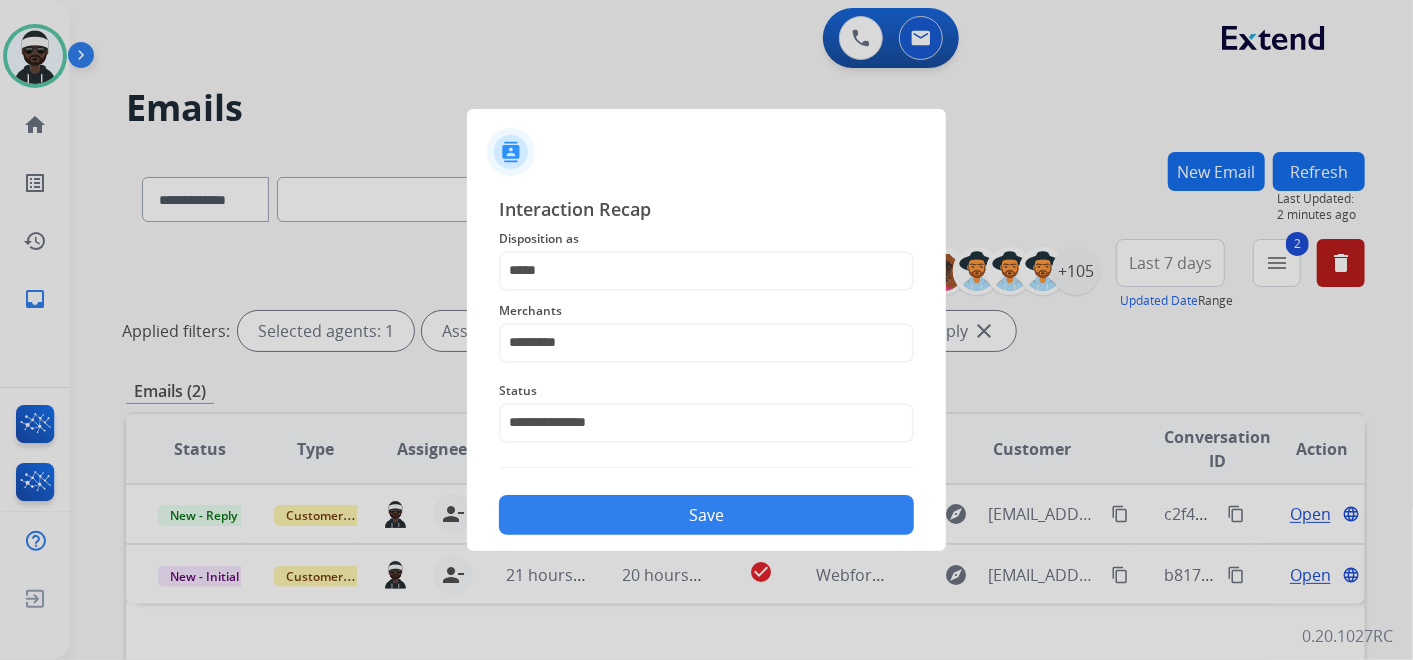 click on "Save" 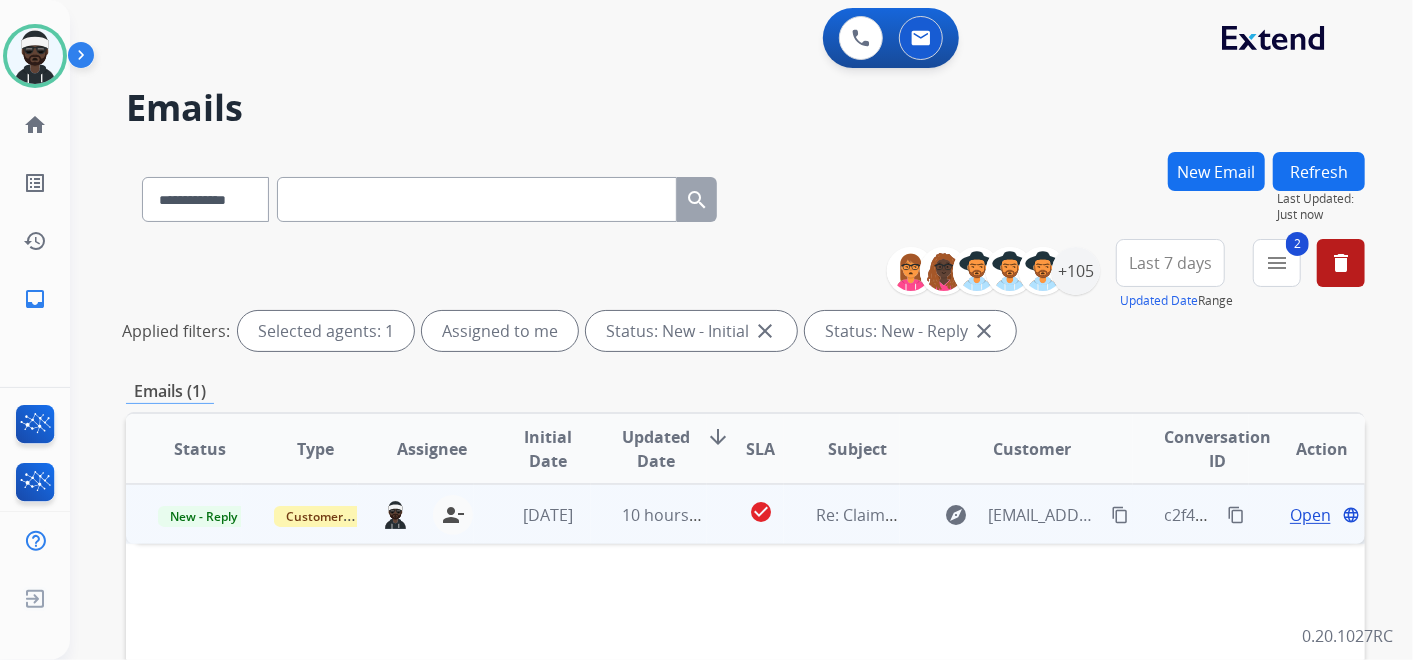 click on "Open" at bounding box center [1310, 515] 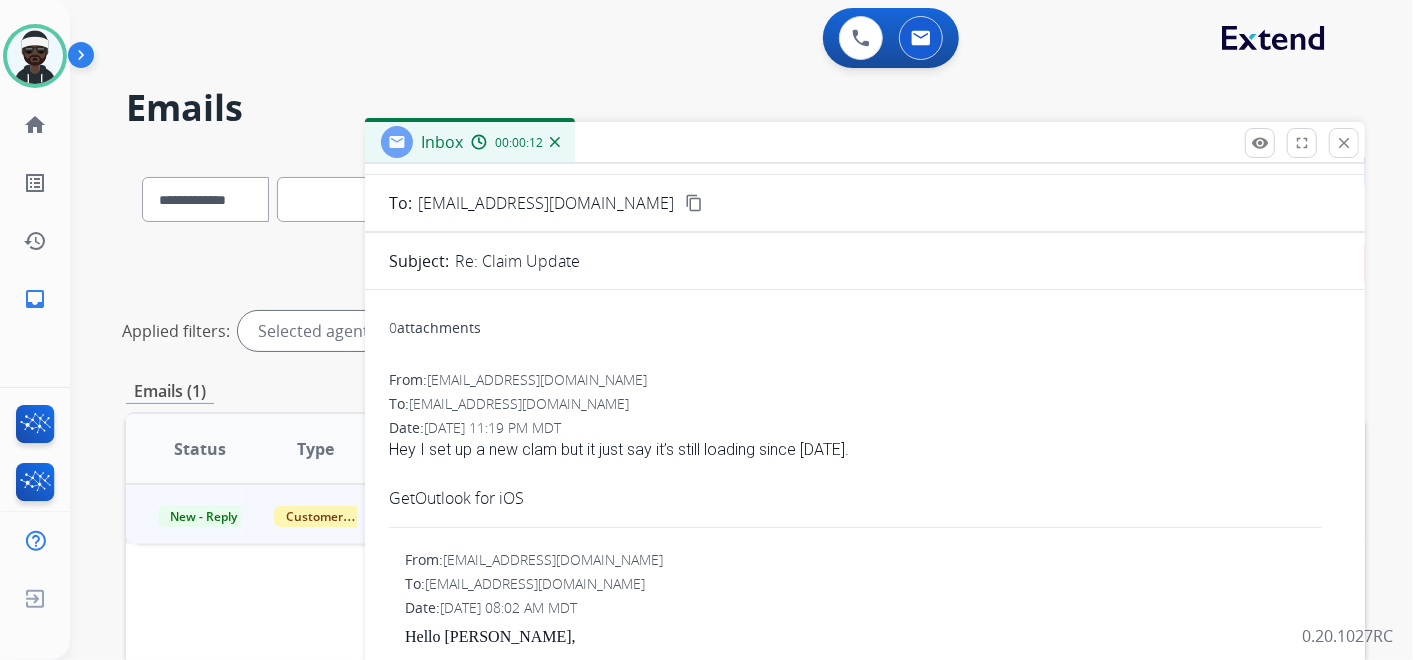 scroll, scrollTop: 0, scrollLeft: 0, axis: both 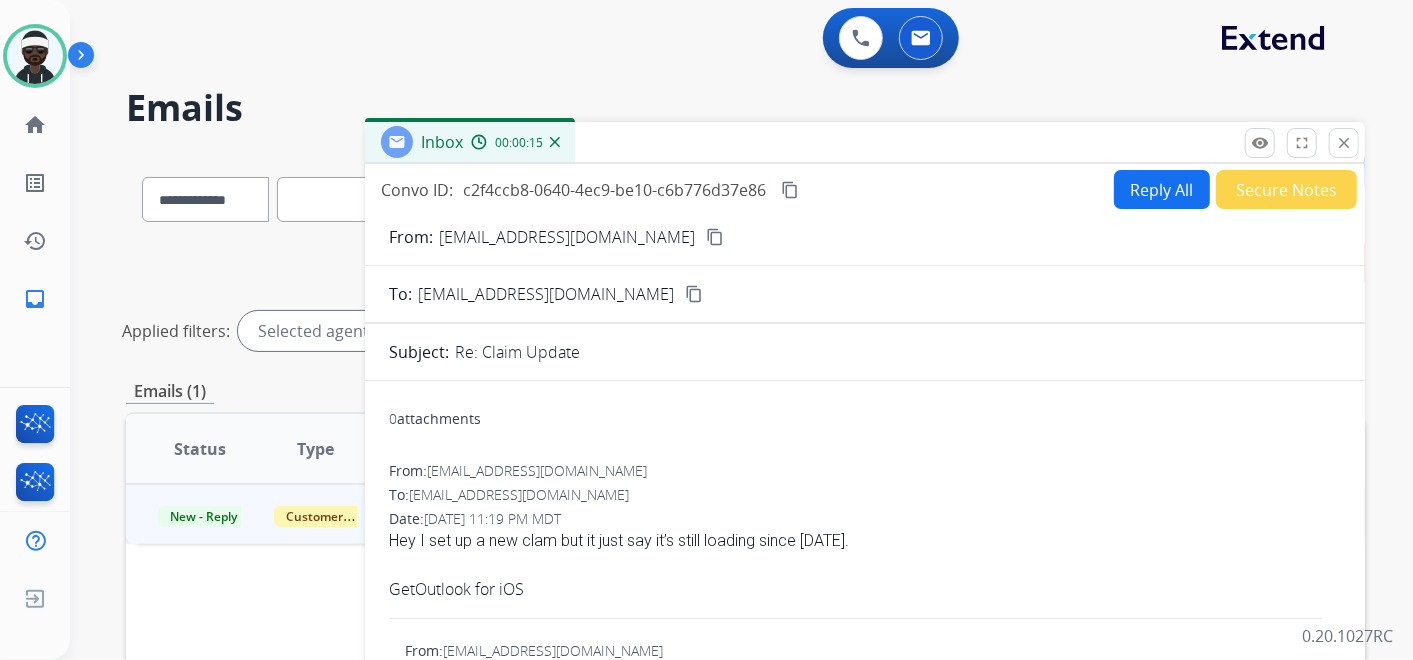 click on "content_copy" at bounding box center [715, 237] 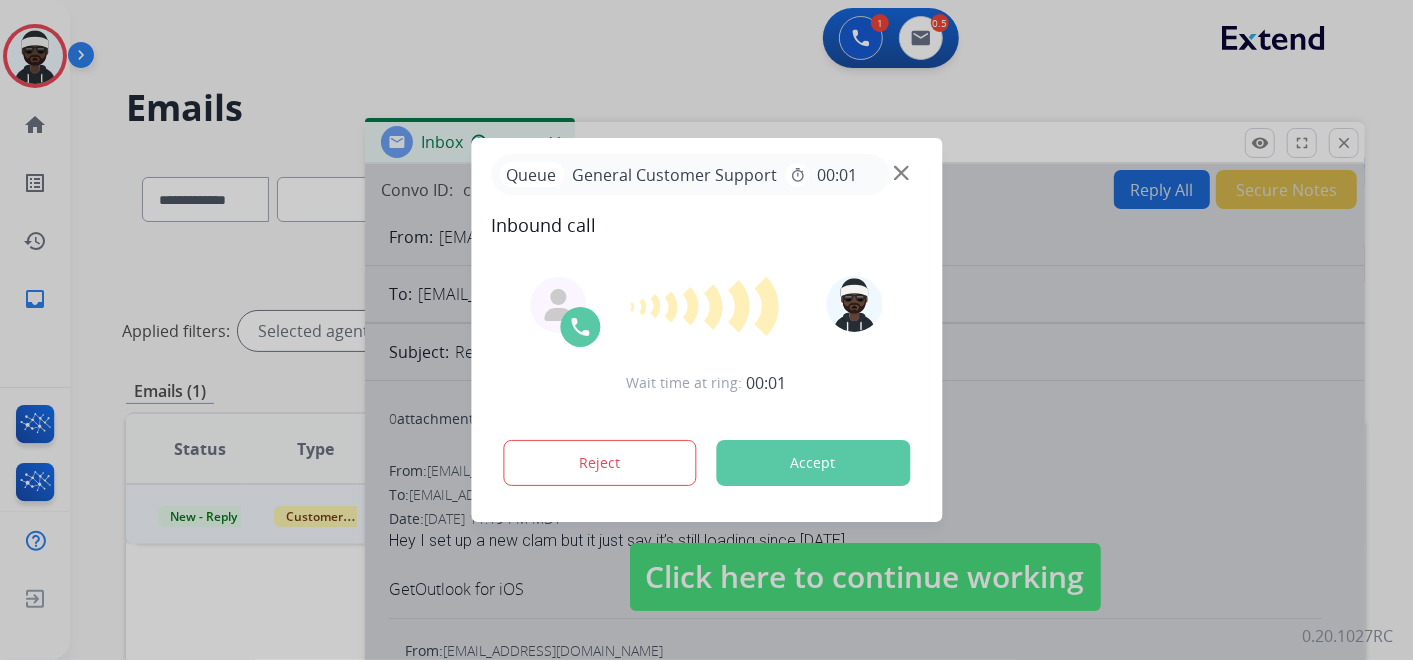 click on "Accept" at bounding box center (813, 463) 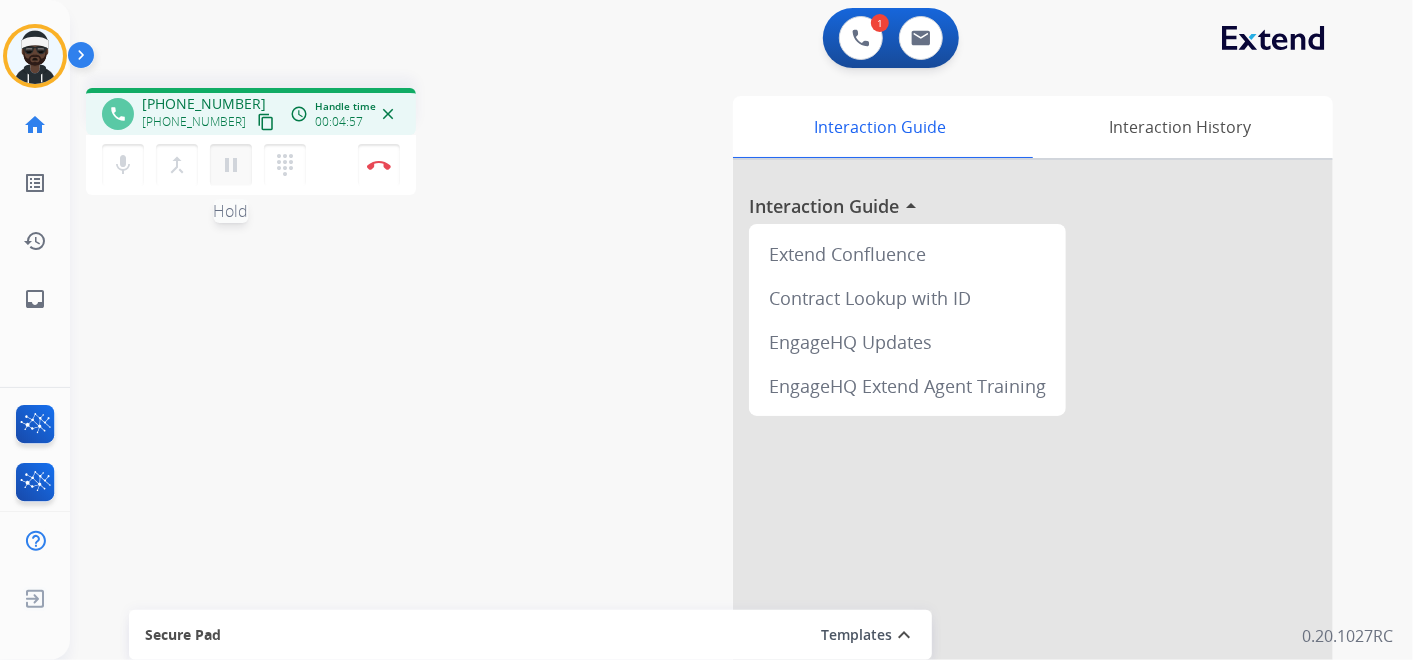click on "pause Hold" at bounding box center (231, 165) 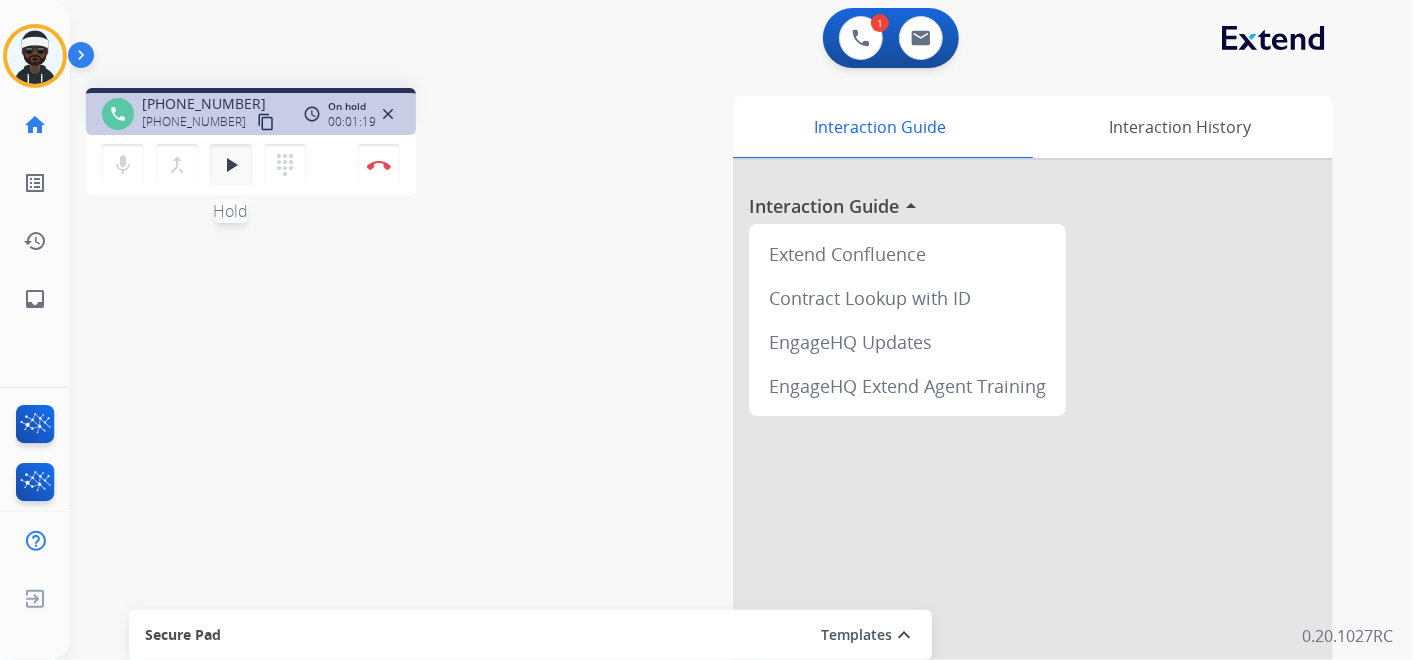 click on "play_arrow" at bounding box center [231, 165] 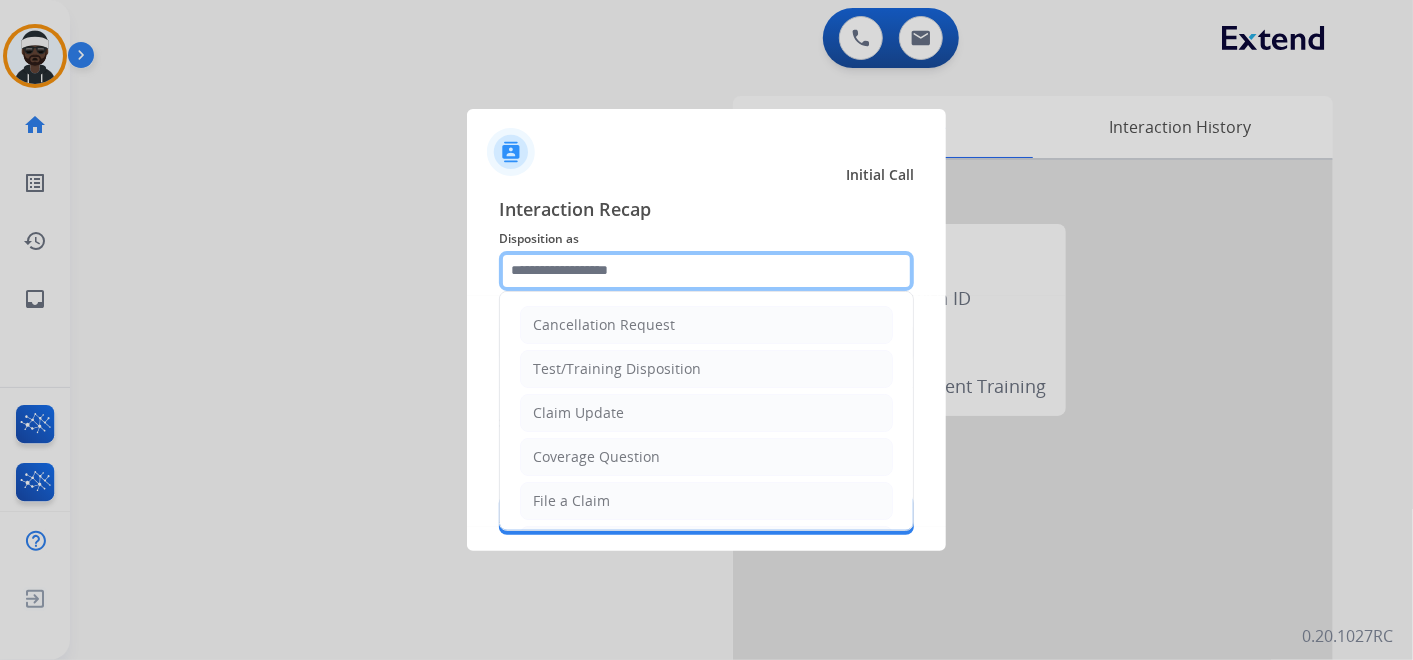 click 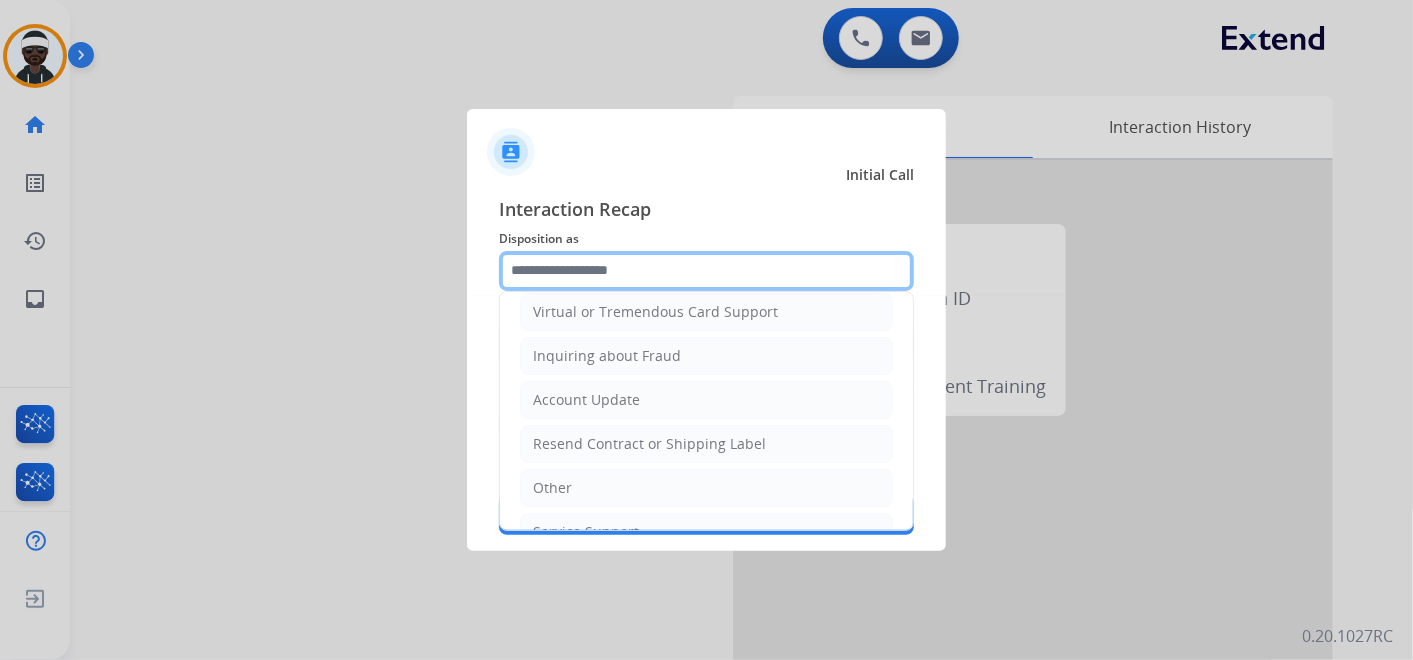 scroll, scrollTop: 305, scrollLeft: 0, axis: vertical 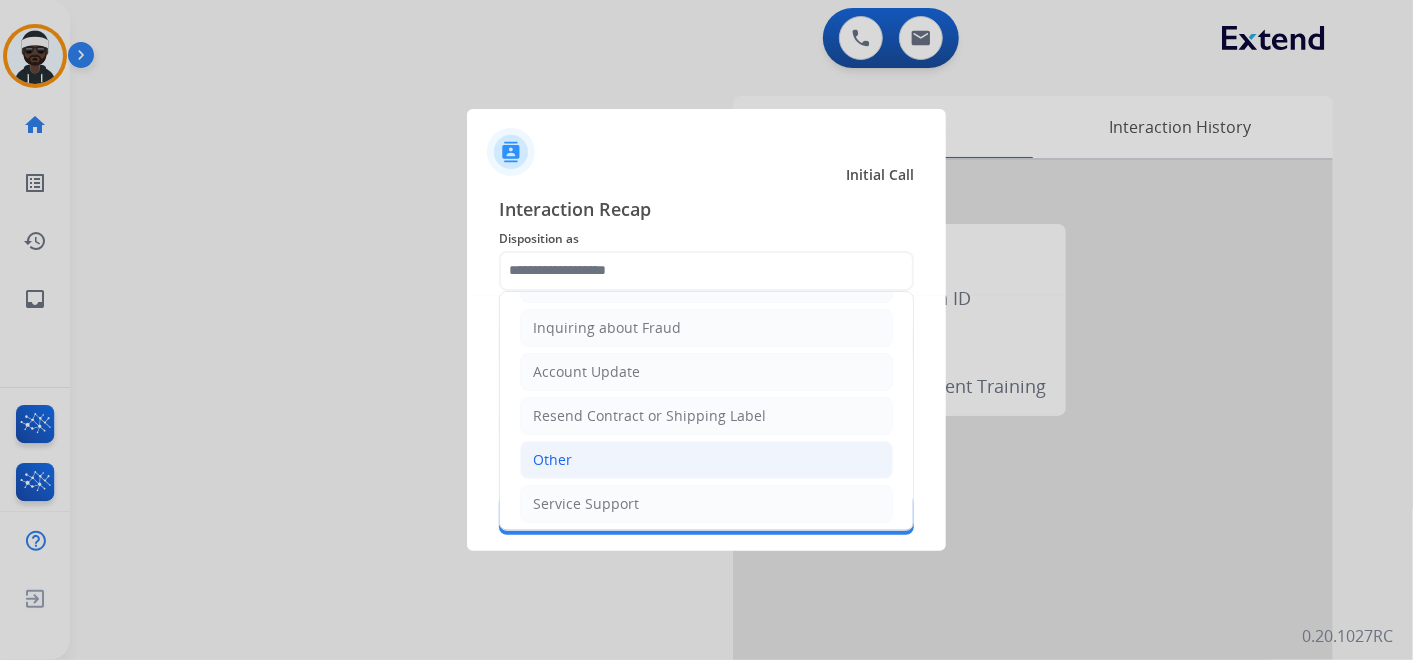 click on "Other" 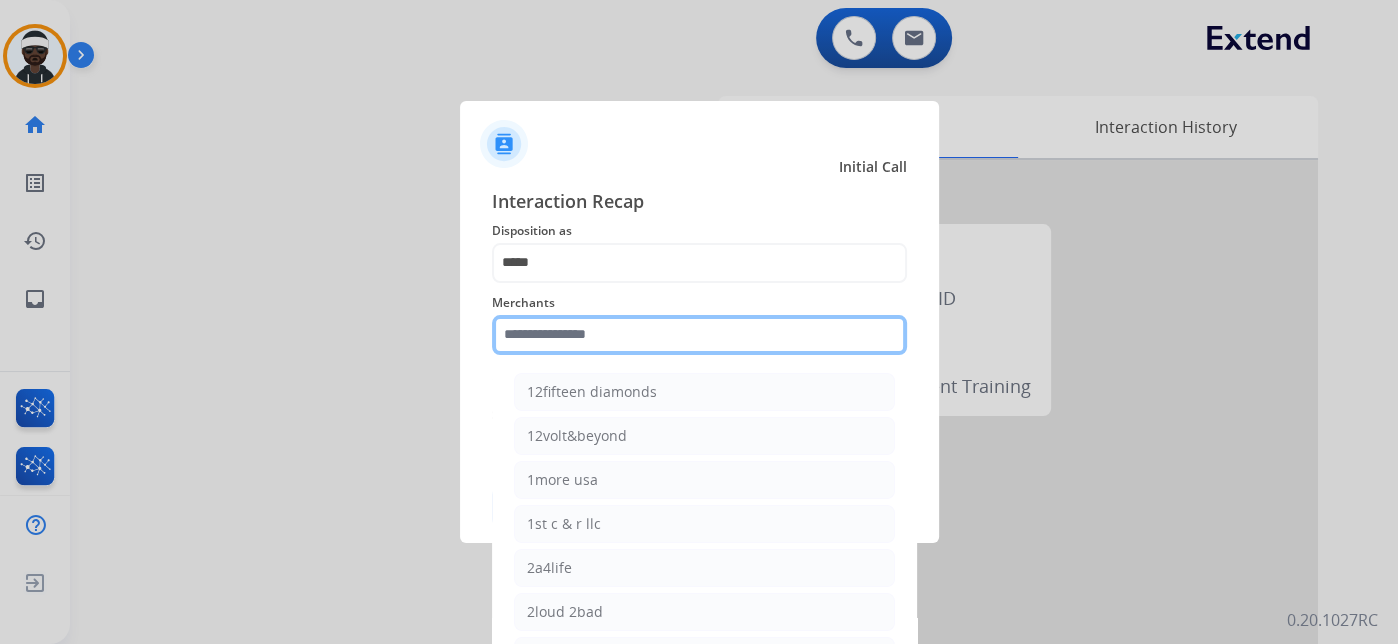 click 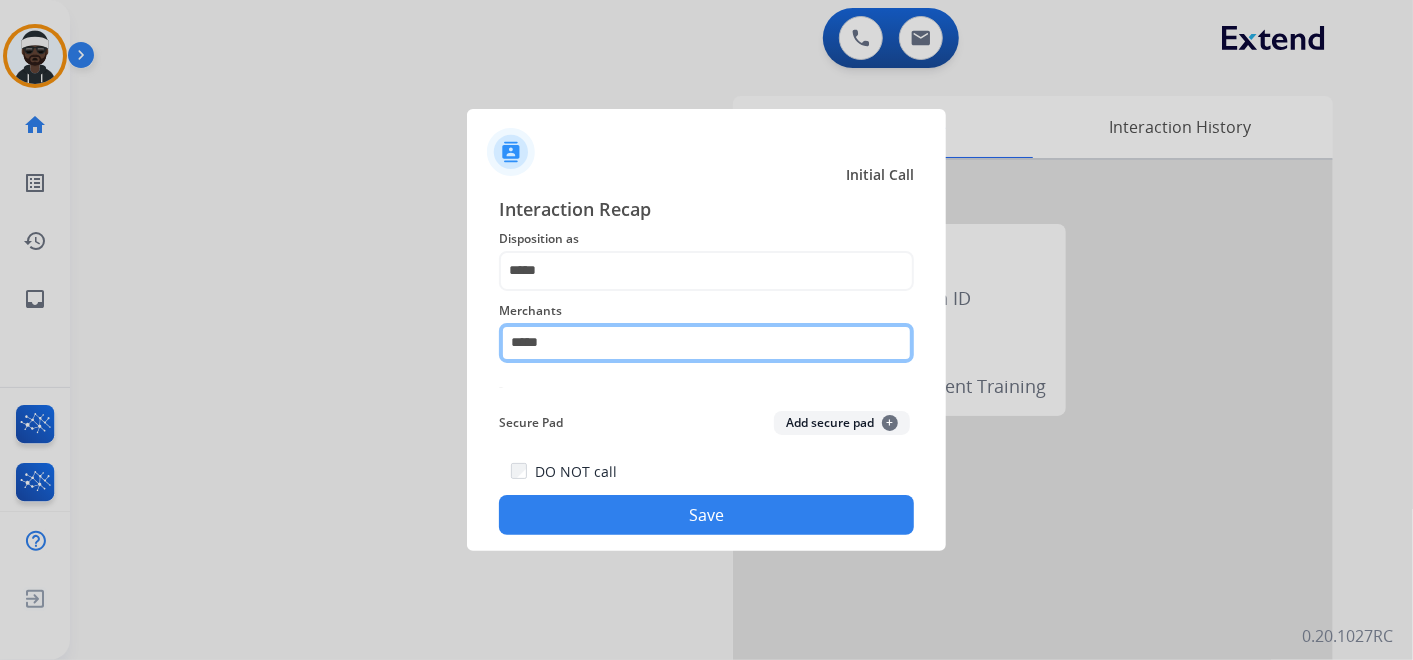 drag, startPoint x: 439, startPoint y: 353, endPoint x: 420, endPoint y: 357, distance: 19.416489 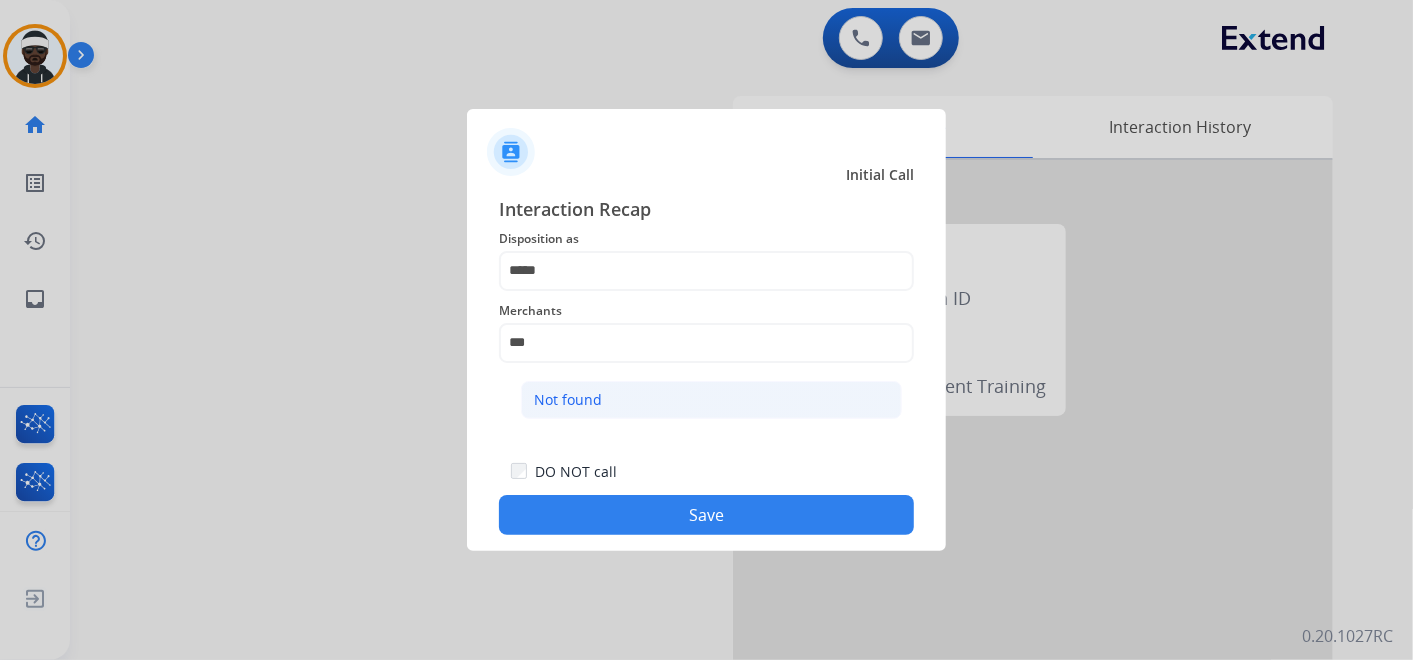 click on "Not found" 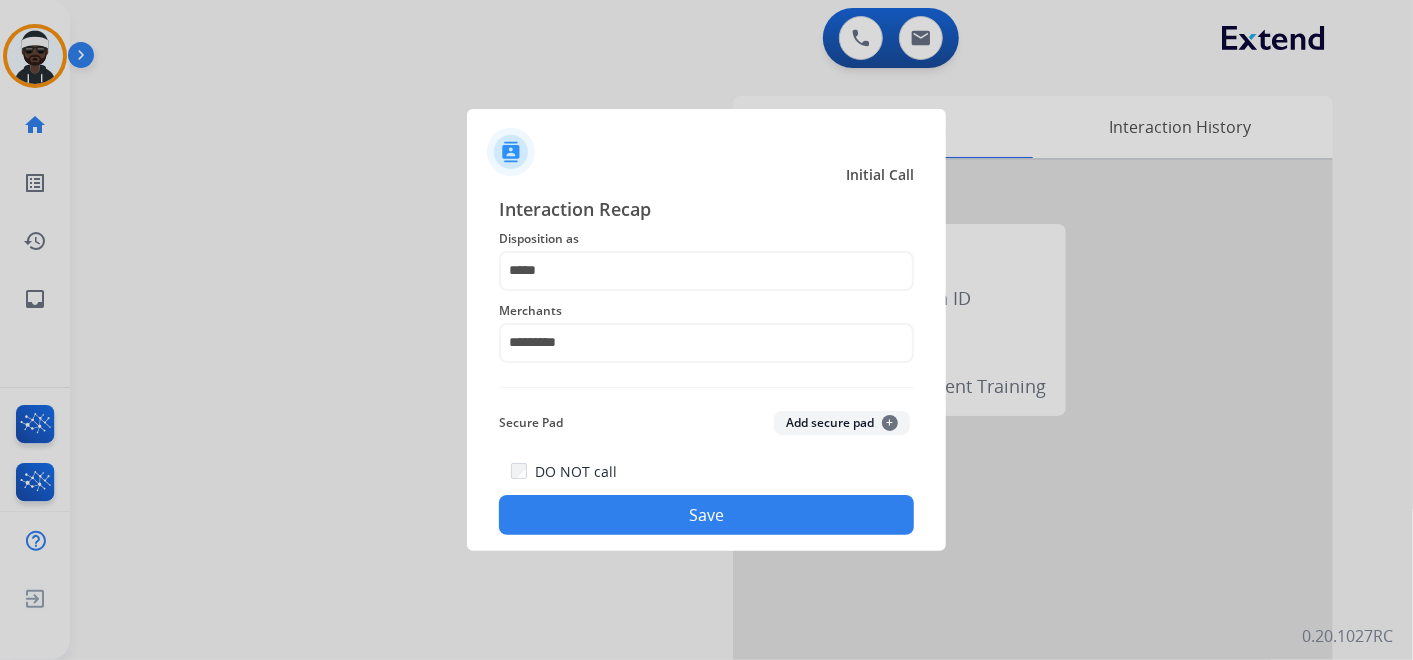 click on "Save" 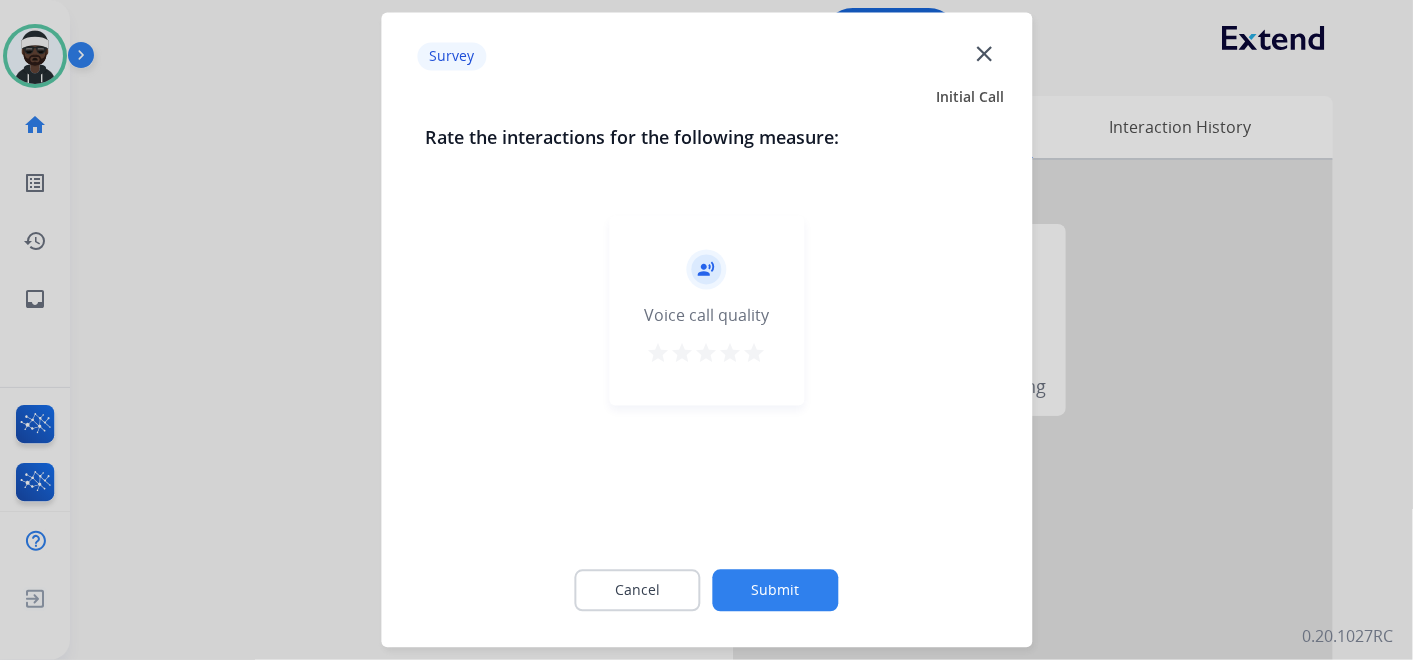 click on "star" at bounding box center [731, 354] 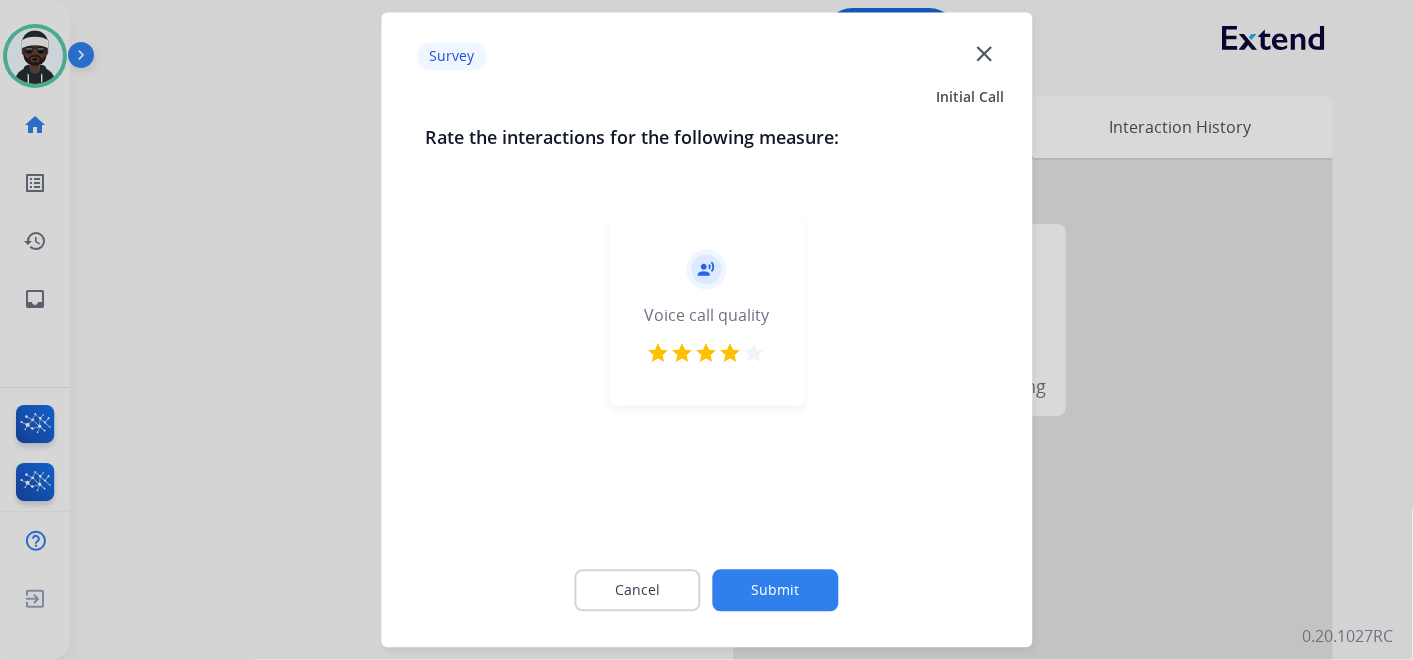 drag, startPoint x: 751, startPoint y: 346, endPoint x: 760, endPoint y: 377, distance: 32.280025 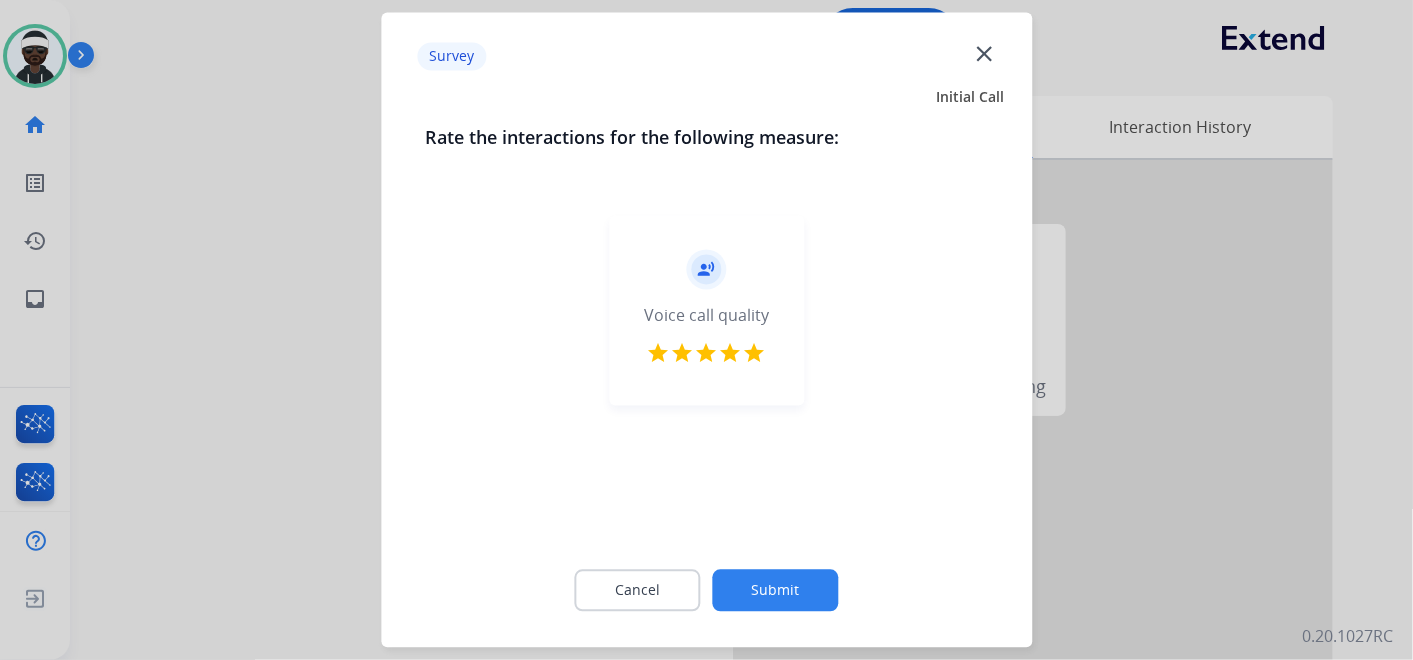 click on "Submit" 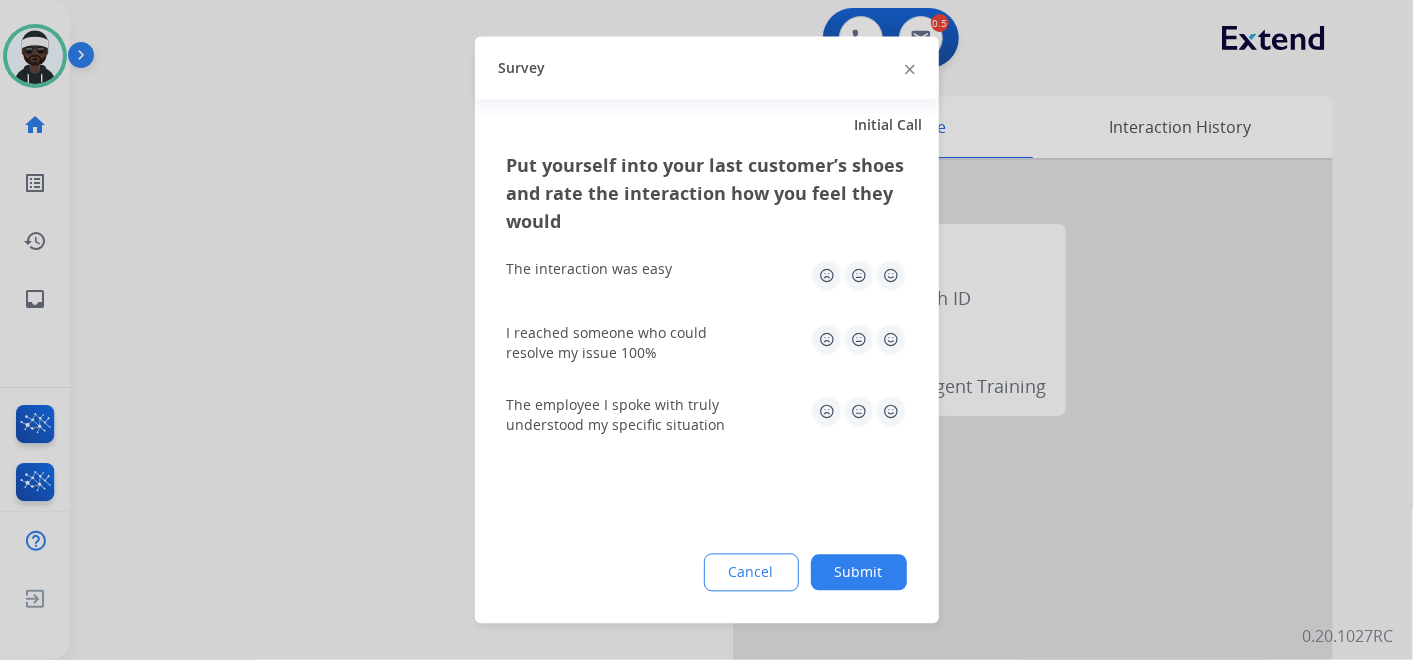drag, startPoint x: 890, startPoint y: 274, endPoint x: 894, endPoint y: 303, distance: 29.274563 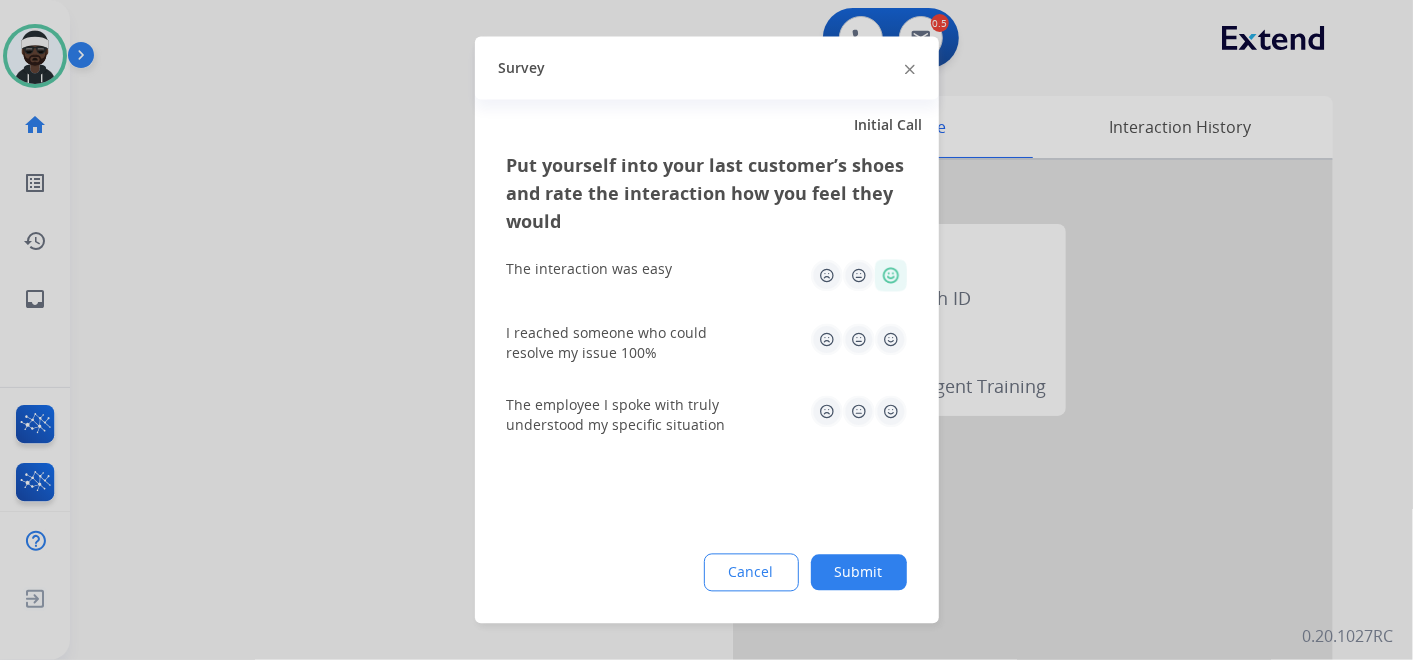 click 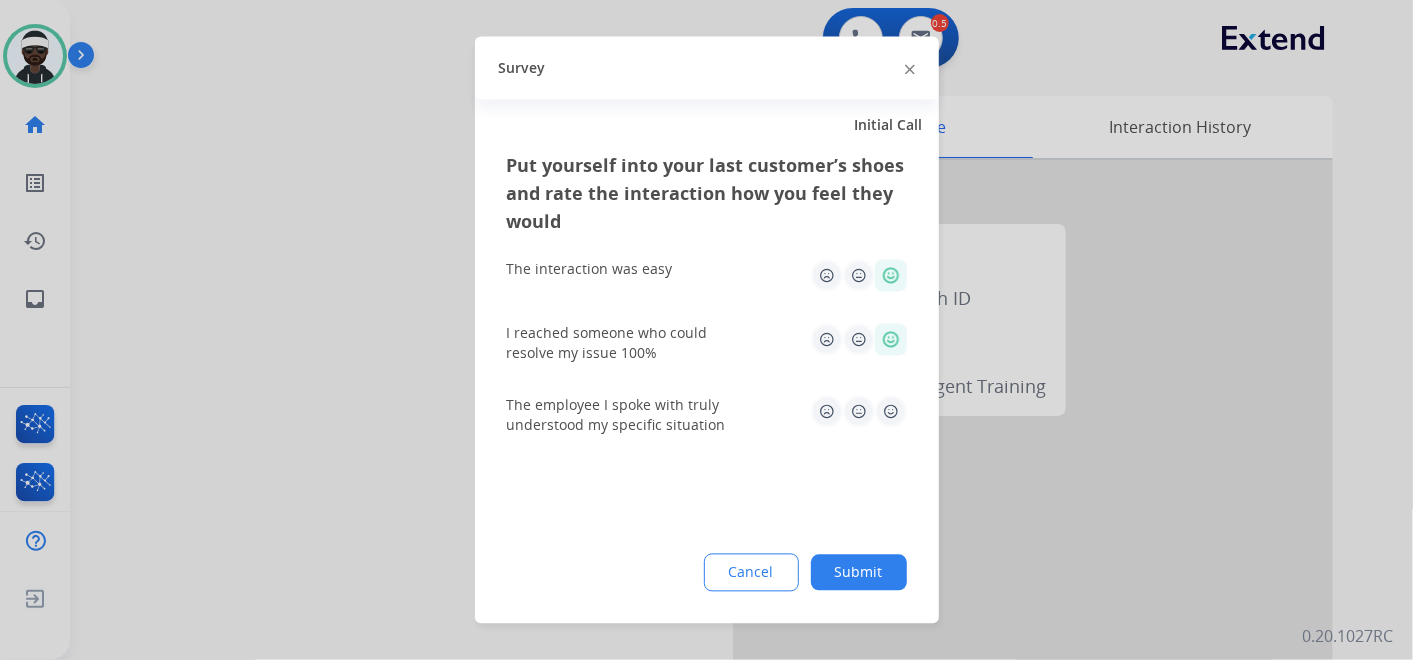 drag, startPoint x: 886, startPoint y: 417, endPoint x: 880, endPoint y: 559, distance: 142.12671 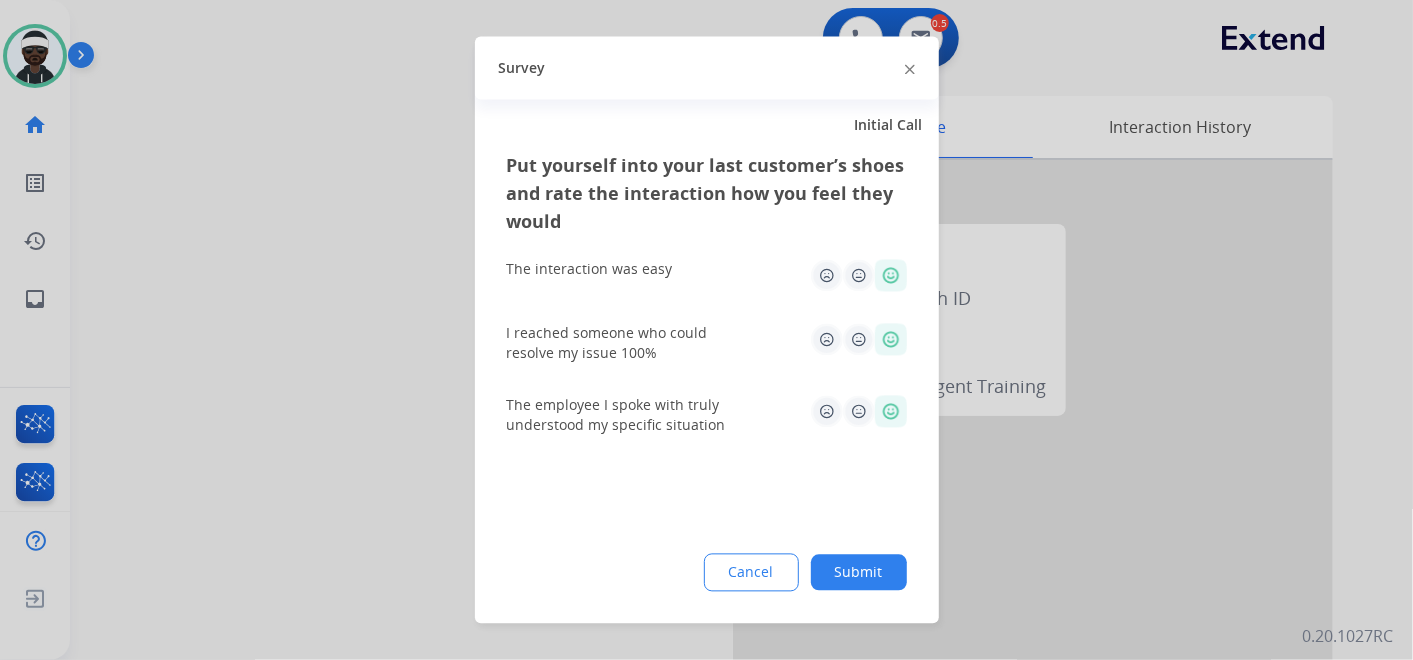 click on "Submit" 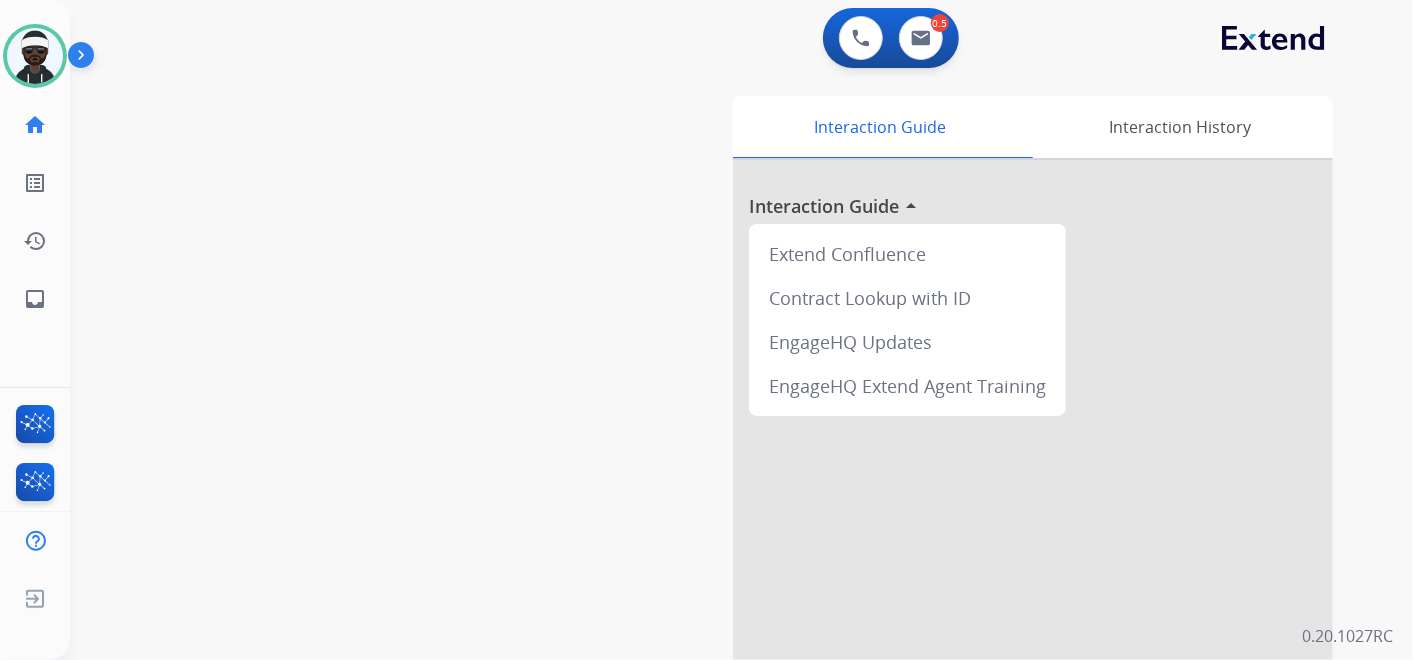 drag, startPoint x: 0, startPoint y: 715, endPoint x: 294, endPoint y: 87, distance: 693.41187 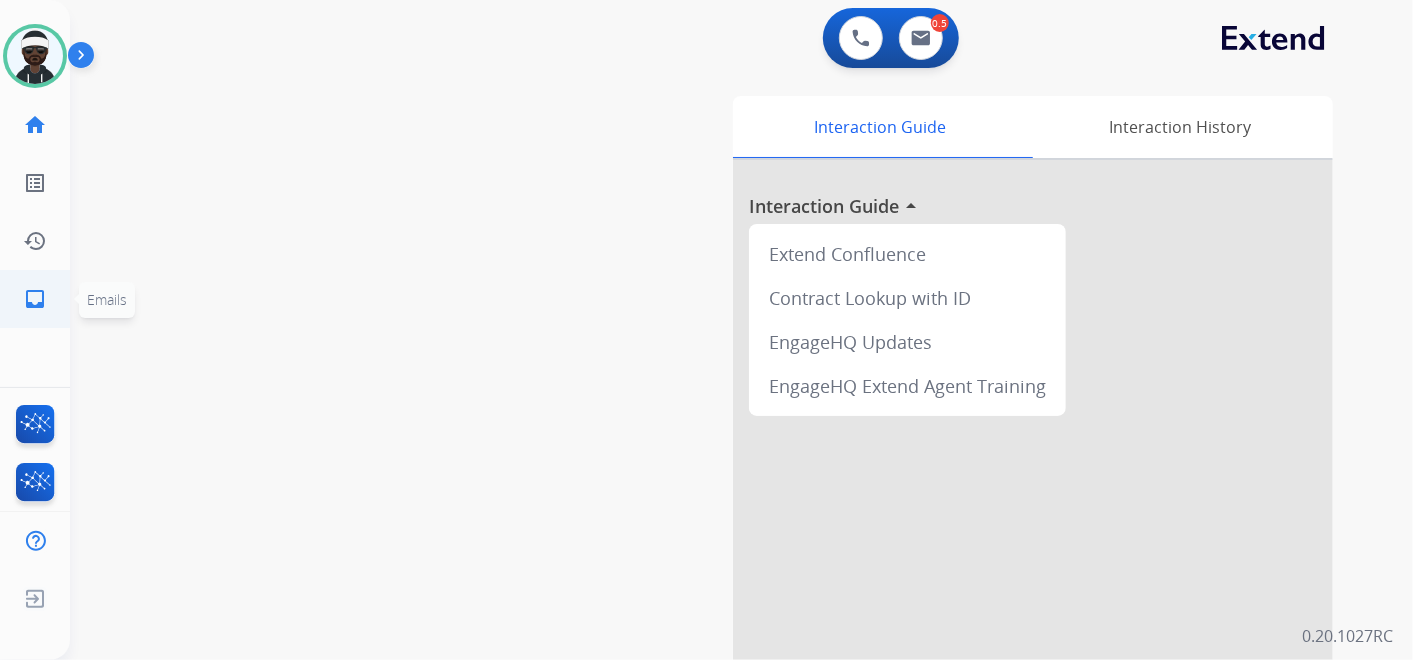 click on "inbox  Emails" 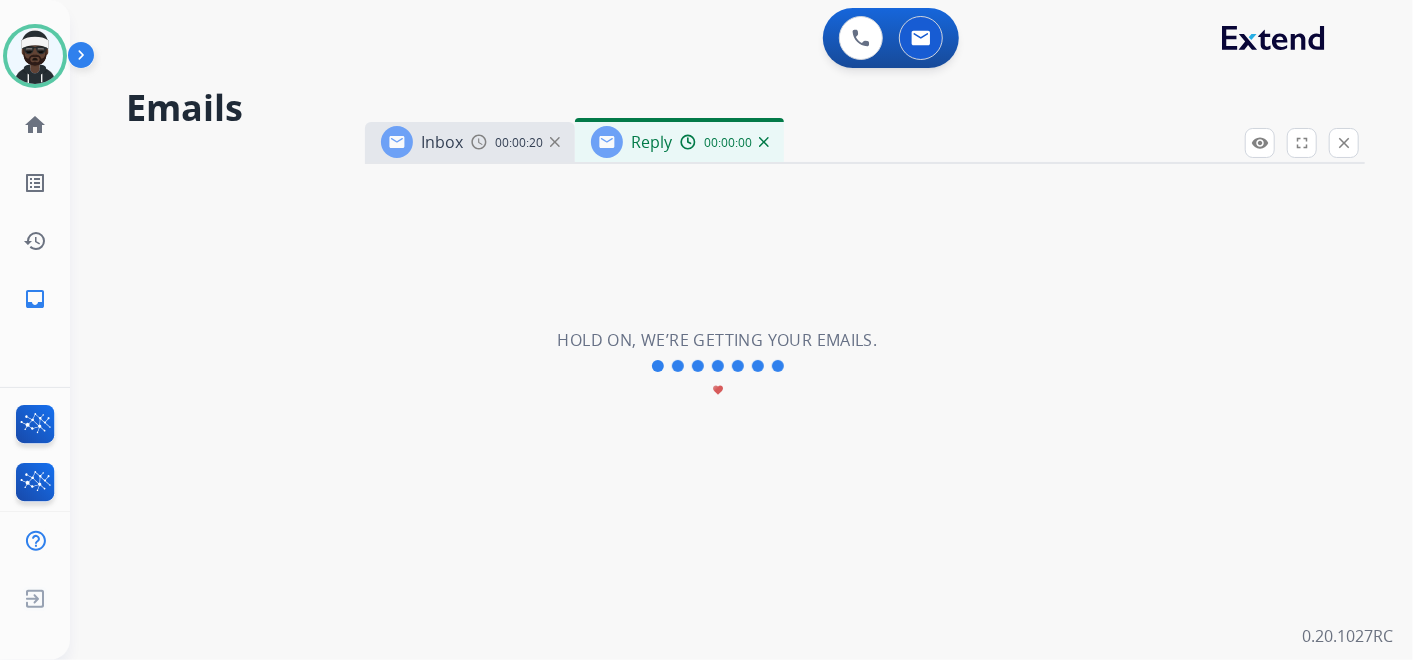 select on "**********" 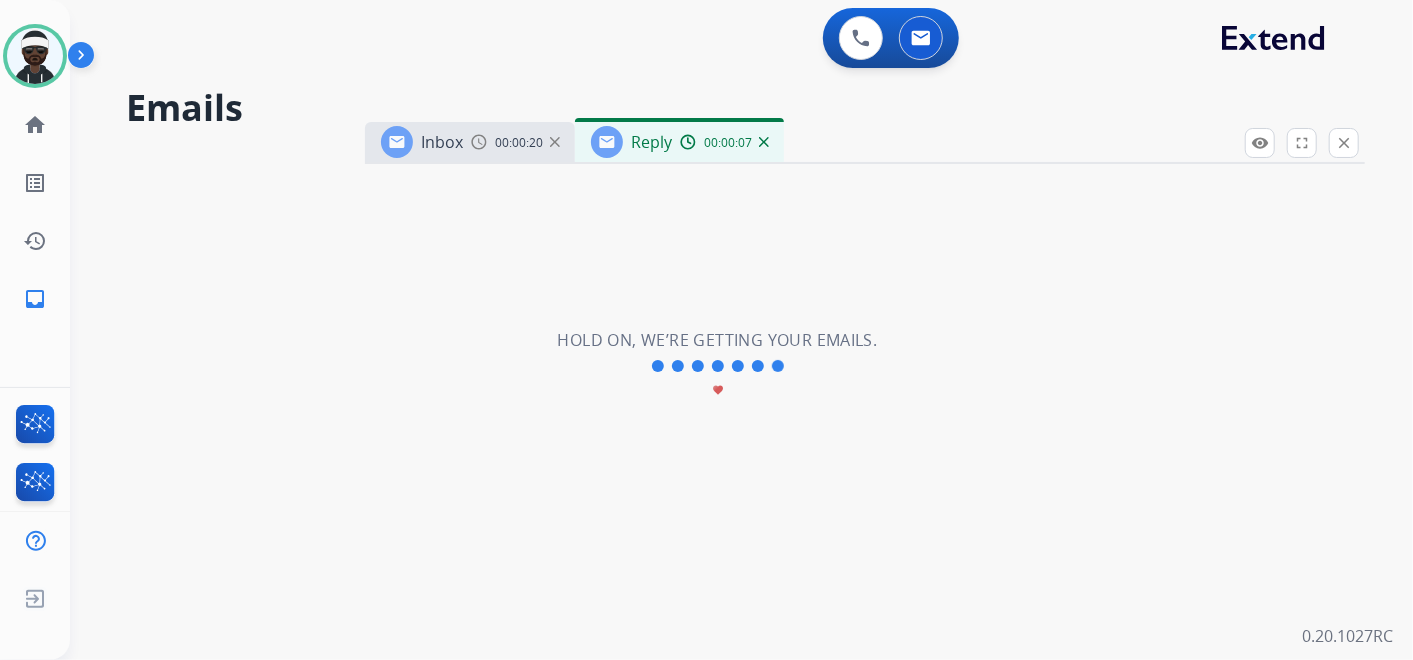 click on "Inbox" at bounding box center (442, 142) 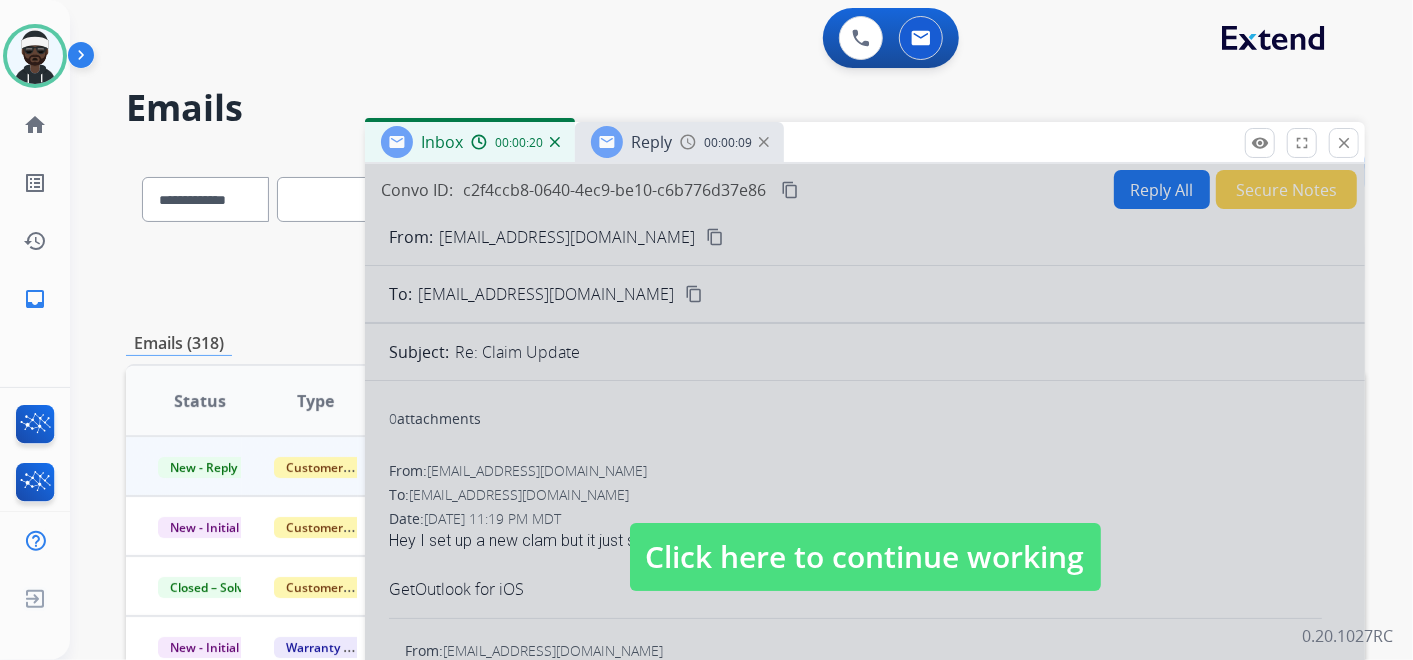 click on "Click here to continue working" at bounding box center (865, 557) 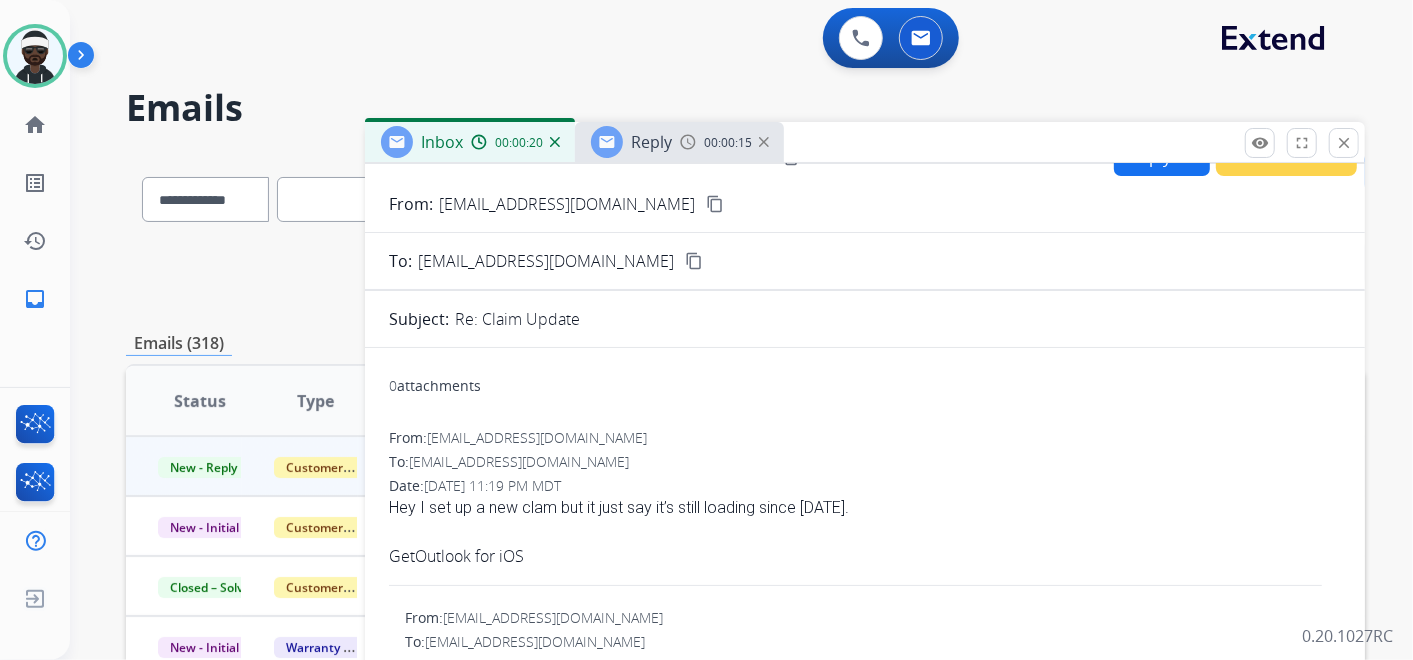 scroll, scrollTop: 0, scrollLeft: 0, axis: both 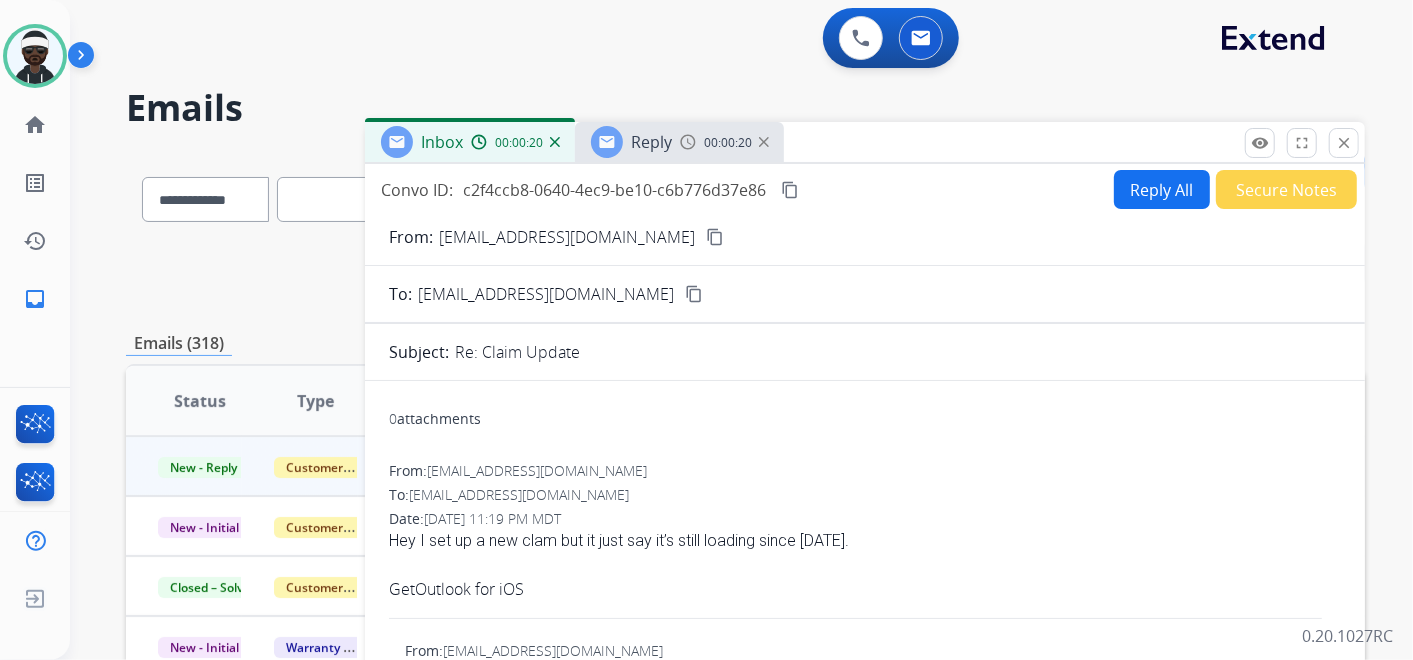 click on "00:00:20" at bounding box center [724, 142] 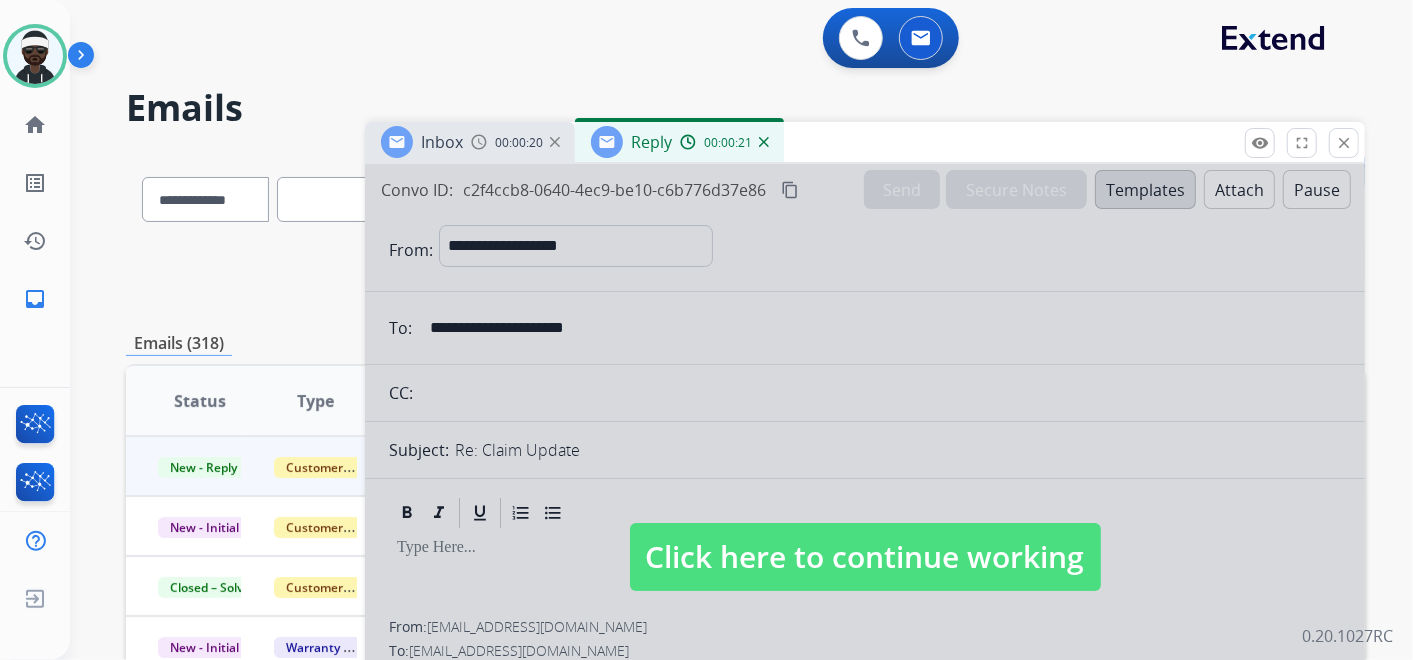 click at bounding box center (764, 142) 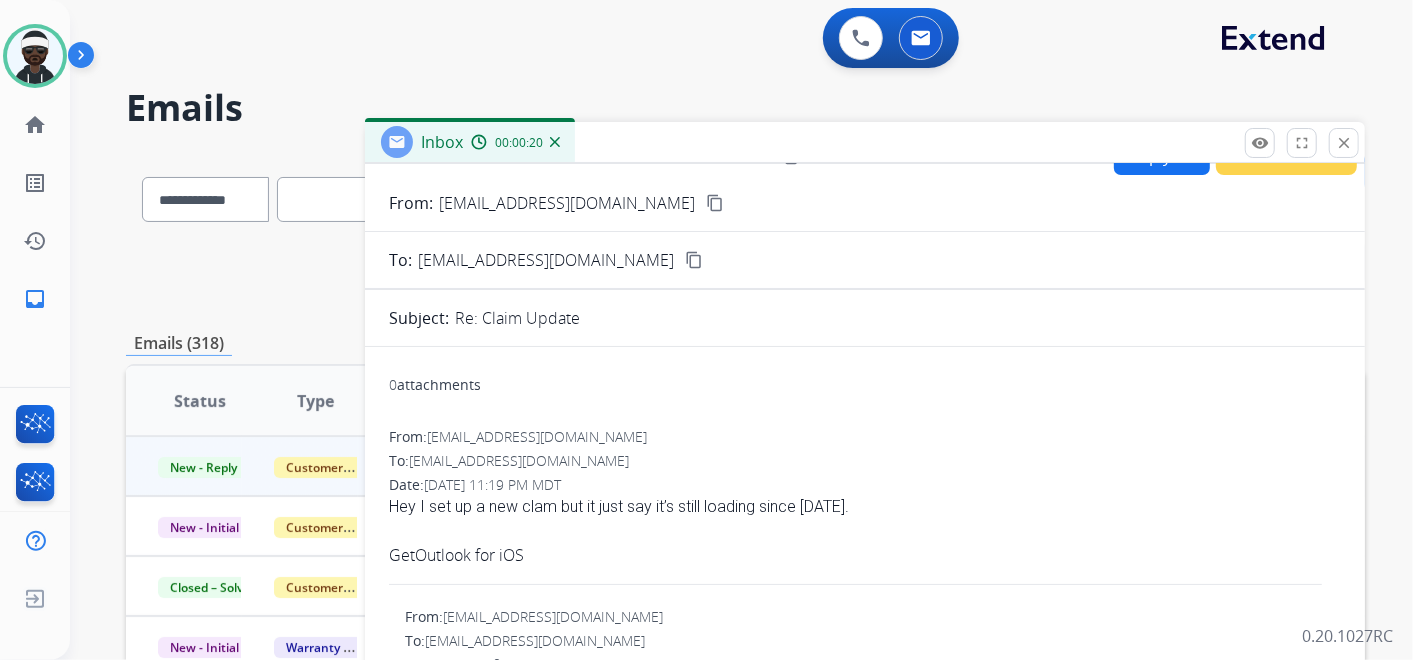 scroll, scrollTop: 0, scrollLeft: 0, axis: both 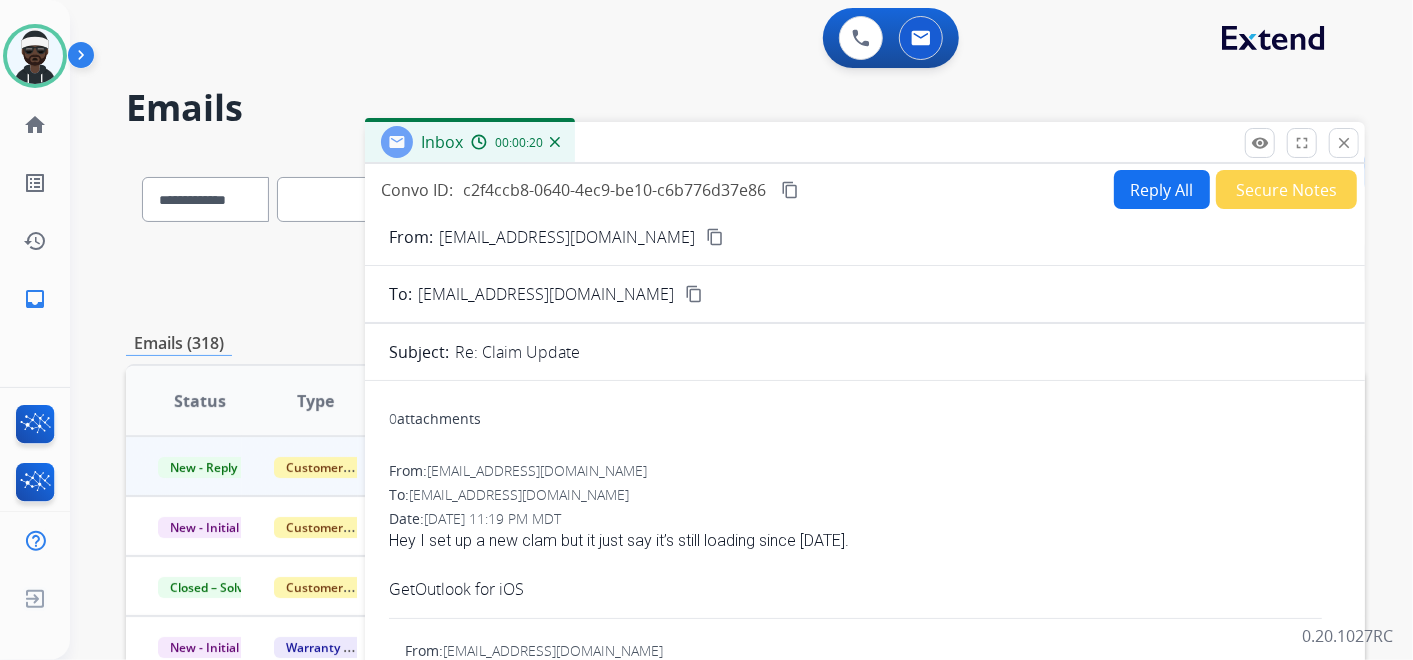 click on "content_copy" at bounding box center [715, 237] 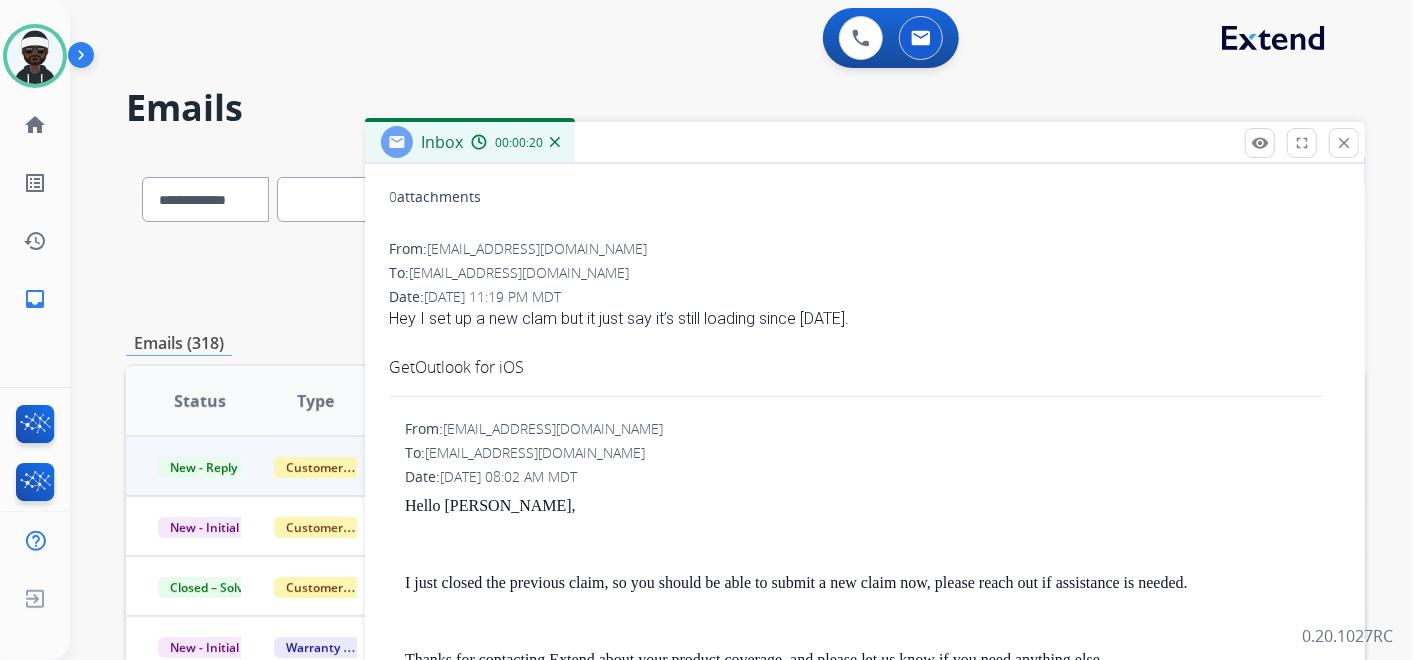 scroll, scrollTop: 0, scrollLeft: 0, axis: both 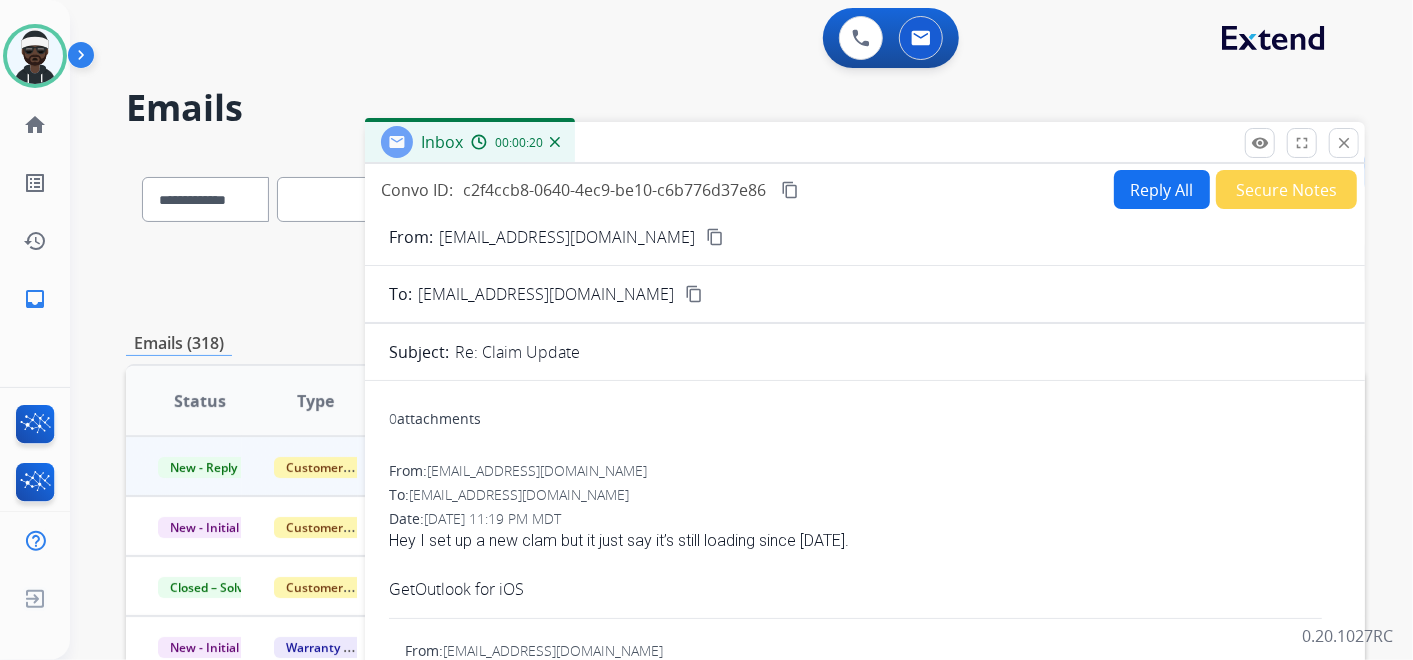 click on "Reply All" at bounding box center (1162, 189) 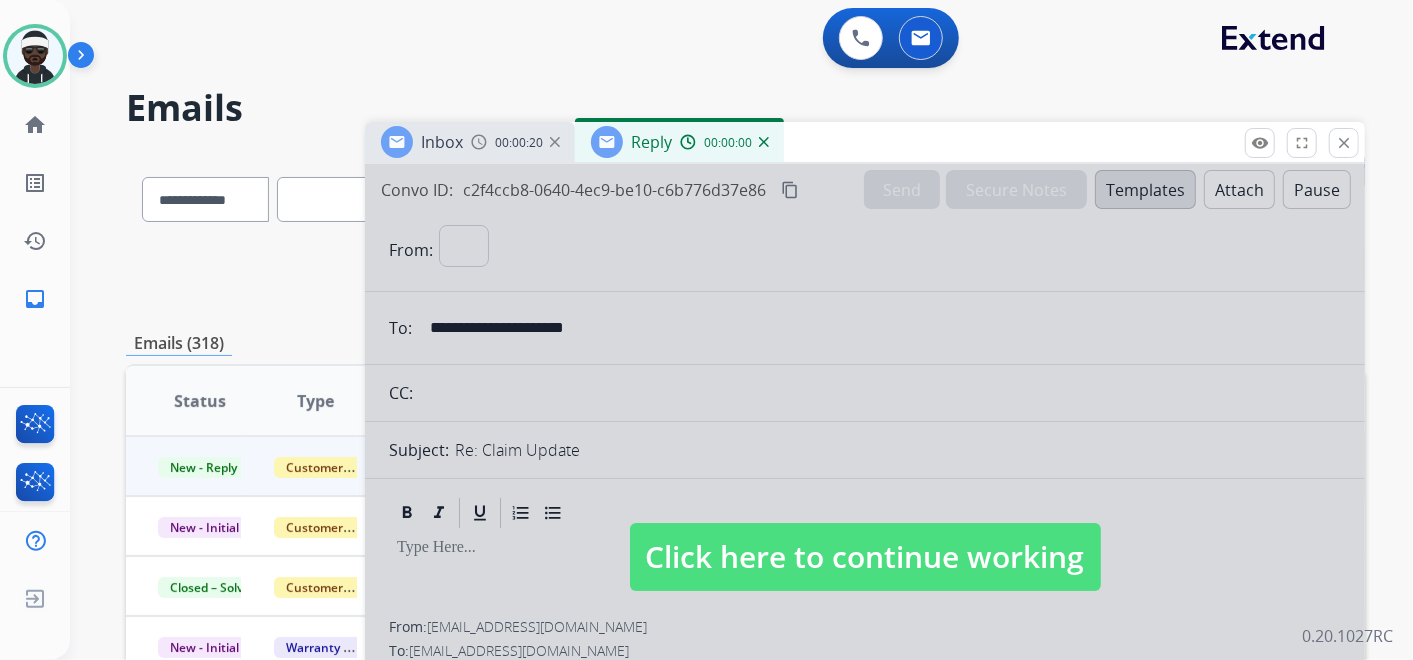 select on "**********" 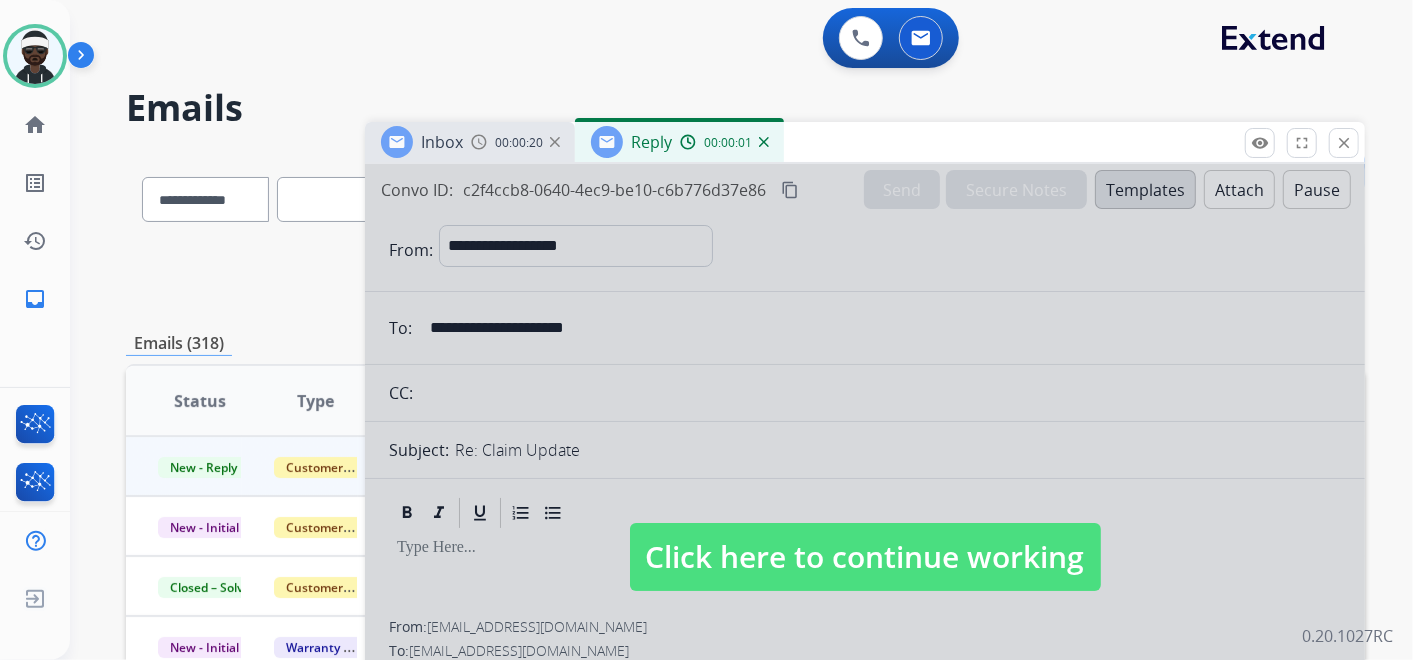 click on "Click here to continue working" at bounding box center [865, 557] 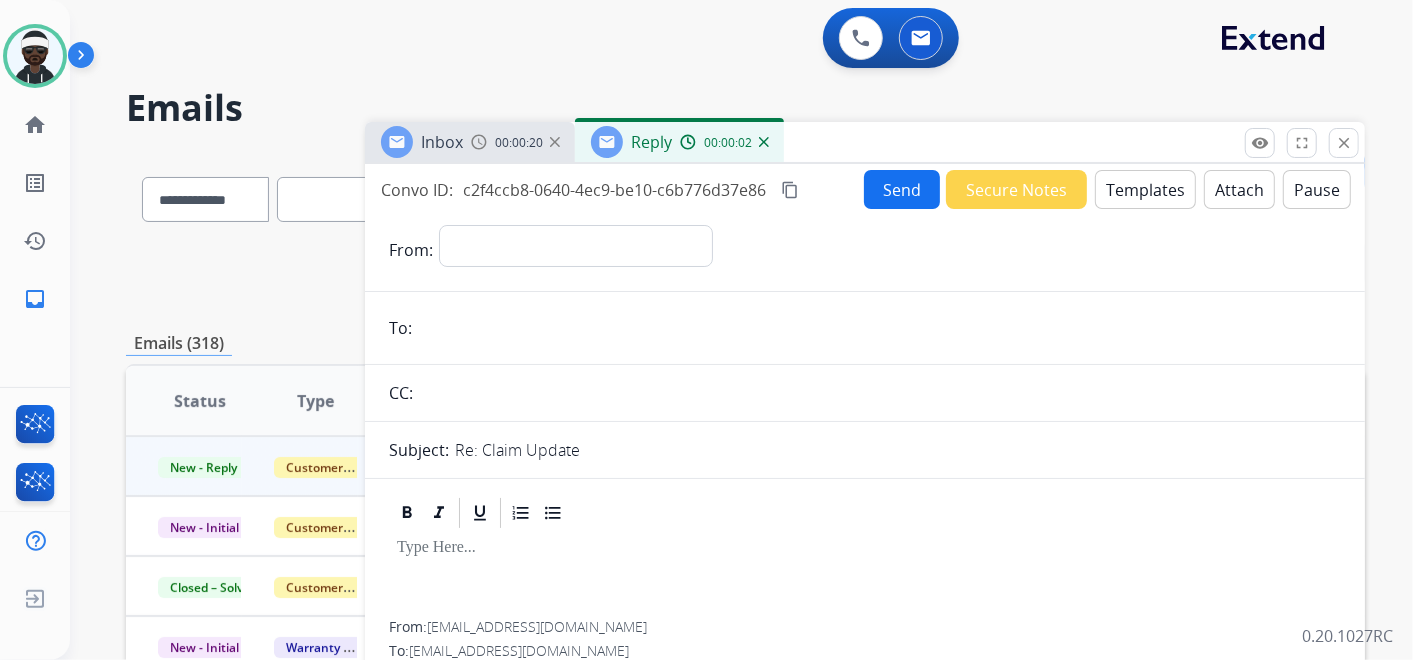 click at bounding box center (865, 548) 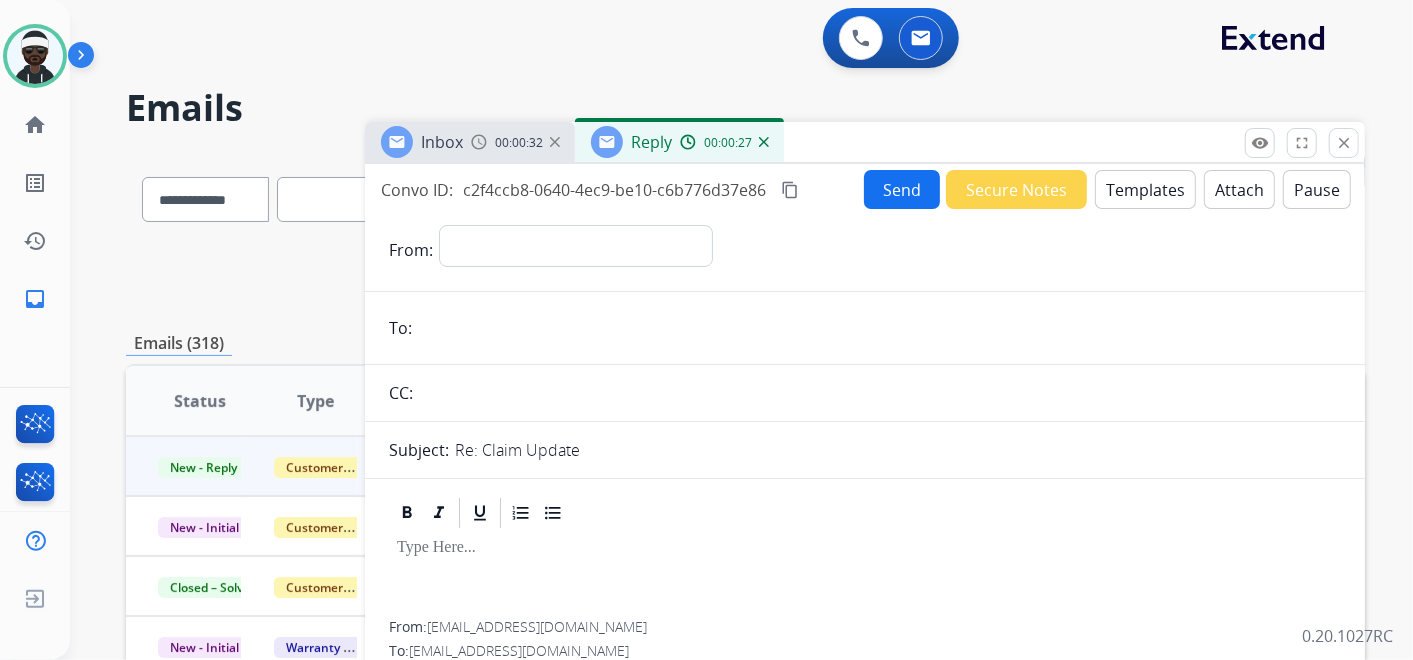 click on "00:00:32" at bounding box center [519, 143] 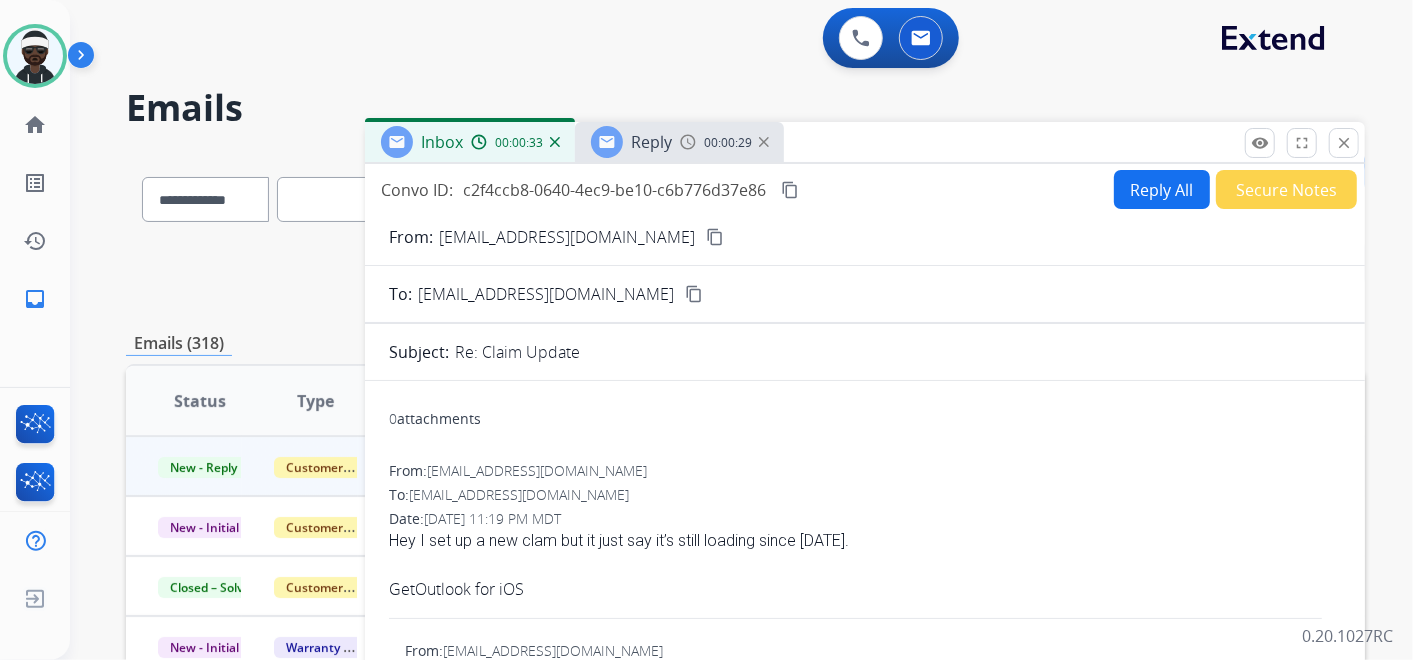 click on "content_copy" at bounding box center (715, 237) 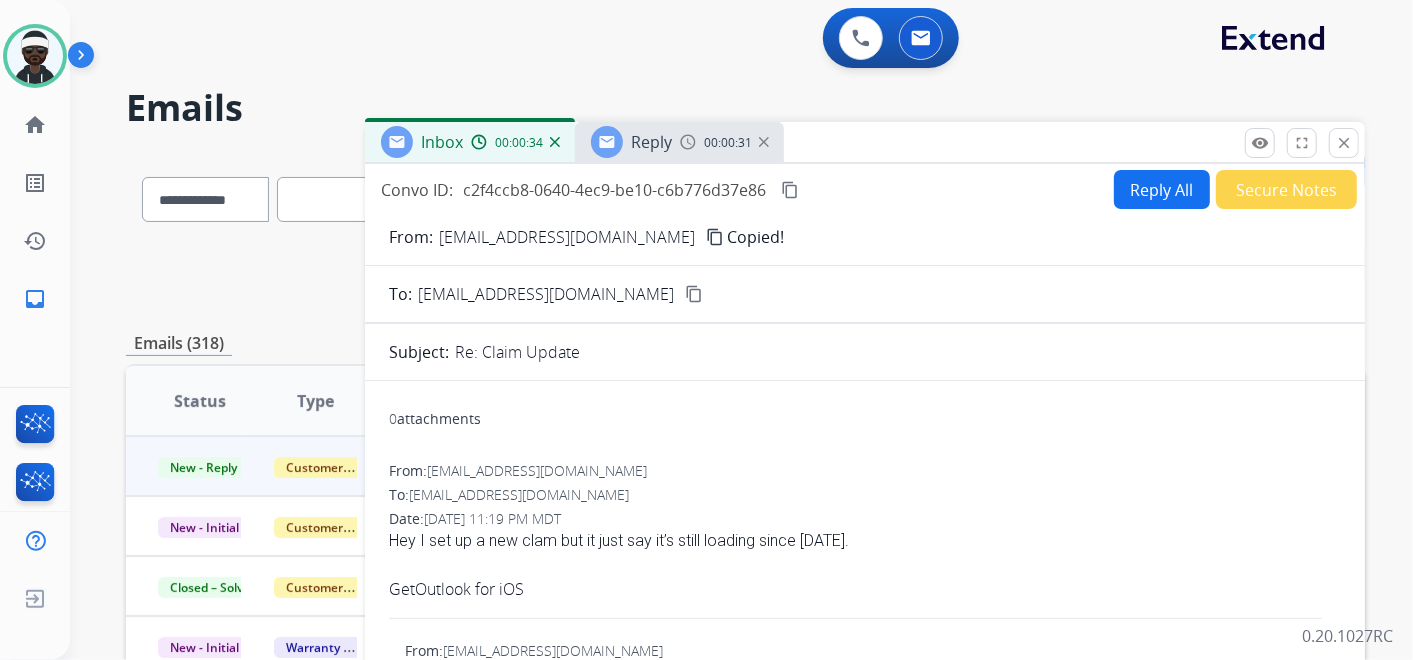 click on "Reply" at bounding box center [651, 142] 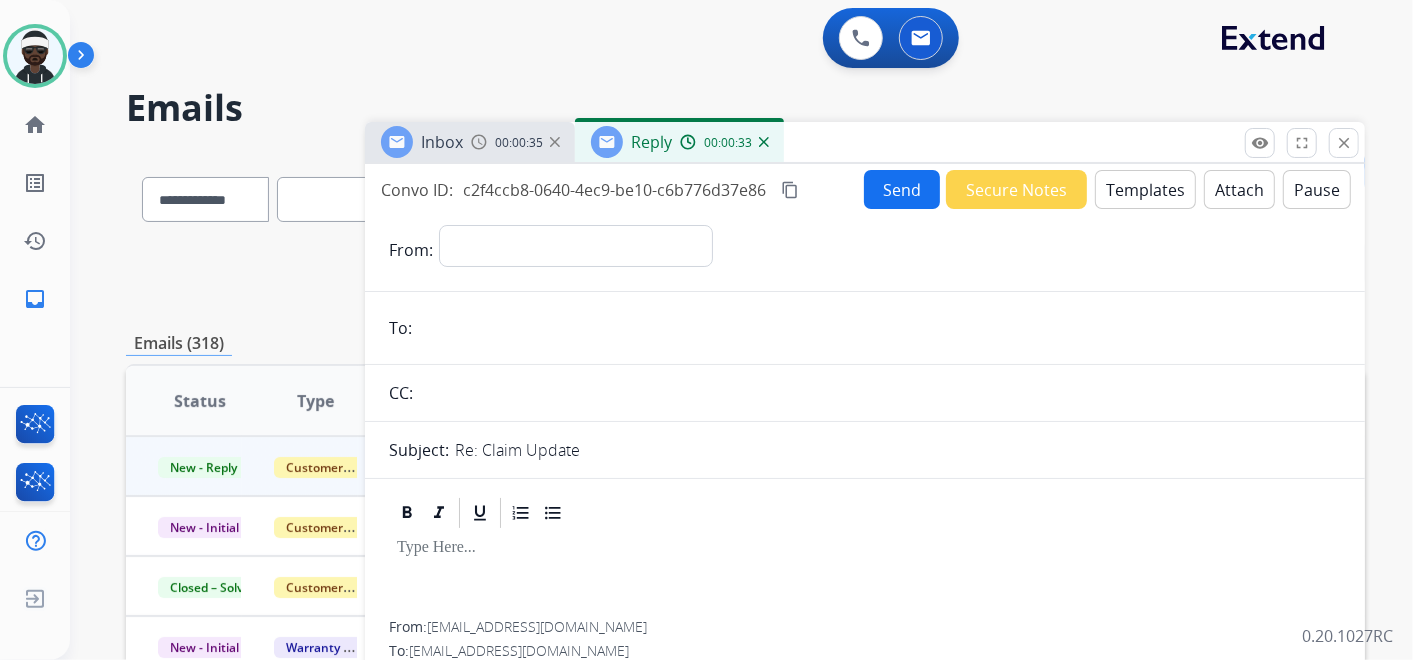 click at bounding box center (879, 328) 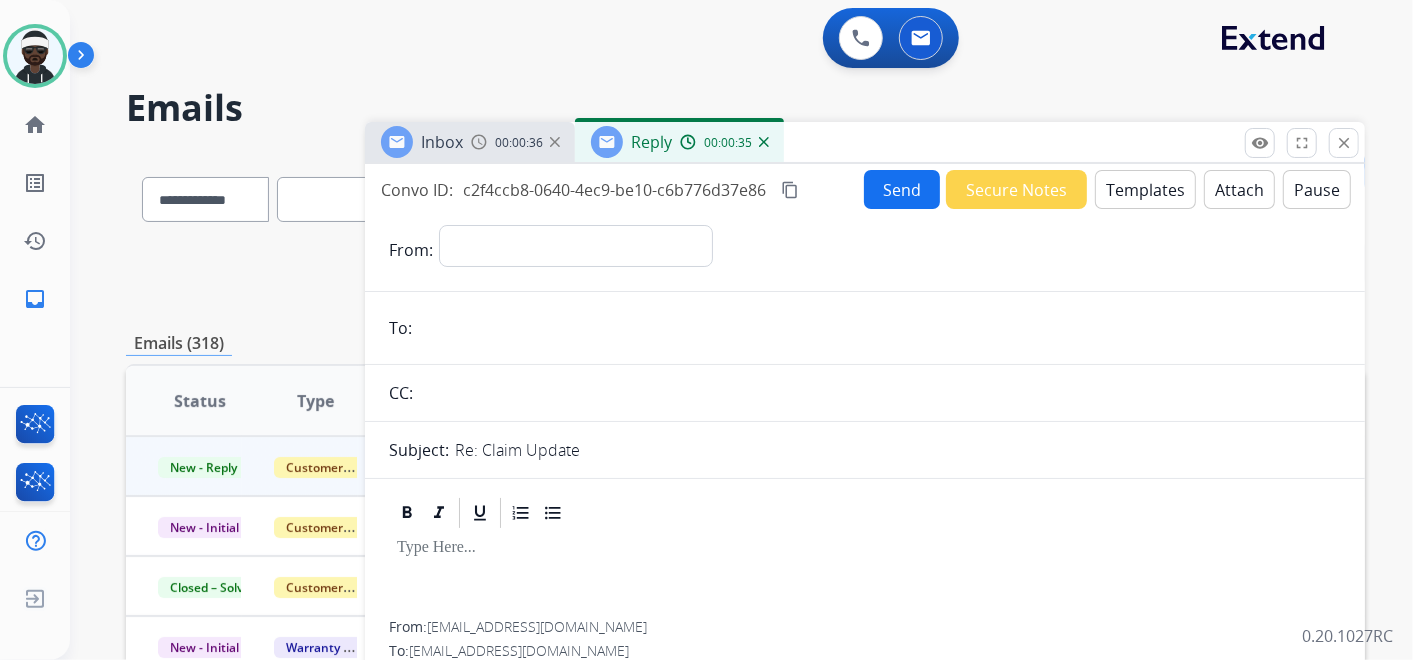 paste on "**********" 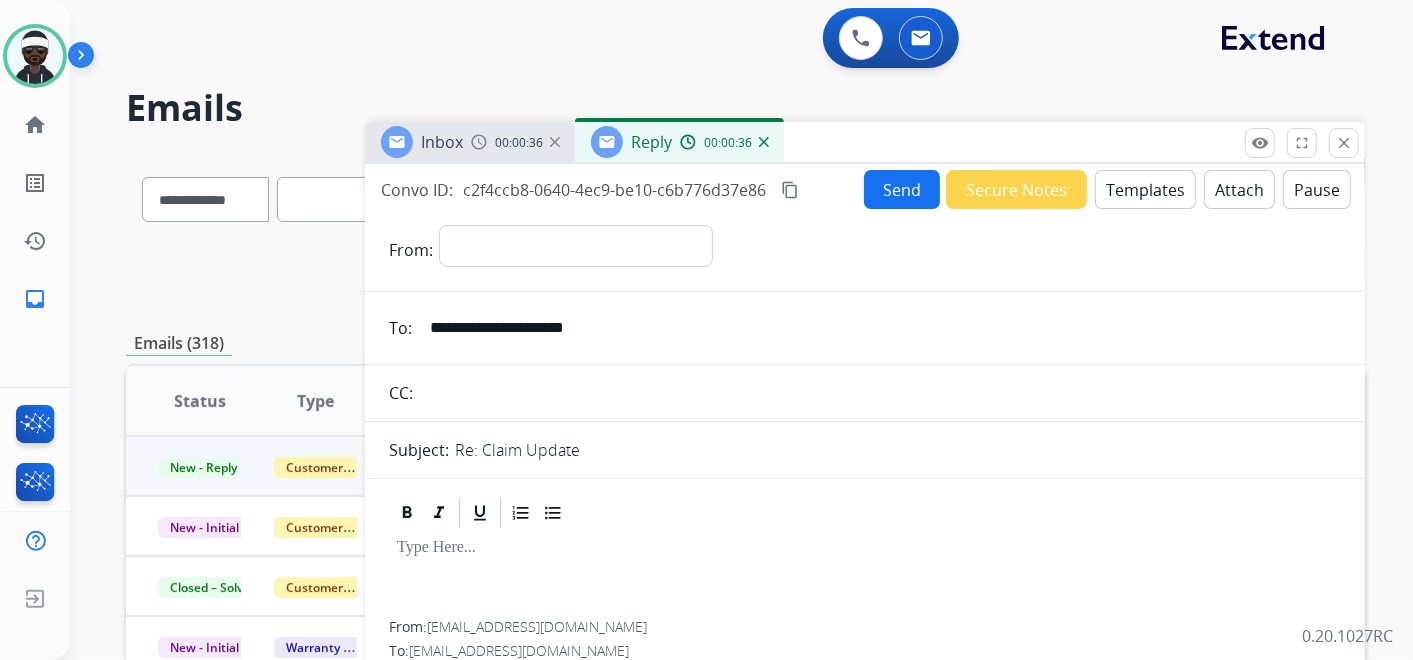 type on "**********" 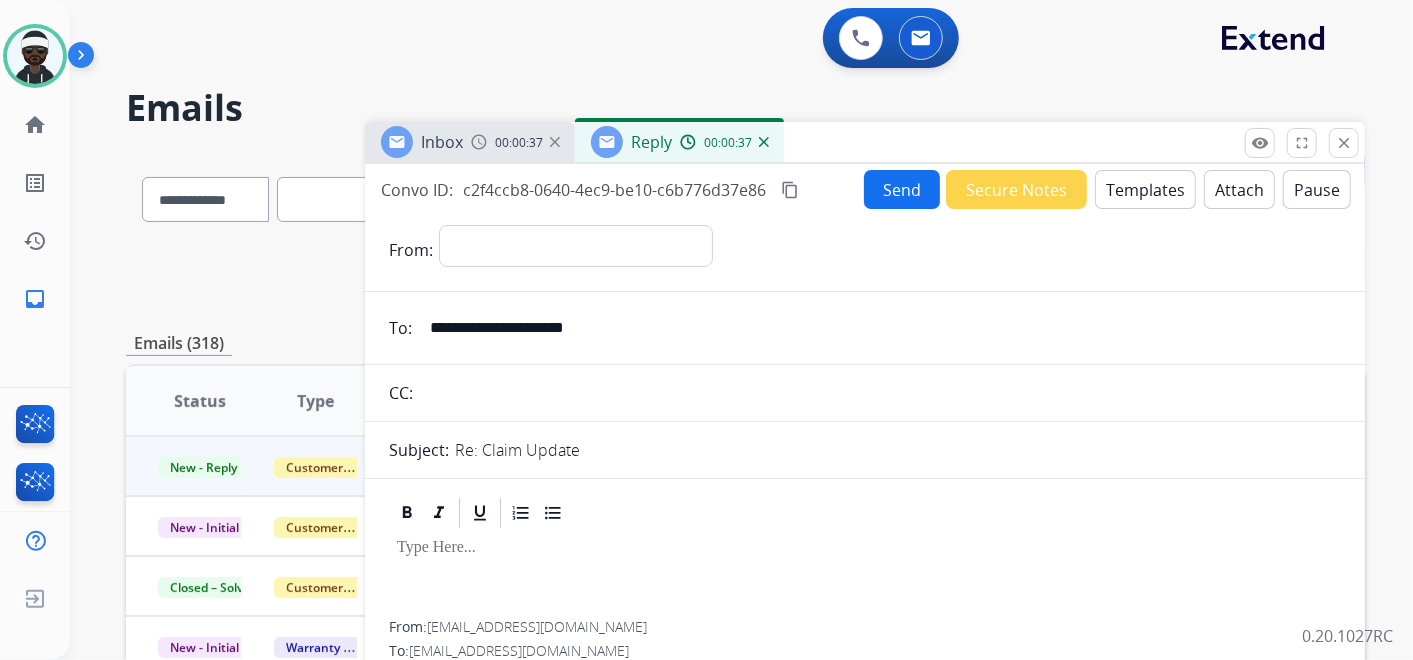 click at bounding box center [865, 576] 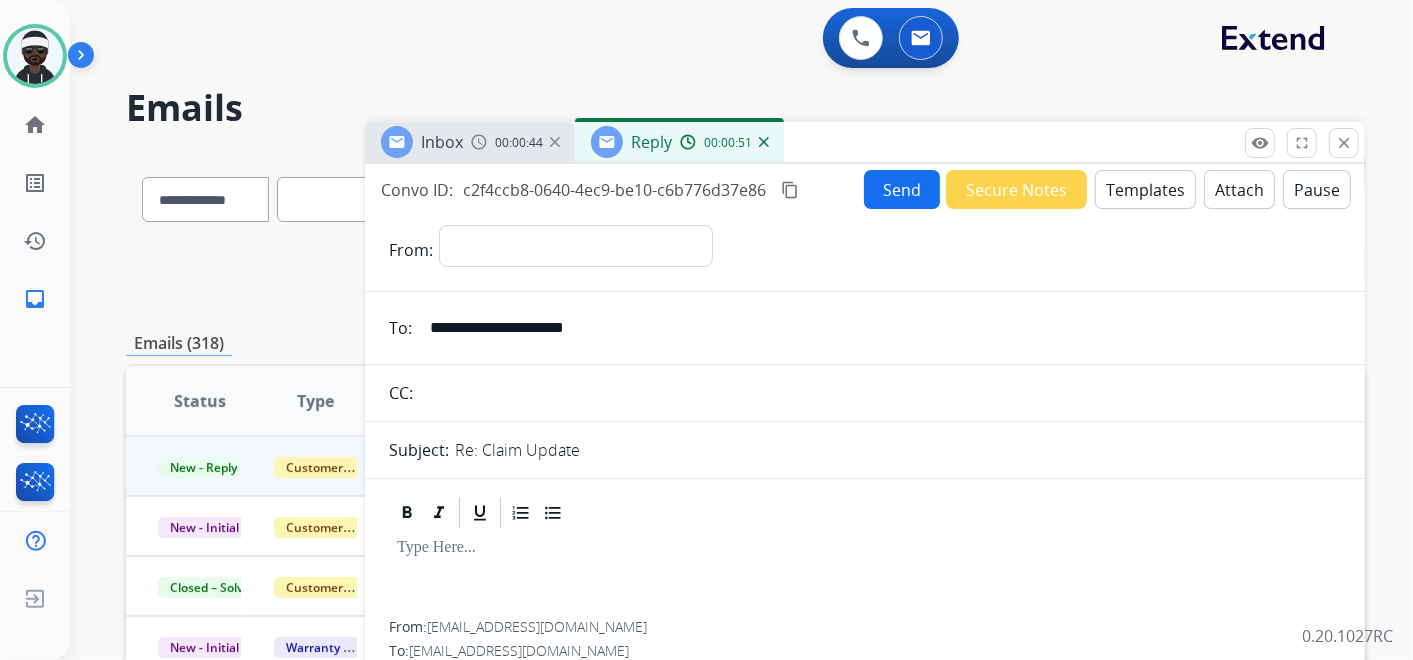 click on "00:00:44" at bounding box center [519, 143] 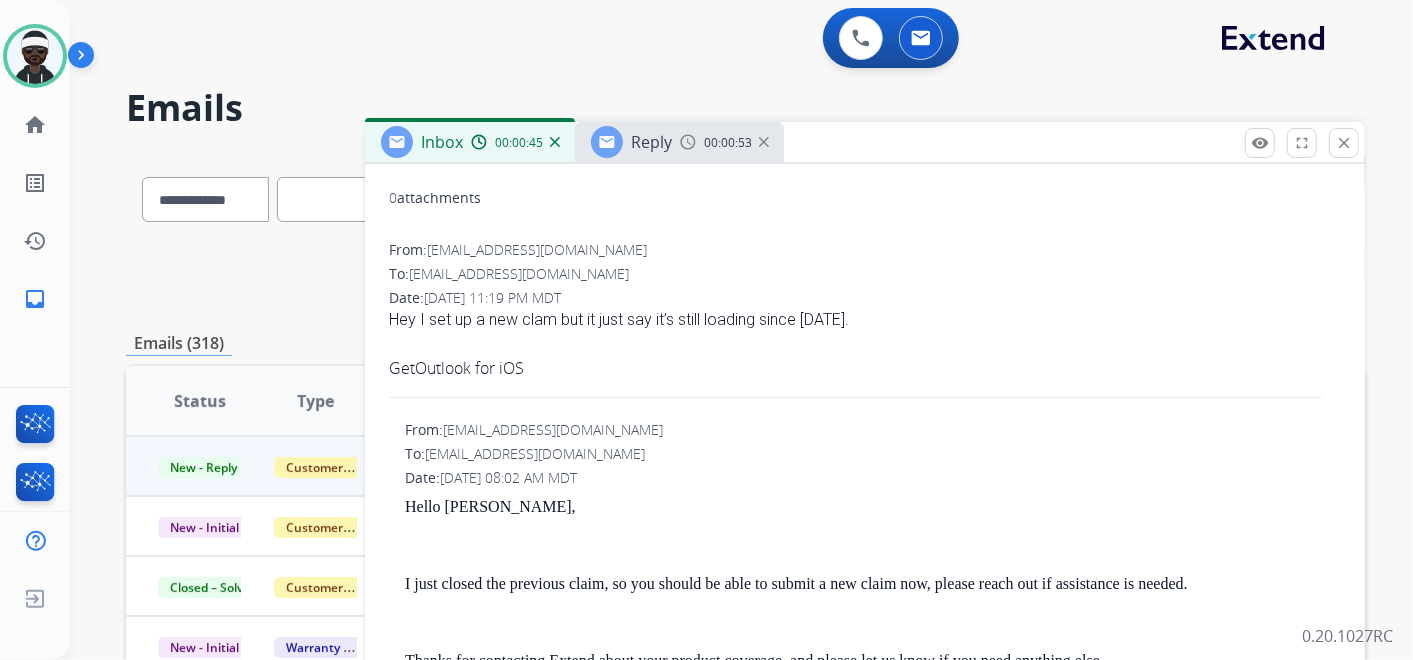 scroll, scrollTop: 222, scrollLeft: 0, axis: vertical 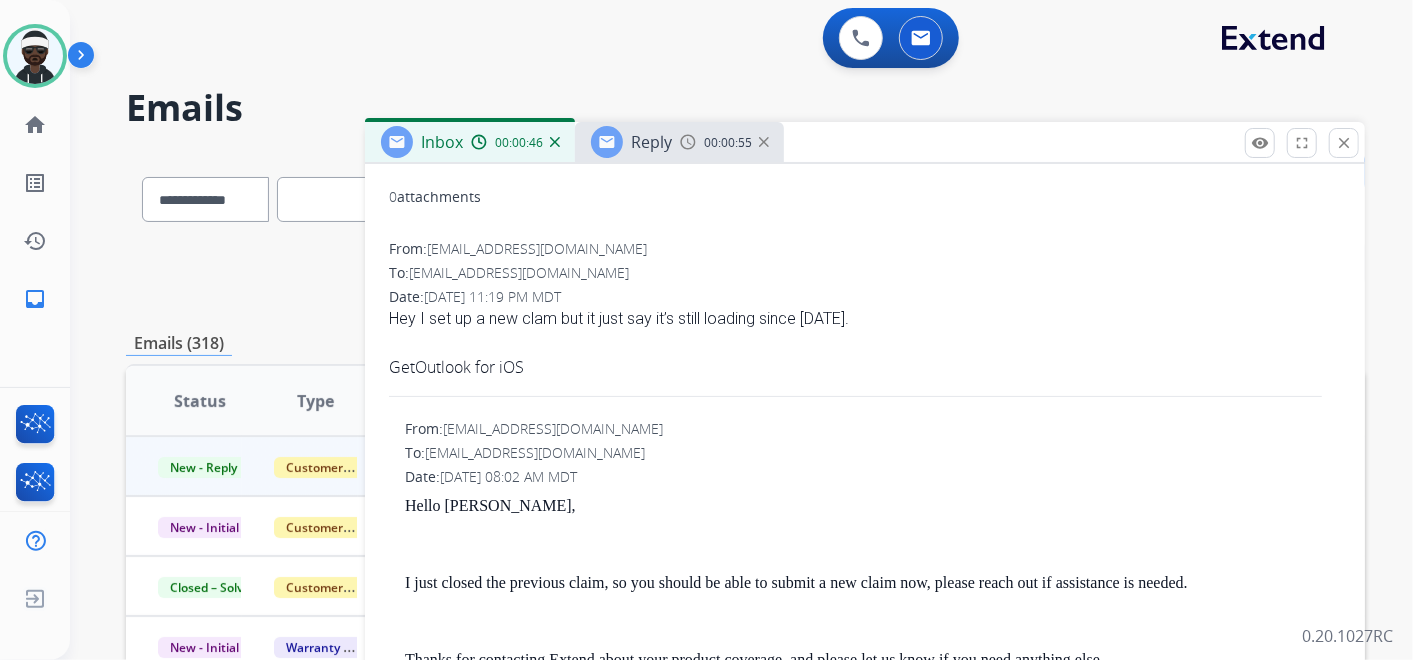 click at bounding box center [688, 142] 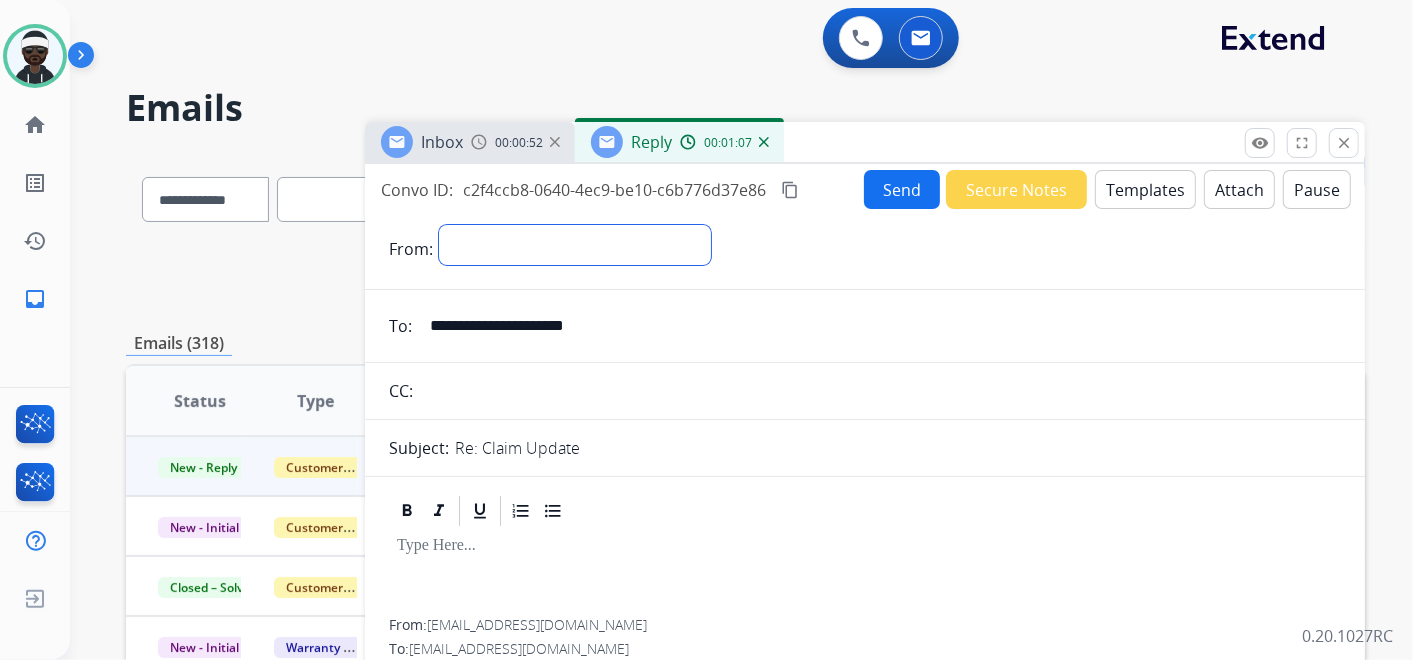 click on "**********" at bounding box center [575, 245] 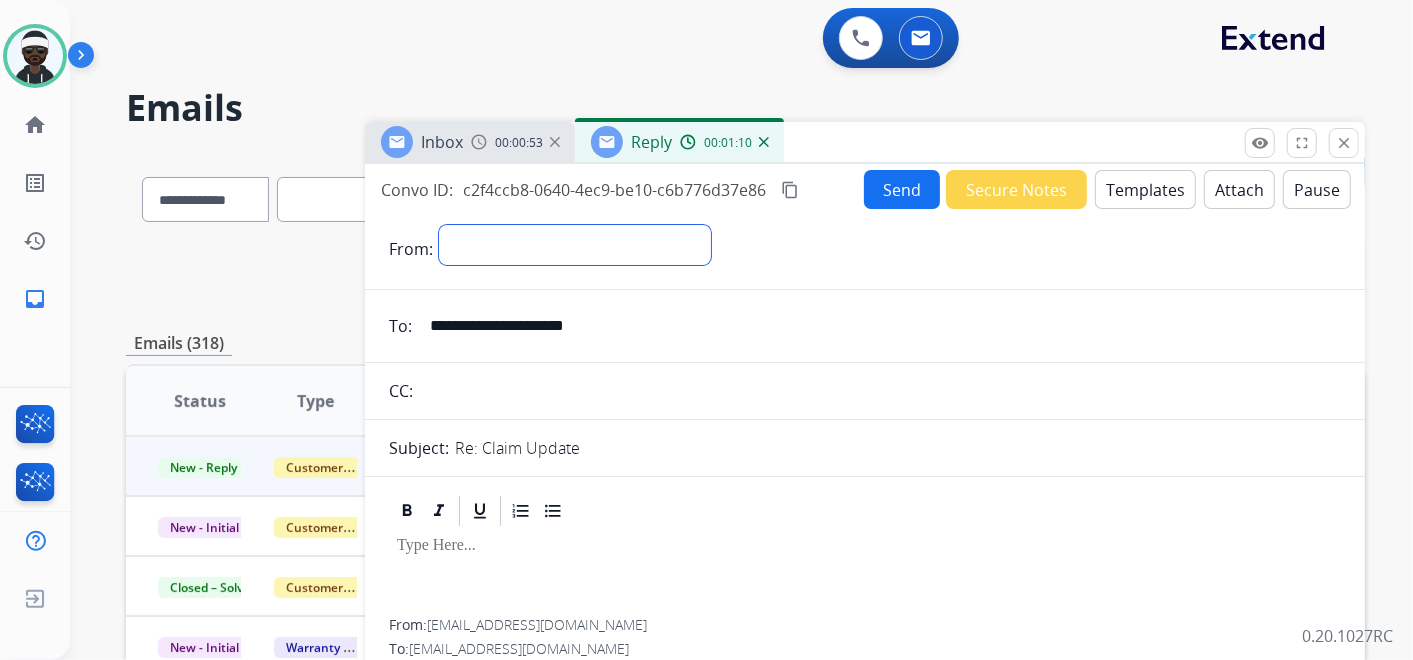 select on "**********" 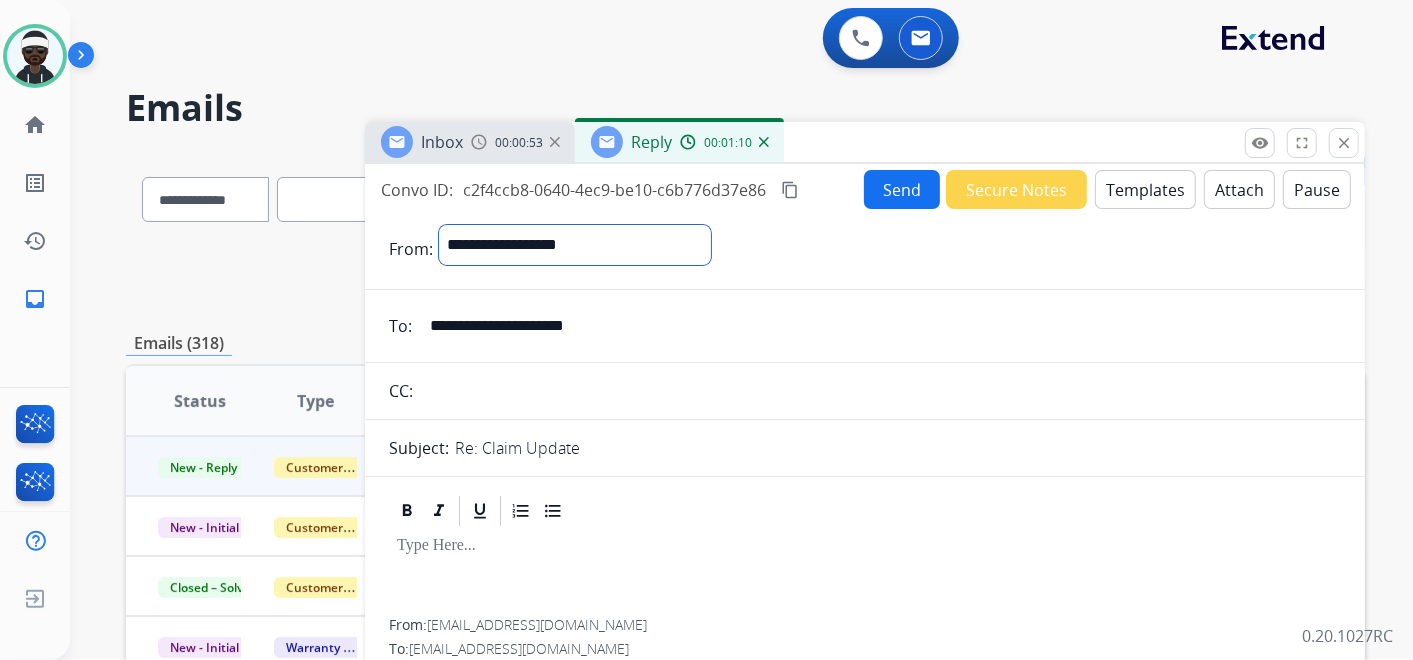 click on "**********" at bounding box center [575, 245] 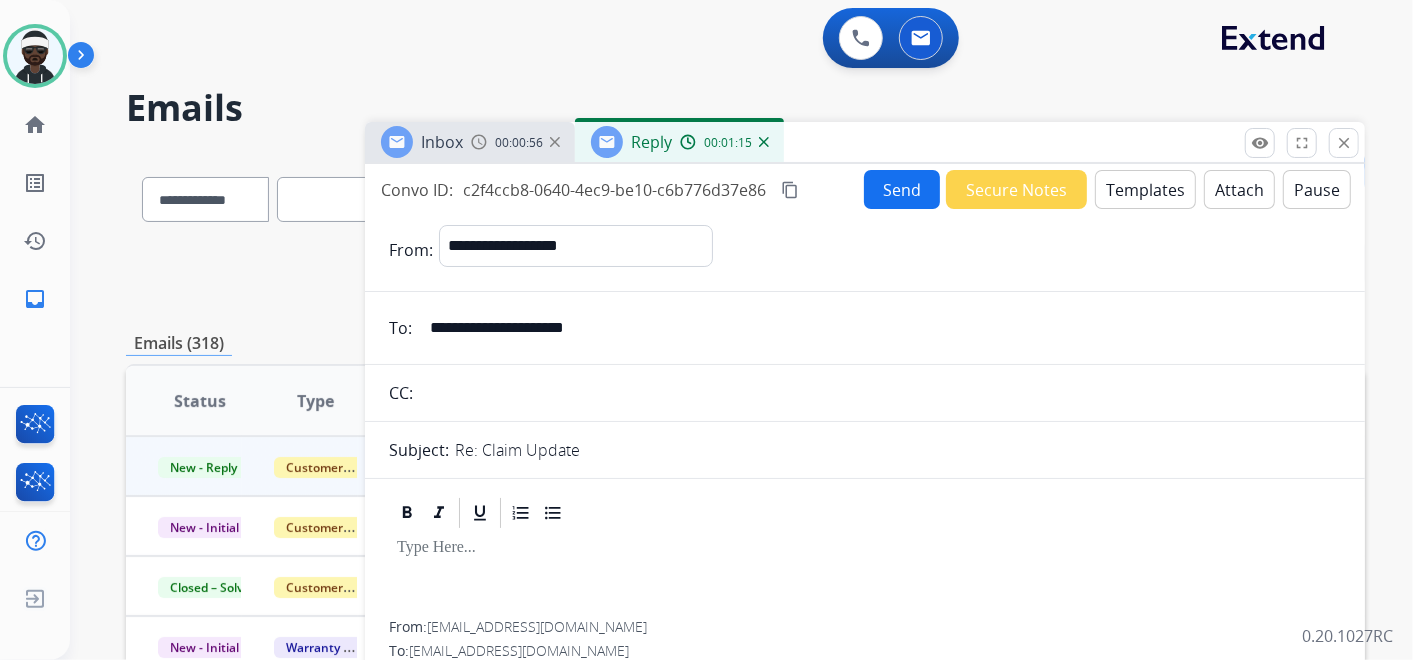 click on "Templates" at bounding box center (1145, 189) 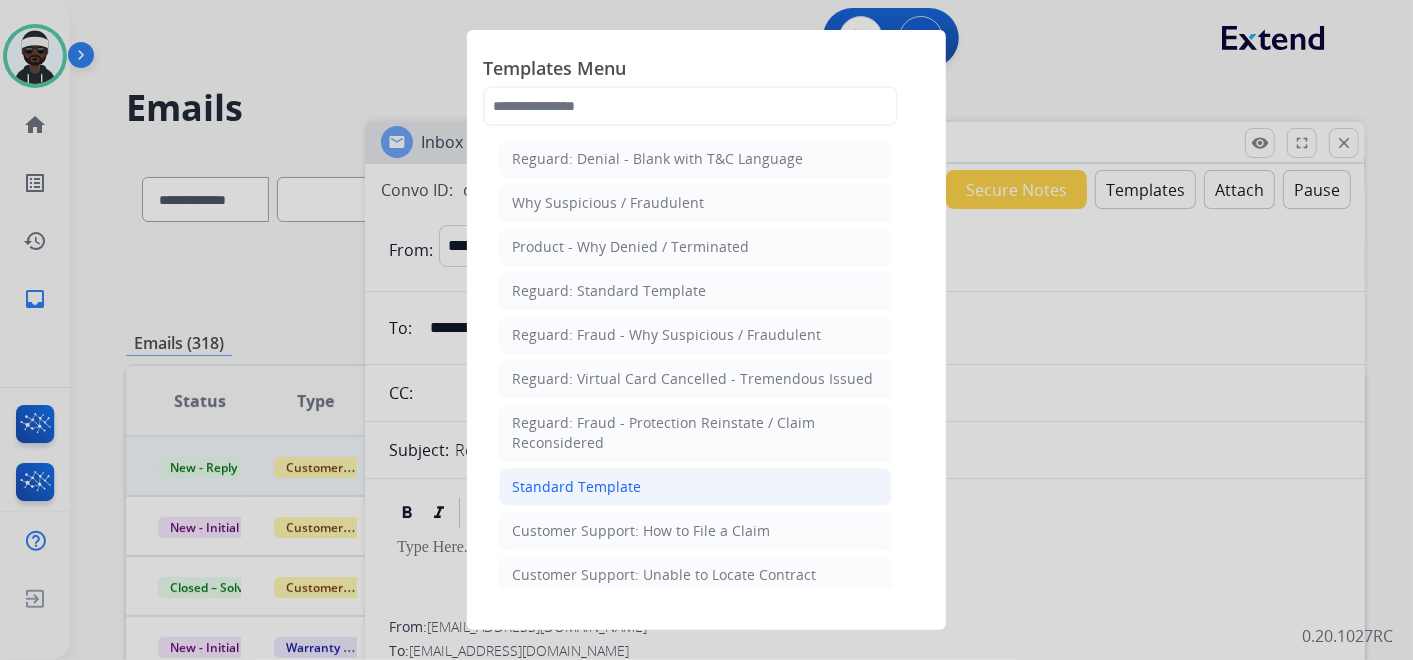 click on "Standard Template" 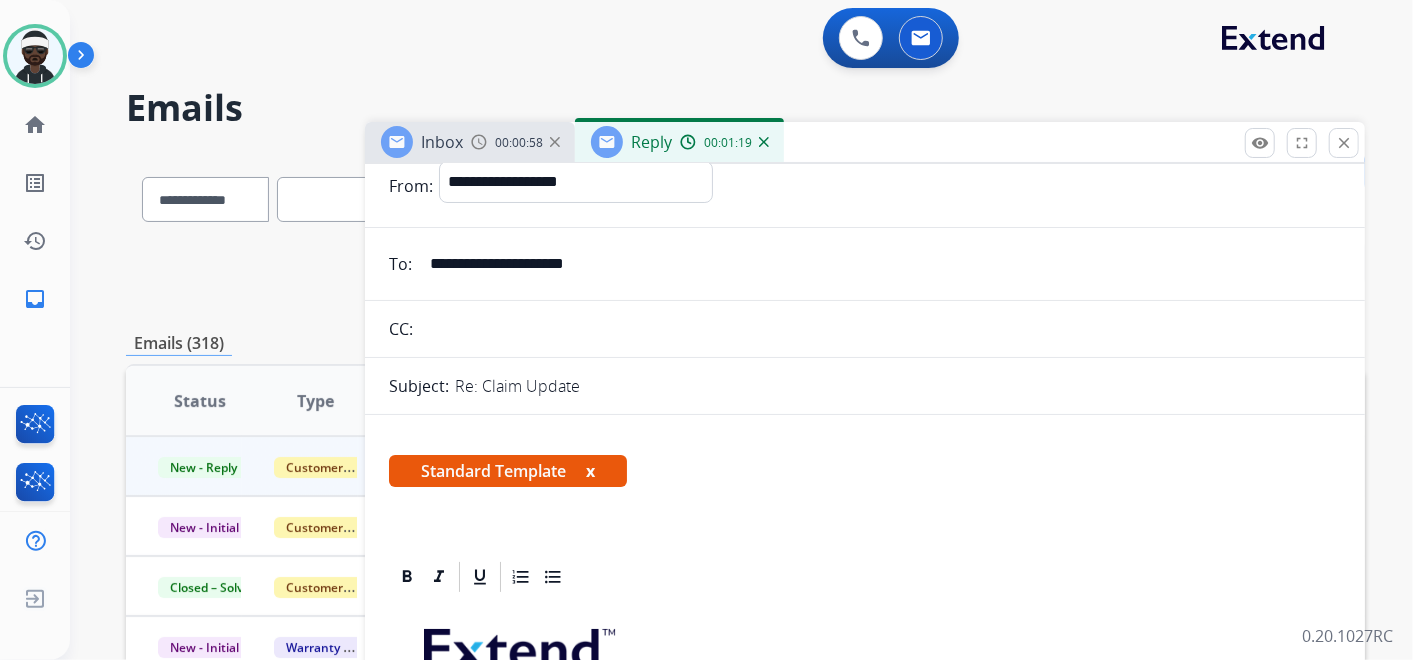 scroll, scrollTop: 222, scrollLeft: 0, axis: vertical 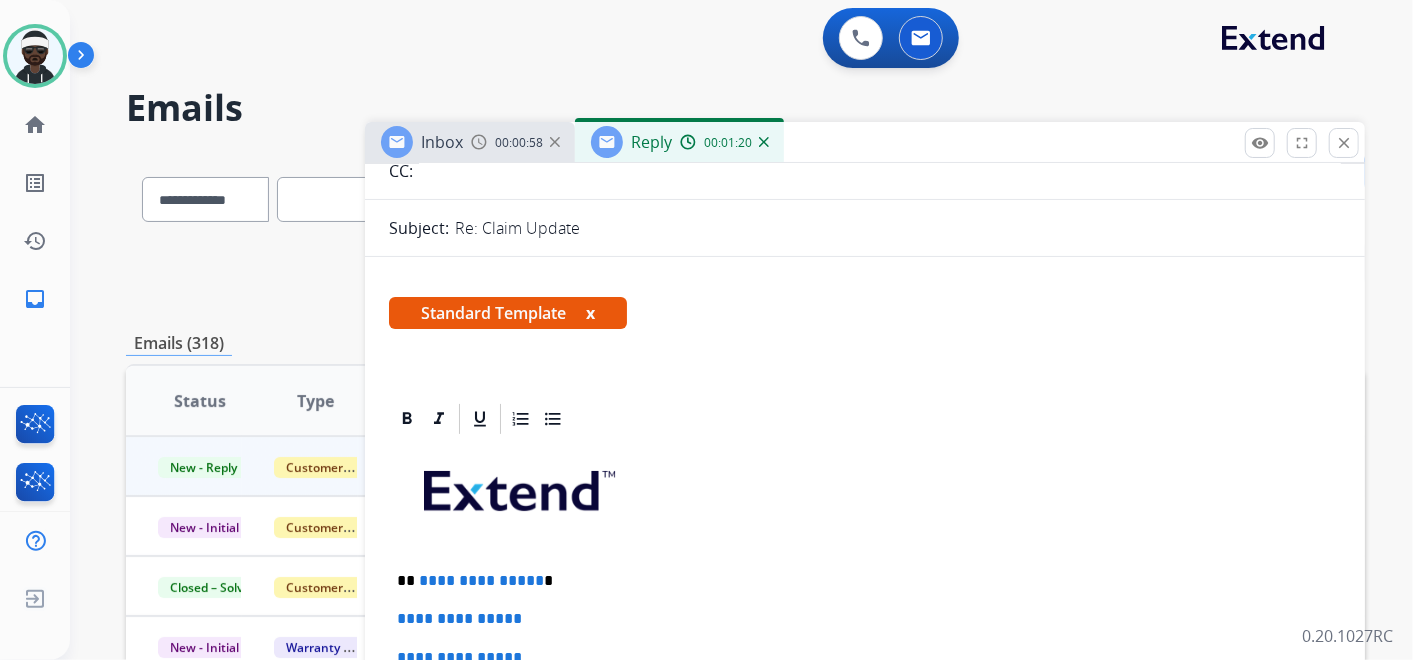 click on "x" at bounding box center (590, 313) 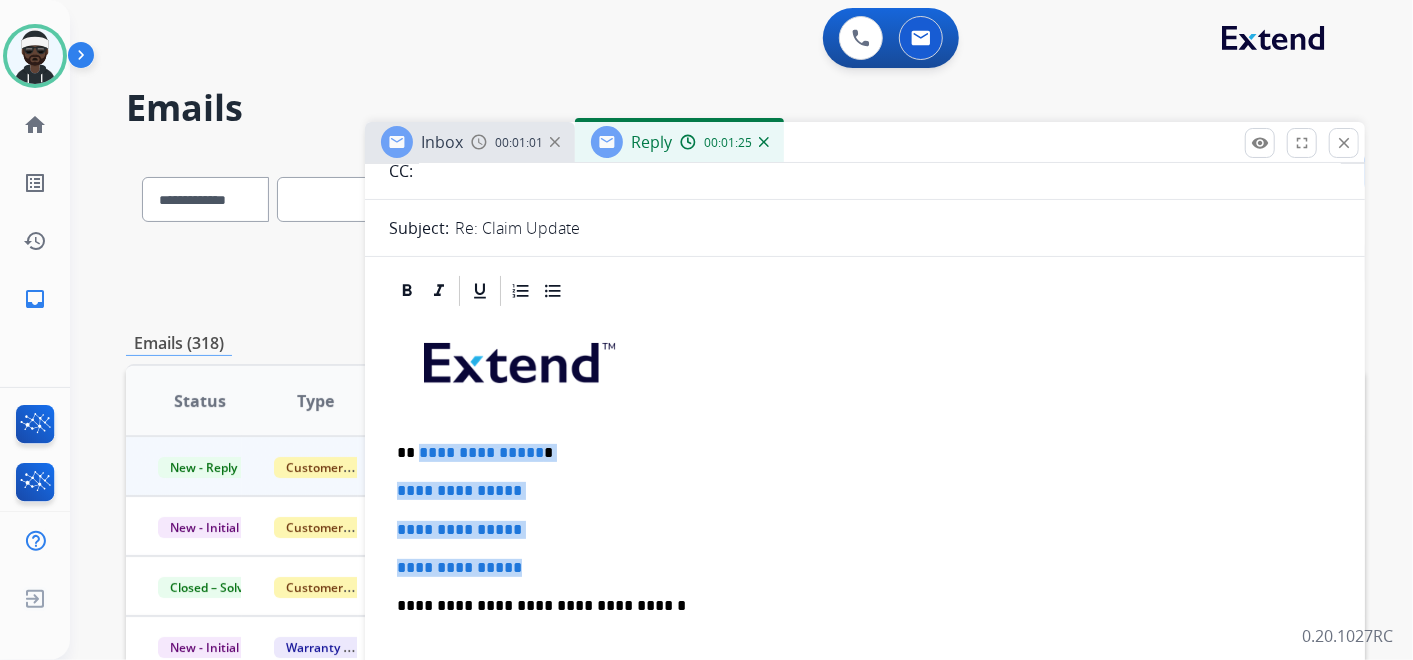 drag, startPoint x: 548, startPoint y: 565, endPoint x: 425, endPoint y: 454, distance: 165.68042 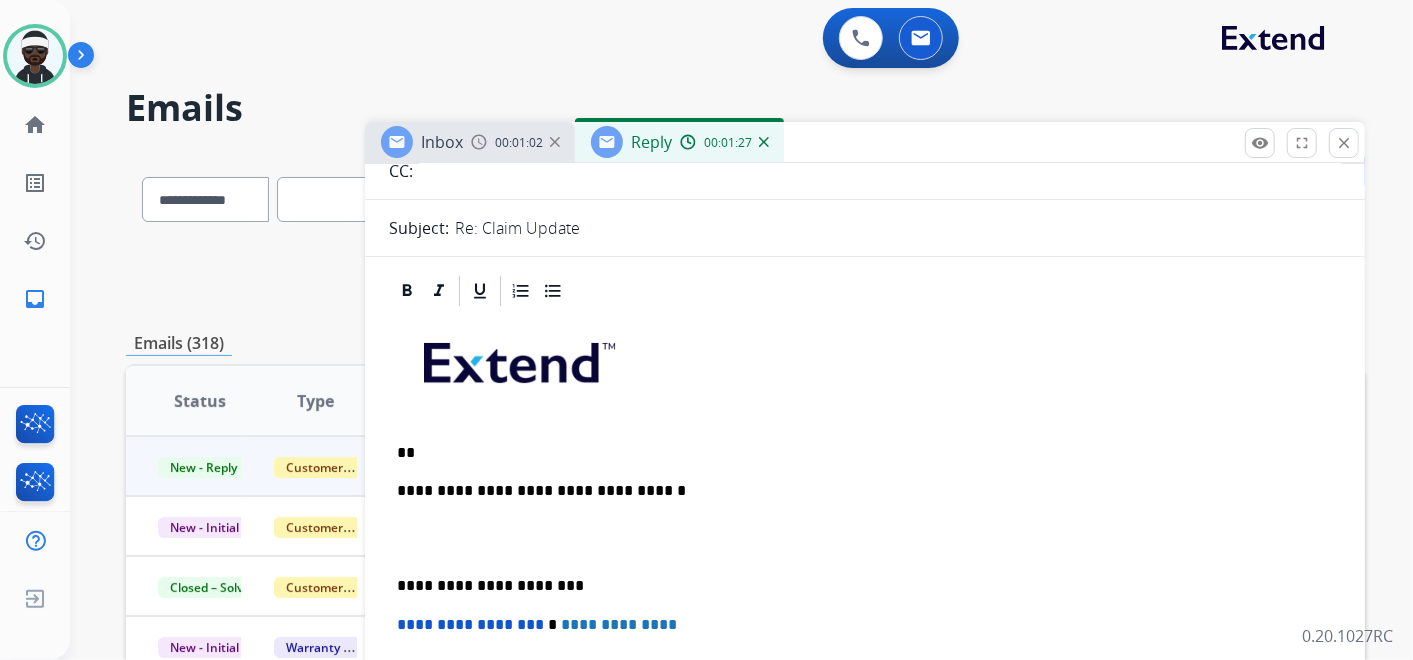 type 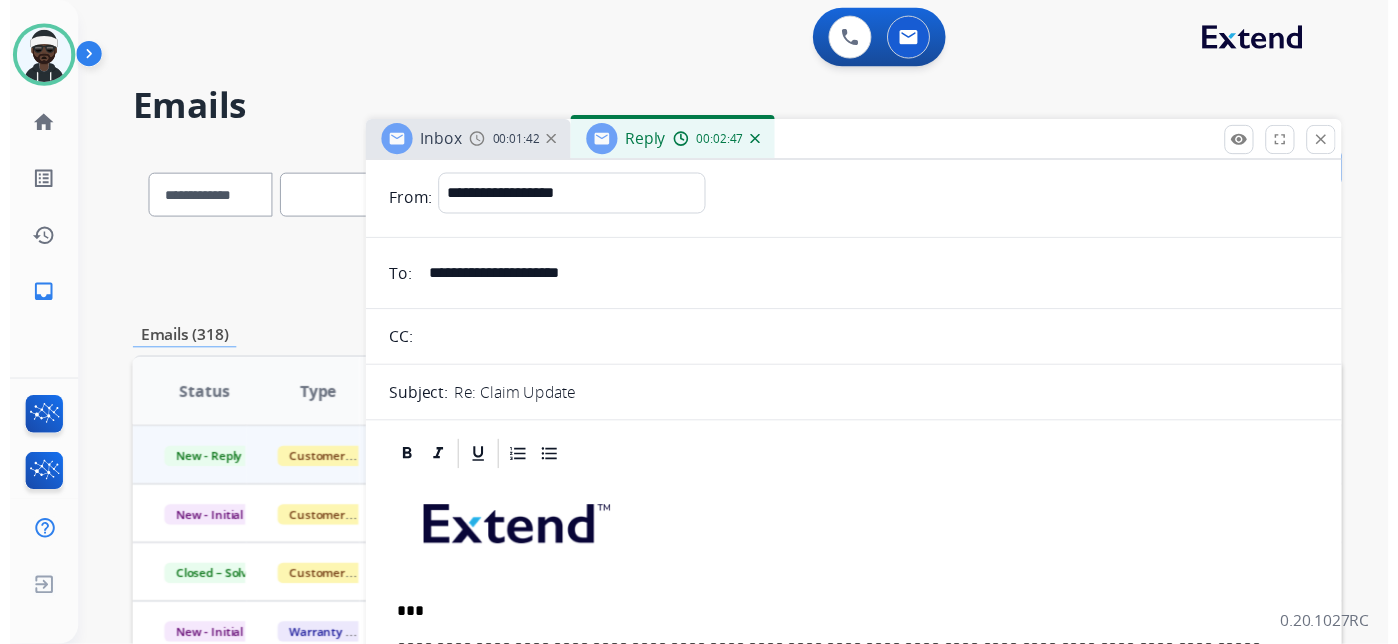 scroll, scrollTop: 0, scrollLeft: 0, axis: both 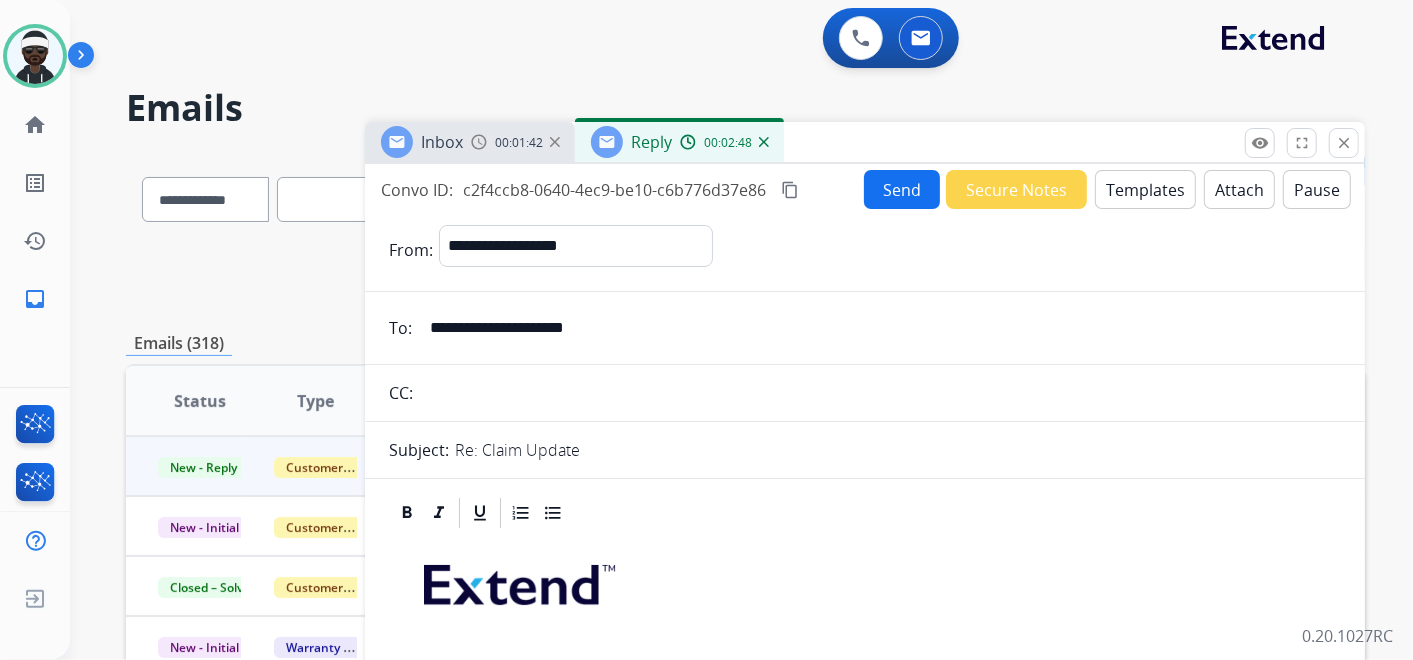 click on "Send" at bounding box center [902, 189] 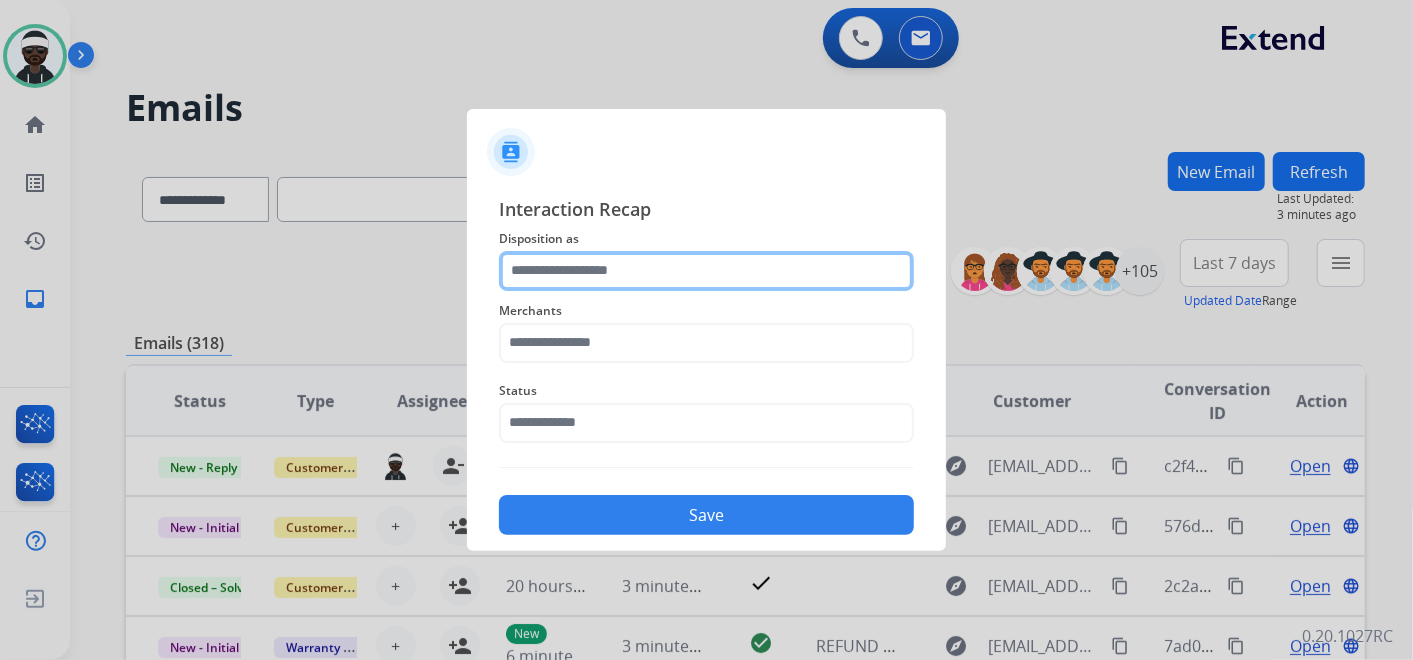 click 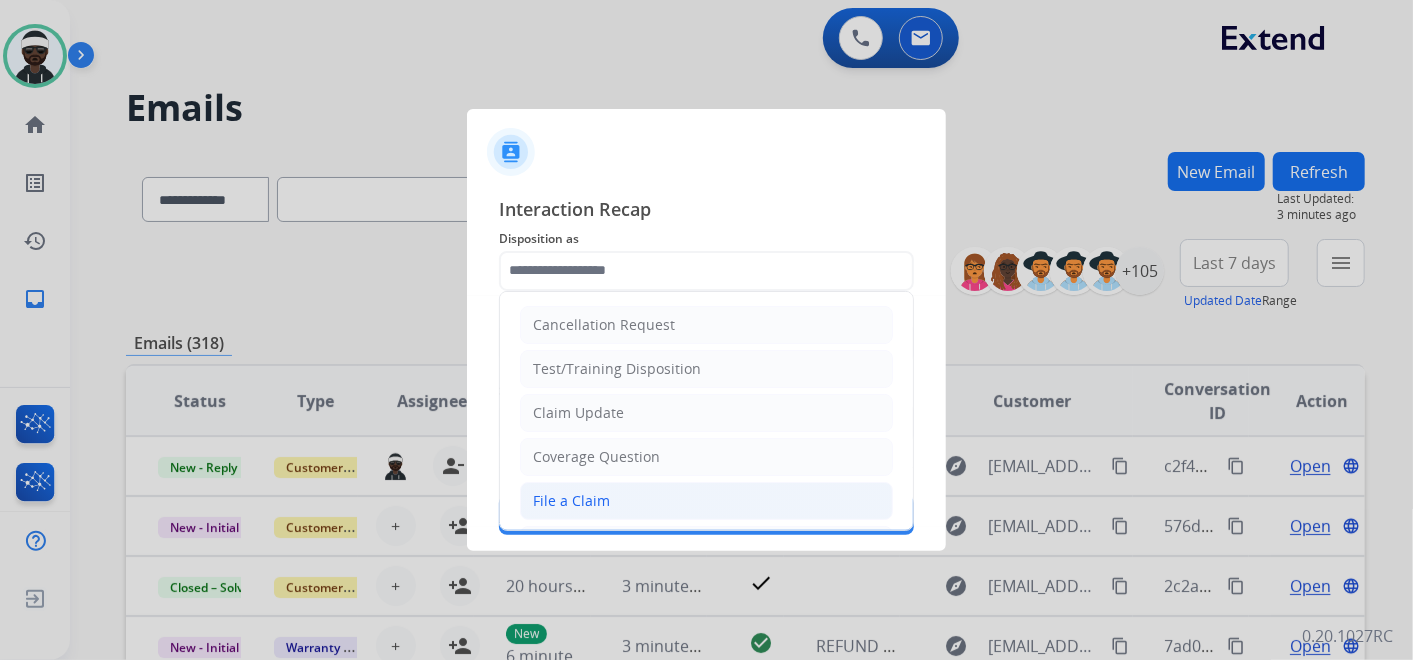 click on "File a Claim" 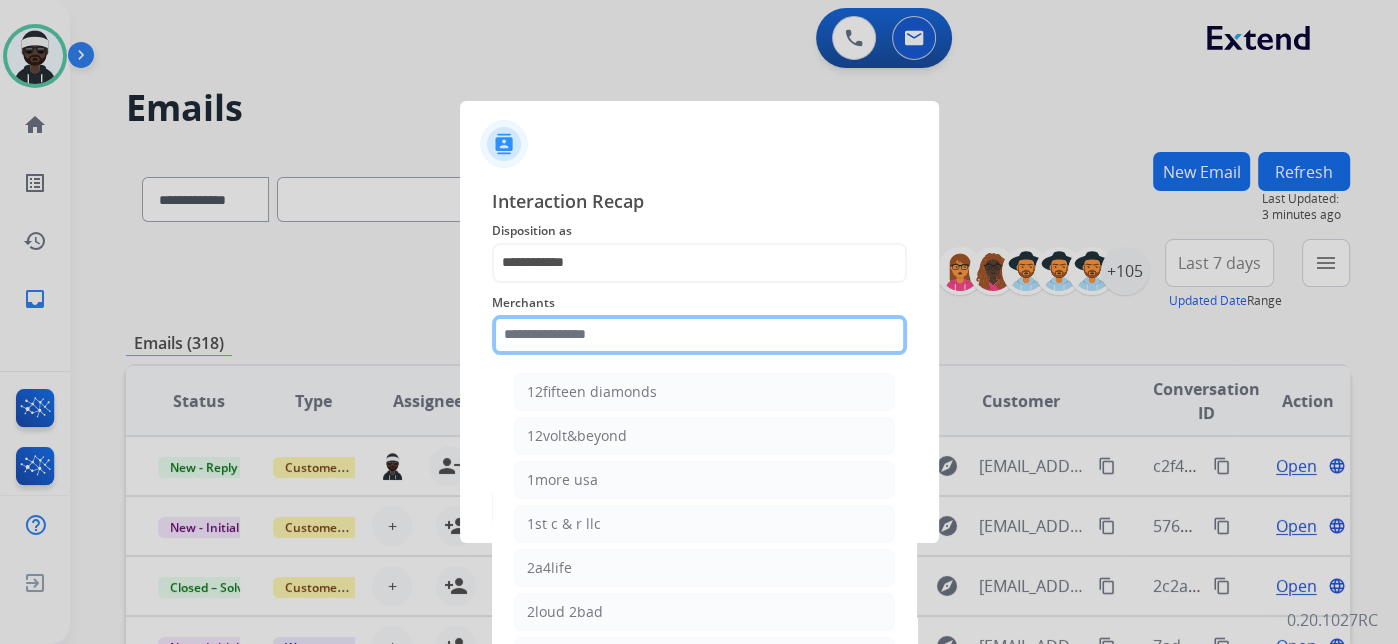 click 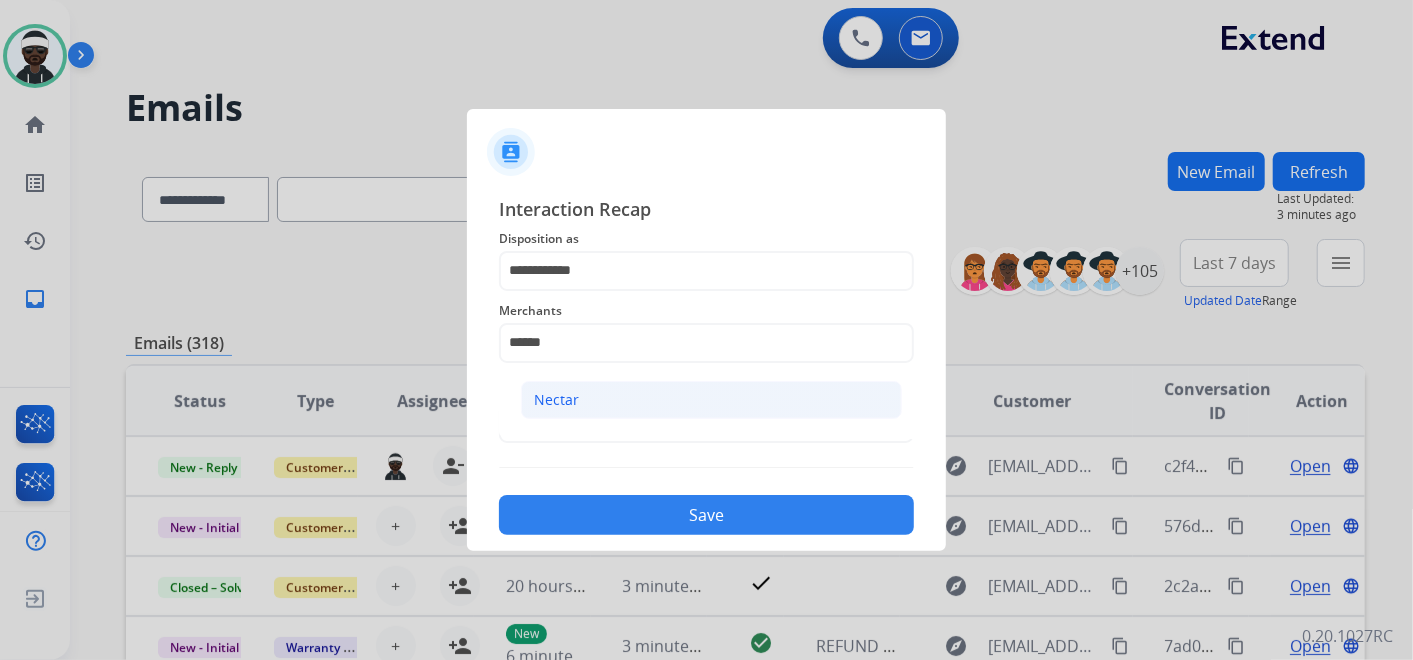 click on "Nectar" 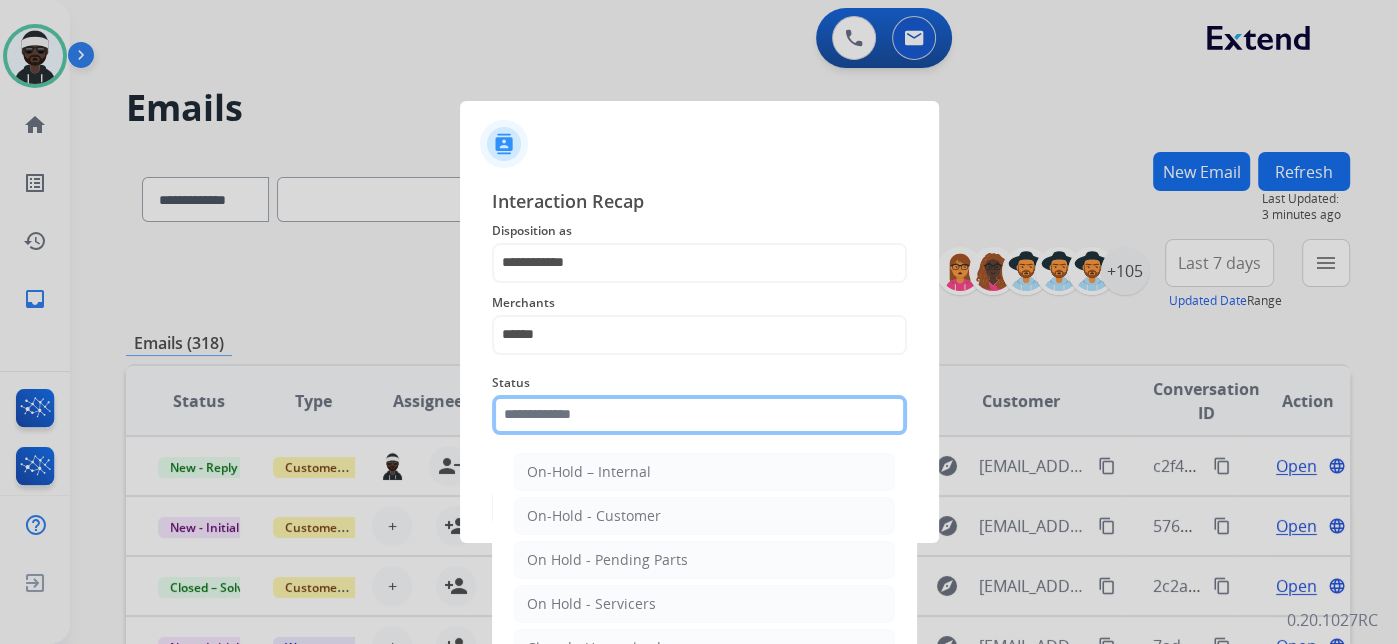 click 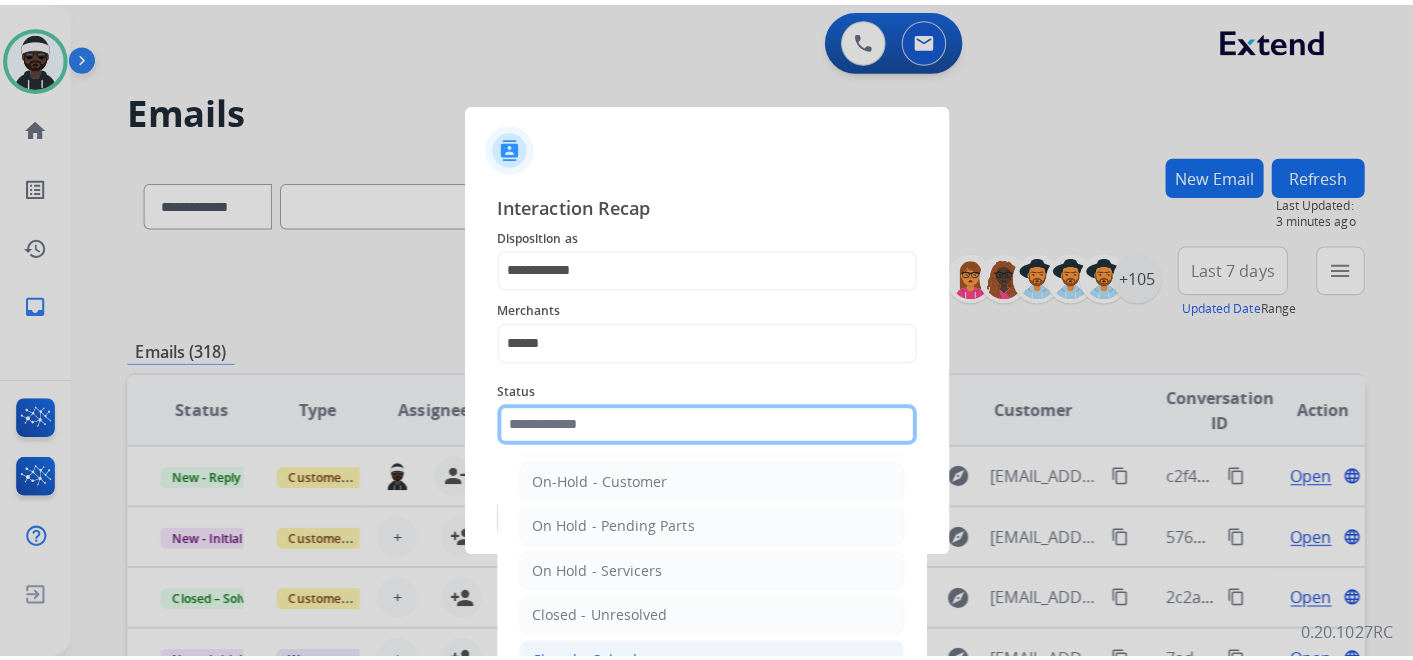 scroll, scrollTop: 111, scrollLeft: 0, axis: vertical 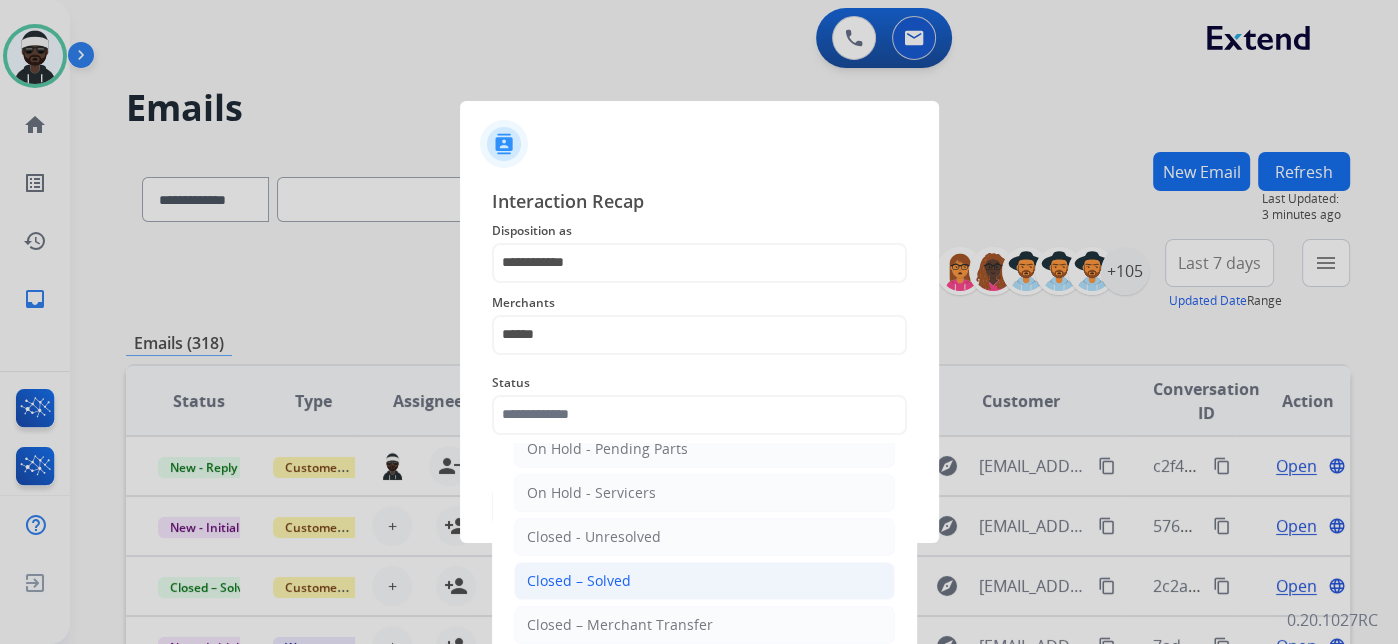 click on "Closed – Solved" 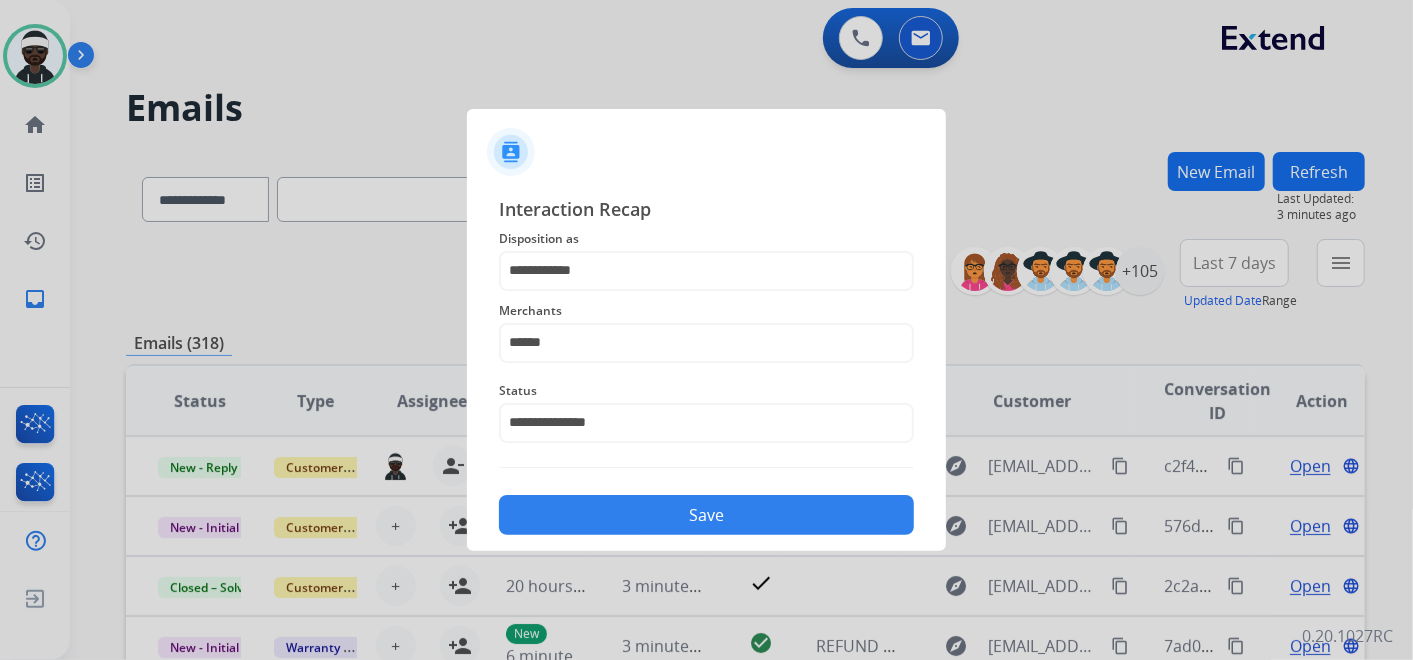 click on "Save" 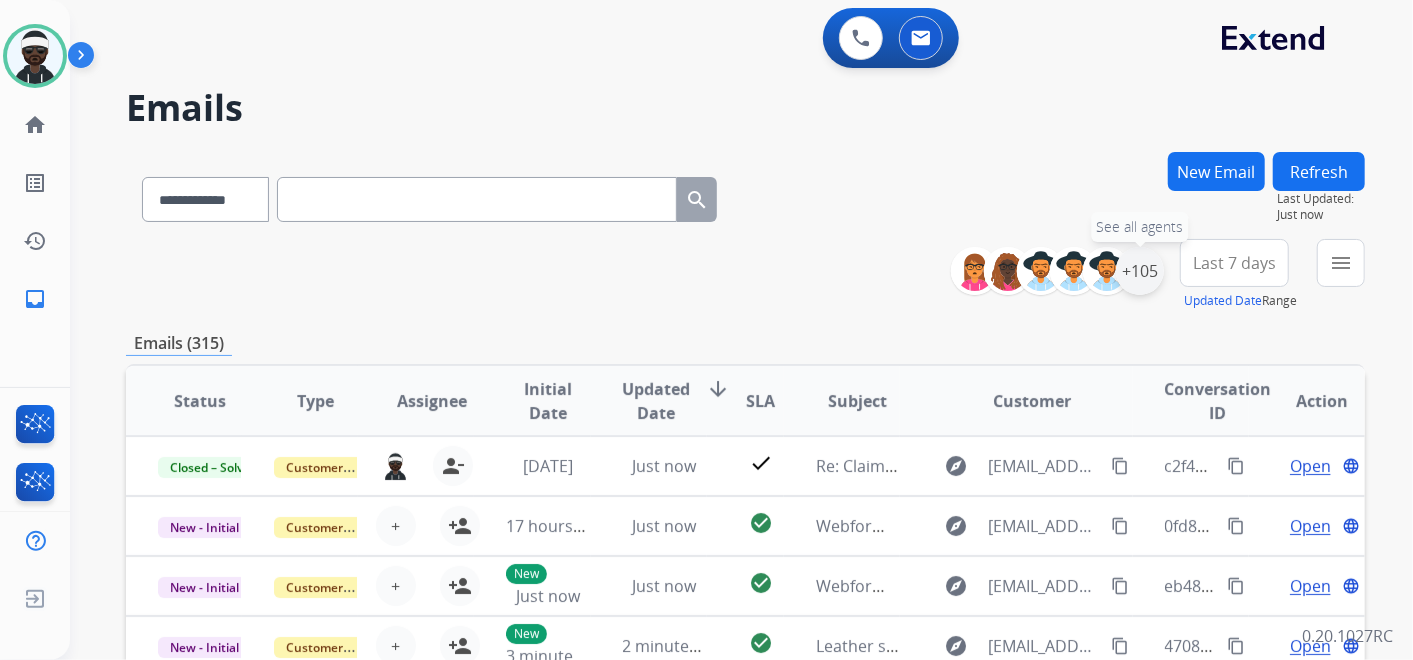 click on "+105" at bounding box center (1140, 271) 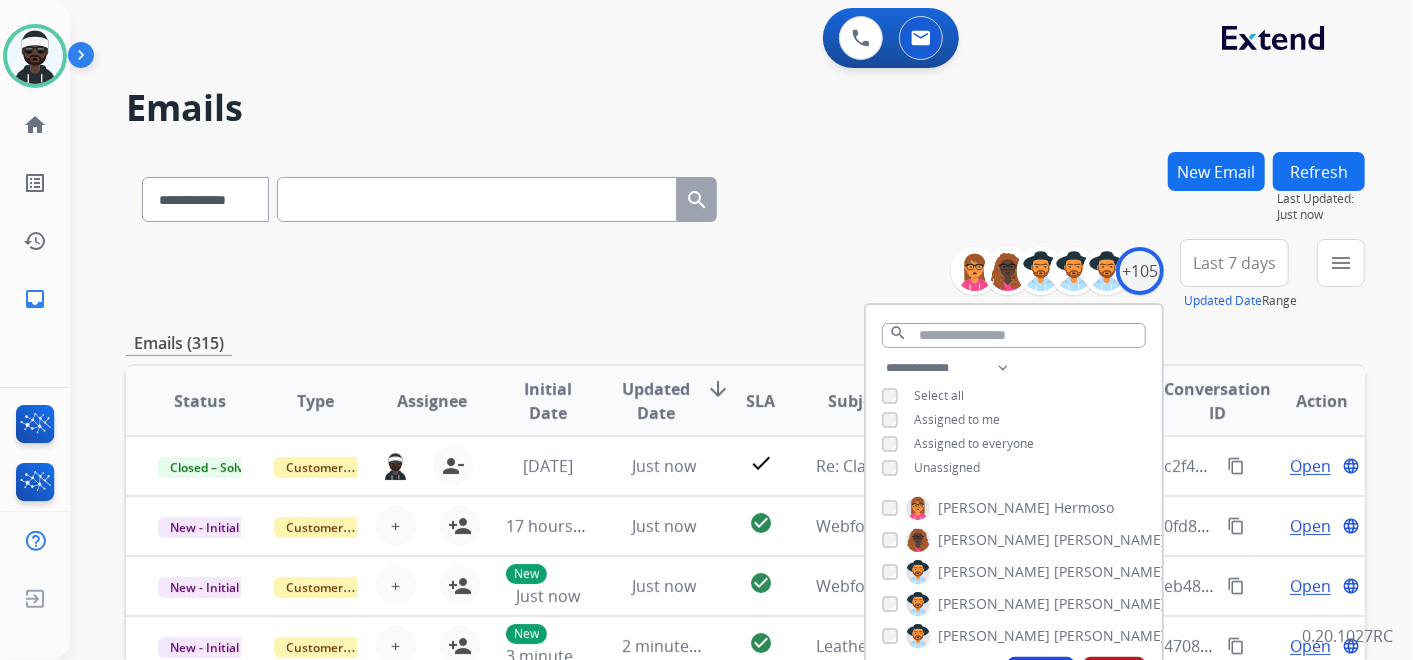 click on "Unassigned" at bounding box center (947, 467) 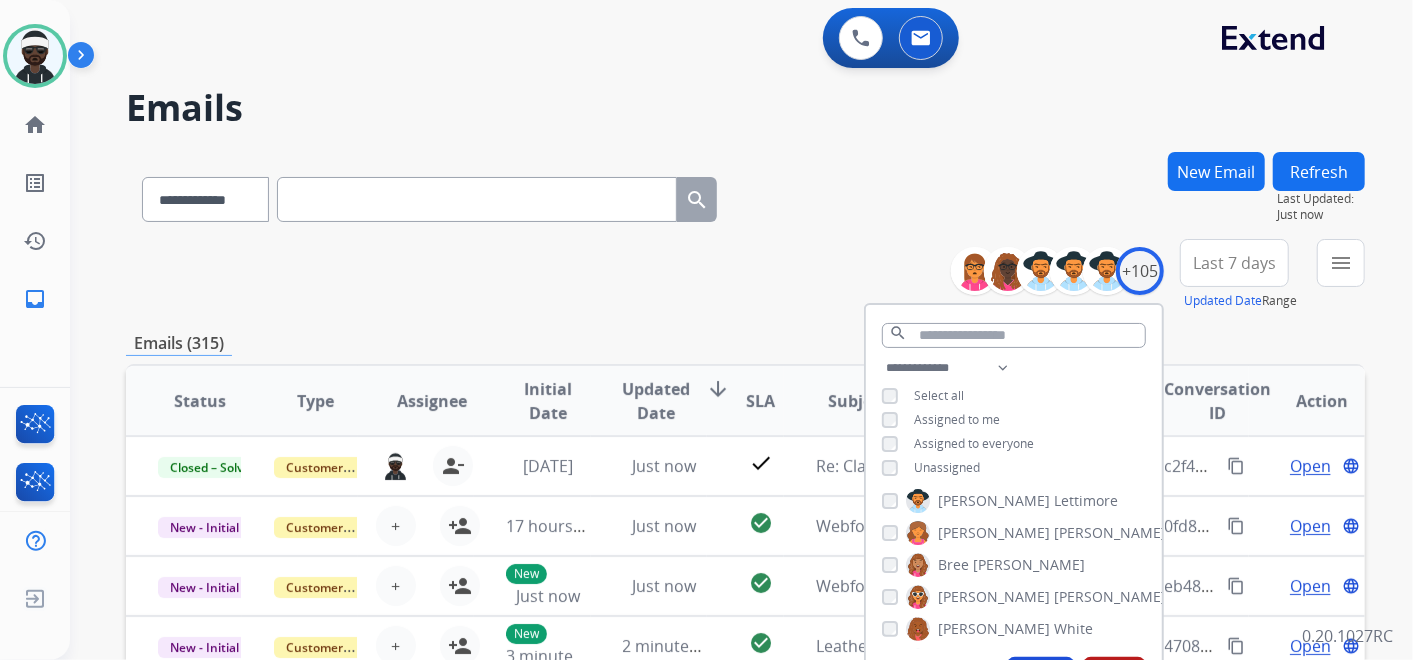 scroll, scrollTop: 444, scrollLeft: 0, axis: vertical 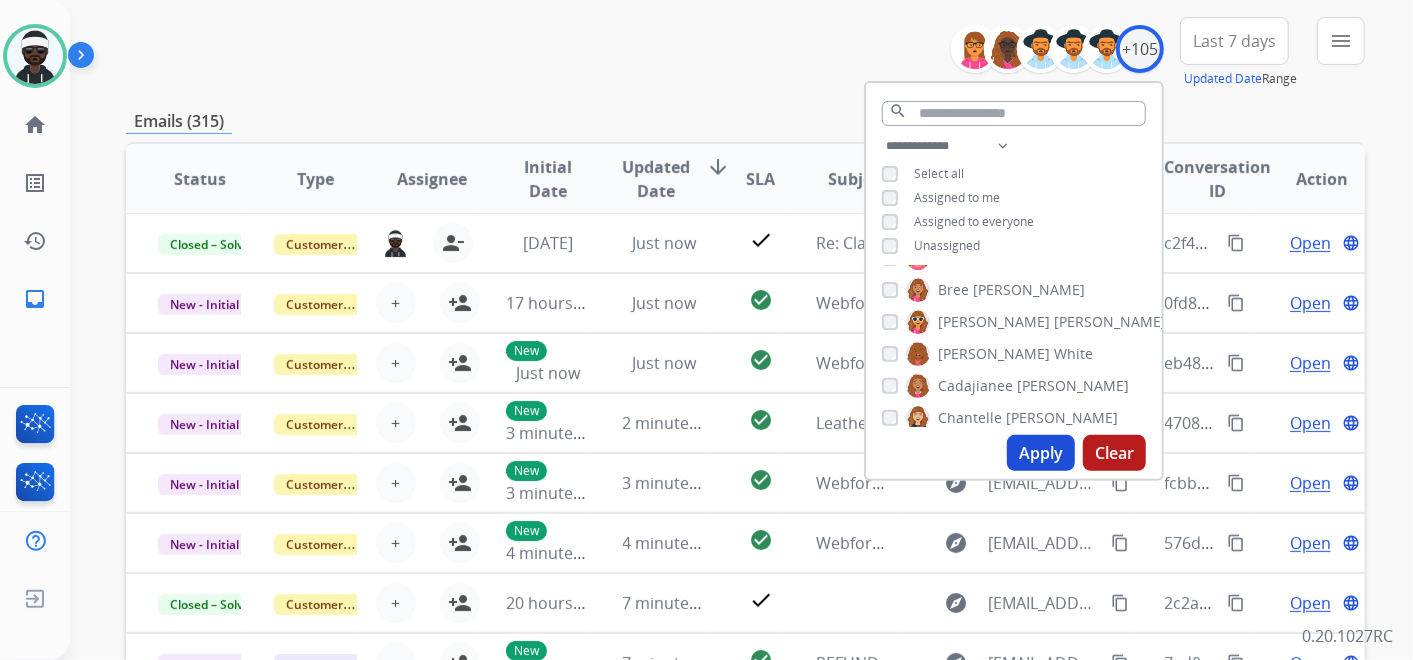 click on "Apply" at bounding box center [1041, 453] 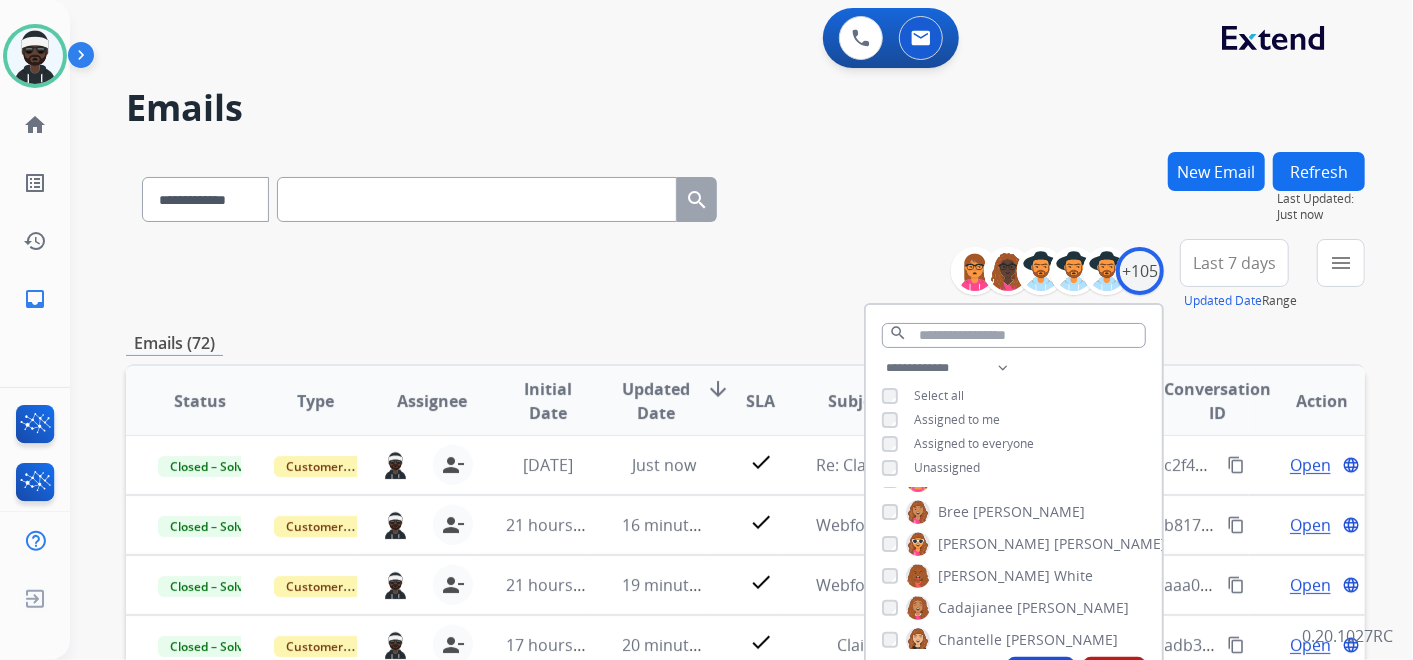 click on "**********" at bounding box center [745, 275] 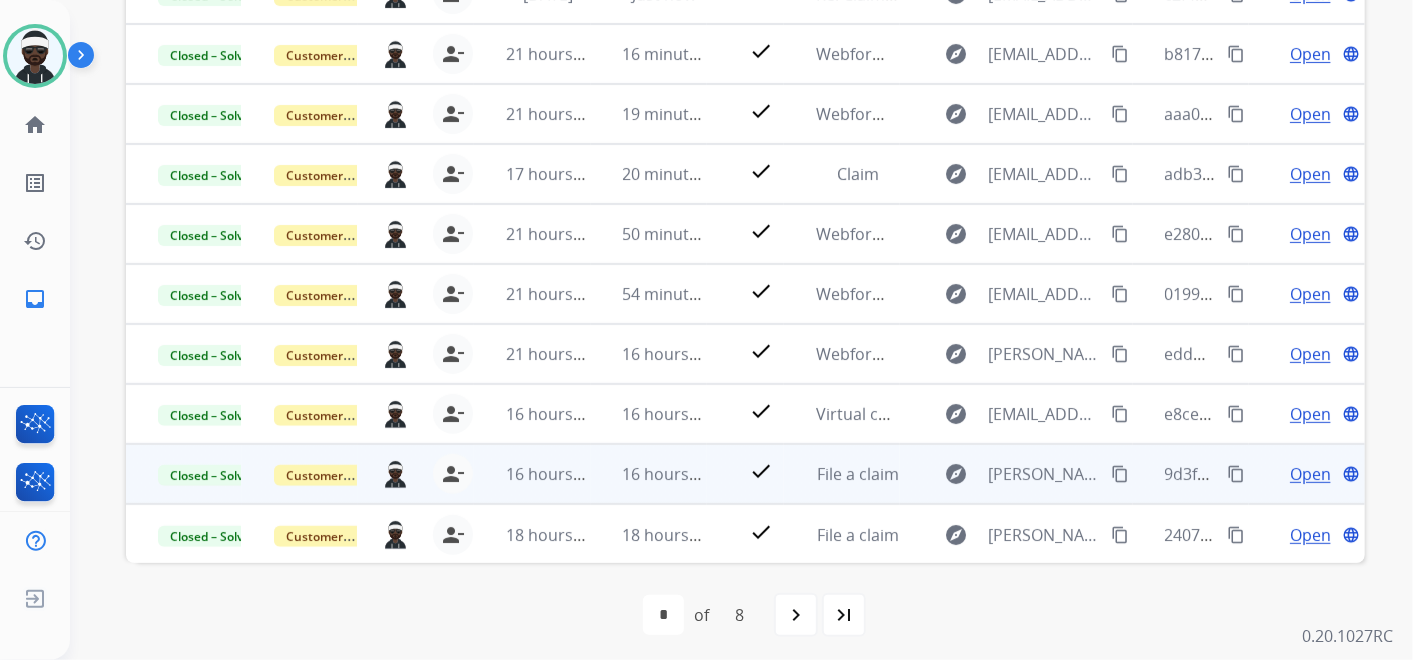 scroll, scrollTop: 477, scrollLeft: 0, axis: vertical 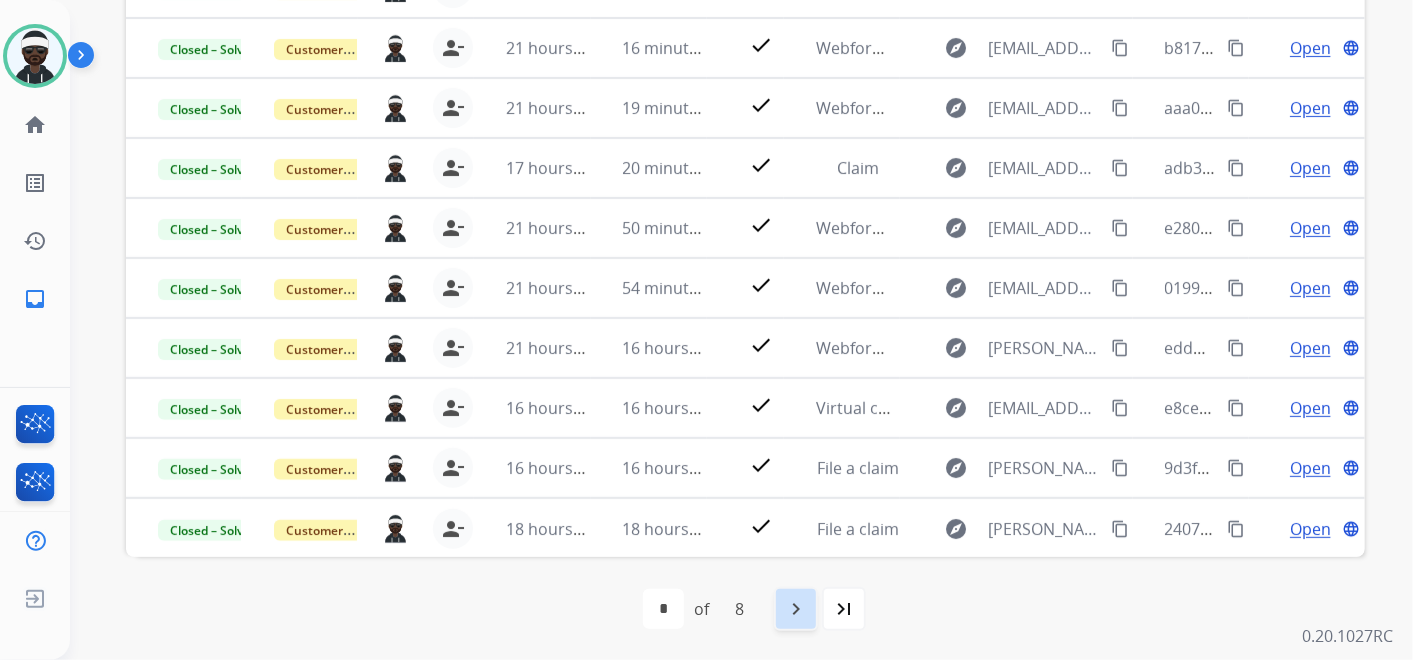 click on "navigate_next" at bounding box center (796, 609) 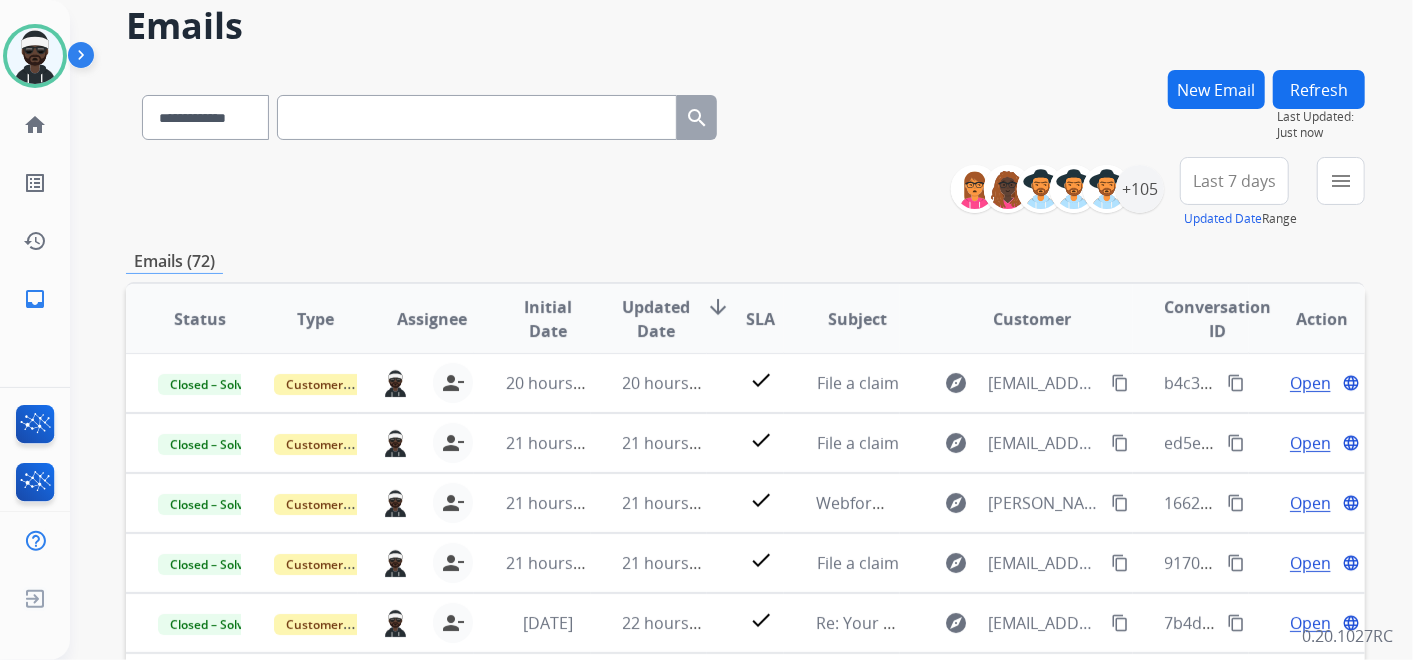 scroll, scrollTop: 477, scrollLeft: 0, axis: vertical 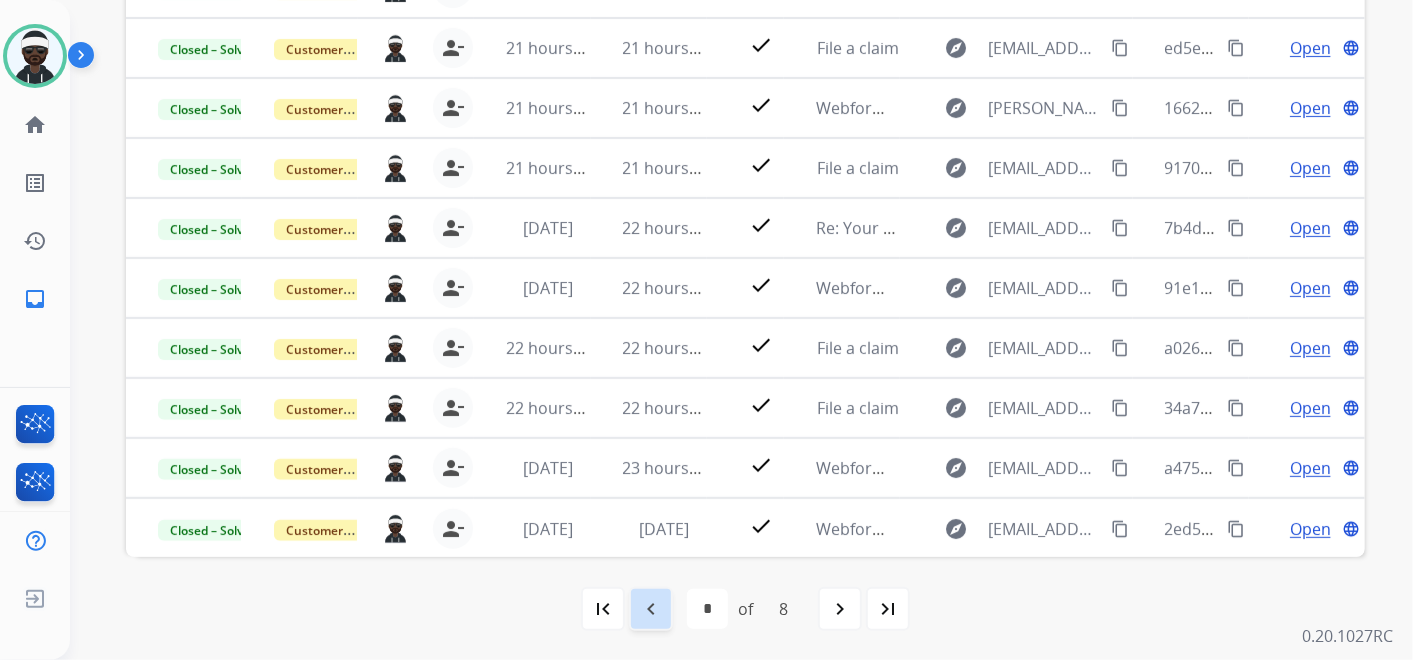 click on "navigate_before" at bounding box center [651, 609] 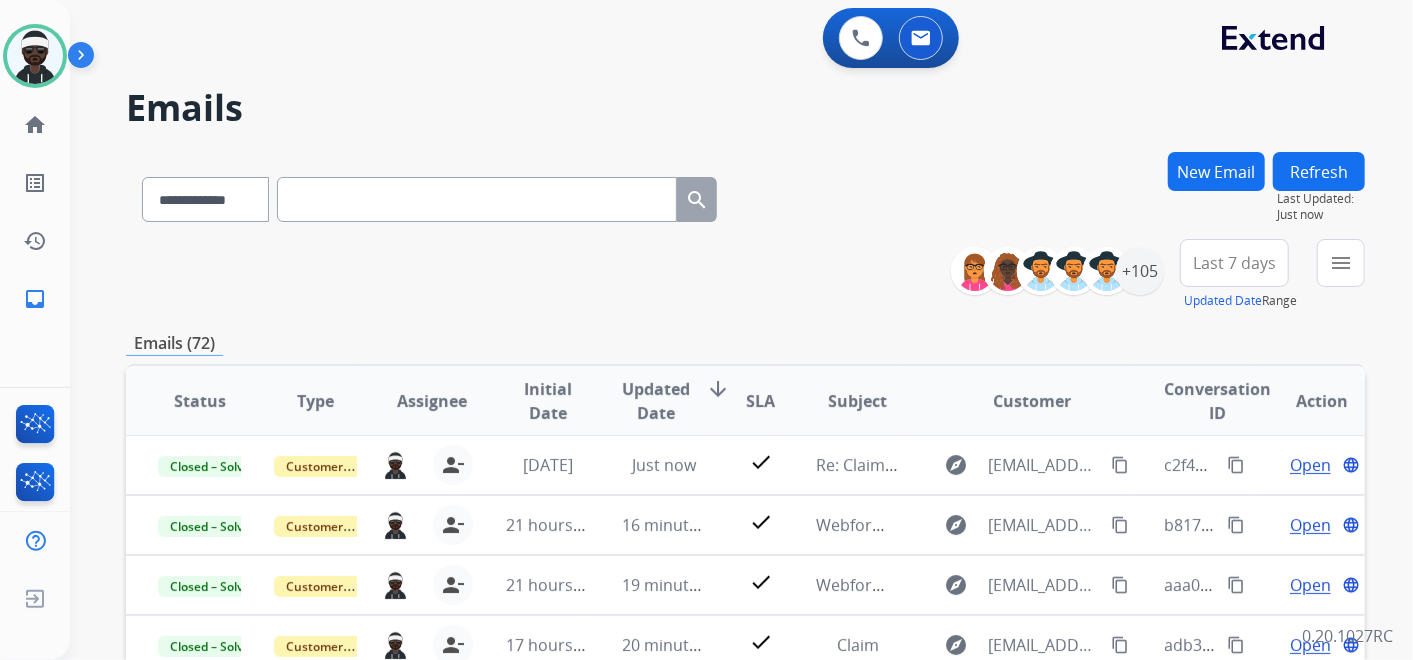 click at bounding box center [477, 199] 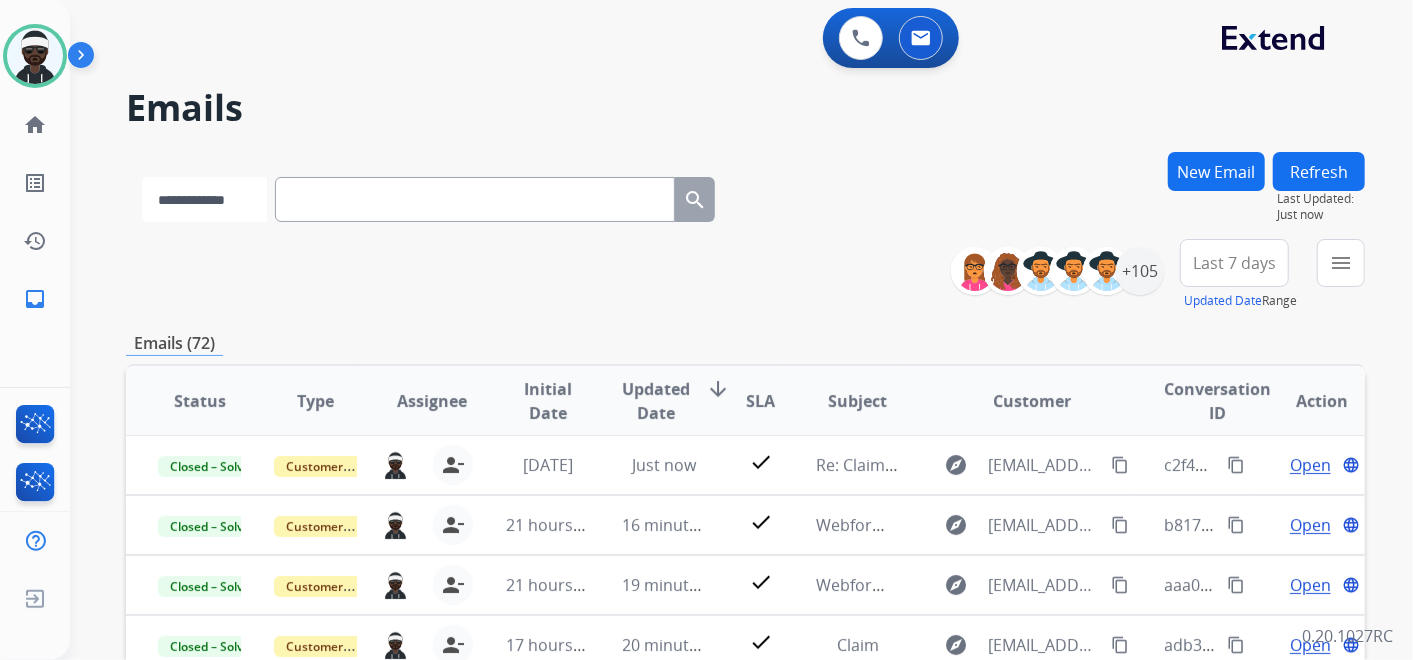 click on "**********" at bounding box center [204, 199] 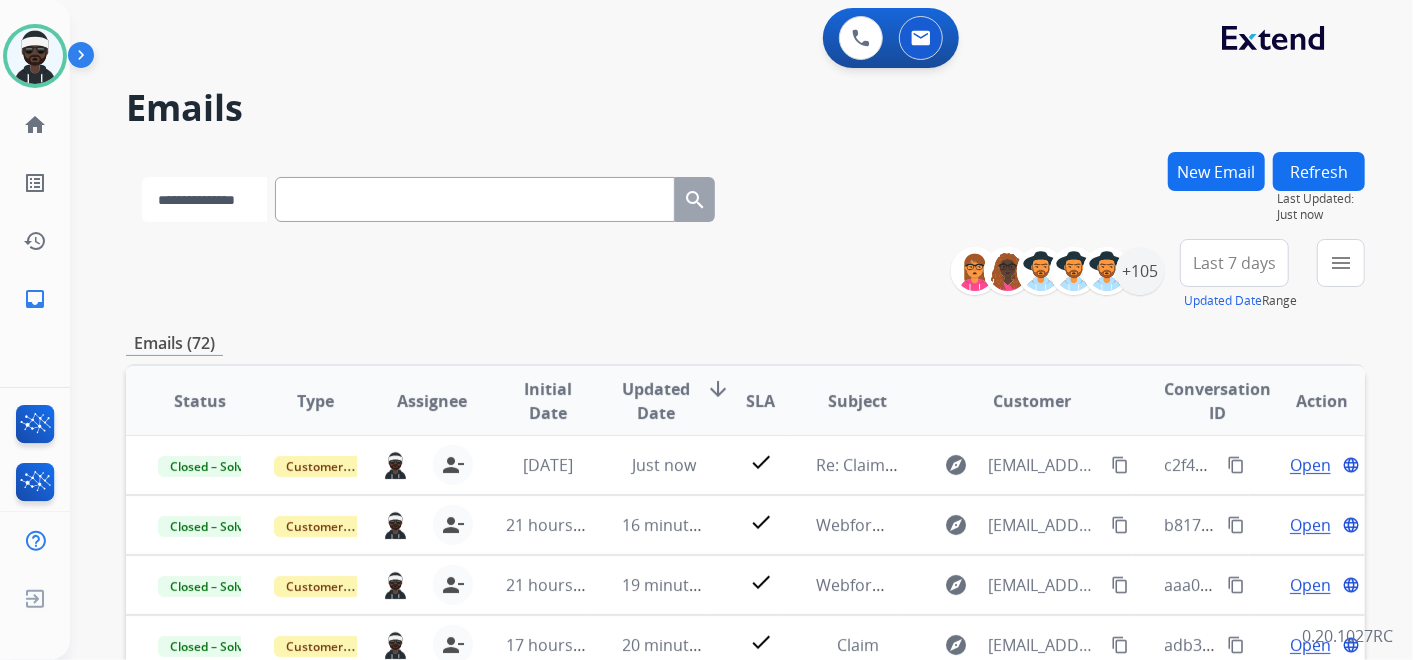 click on "**********" at bounding box center [204, 199] 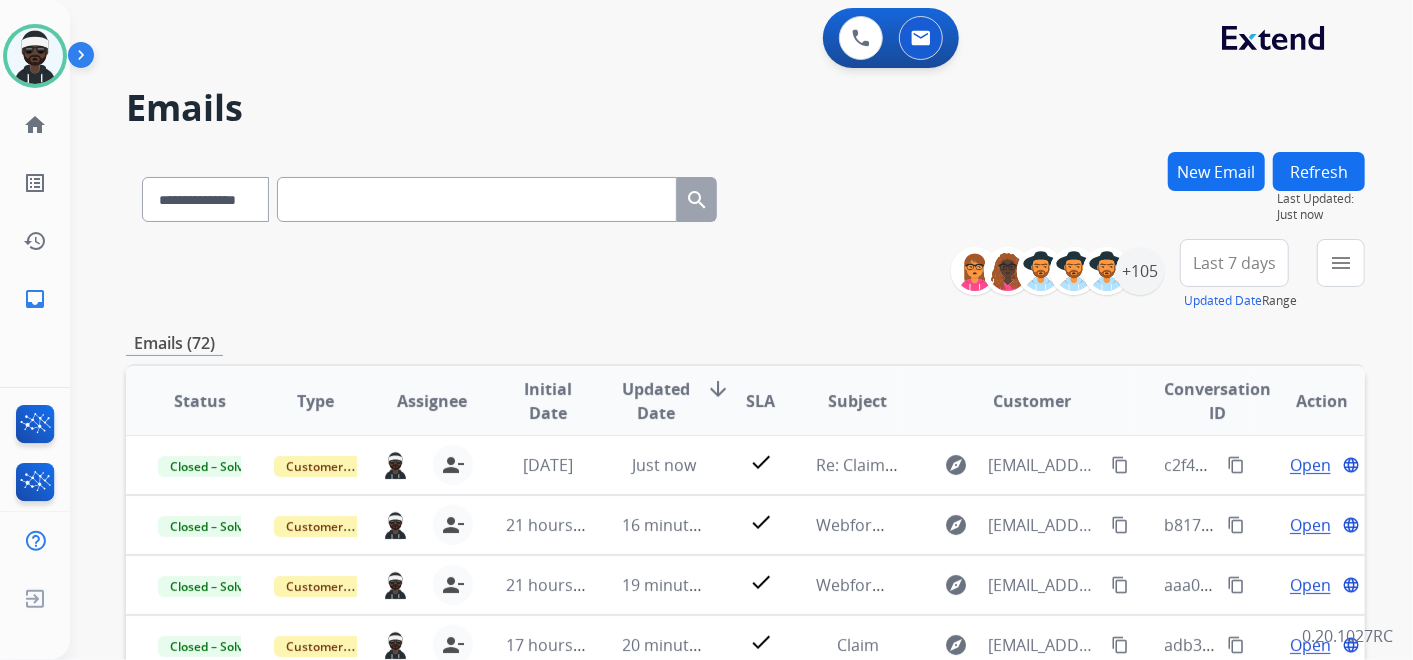 click at bounding box center [477, 199] 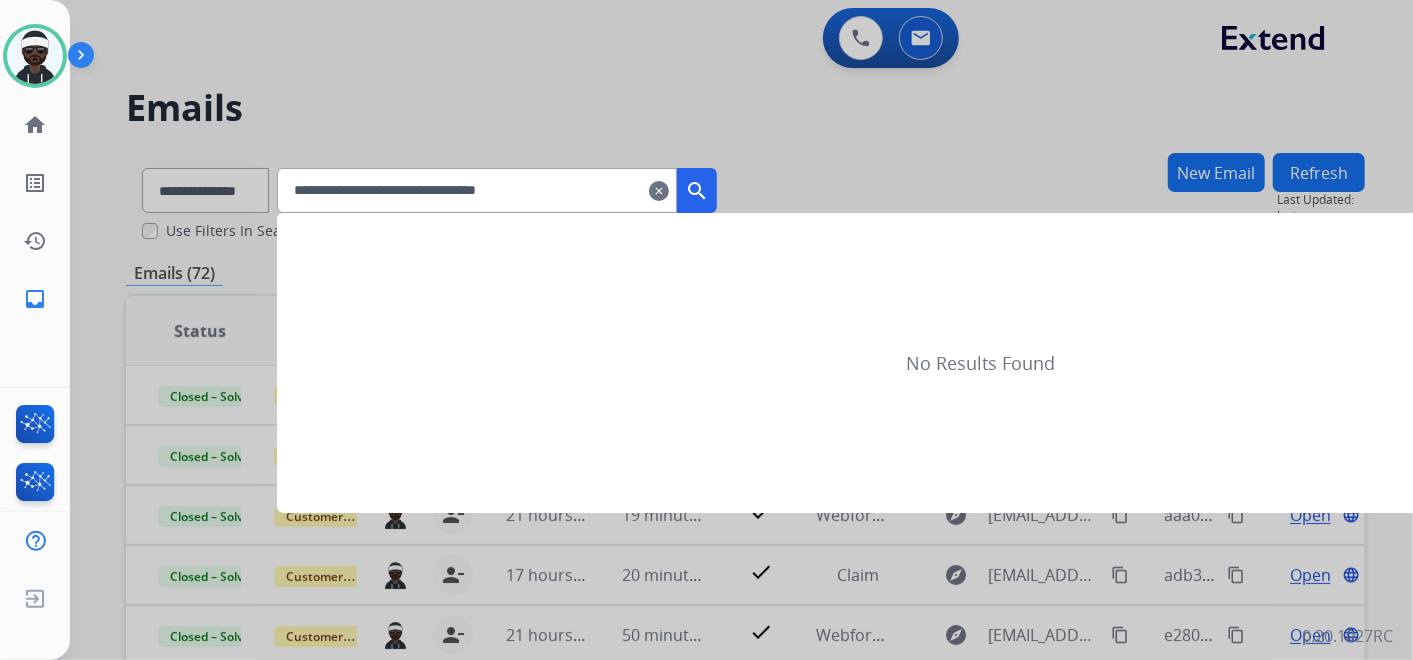 type on "**********" 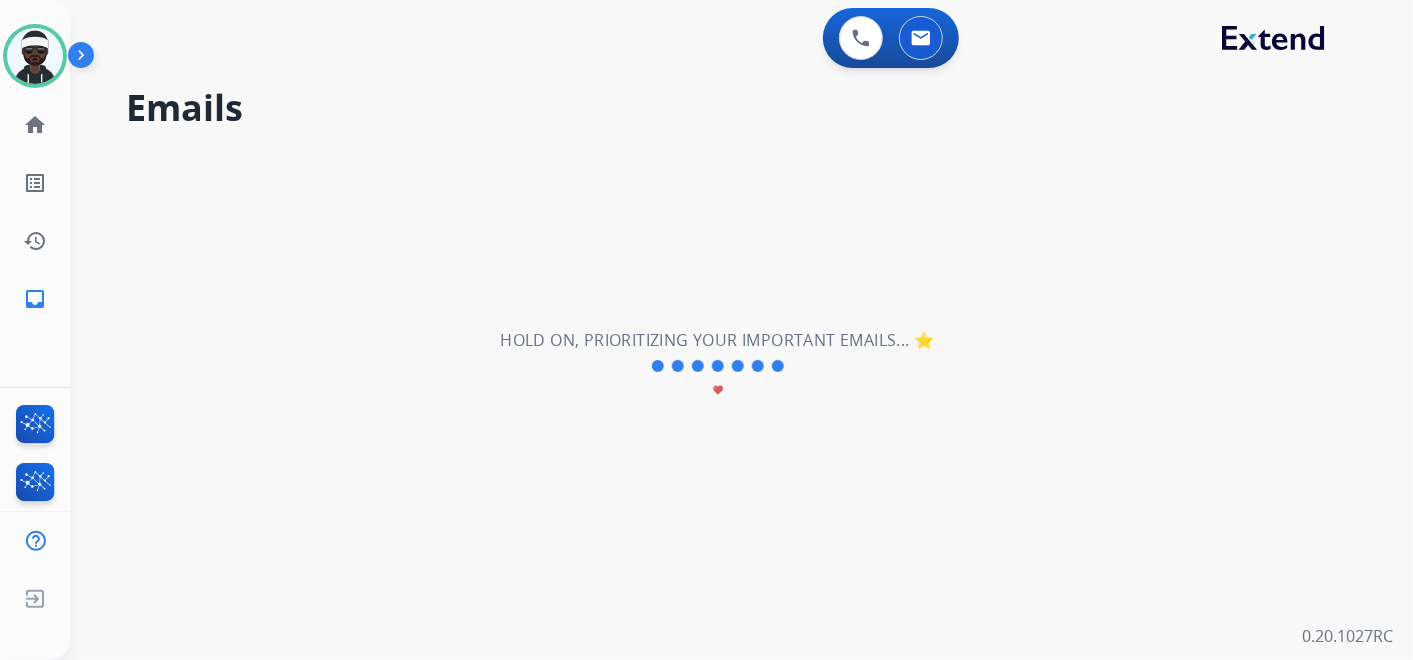 scroll, scrollTop: 0, scrollLeft: 0, axis: both 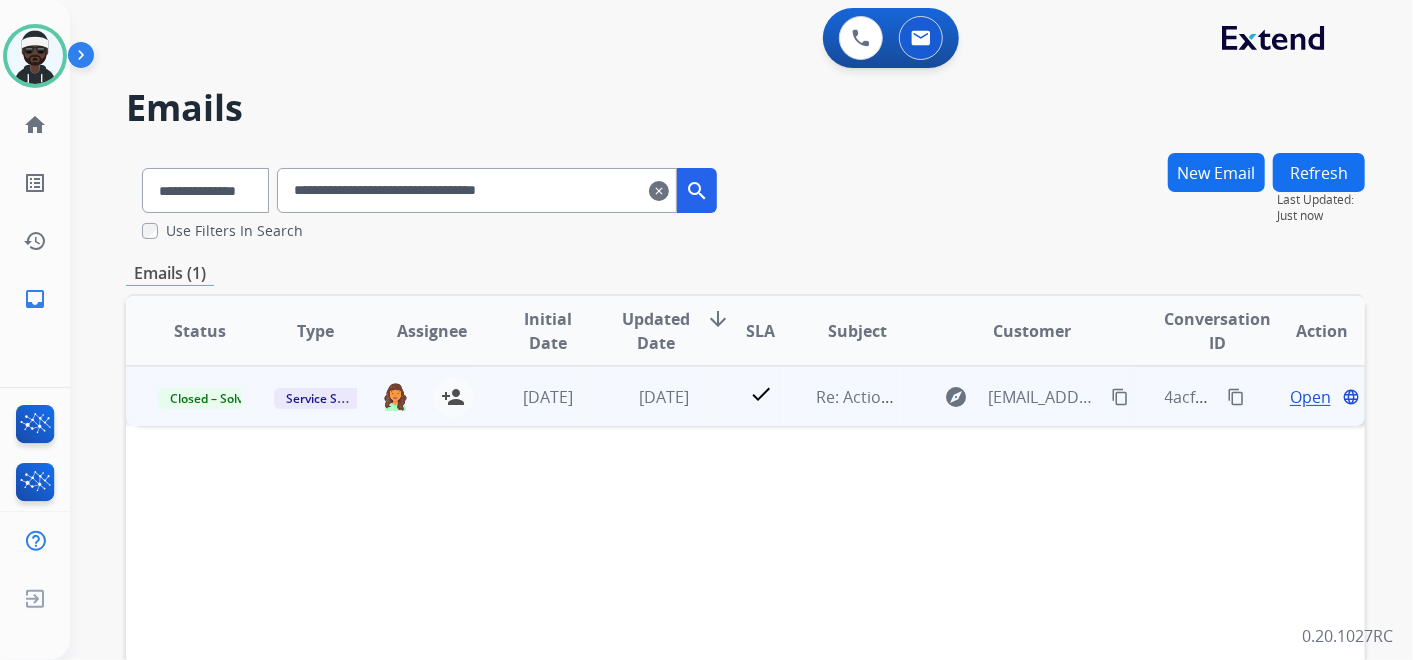 click on "Open" at bounding box center (1310, 397) 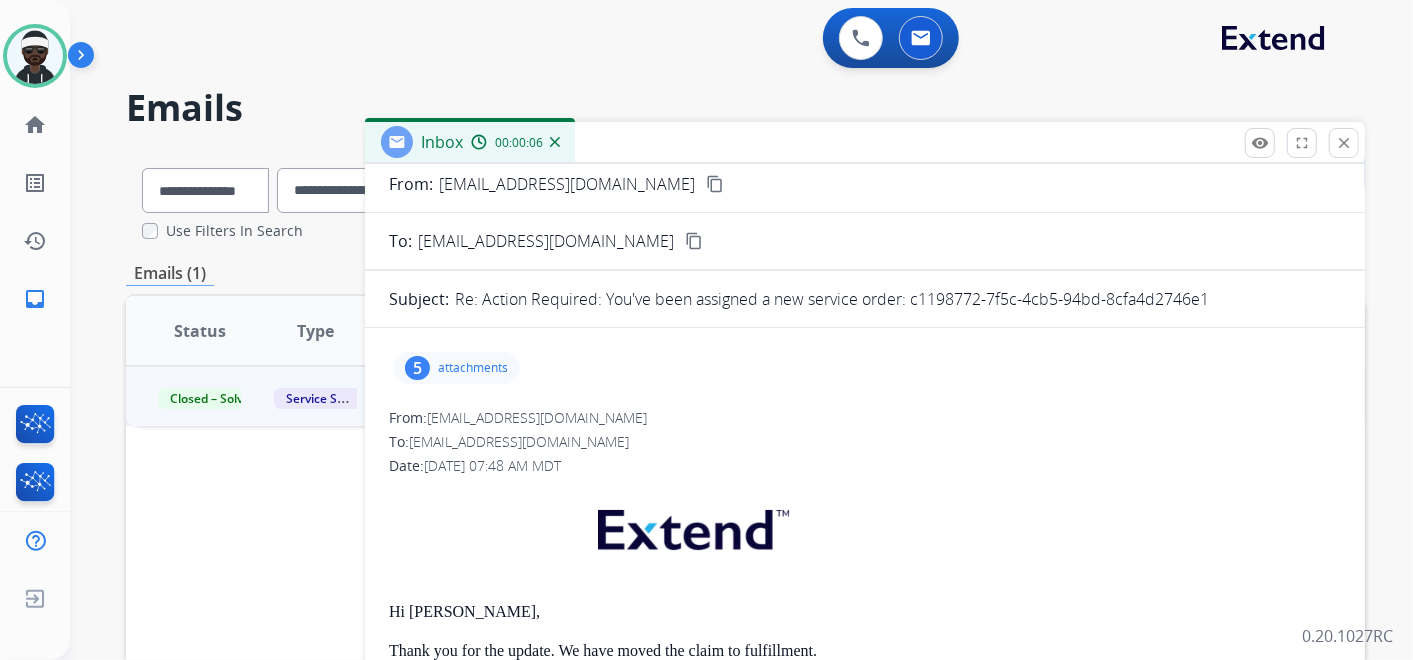 scroll, scrollTop: 0, scrollLeft: 0, axis: both 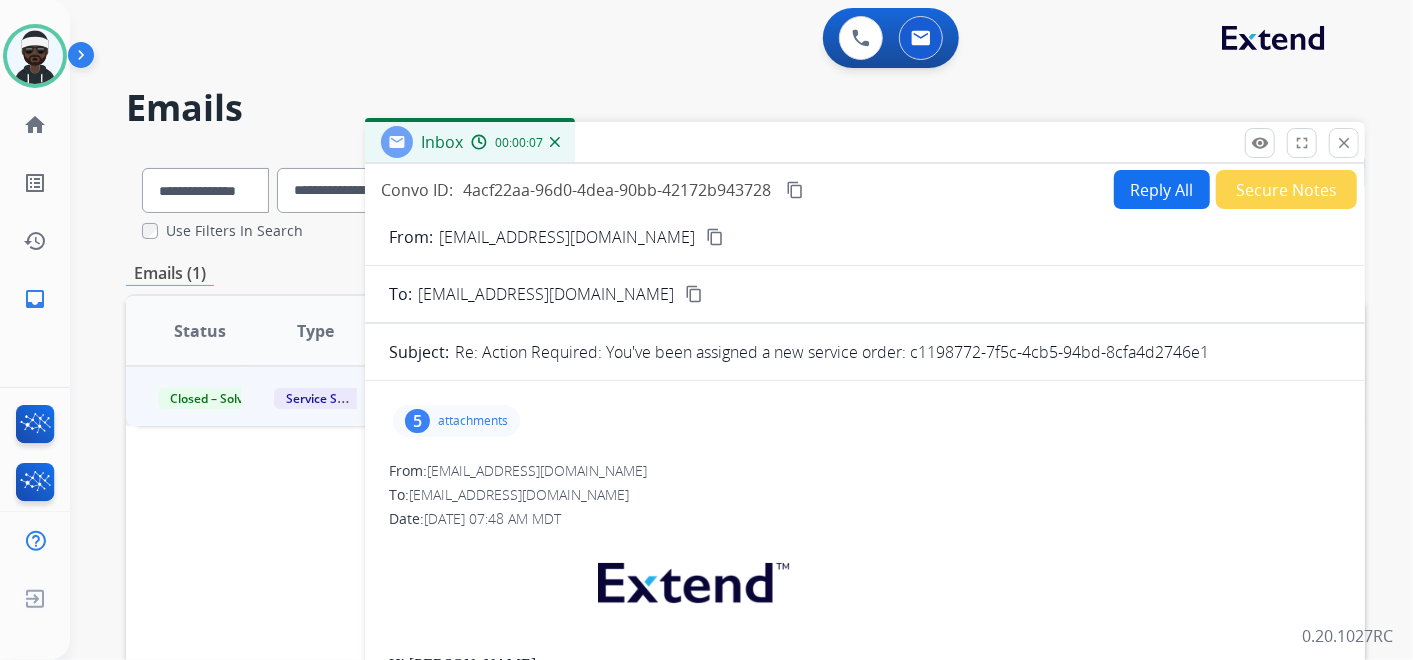click on "5 attachments" at bounding box center (456, 421) 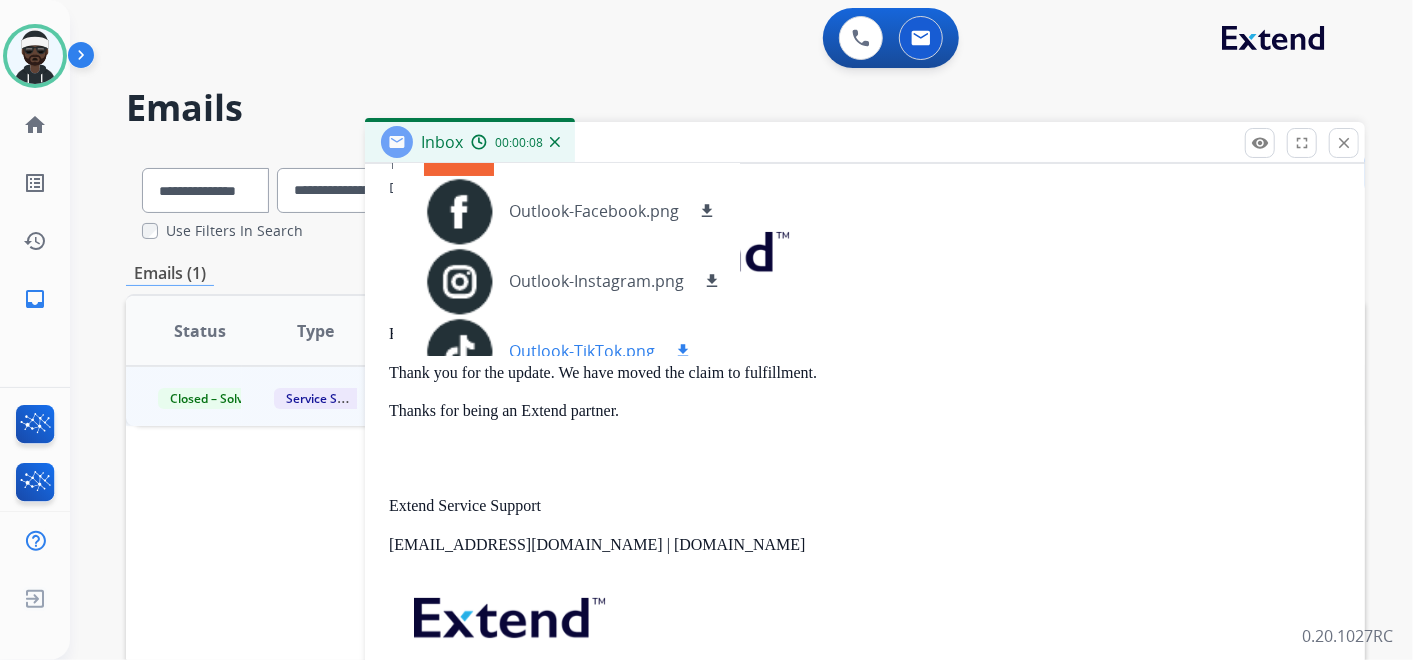 scroll, scrollTop: 333, scrollLeft: 0, axis: vertical 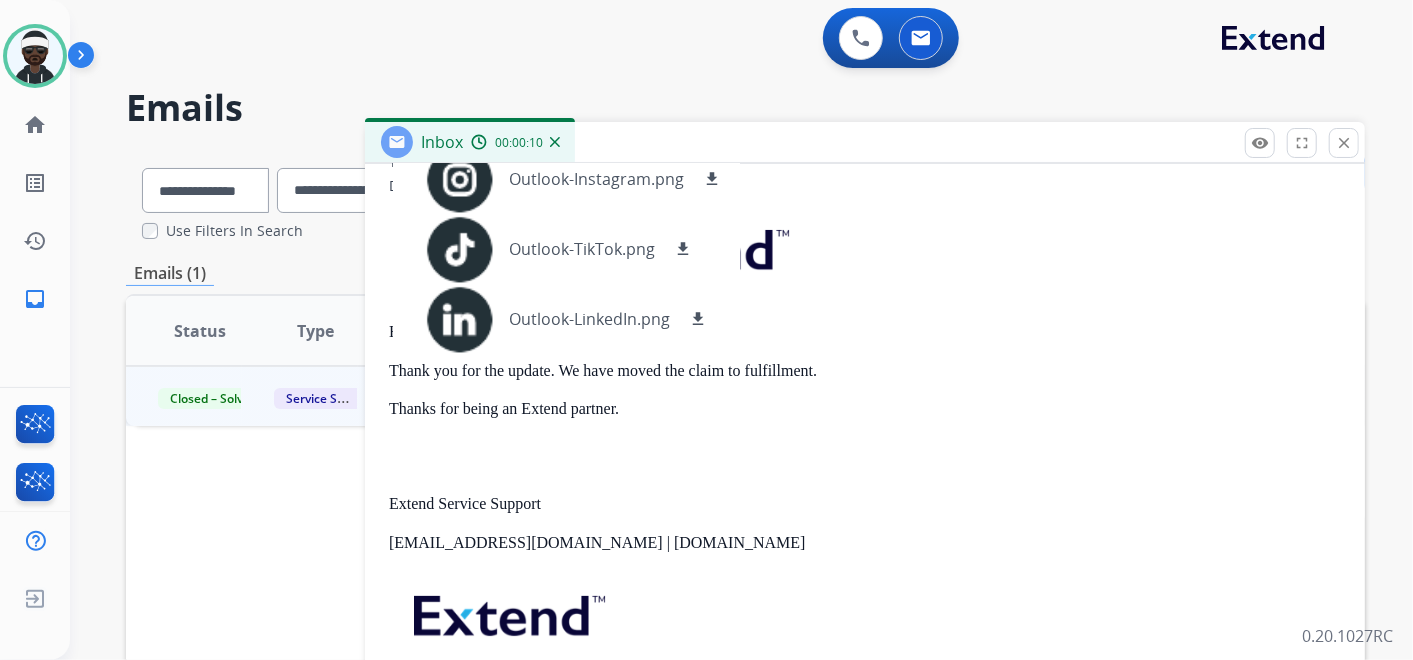 click on "Hi Tina, Thank you for the update. We have moved the claim to fulfillment. Thanks for being an Extend partner. Extend Service Support servicesupport@extend.com | www.extend.com If you have any questions or need further assistance, reply to this email or give us a call at (877) 248-7707 Monday-Friday 9:00AM - 8:00PM EST or Saturdays and Sundays 9:00AM - 2:00PM EST." at bounding box center [865, 482] 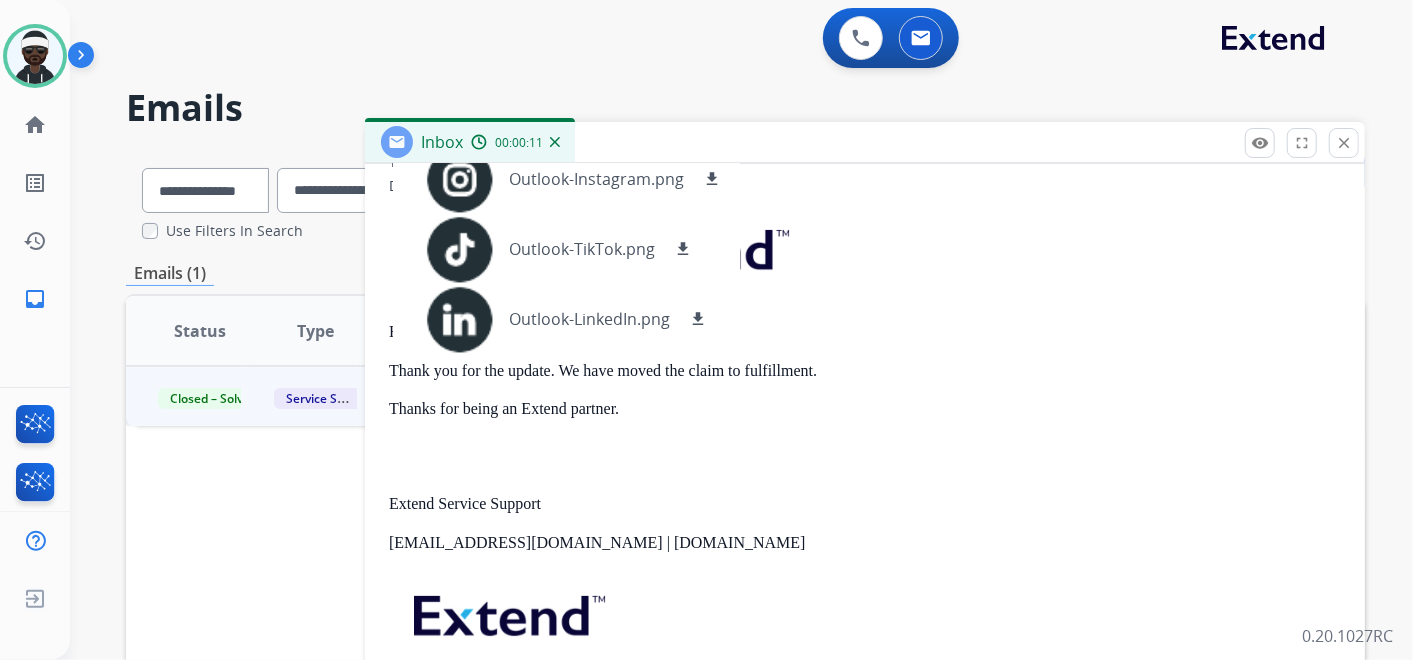 drag, startPoint x: 850, startPoint y: 412, endPoint x: 932, endPoint y: 339, distance: 109.786156 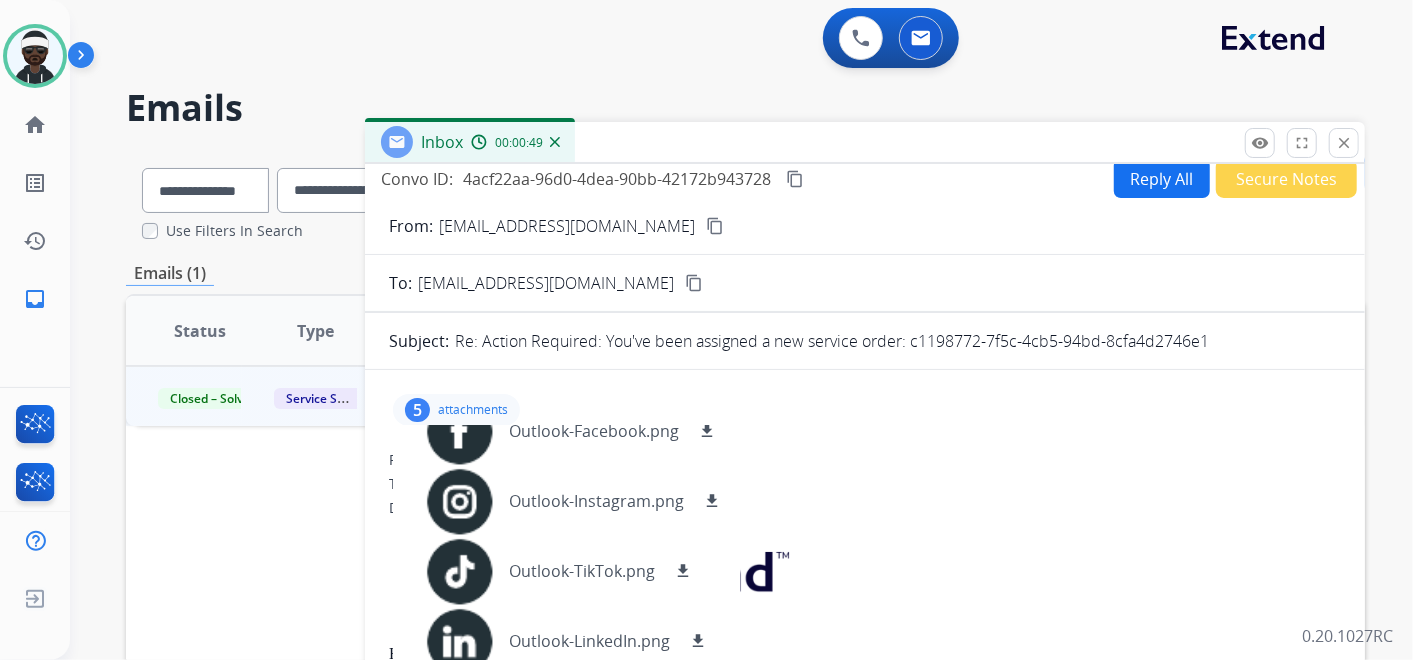 scroll, scrollTop: 0, scrollLeft: 0, axis: both 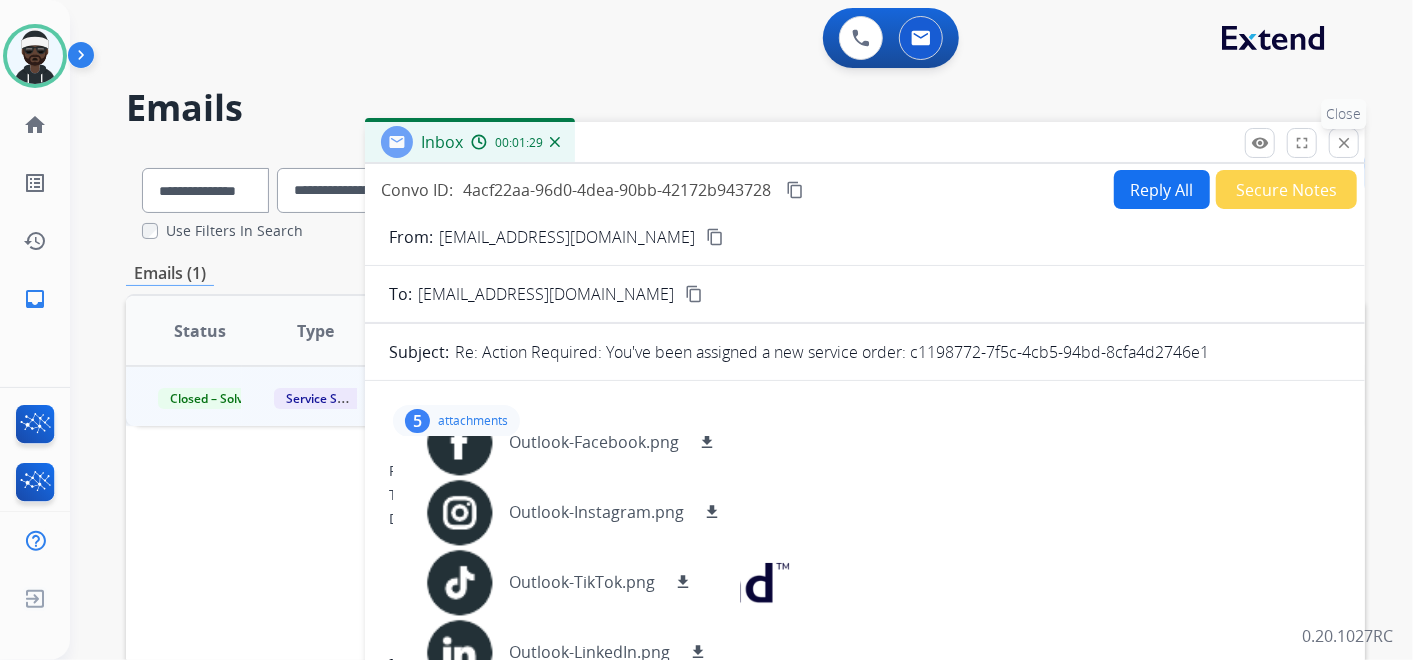 click on "close Close" at bounding box center [1344, 143] 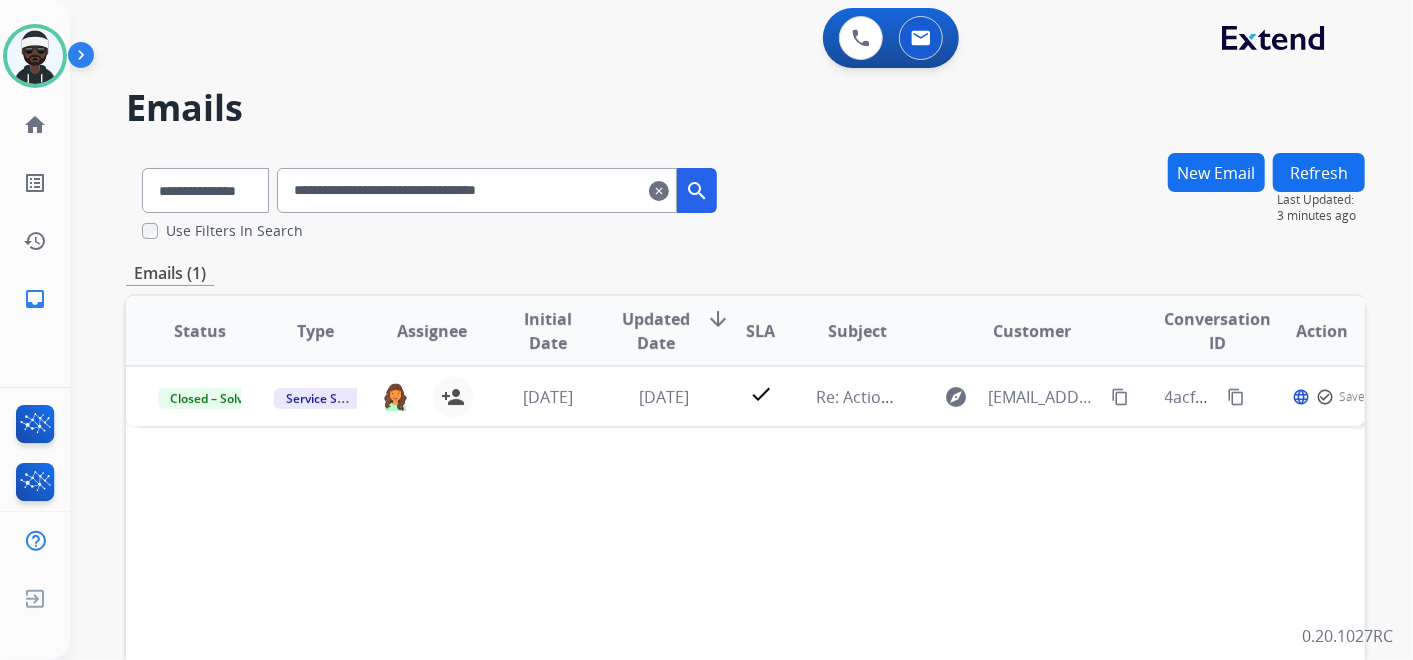 click on "**********" at bounding box center (477, 190) 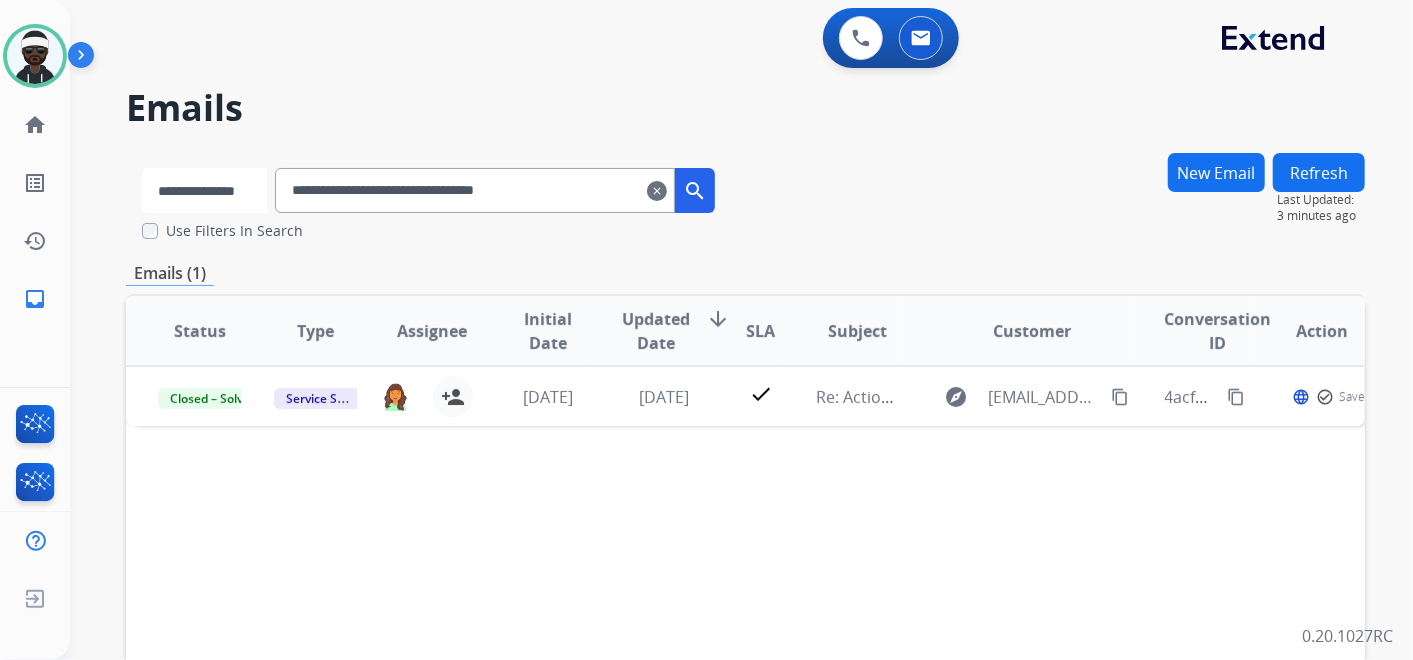 click on "**********" at bounding box center [204, 190] 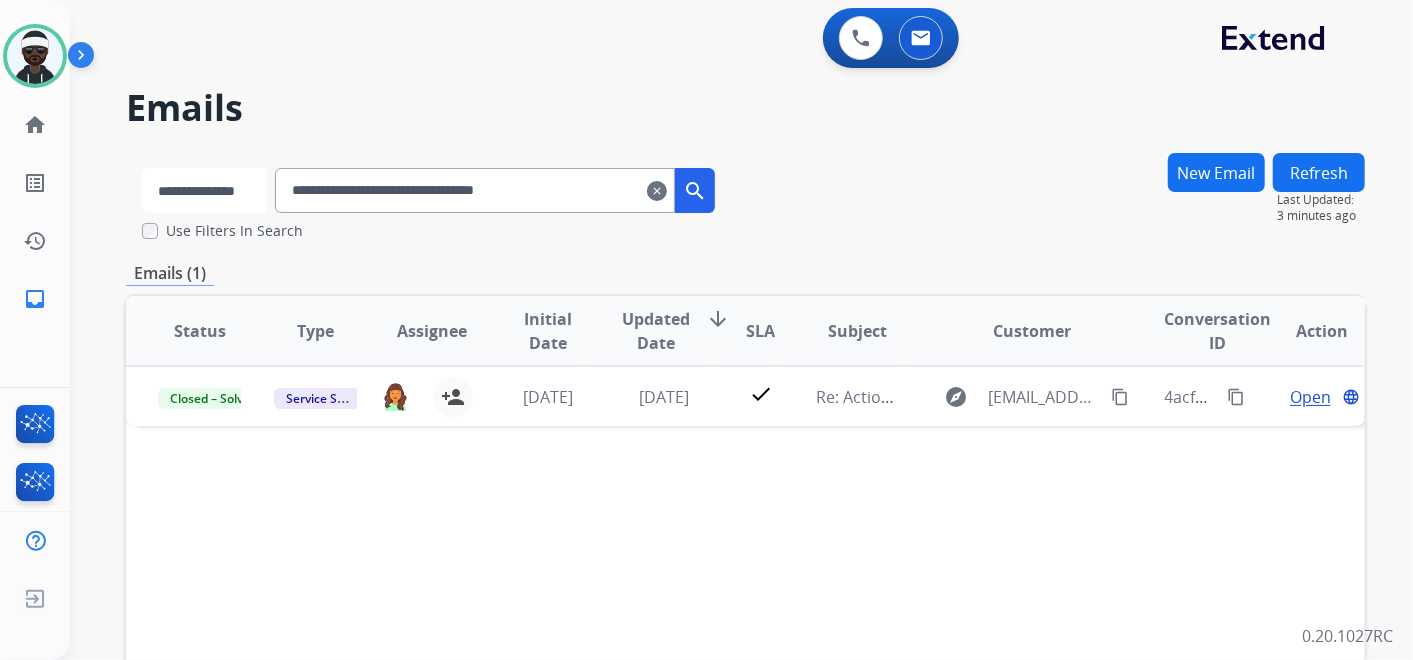 select on "**********" 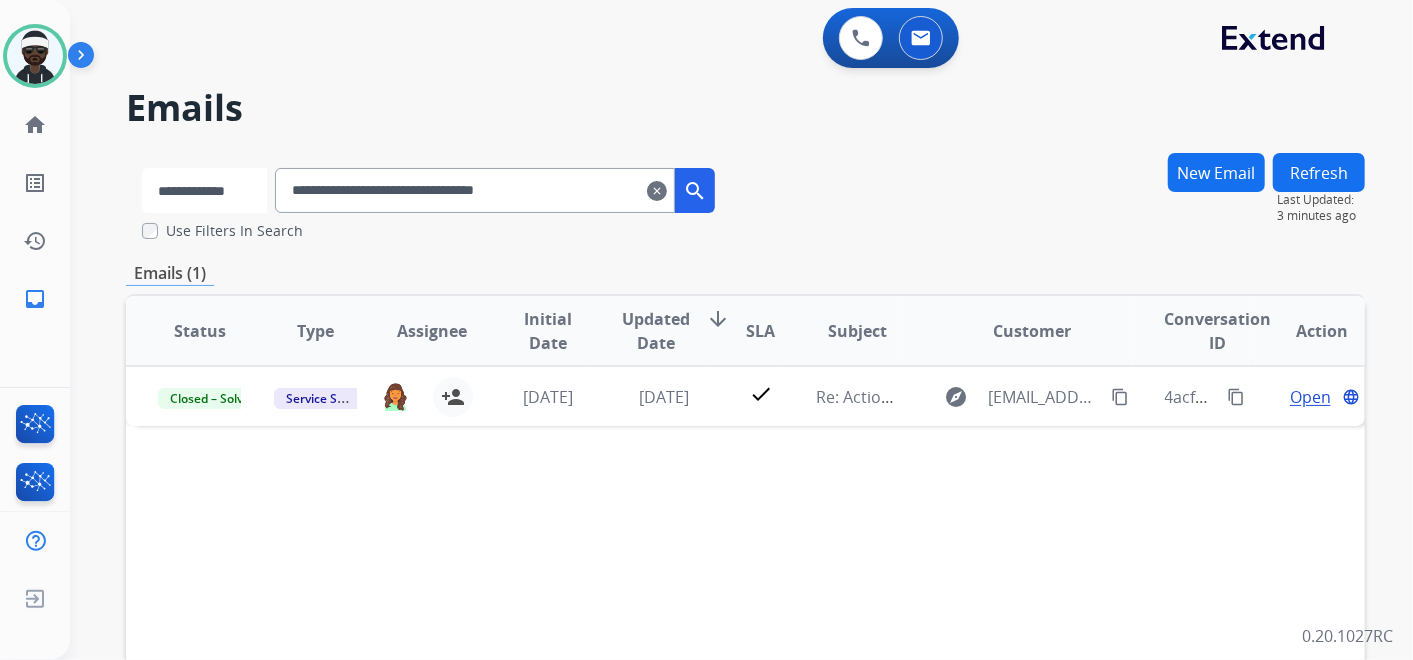 click on "**********" at bounding box center (204, 190) 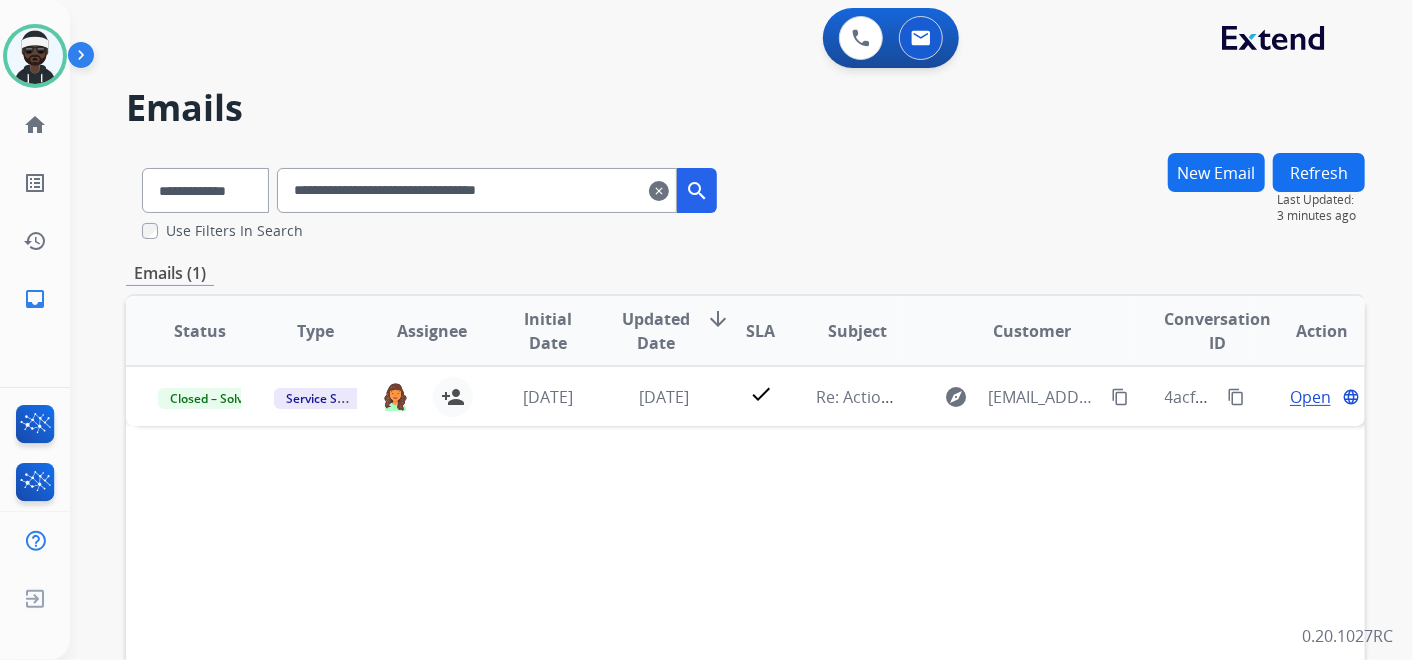 paste 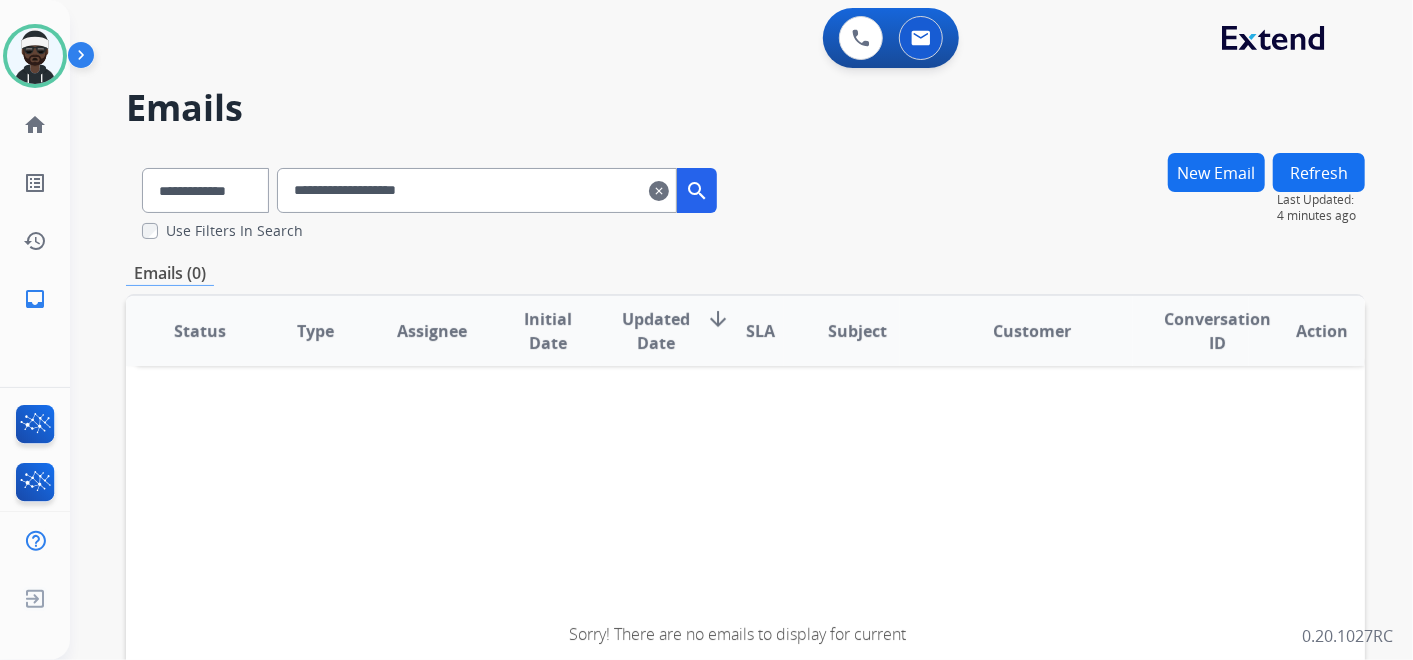 drag, startPoint x: 525, startPoint y: 191, endPoint x: 293, endPoint y: 188, distance: 232.0194 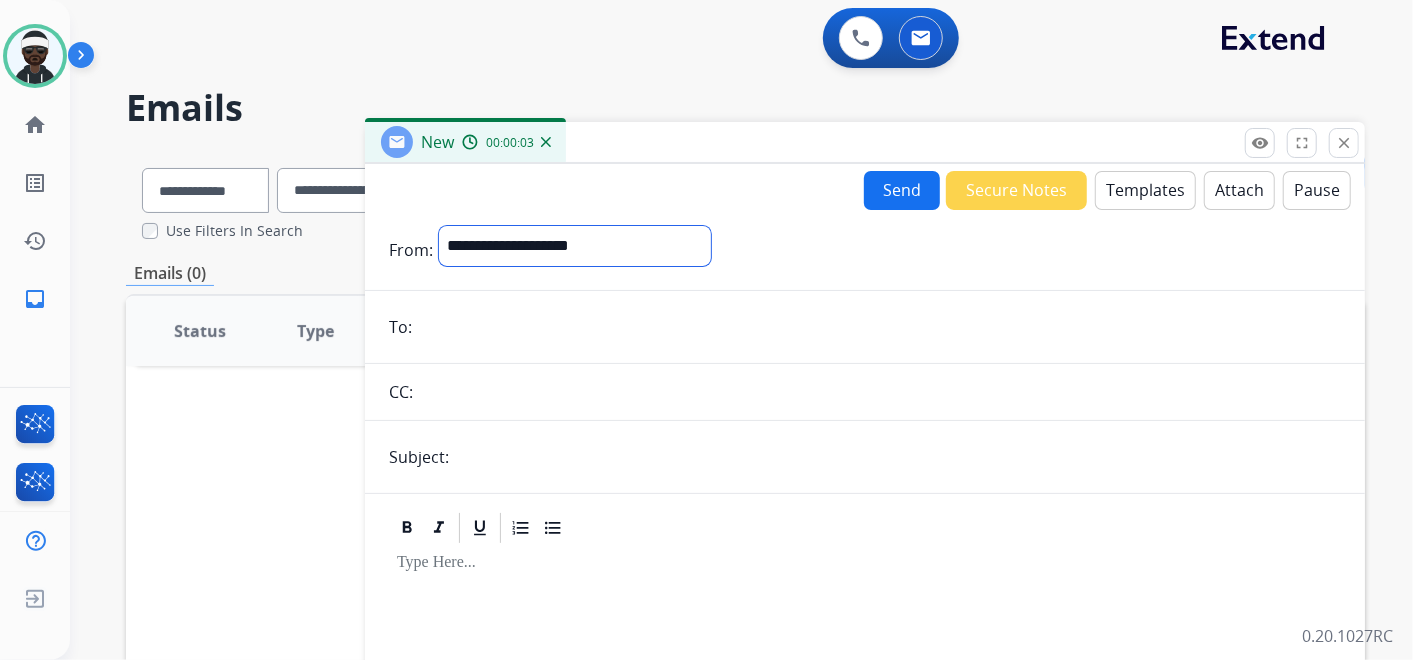 click on "**********" at bounding box center [575, 246] 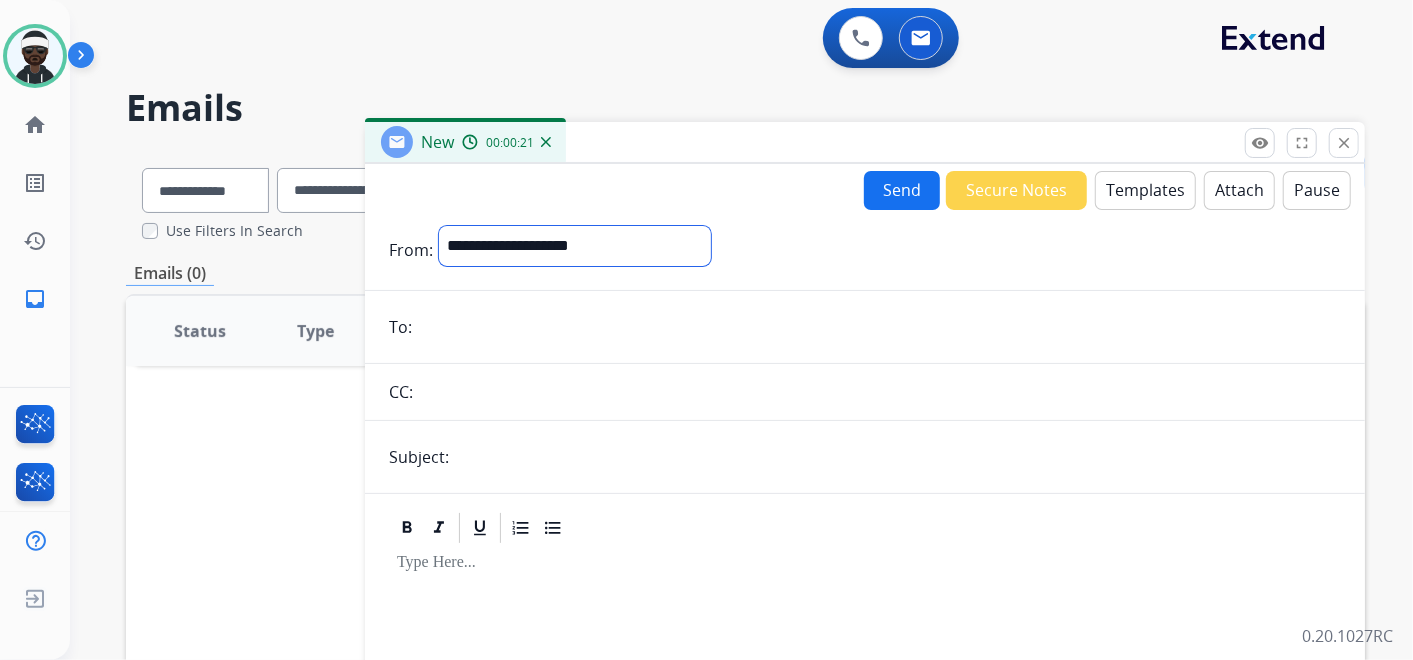 select on "**********" 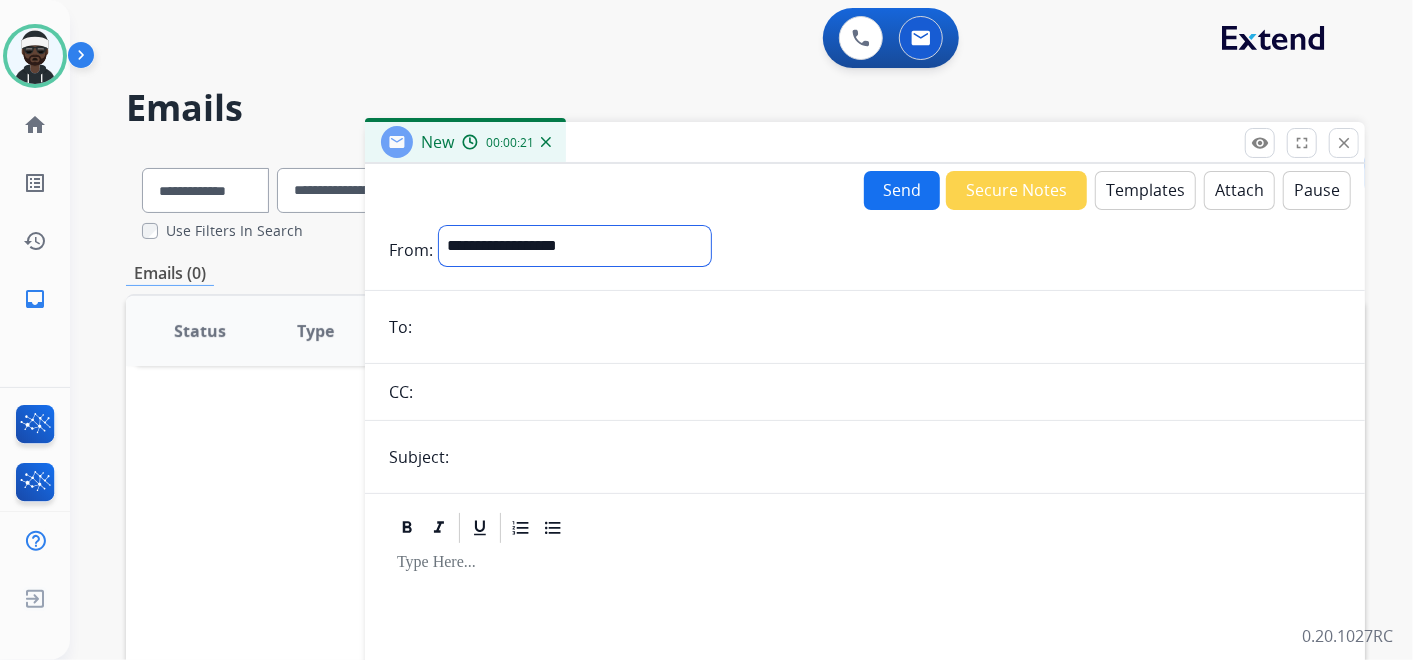 click on "**********" at bounding box center (575, 246) 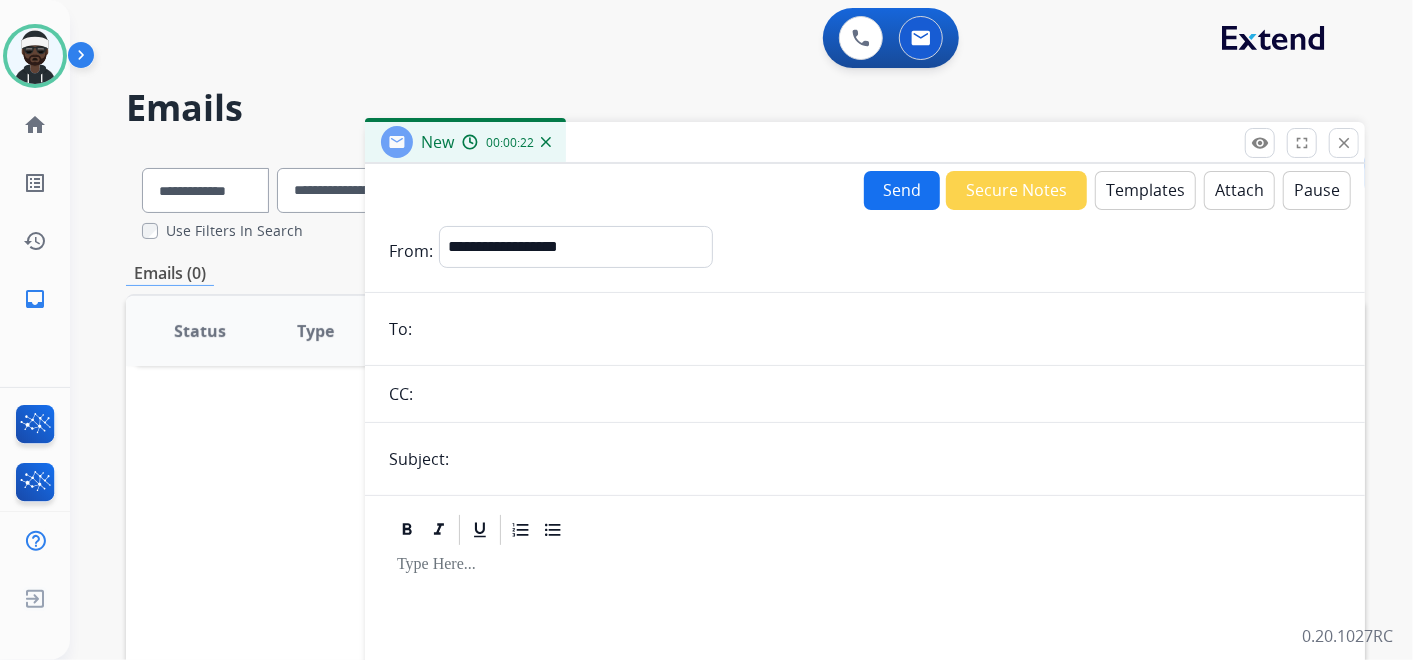 click on "**********" at bounding box center (865, 528) 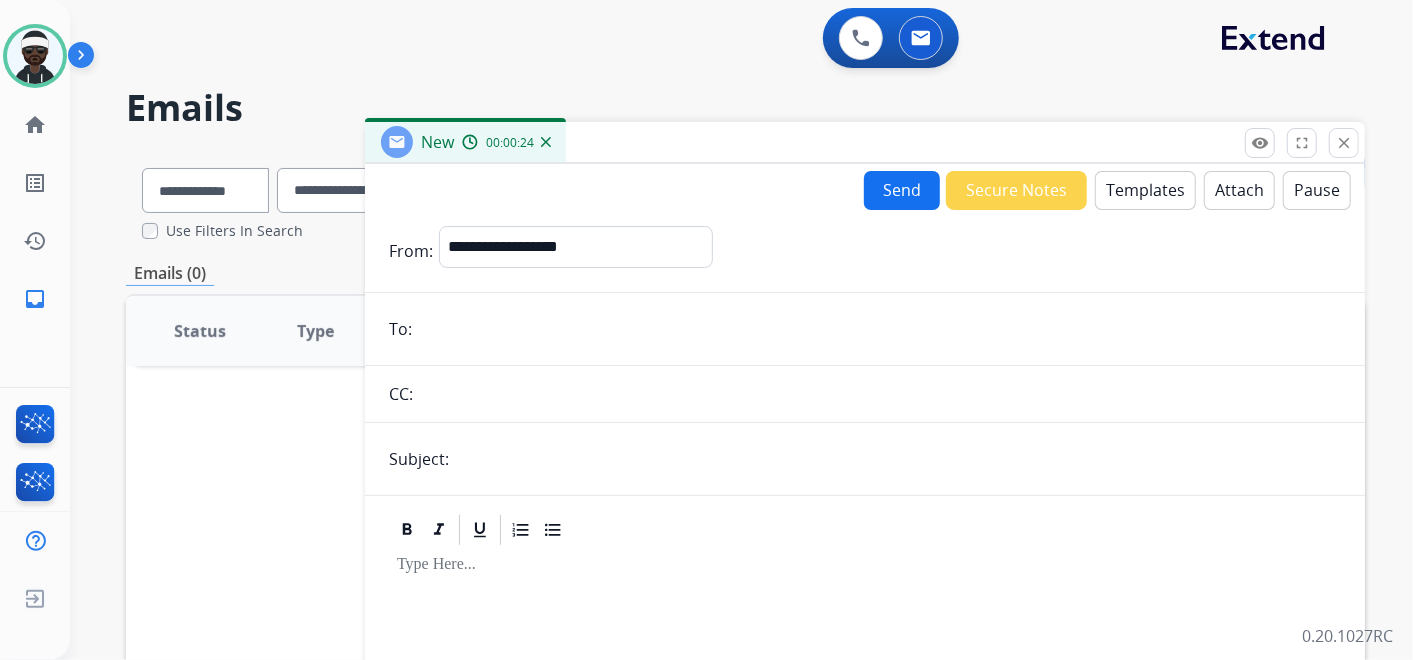 type on "**********" 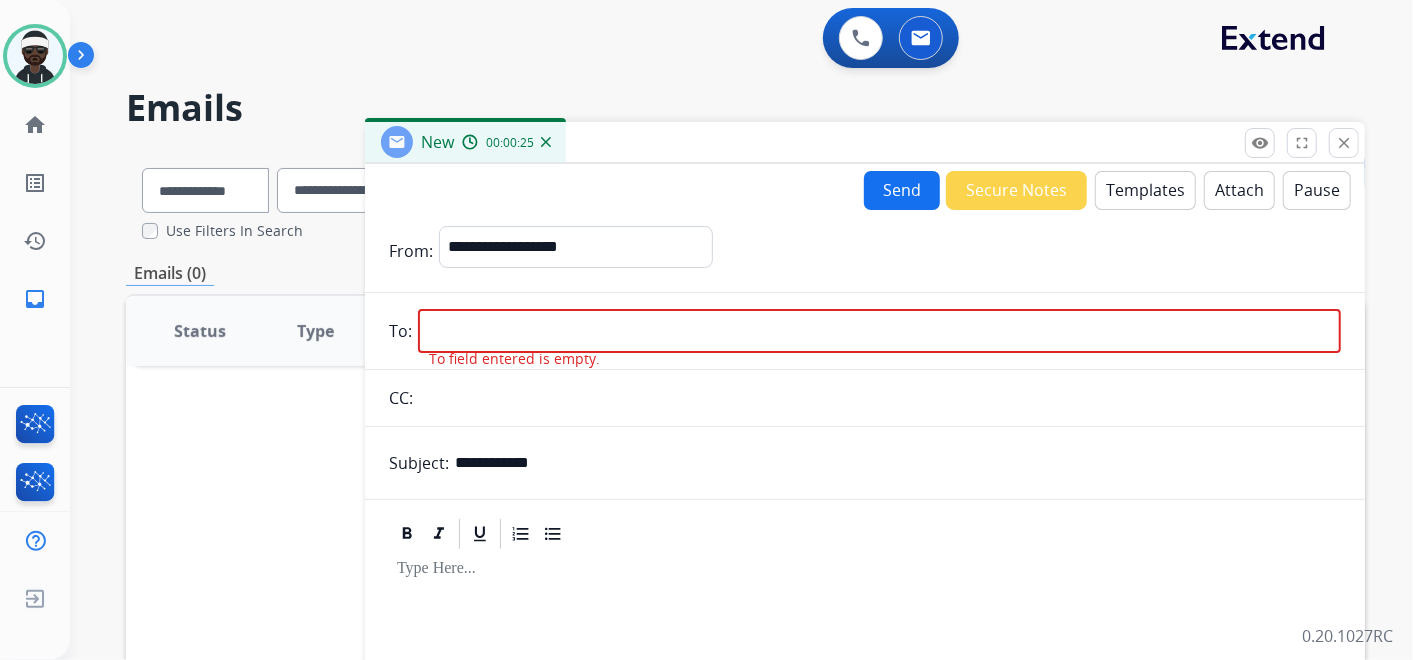 click at bounding box center (879, 331) 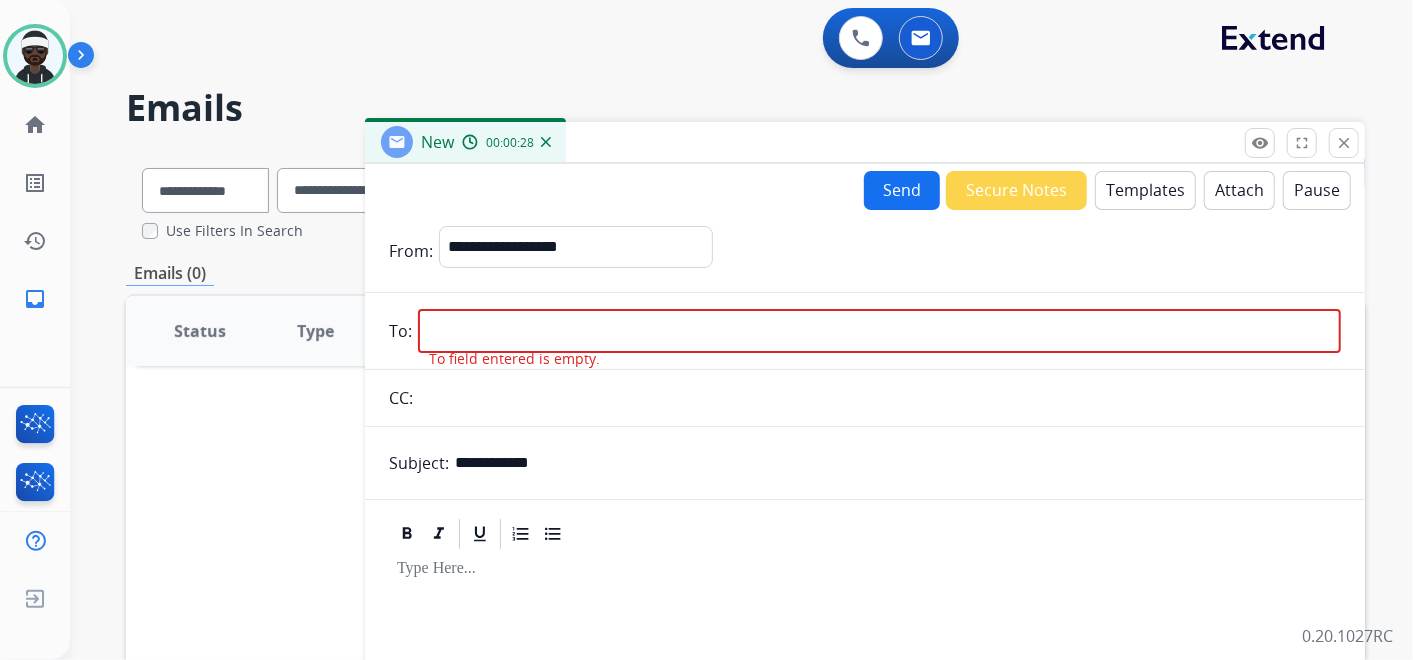 paste on "**********" 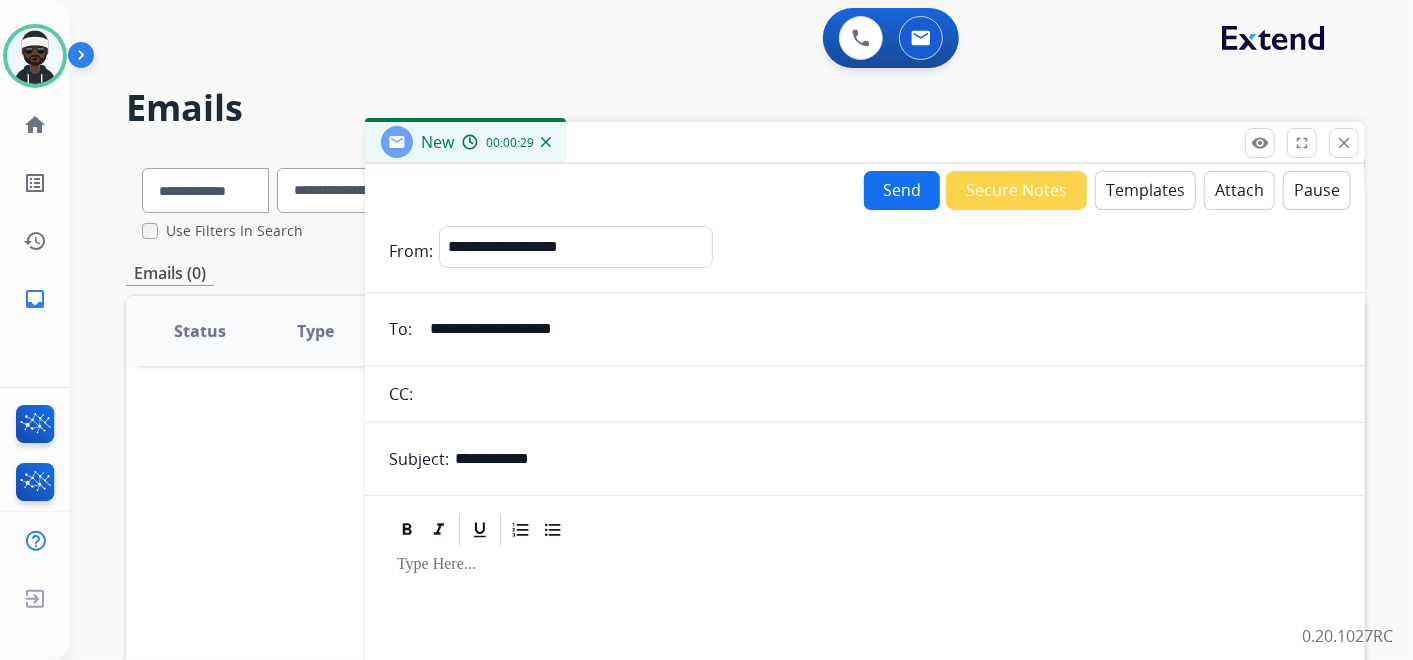 type on "**********" 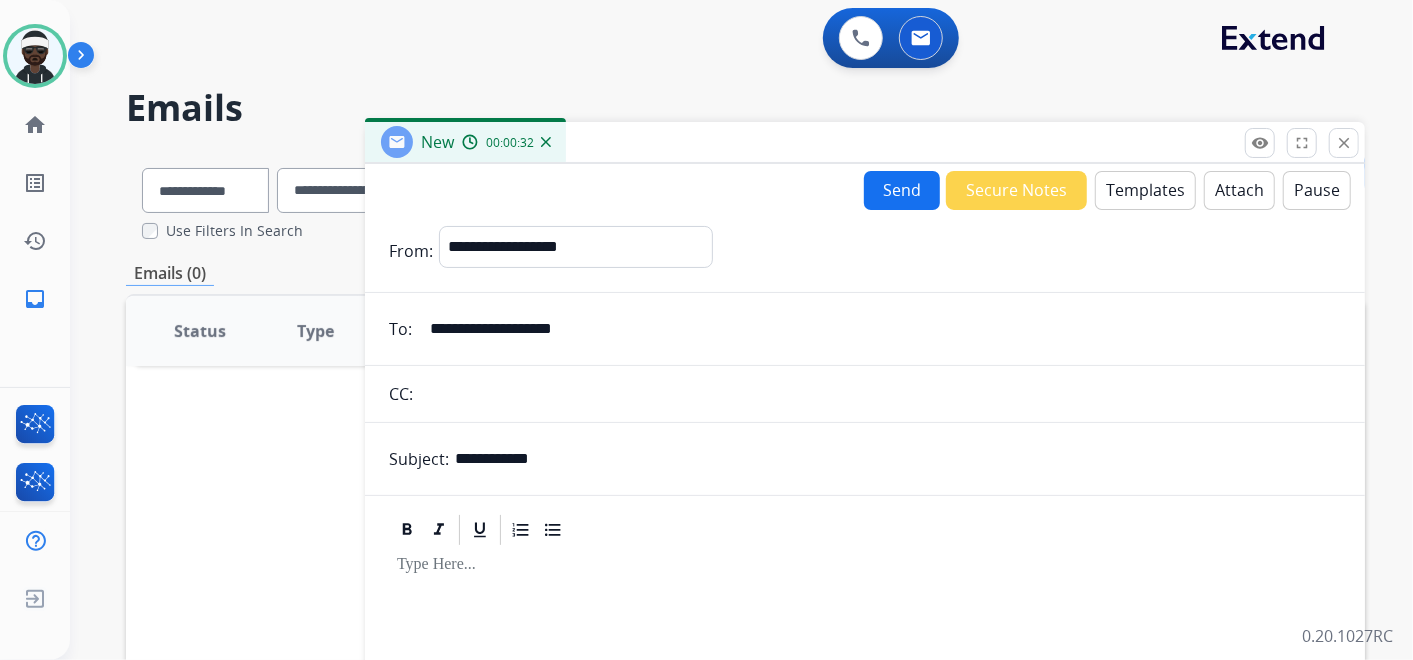 click on "Templates" at bounding box center [1145, 190] 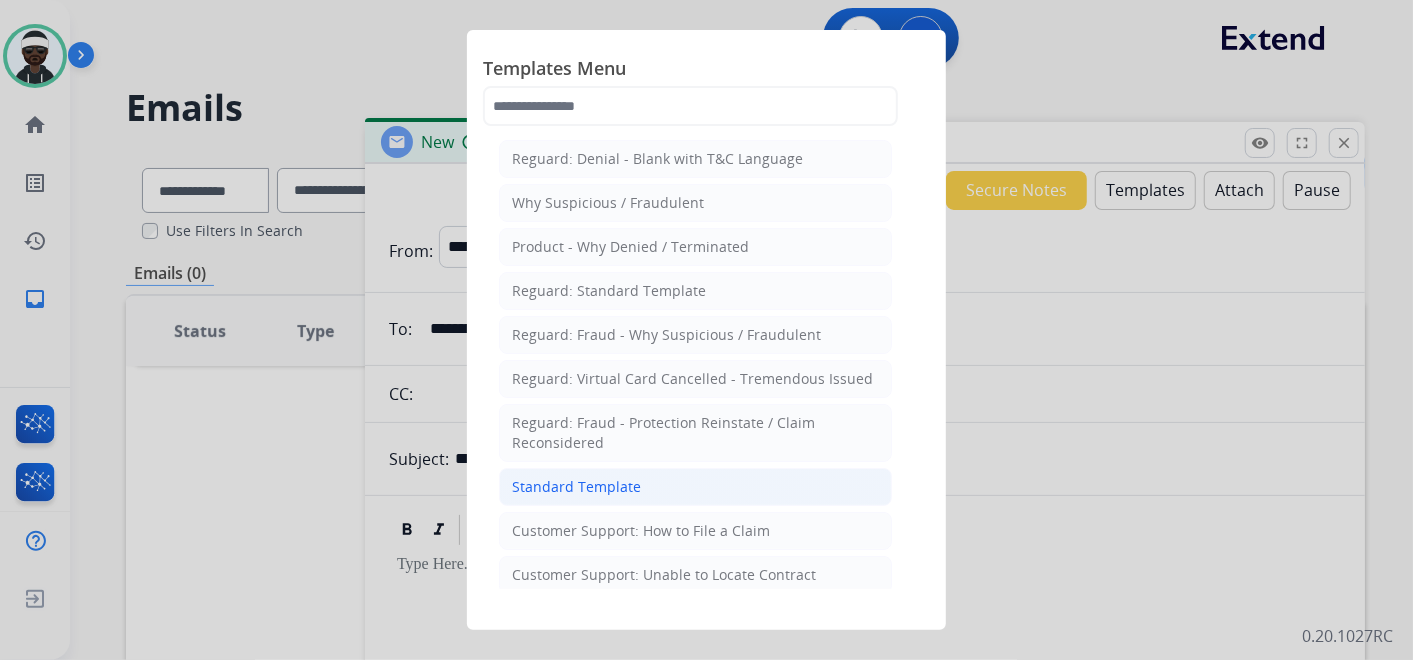 click on "Standard Template" 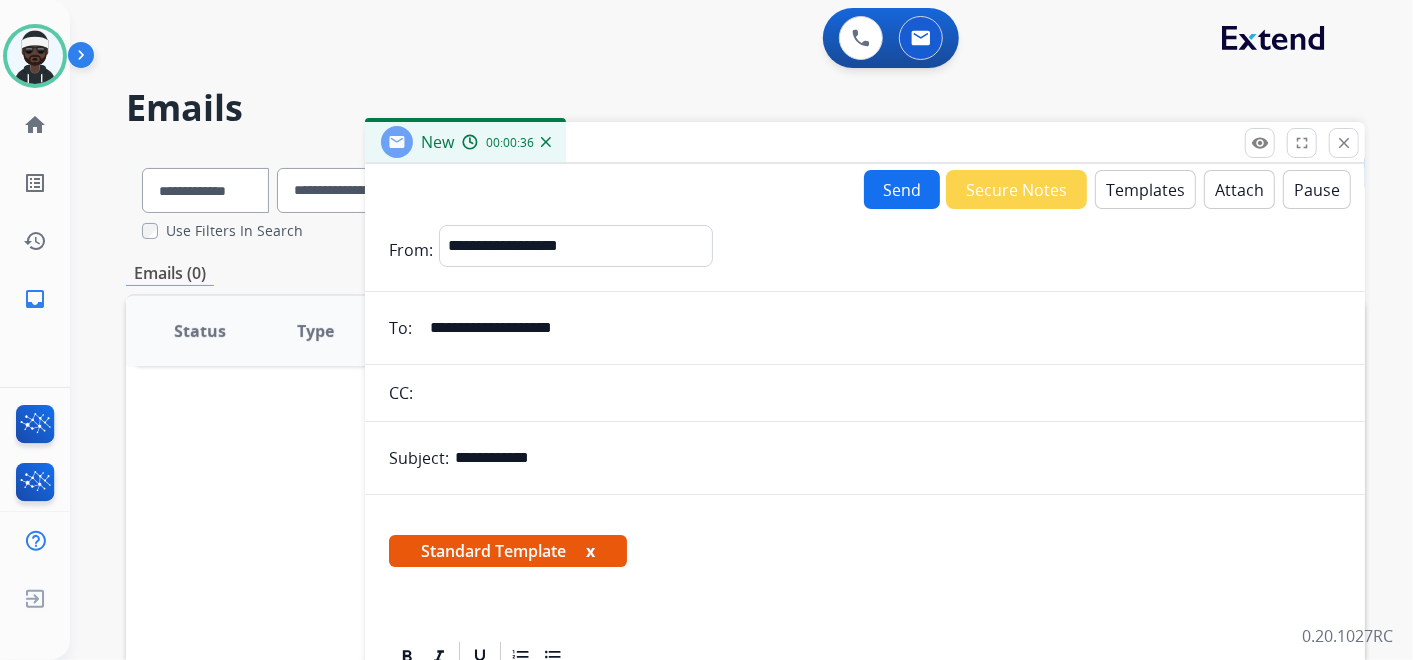 click on "x" at bounding box center (590, 551) 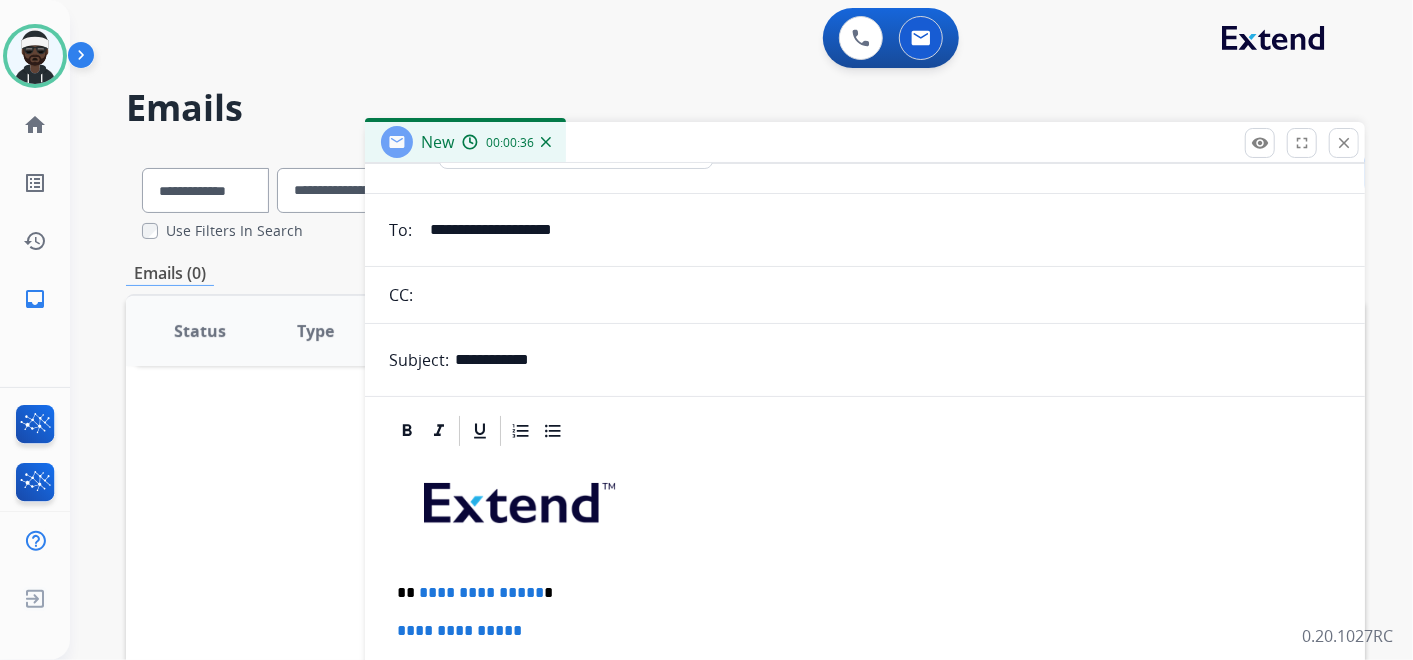 scroll, scrollTop: 333, scrollLeft: 0, axis: vertical 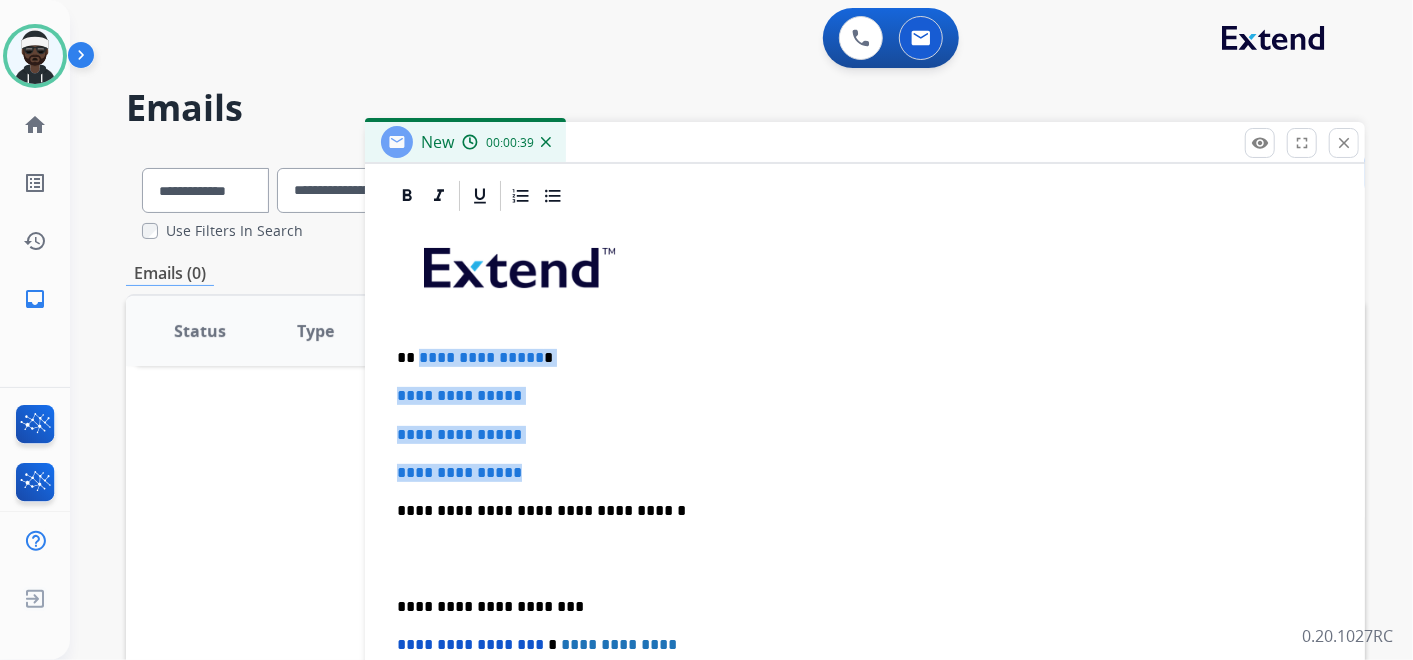 drag, startPoint x: 576, startPoint y: 474, endPoint x: 464, endPoint y: 355, distance: 163.41664 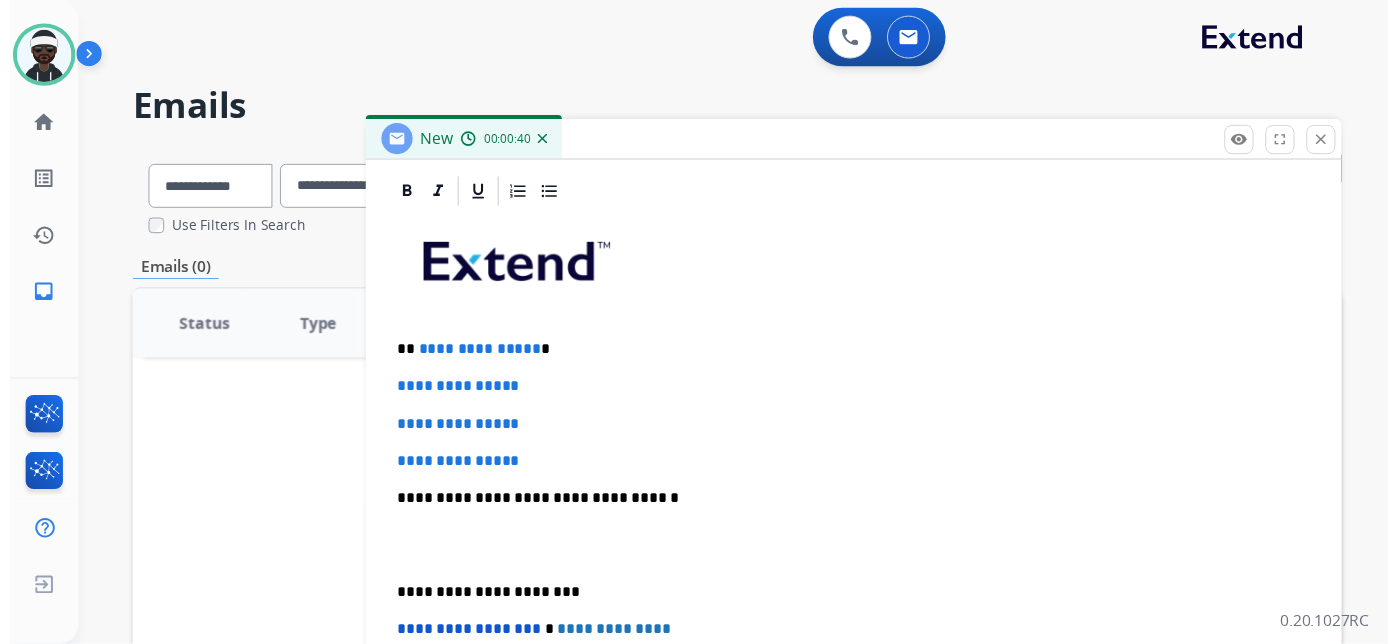 scroll, scrollTop: 272, scrollLeft: 0, axis: vertical 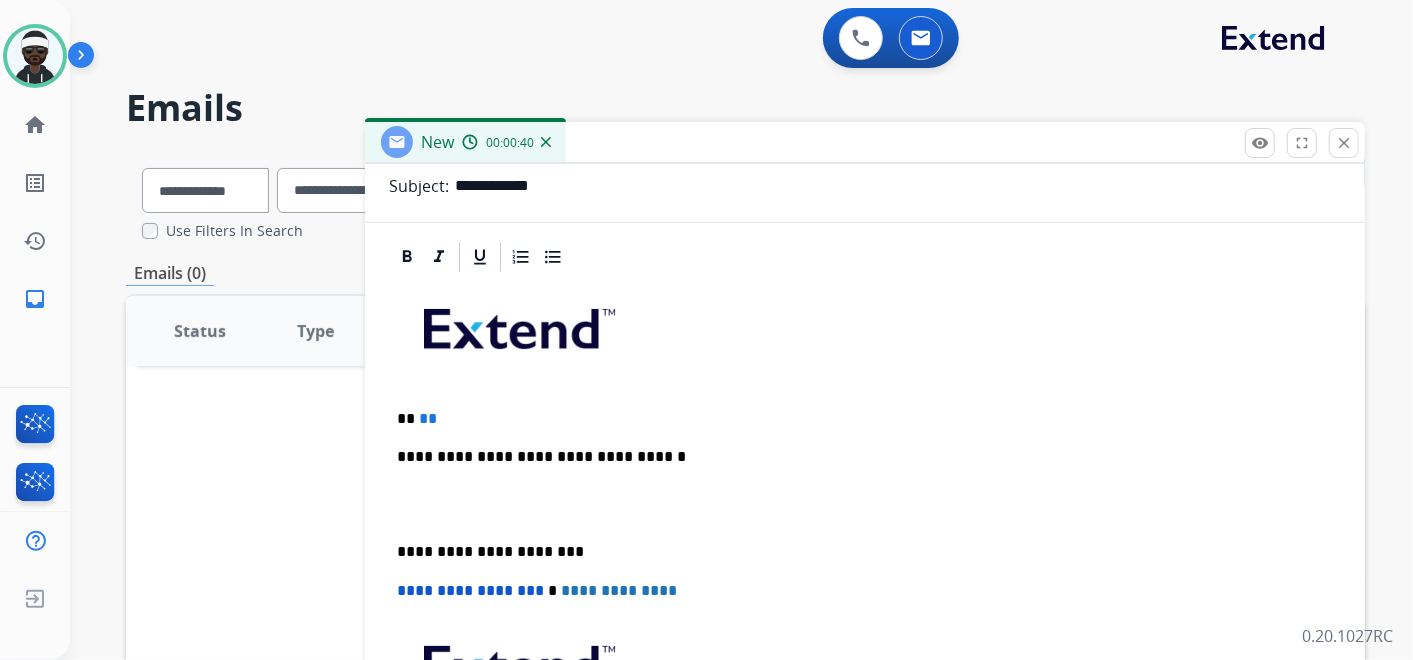 type 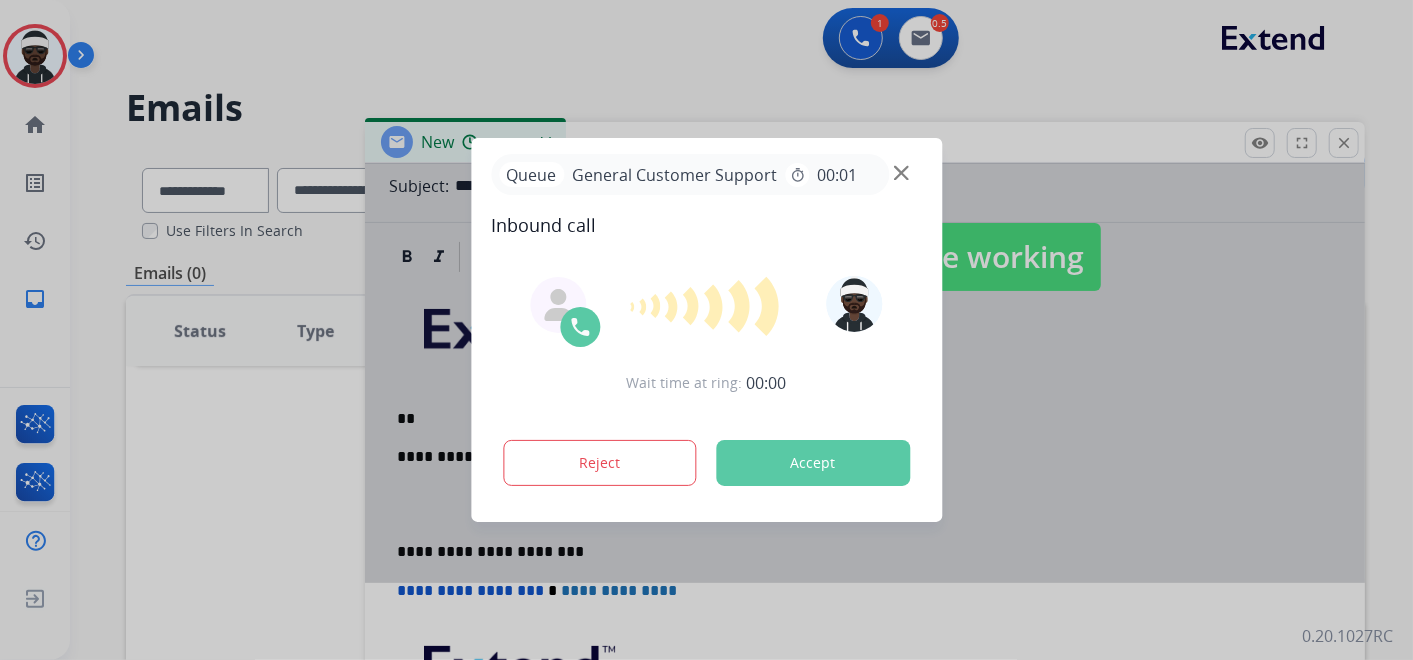 click on "Accept" at bounding box center [813, 463] 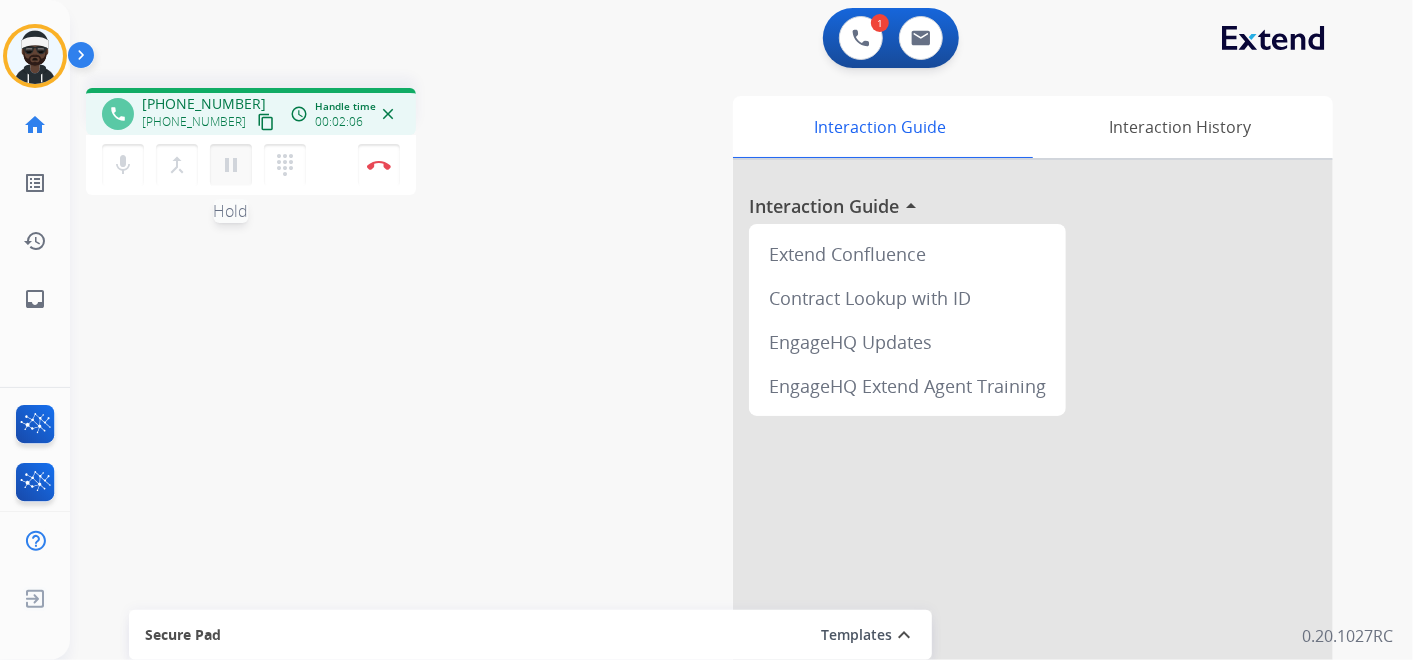 click on "pause" at bounding box center [231, 165] 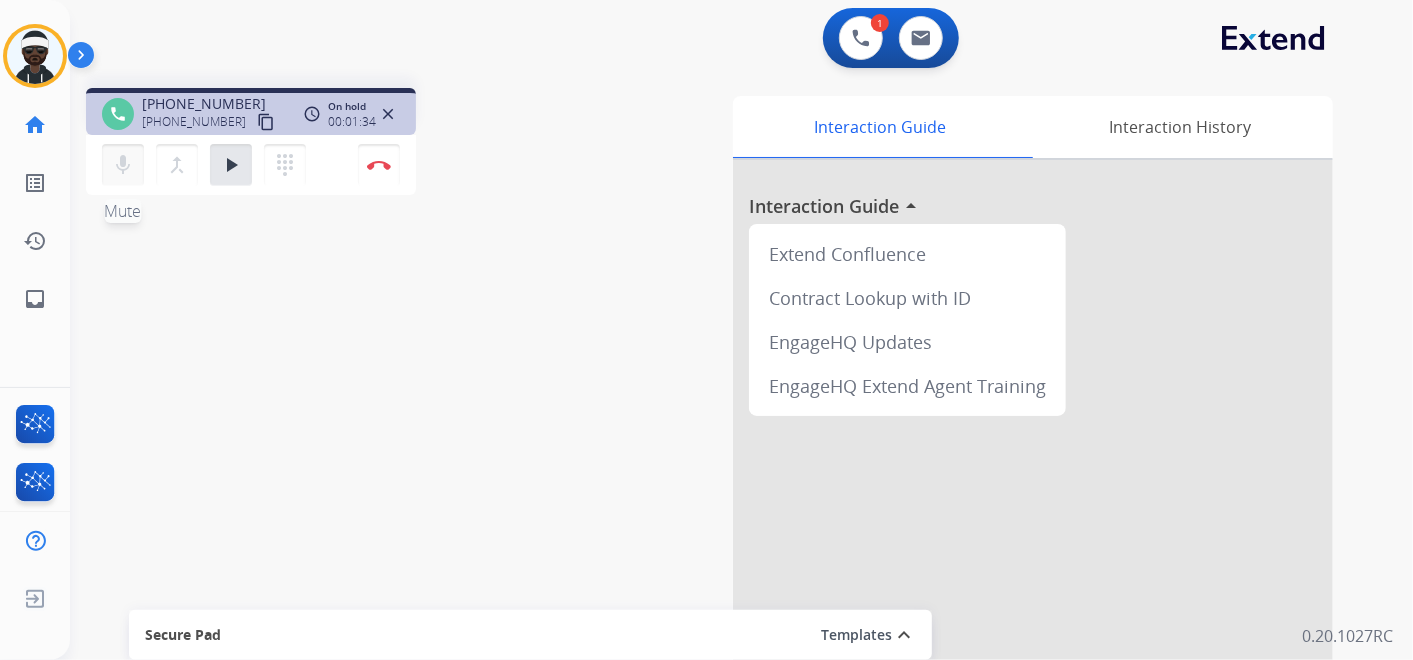 click on "mic Mute" at bounding box center [123, 165] 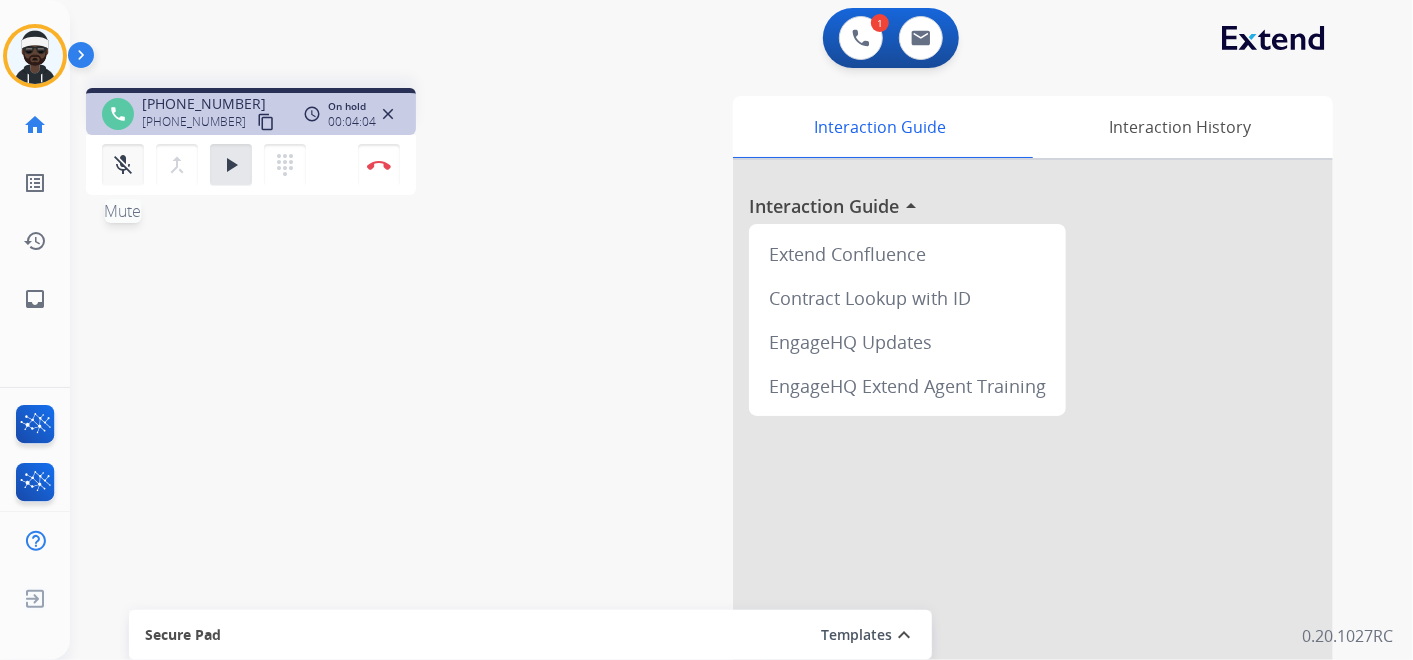 click on "mic_off" at bounding box center (123, 165) 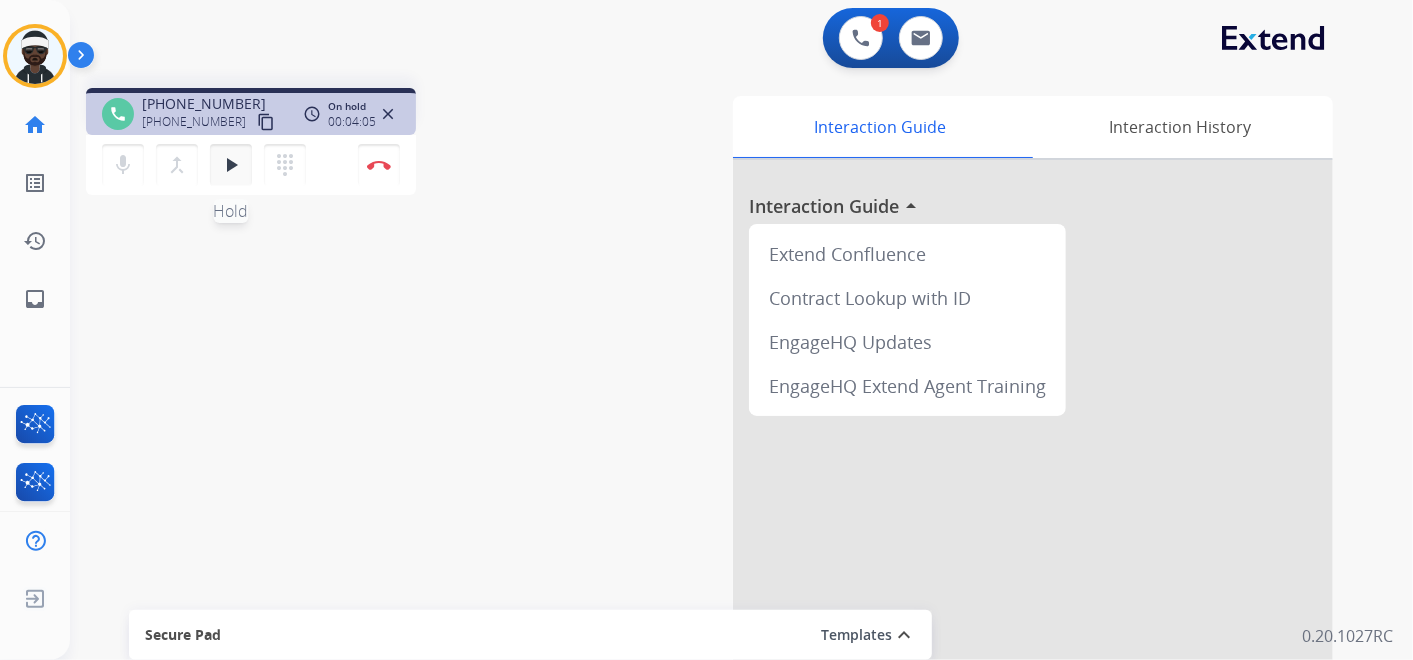 click on "play_arrow Hold" at bounding box center (231, 165) 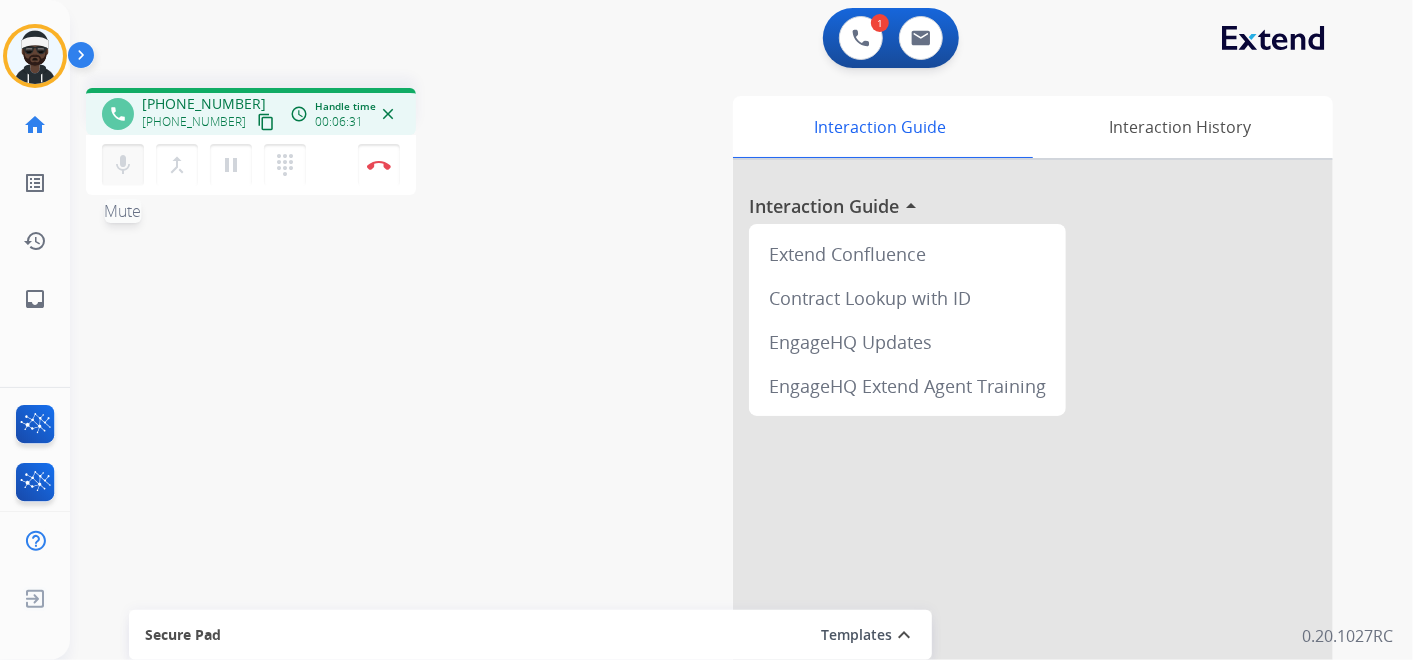 click on "mic" at bounding box center [123, 165] 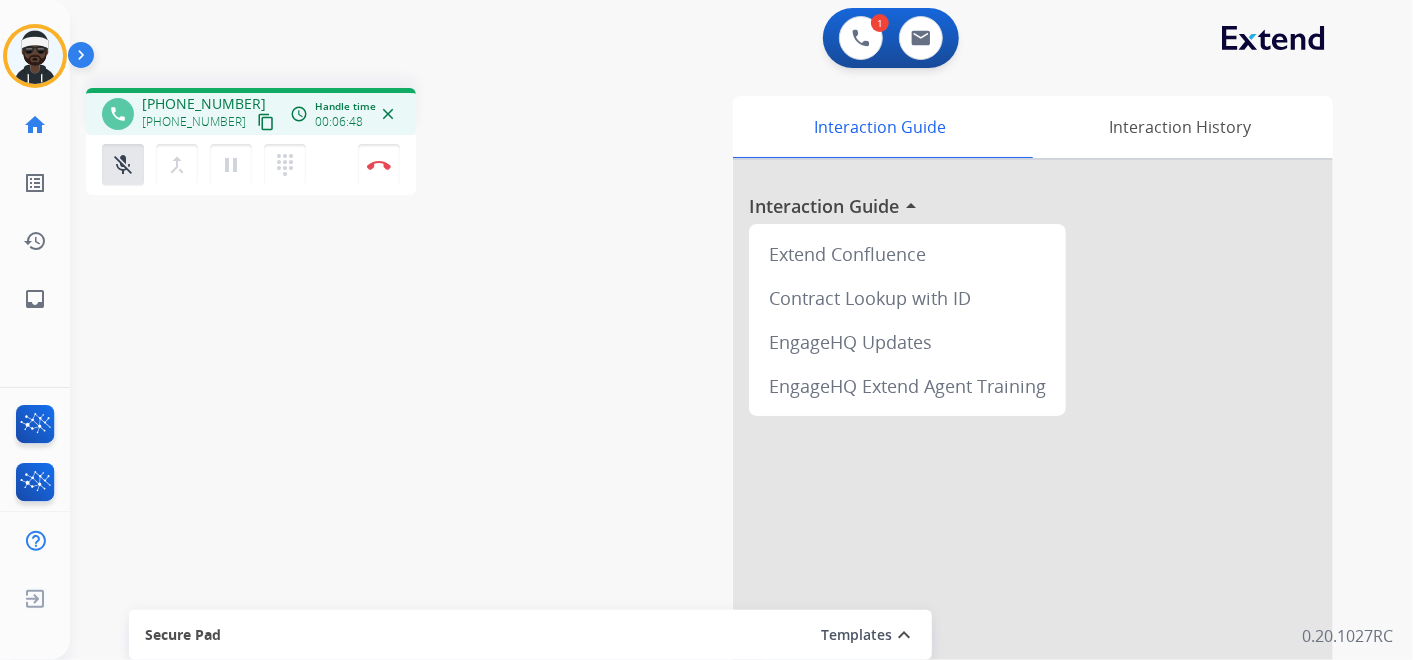 drag, startPoint x: 133, startPoint y: 170, endPoint x: 292, endPoint y: 294, distance: 201.6358 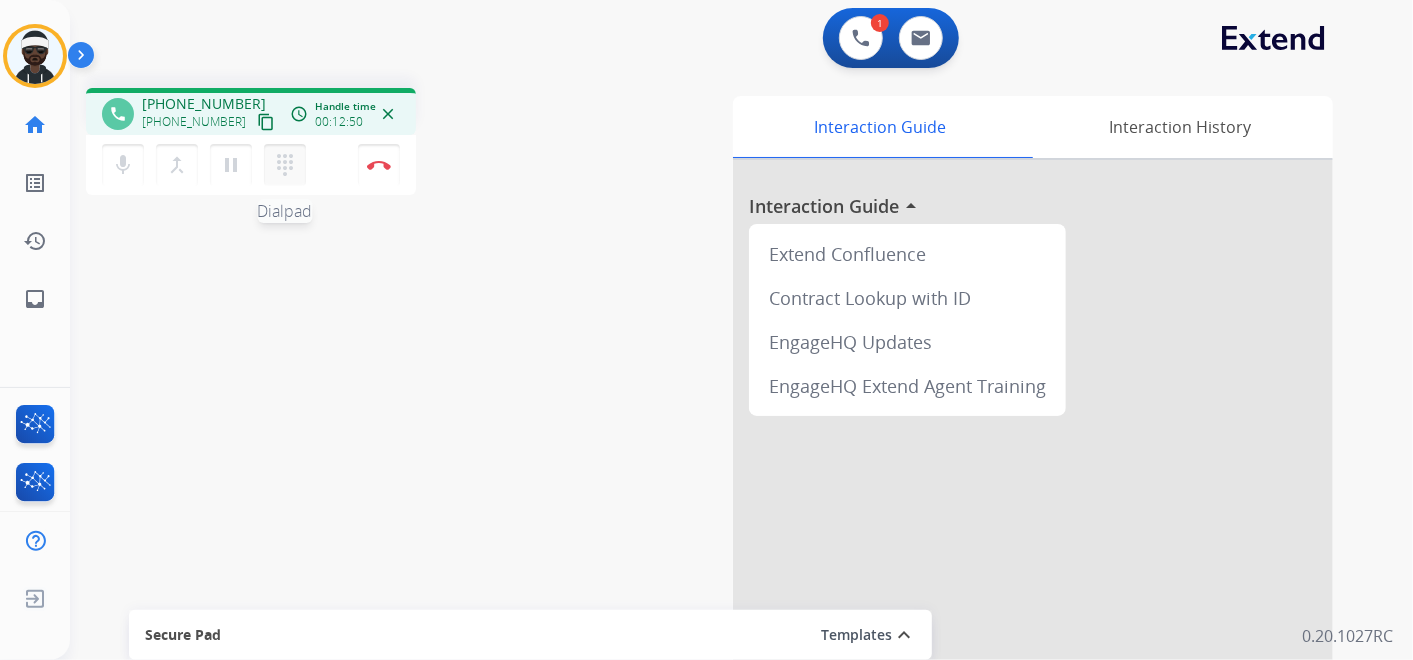 click on "dialpad Dialpad" at bounding box center [285, 165] 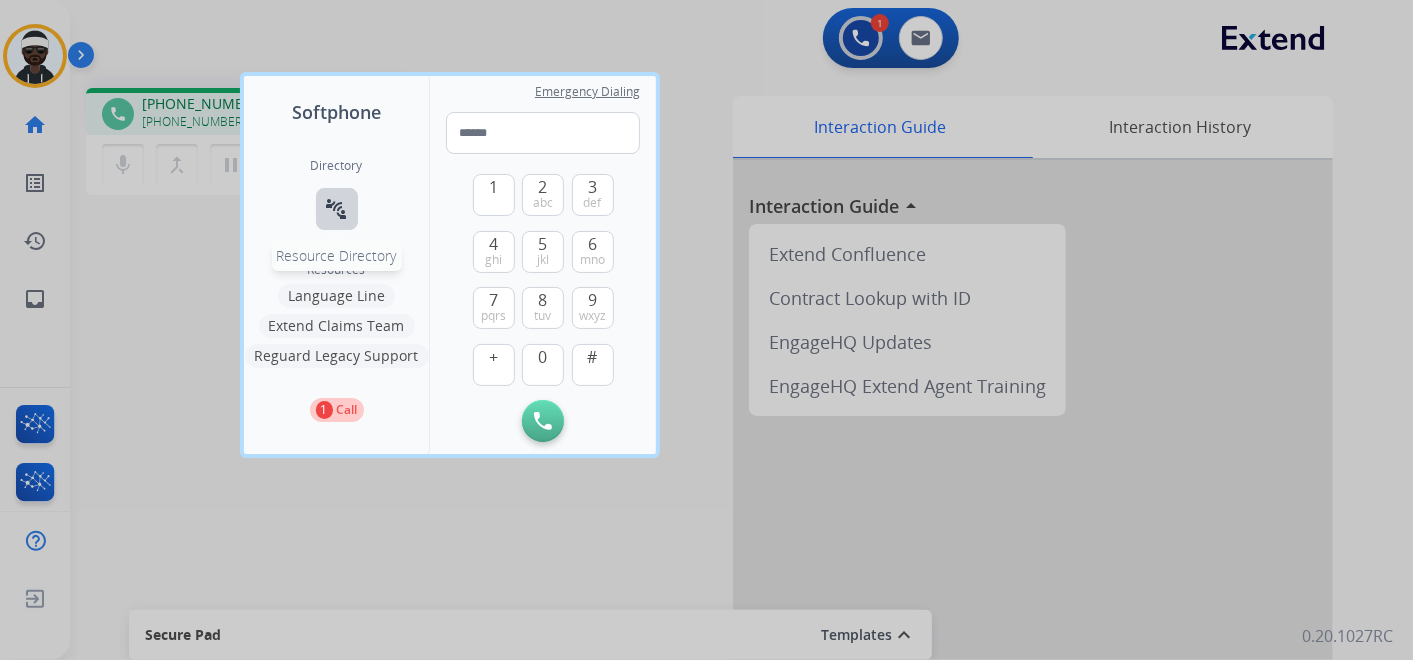 click on "connect_without_contact" at bounding box center [337, 209] 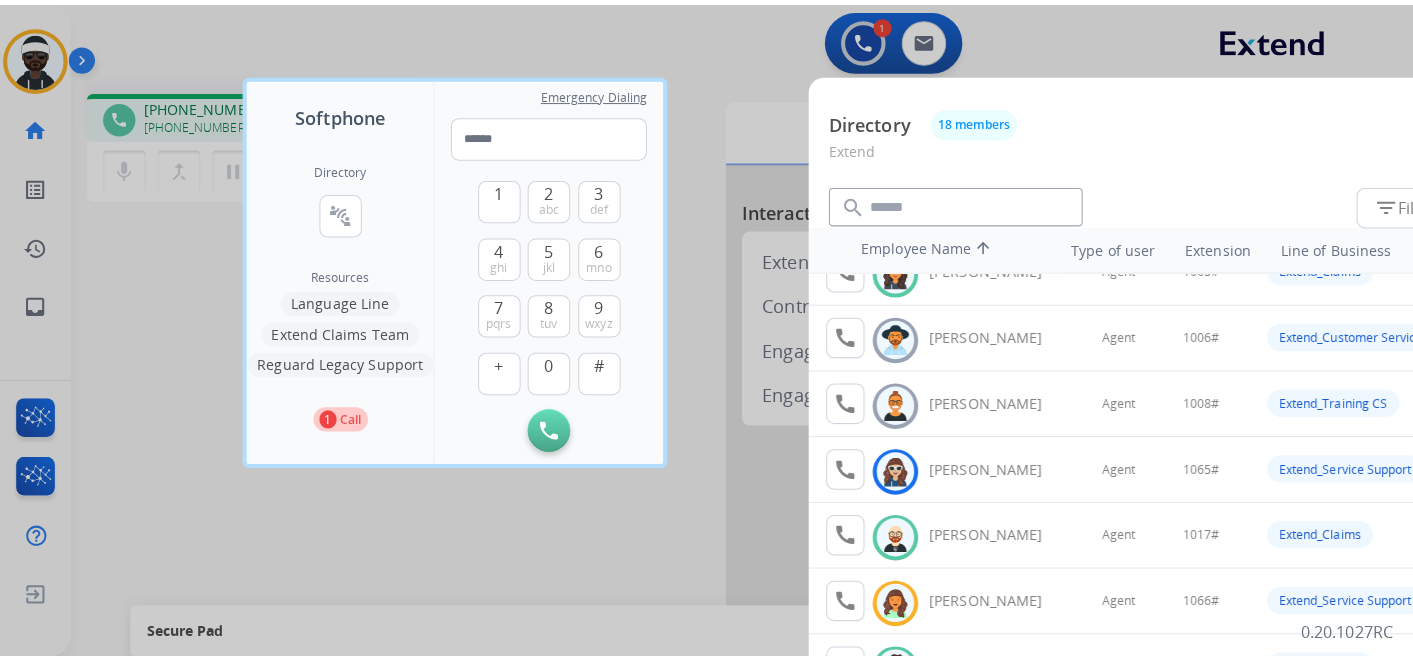 scroll, scrollTop: 0, scrollLeft: 0, axis: both 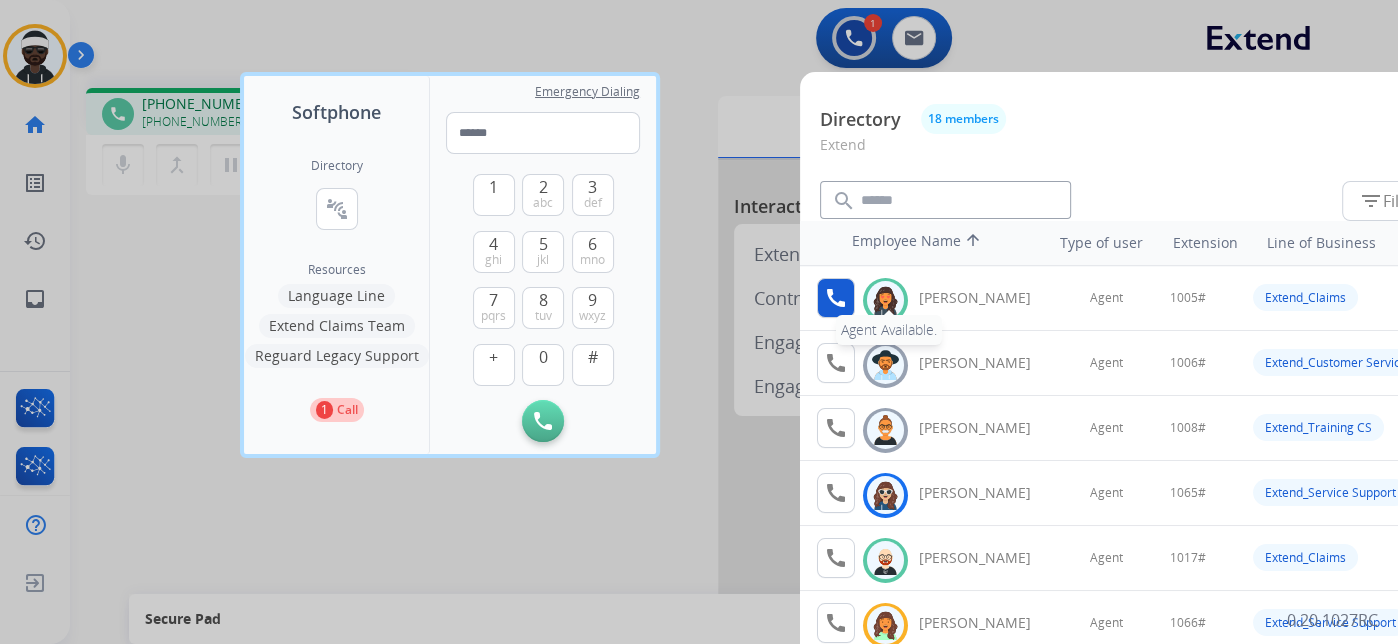 click on "call  Agent Available." at bounding box center [836, 298] 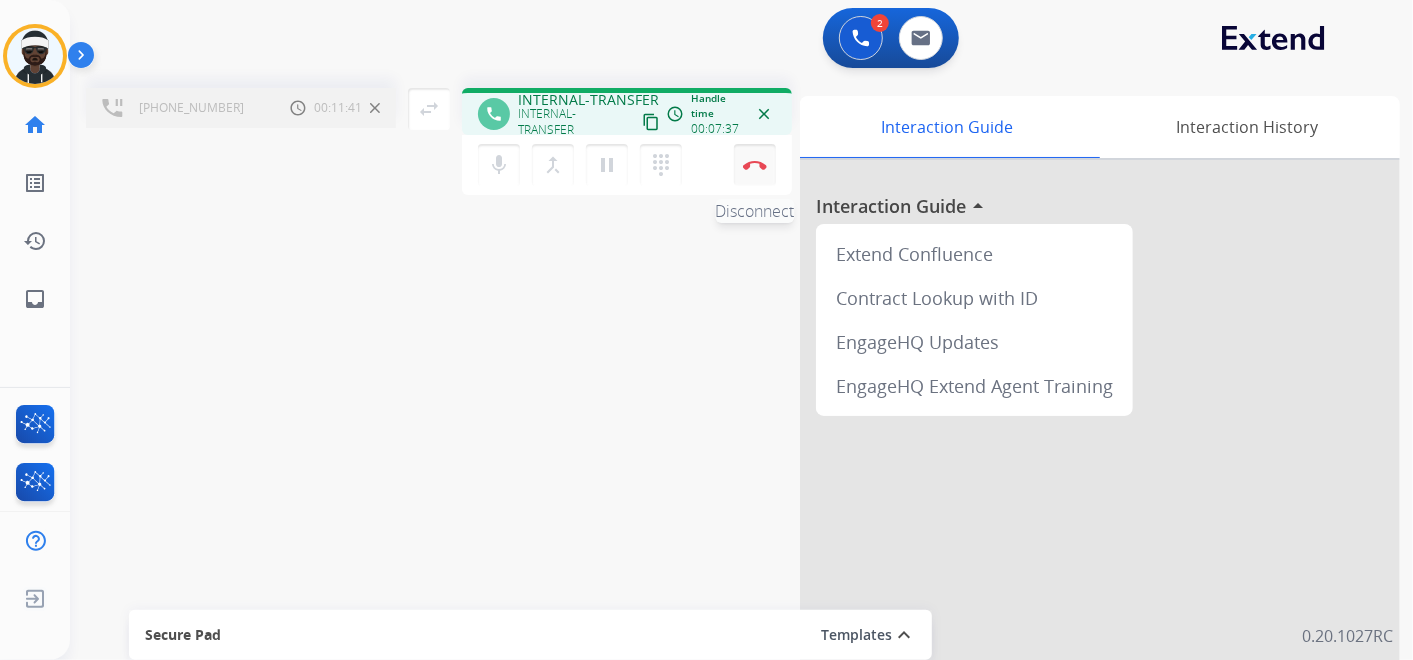 click at bounding box center [755, 165] 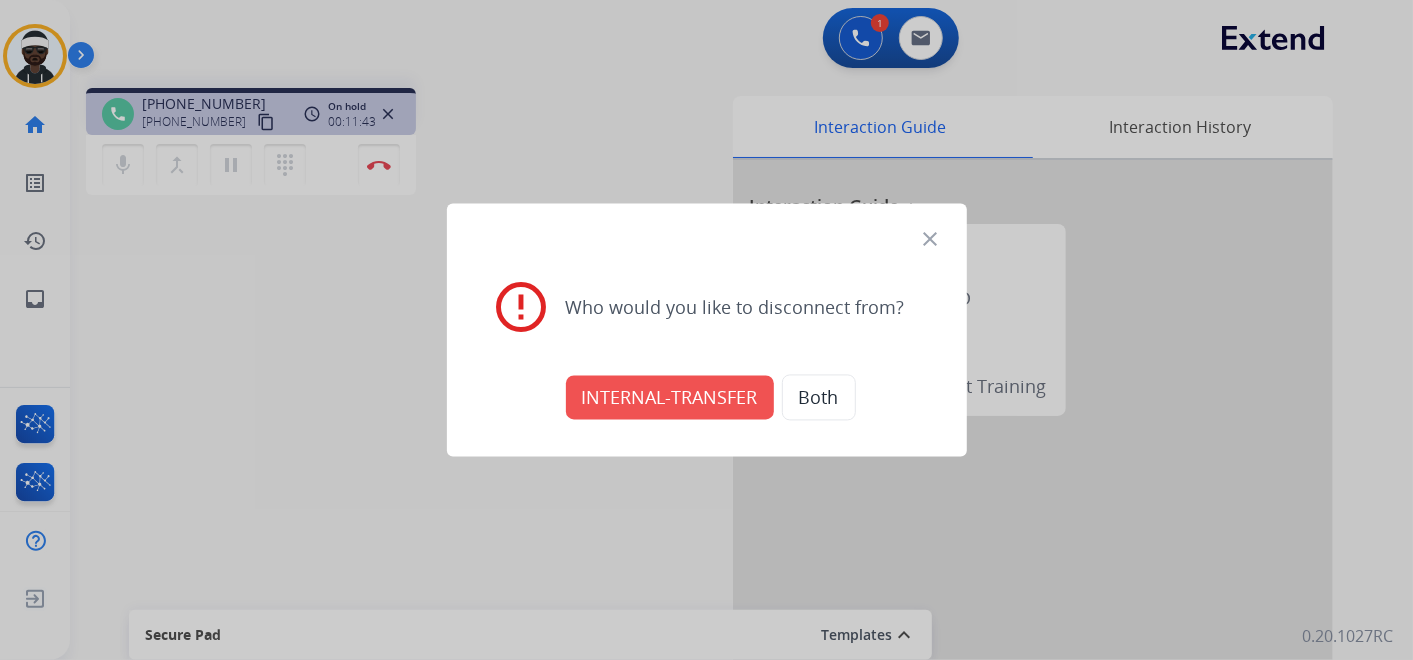 click on "close" at bounding box center (931, 240) 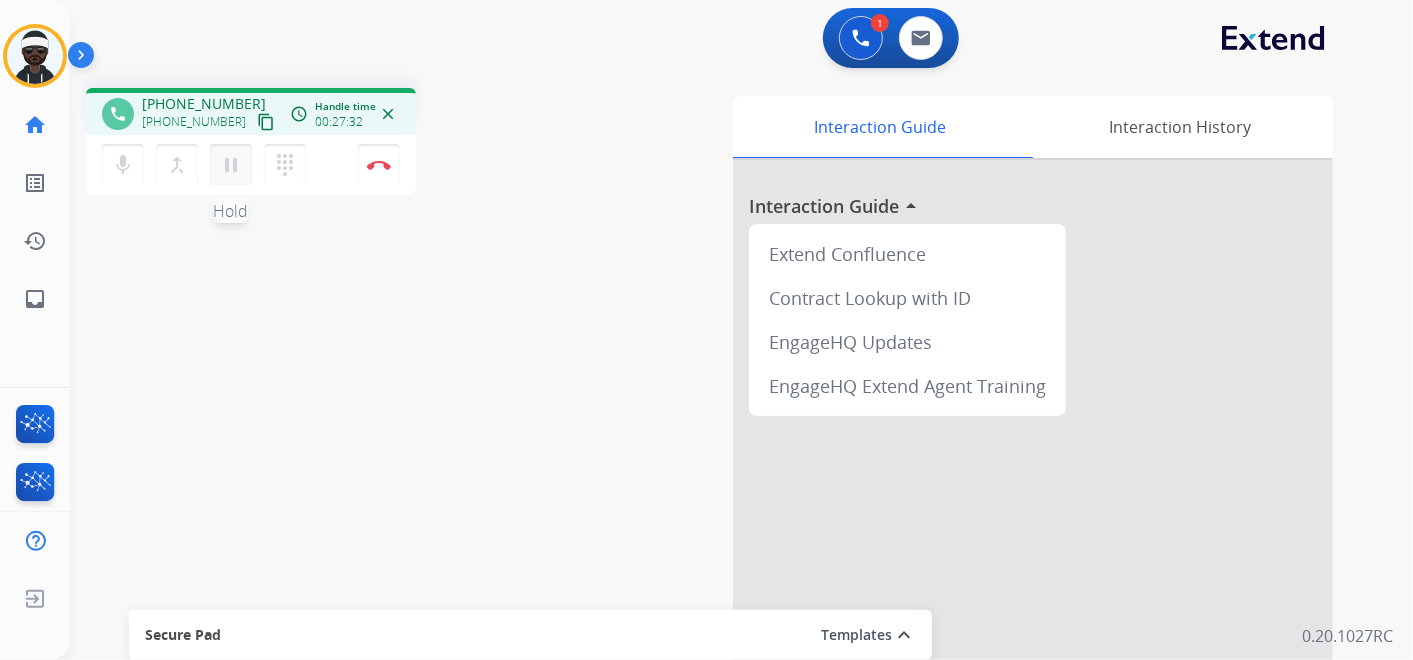 click on "pause" at bounding box center (231, 165) 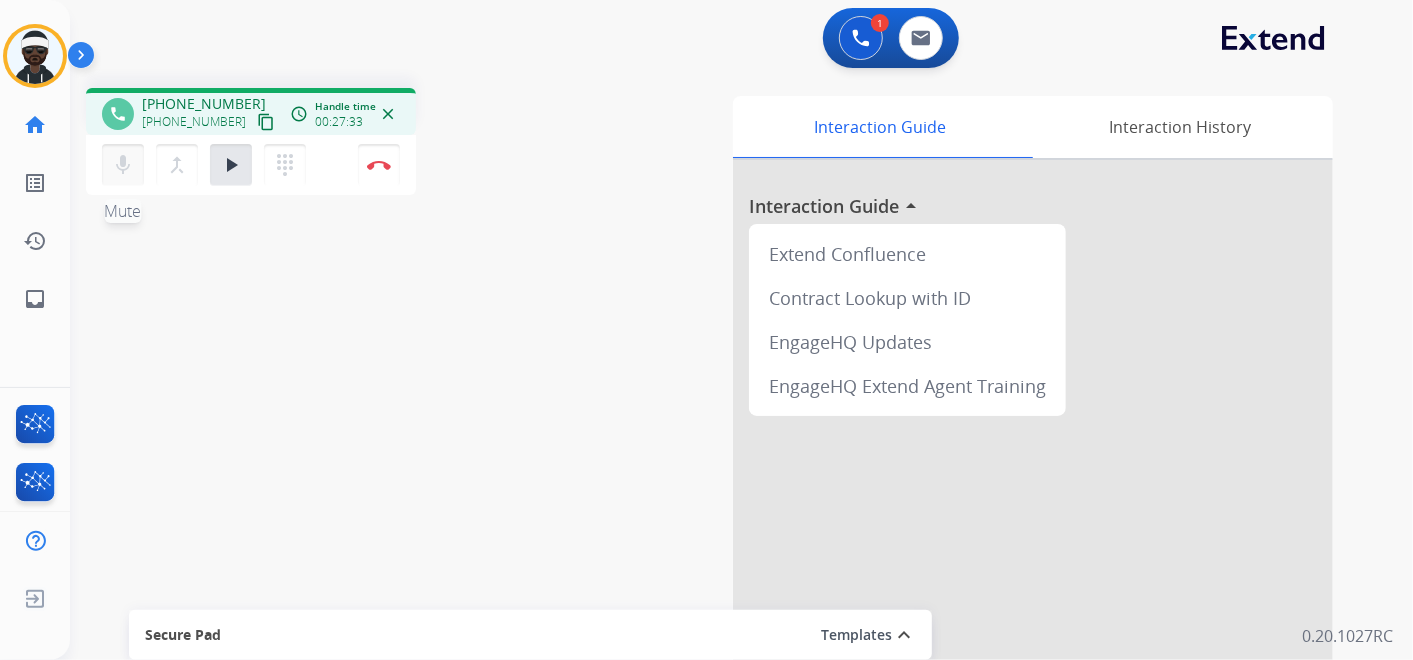 click on "mic" at bounding box center (123, 165) 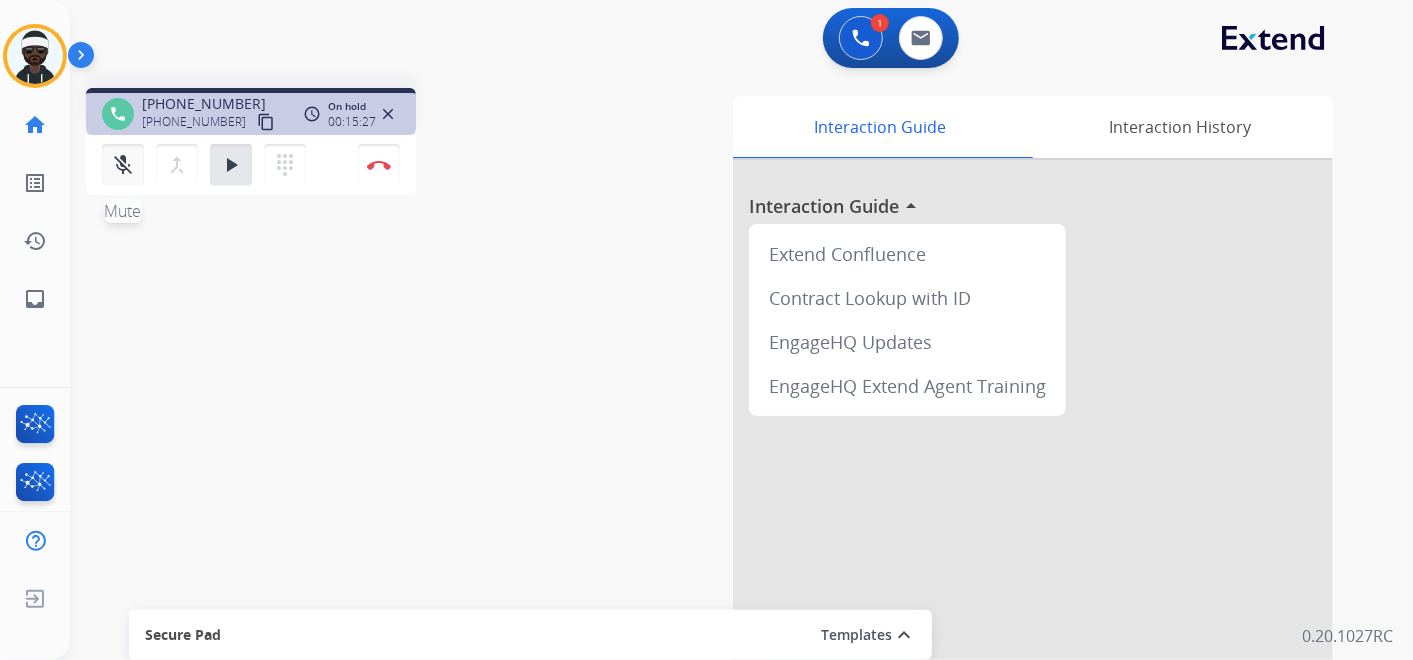 click on "mic_off" at bounding box center [123, 165] 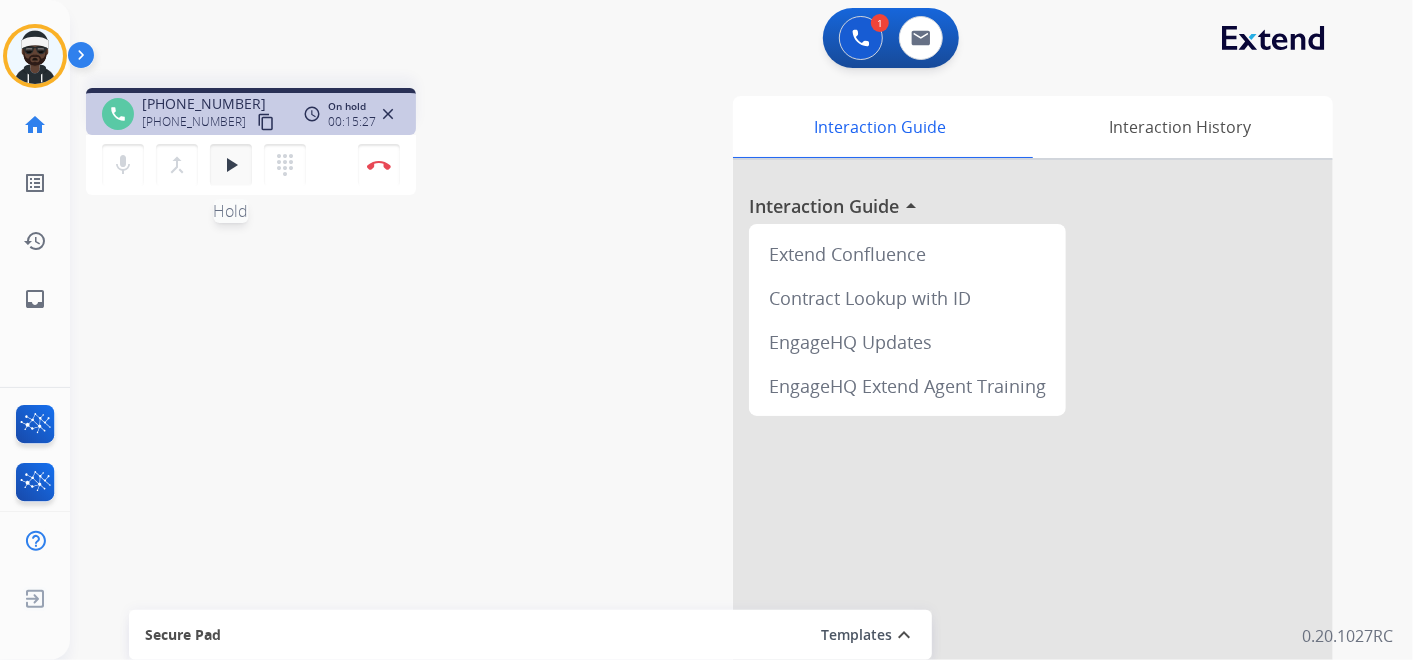 click on "play_arrow" at bounding box center (231, 165) 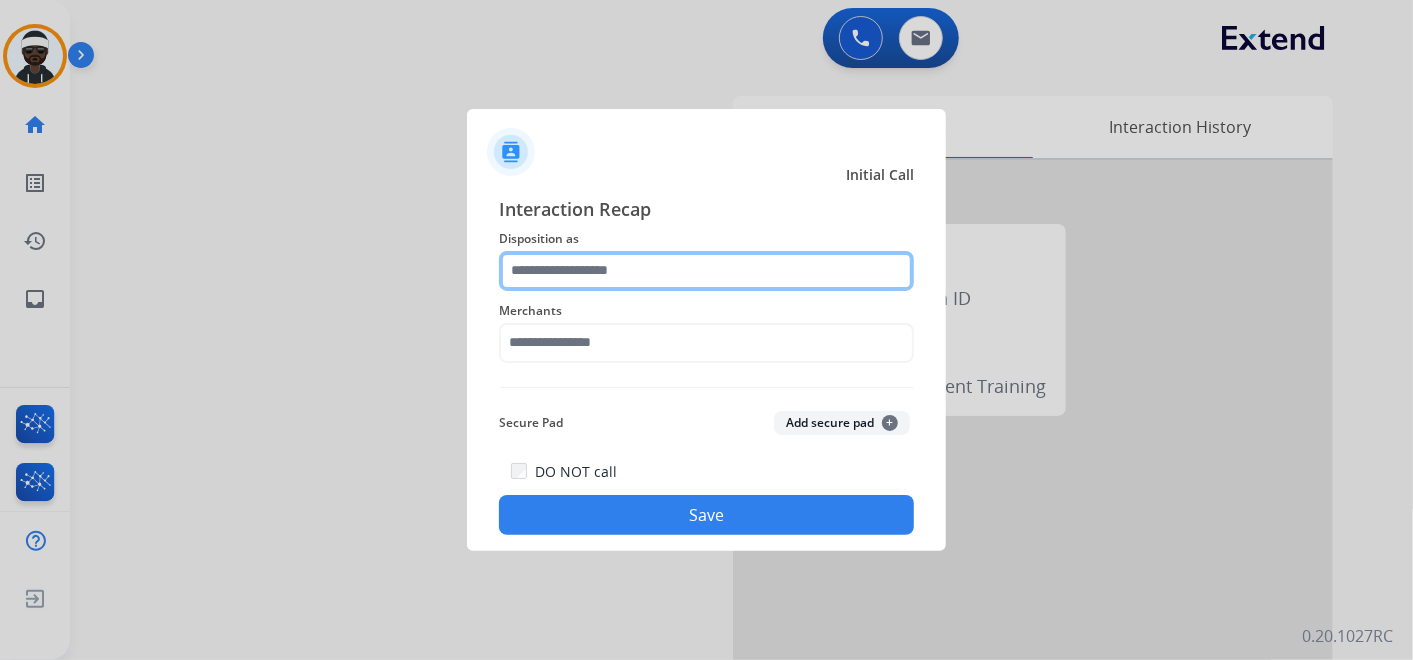click 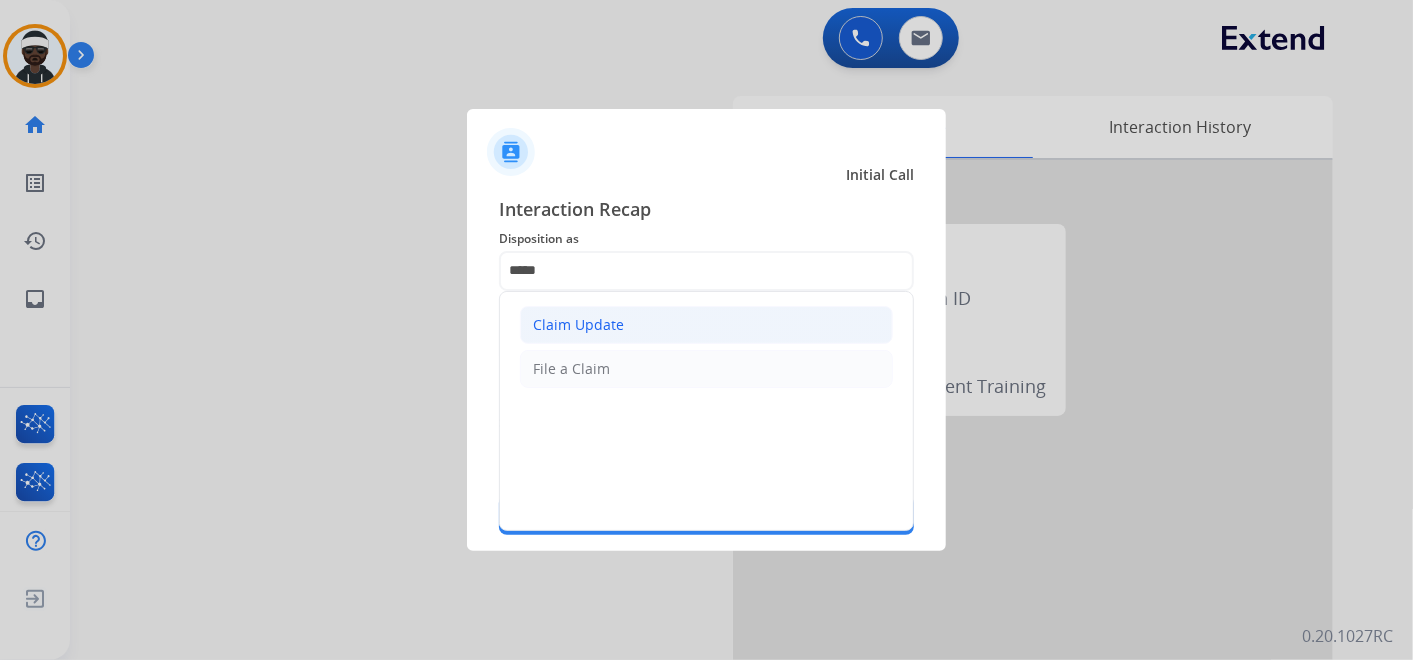 click on "Claim Update" 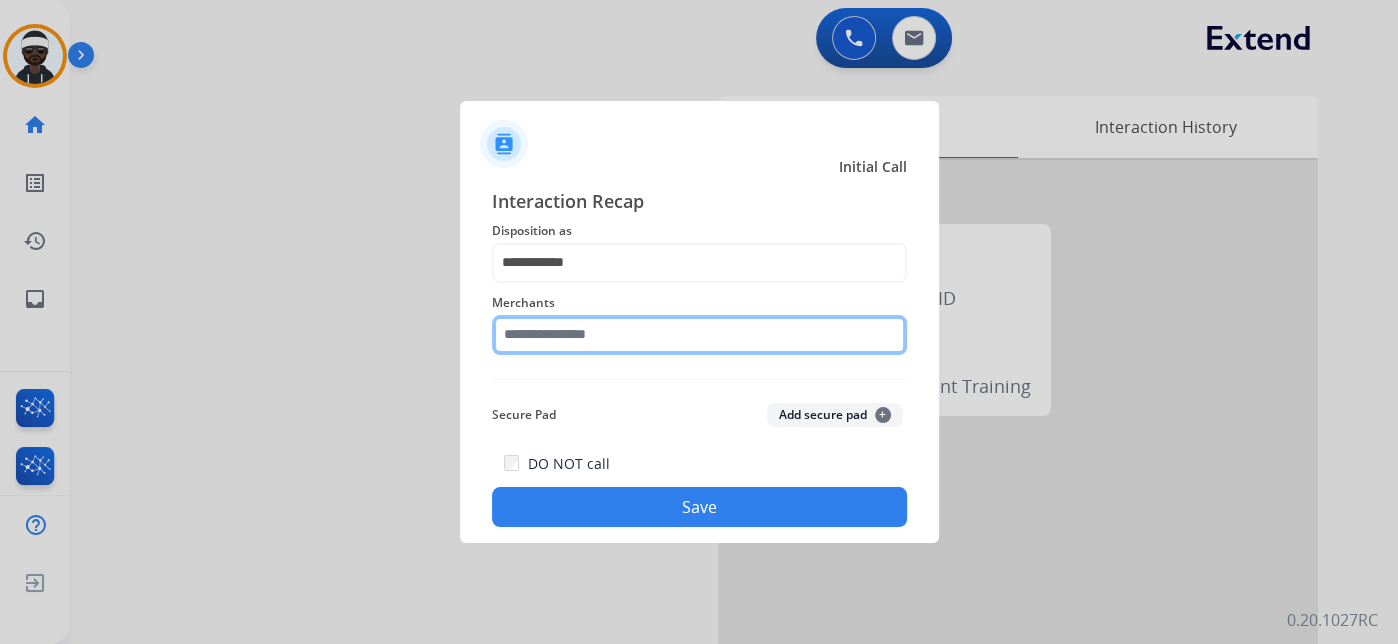 click 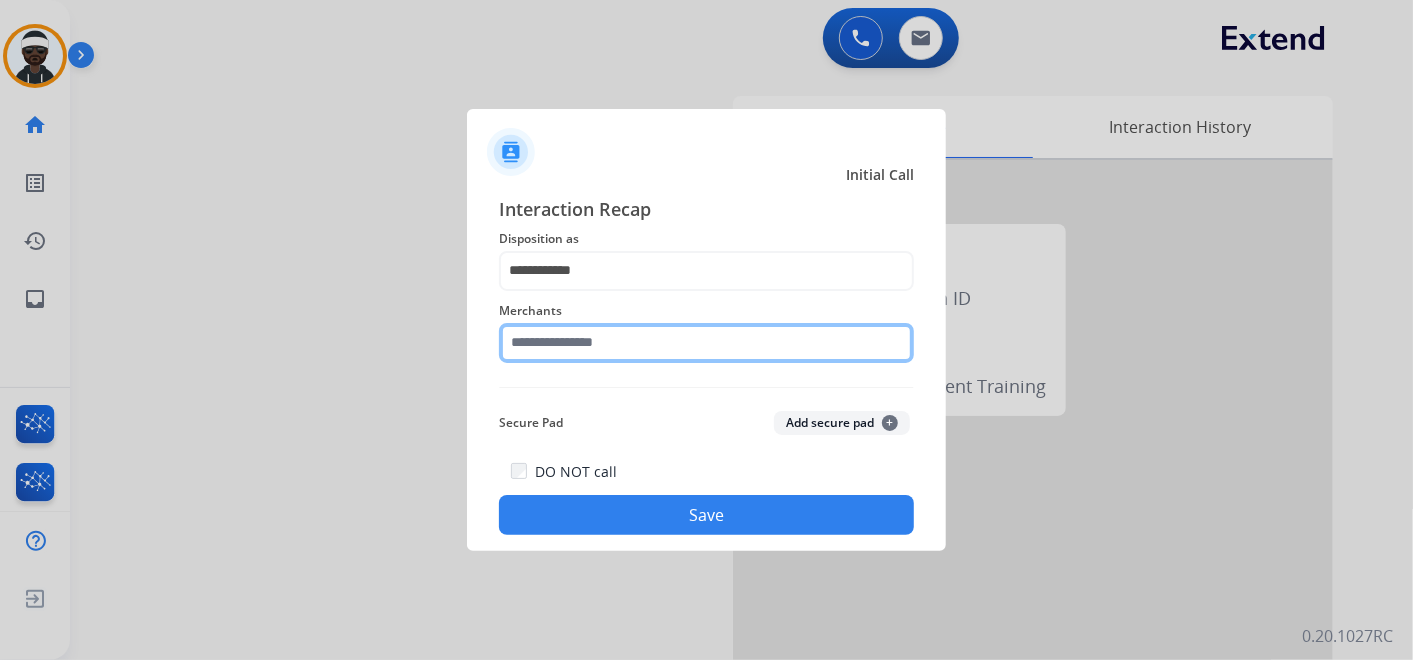 click 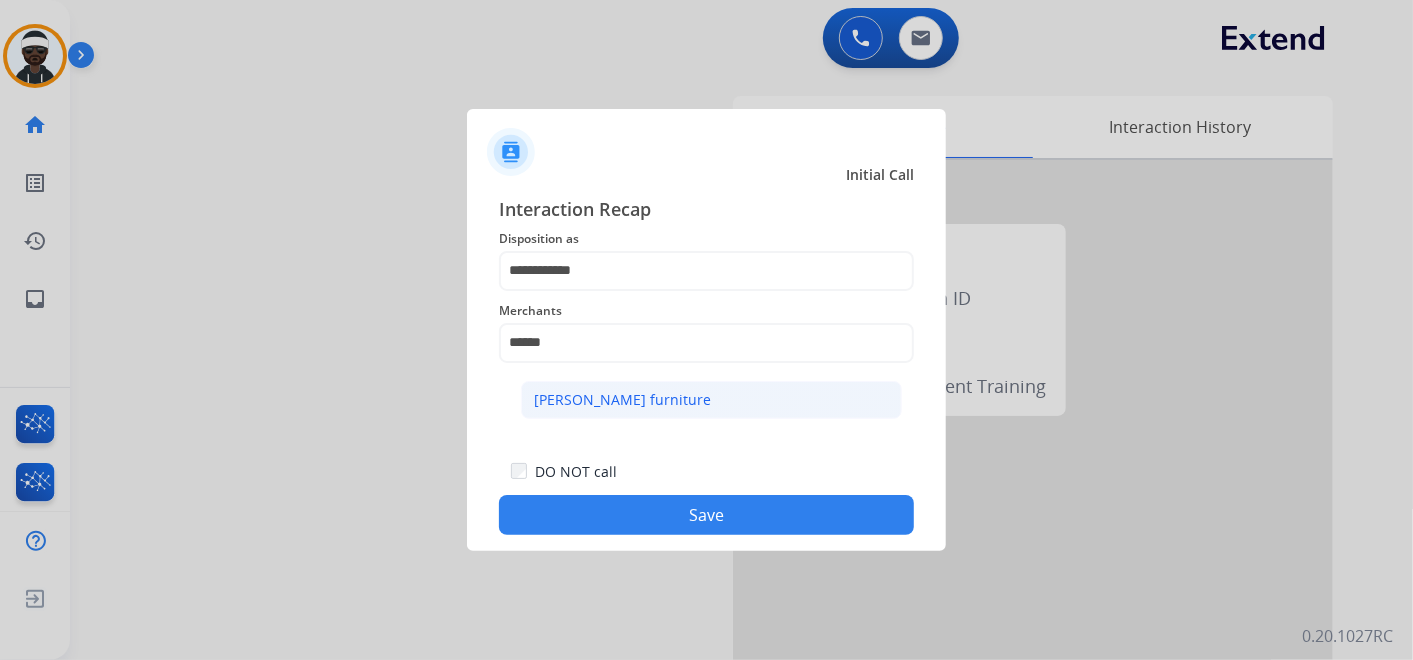 click on "[PERSON_NAME] furniture" 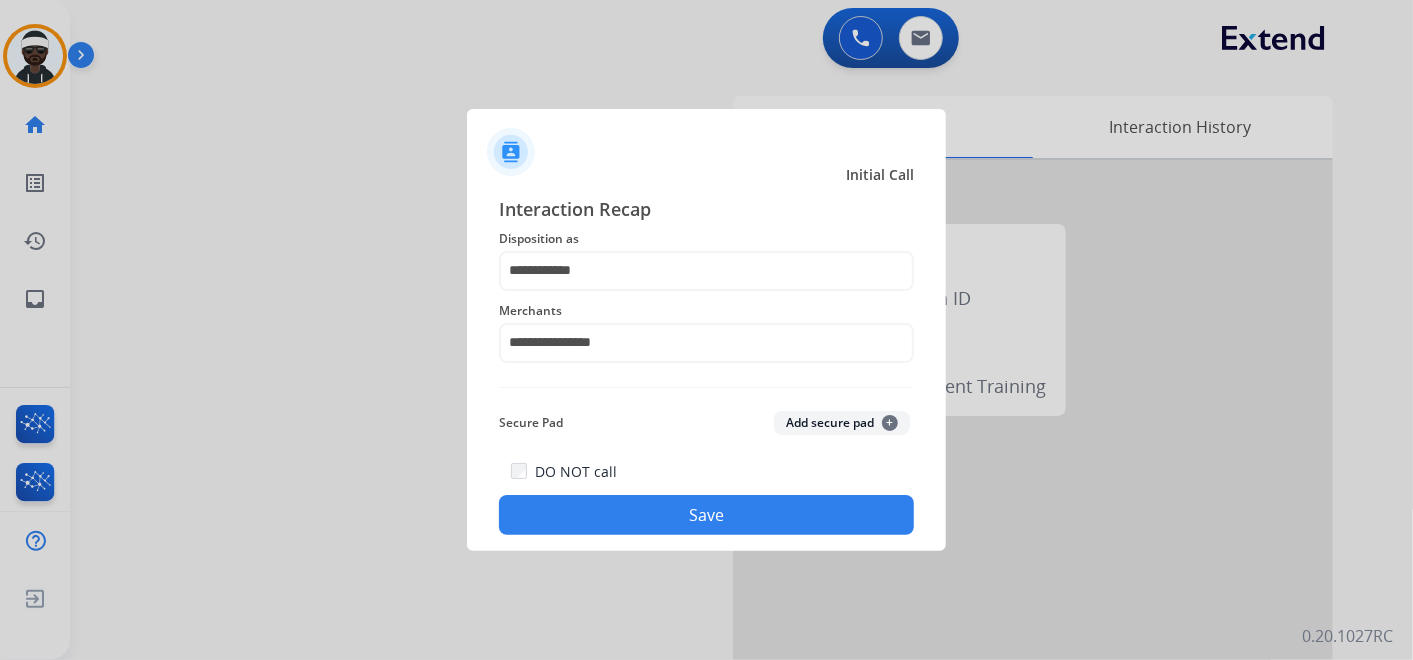 click on "Save" 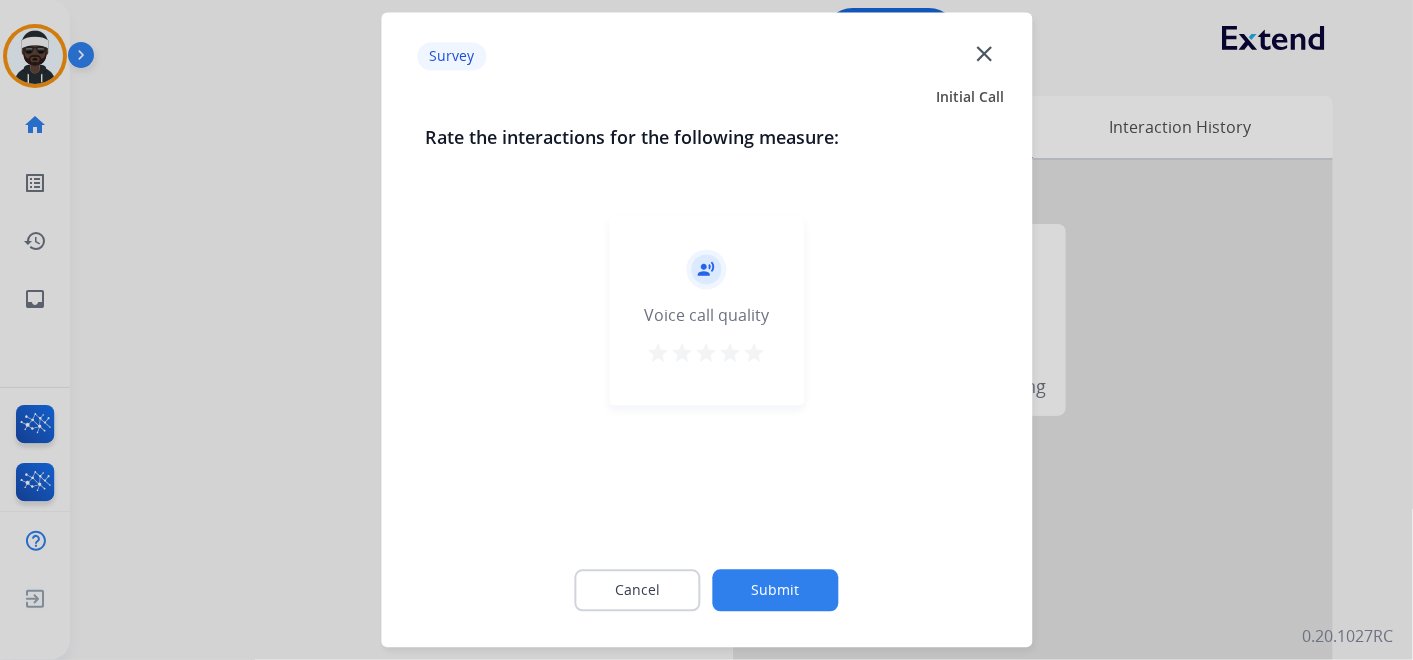 drag, startPoint x: 753, startPoint y: 340, endPoint x: 753, endPoint y: 355, distance: 15 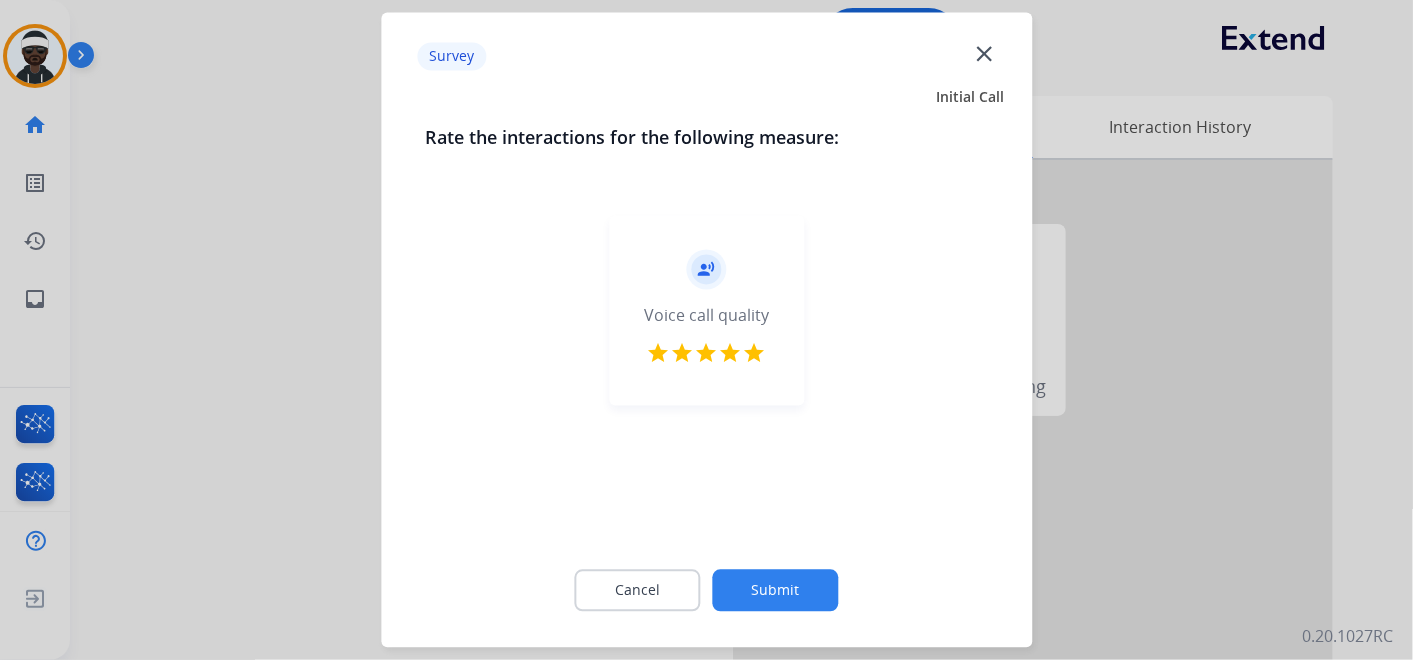 click on "Submit" 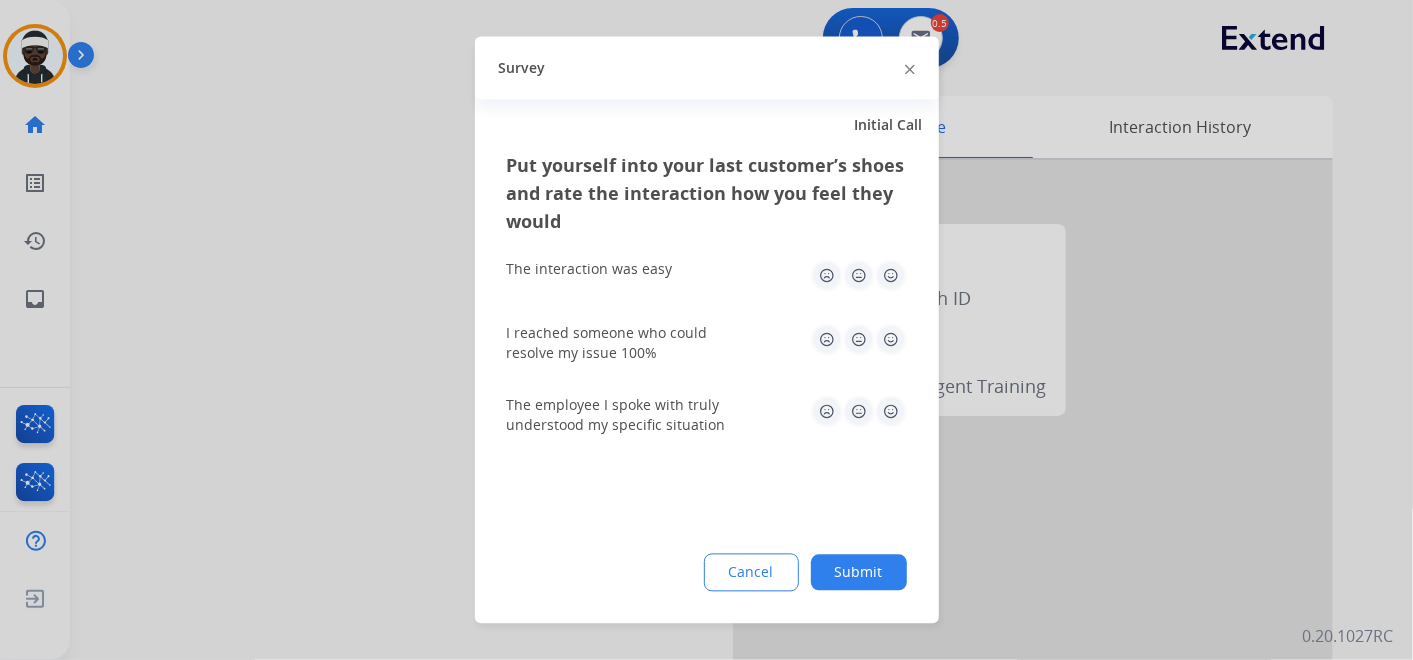 click 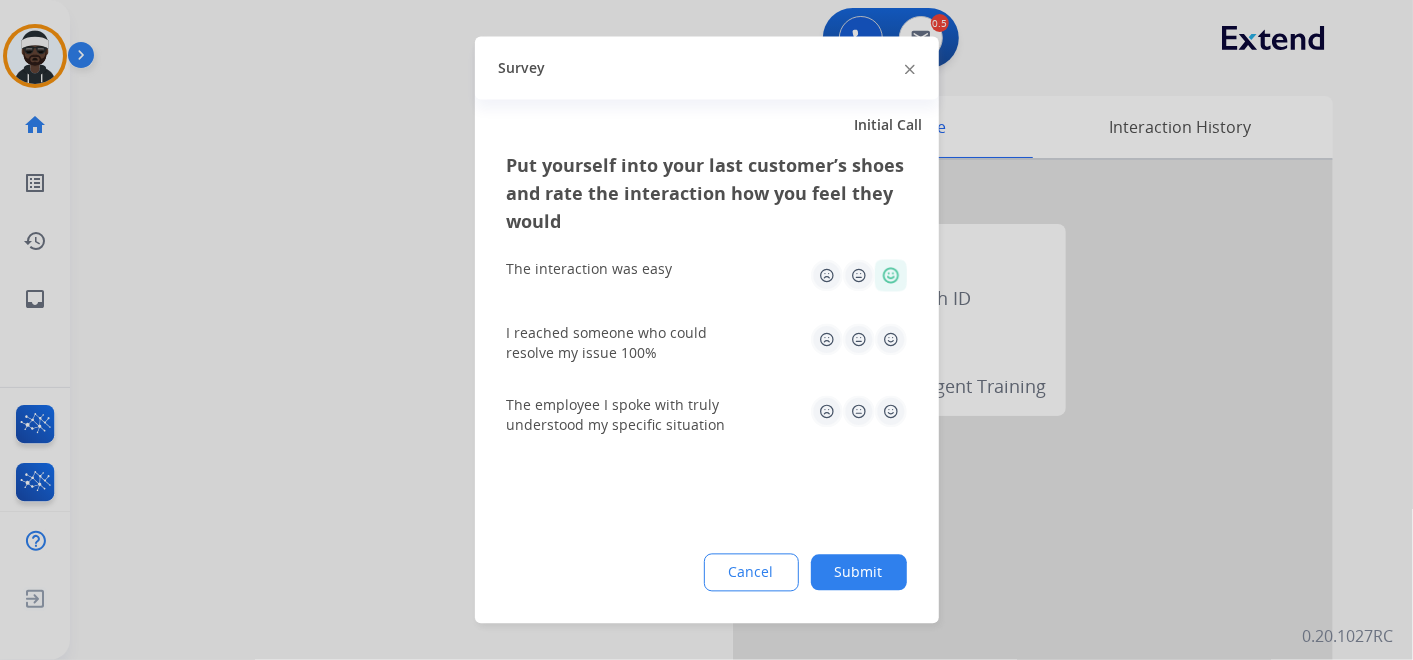 drag, startPoint x: 889, startPoint y: 339, endPoint x: 908, endPoint y: 409, distance: 72.53275 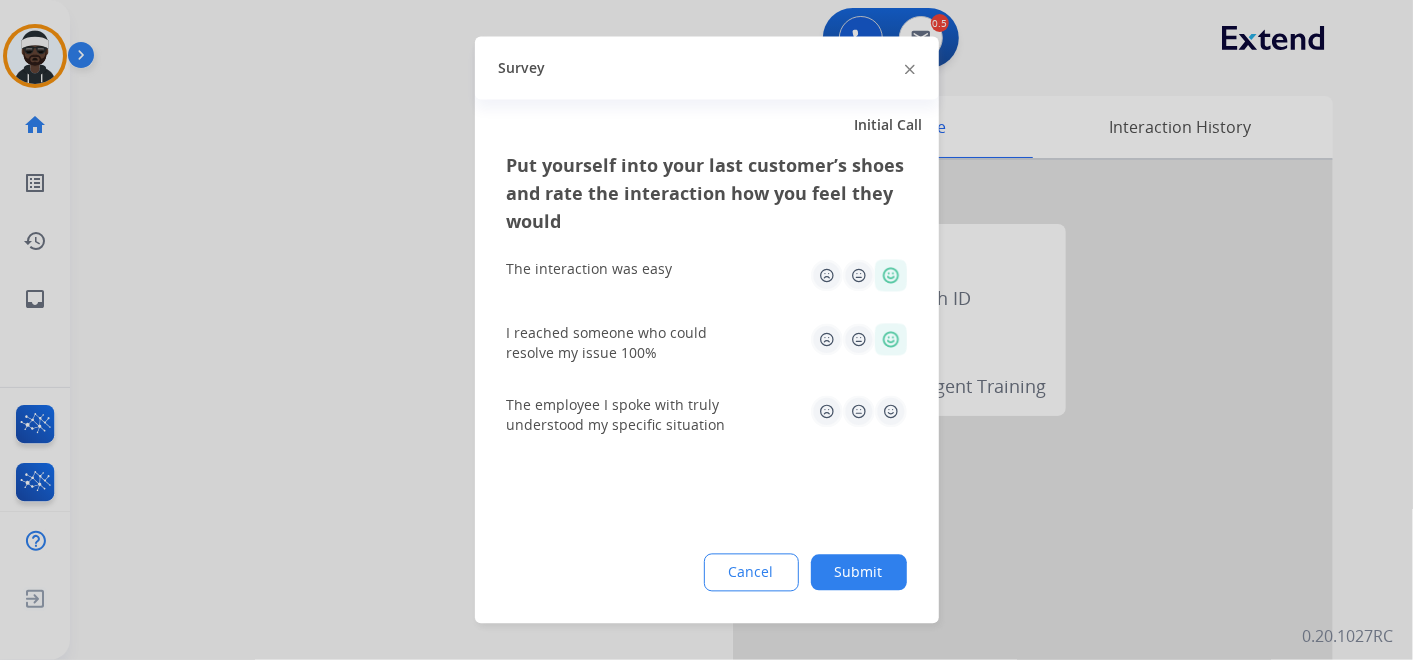 click 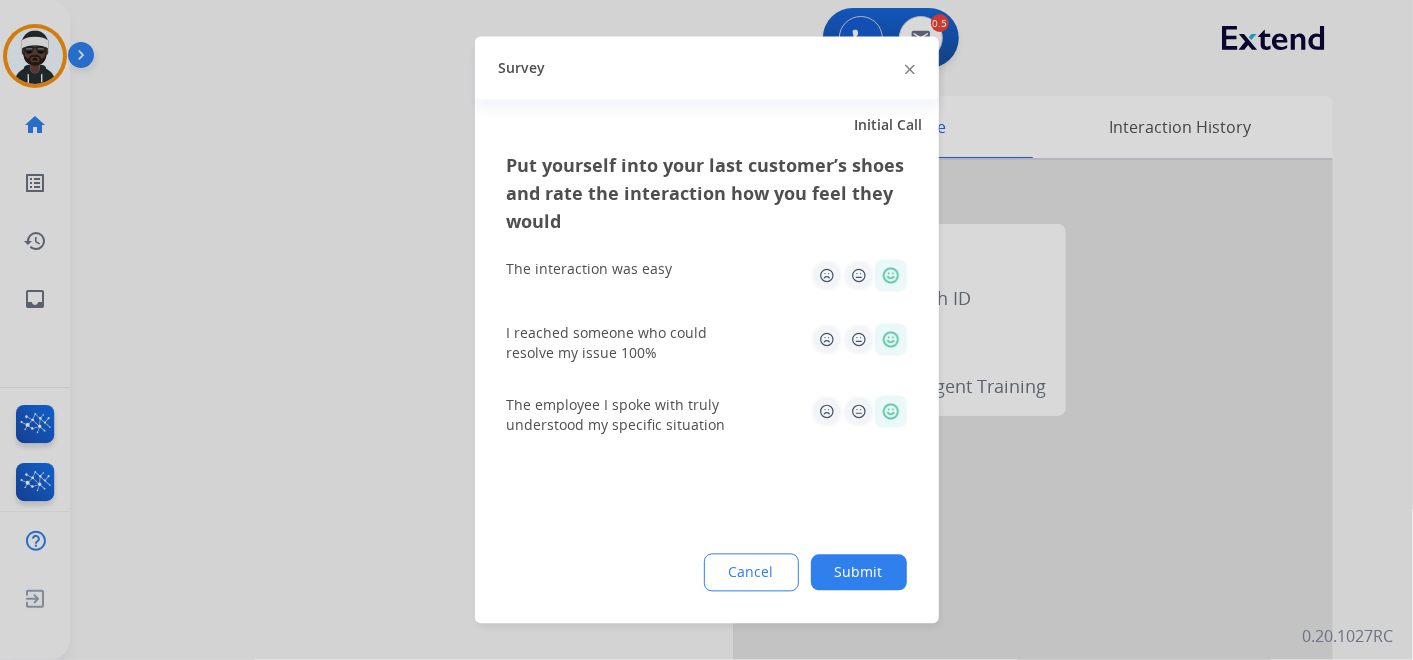 drag, startPoint x: 887, startPoint y: 563, endPoint x: 880, endPoint y: 549, distance: 15.652476 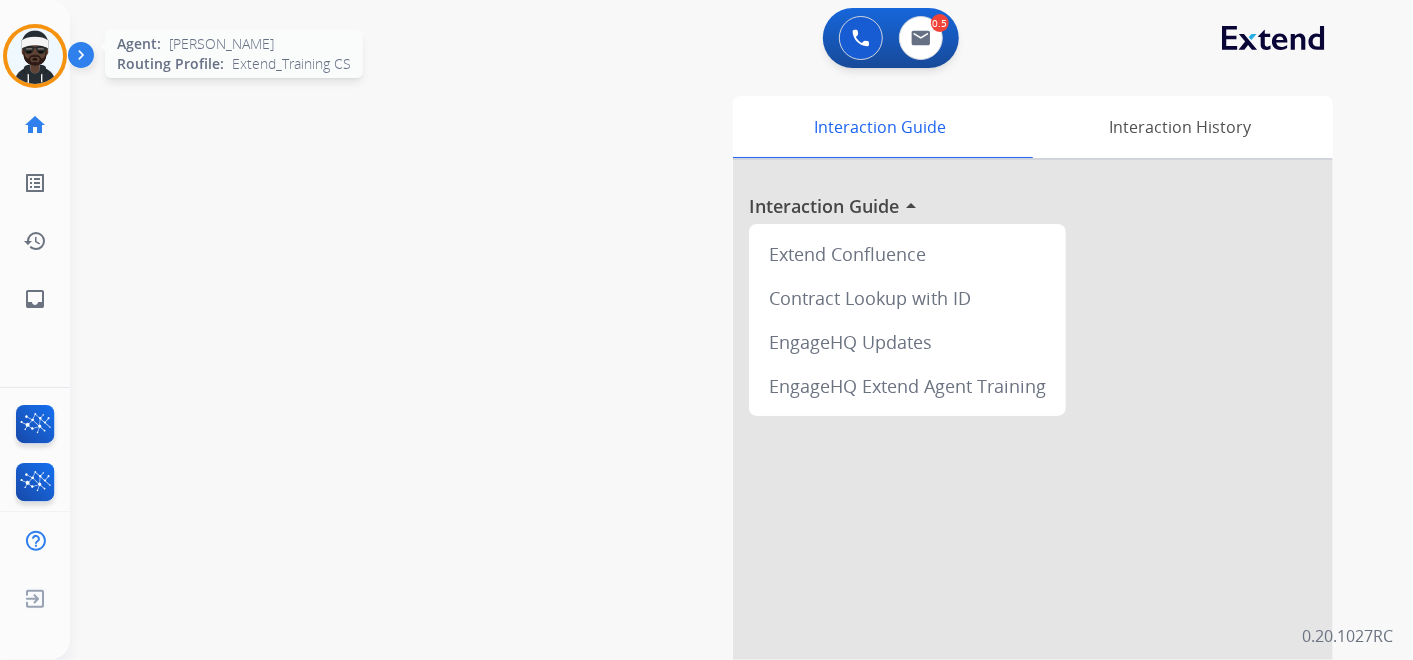 click at bounding box center (35, 56) 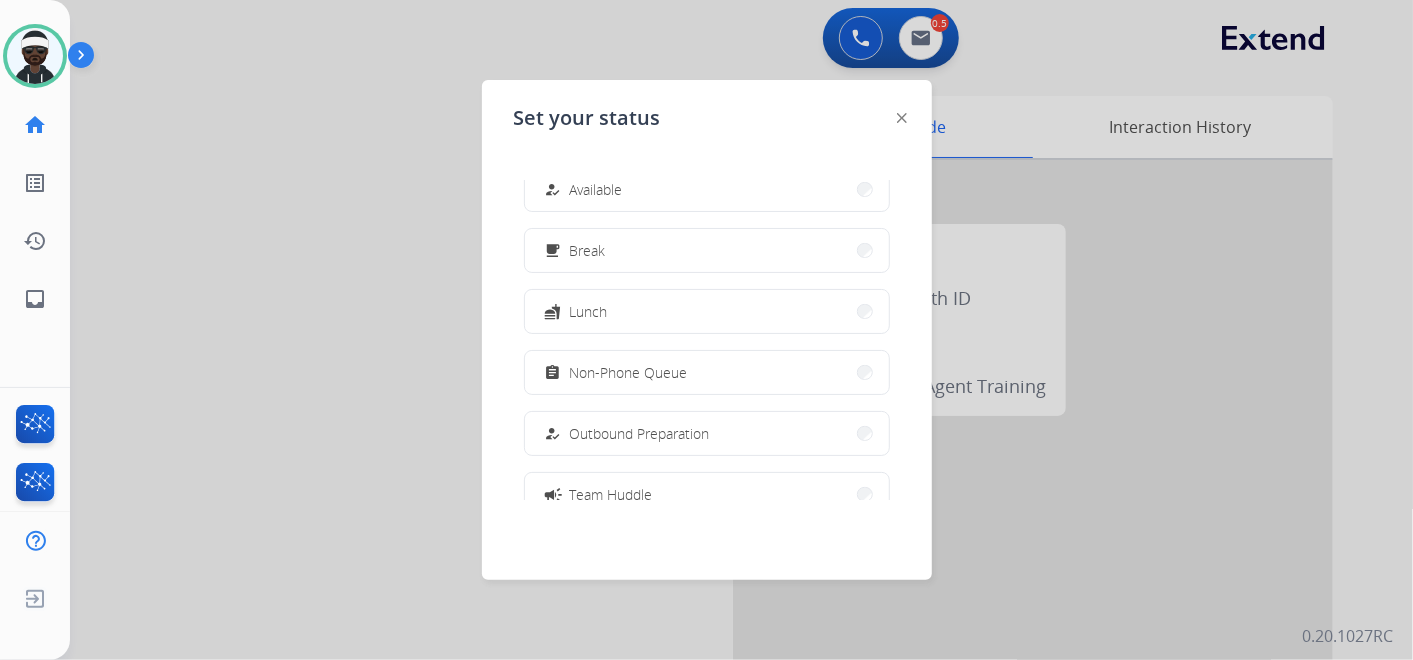 scroll, scrollTop: 0, scrollLeft: 0, axis: both 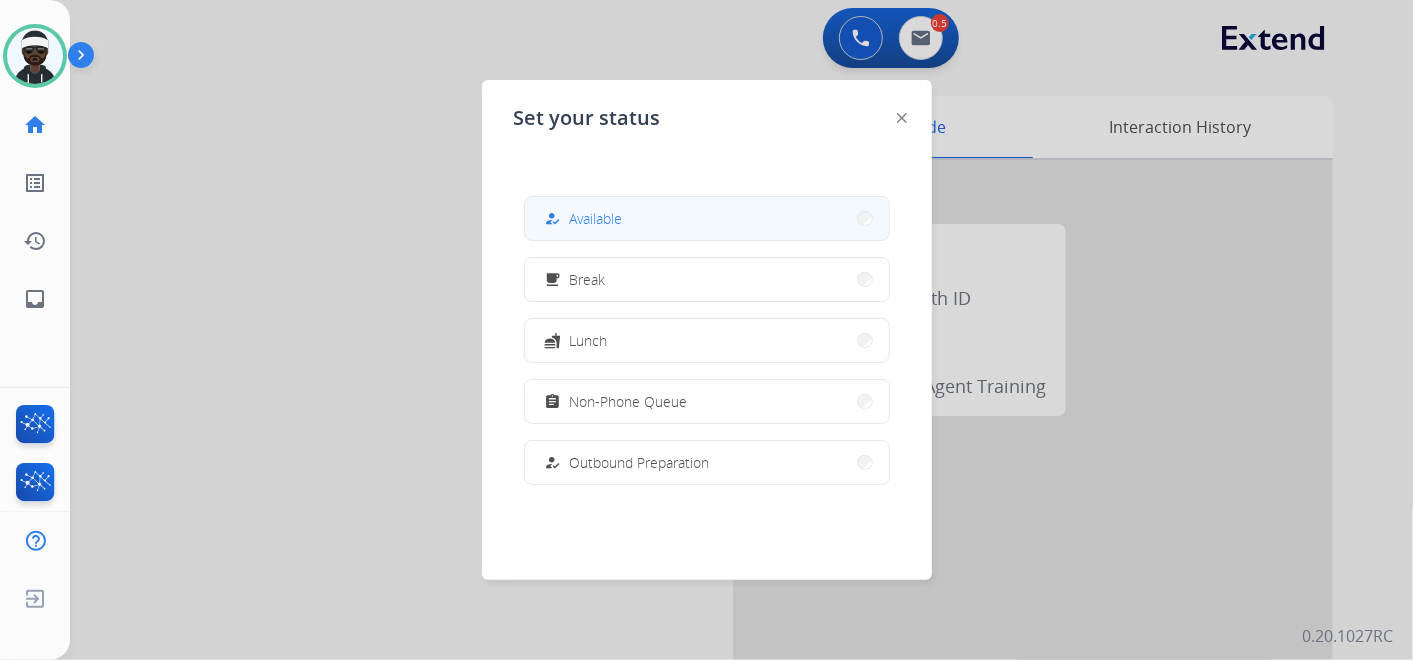 click on "how_to_reg Available" at bounding box center [707, 218] 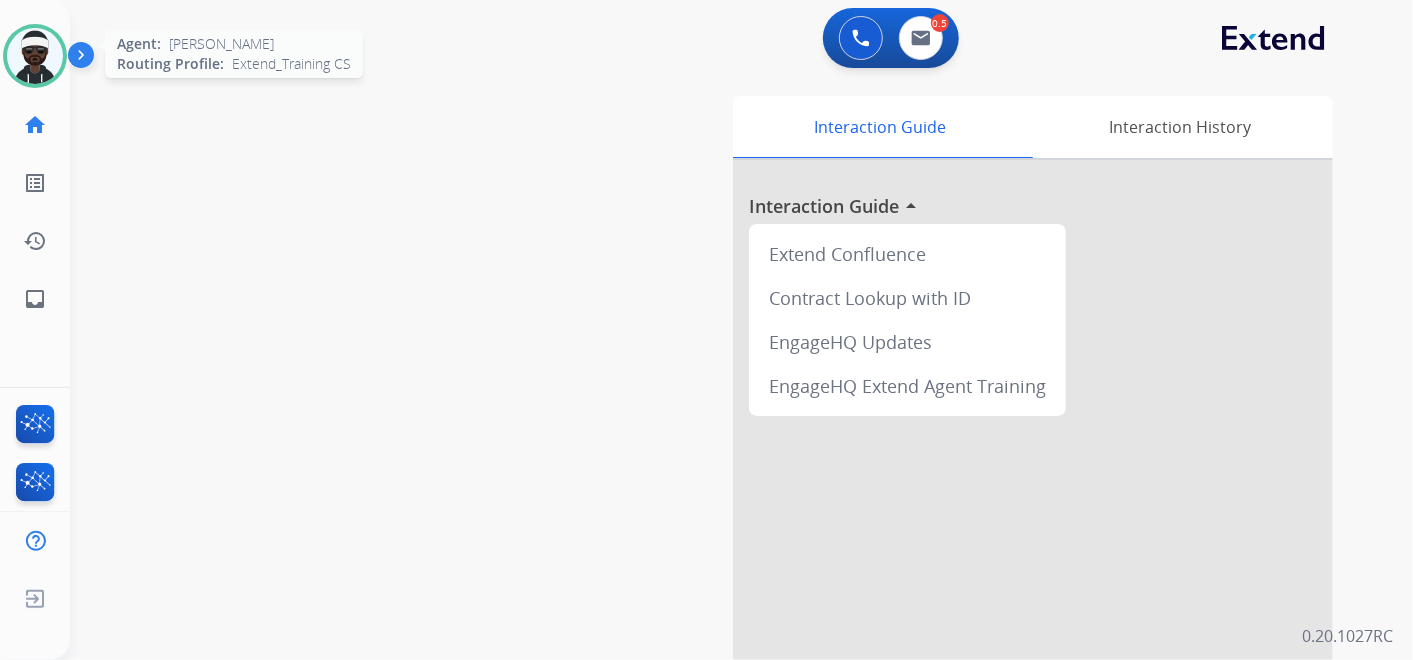 click at bounding box center [35, 56] 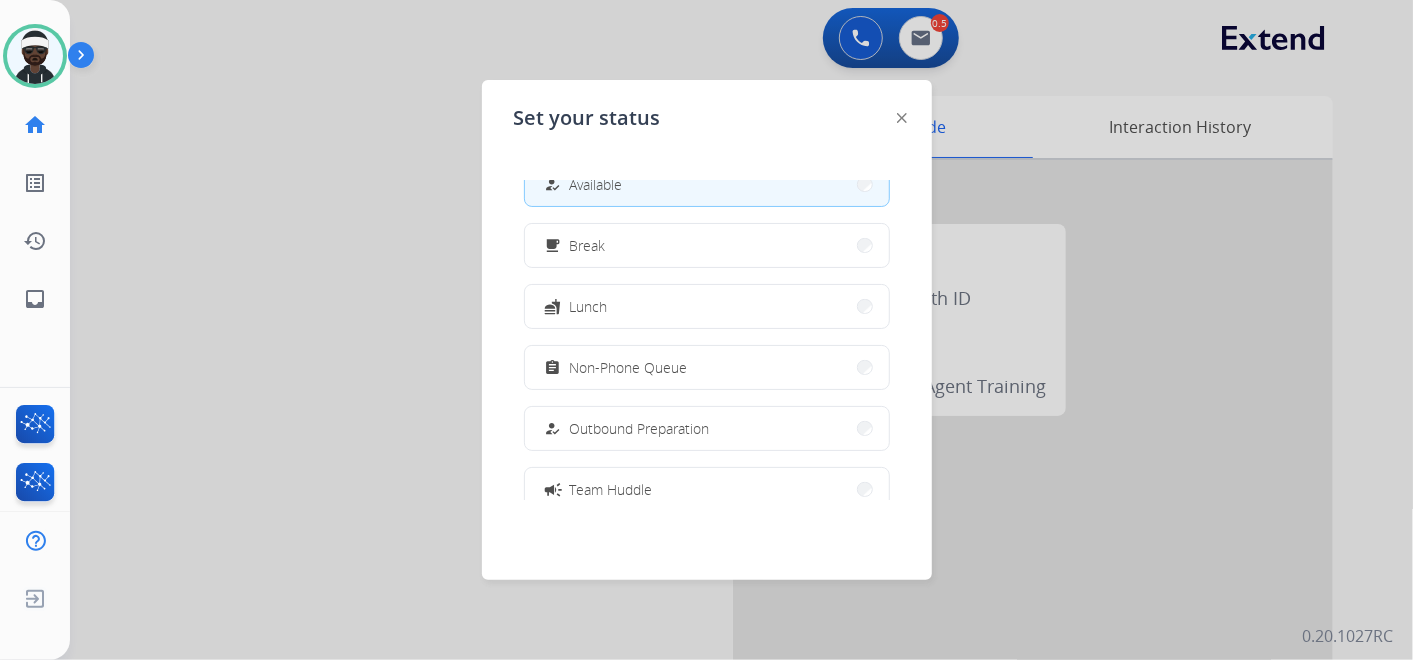 scroll, scrollTop: 0, scrollLeft: 0, axis: both 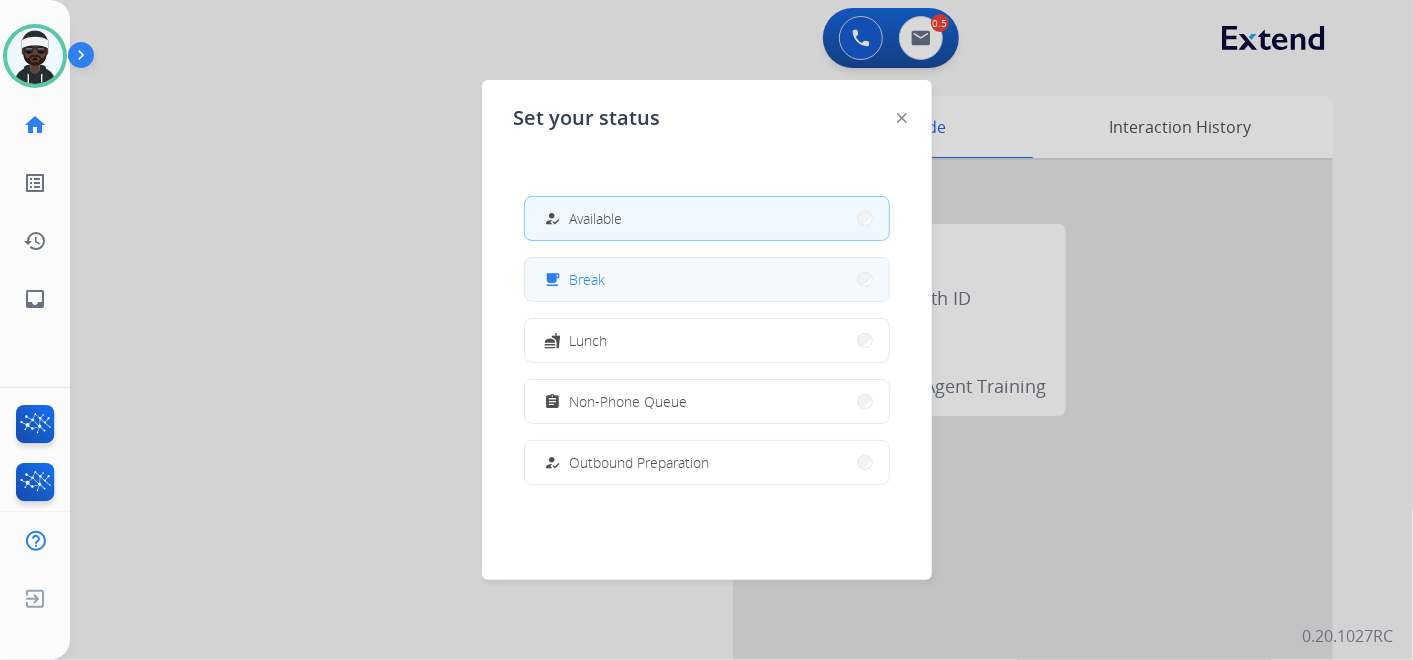 click on "free_breakfast Break" at bounding box center (707, 279) 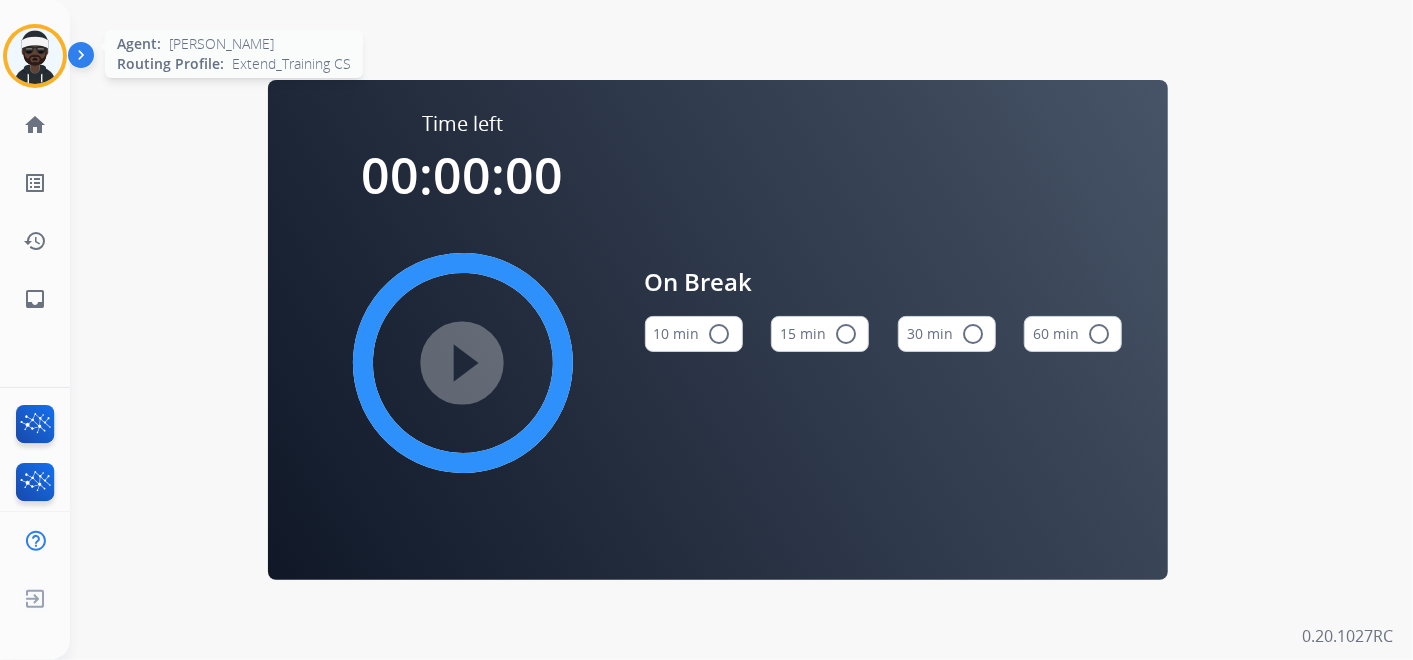 click at bounding box center (35, 56) 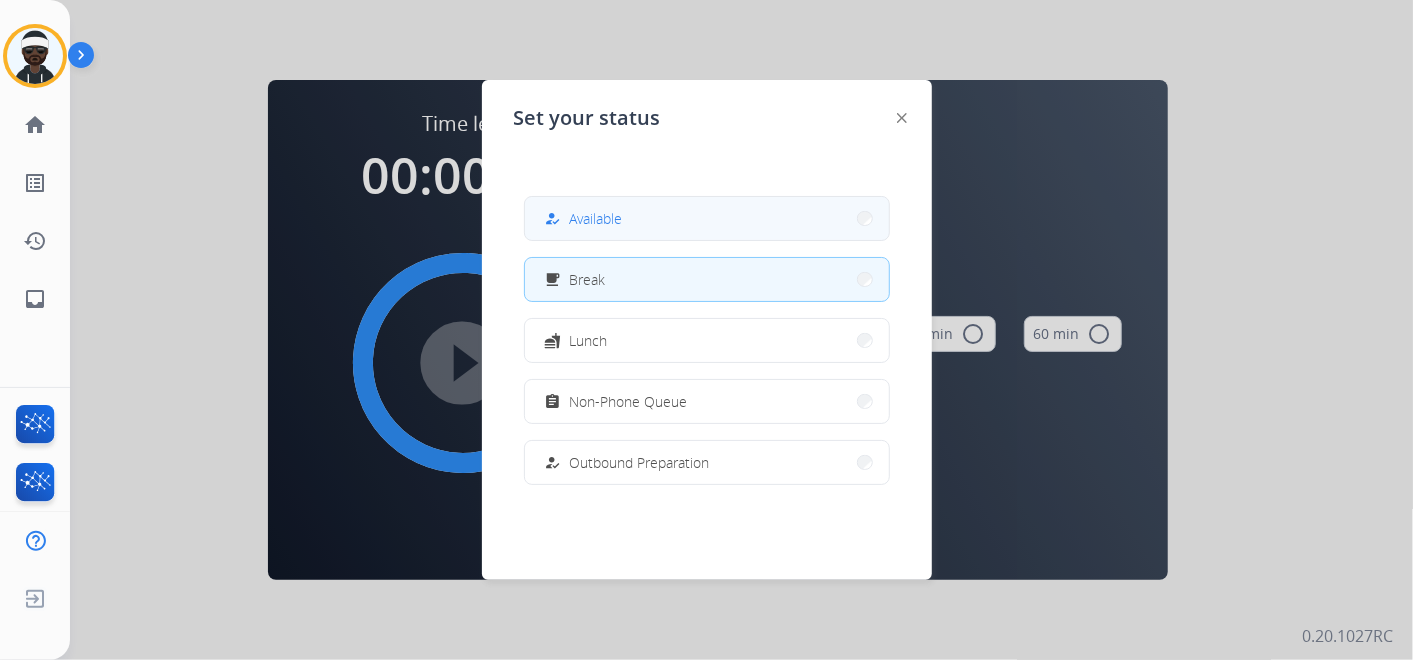 click on "how_to_reg Available" at bounding box center [707, 218] 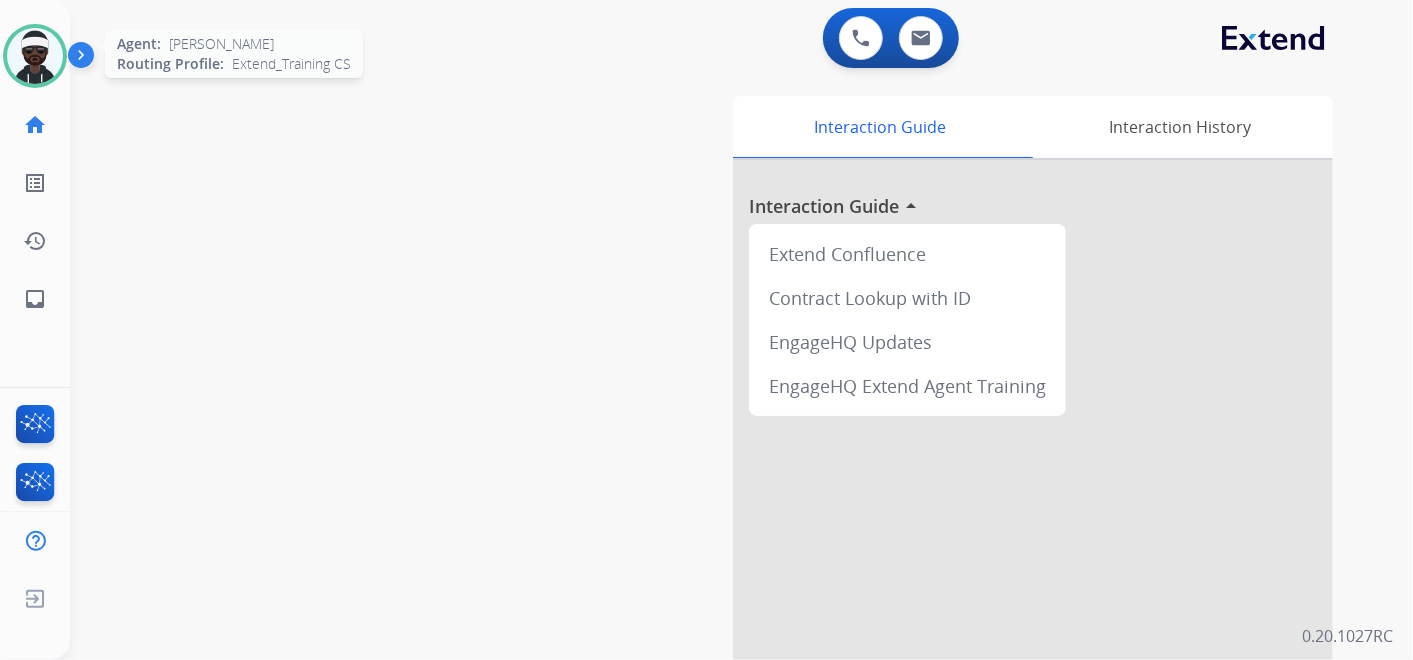 click at bounding box center (35, 56) 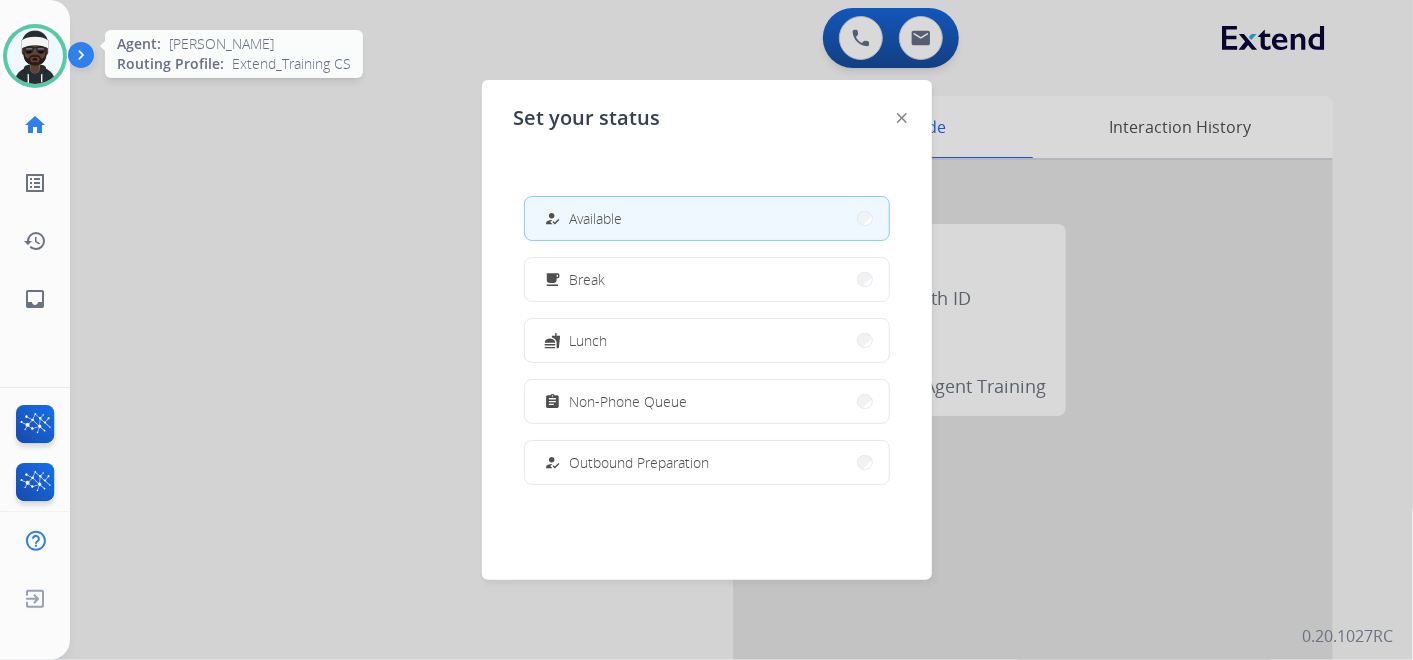 click at bounding box center (35, 56) 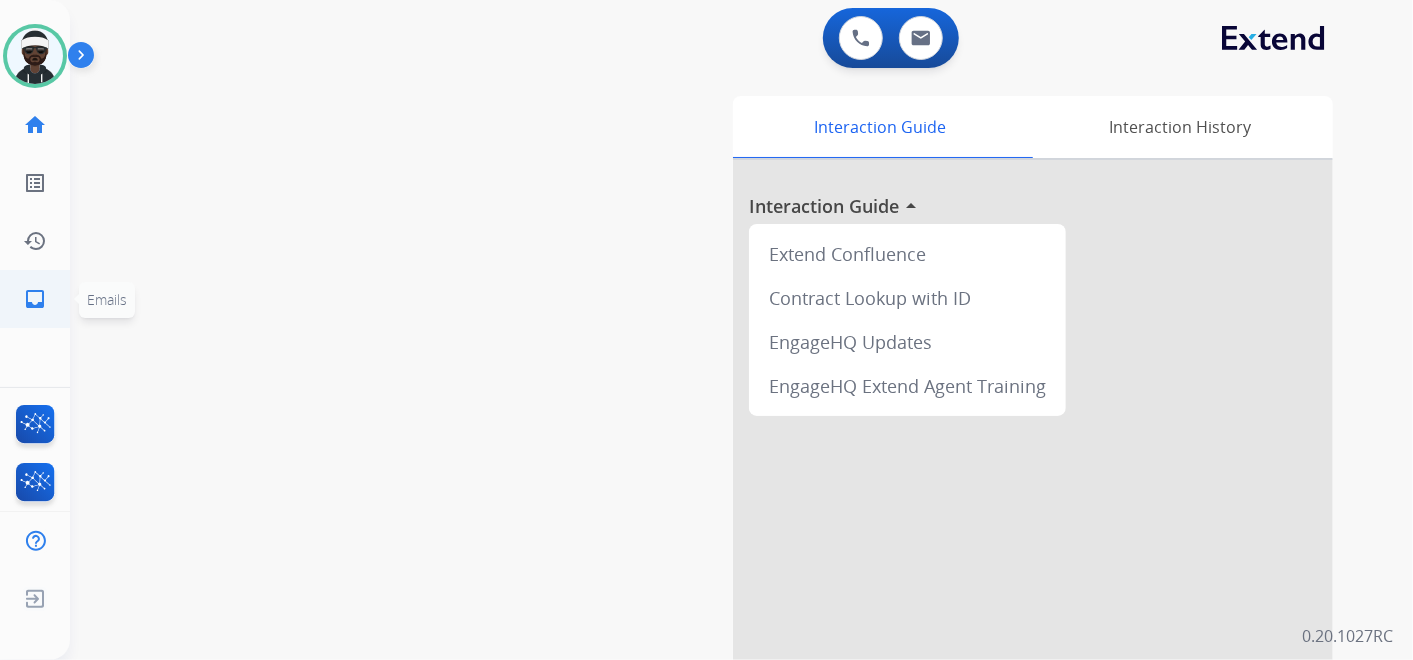 click on "inbox" 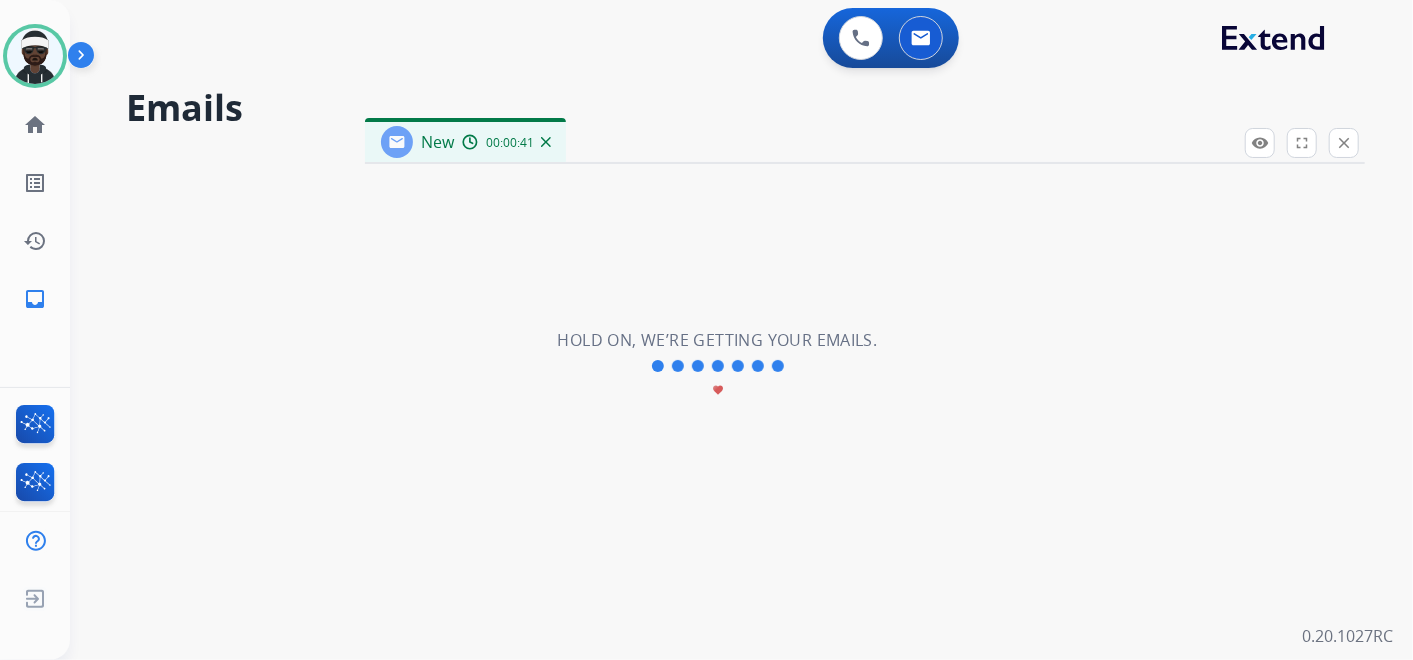 select on "**********" 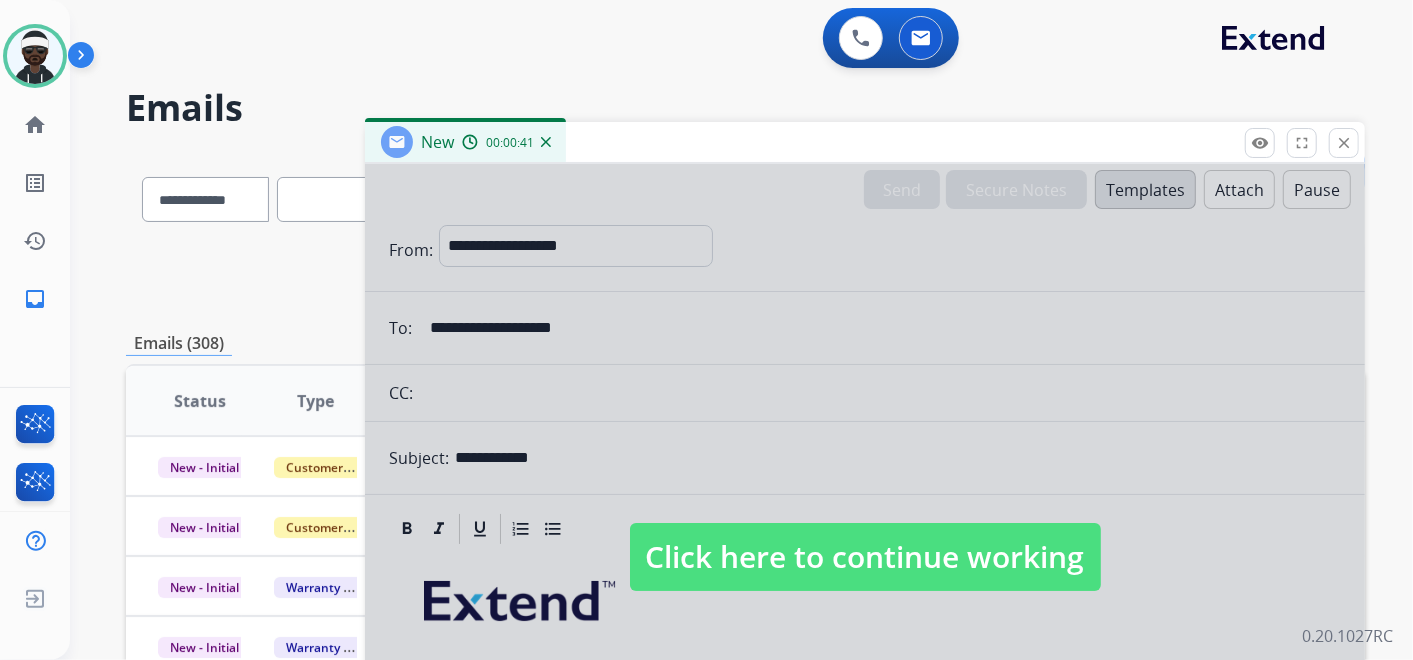 click on "Click here to continue working" at bounding box center (865, 557) 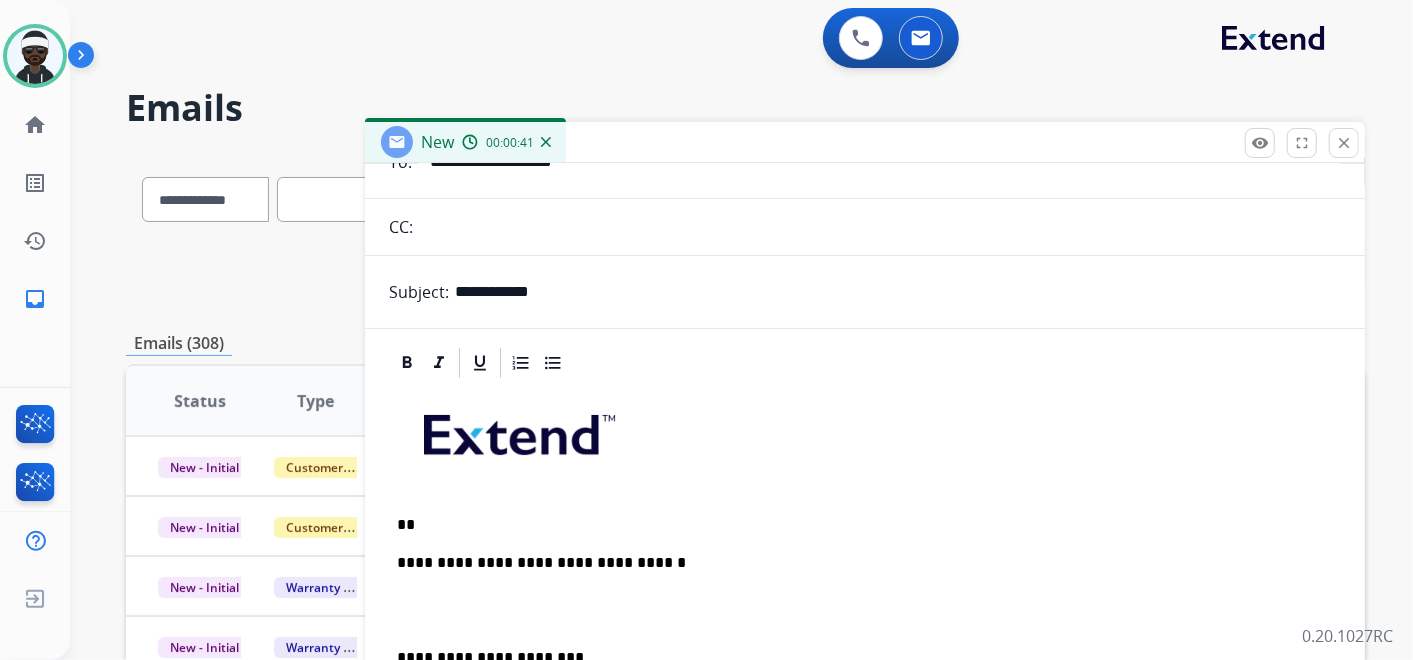 scroll, scrollTop: 216, scrollLeft: 0, axis: vertical 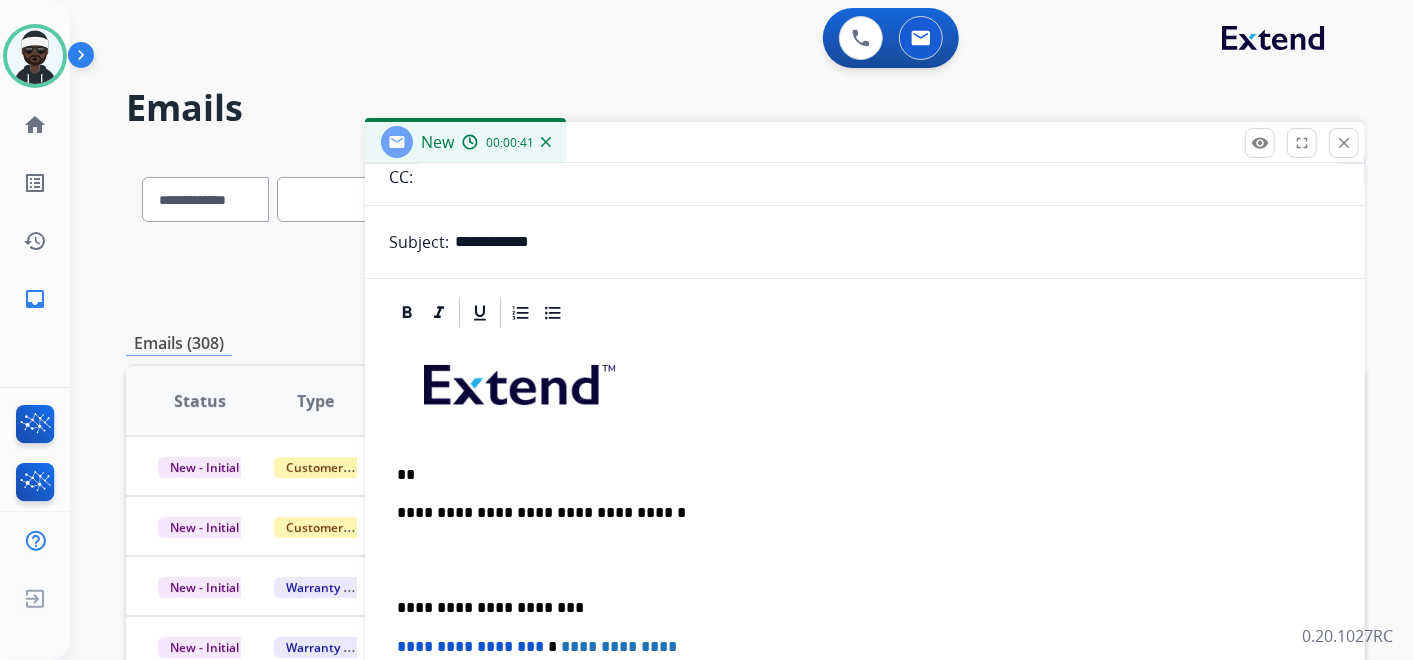 drag, startPoint x: 435, startPoint y: 469, endPoint x: 442, endPoint y: 482, distance: 14.764823 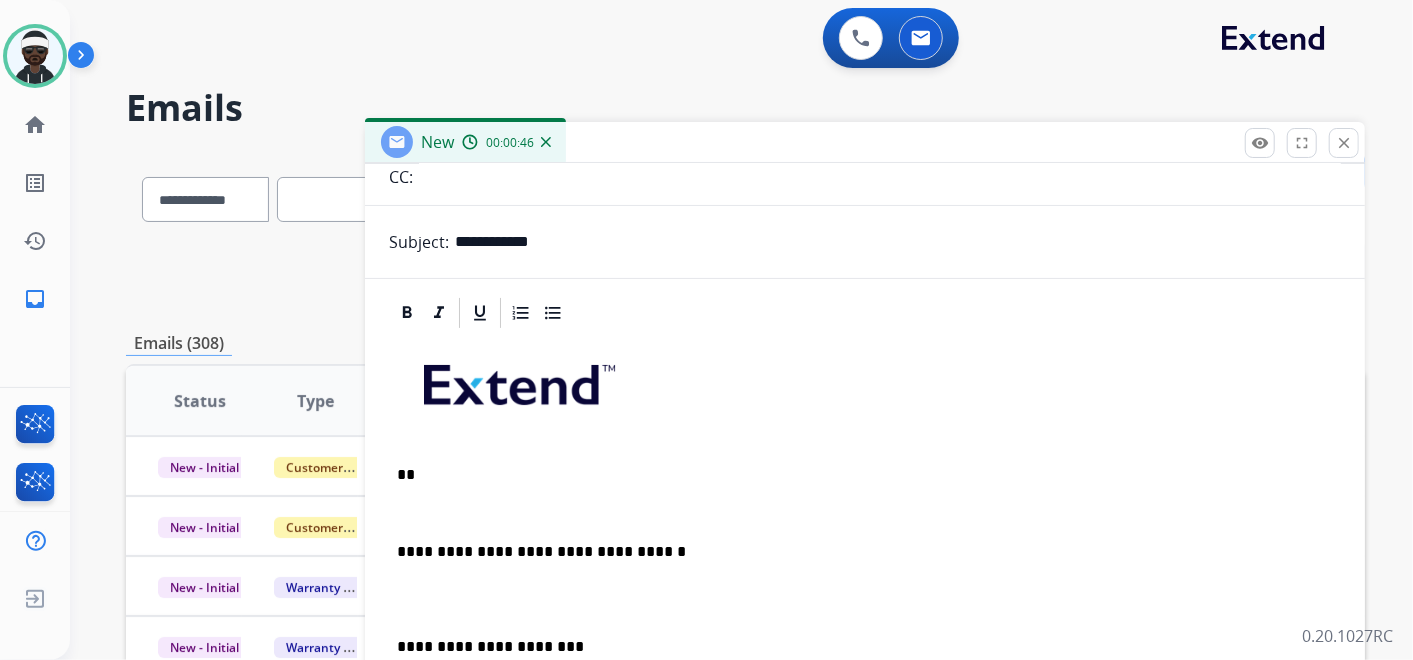 type 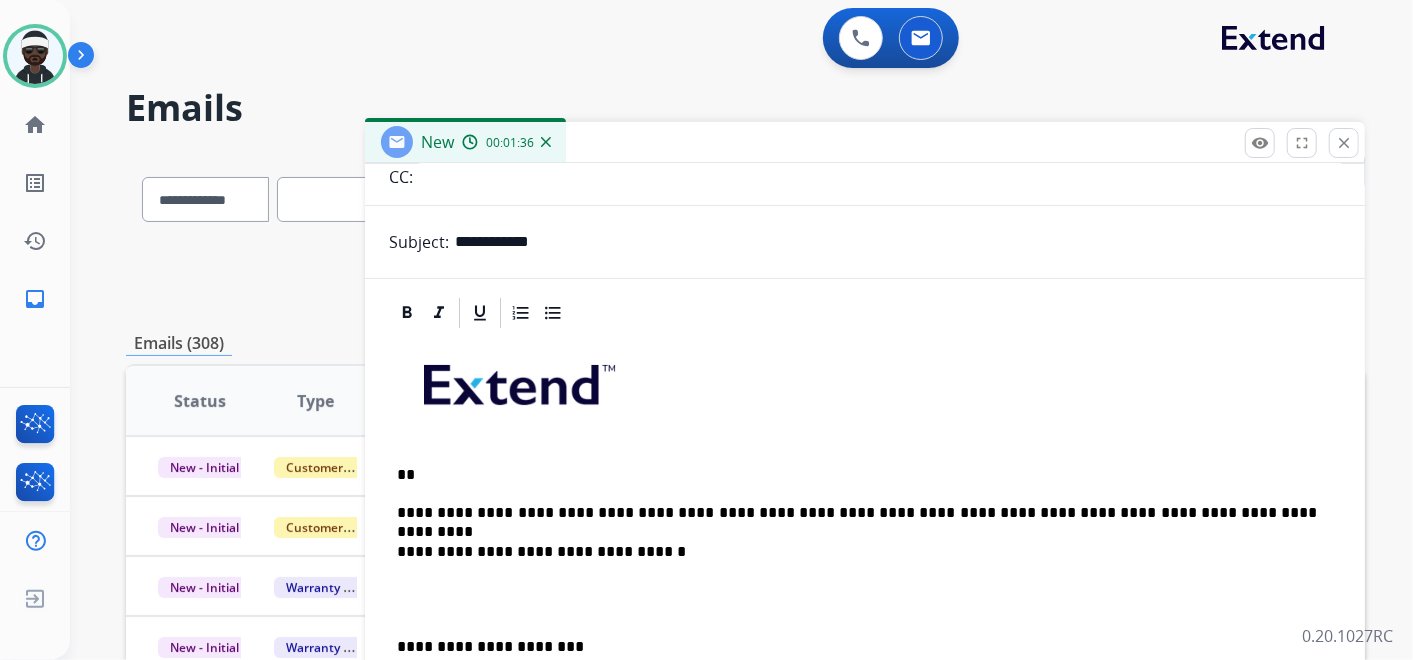 click on "**********" at bounding box center [857, 513] 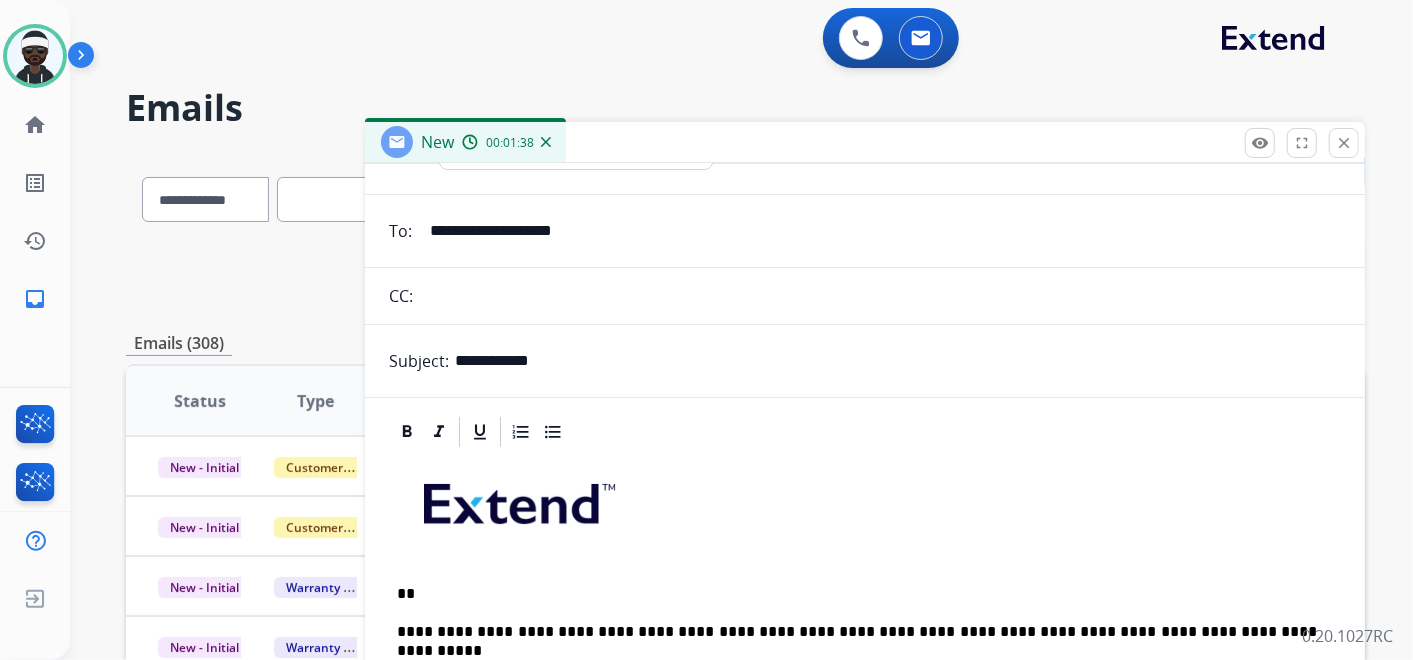 scroll, scrollTop: 0, scrollLeft: 0, axis: both 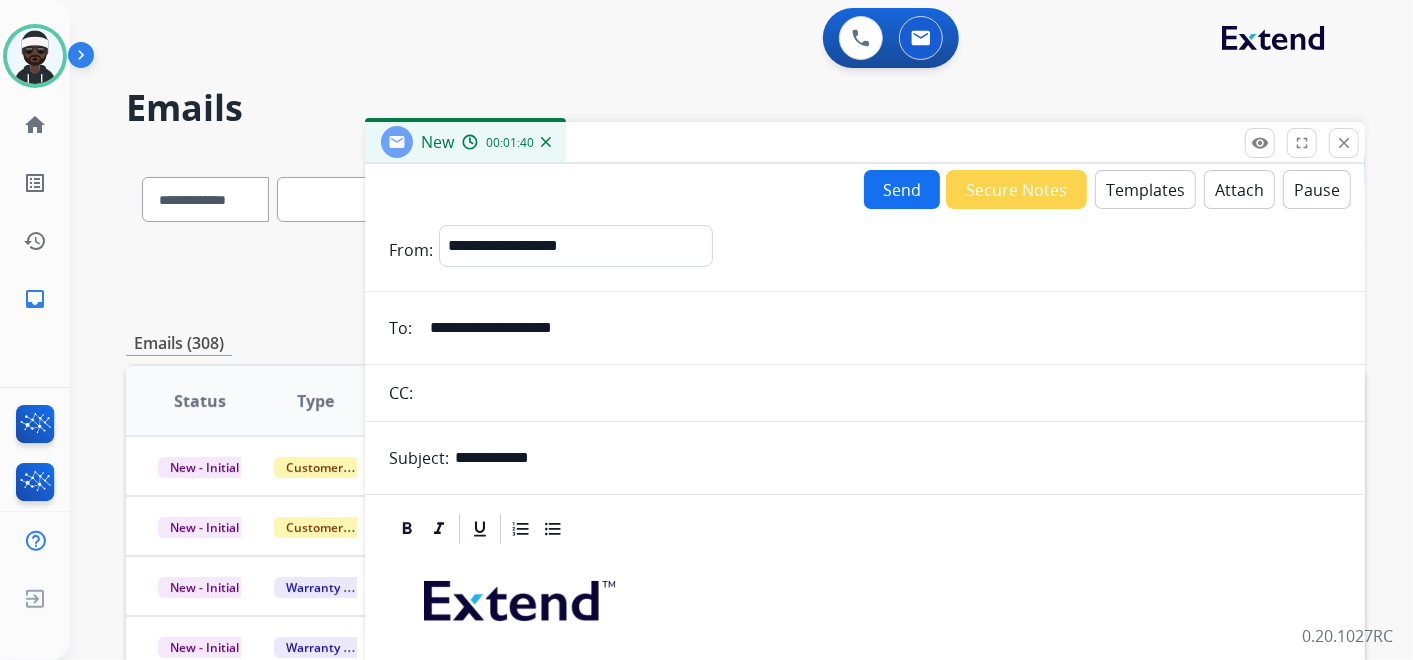 click on "Send" at bounding box center (902, 189) 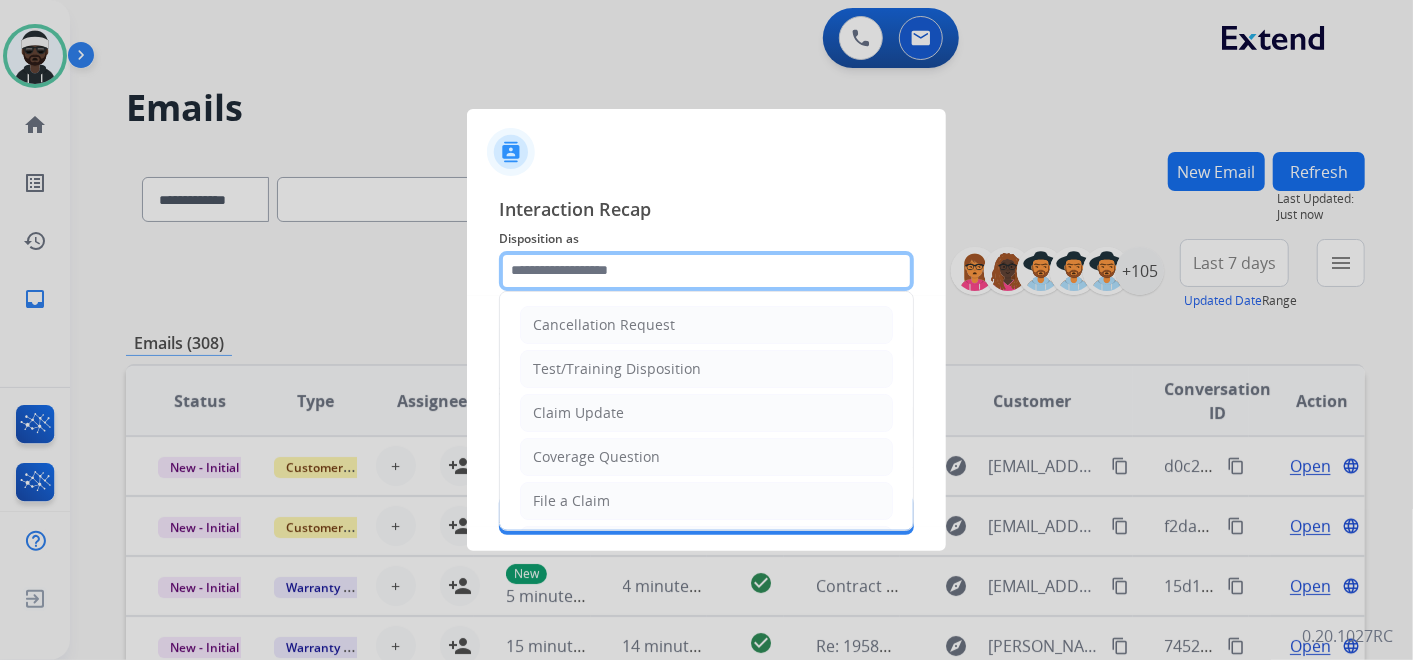 click 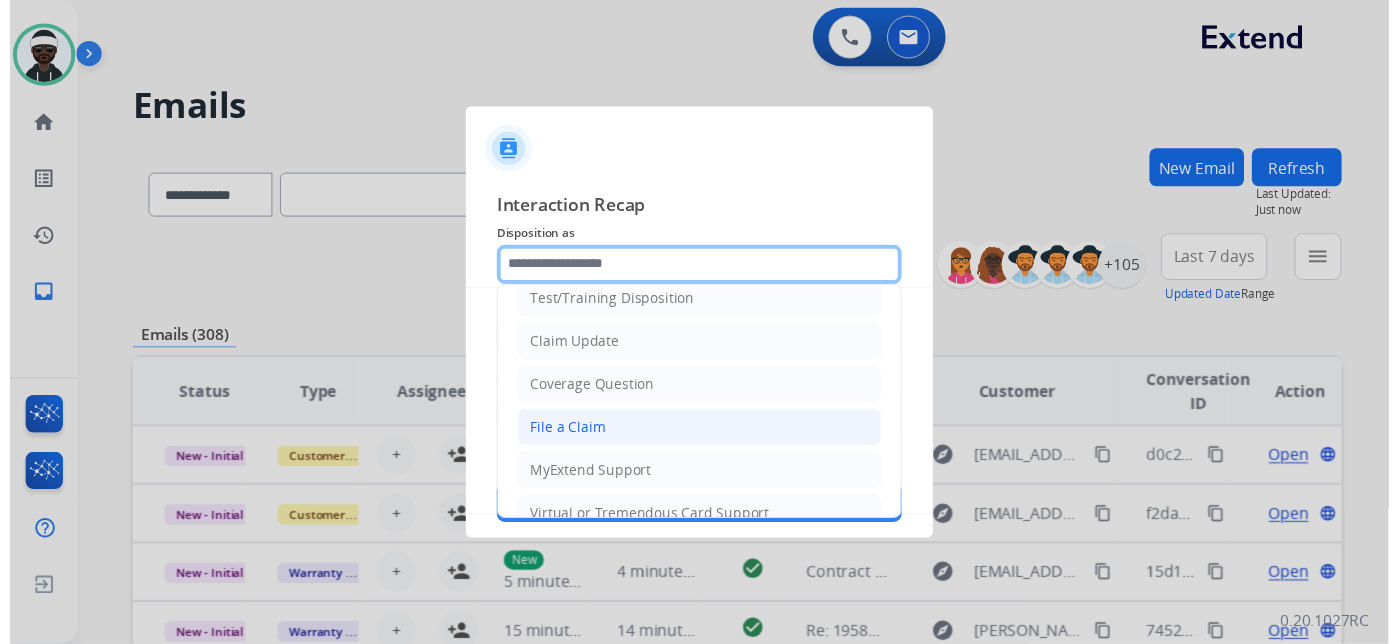 scroll, scrollTop: 305, scrollLeft: 0, axis: vertical 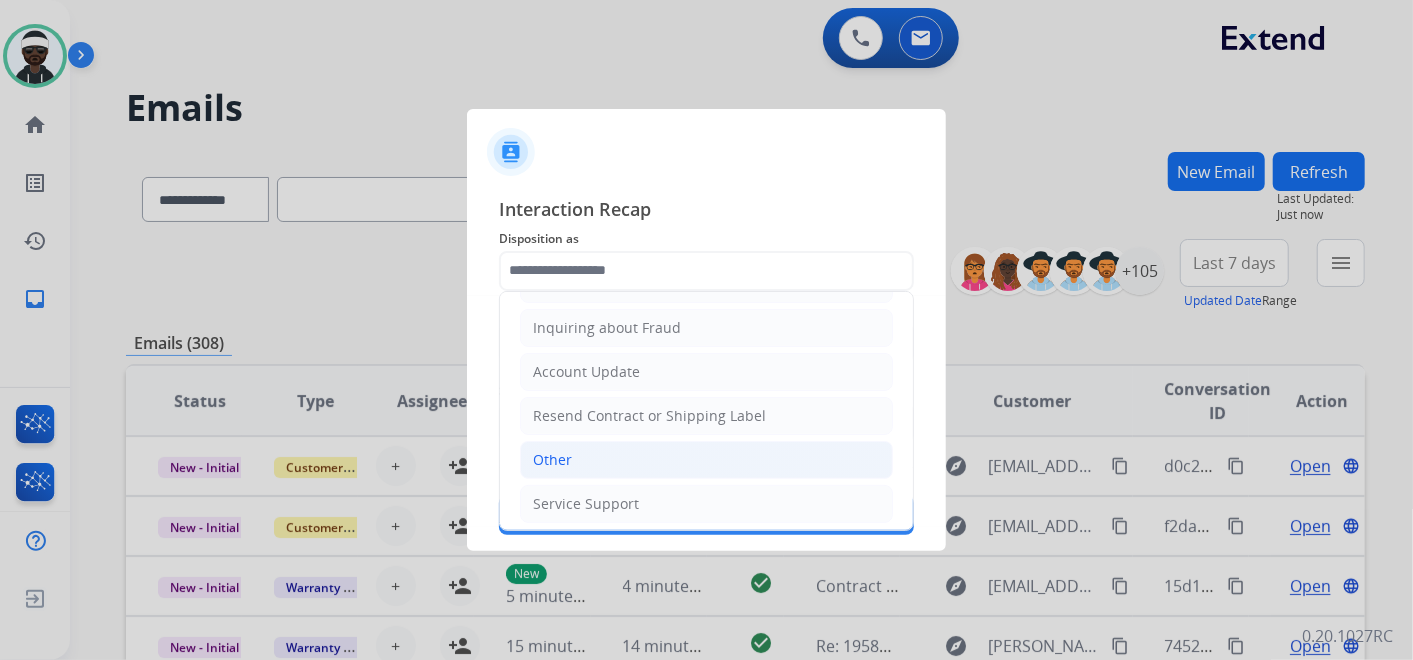 click on "Other" 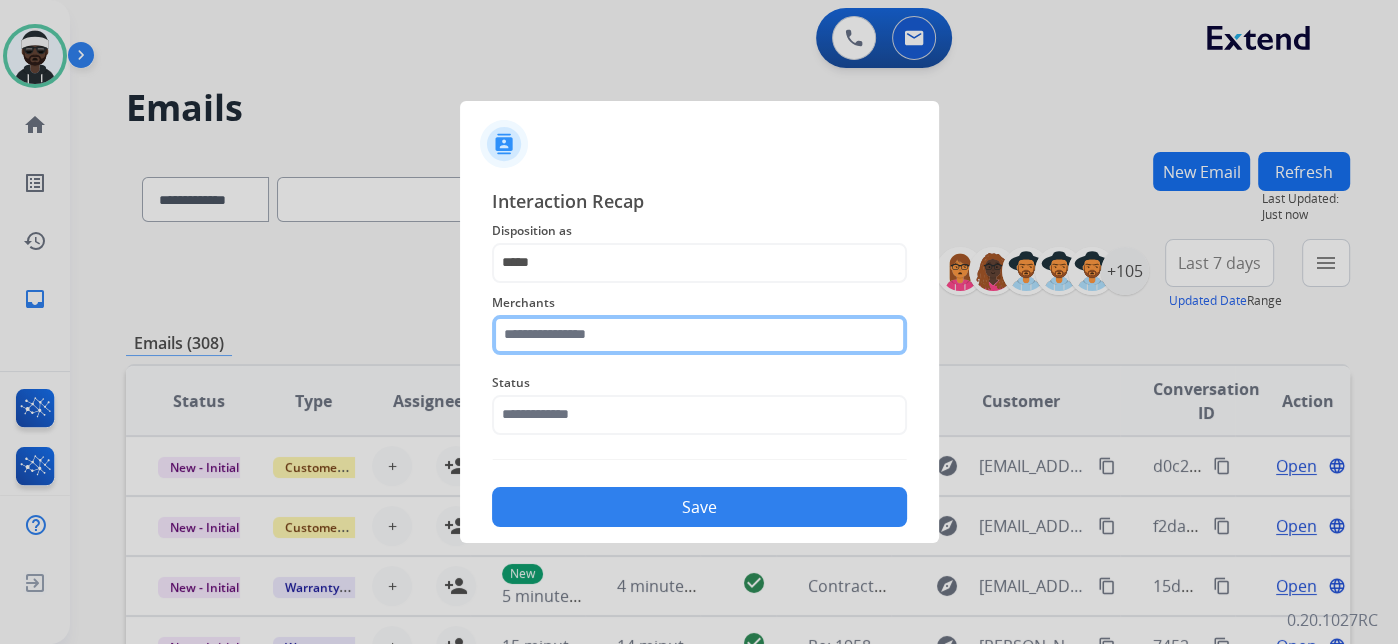 click 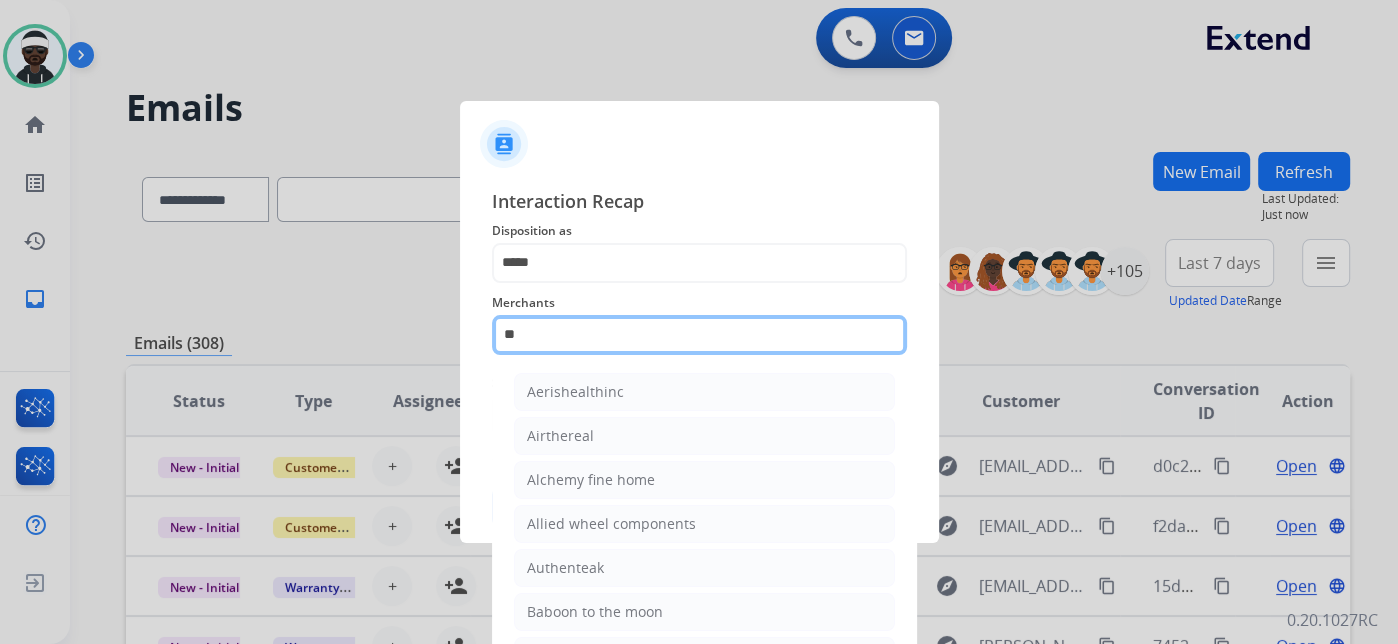 type on "*" 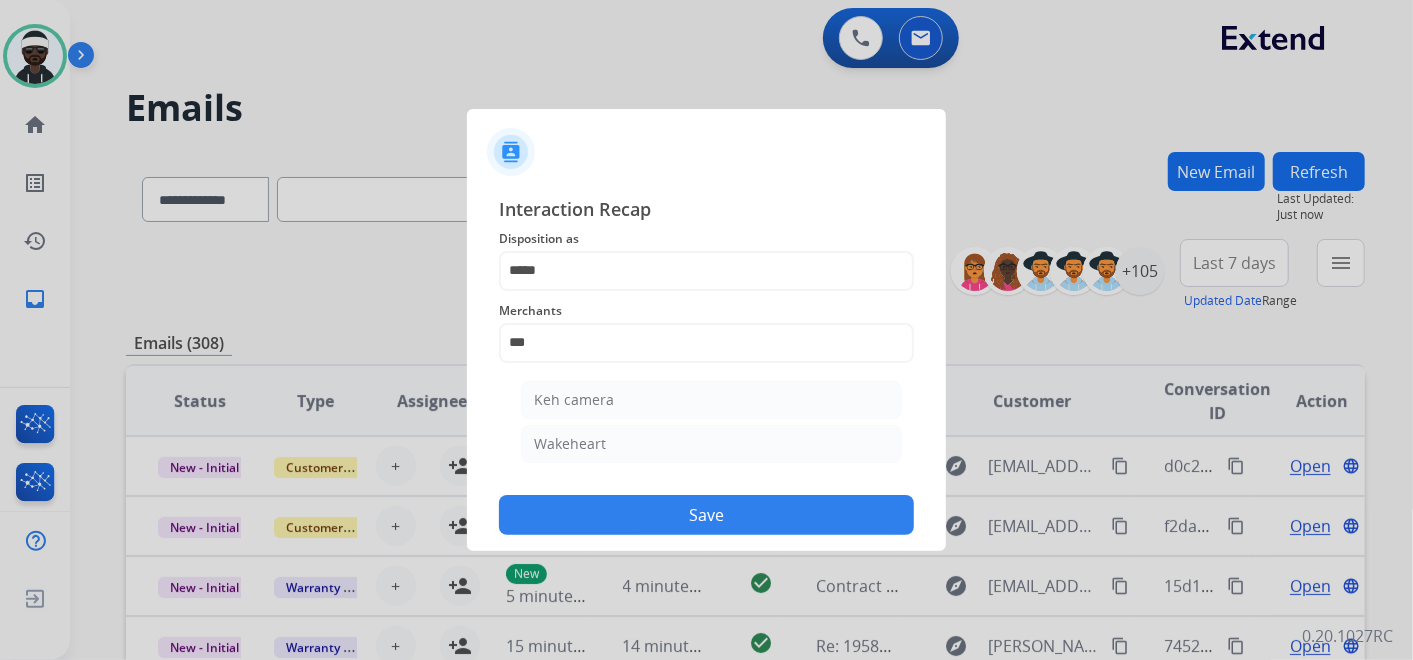 click on "Keh camera" 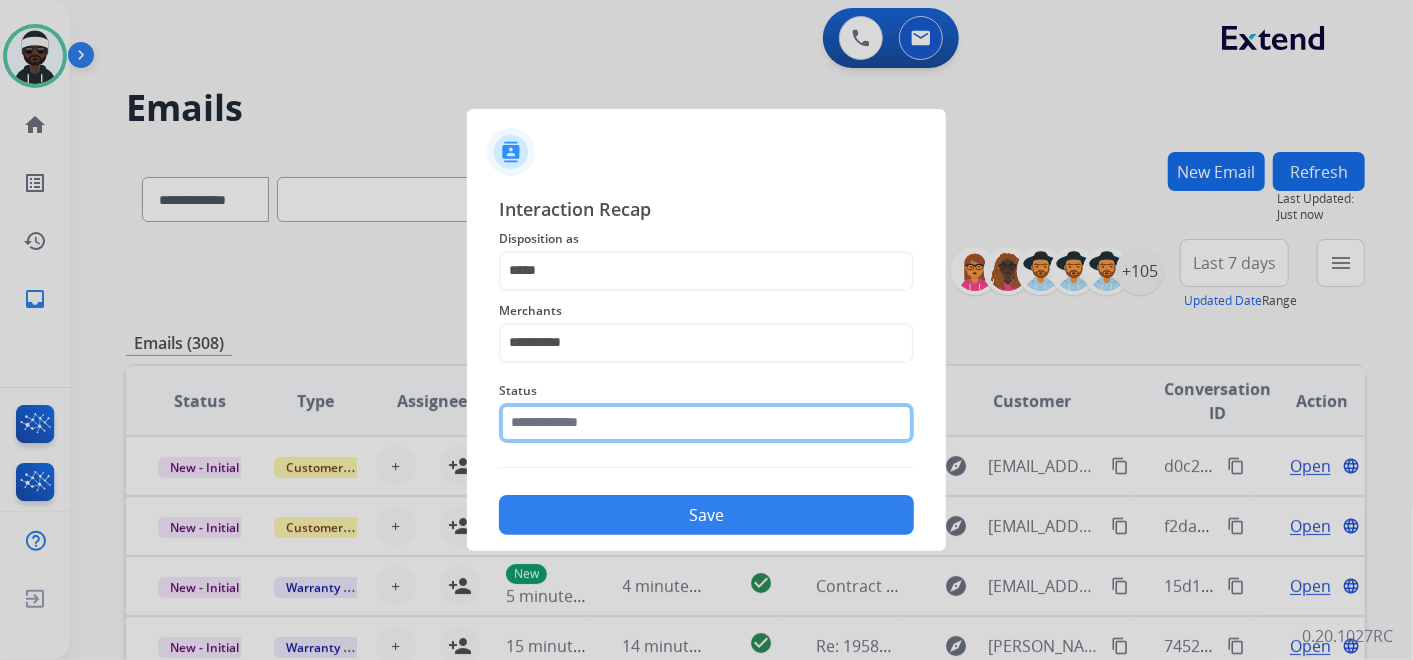click 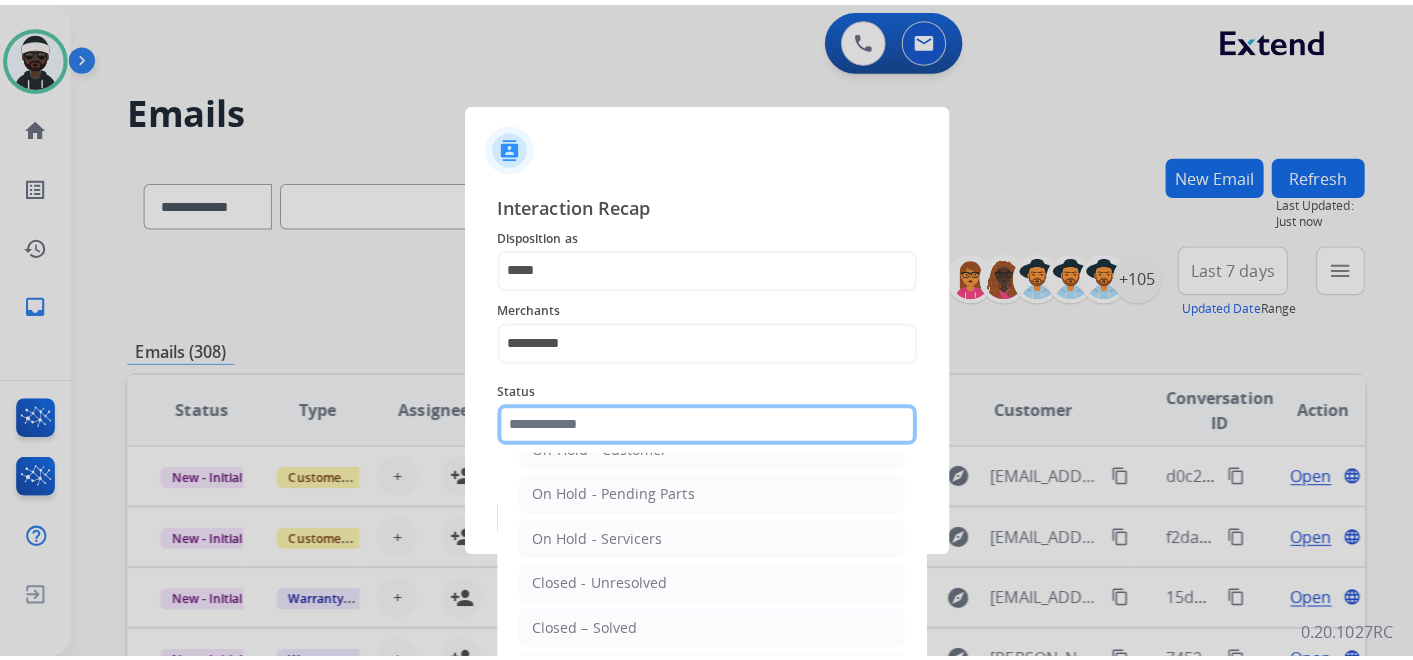 scroll, scrollTop: 111, scrollLeft: 0, axis: vertical 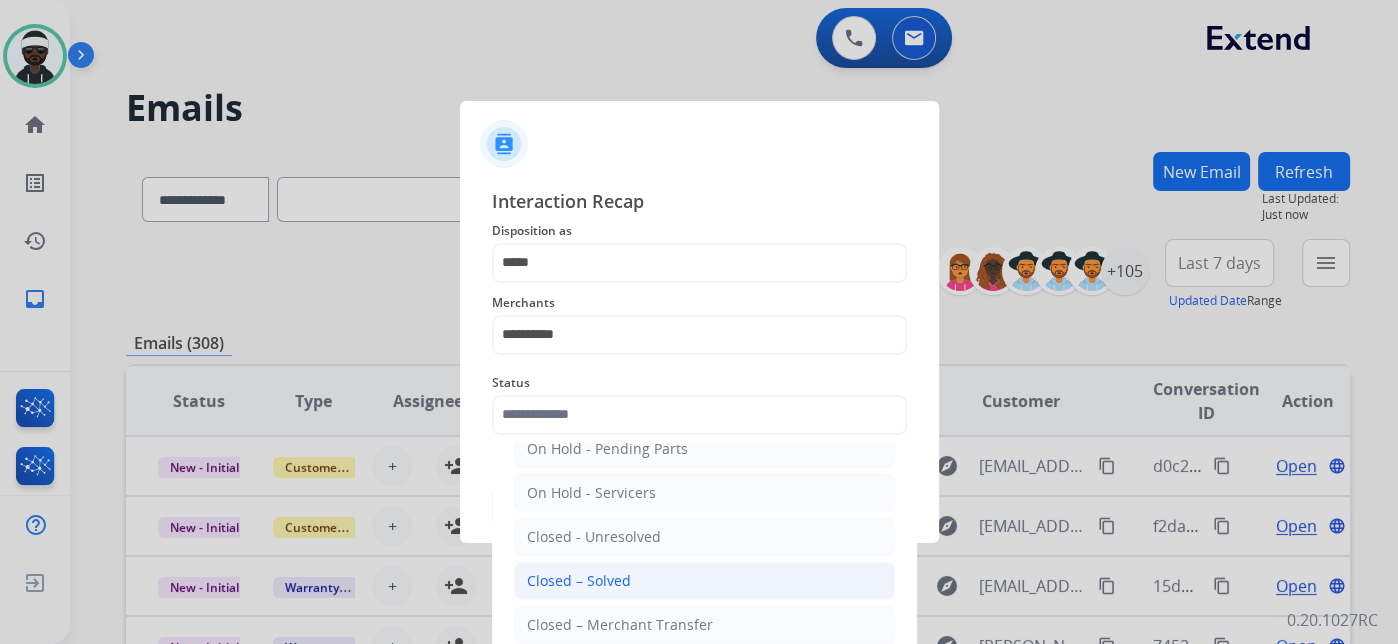 click on "Closed – Solved" 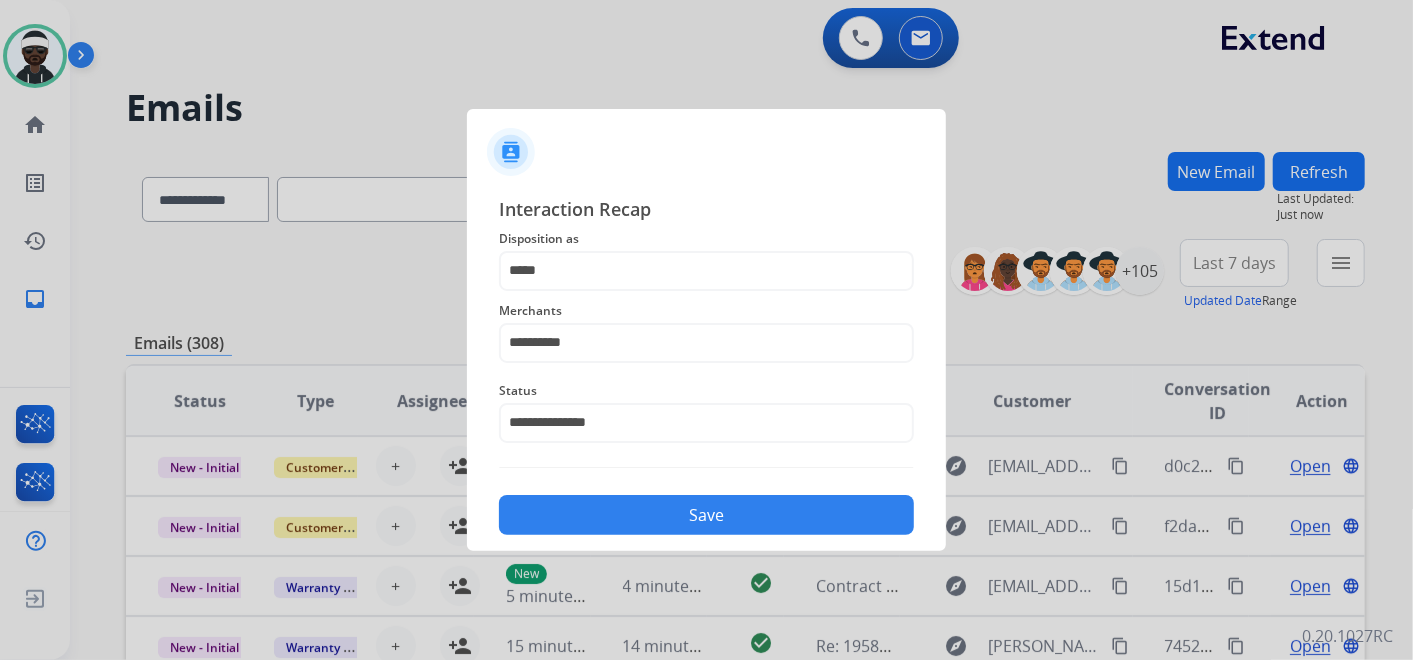 click on "Save" 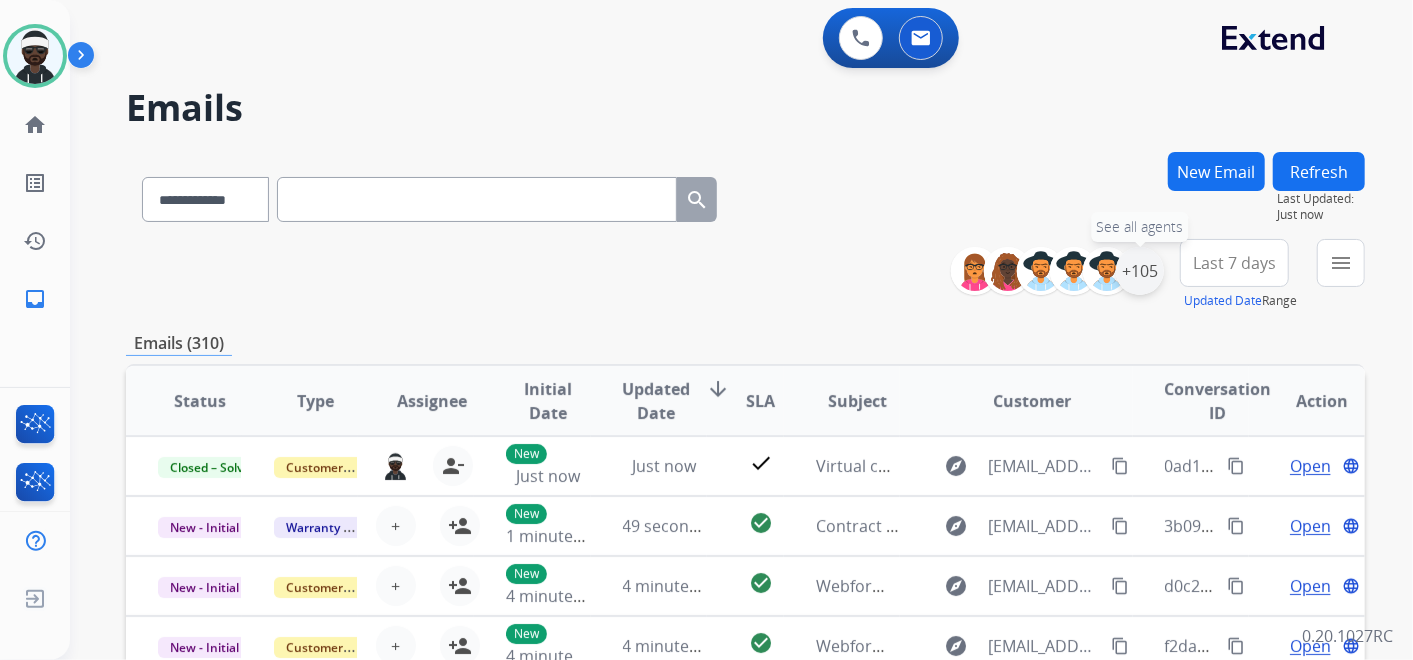 click on "+105" at bounding box center (1140, 271) 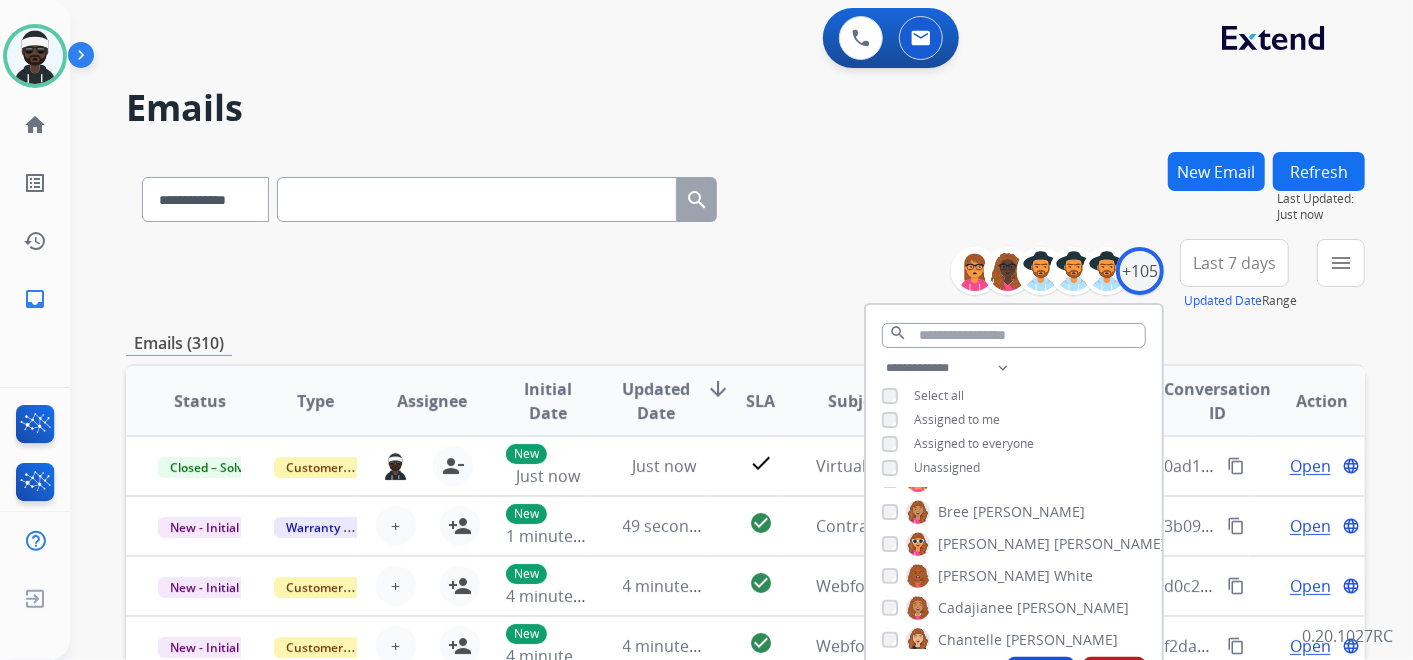 click on "Unassigned" at bounding box center [947, 467] 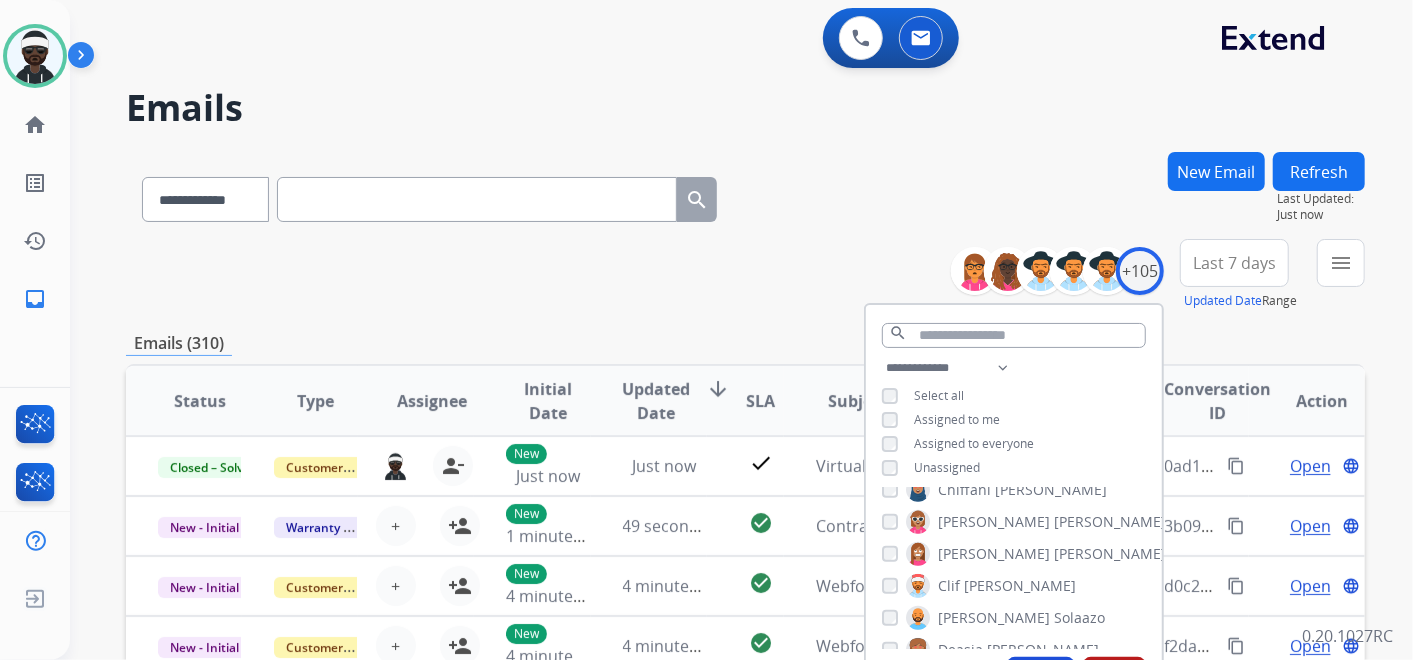 scroll, scrollTop: 666, scrollLeft: 0, axis: vertical 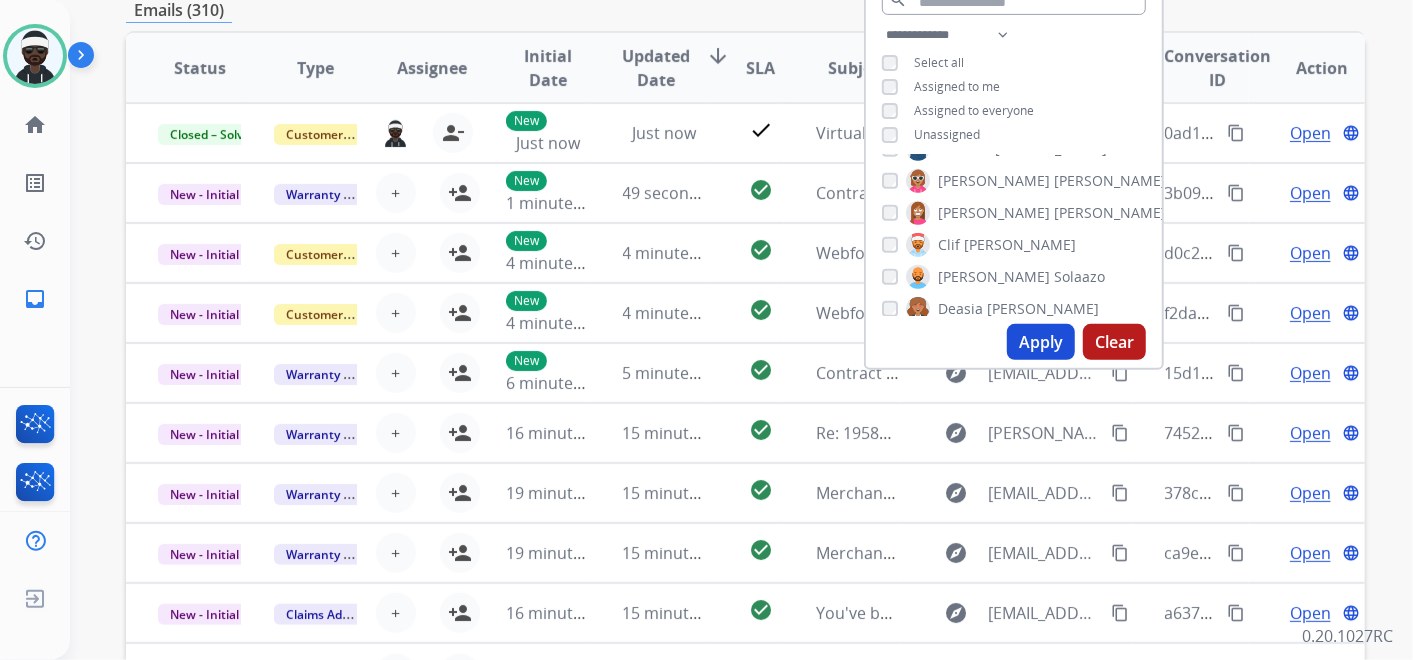 click on "Apply" at bounding box center [1041, 342] 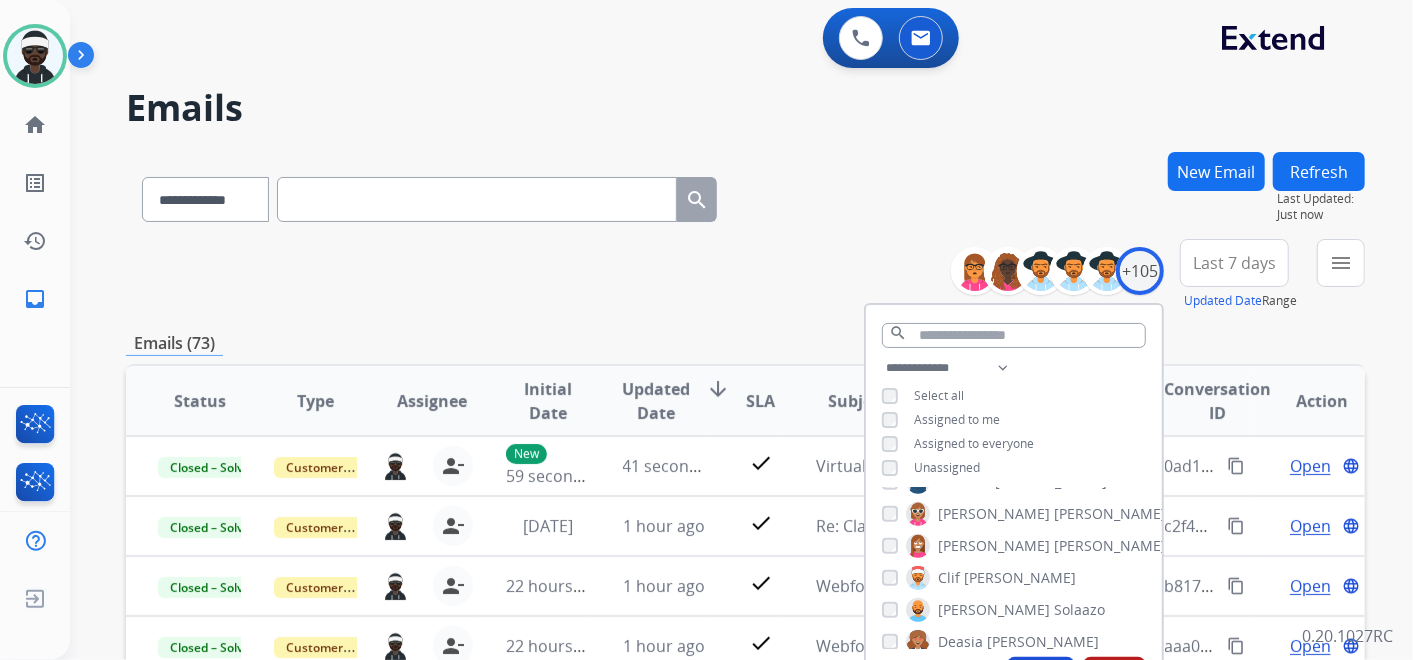 click on "**********" at bounding box center (745, 275) 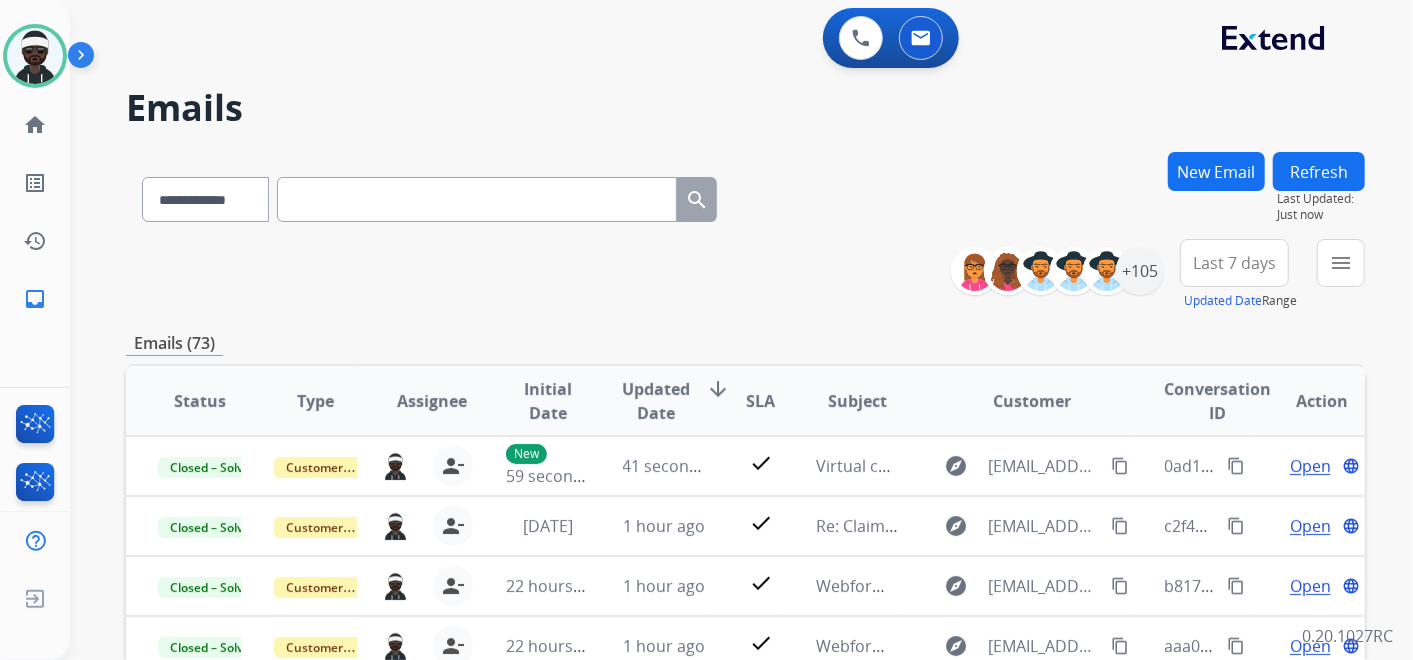scroll, scrollTop: 1, scrollLeft: 0, axis: vertical 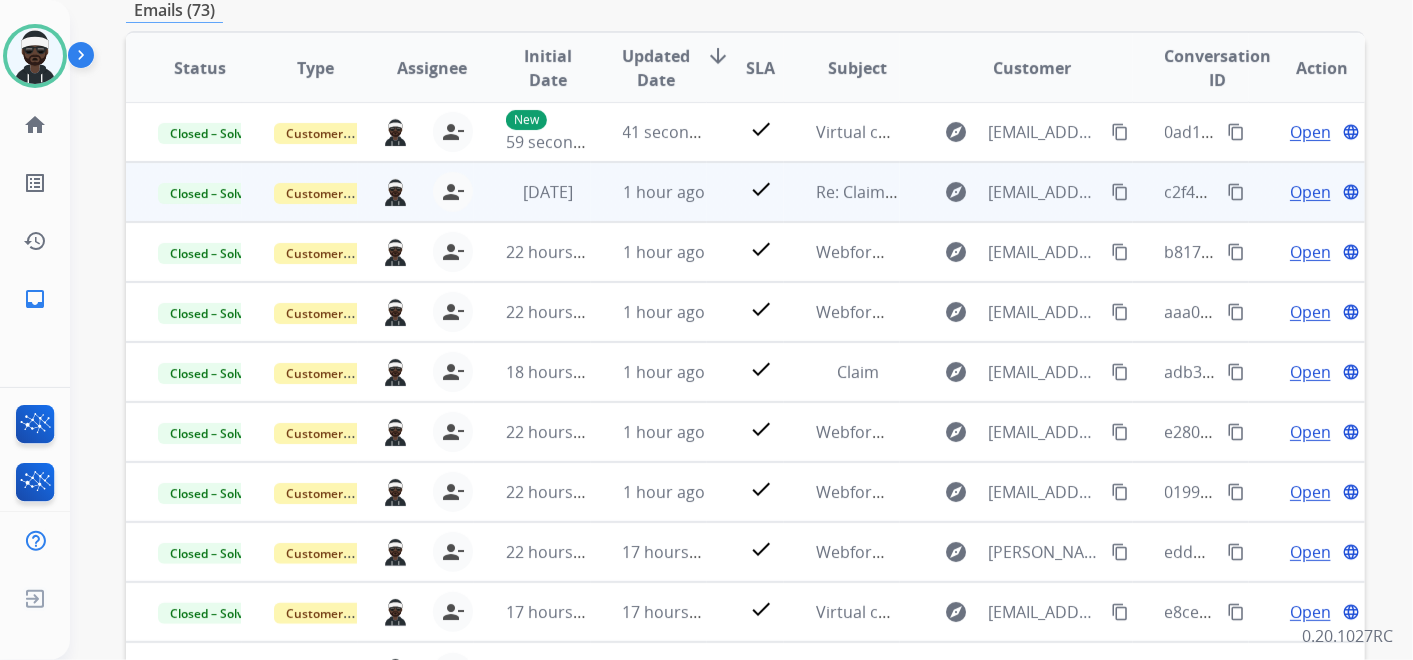 click on "Open" at bounding box center (1310, 192) 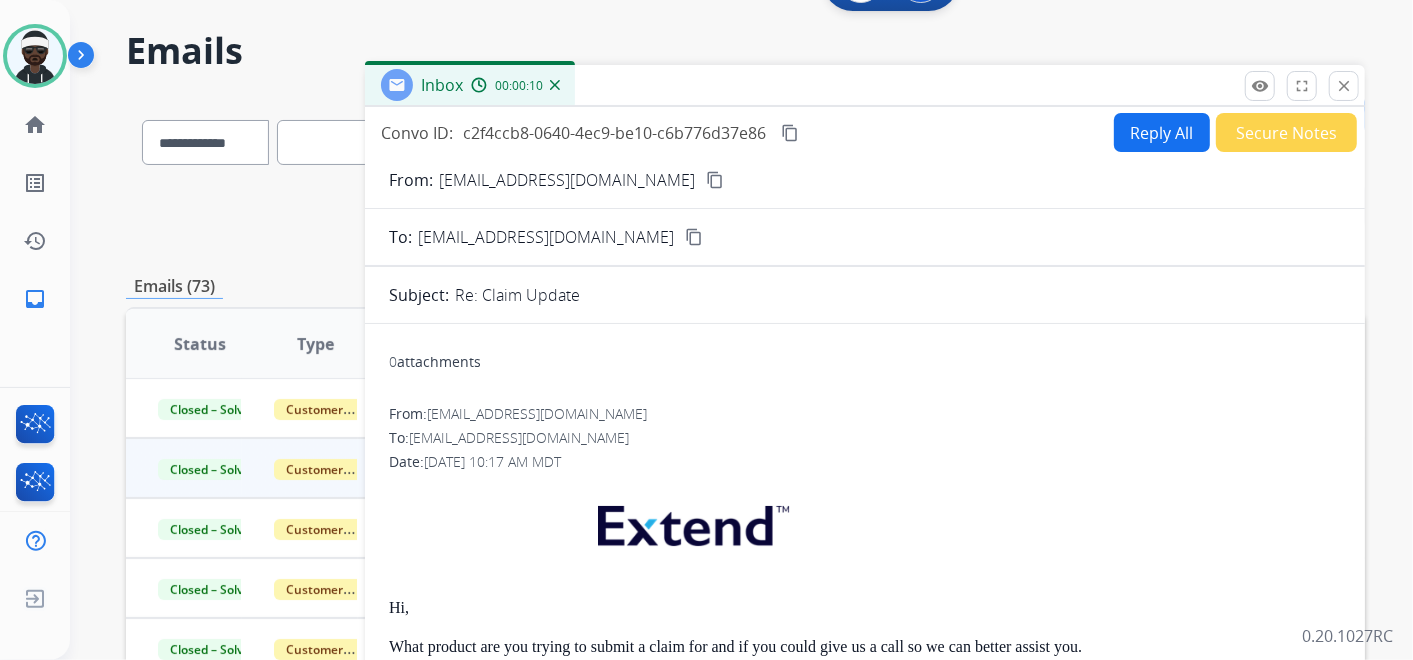 scroll, scrollTop: 0, scrollLeft: 0, axis: both 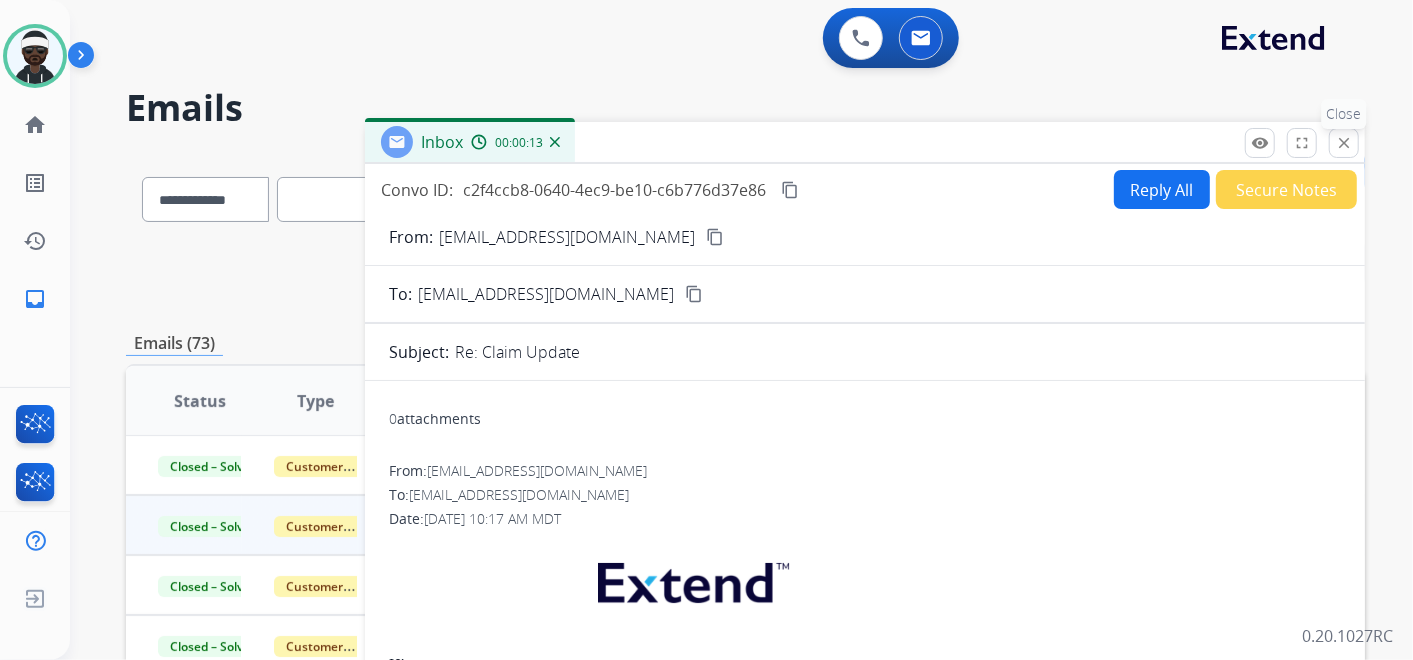 click on "close" at bounding box center [1344, 143] 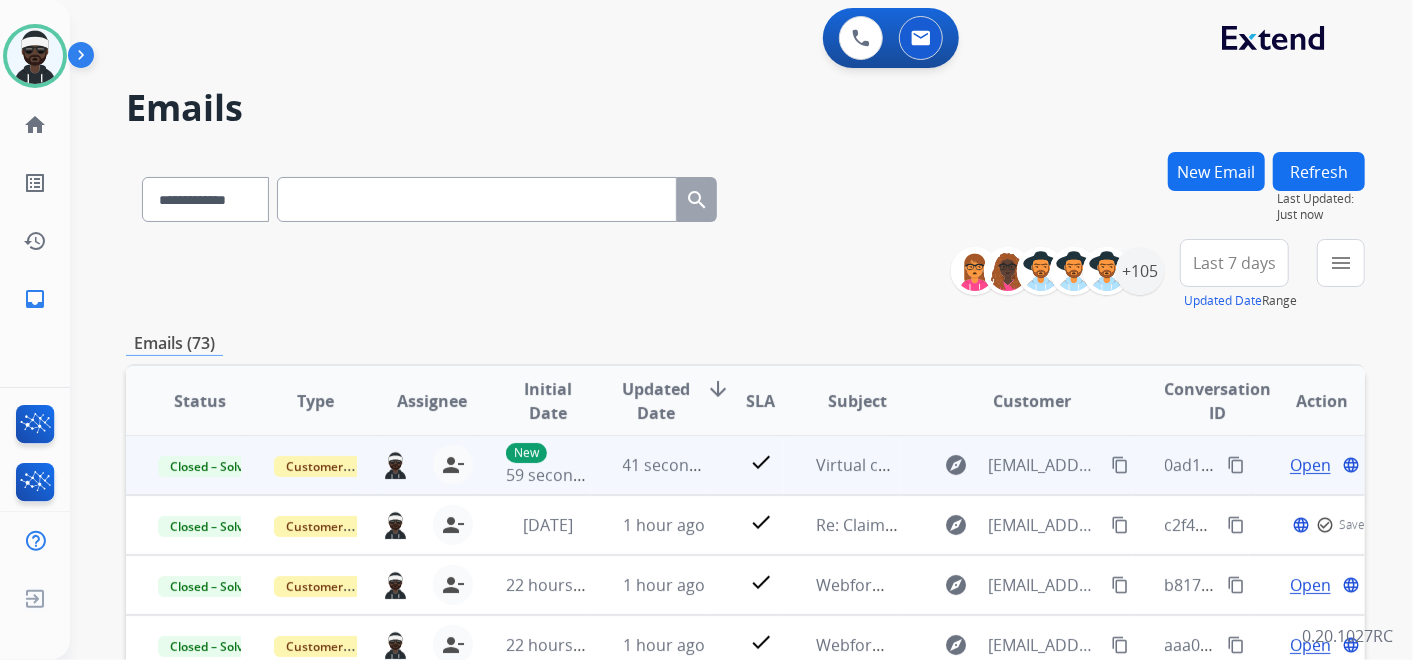 scroll, scrollTop: 17, scrollLeft: 0, axis: vertical 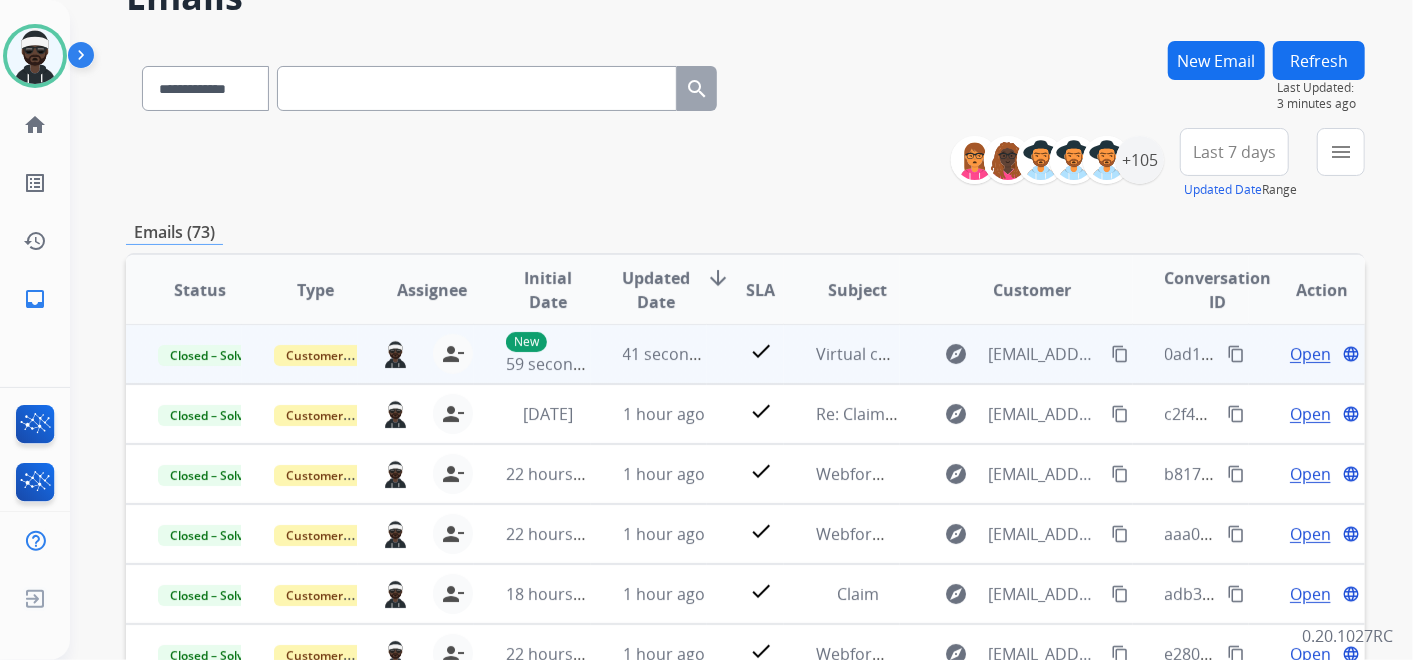 click on "content_copy" at bounding box center [1236, 354] 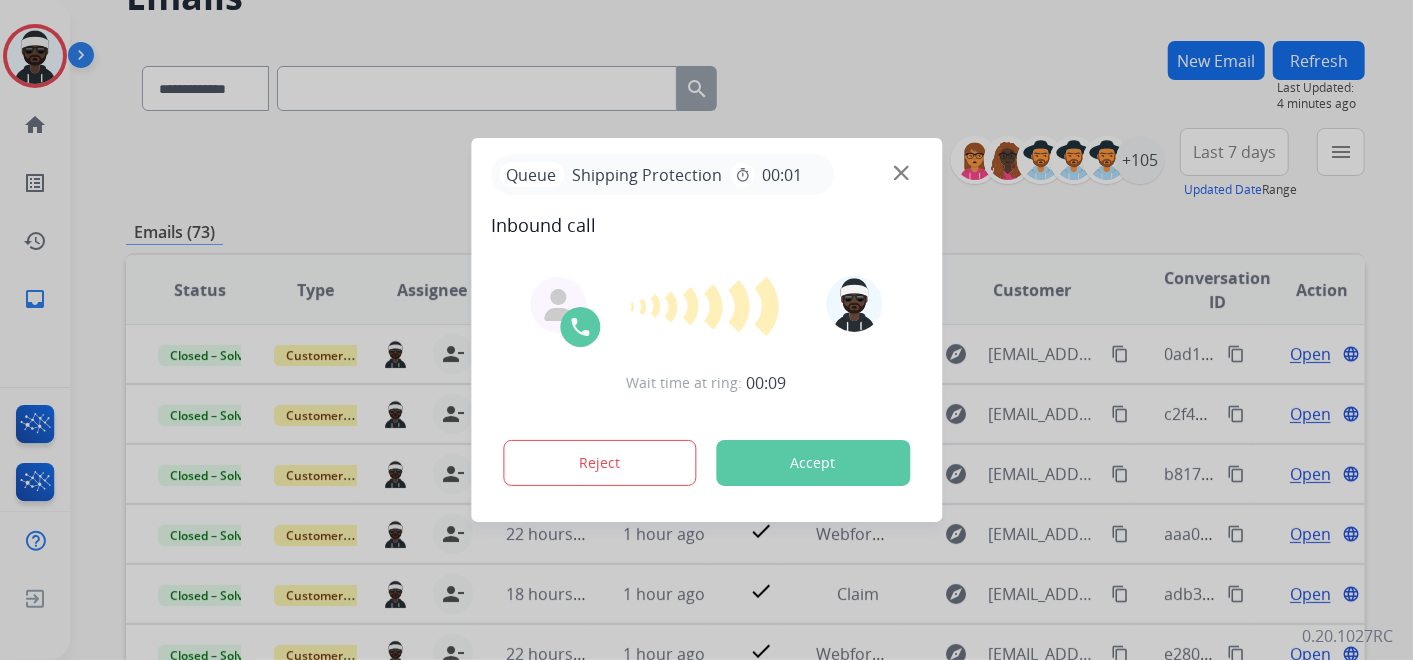 click on "Accept" at bounding box center [813, 463] 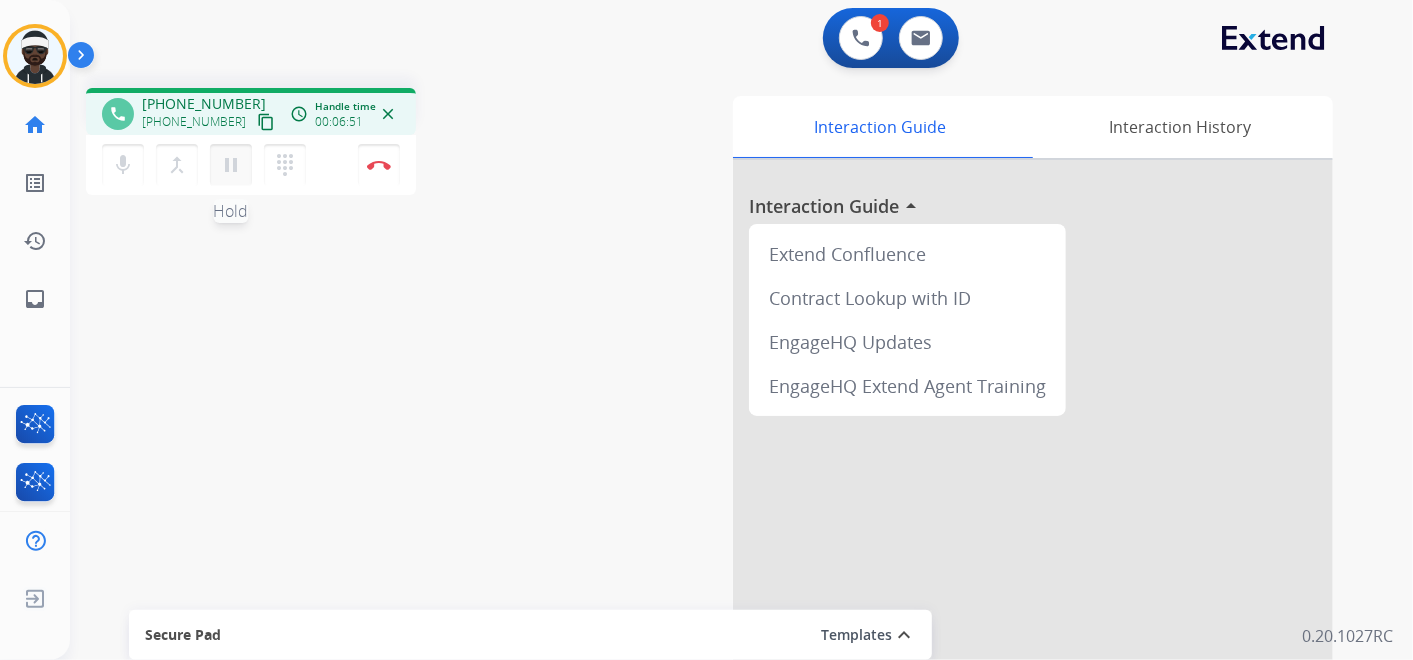 click on "pause" at bounding box center (231, 165) 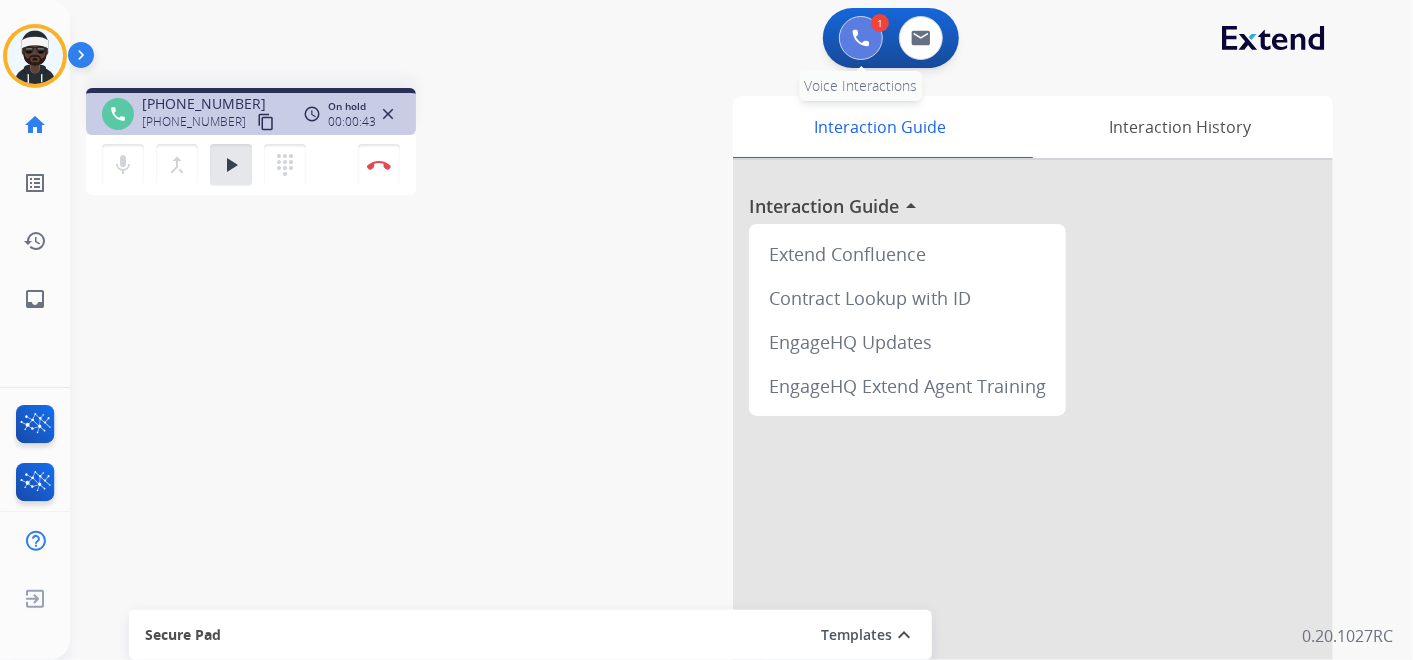 click at bounding box center (861, 38) 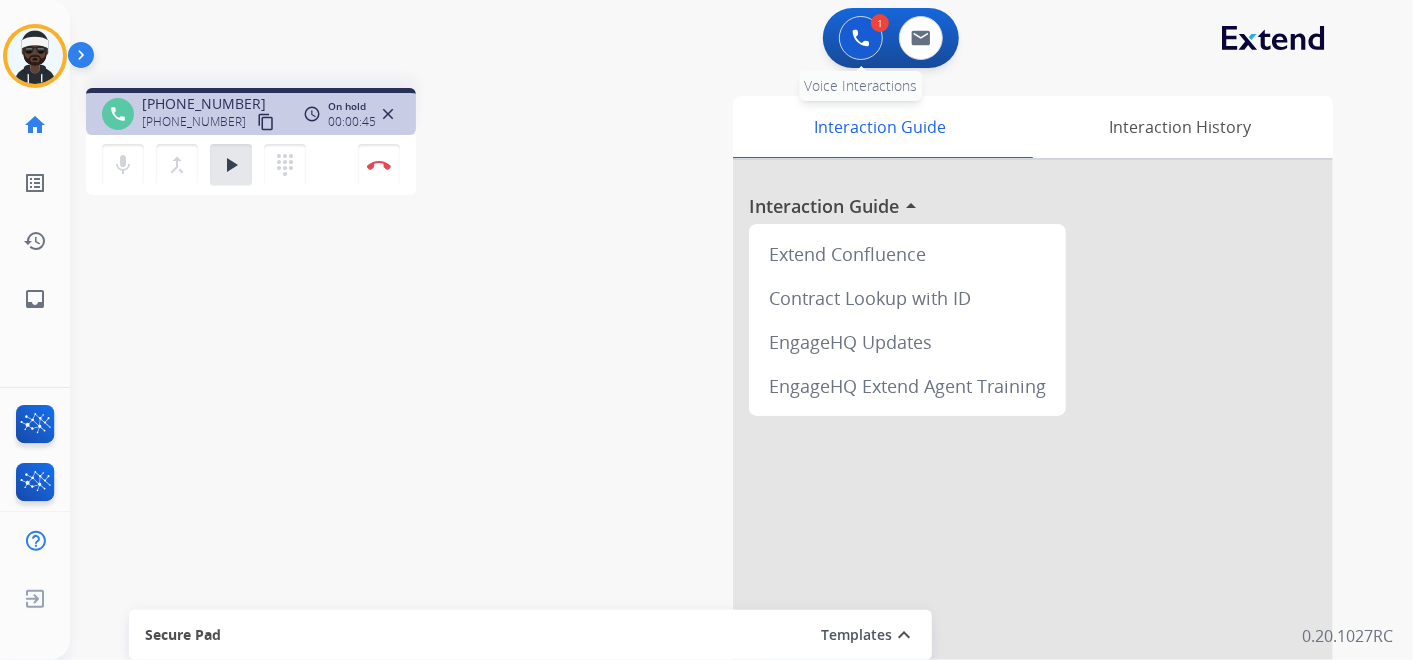 click at bounding box center [861, 38] 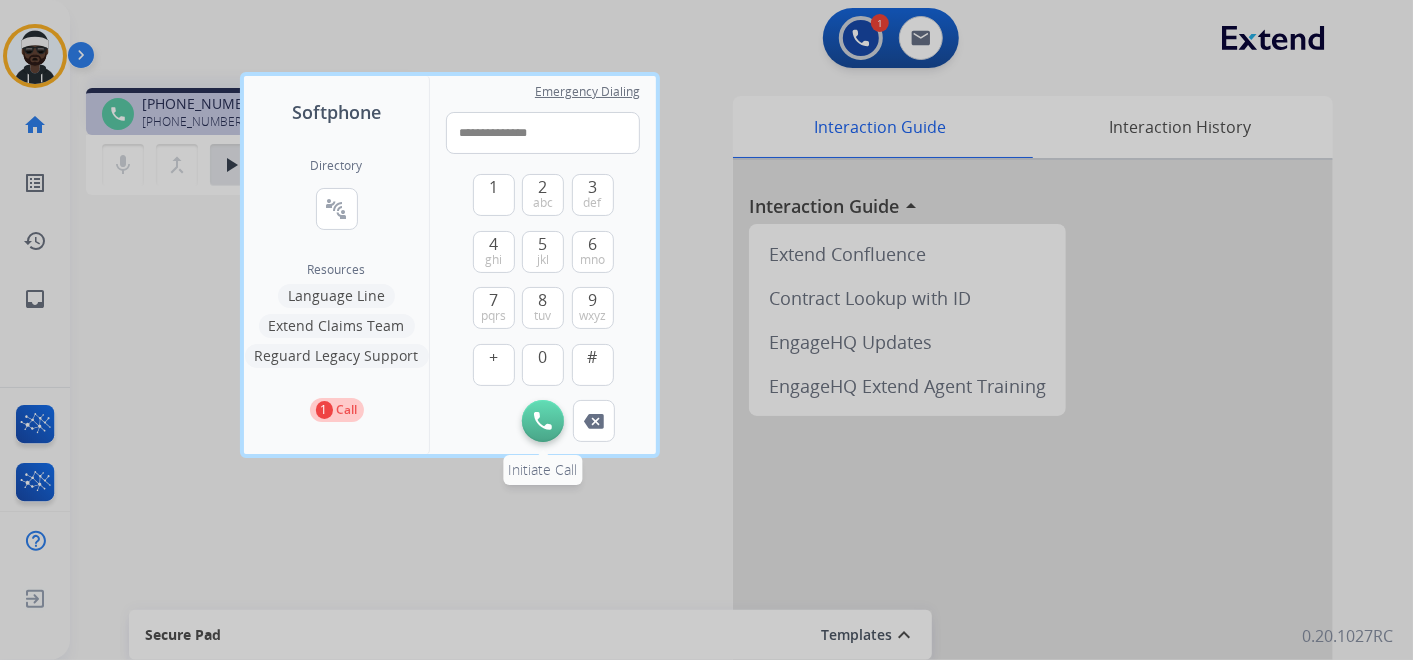 type on "**********" 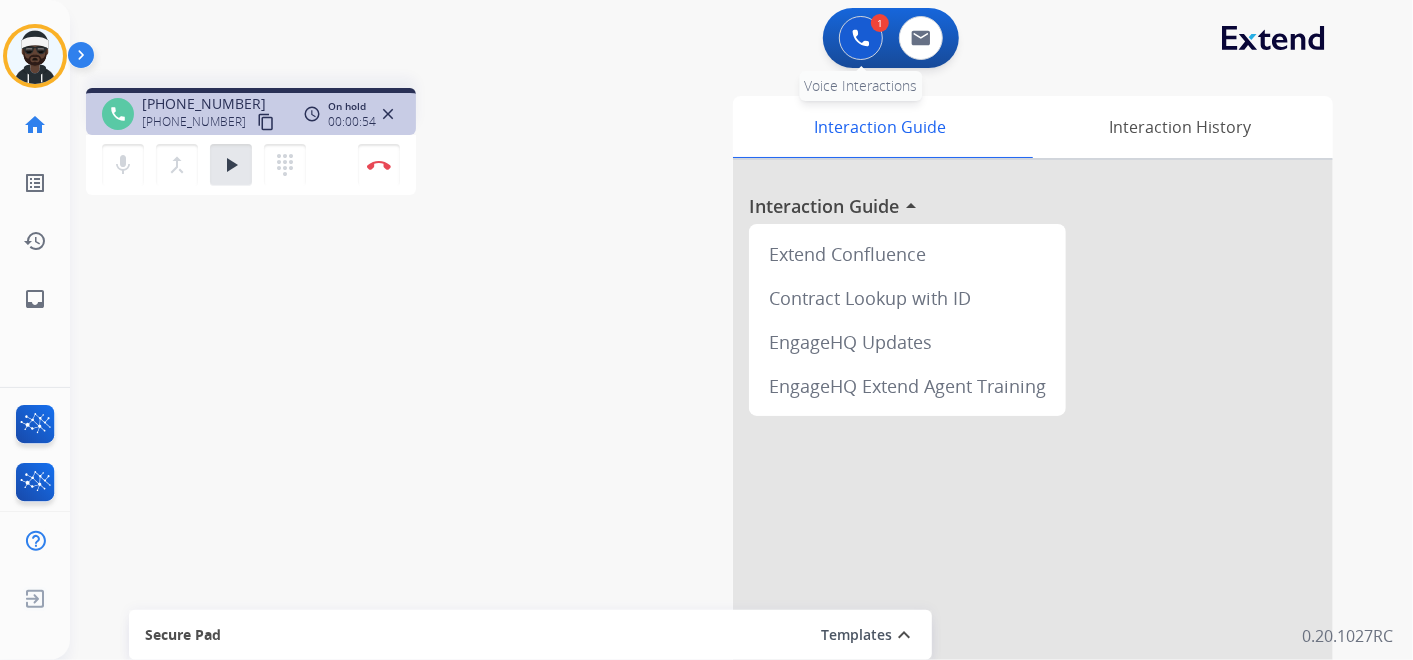 click at bounding box center [861, 38] 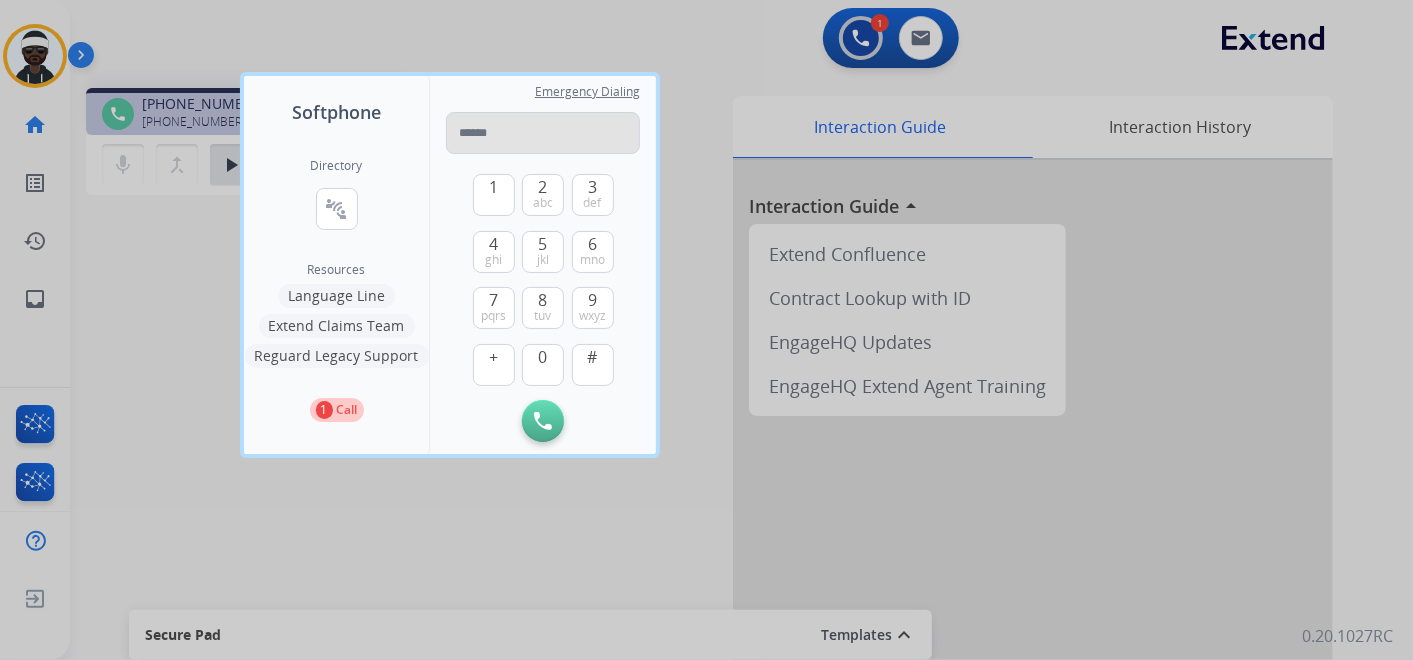click at bounding box center [543, 133] 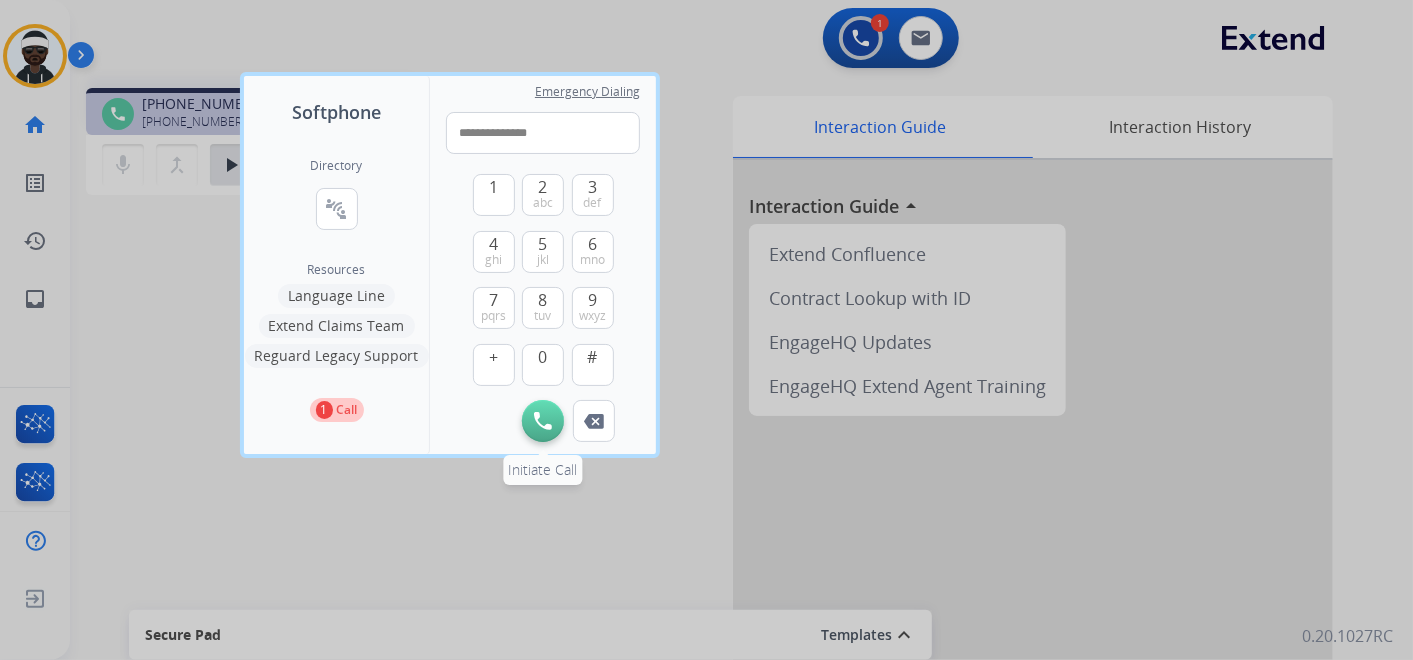 type on "**********" 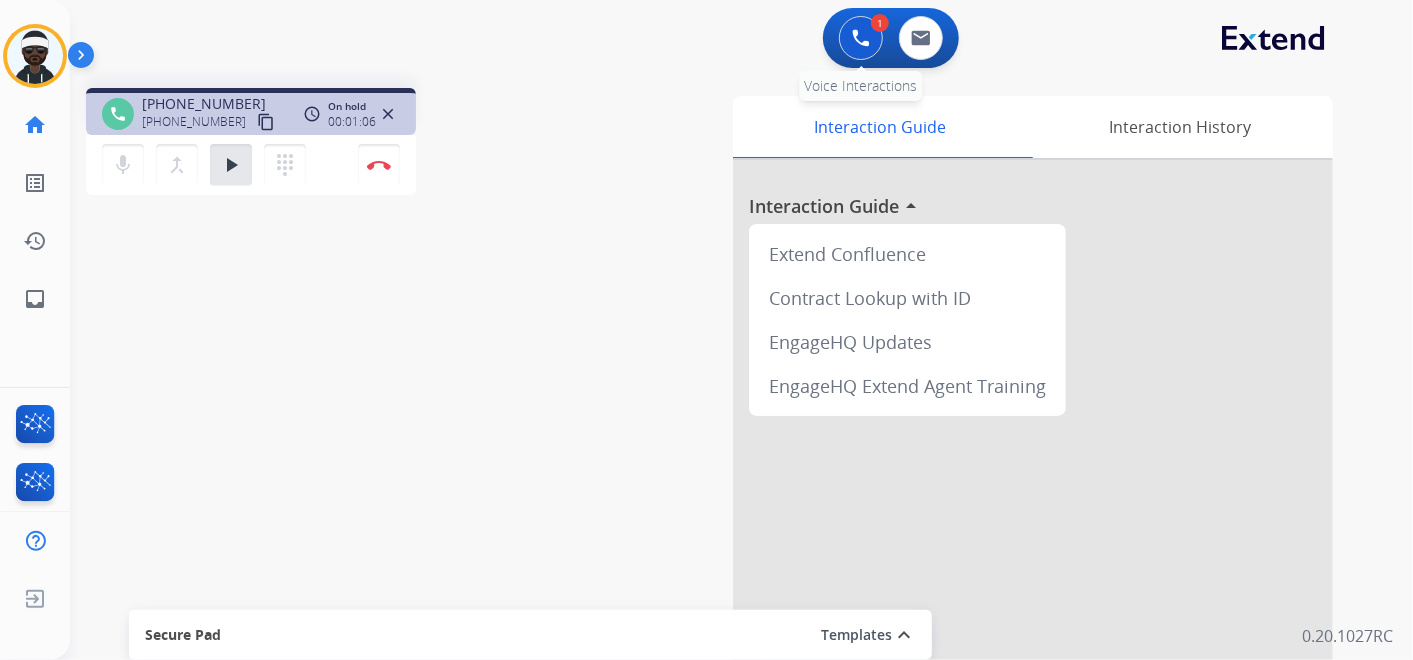 click at bounding box center (861, 38) 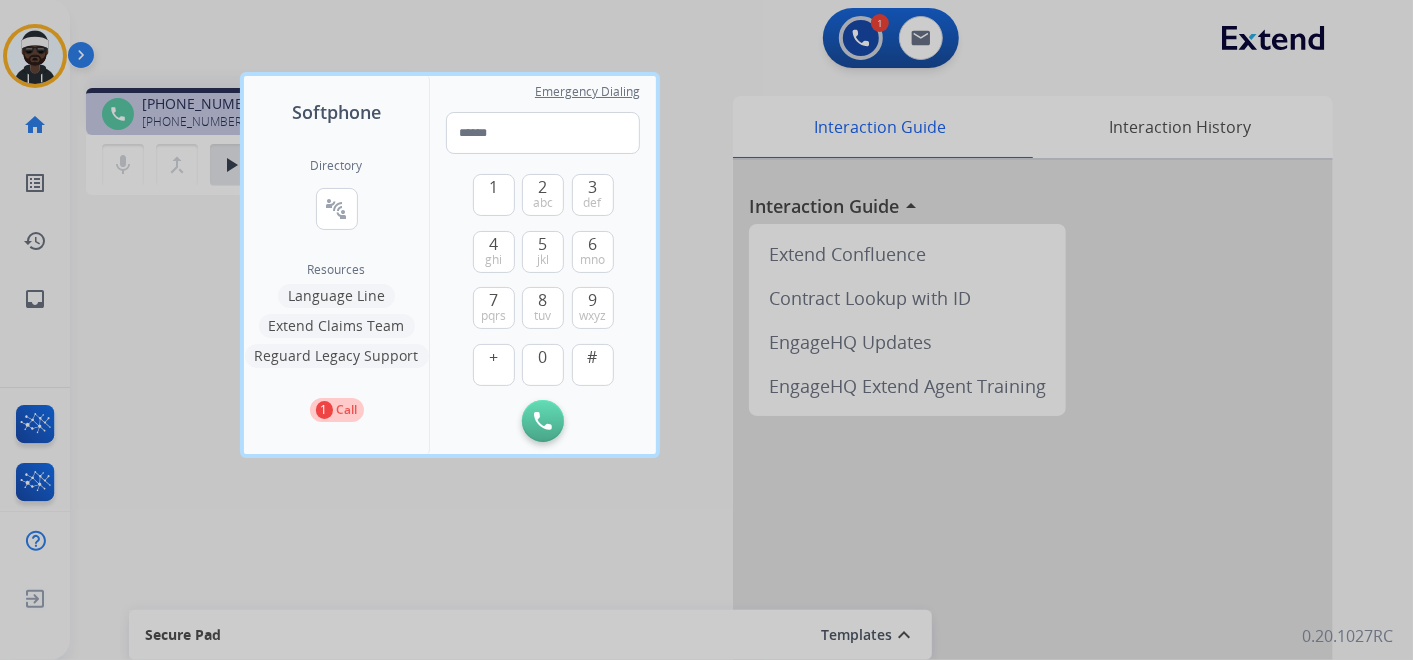 click at bounding box center (706, 330) 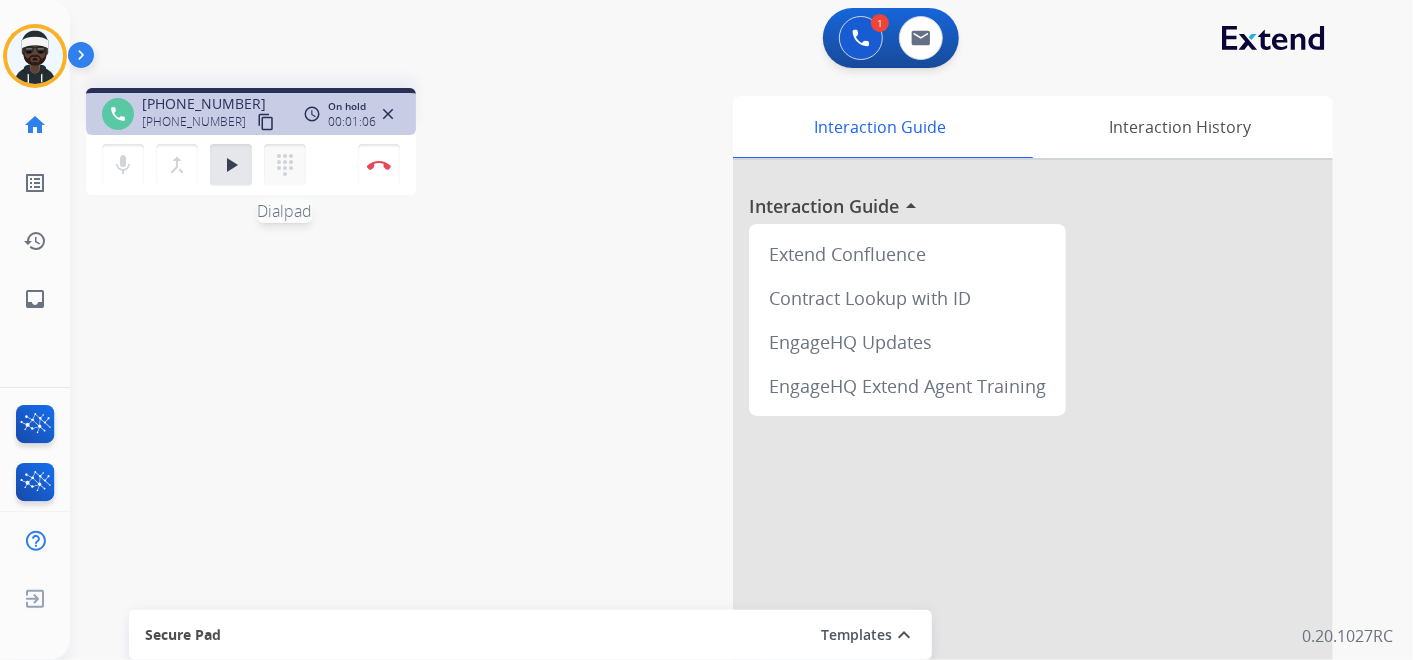 click on "dialpad" at bounding box center [285, 165] 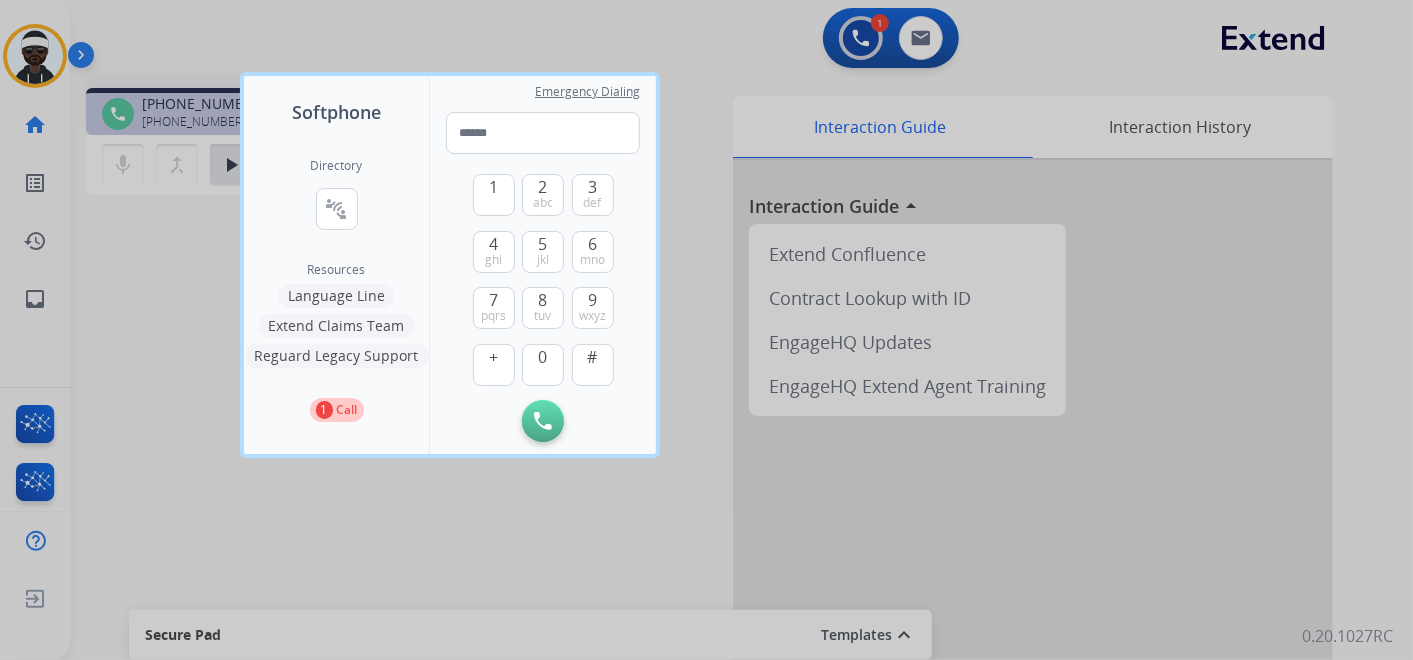 click at bounding box center [706, 330] 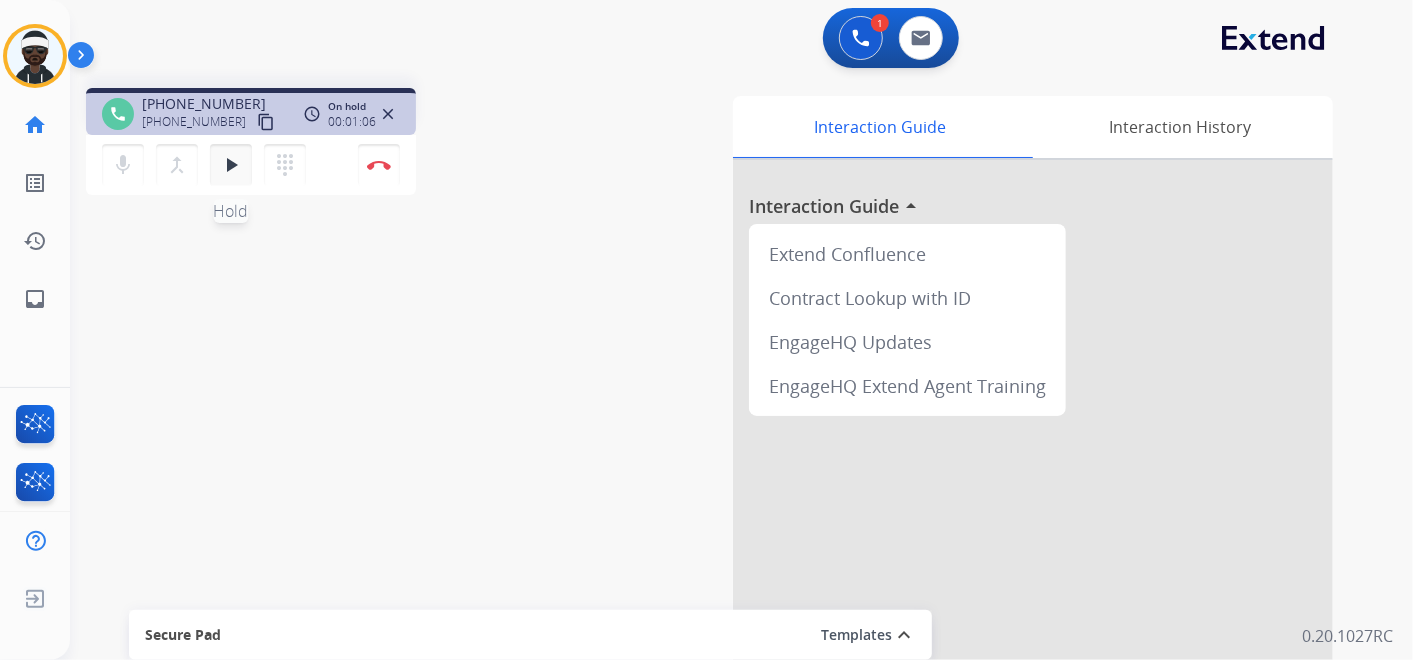 click on "play_arrow" at bounding box center (231, 165) 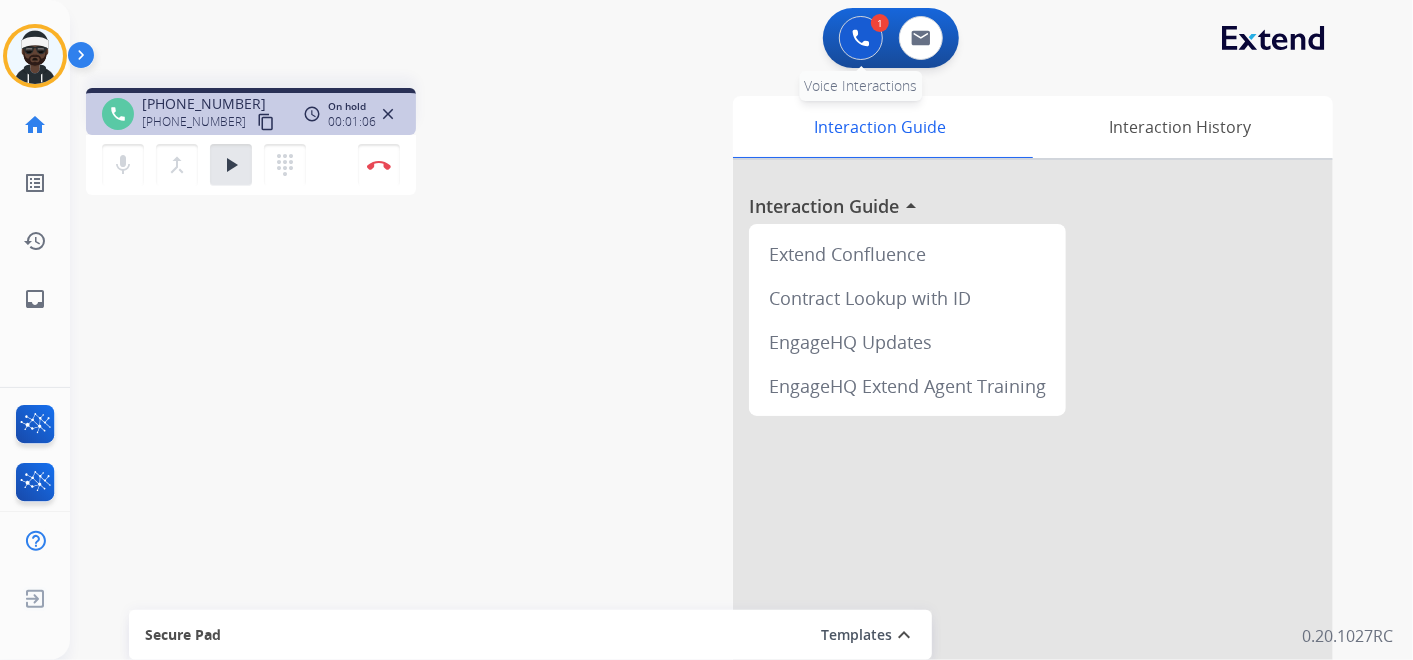 click at bounding box center (861, 38) 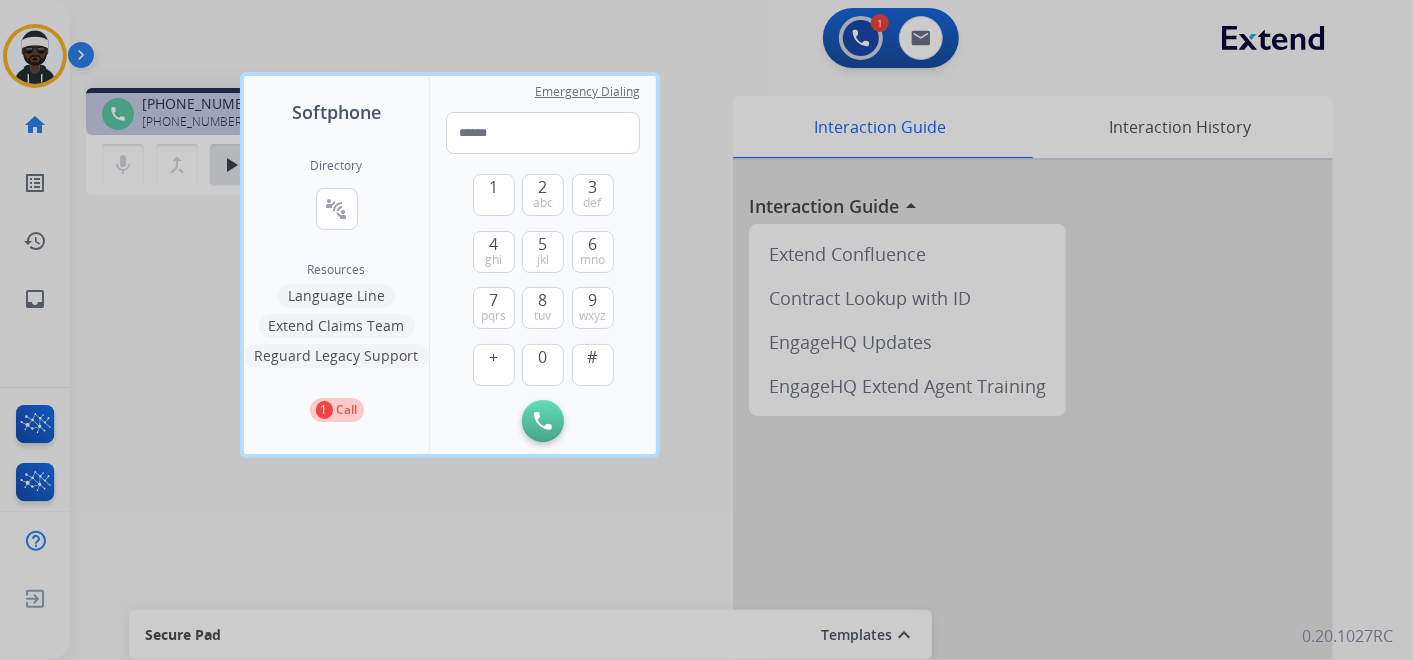 click at bounding box center (706, 330) 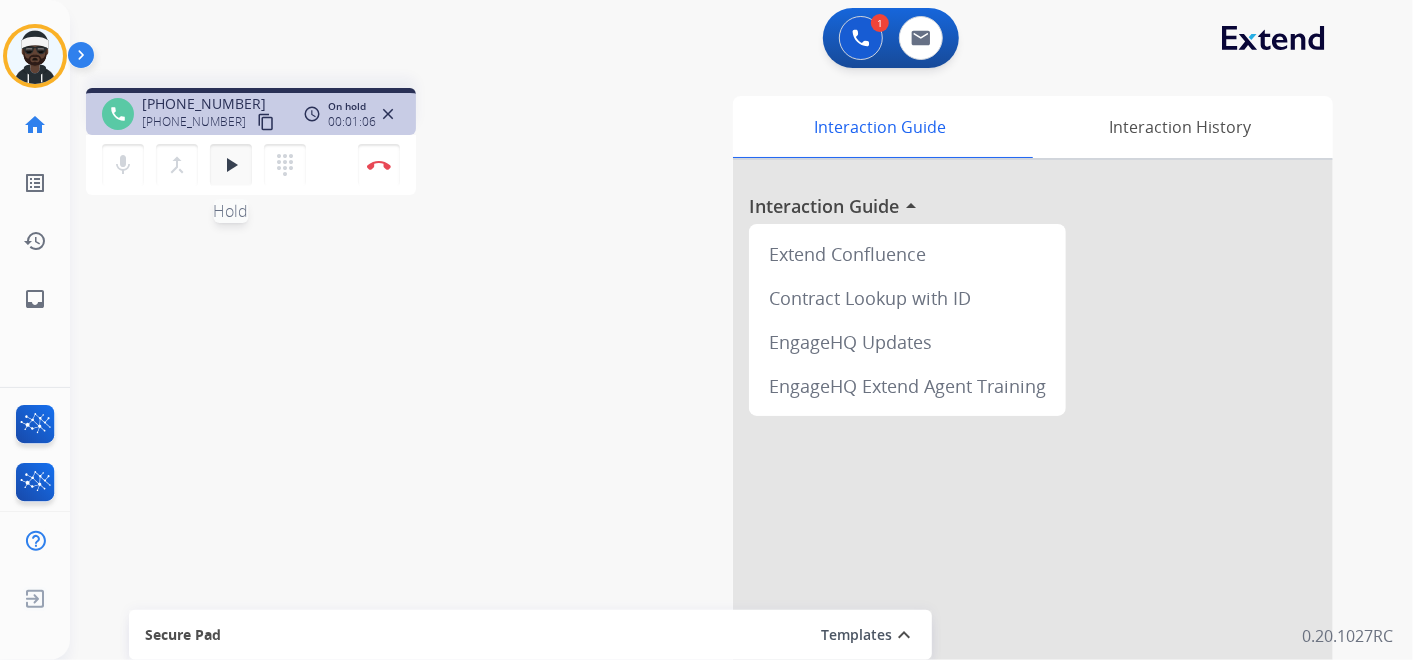 click on "play_arrow Hold" at bounding box center [231, 165] 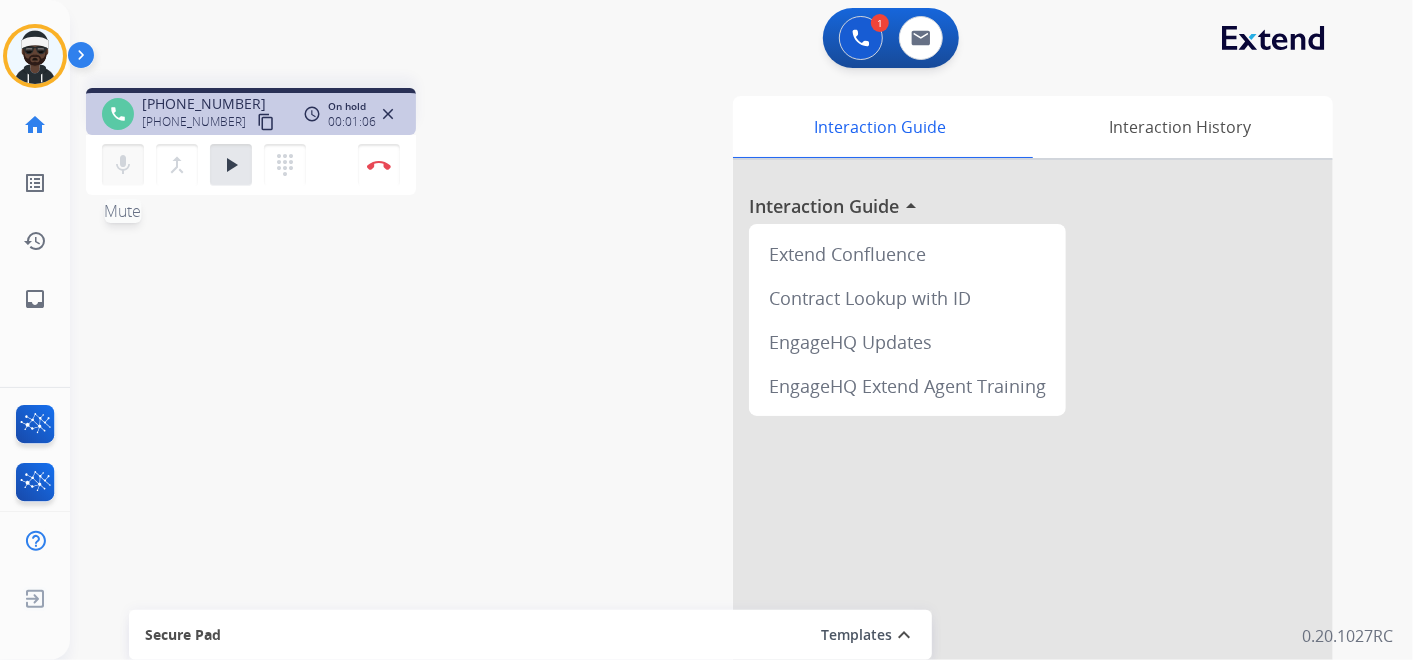 click on "mic" at bounding box center [123, 165] 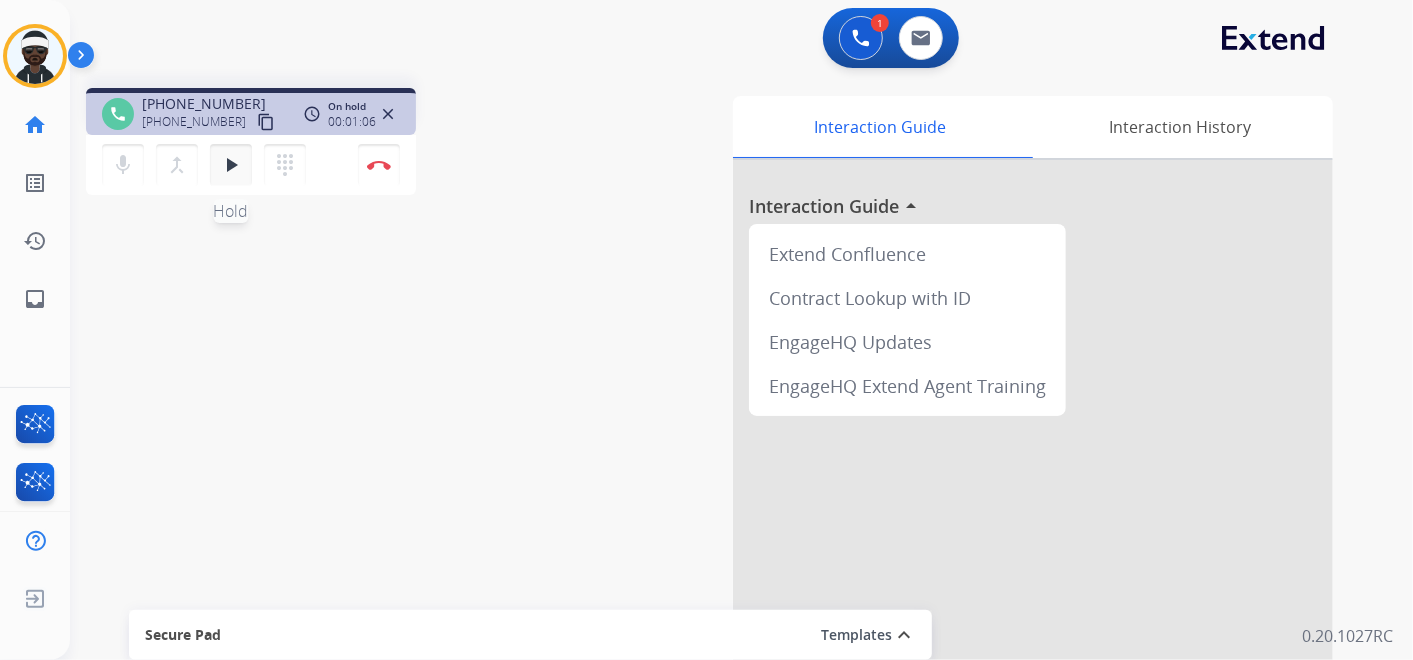 click on "play_arrow" at bounding box center [231, 165] 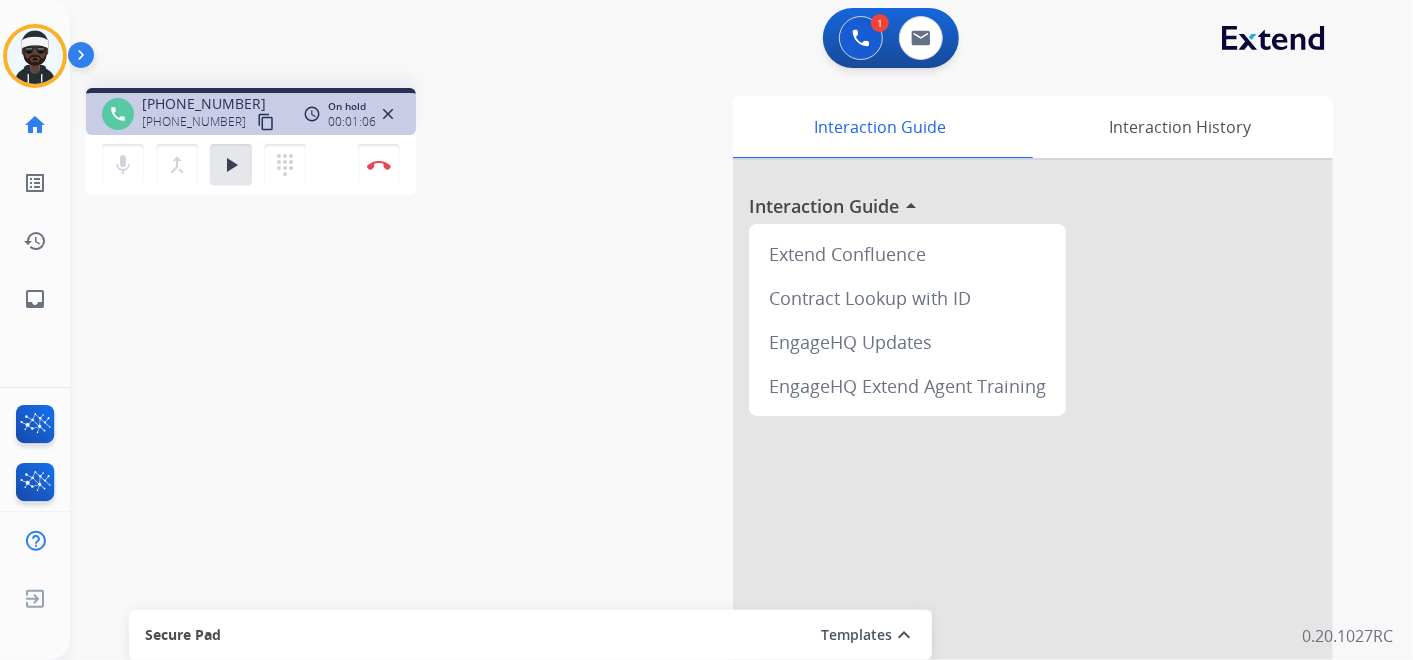 click on "content_copy" at bounding box center [266, 122] 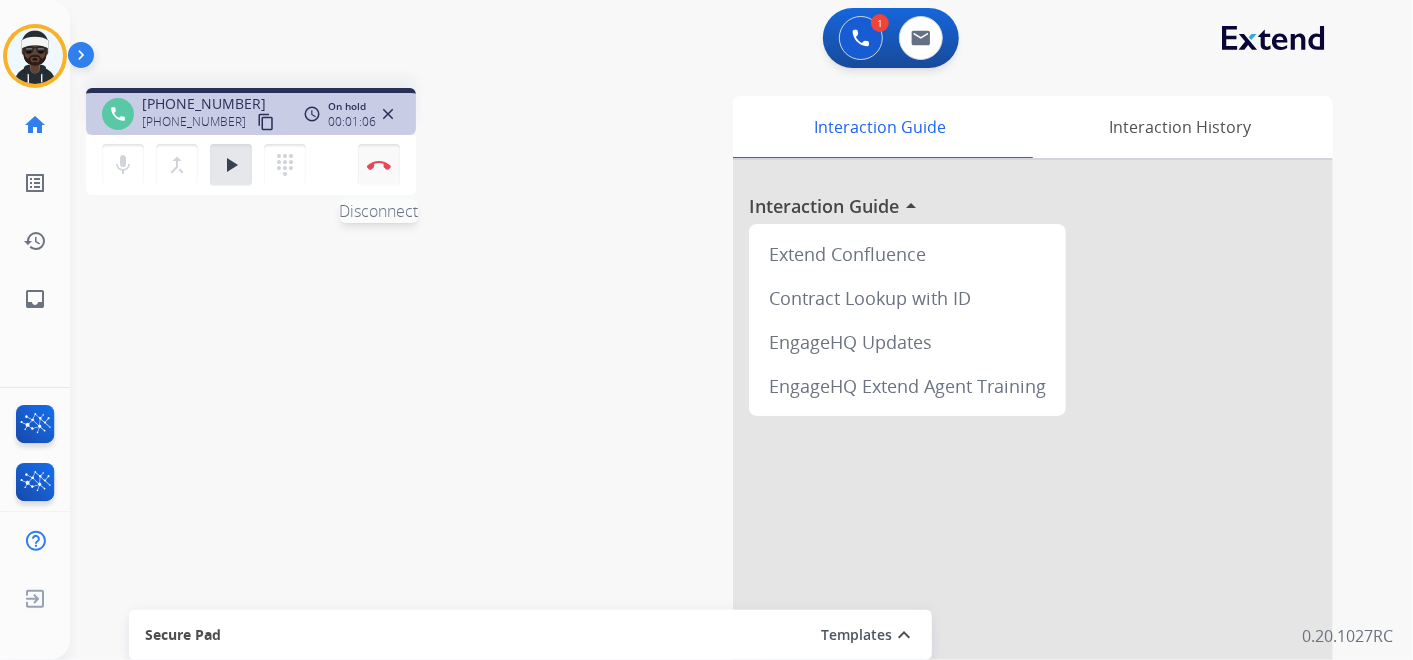 click on "Disconnect" at bounding box center [379, 165] 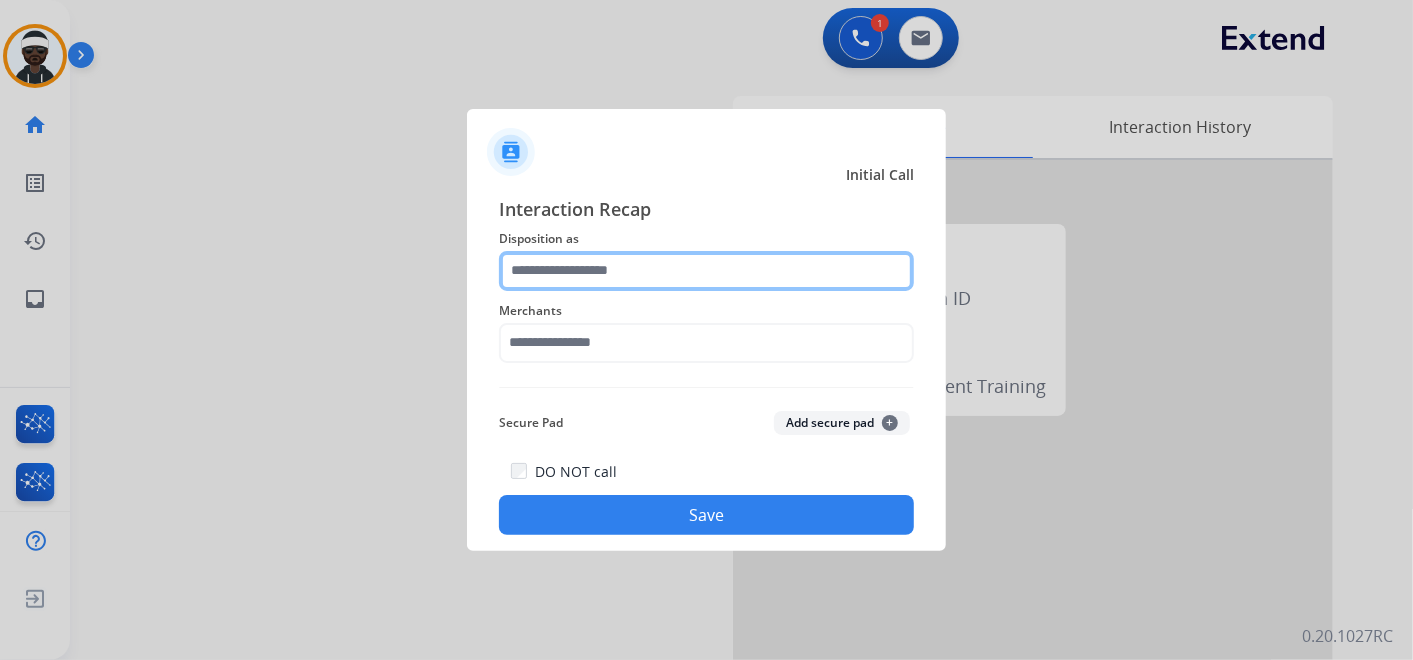 click 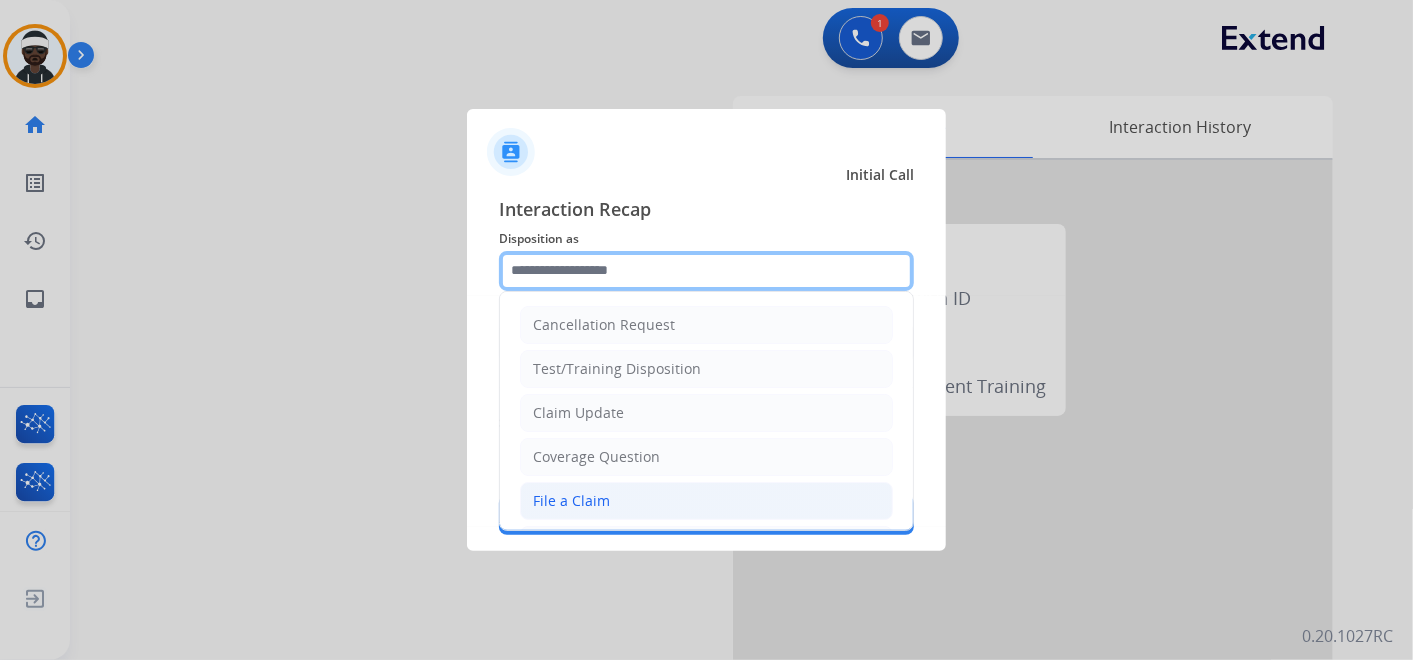 scroll, scrollTop: 111, scrollLeft: 0, axis: vertical 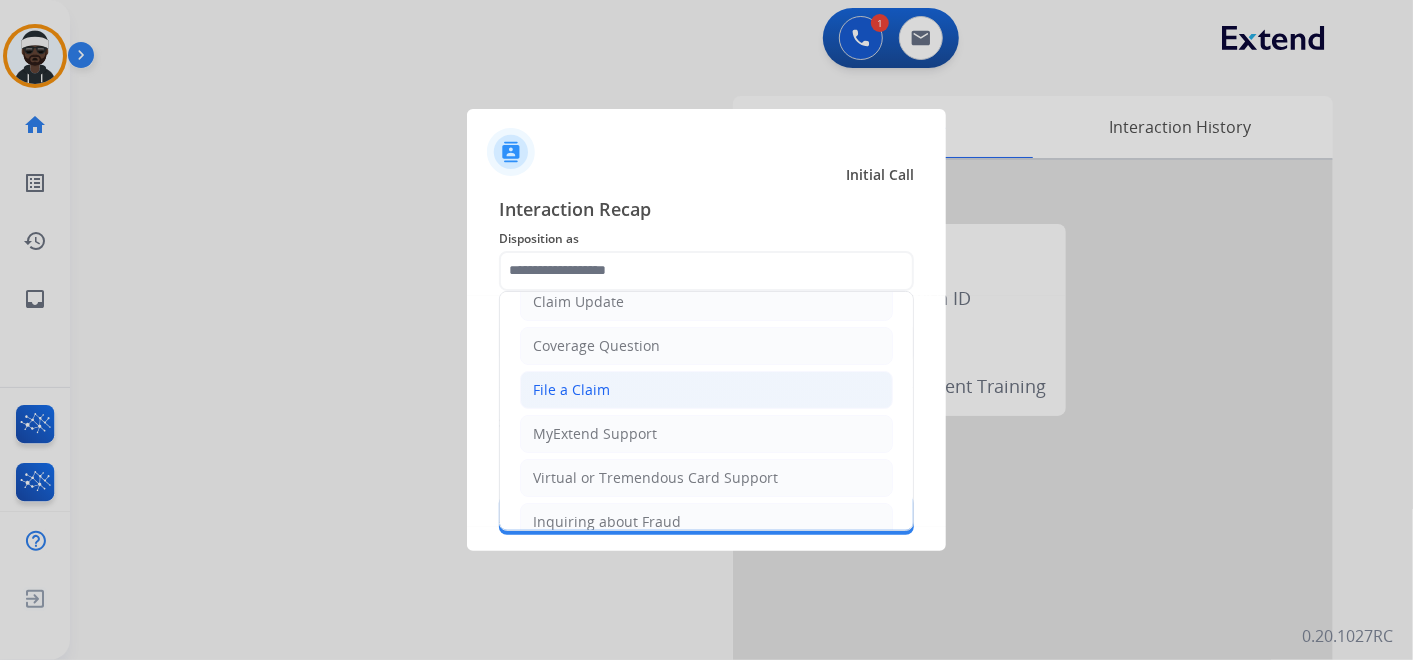 click on "File a Claim" 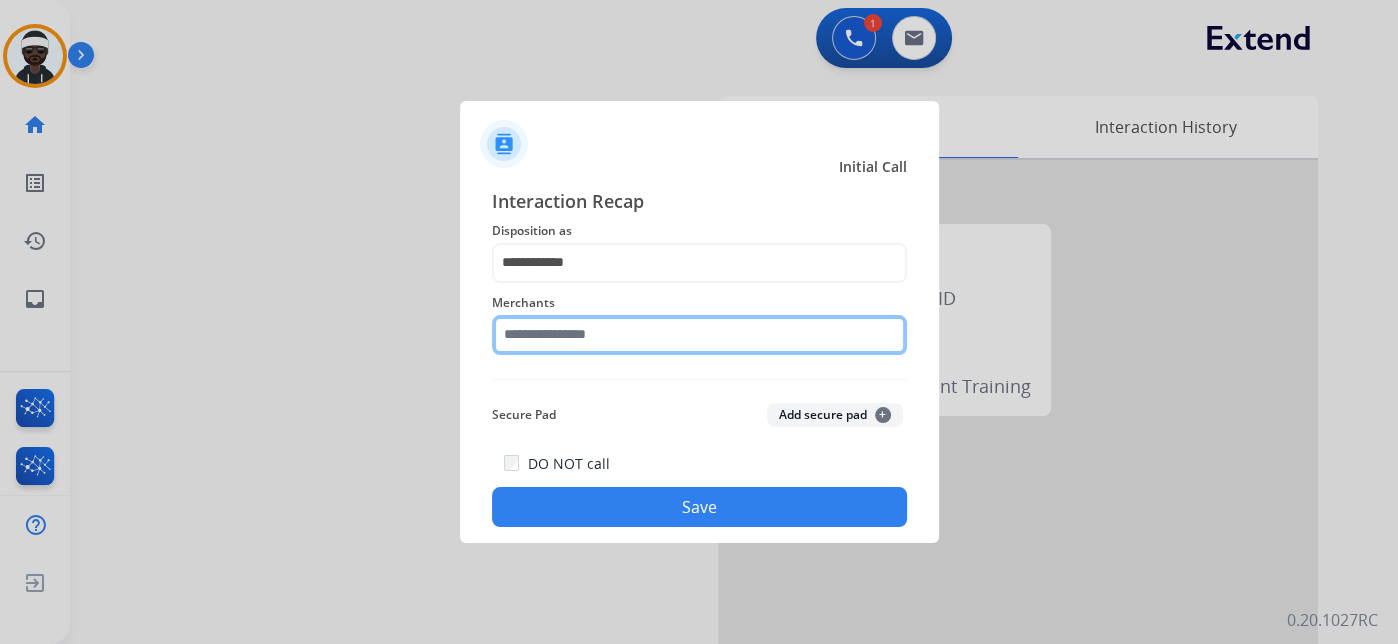 click 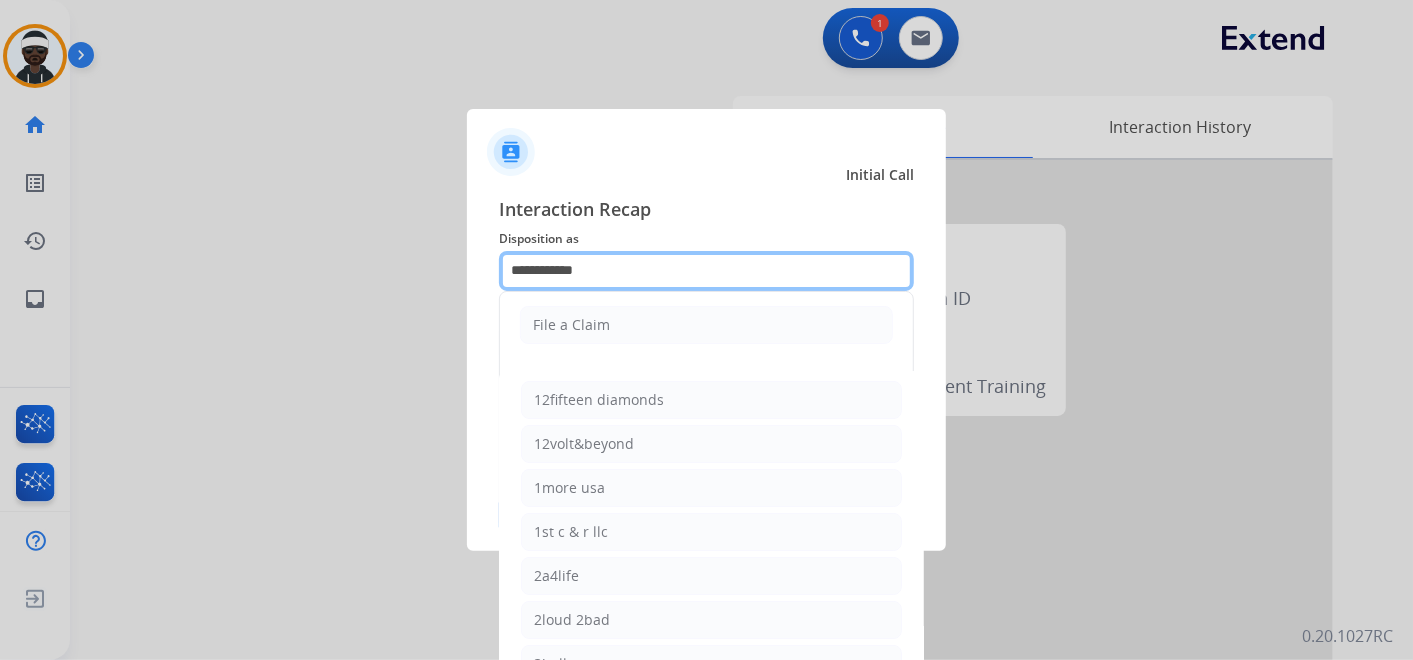 click on "**********" 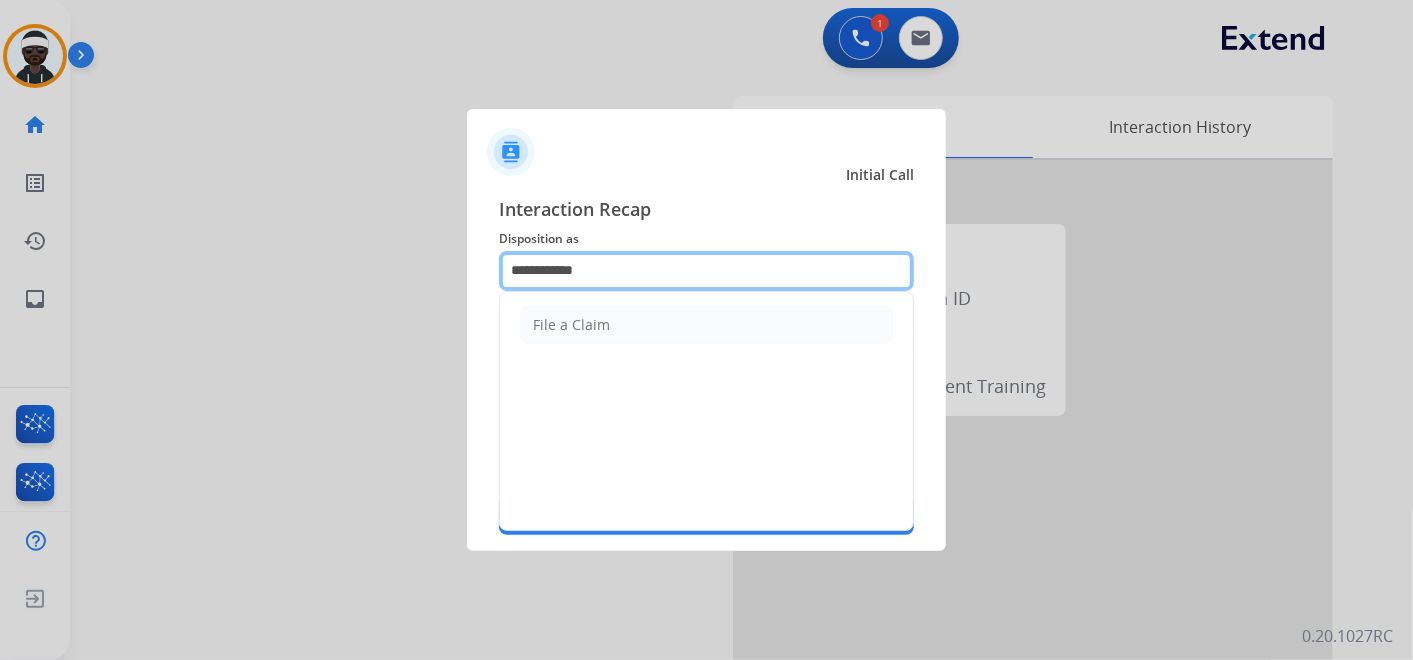 click on "**********" 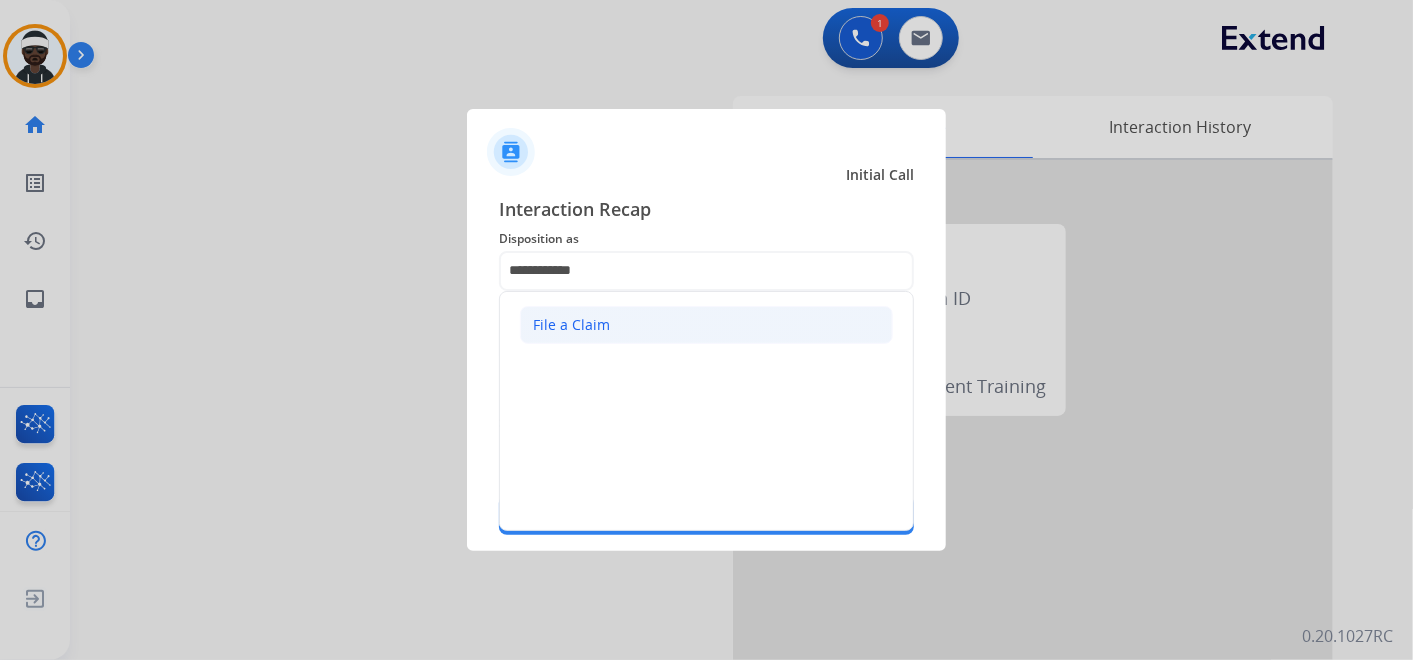 click on "File a Claim" 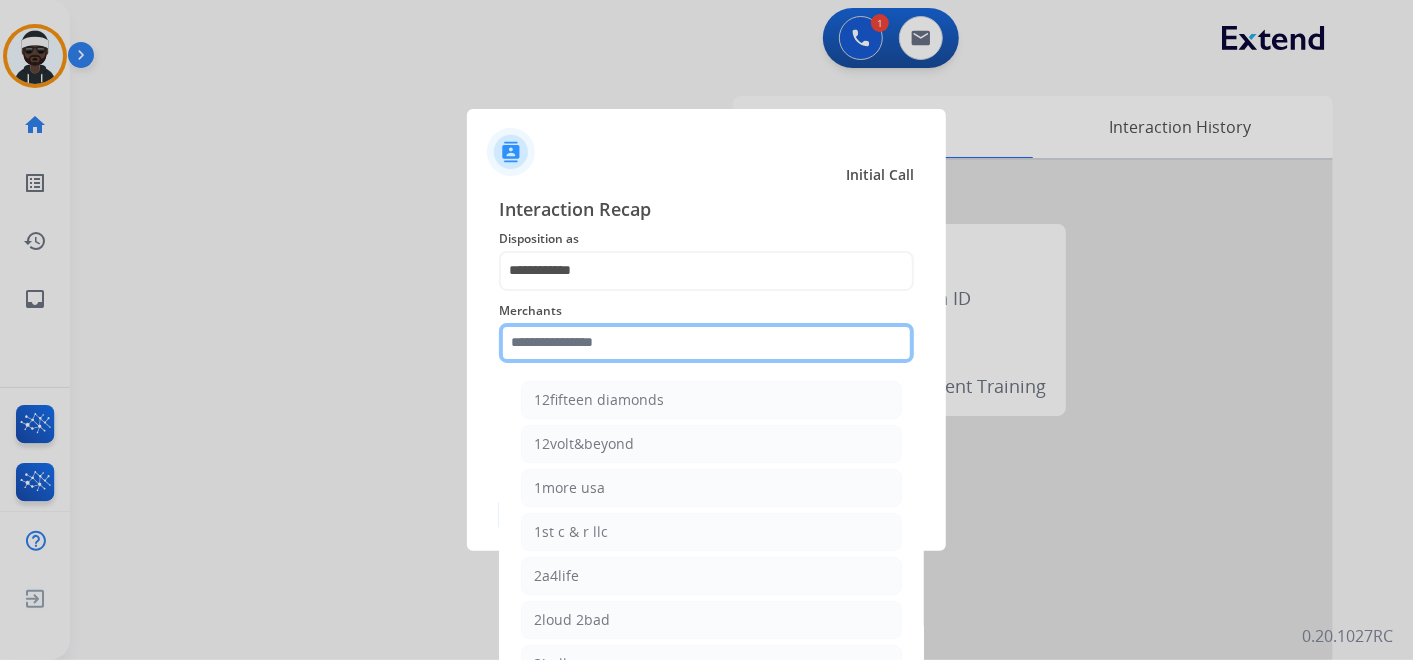 click 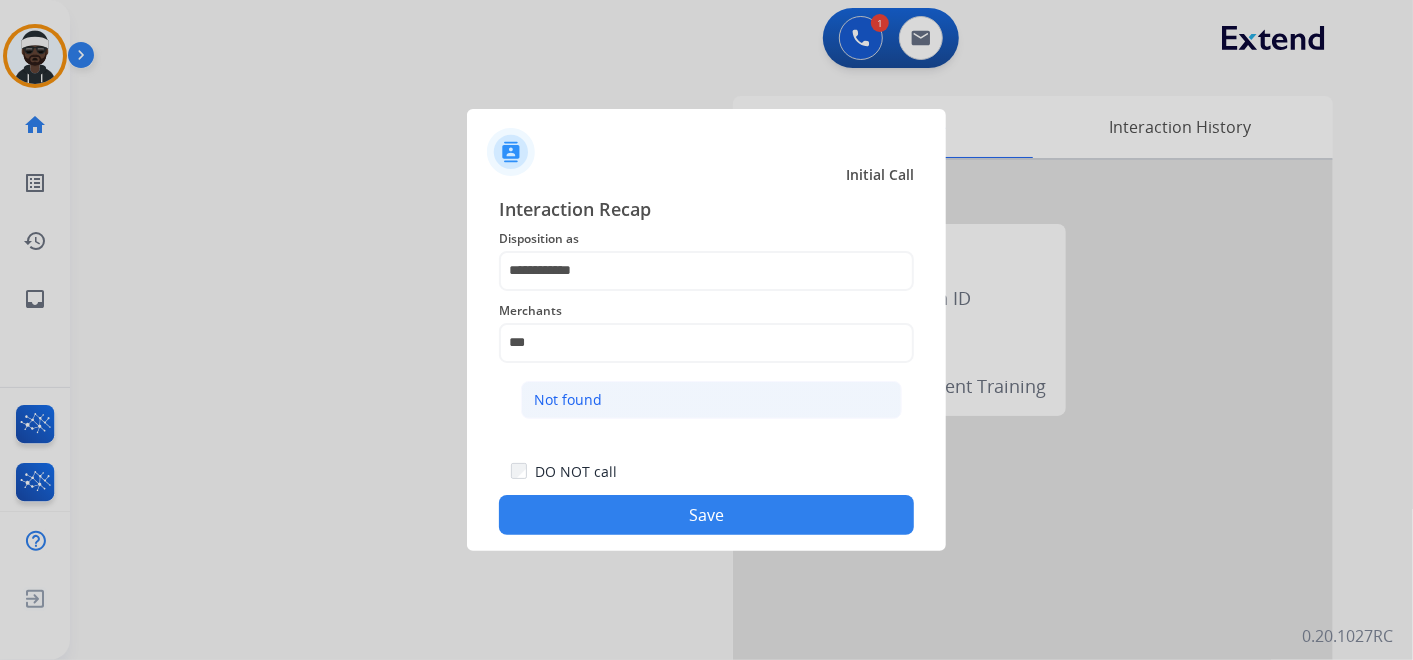 click on "Not found" 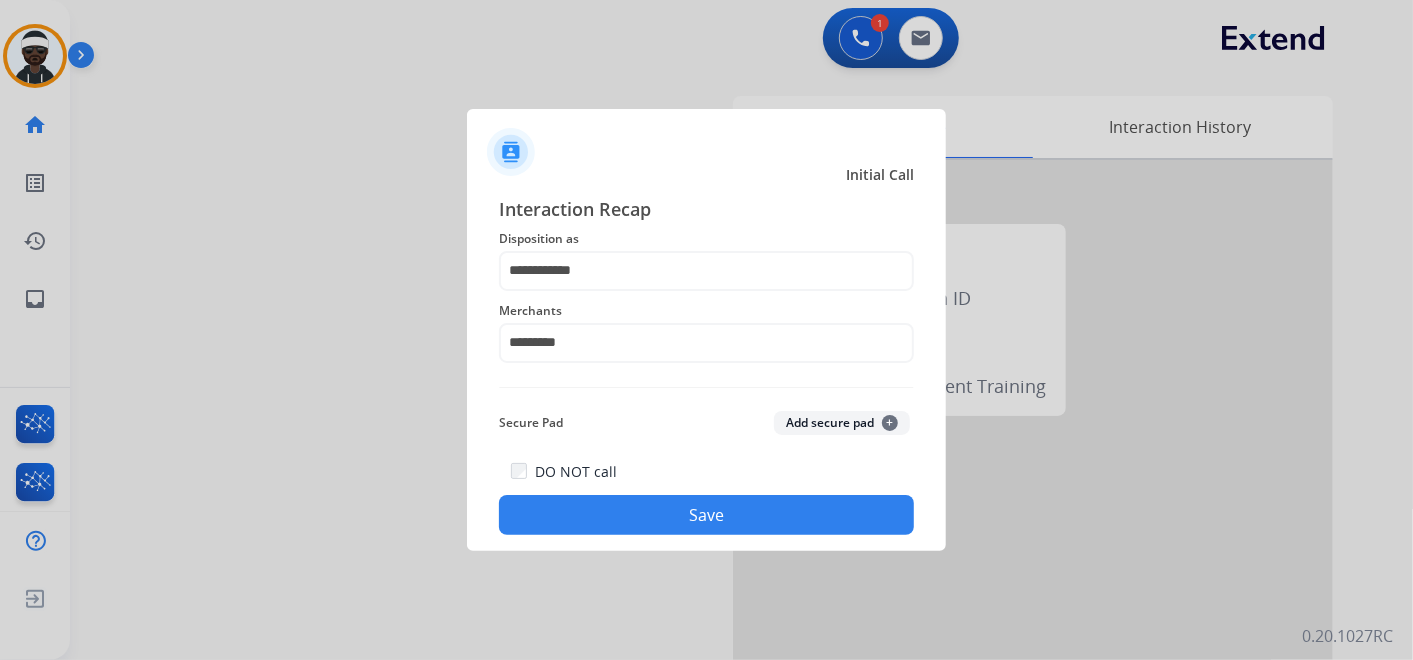 click on "Save" 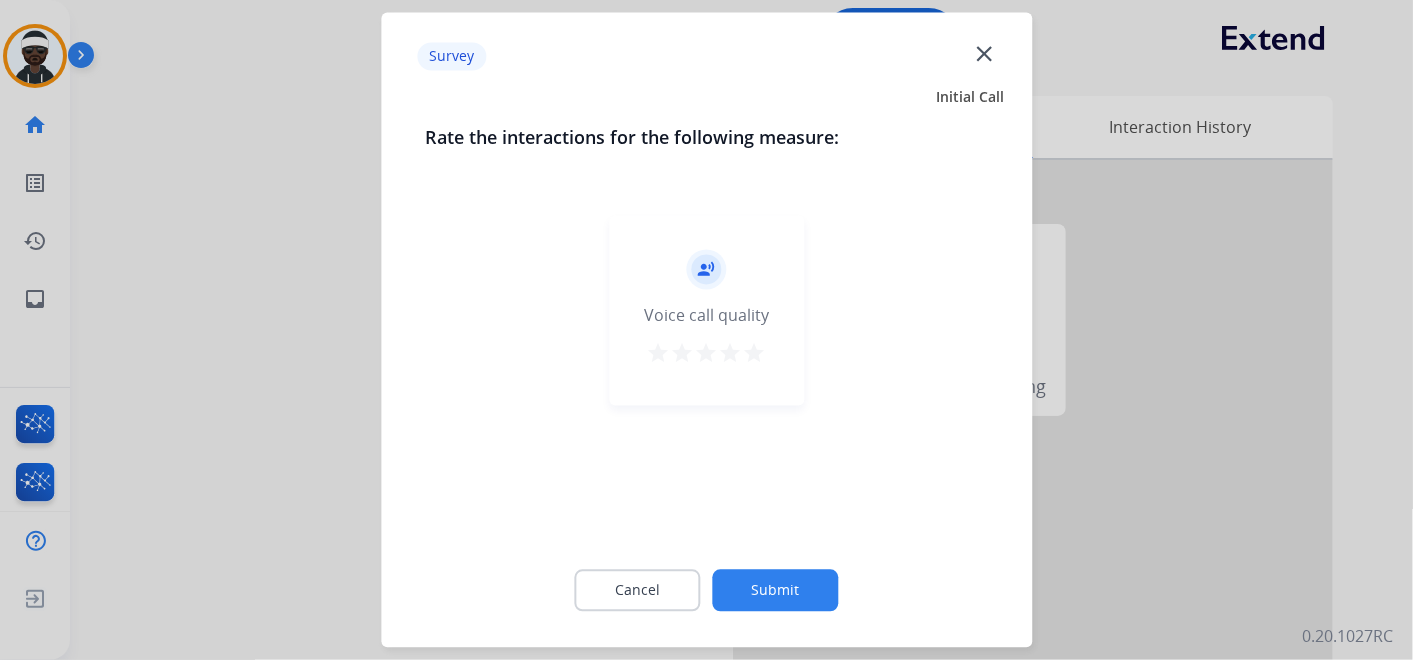 click on "Submit" 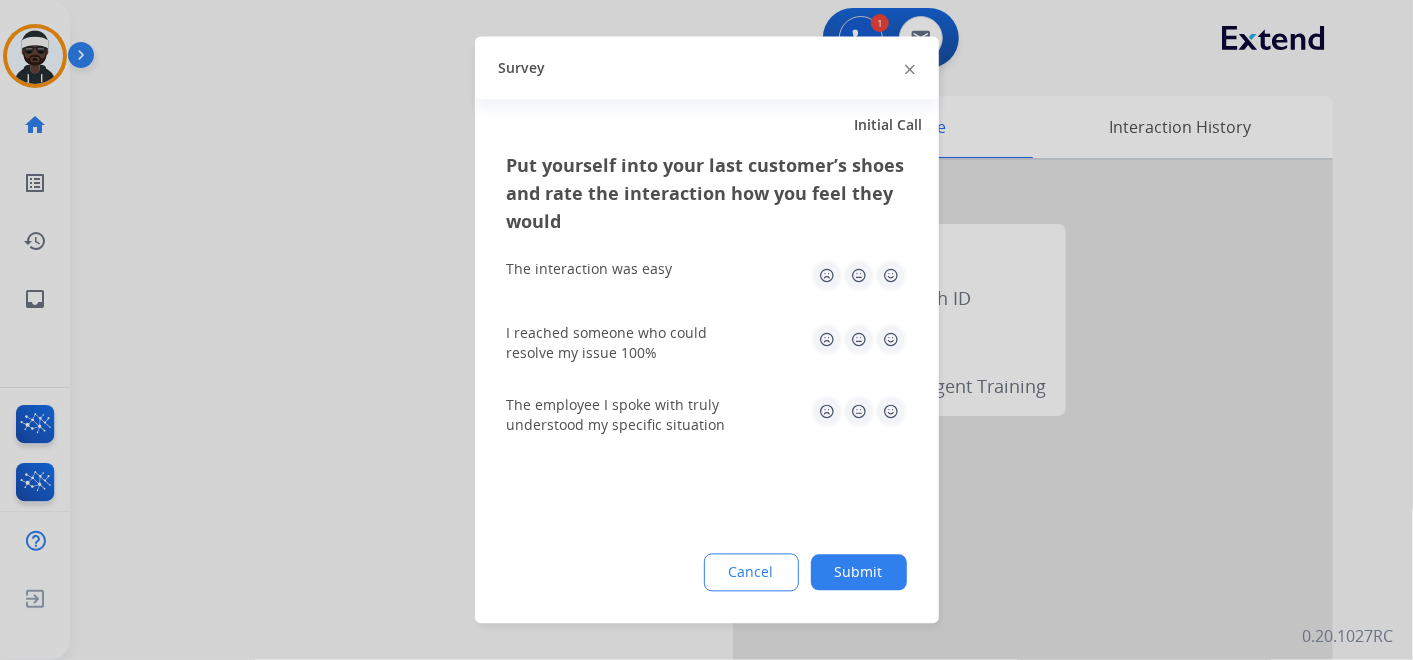 click on "Submit" 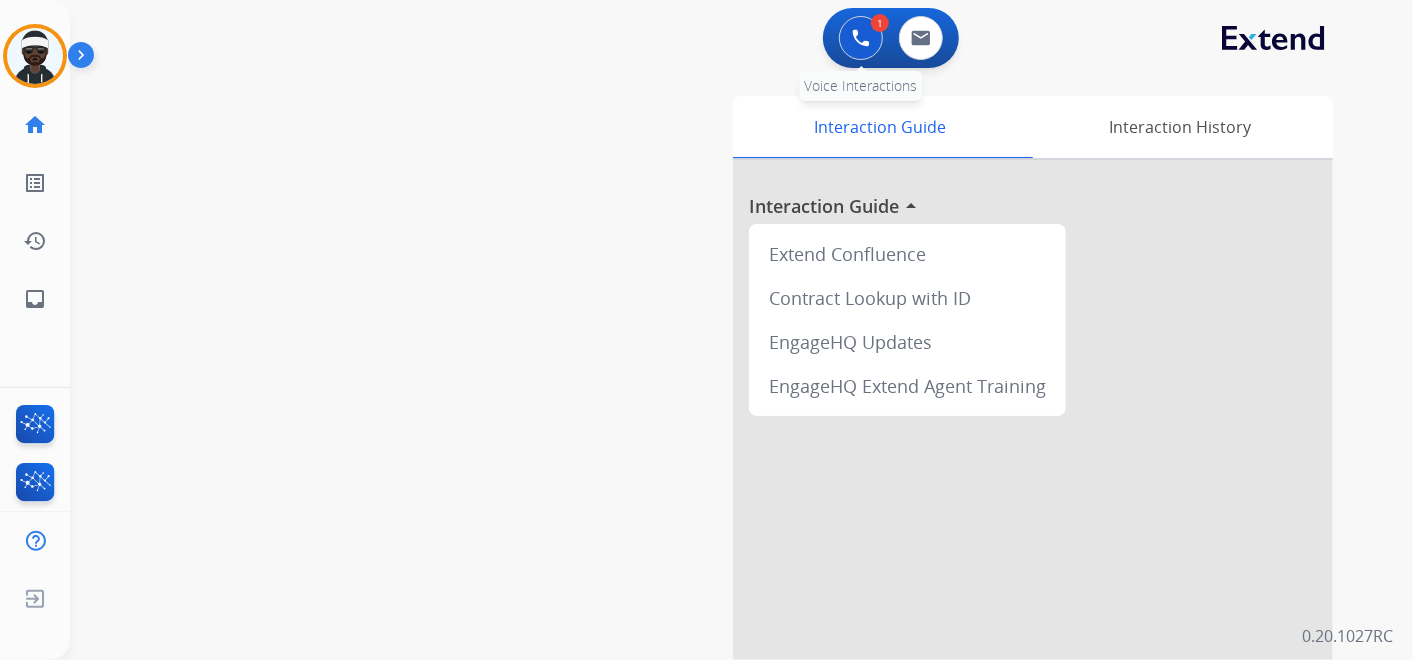click at bounding box center [861, 38] 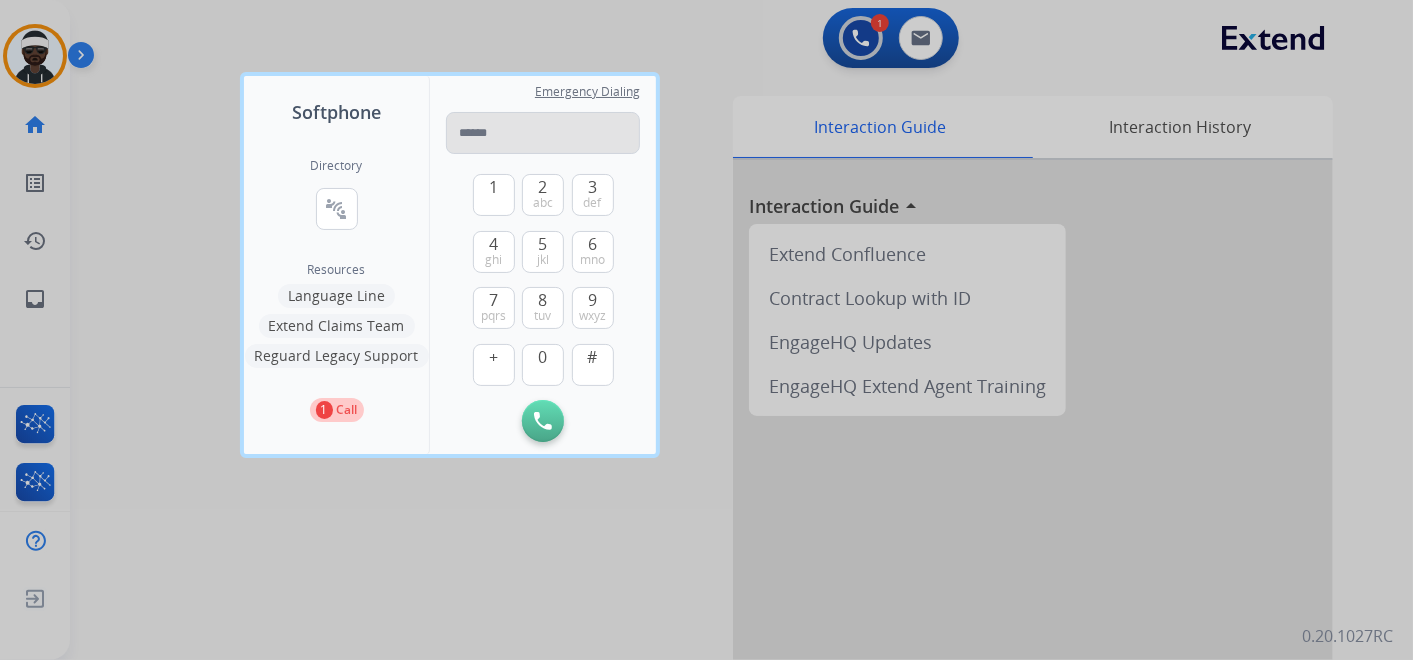 click at bounding box center (543, 133) 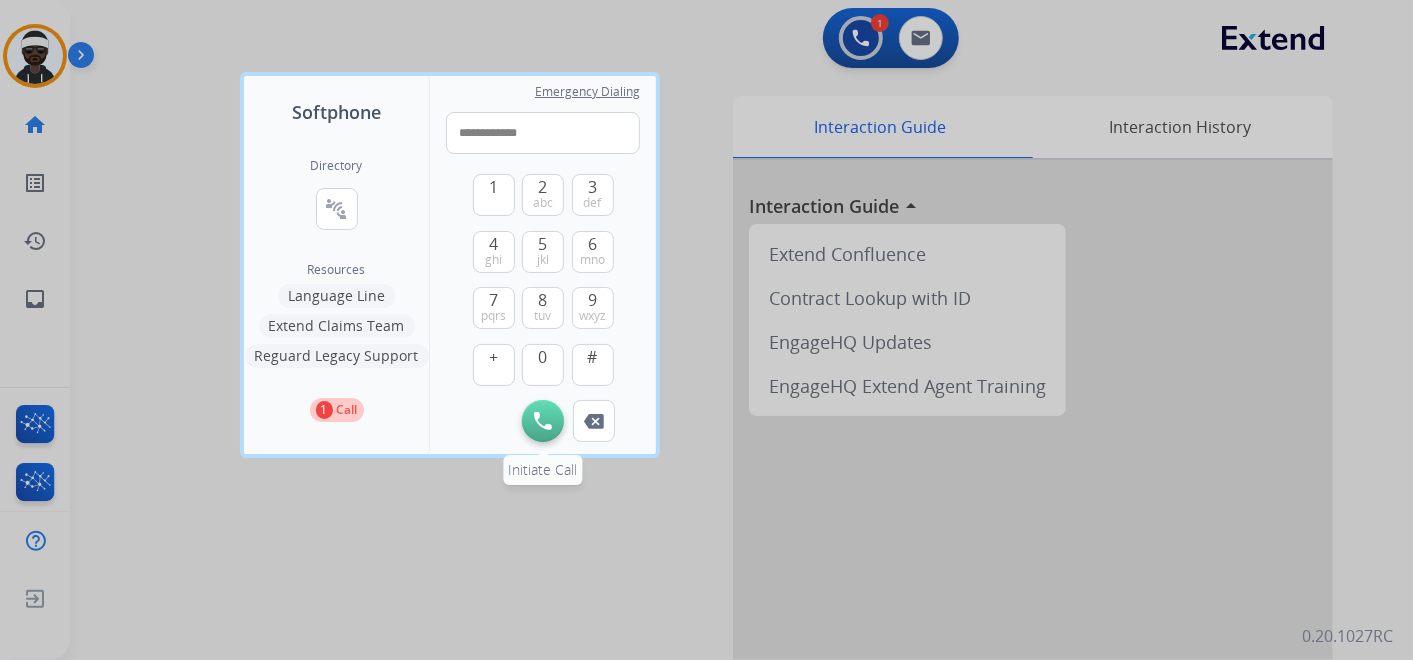 type on "**********" 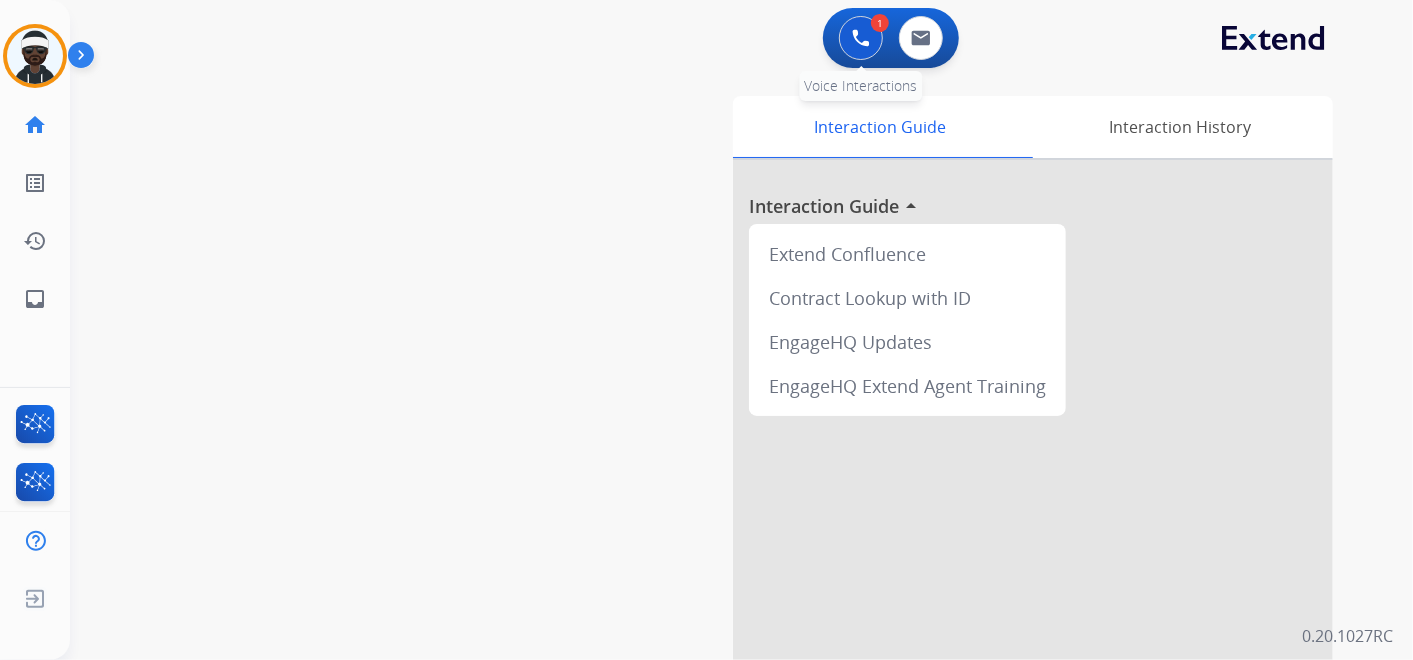 click at bounding box center [861, 38] 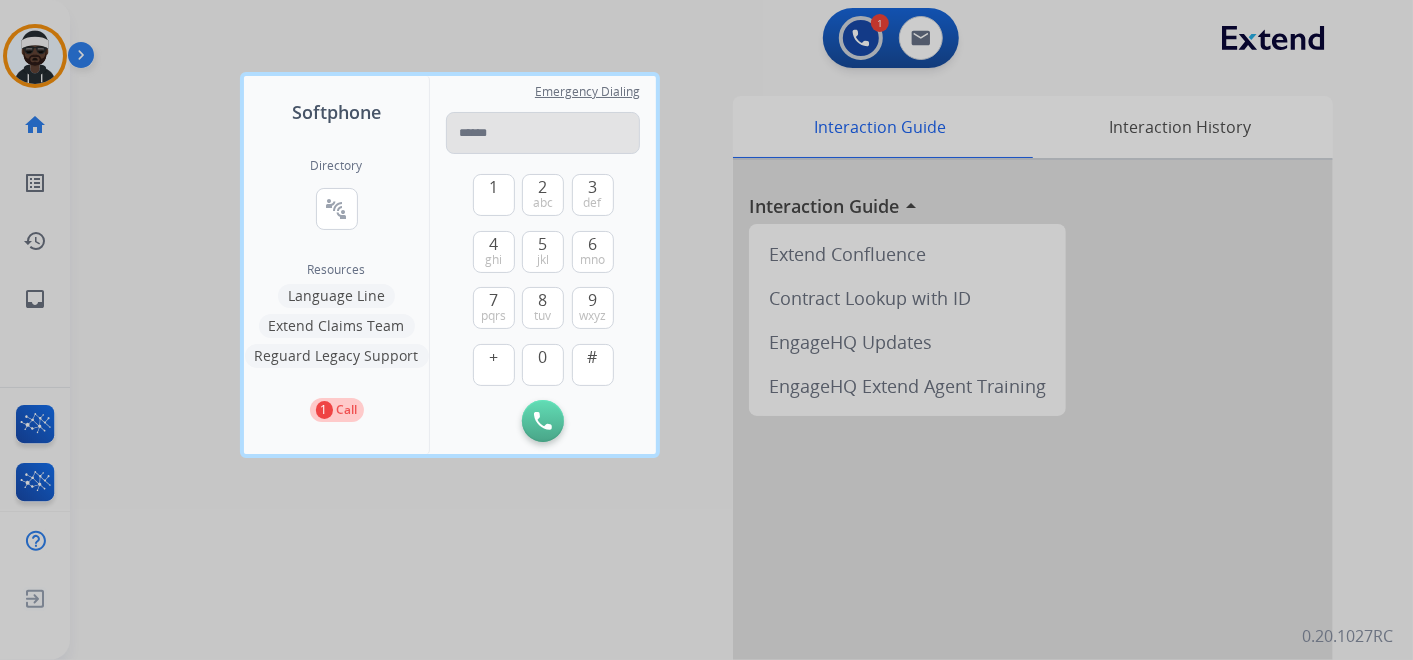 click at bounding box center [543, 133] 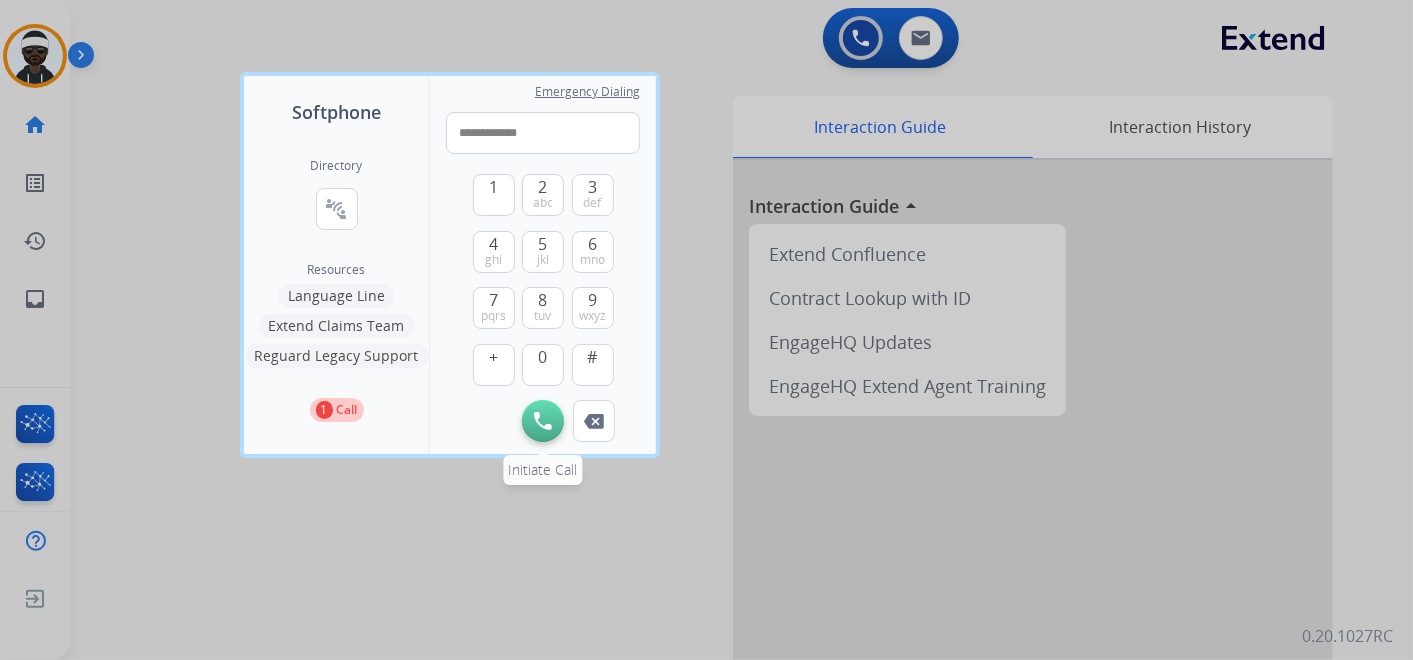 type on "**********" 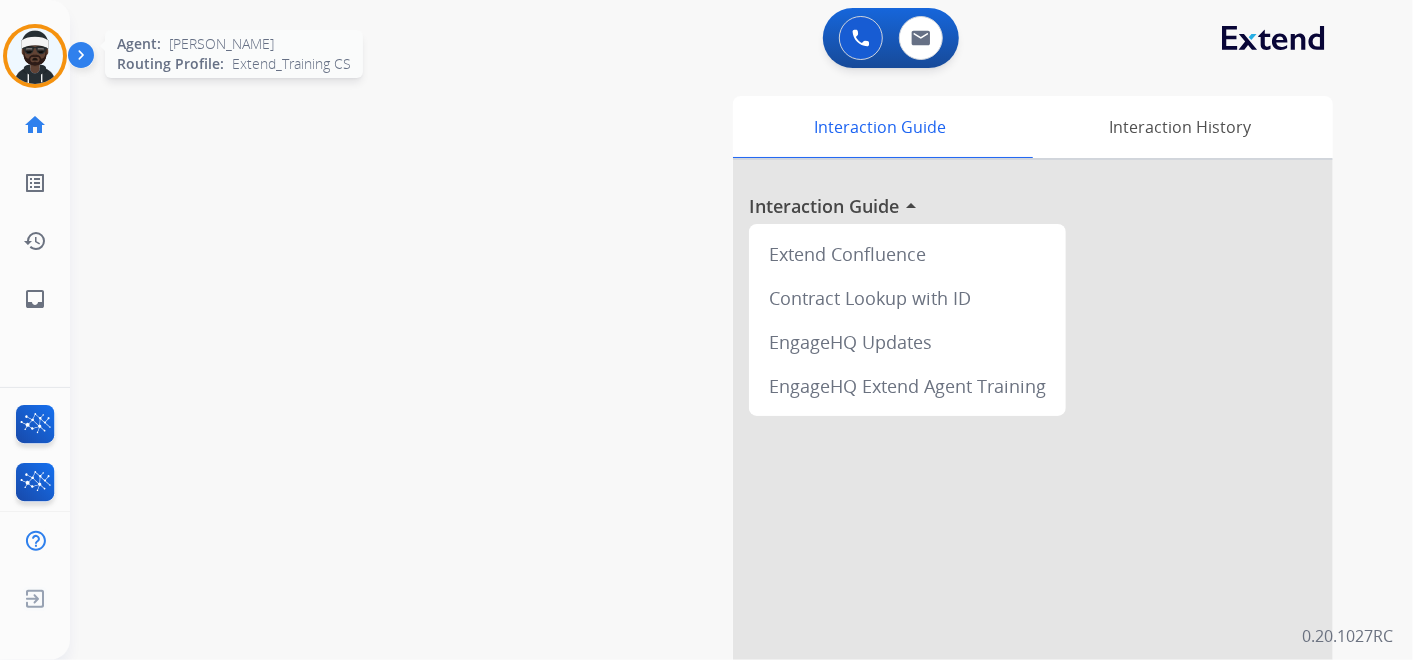 drag, startPoint x: 40, startPoint y: 28, endPoint x: 58, endPoint y: 48, distance: 26.907248 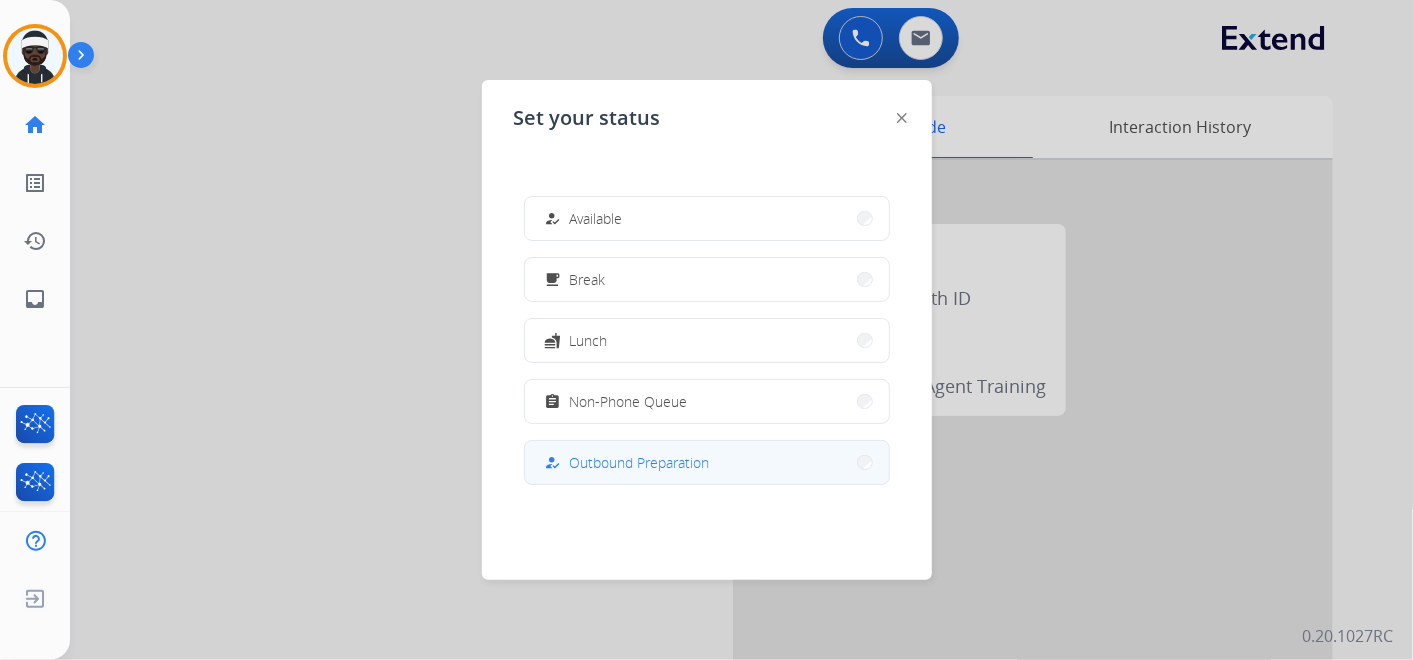 click on "Outbound Preparation" at bounding box center [640, 462] 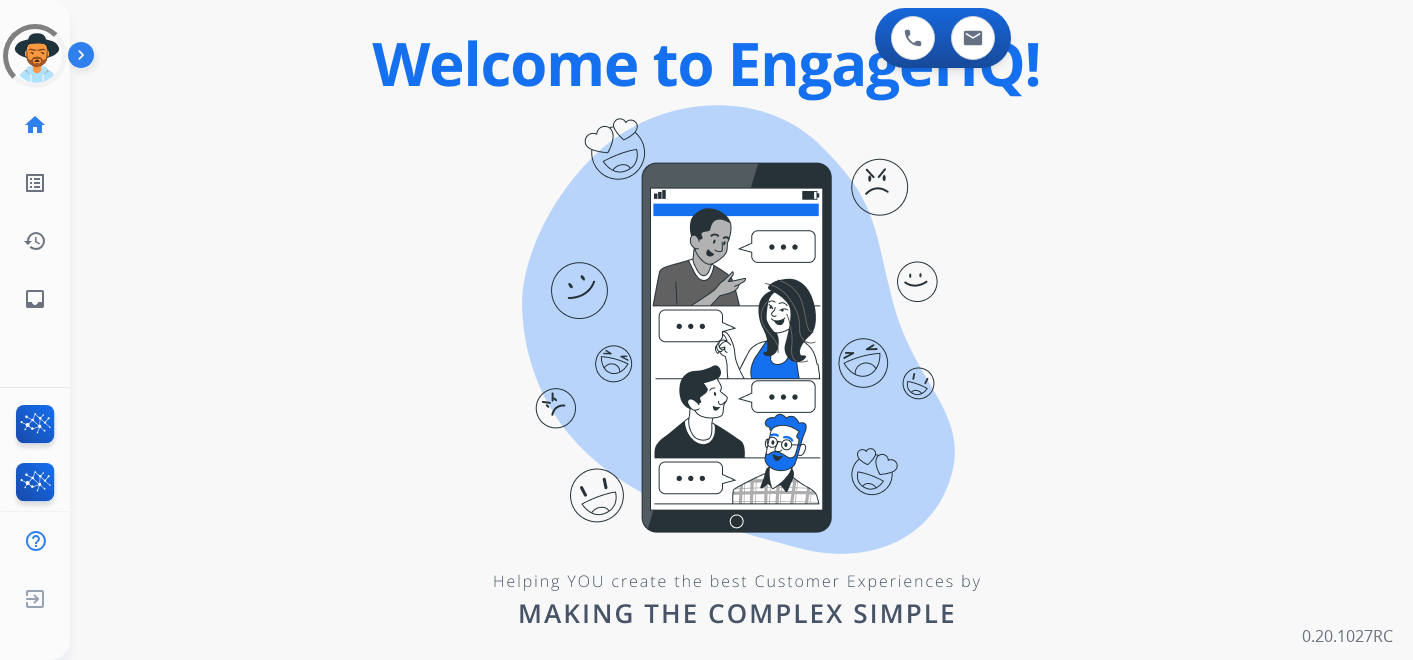 scroll, scrollTop: 0, scrollLeft: 0, axis: both 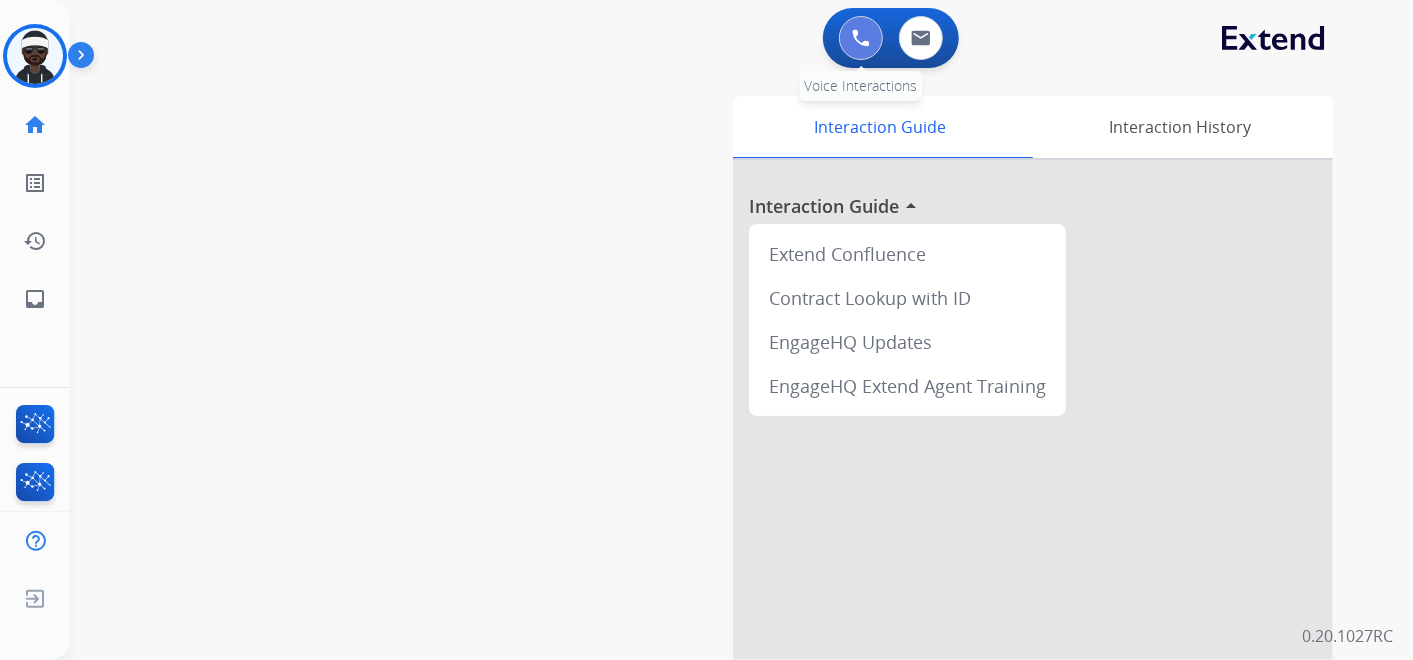 click at bounding box center (861, 38) 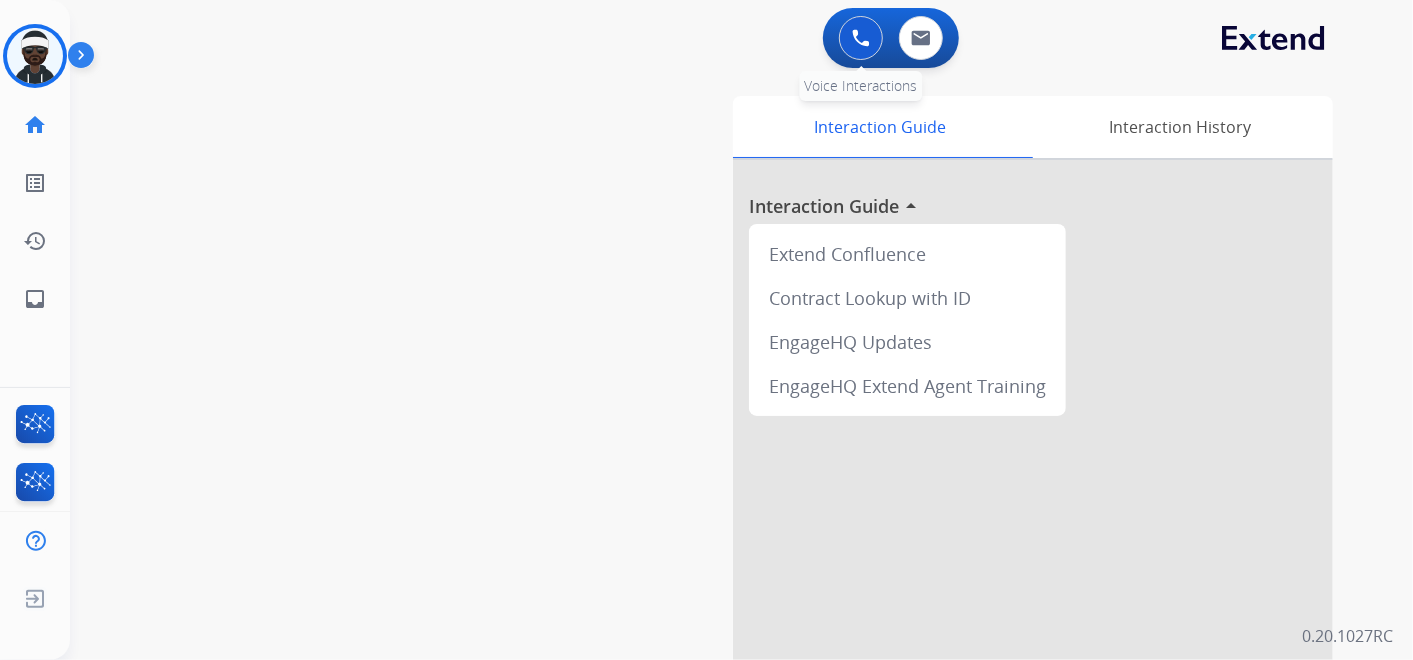 click at bounding box center [861, 38] 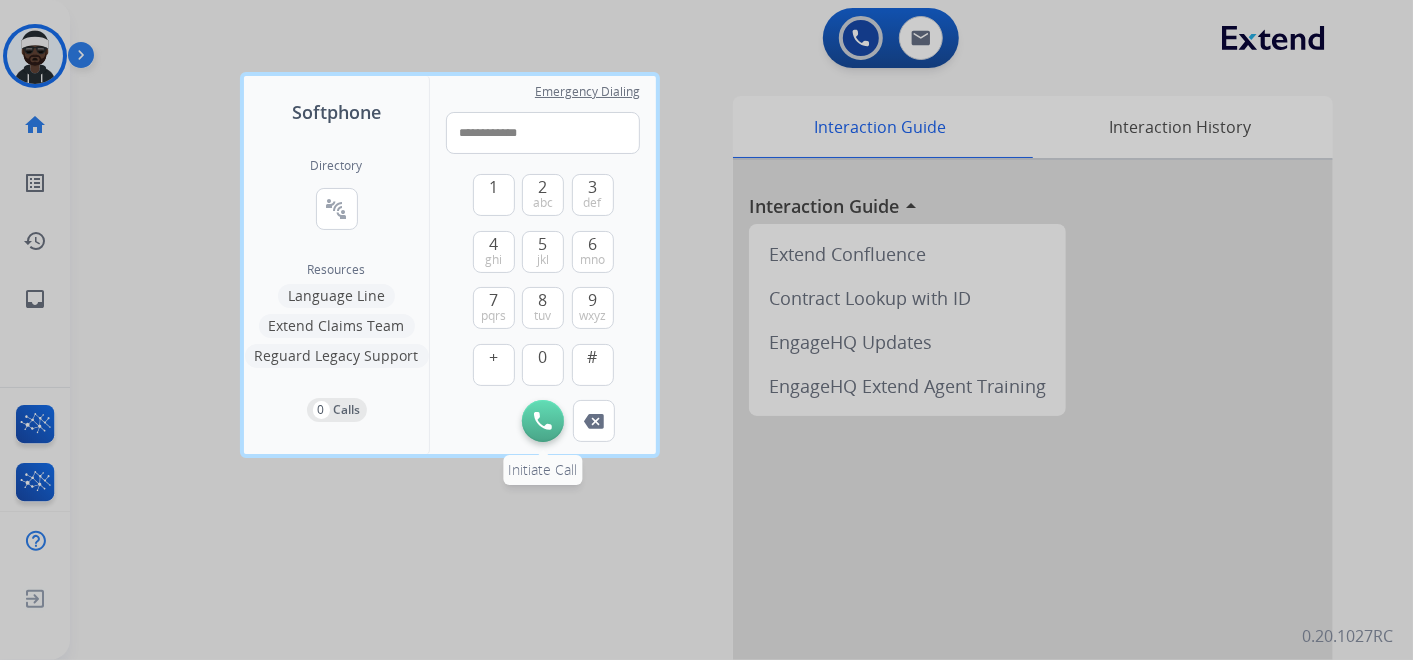 type on "**********" 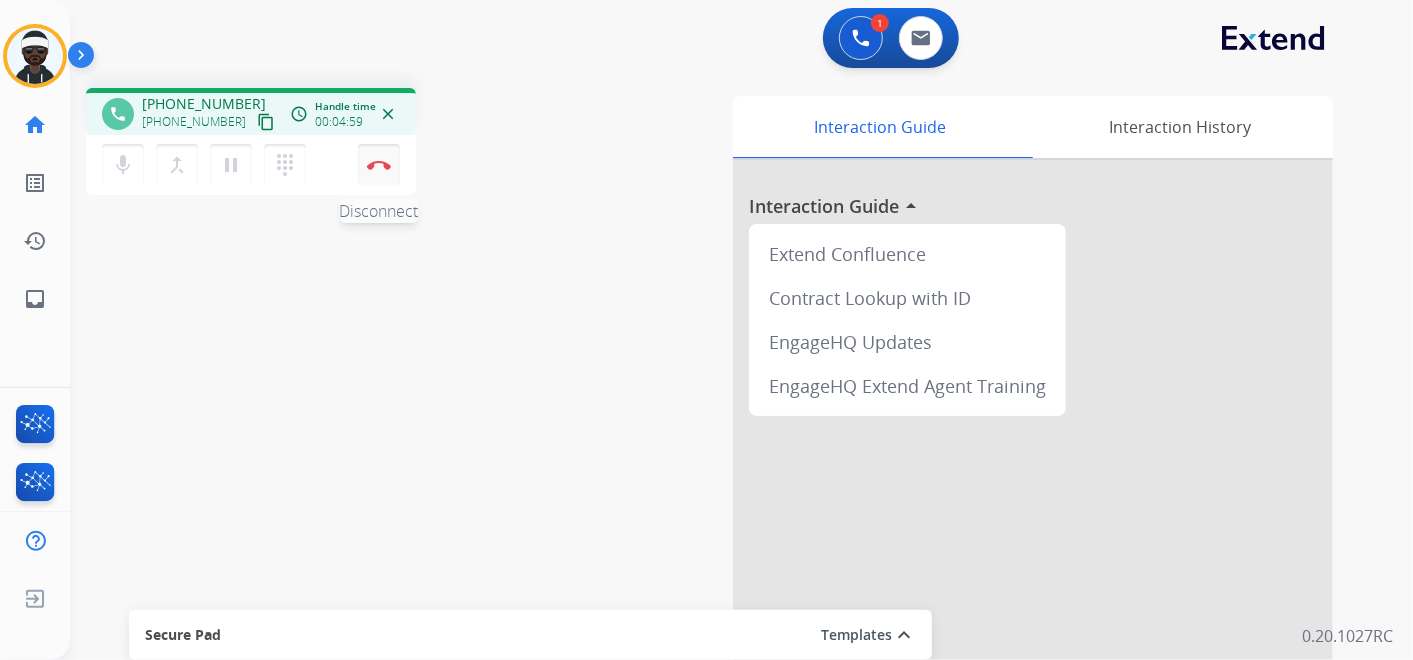 click on "Disconnect" at bounding box center [379, 165] 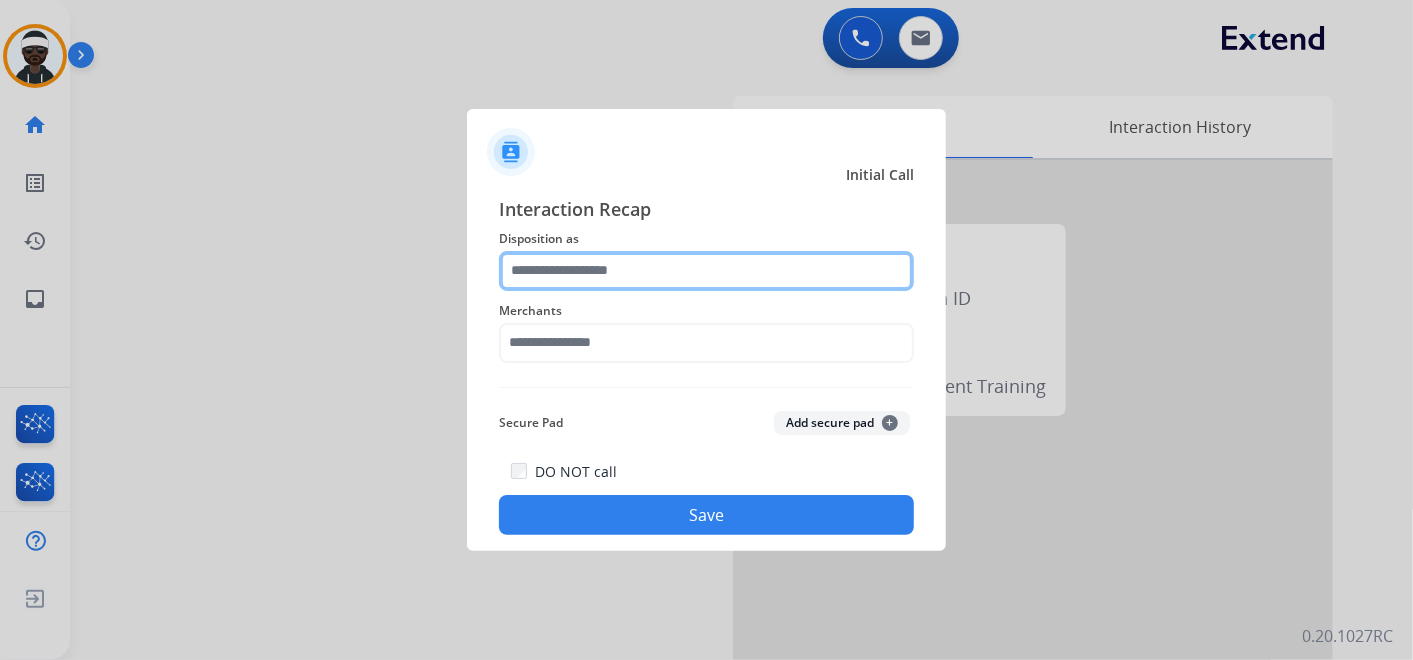 click 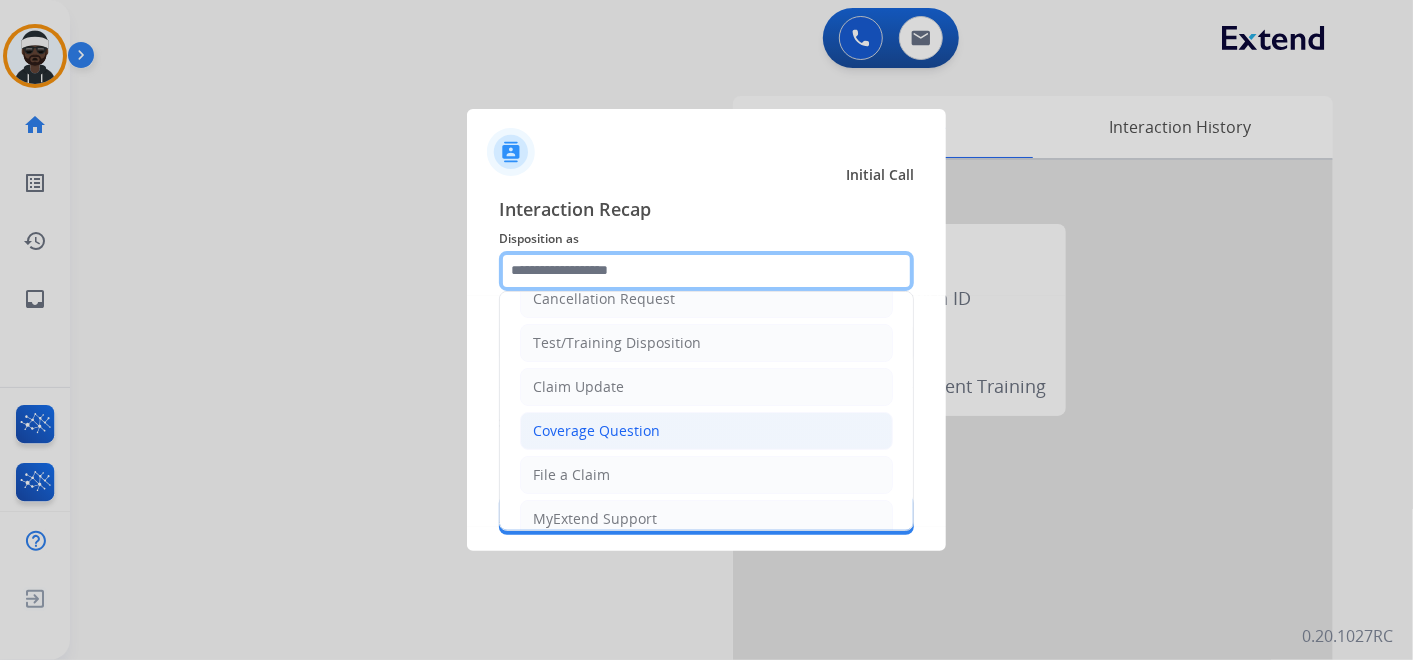 scroll, scrollTop: 0, scrollLeft: 0, axis: both 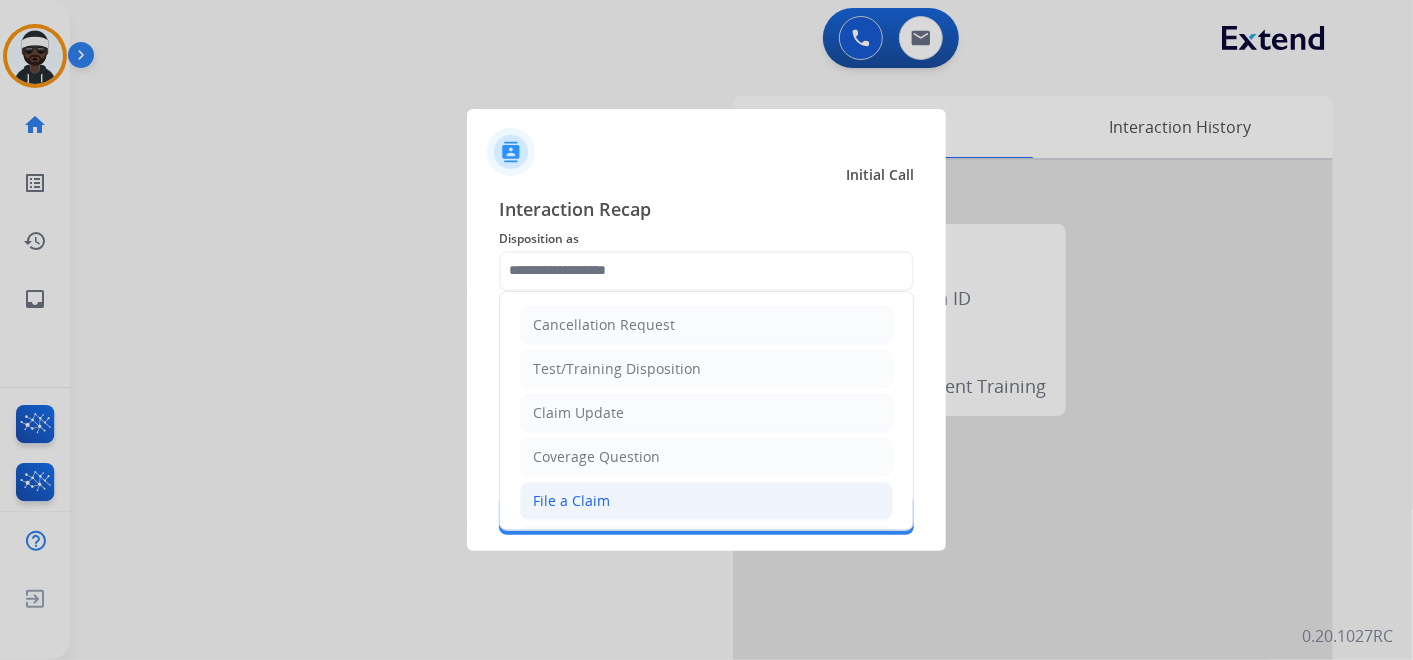click on "File a Claim" 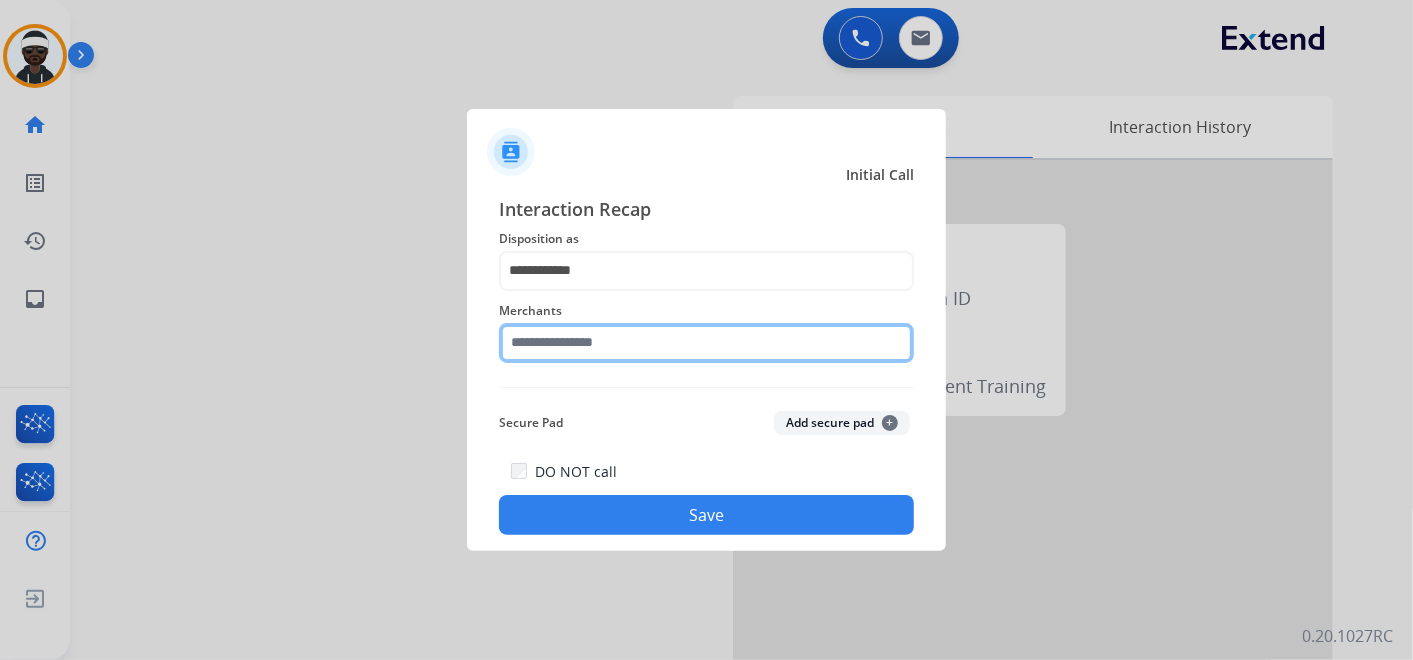 click 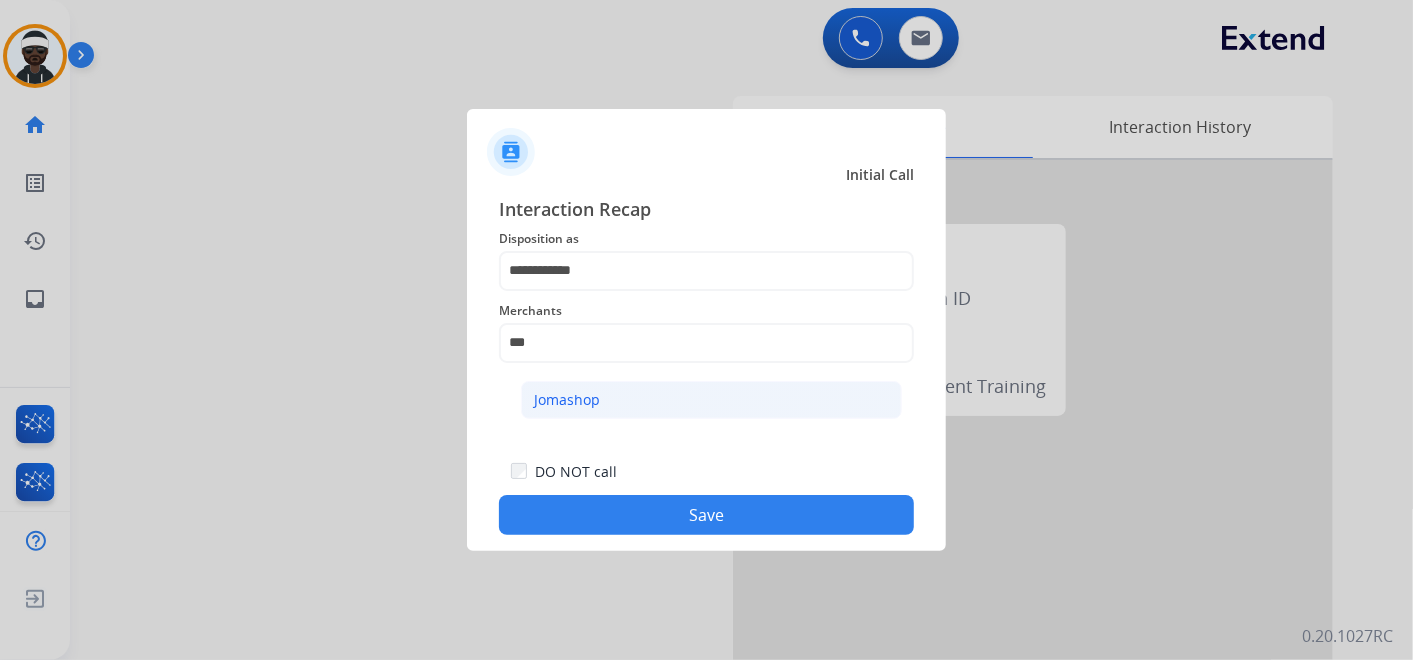 click on "Jomashop" 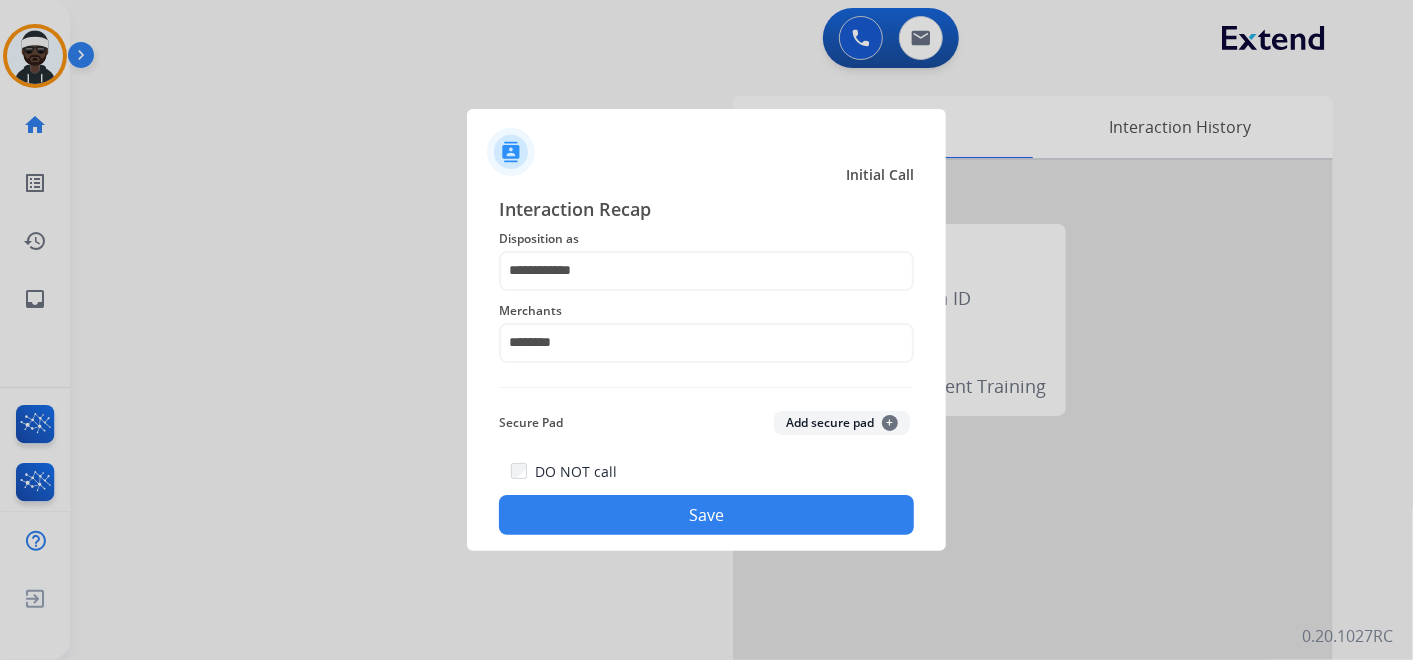 click on "Save" 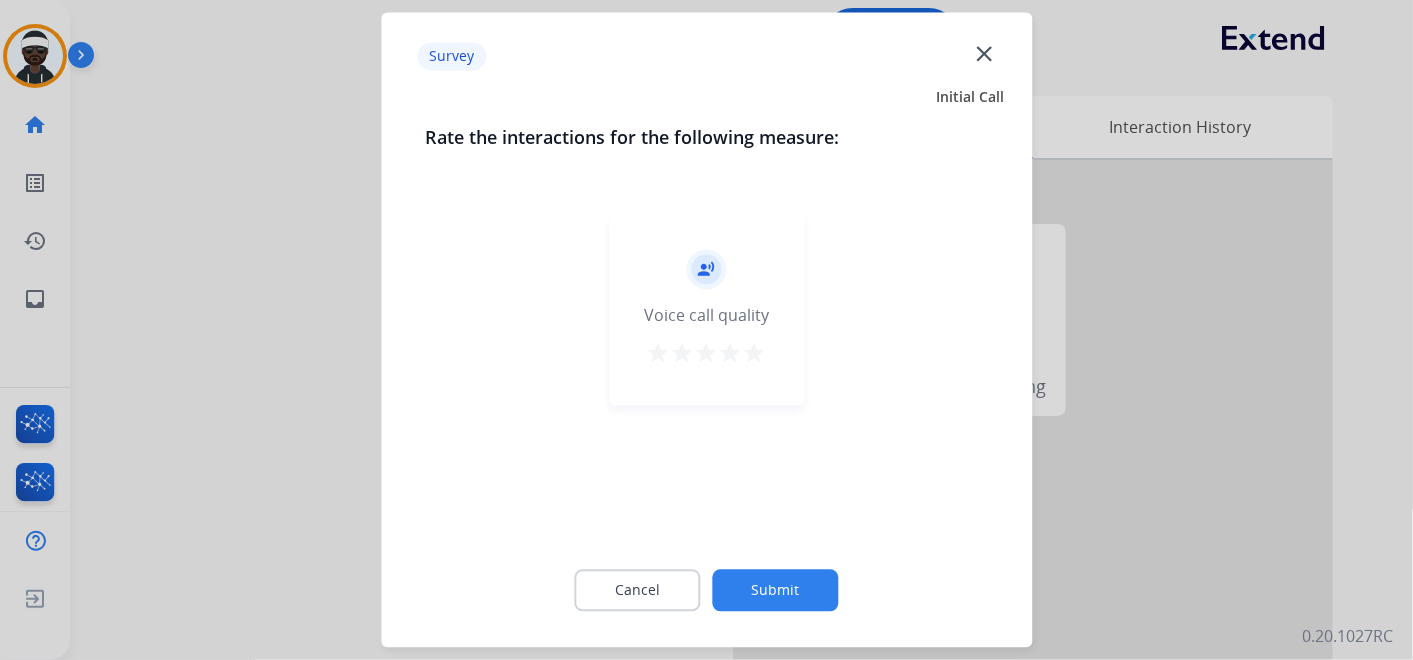 click on "Submit" 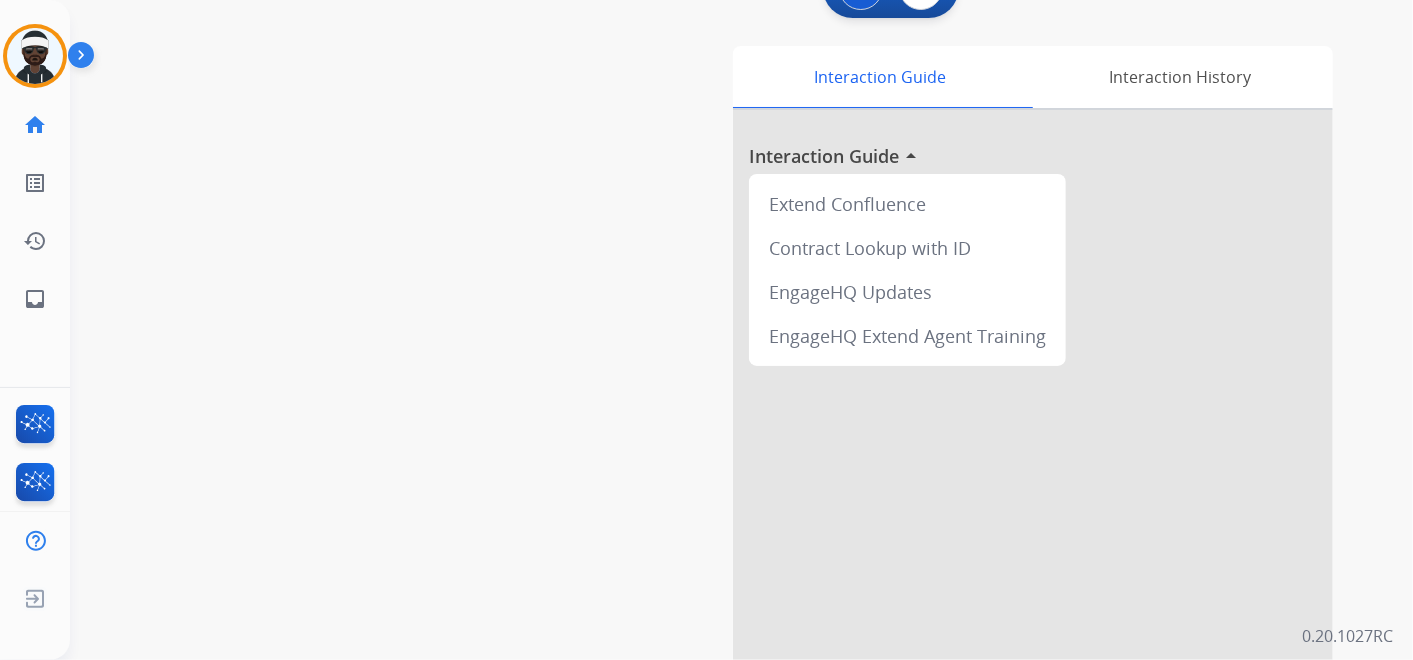 scroll, scrollTop: 0, scrollLeft: 0, axis: both 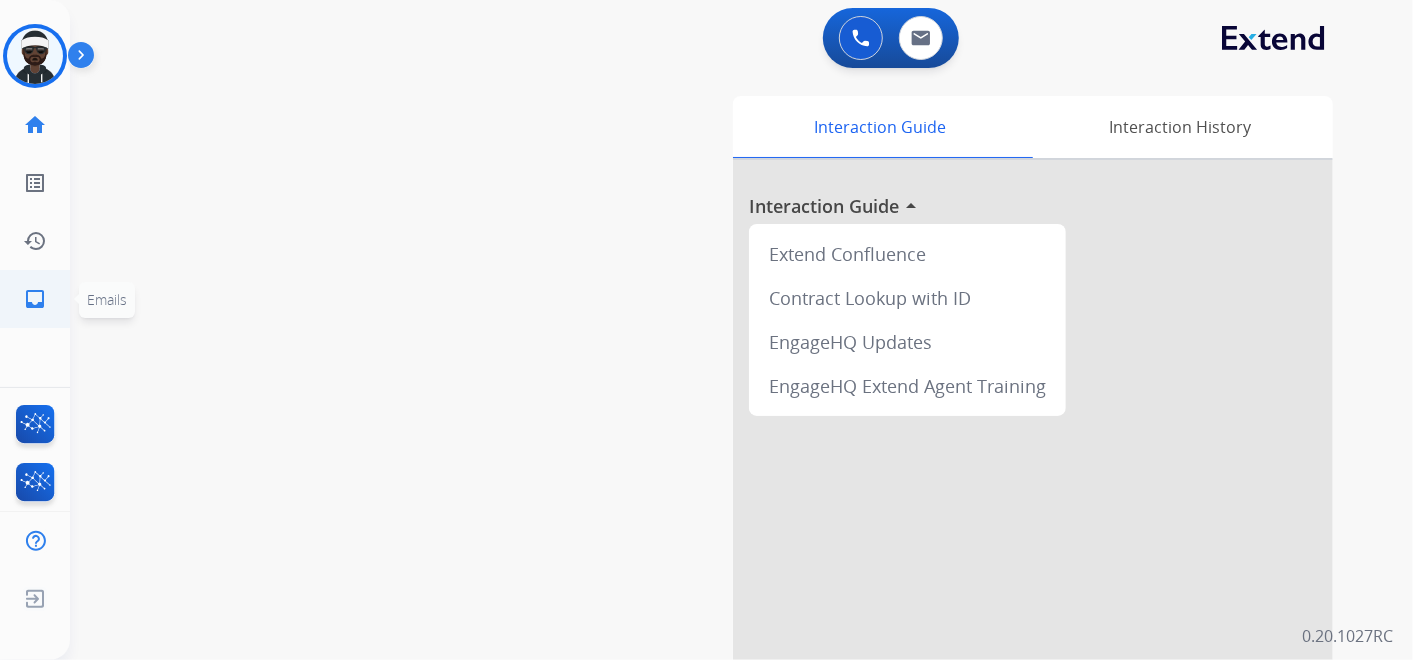 click on "inbox" 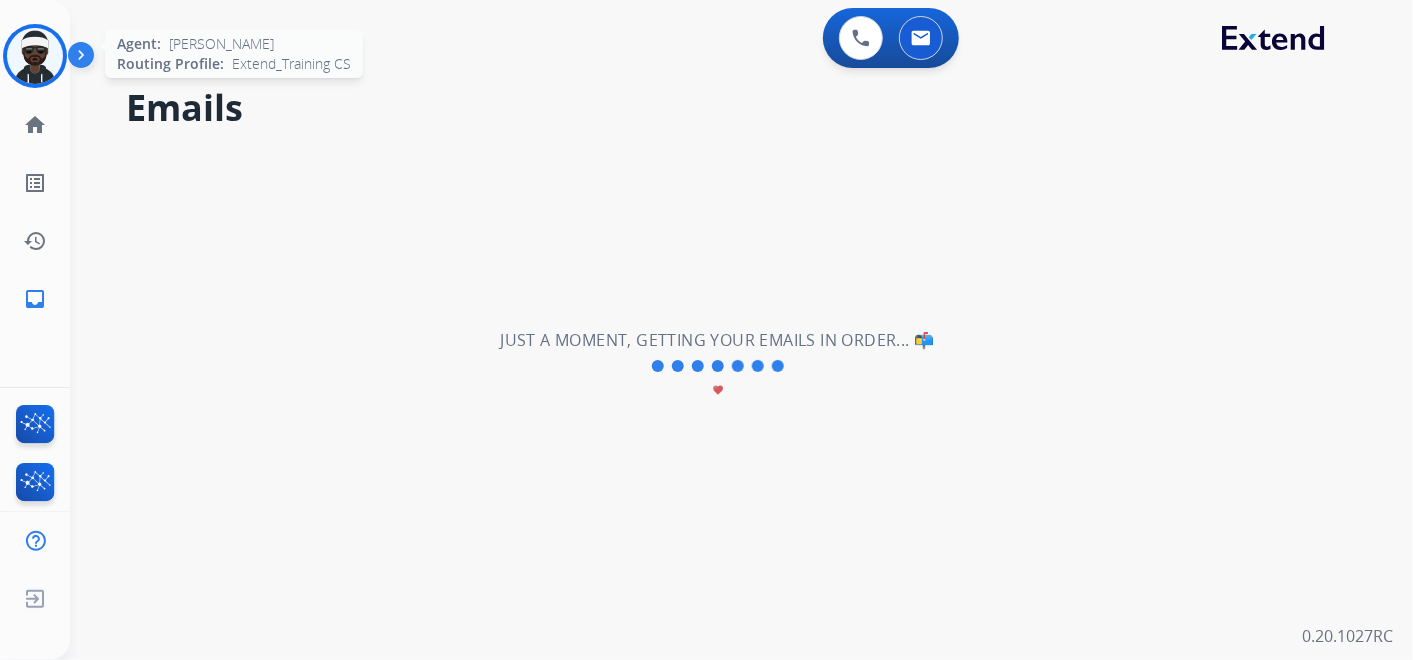 drag, startPoint x: 41, startPoint y: 78, endPoint x: 66, endPoint y: 79, distance: 25.019993 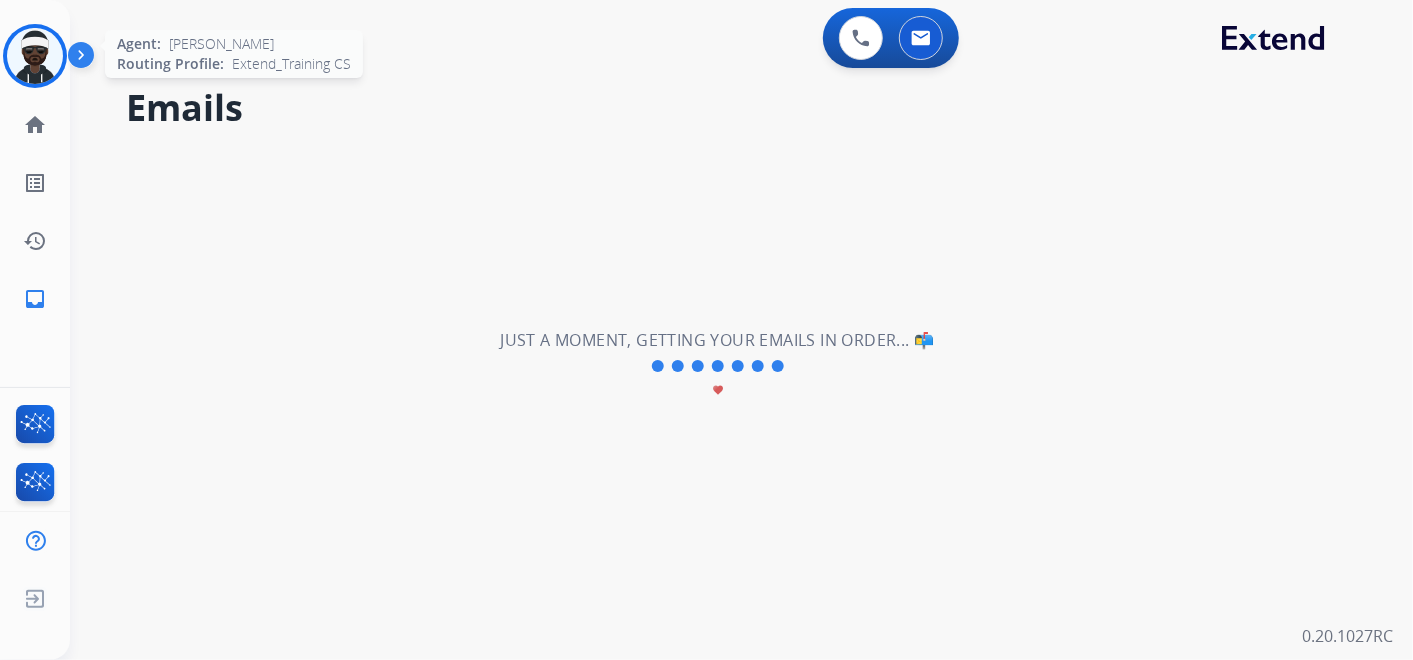 click at bounding box center (35, 56) 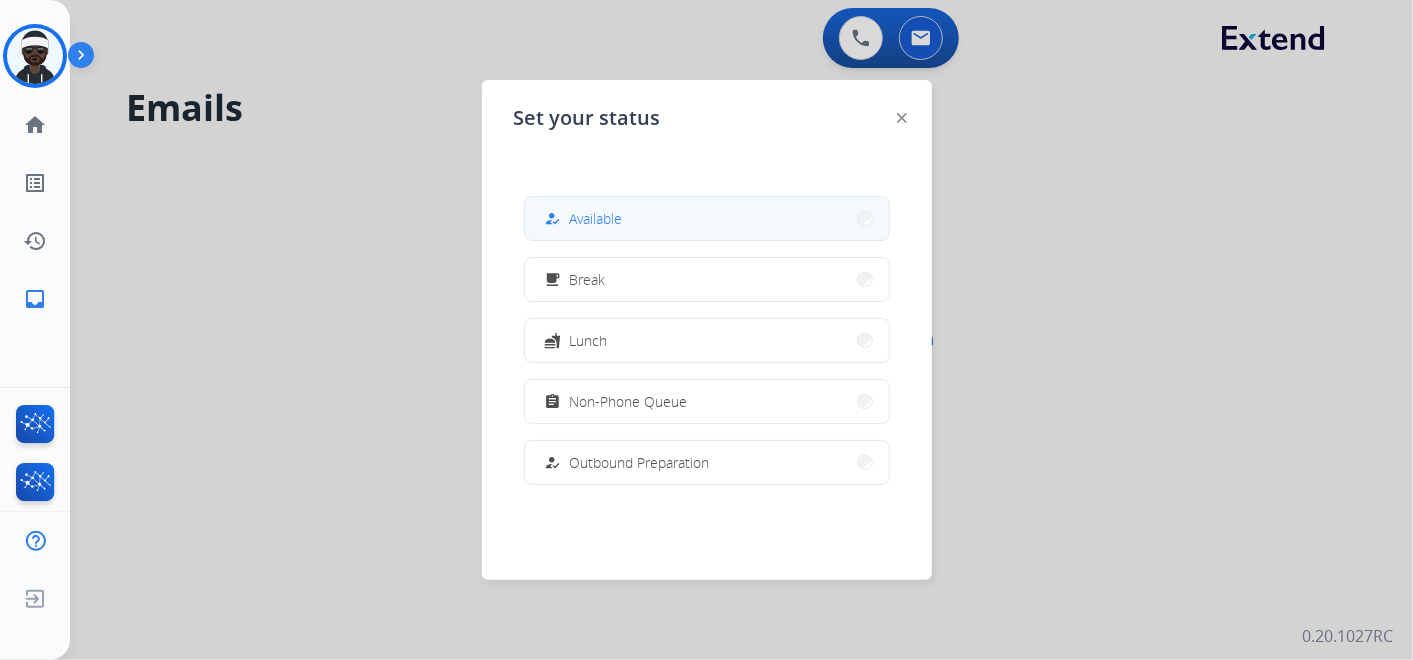 click on "Available" at bounding box center (596, 218) 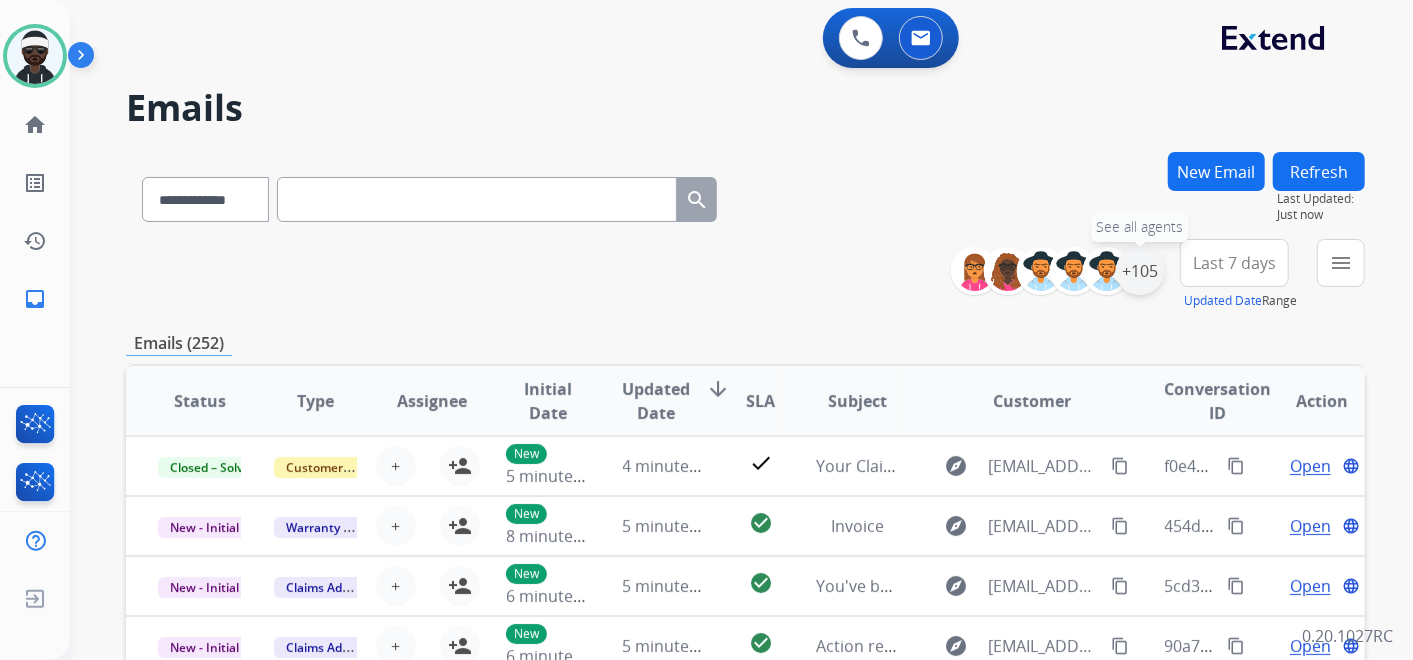 click on "+105" at bounding box center (1140, 271) 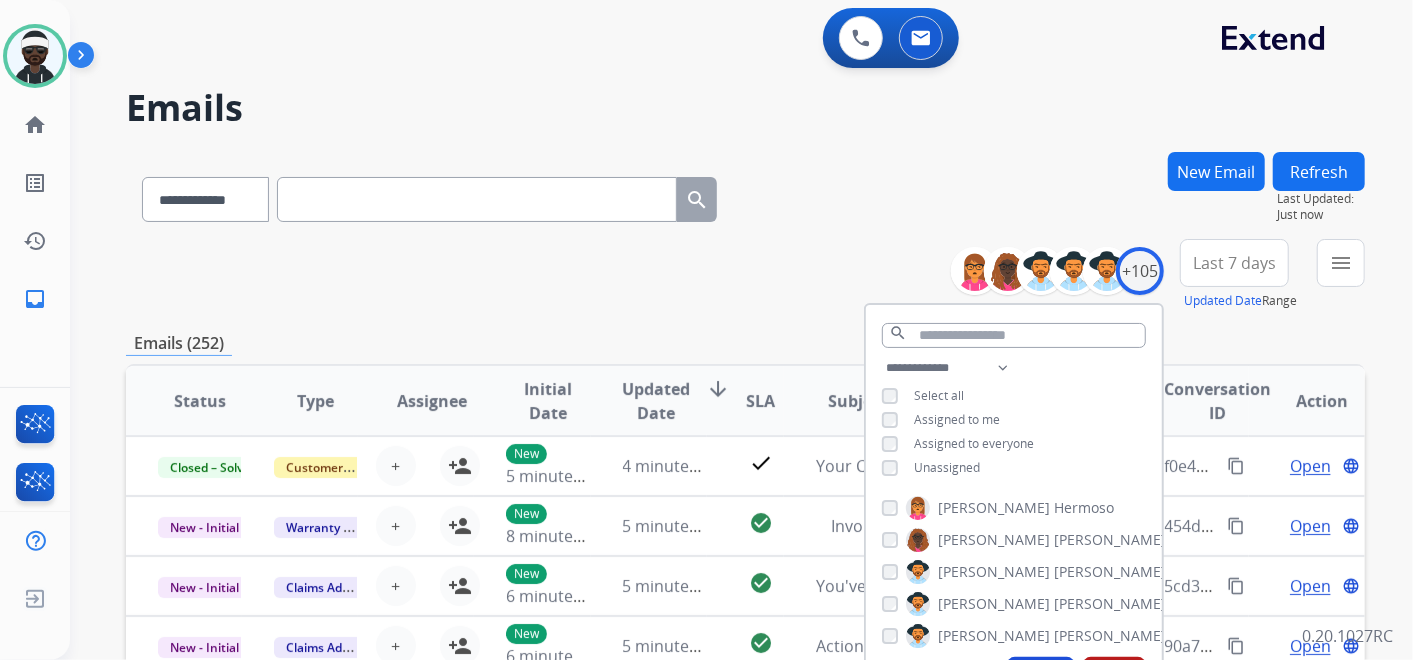 drag, startPoint x: 931, startPoint y: 465, endPoint x: 996, endPoint y: 477, distance: 66.09841 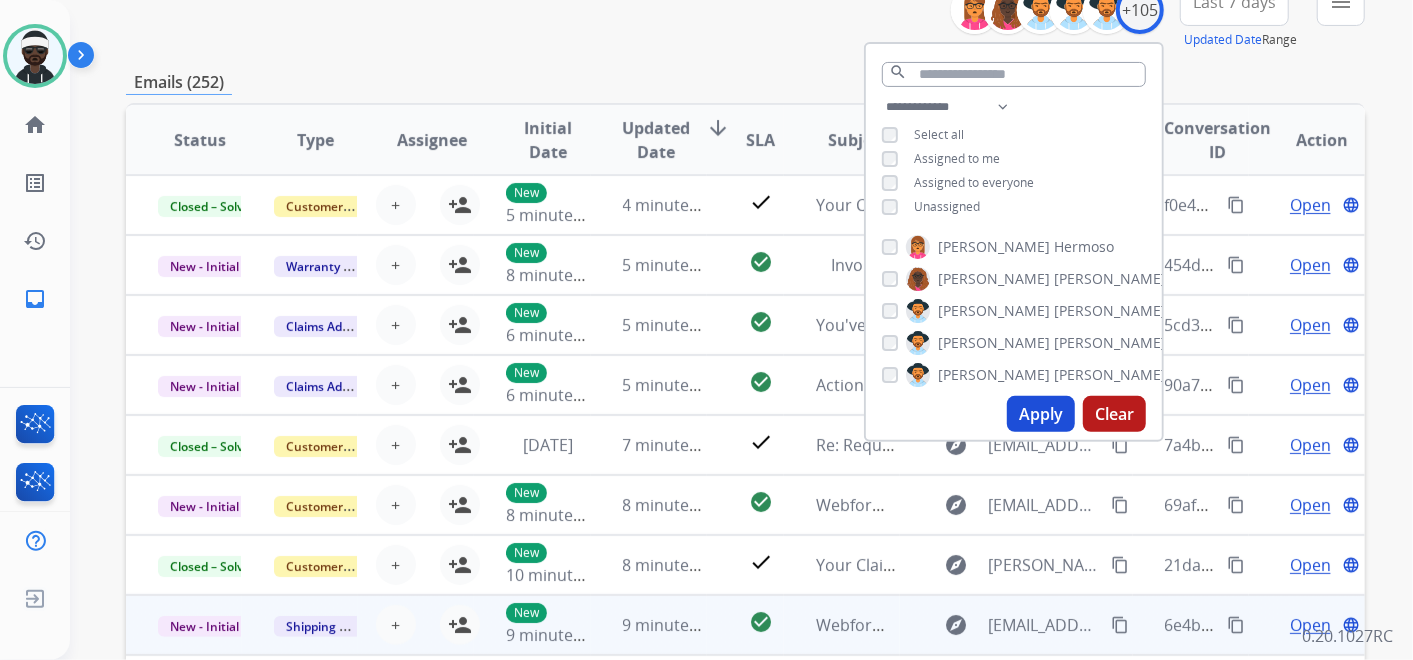 scroll, scrollTop: 333, scrollLeft: 0, axis: vertical 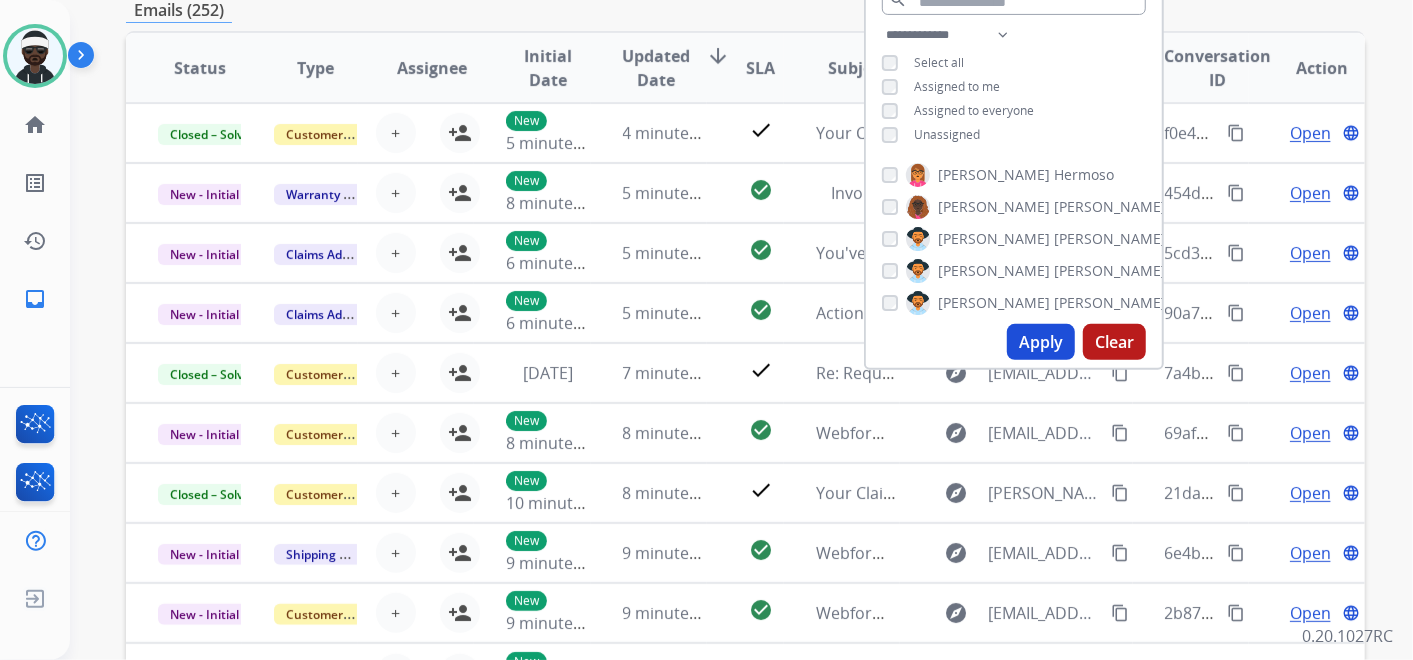 drag, startPoint x: 1031, startPoint y: 333, endPoint x: 1205, endPoint y: 326, distance: 174.14075 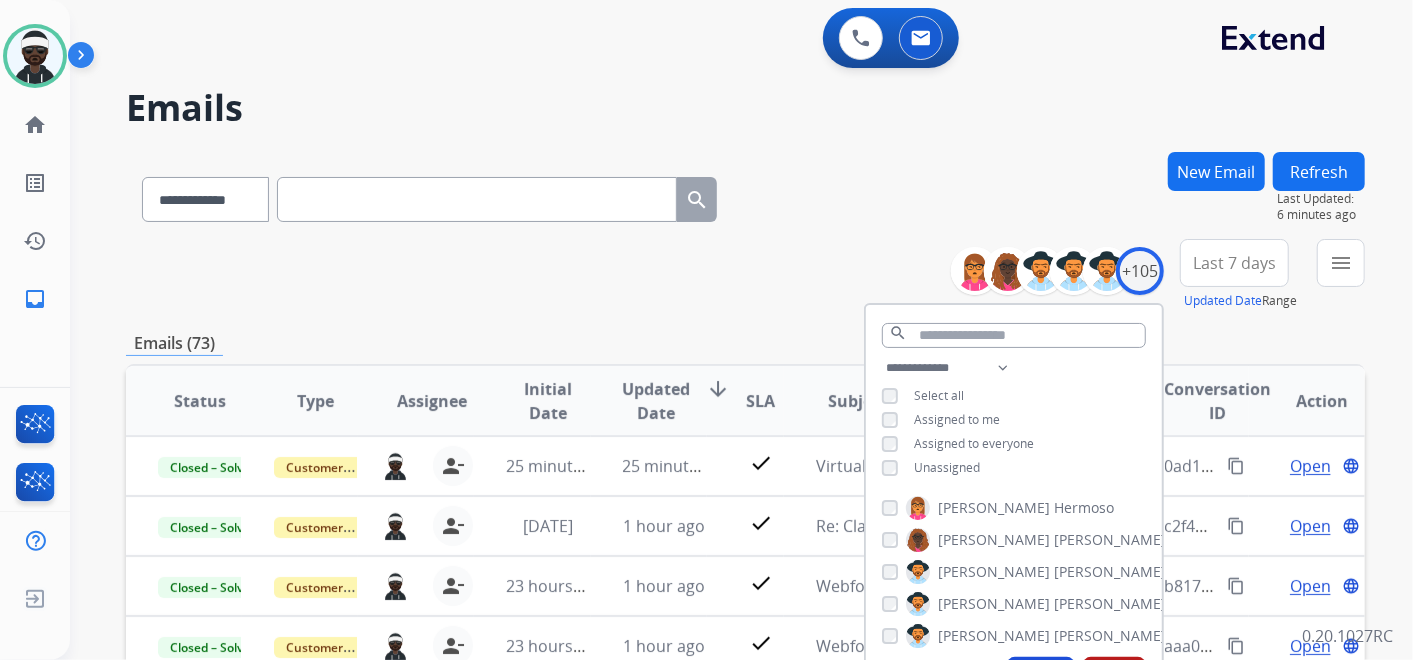 click on "**********" at bounding box center [745, 275] 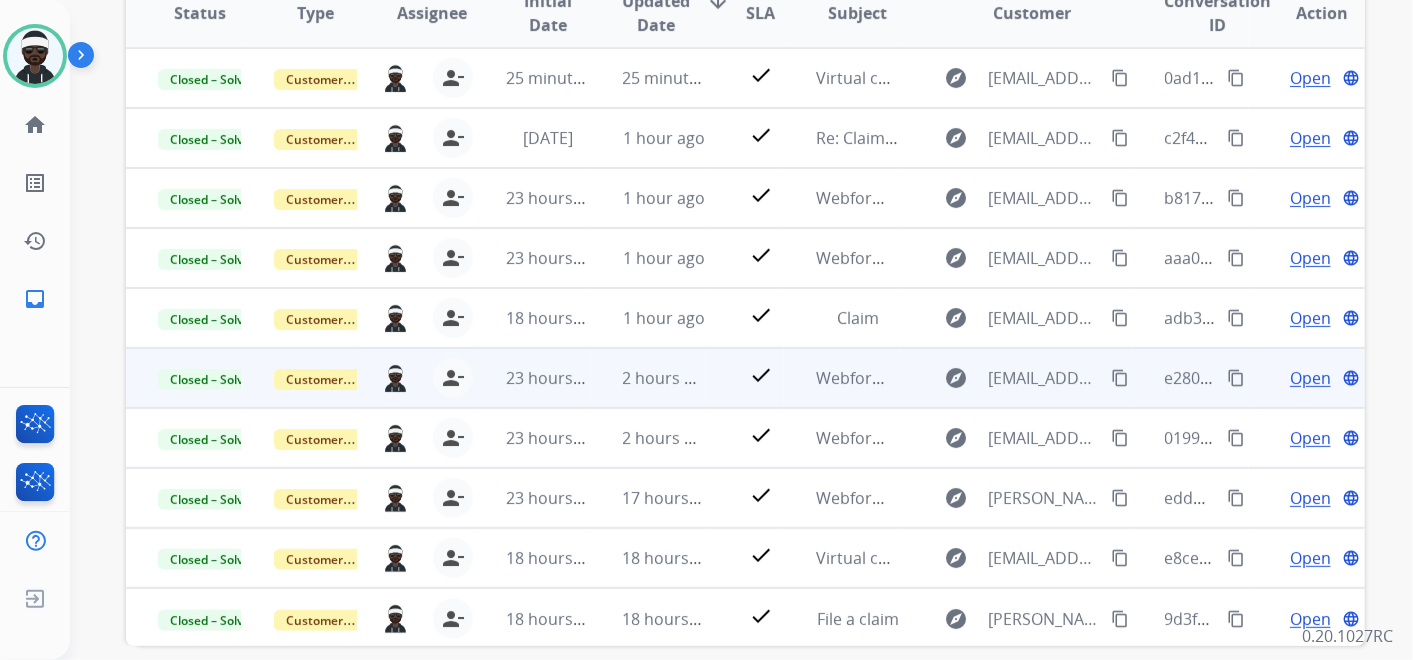 scroll, scrollTop: 444, scrollLeft: 0, axis: vertical 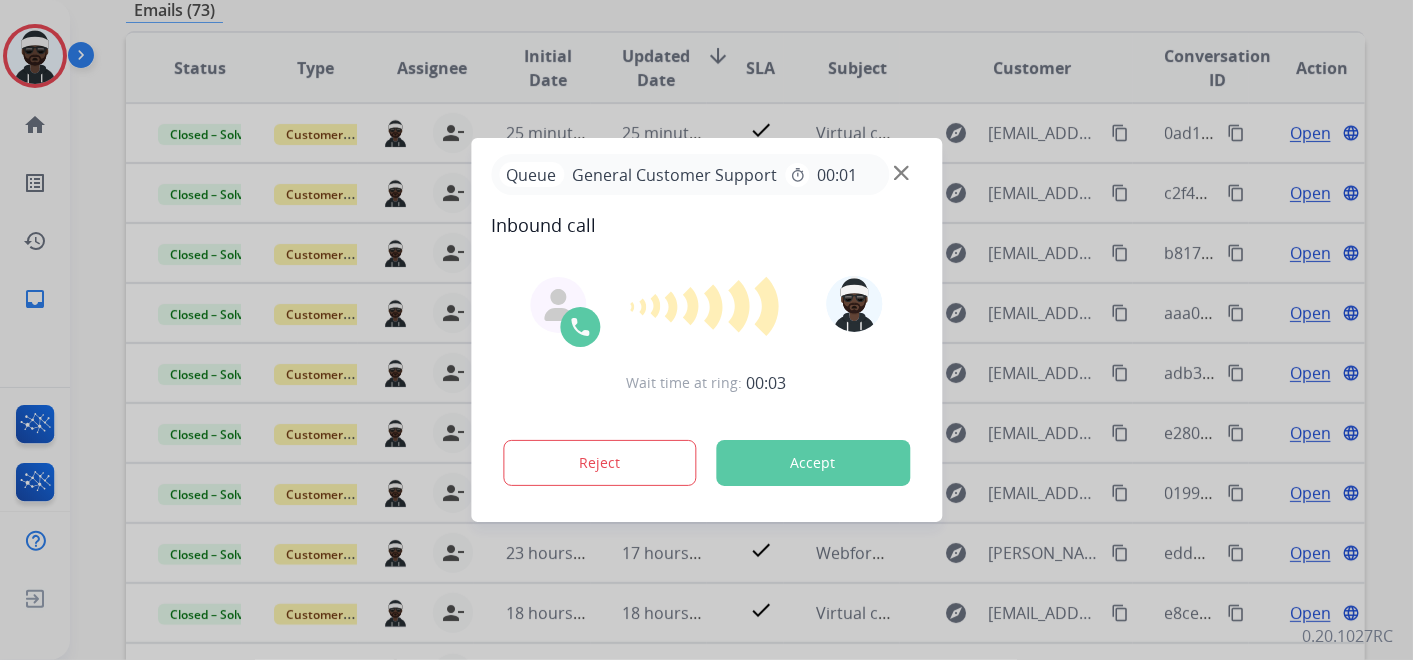 click on "Accept" at bounding box center (813, 463) 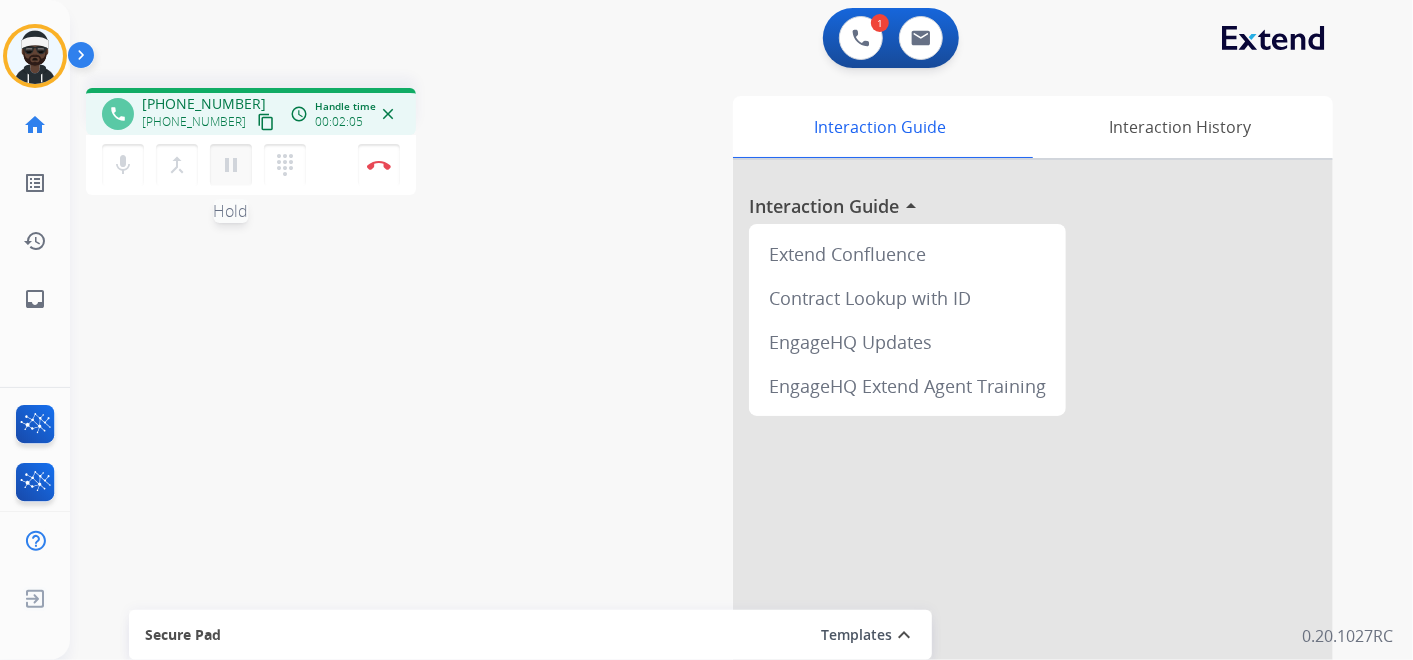 click on "pause" at bounding box center (231, 165) 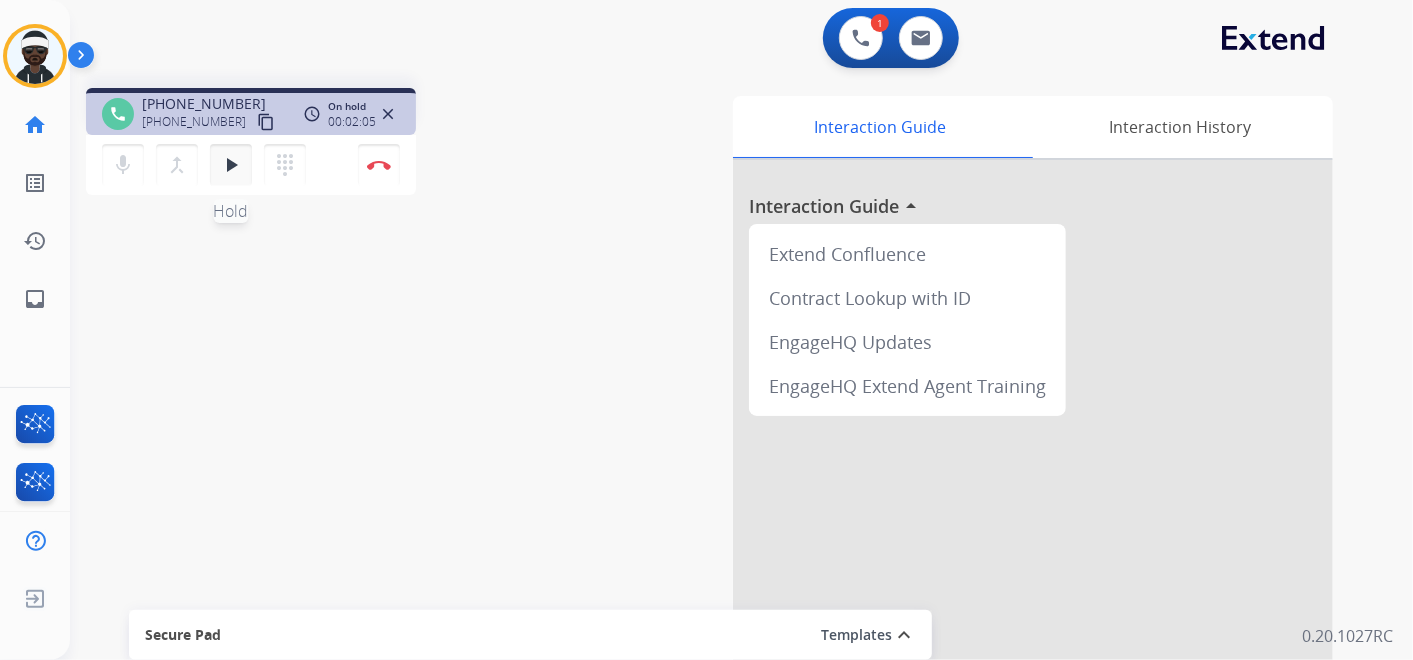 click on "play_arrow" at bounding box center [231, 165] 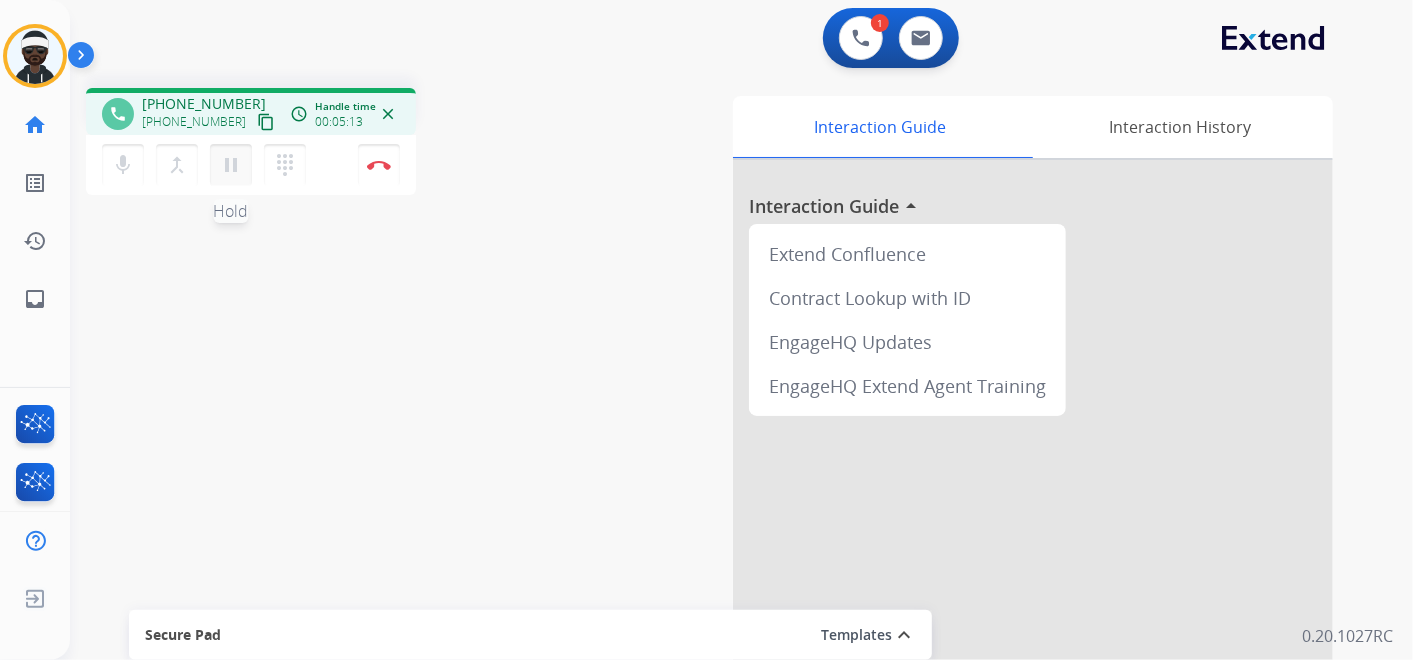 click on "pause" at bounding box center [231, 165] 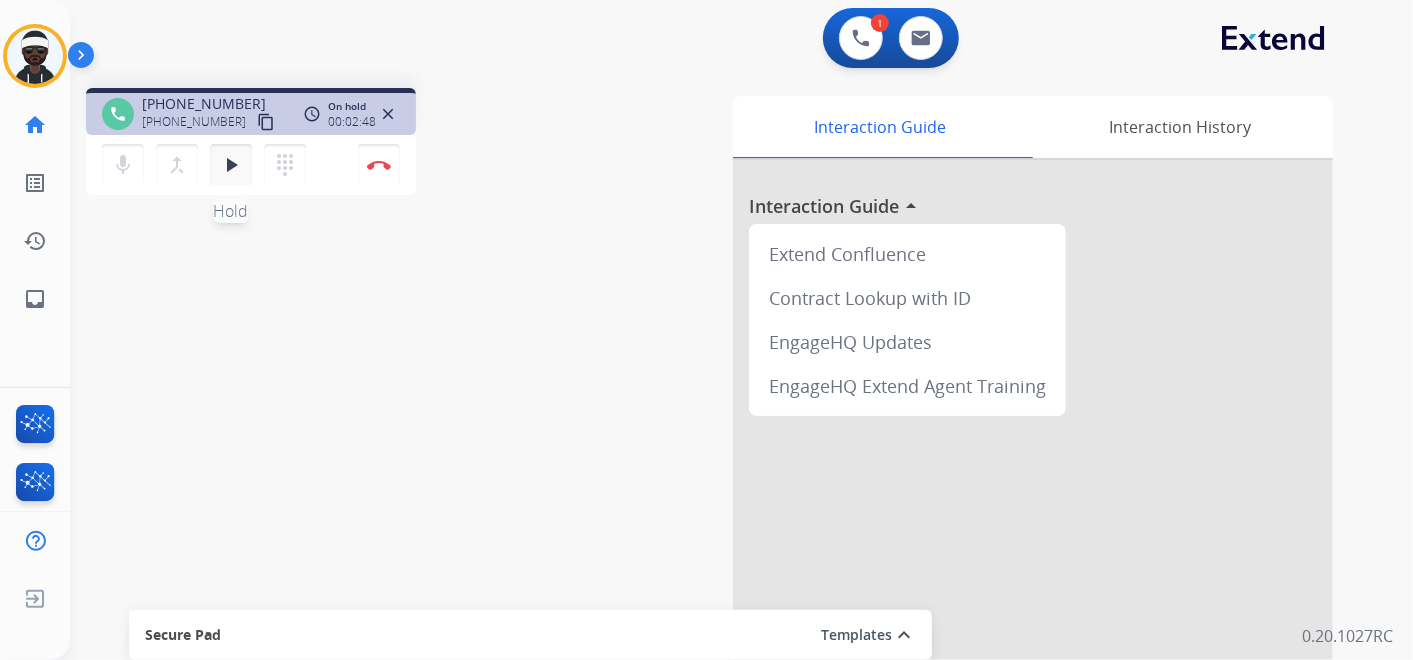 click on "play_arrow Hold" at bounding box center (231, 165) 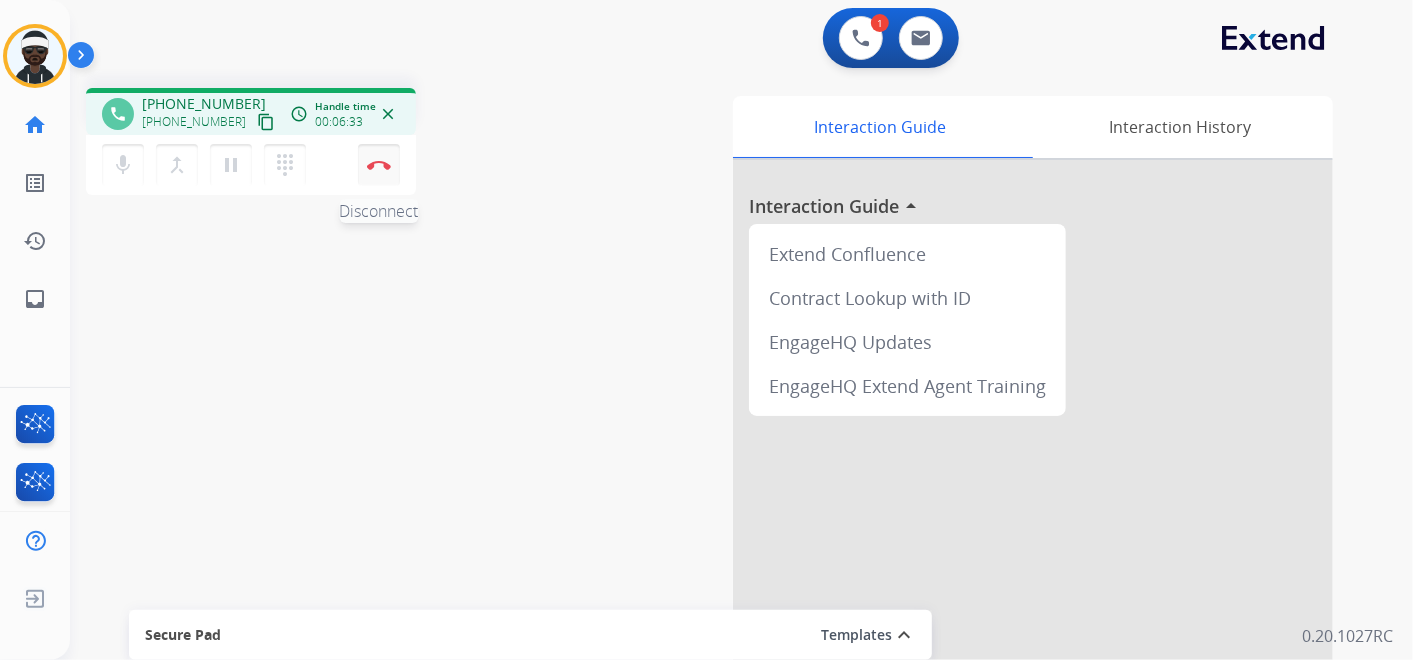 click on "Disconnect" at bounding box center (379, 165) 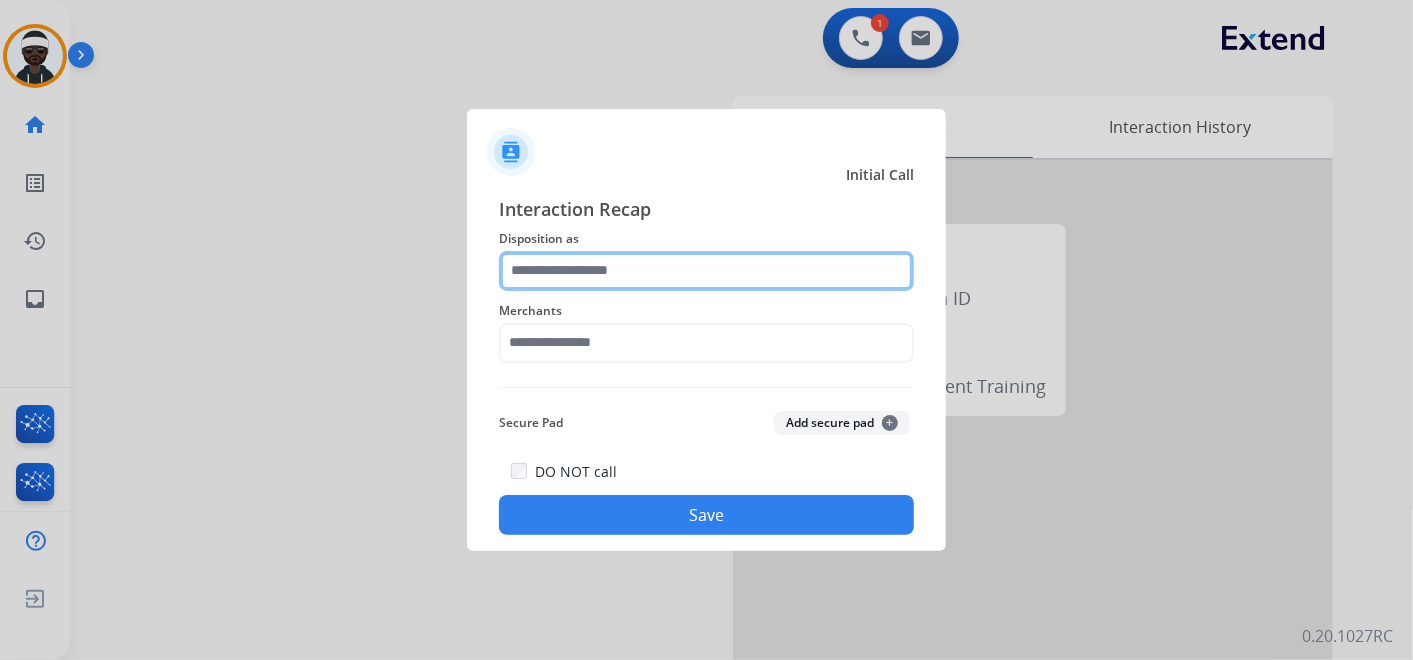 click 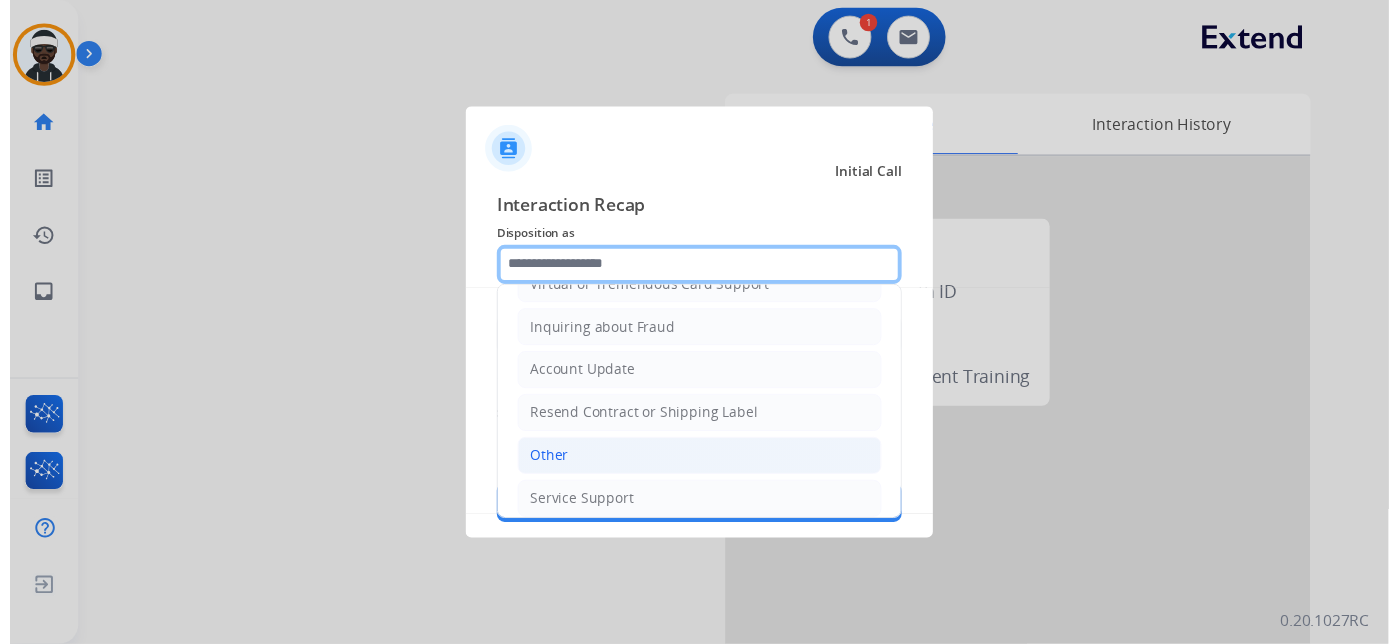 scroll, scrollTop: 305, scrollLeft: 0, axis: vertical 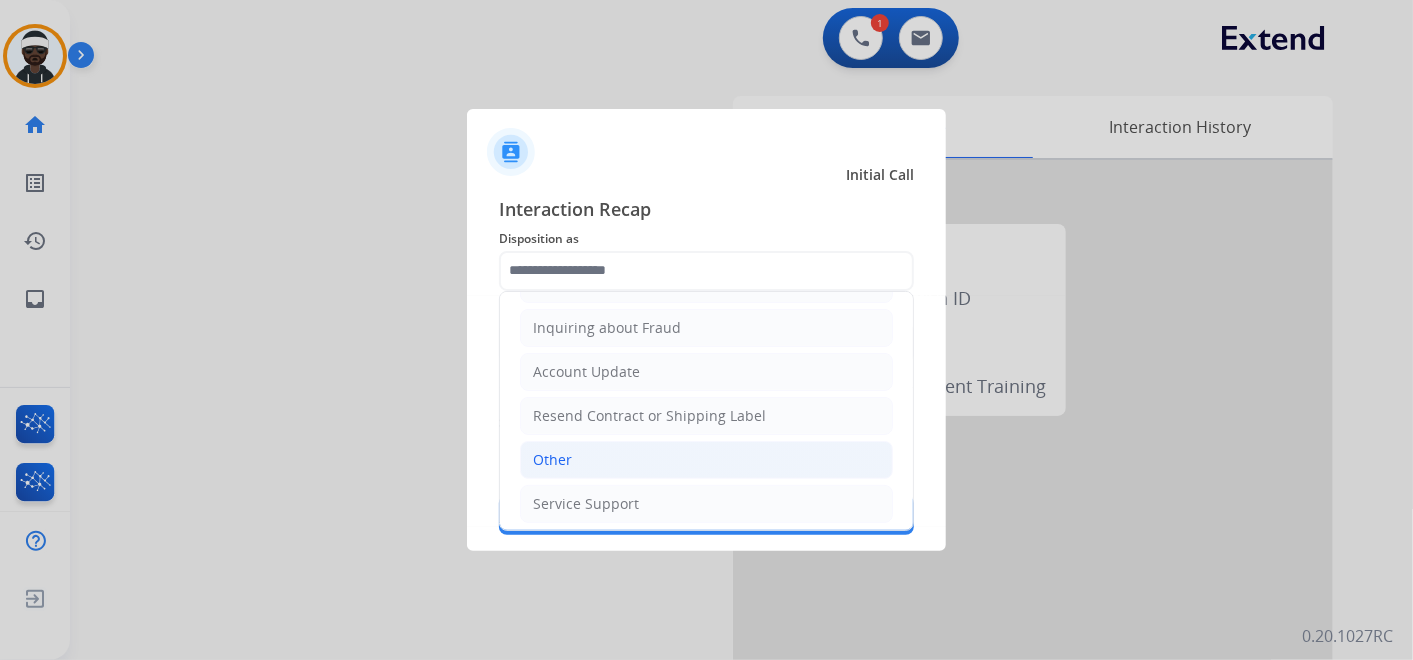 click on "Other" 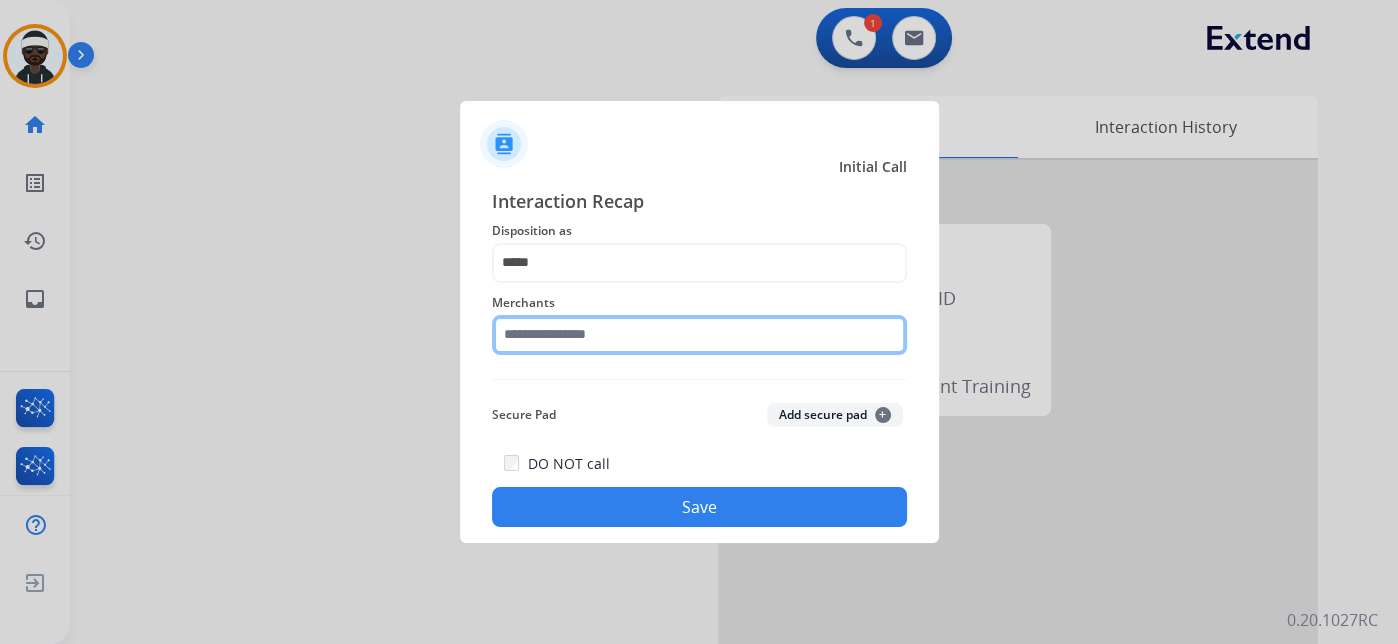 click 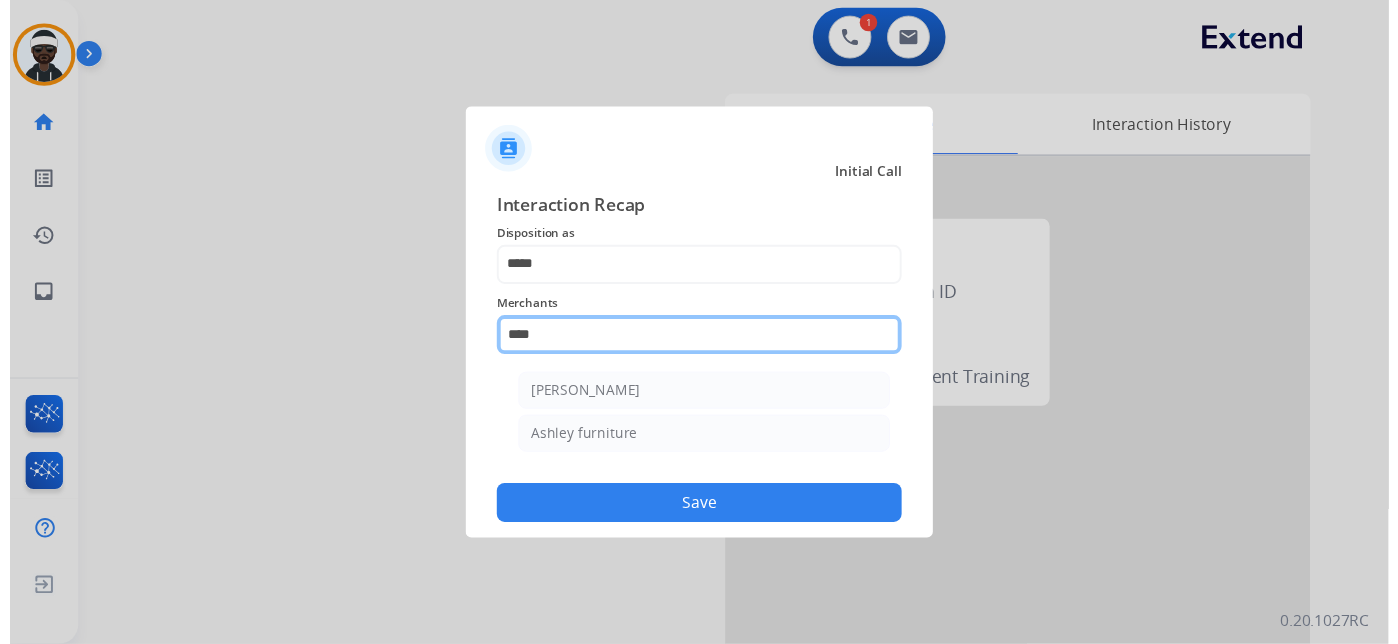 scroll, scrollTop: 0, scrollLeft: 0, axis: both 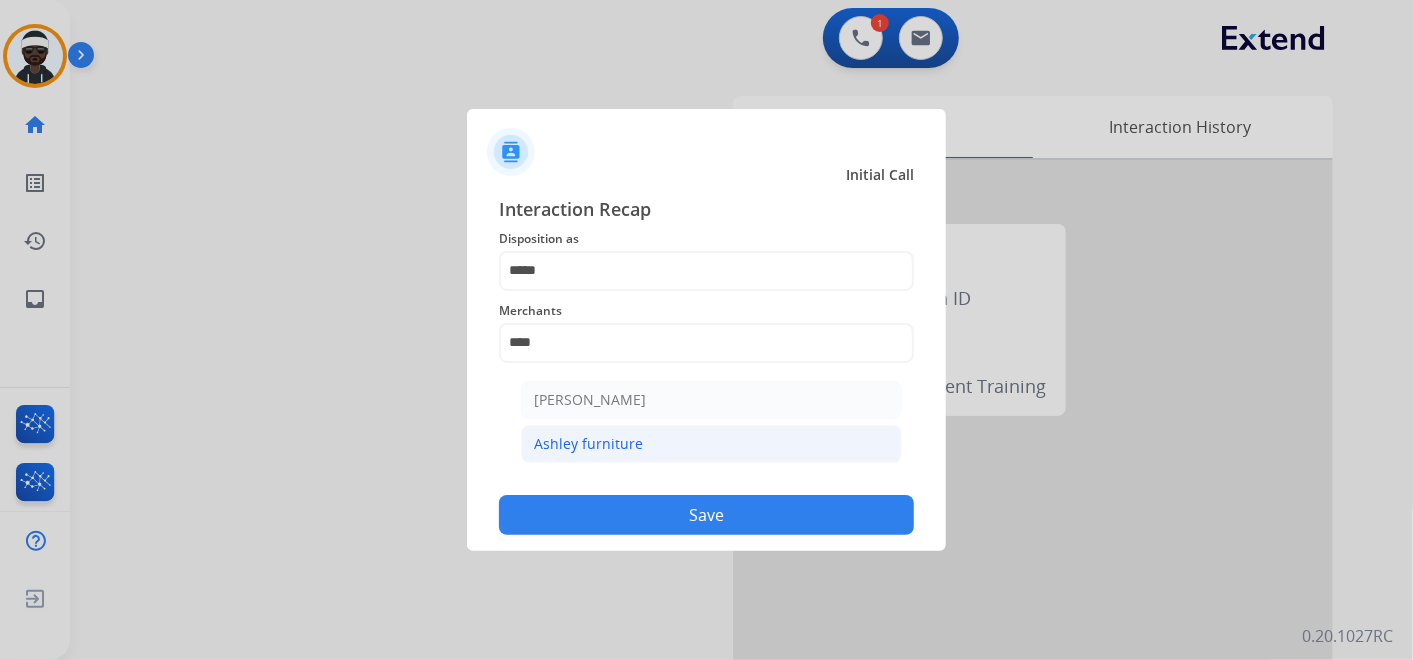 click on "Ashley furniture" 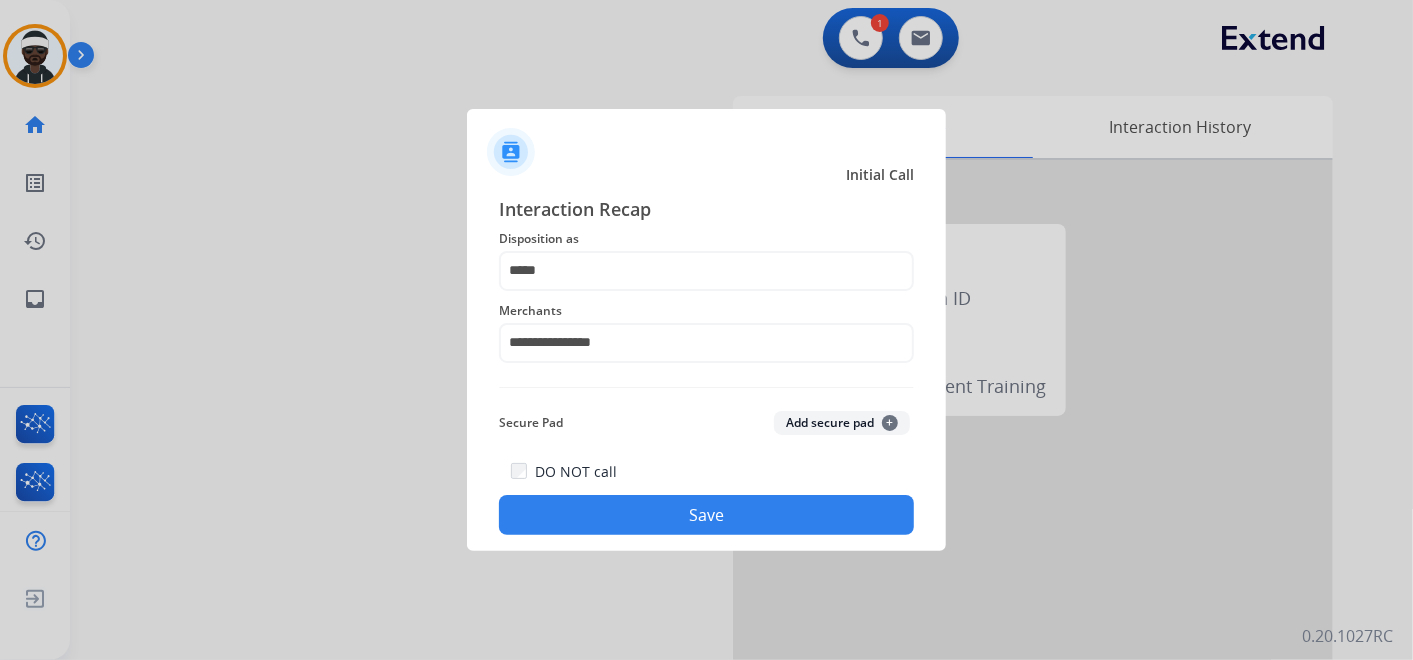 click on "Save" 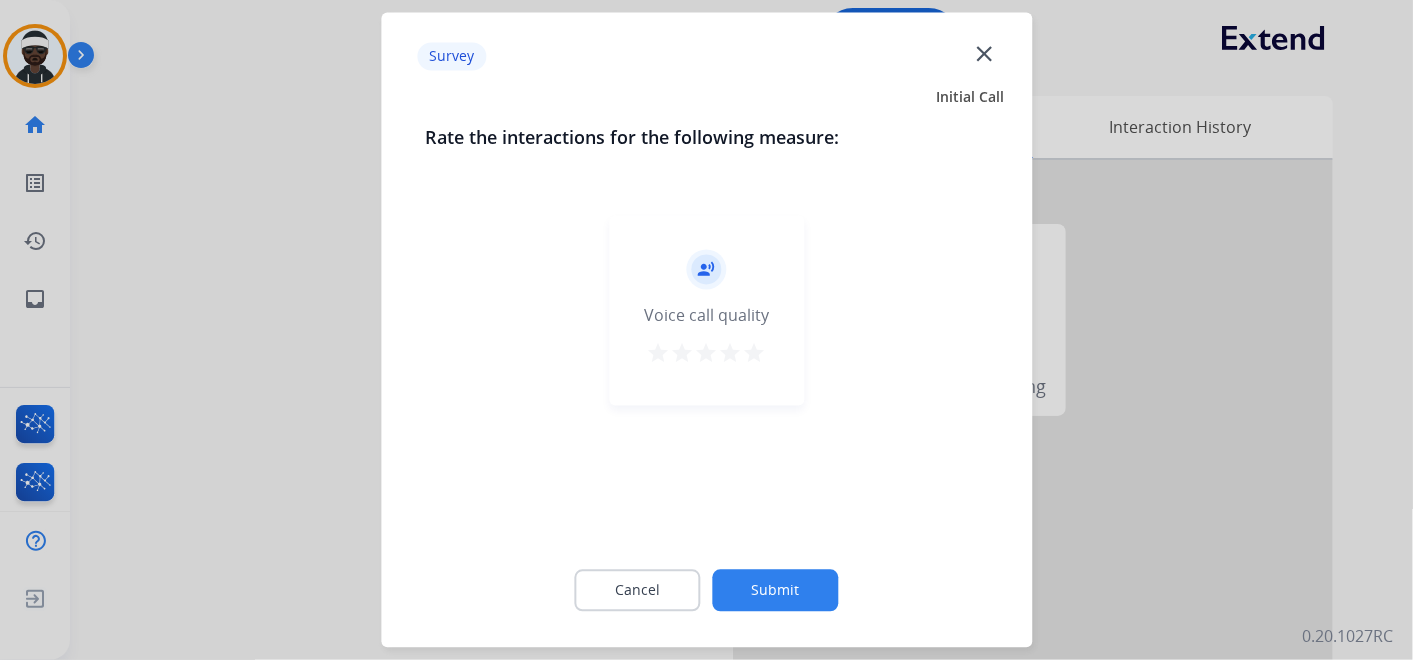 click on "Submit" 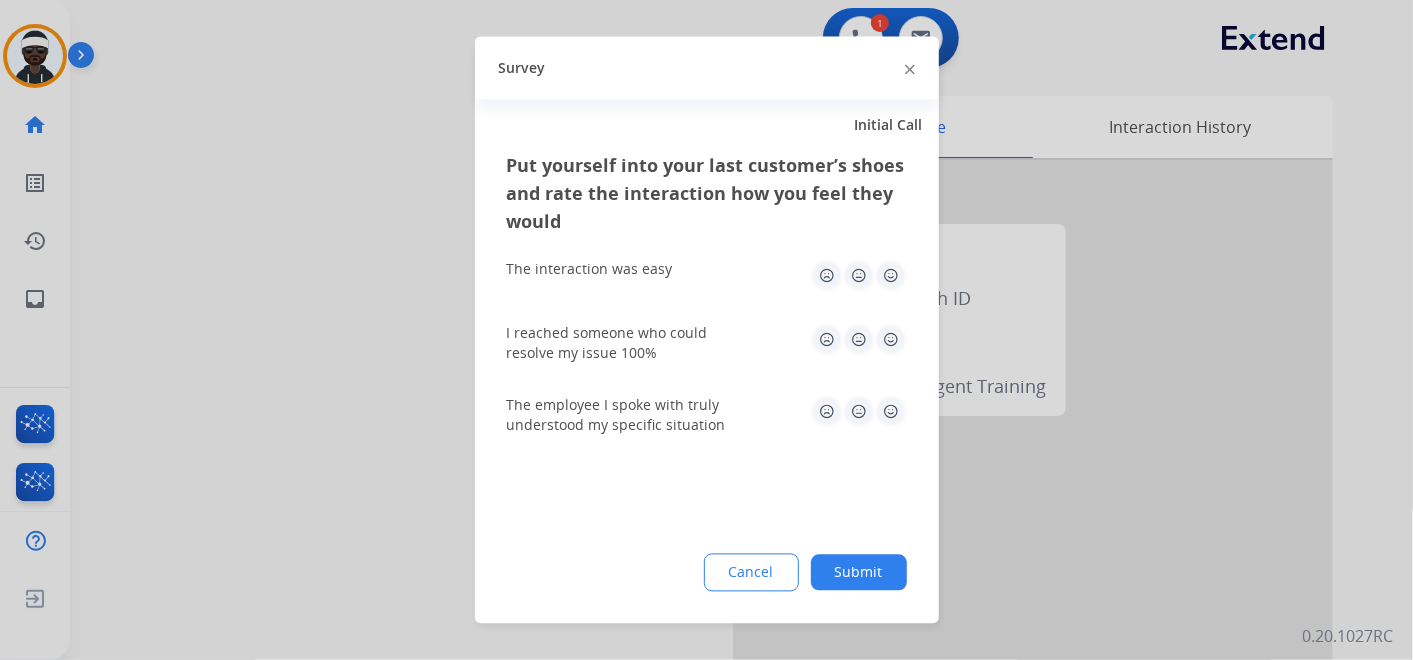click on "Submit" 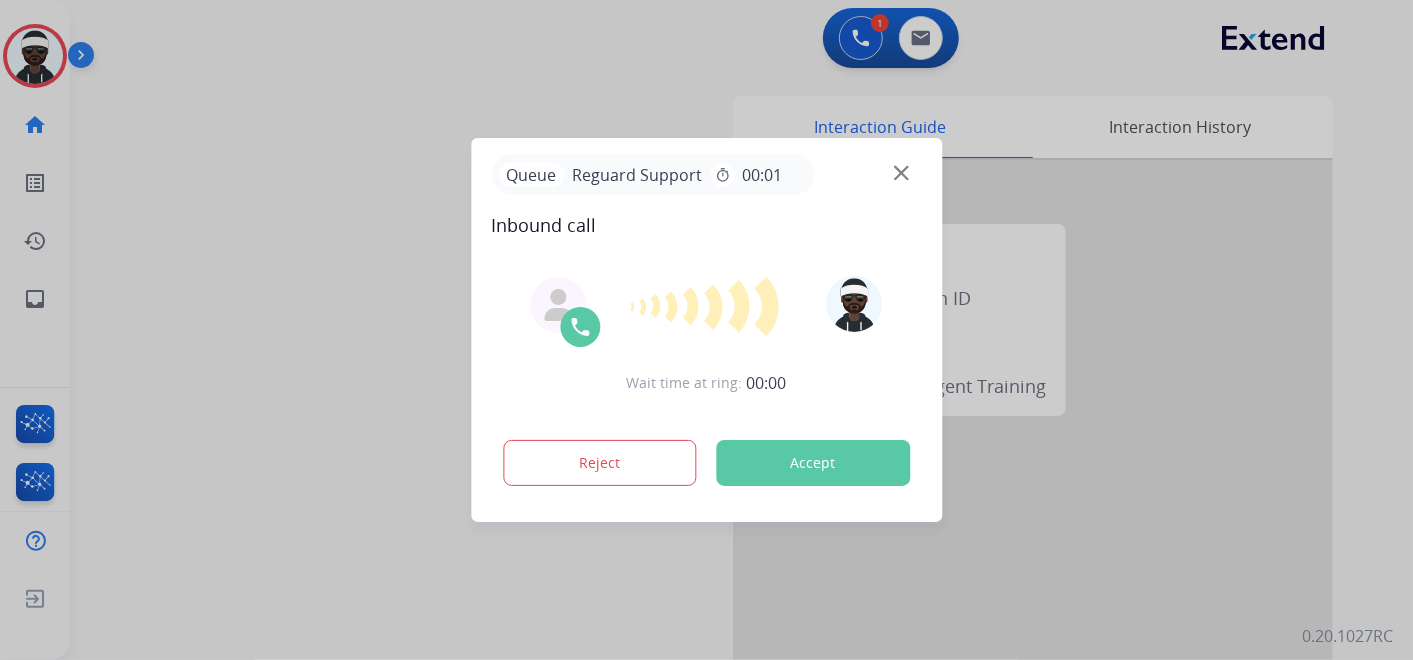 click on "Accept" at bounding box center [813, 463] 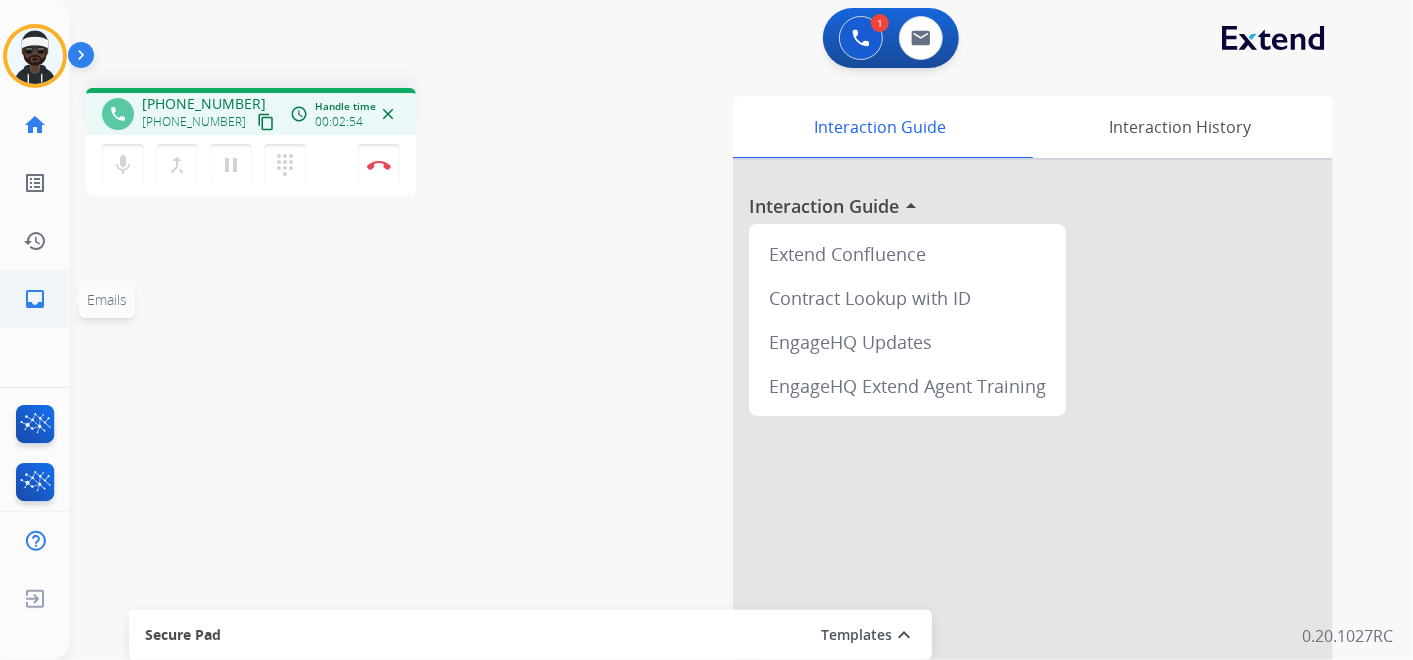 click on "inbox  Emails" 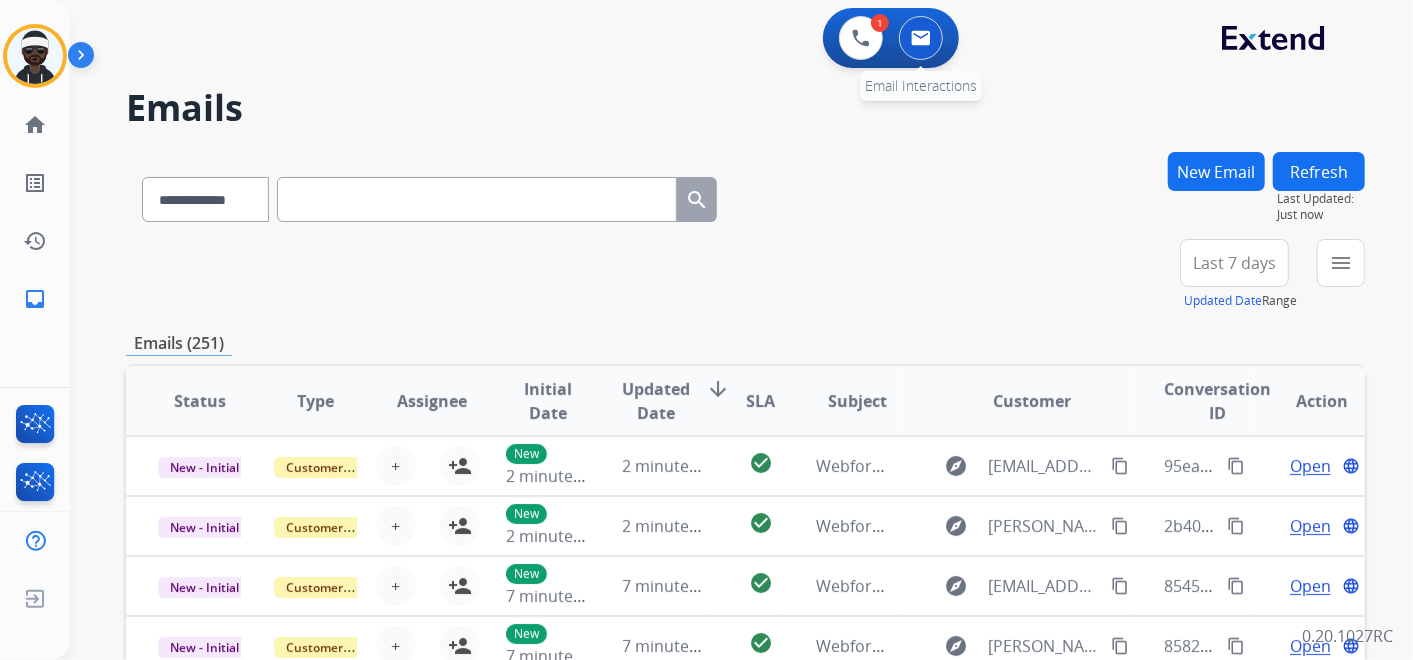 click at bounding box center [921, 38] 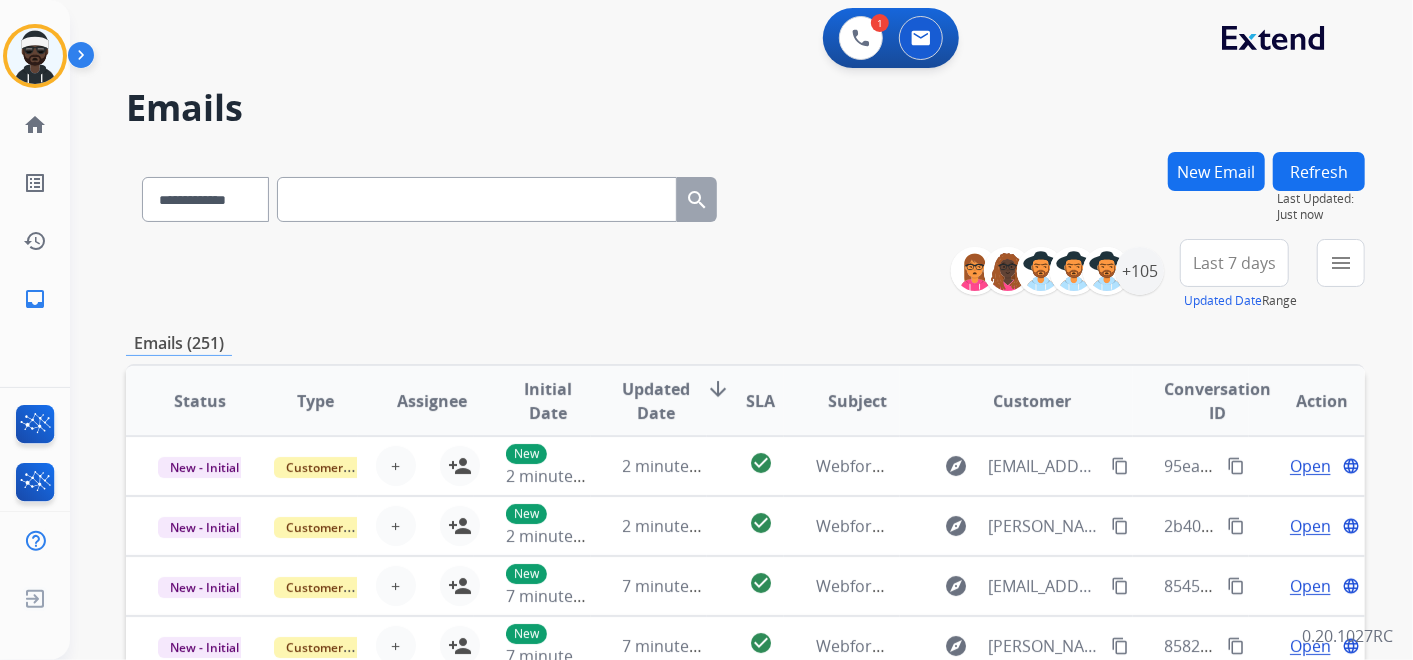click on "New Email" at bounding box center [1216, 171] 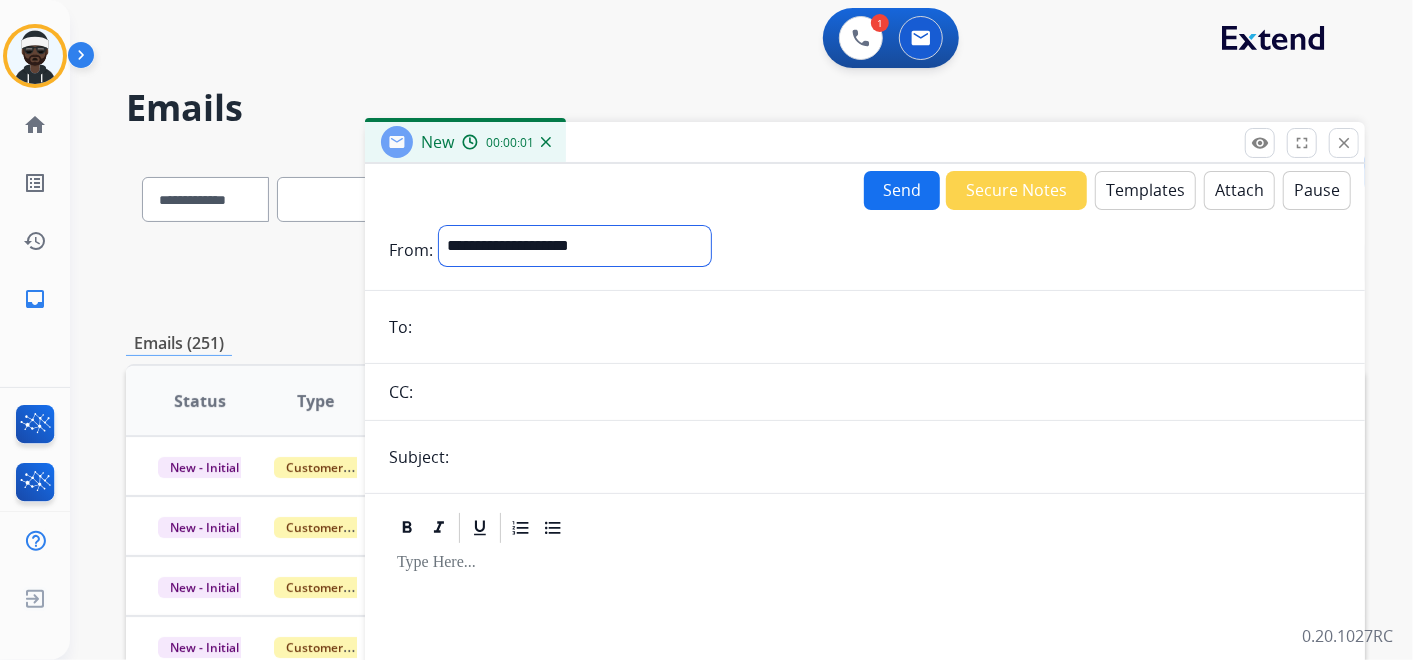 click on "**********" at bounding box center [575, 246] 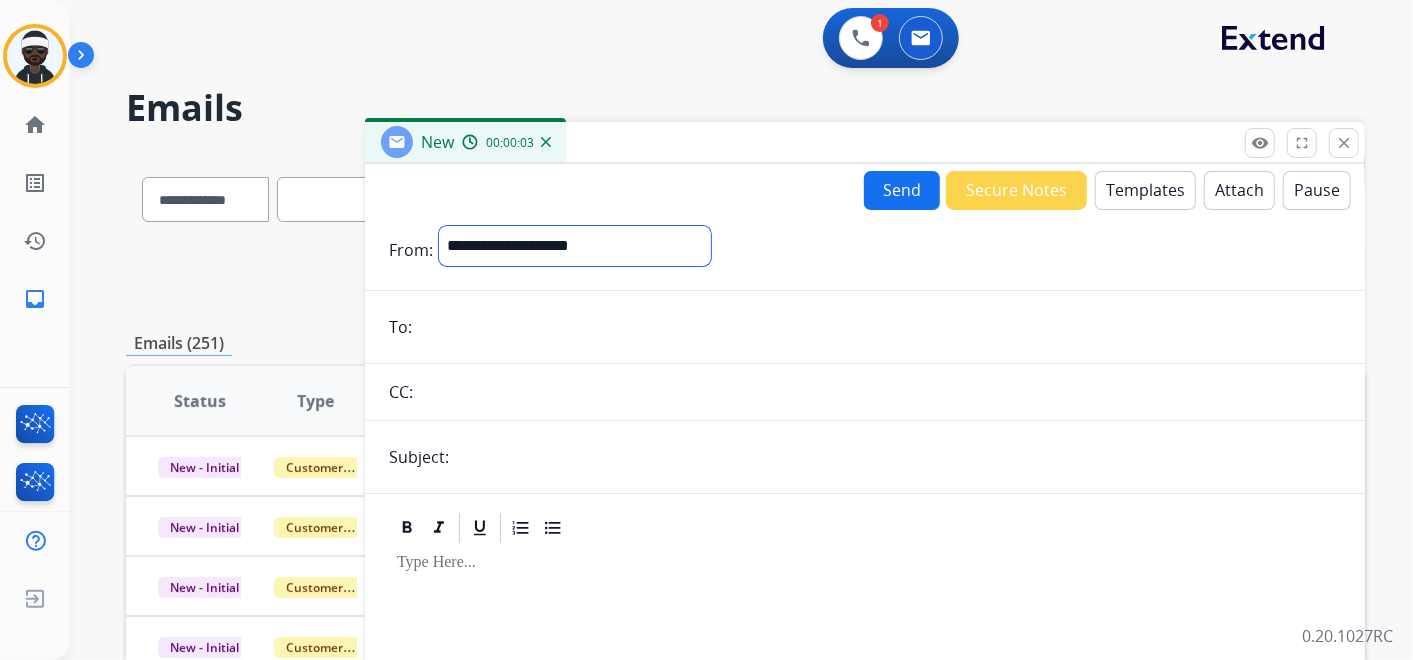 select on "**********" 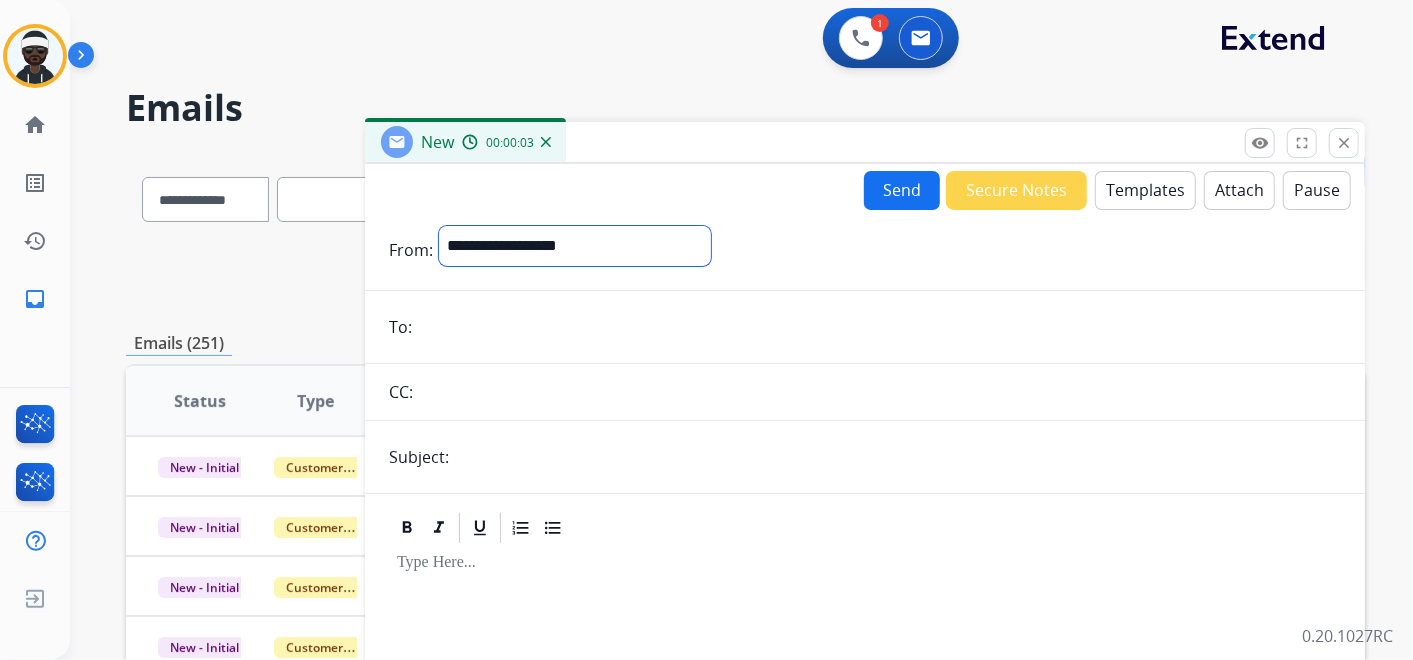 click on "**********" at bounding box center (575, 246) 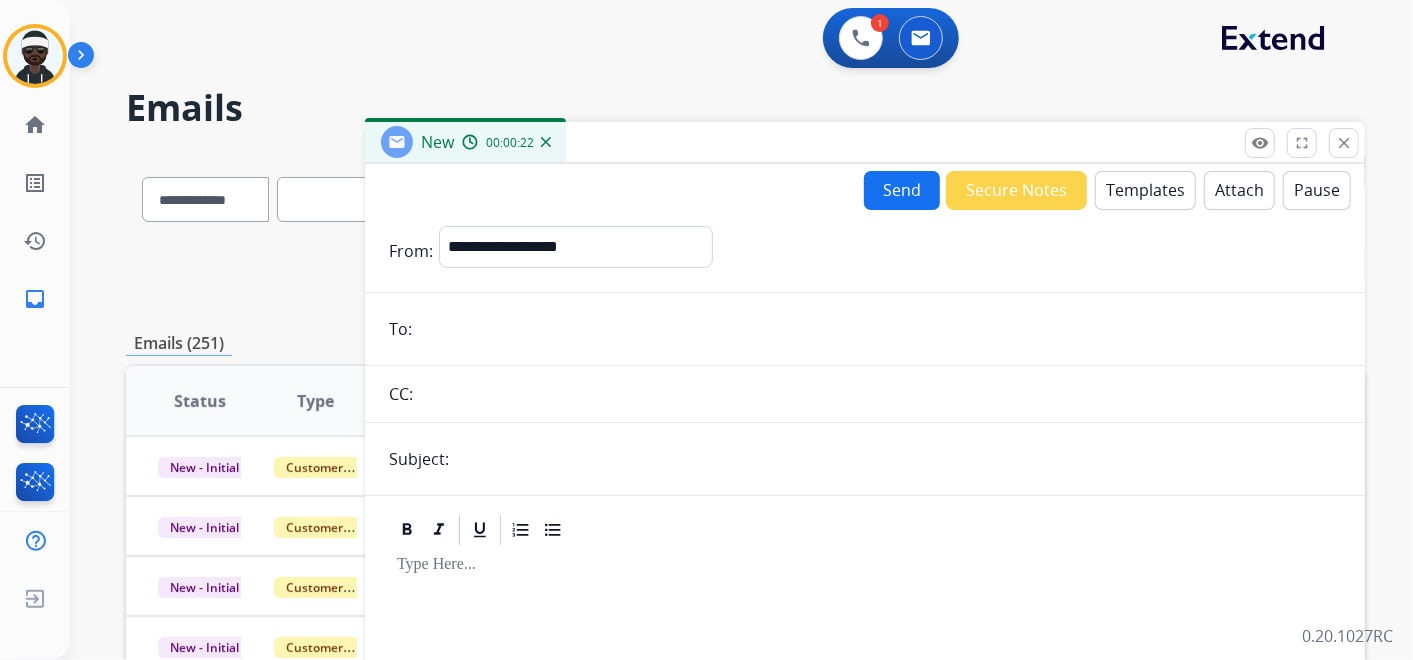 click on "**********" at bounding box center [717, 402] 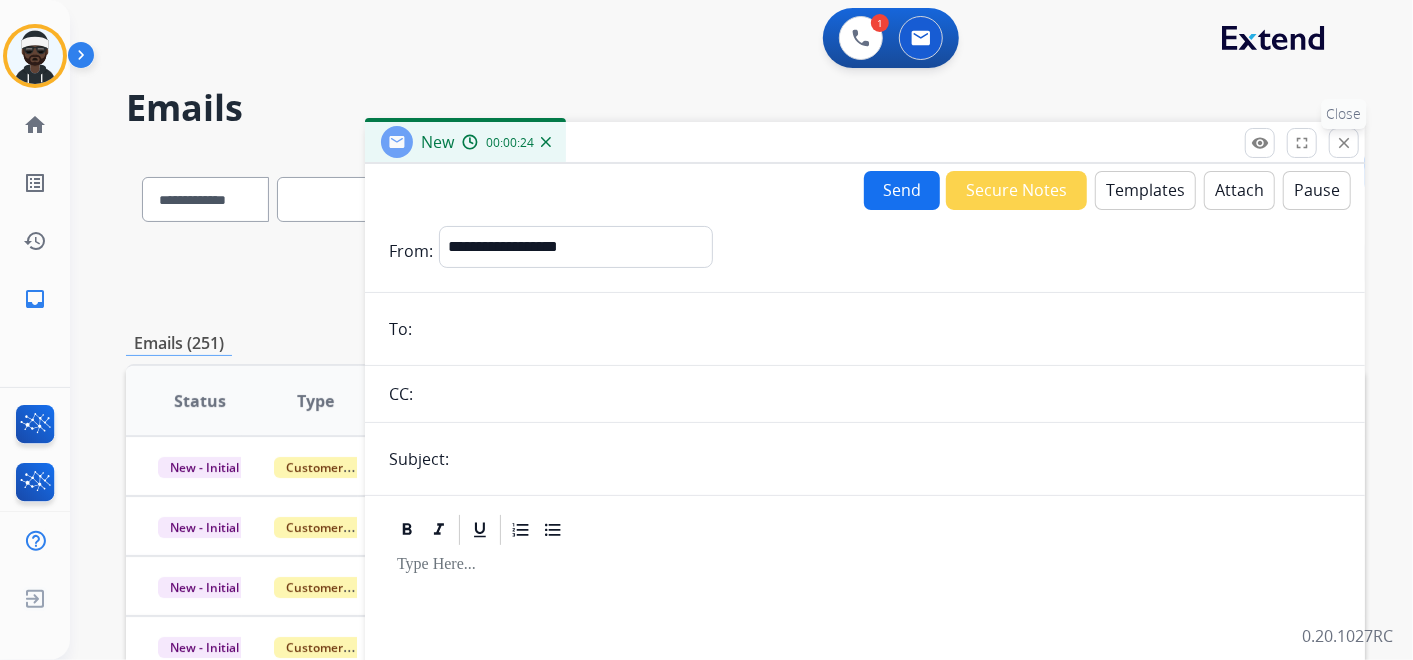 click on "close" at bounding box center (1344, 143) 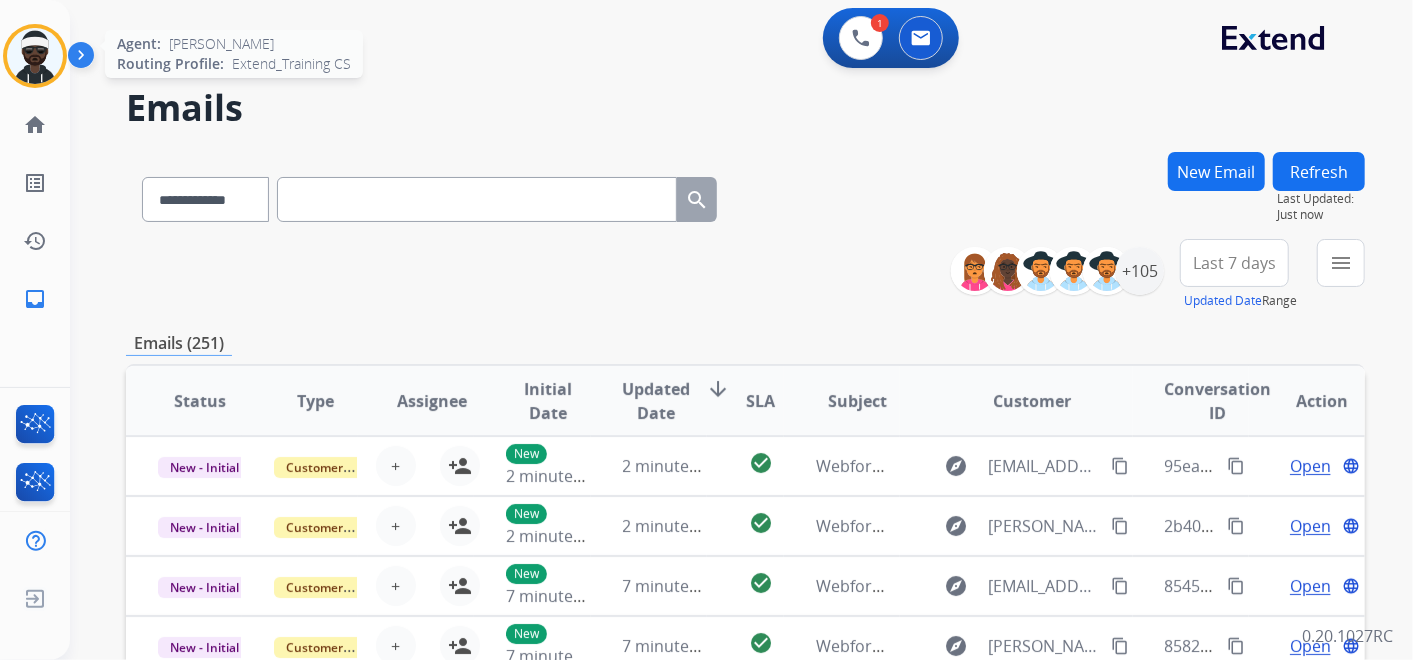 click at bounding box center (35, 56) 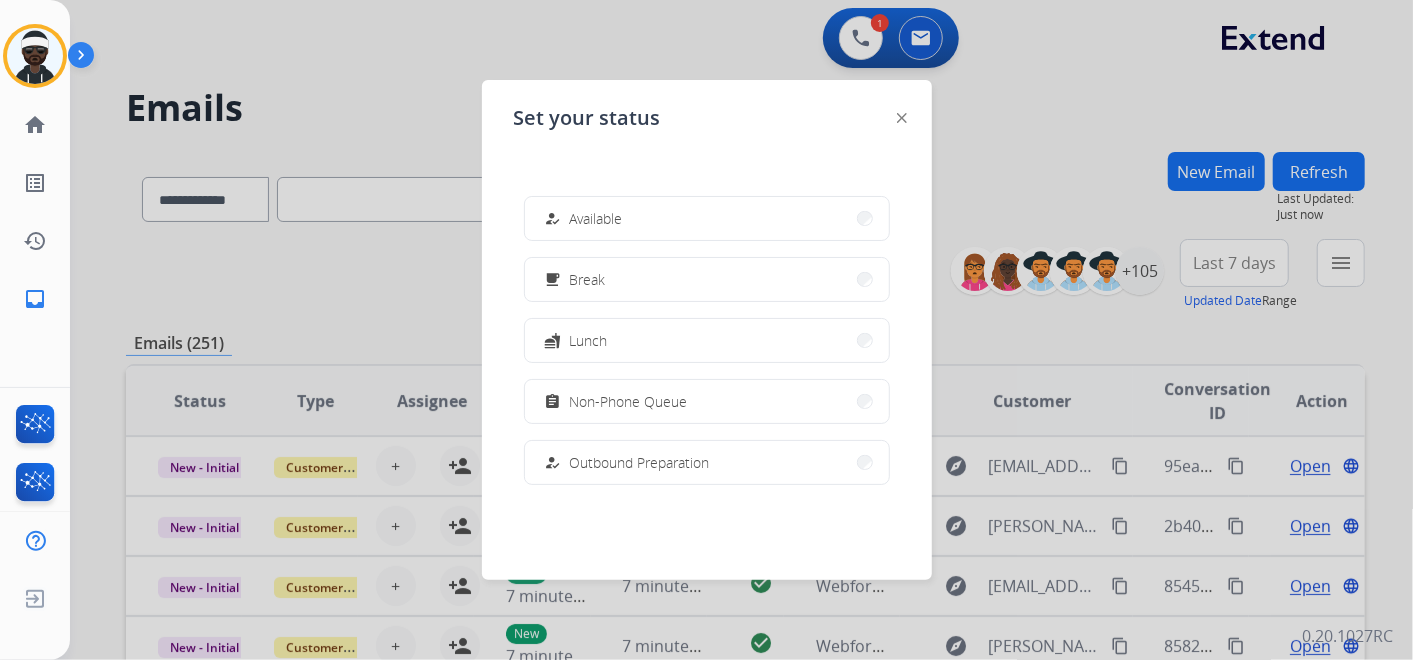 click 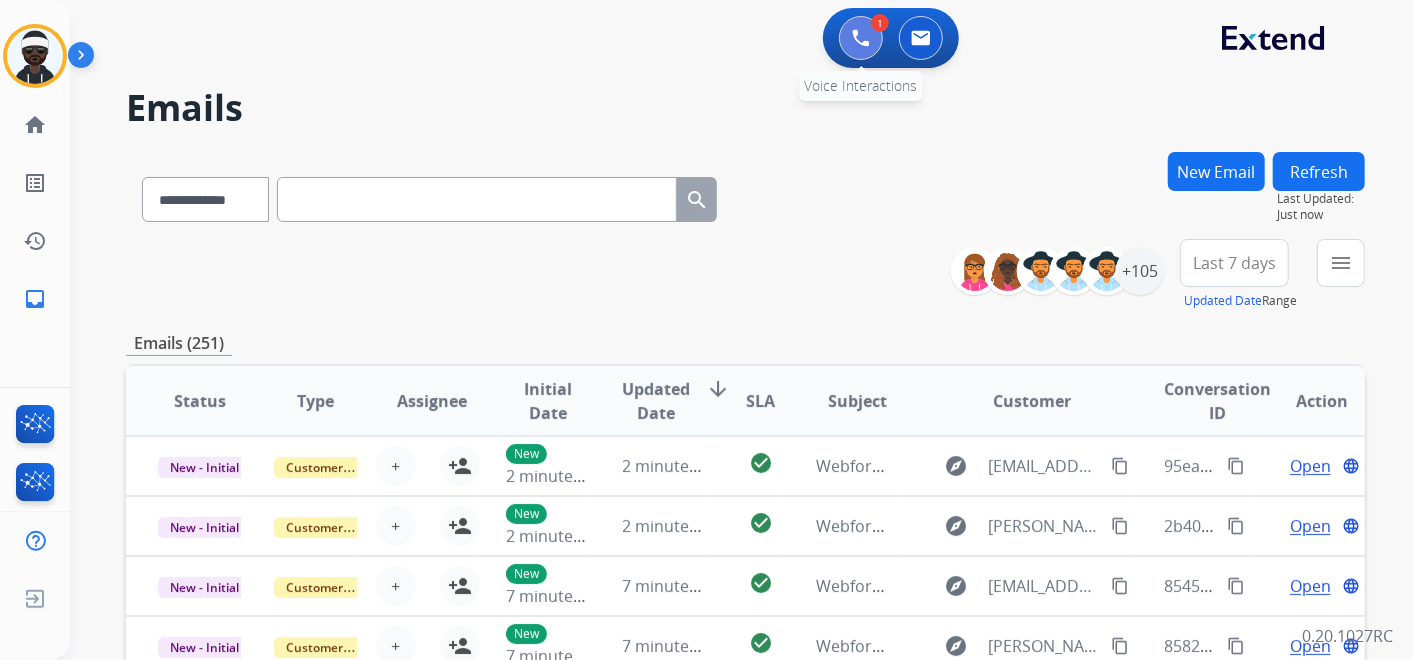 click at bounding box center (861, 38) 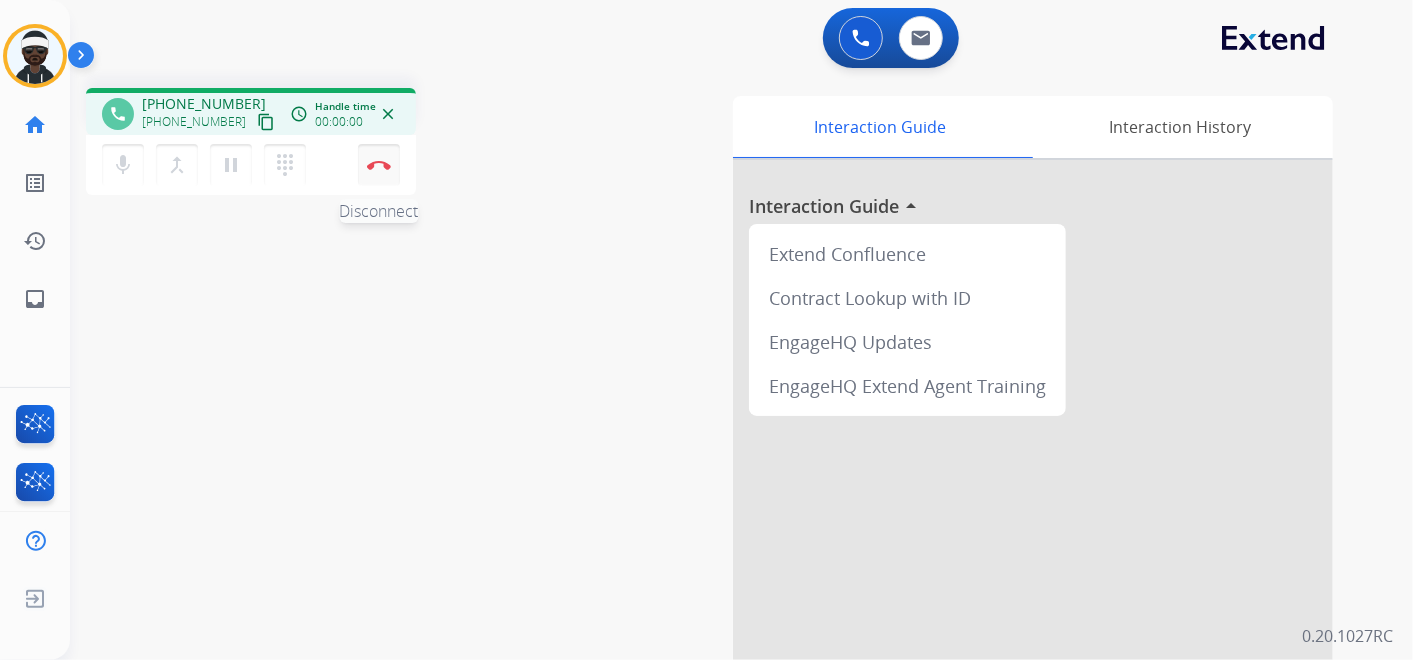click on "Disconnect" at bounding box center (379, 165) 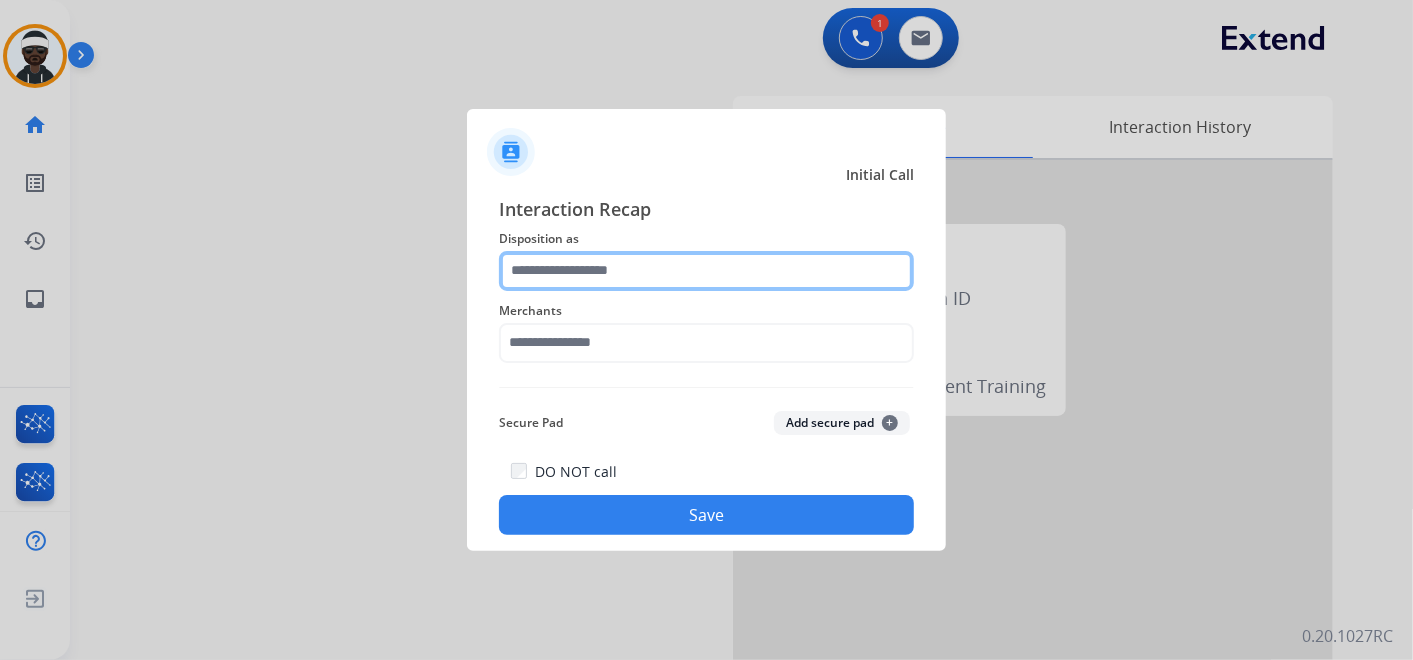 click 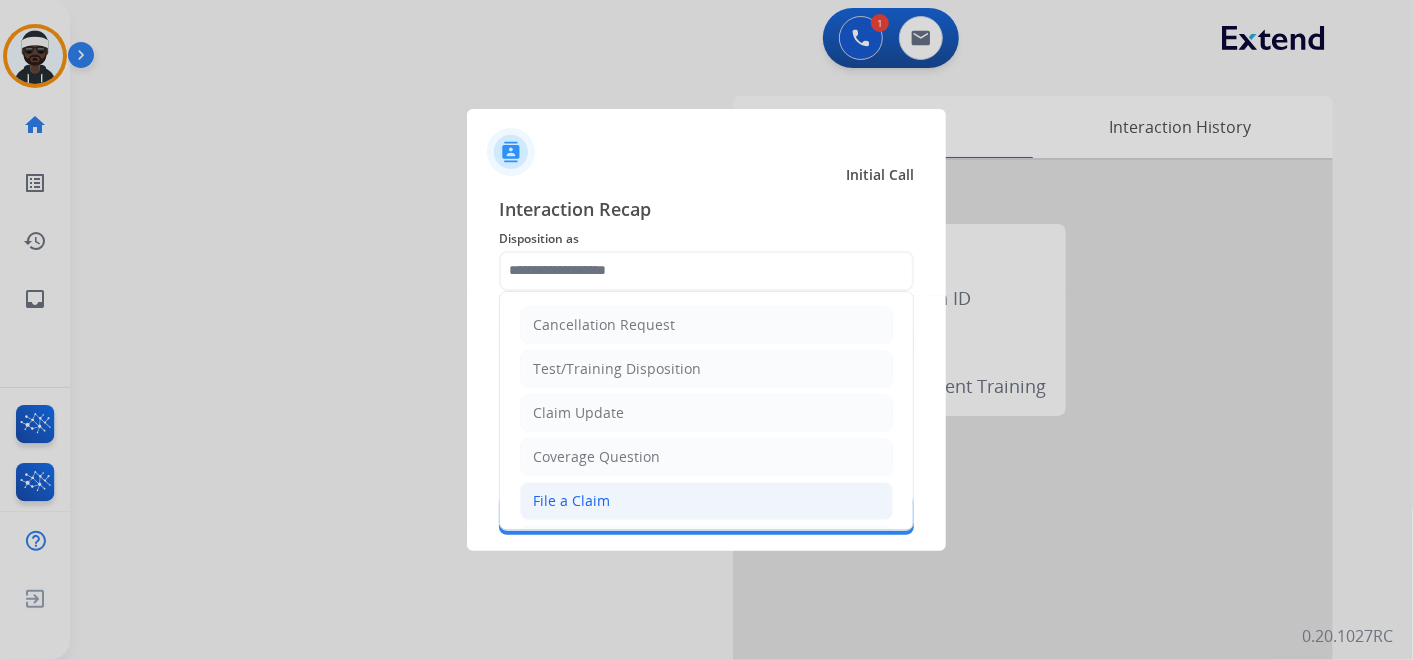 click on "File a Claim" 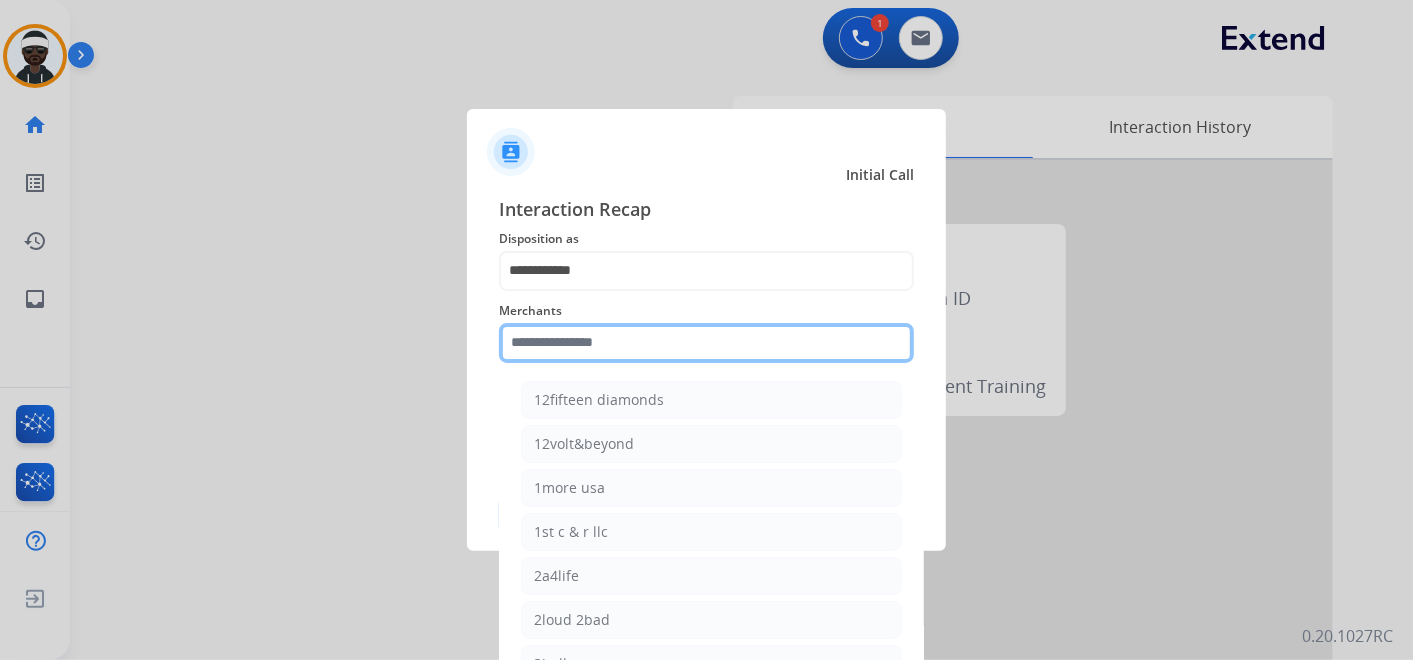 click 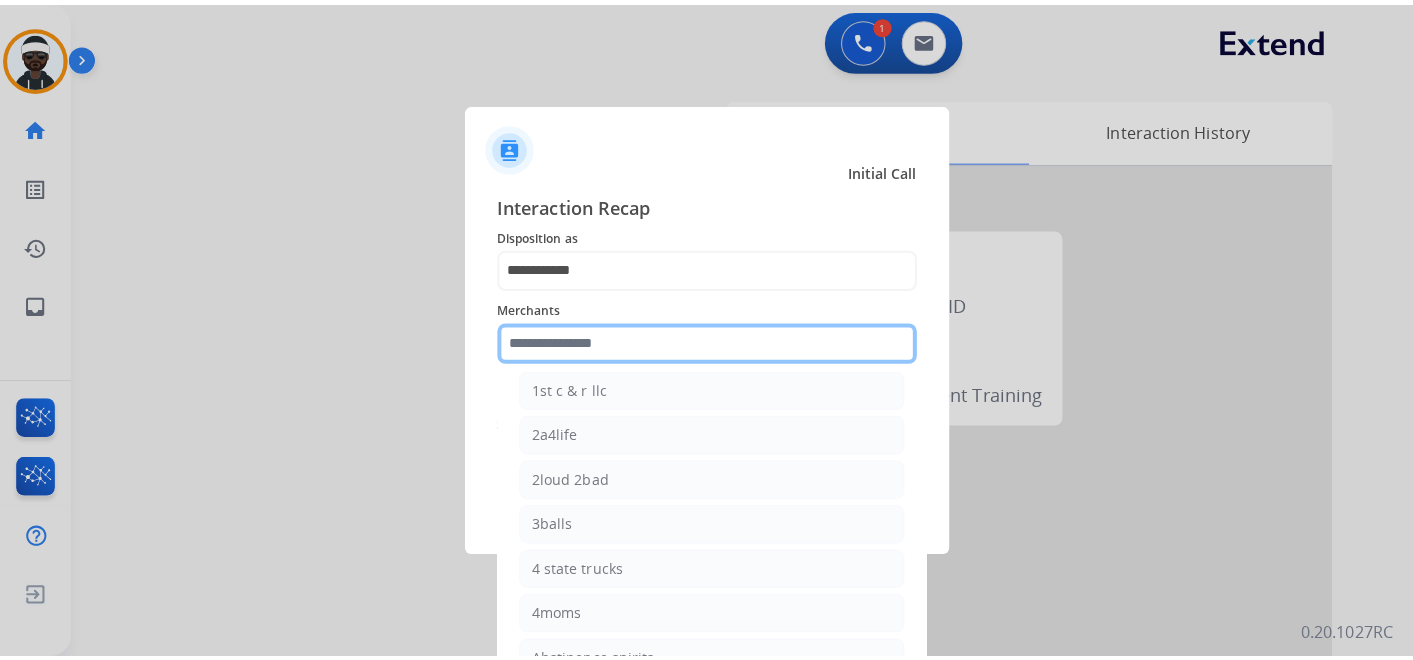 scroll, scrollTop: 0, scrollLeft: 0, axis: both 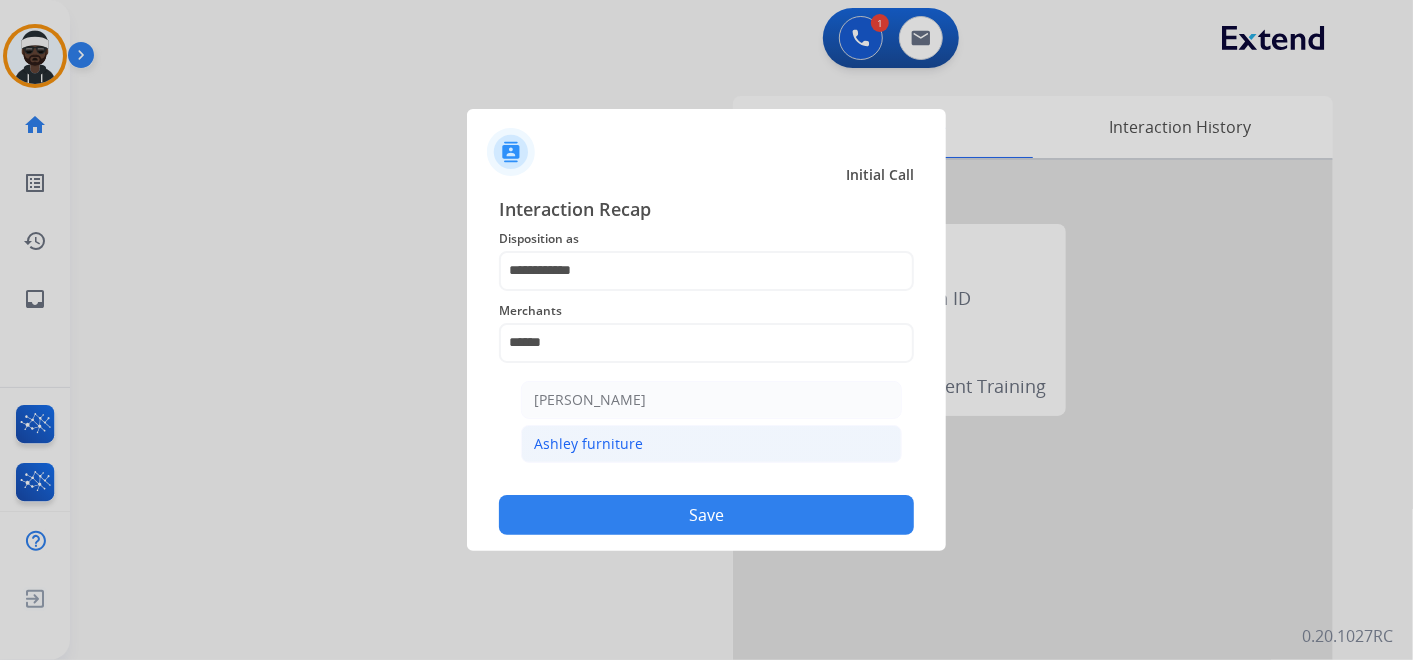 click on "Ashley furniture" 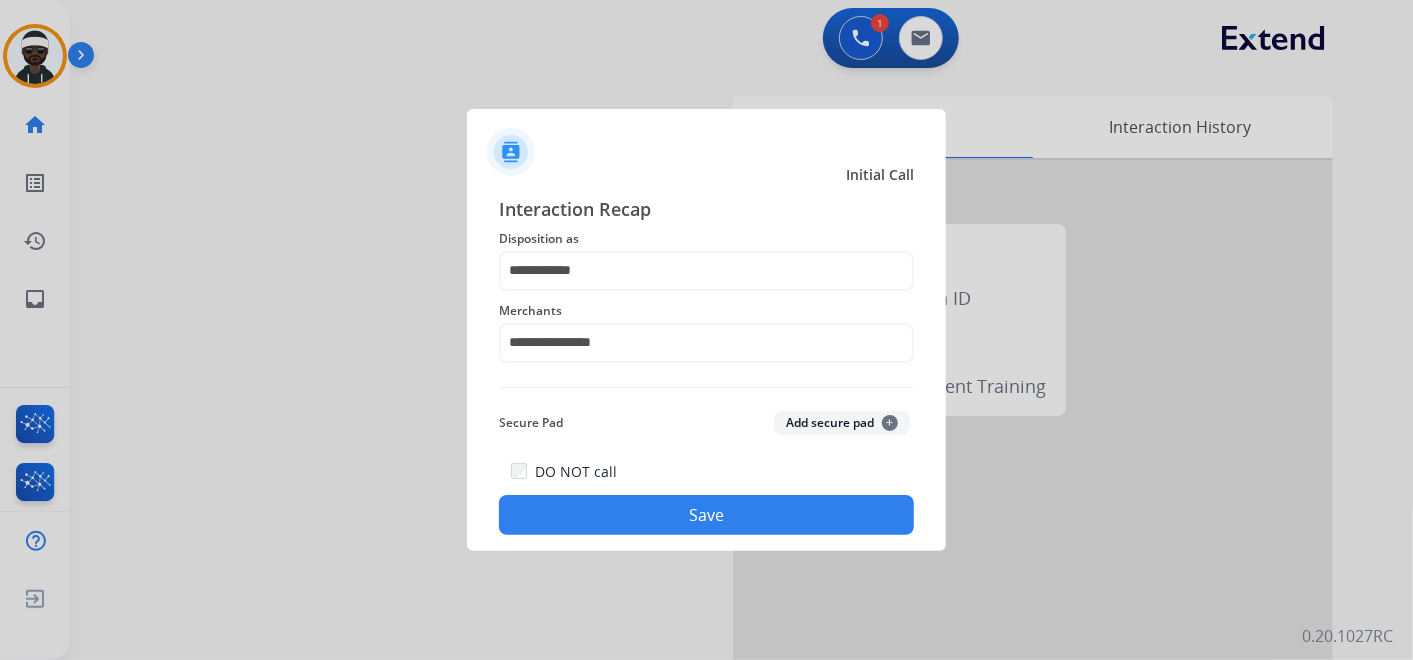 click on "Save" 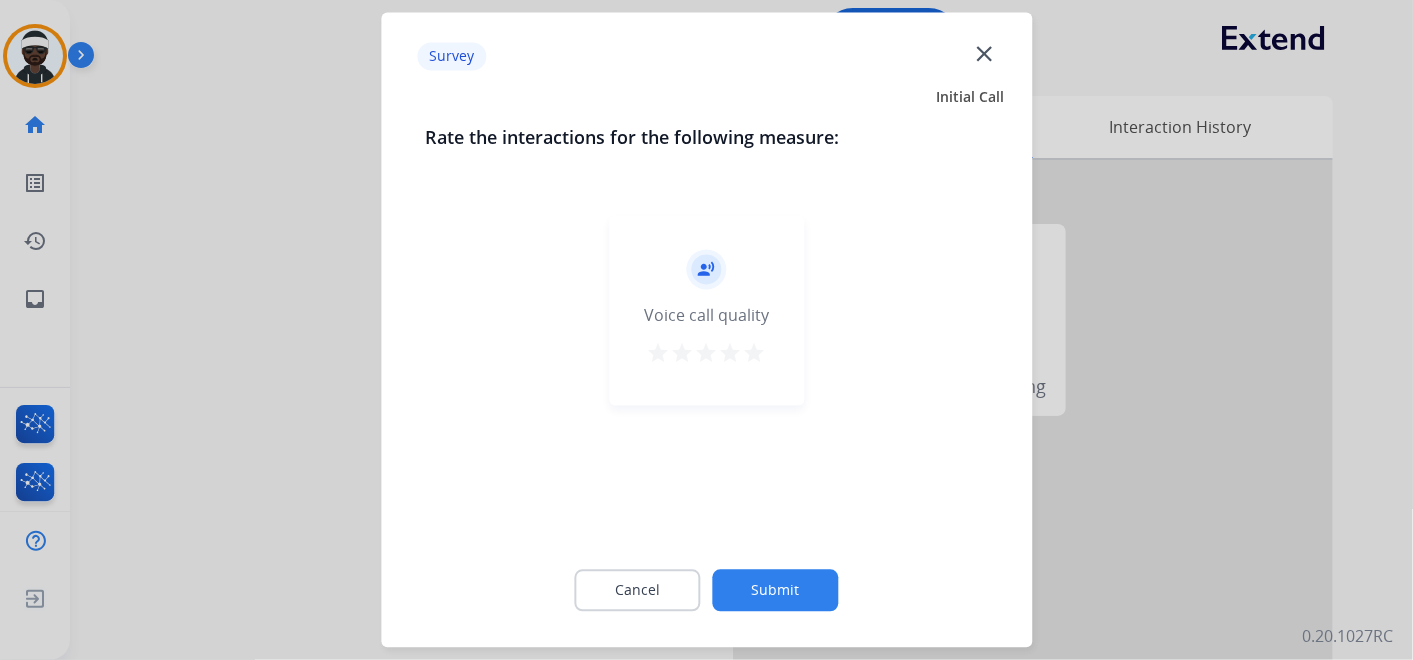click on "star" at bounding box center (755, 354) 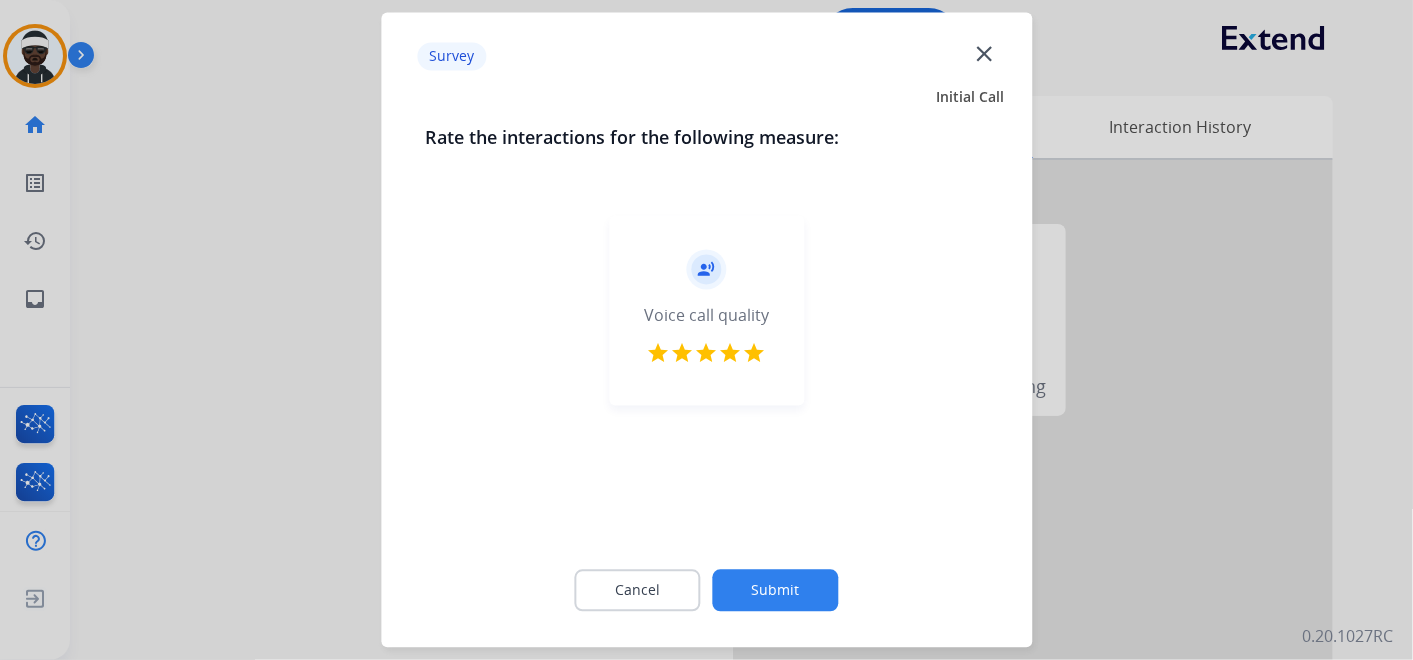 click on "Submit" 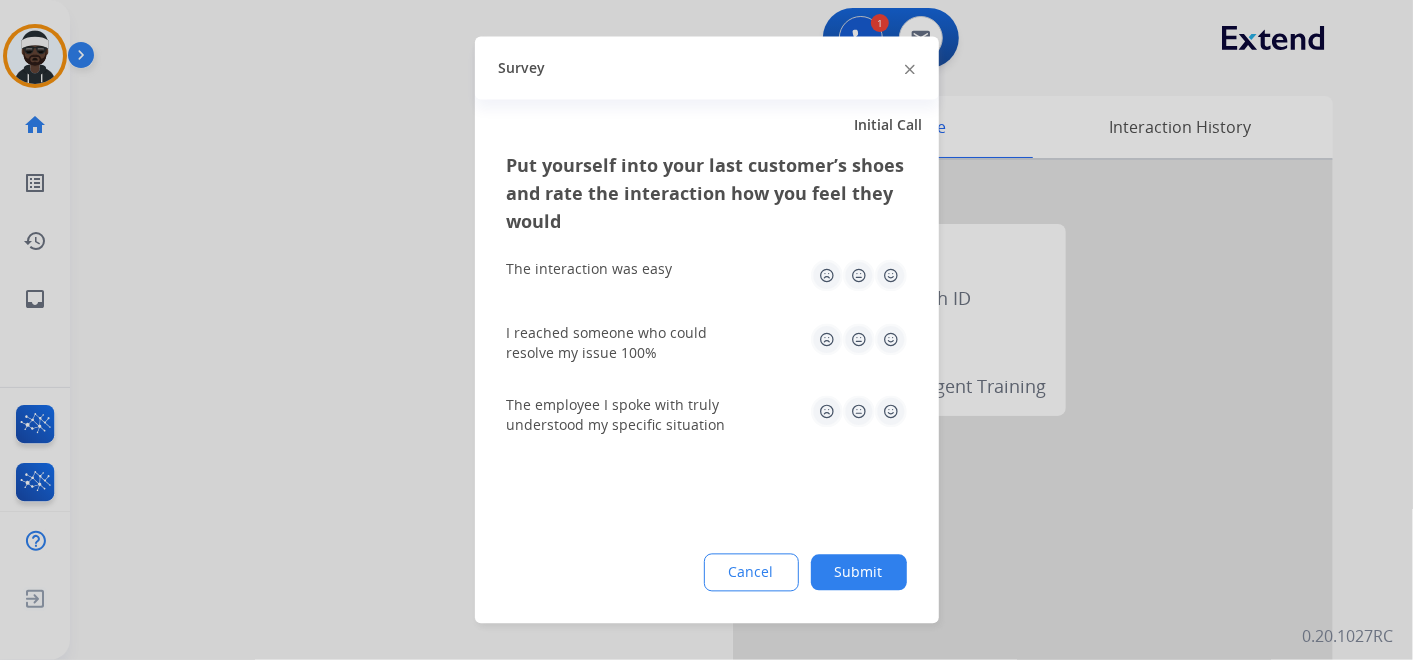 drag, startPoint x: 892, startPoint y: 276, endPoint x: 900, endPoint y: 316, distance: 40.792156 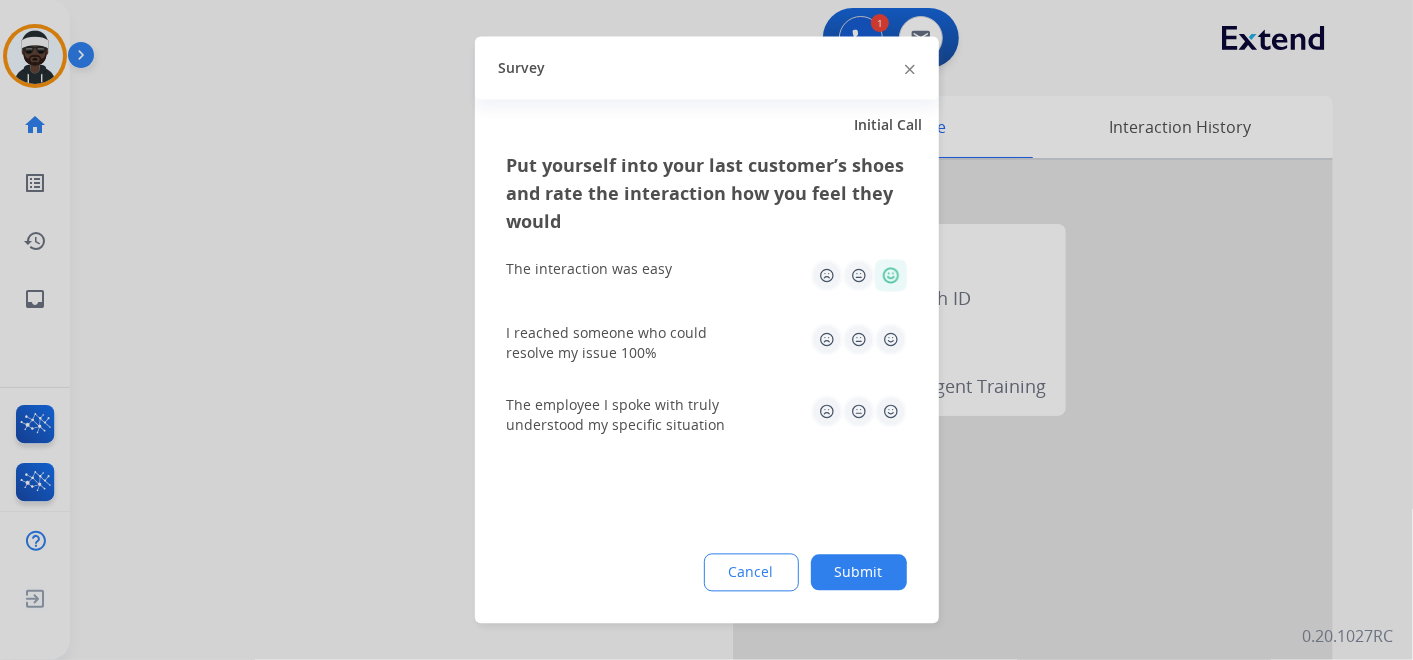 click 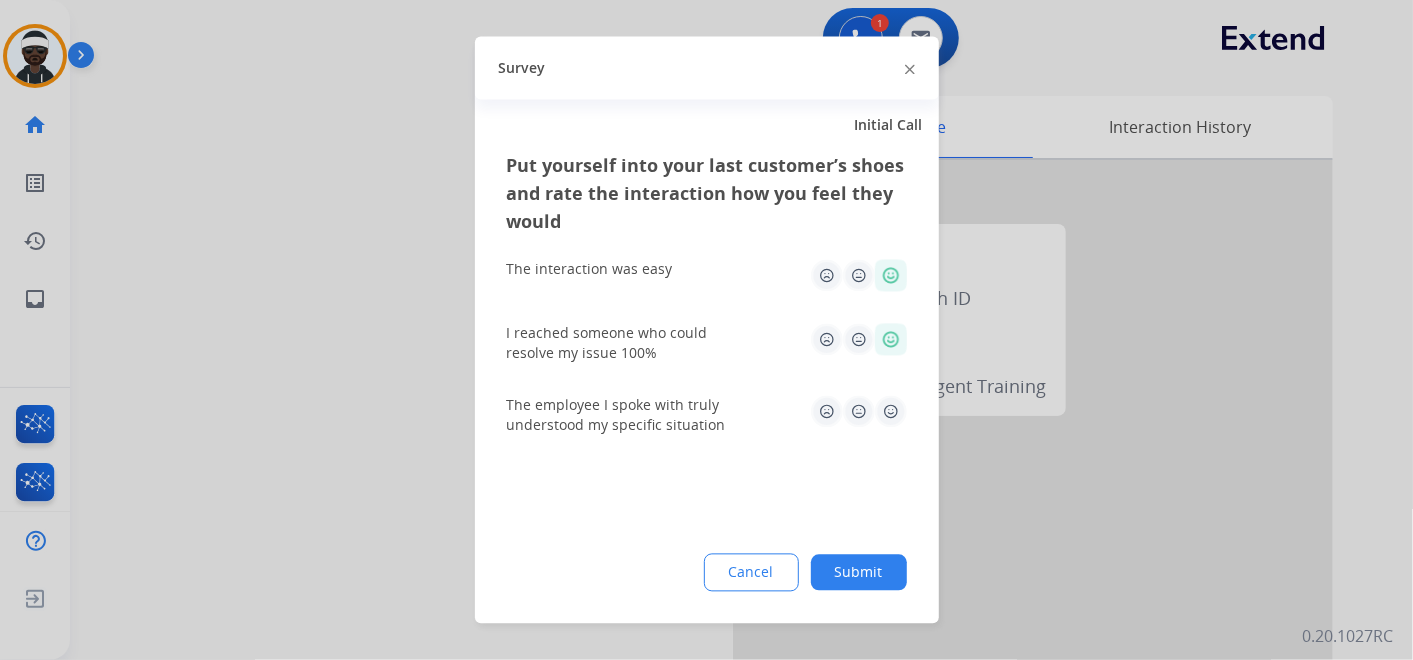 click 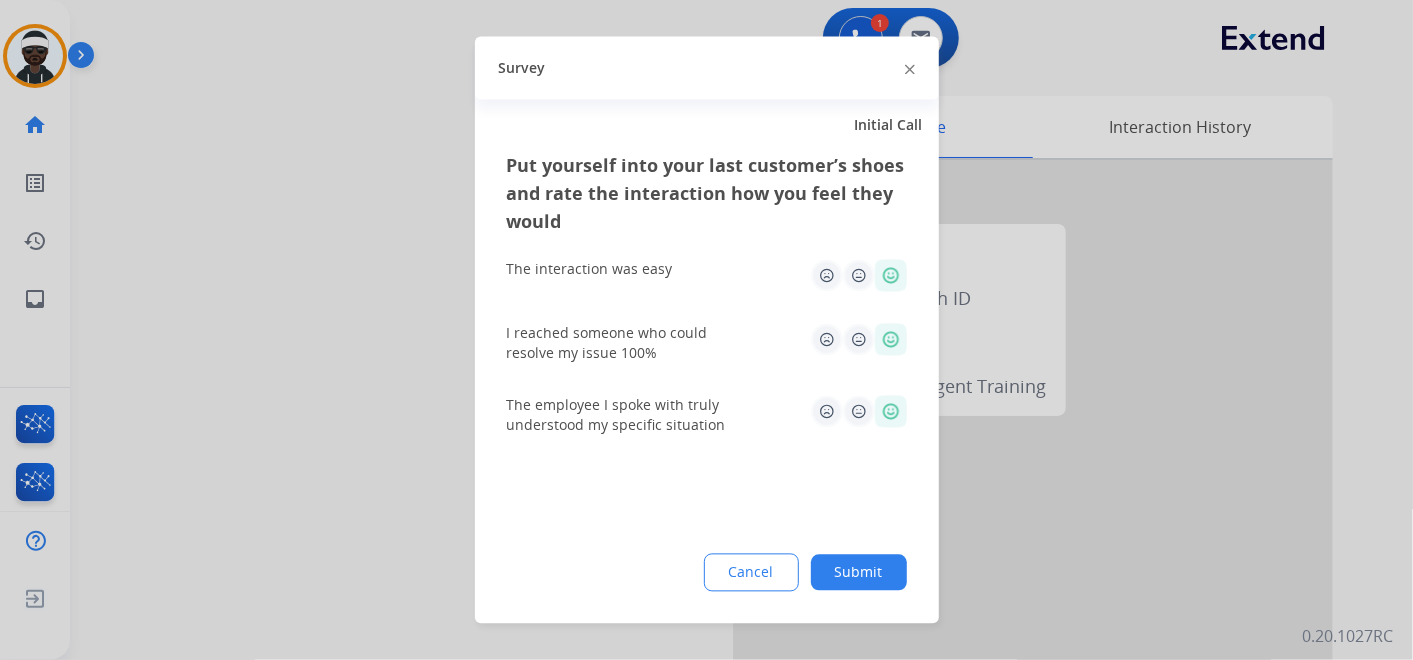 click 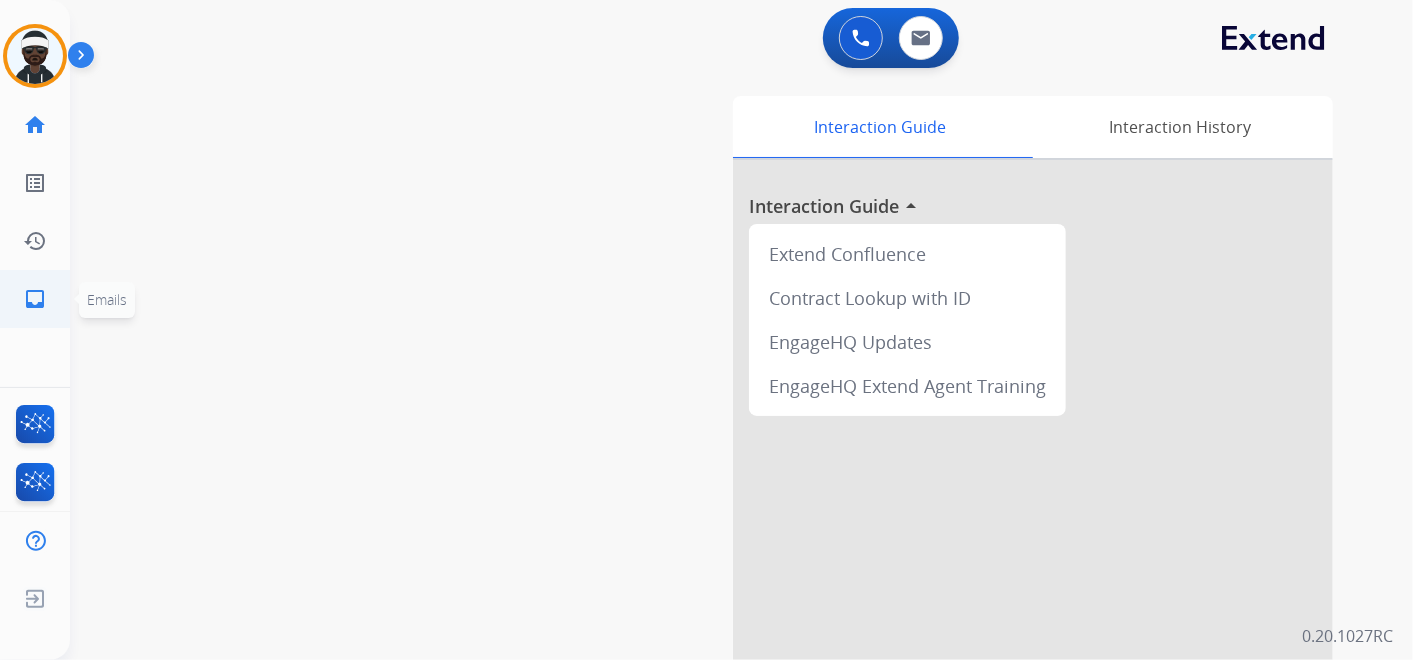 click on "inbox  Emails" 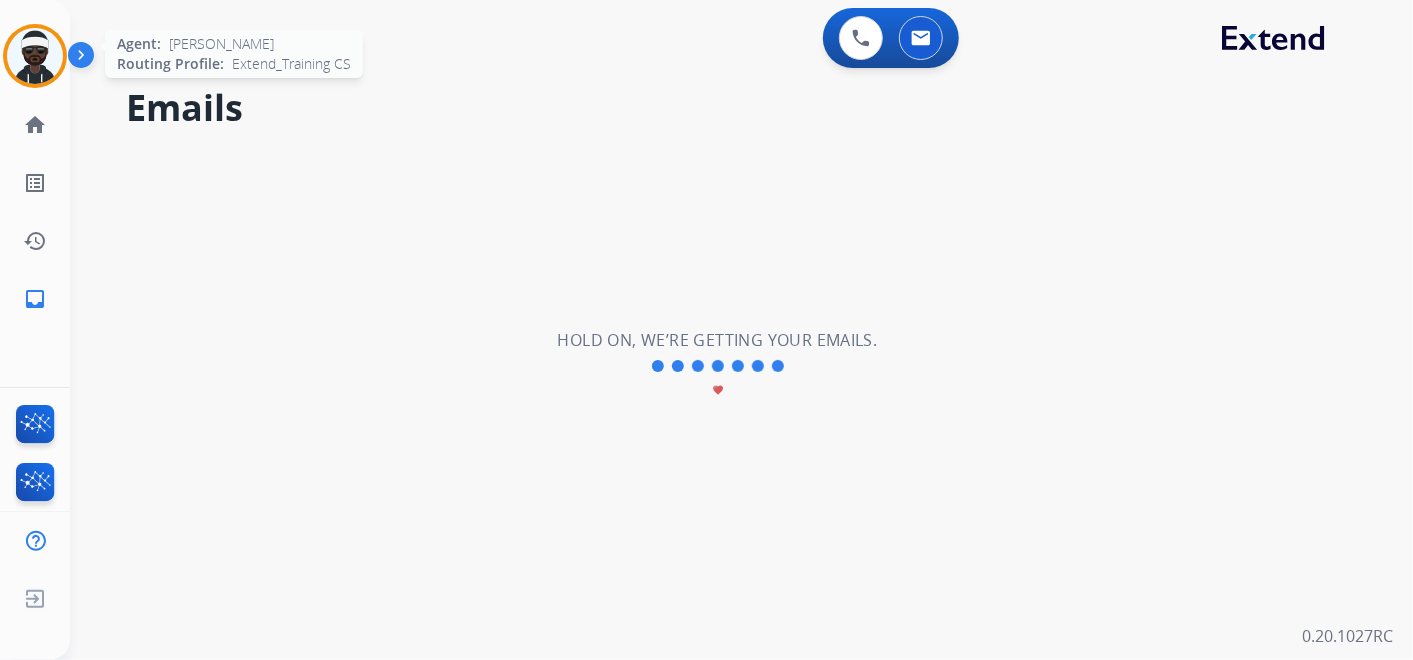 click at bounding box center [35, 56] 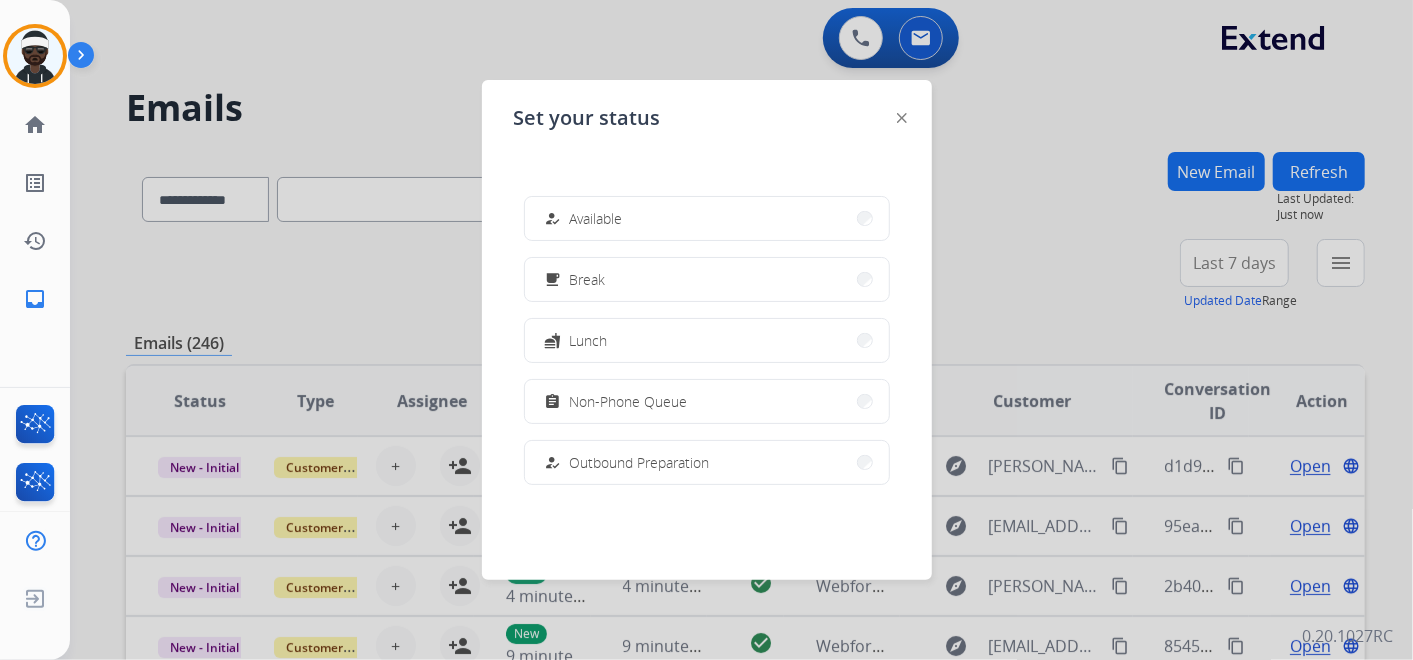 click at bounding box center (706, 330) 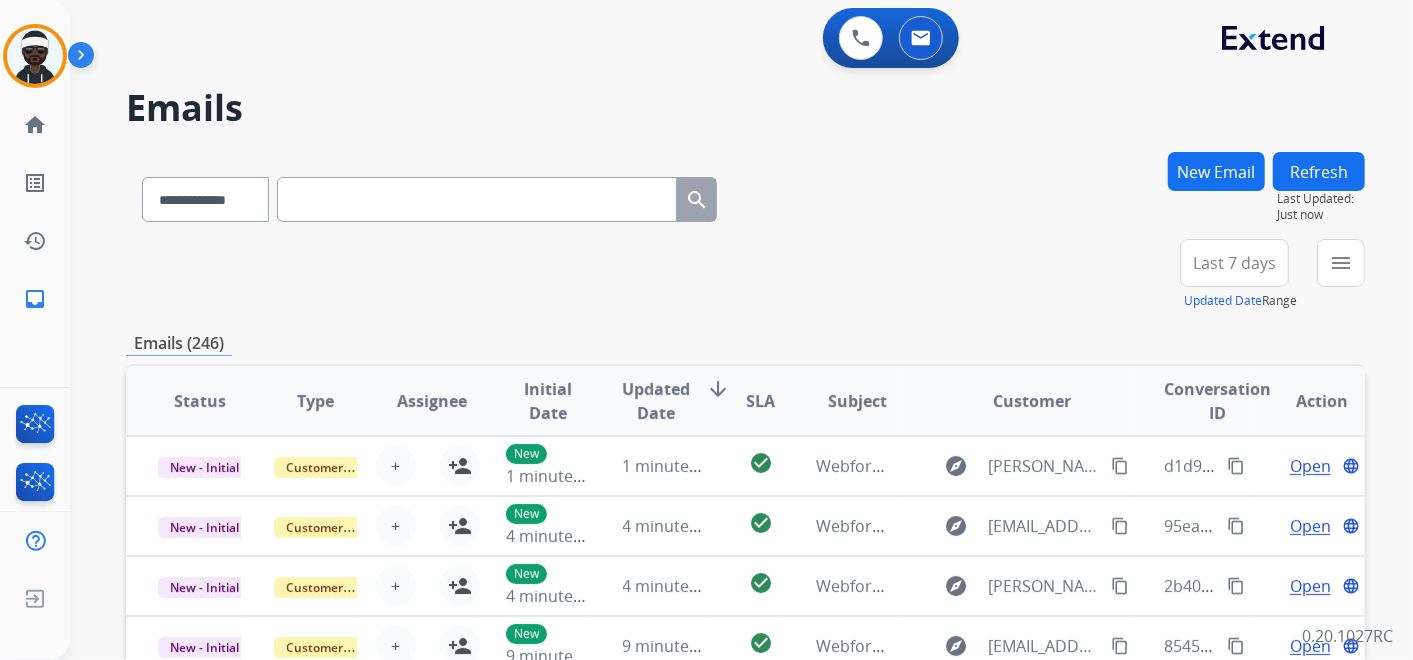 click on "New Email" at bounding box center (1216, 195) 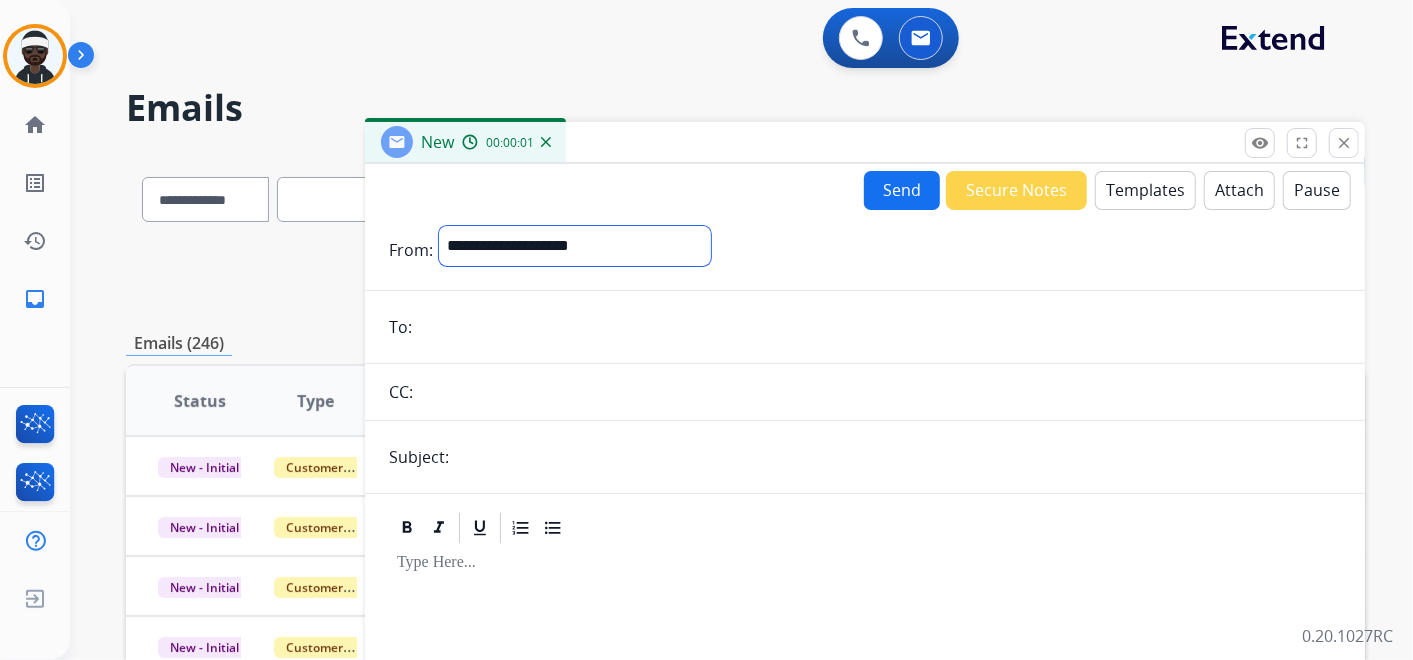 click on "**********" at bounding box center [575, 246] 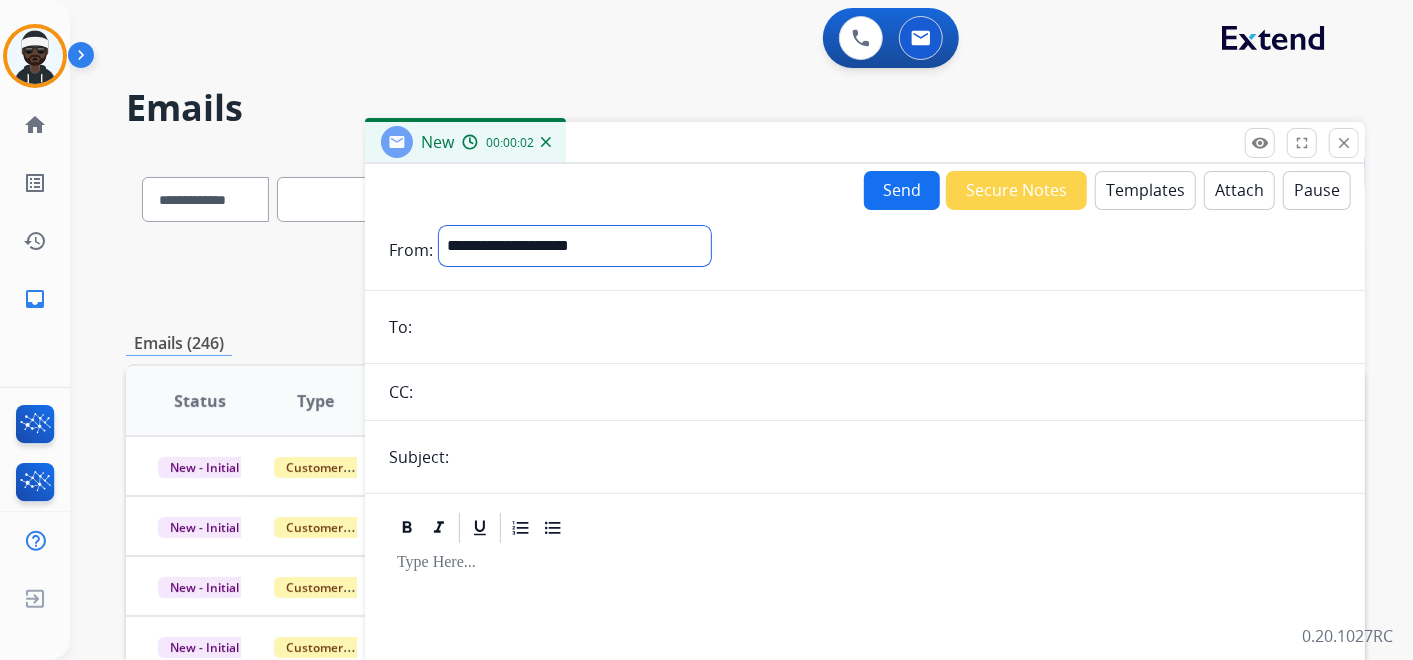 select on "**********" 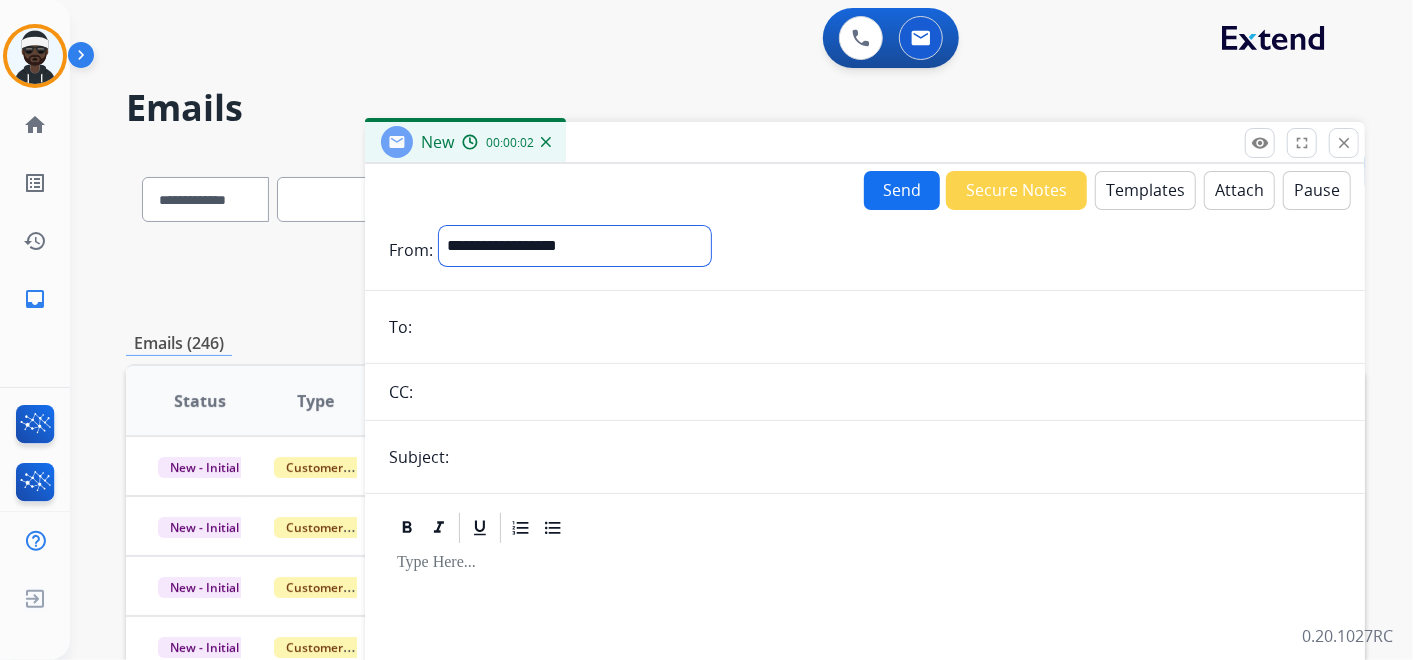 click on "**********" at bounding box center (575, 246) 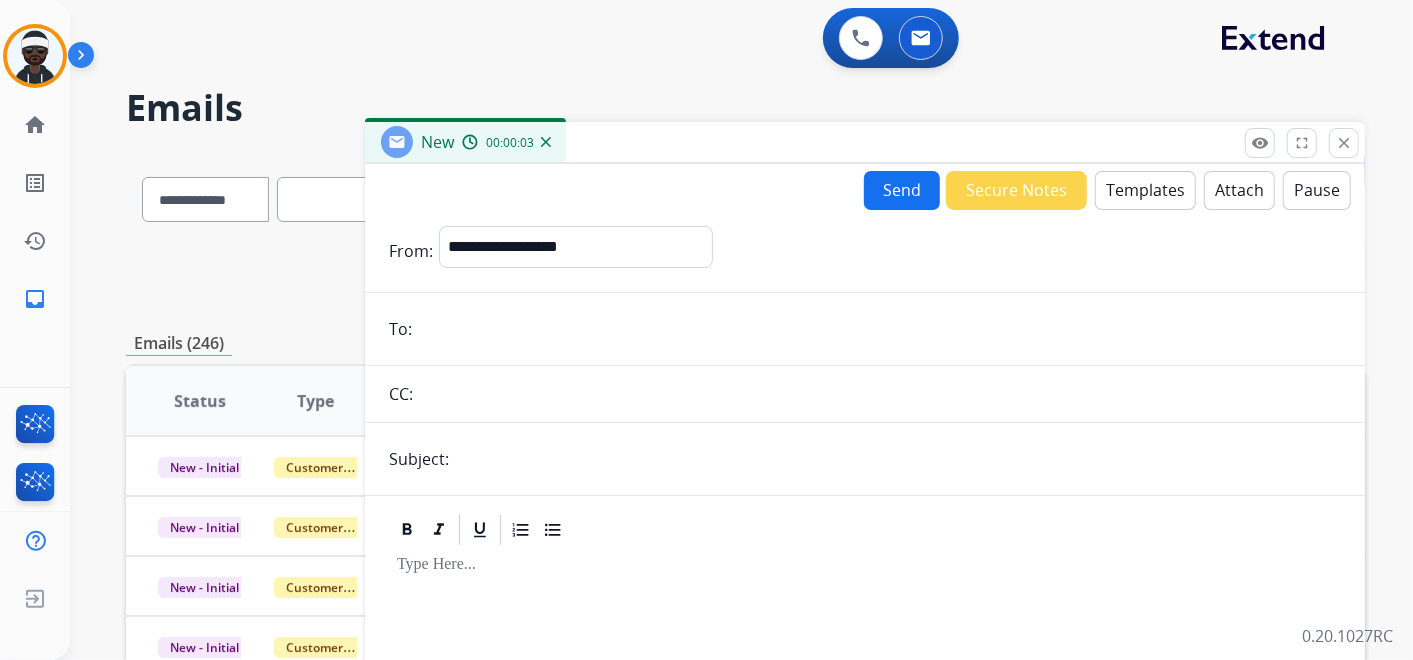 click on "Templates" at bounding box center [1145, 190] 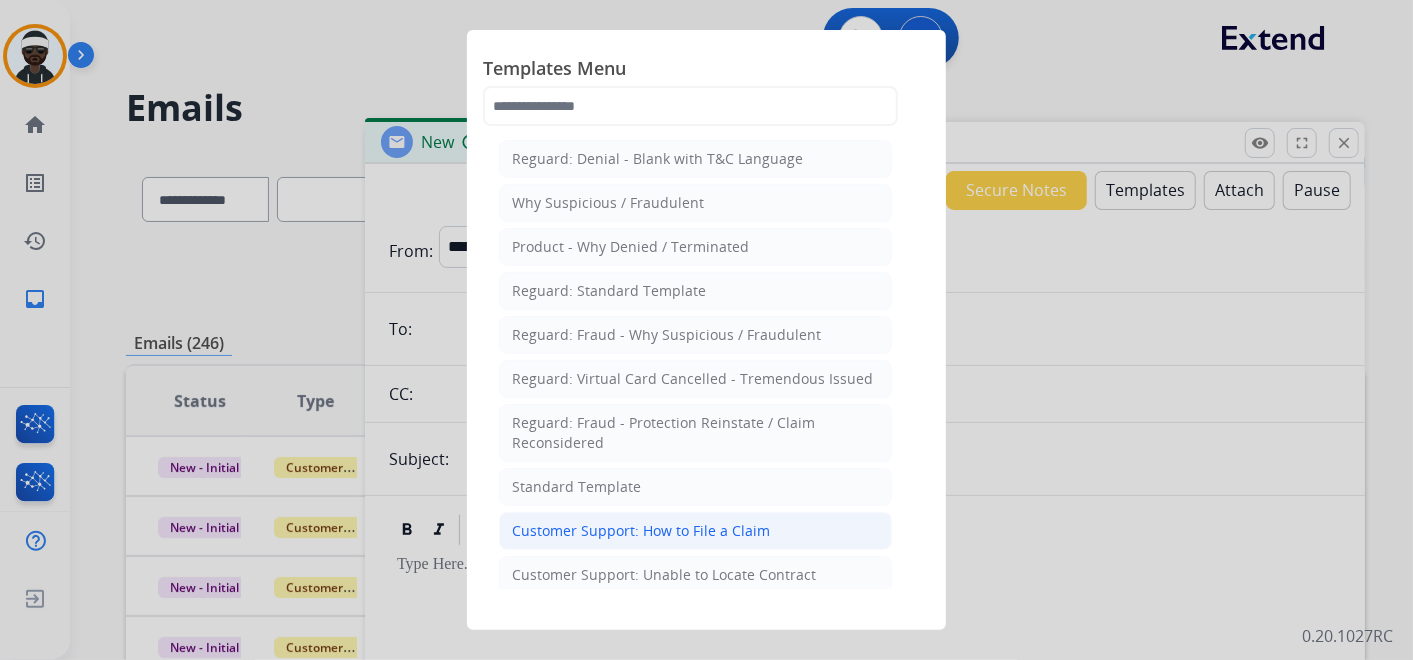 click on "Customer Support: How to File a Claim" 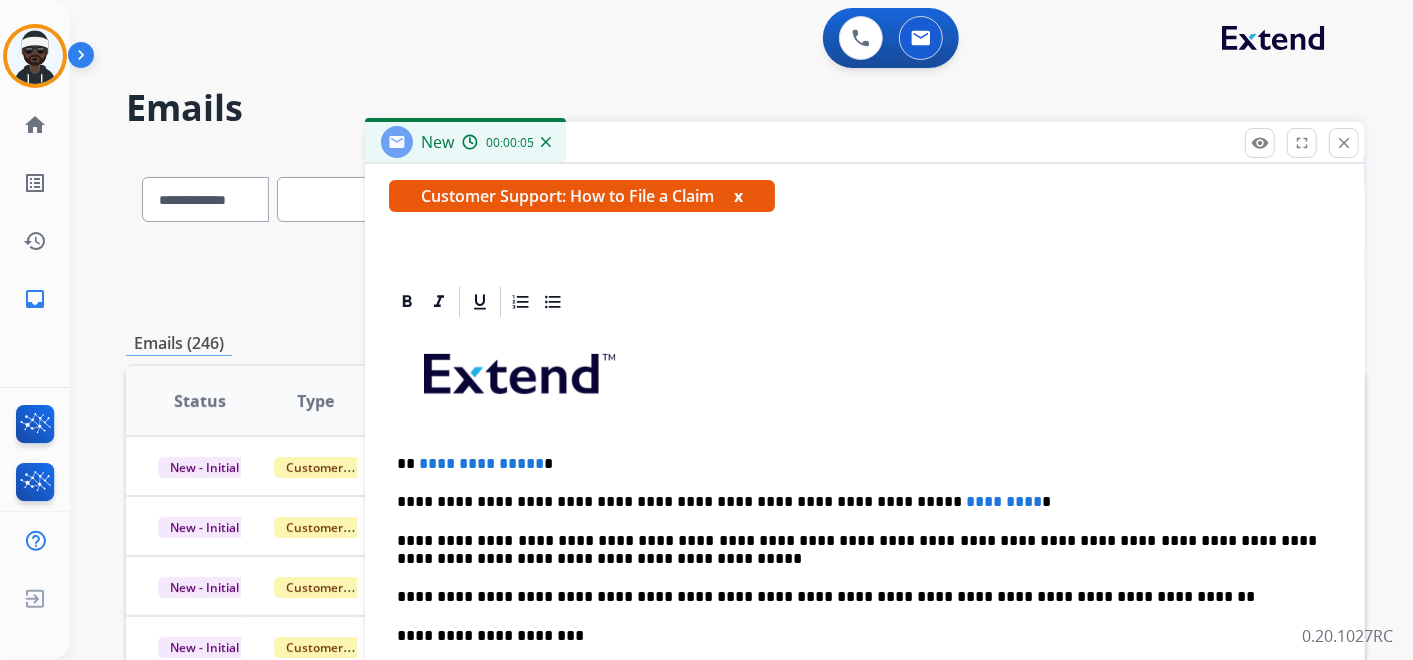 scroll, scrollTop: 382, scrollLeft: 0, axis: vertical 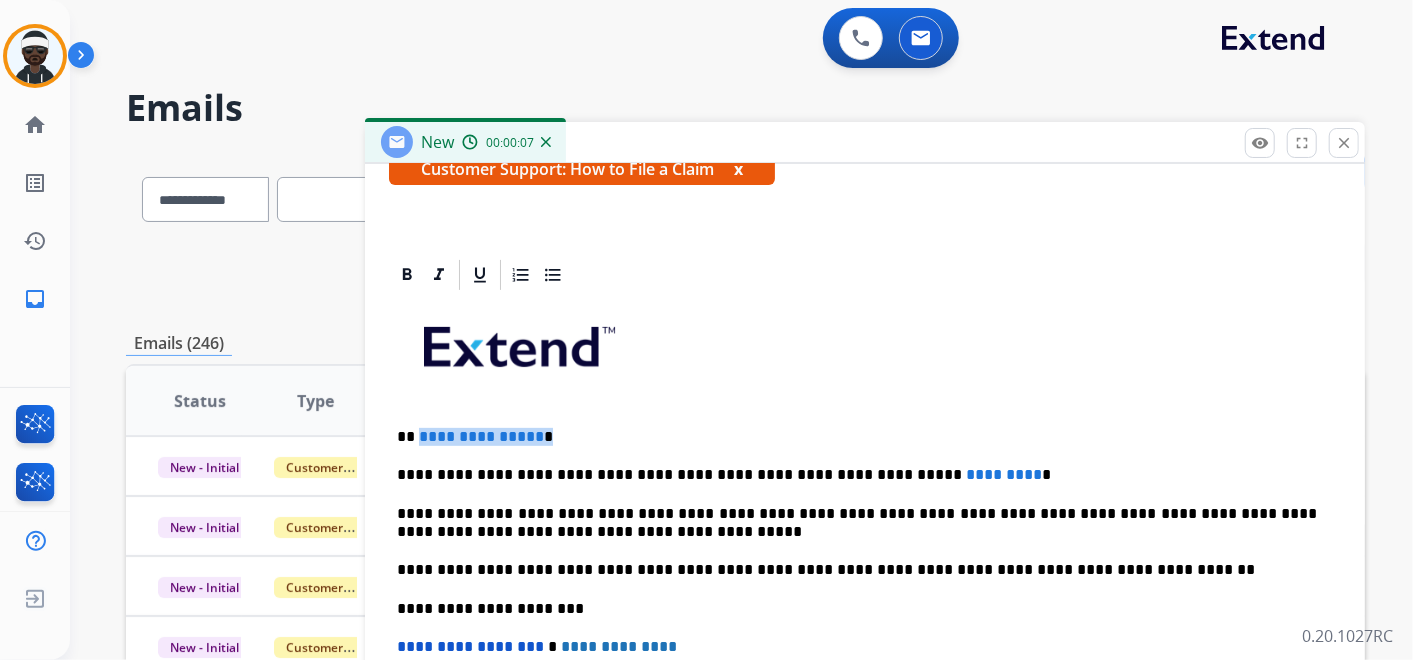 drag, startPoint x: 545, startPoint y: 428, endPoint x: 422, endPoint y: 423, distance: 123.101585 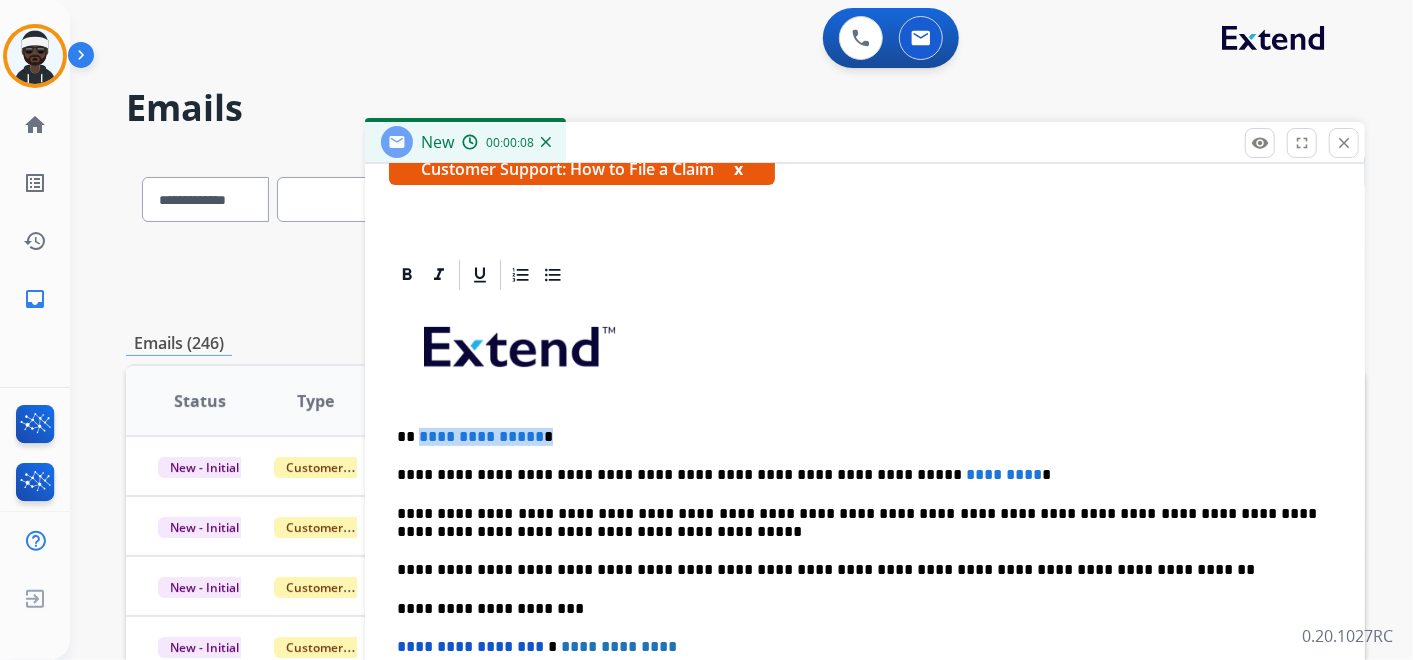 type 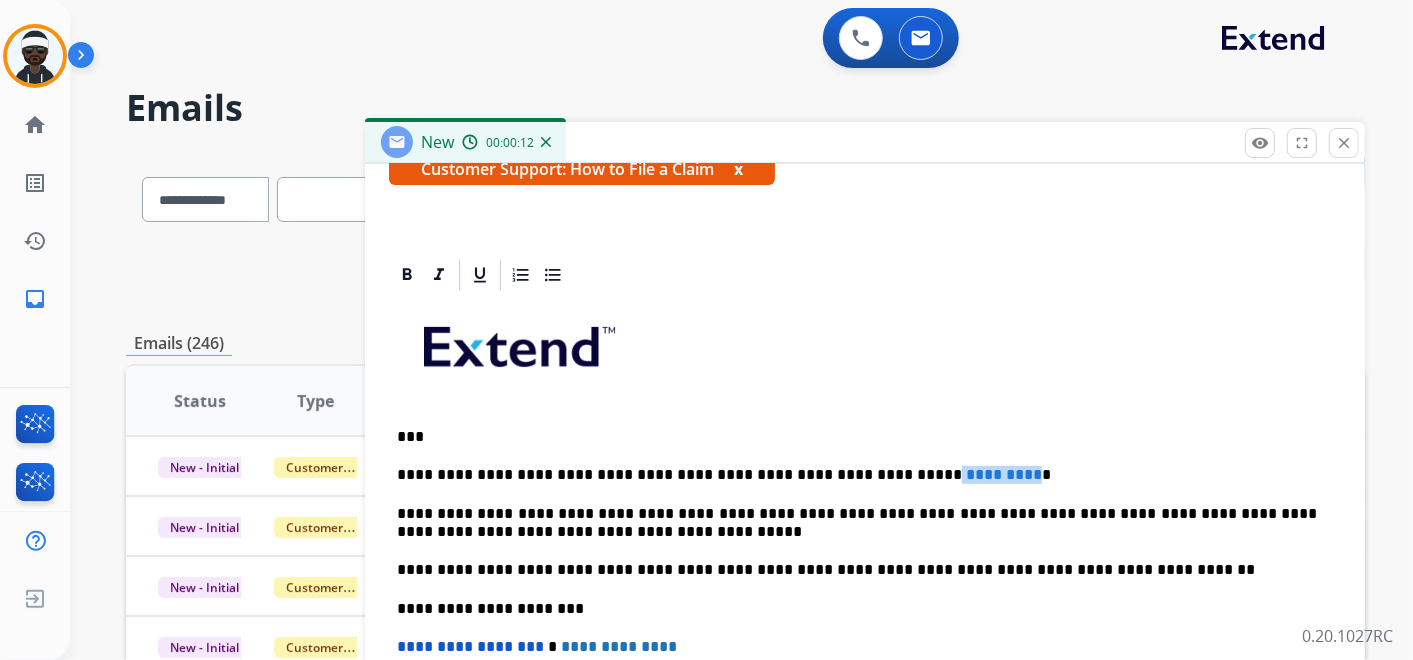 drag, startPoint x: 942, startPoint y: 468, endPoint x: 851, endPoint y: 472, distance: 91.08787 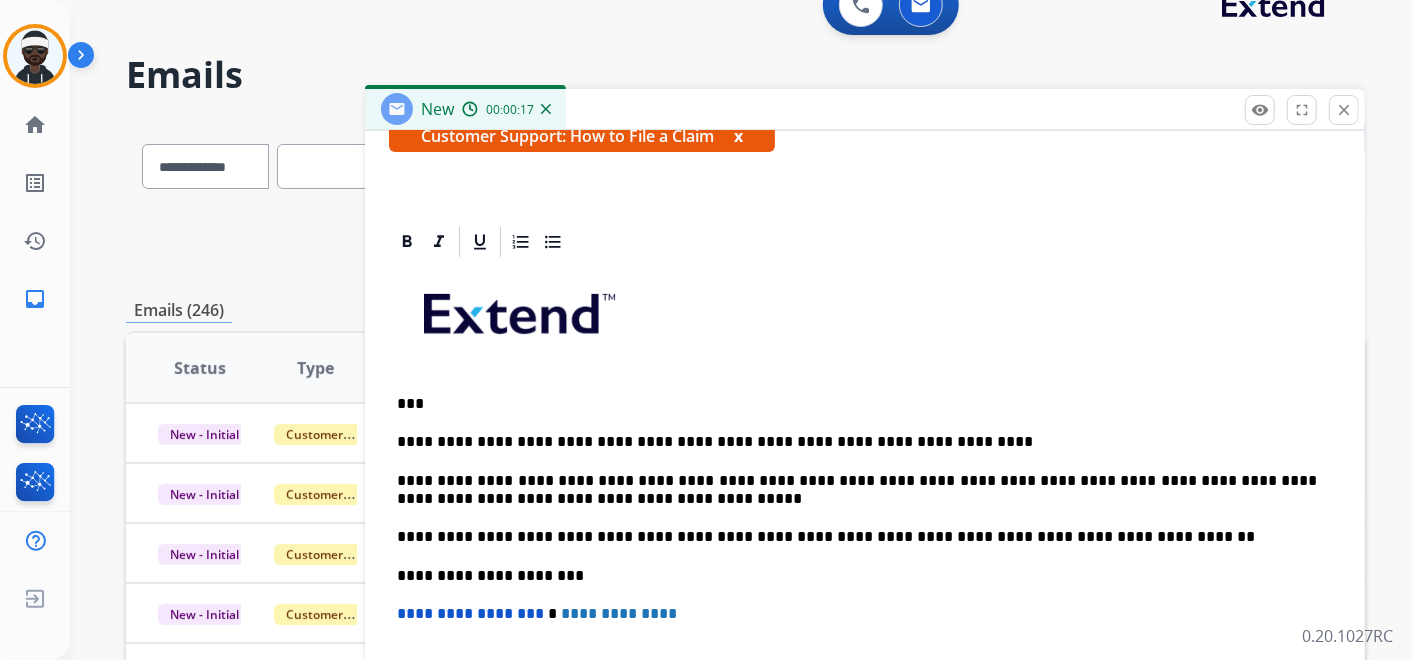 scroll, scrollTop: 0, scrollLeft: 0, axis: both 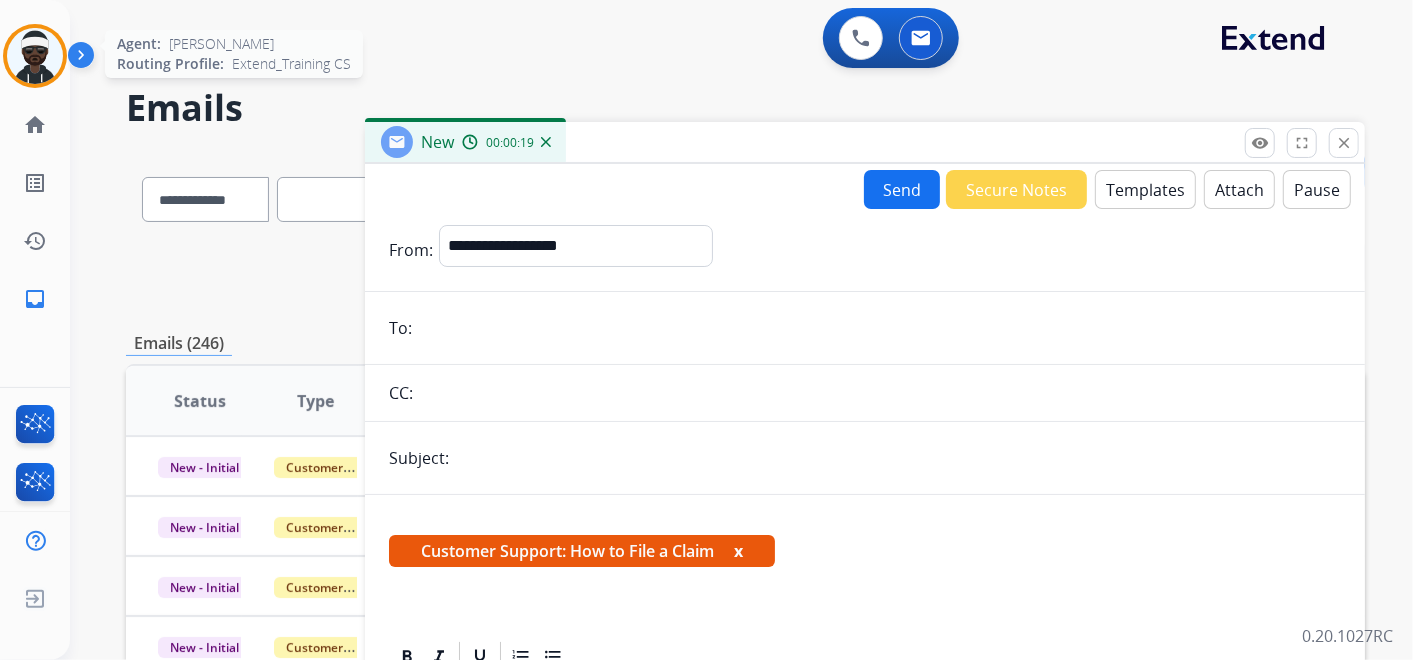 click on "[PERSON_NAME]  Edit Avatar  Agent:   [PERSON_NAME] Profile:  Extend_Training CS" 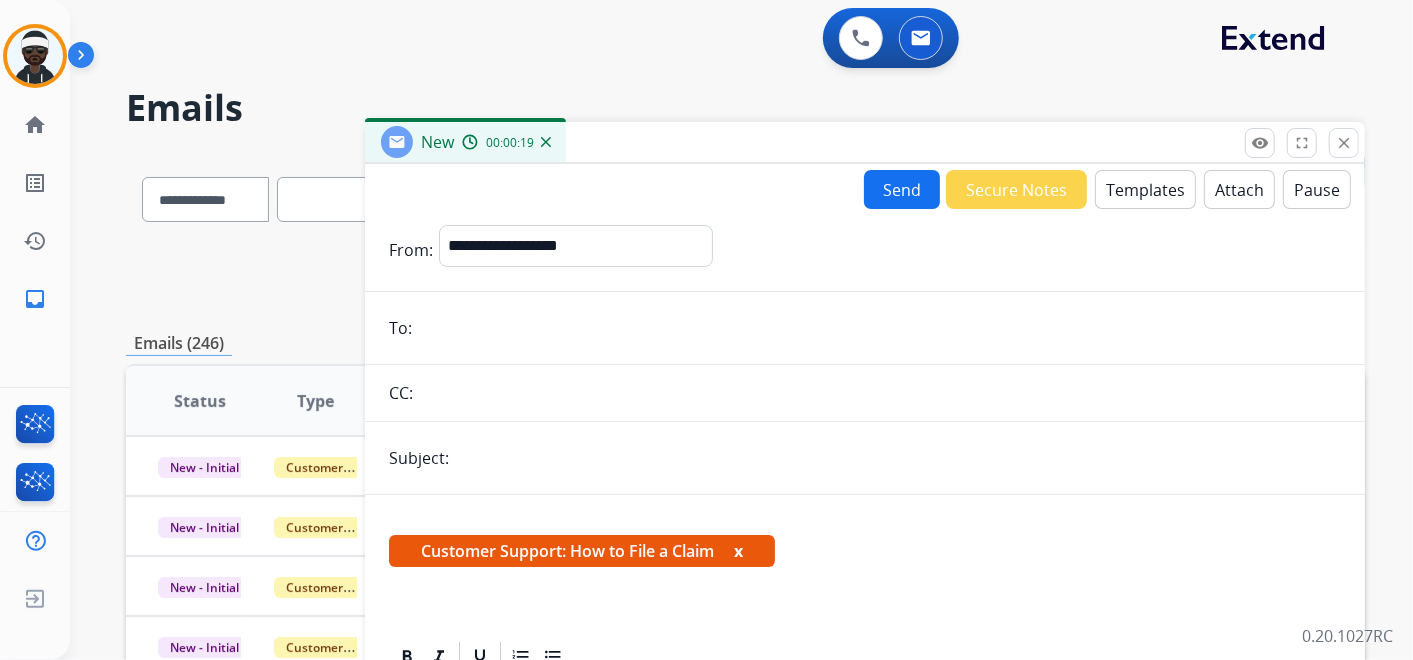 click at bounding box center [35, 56] 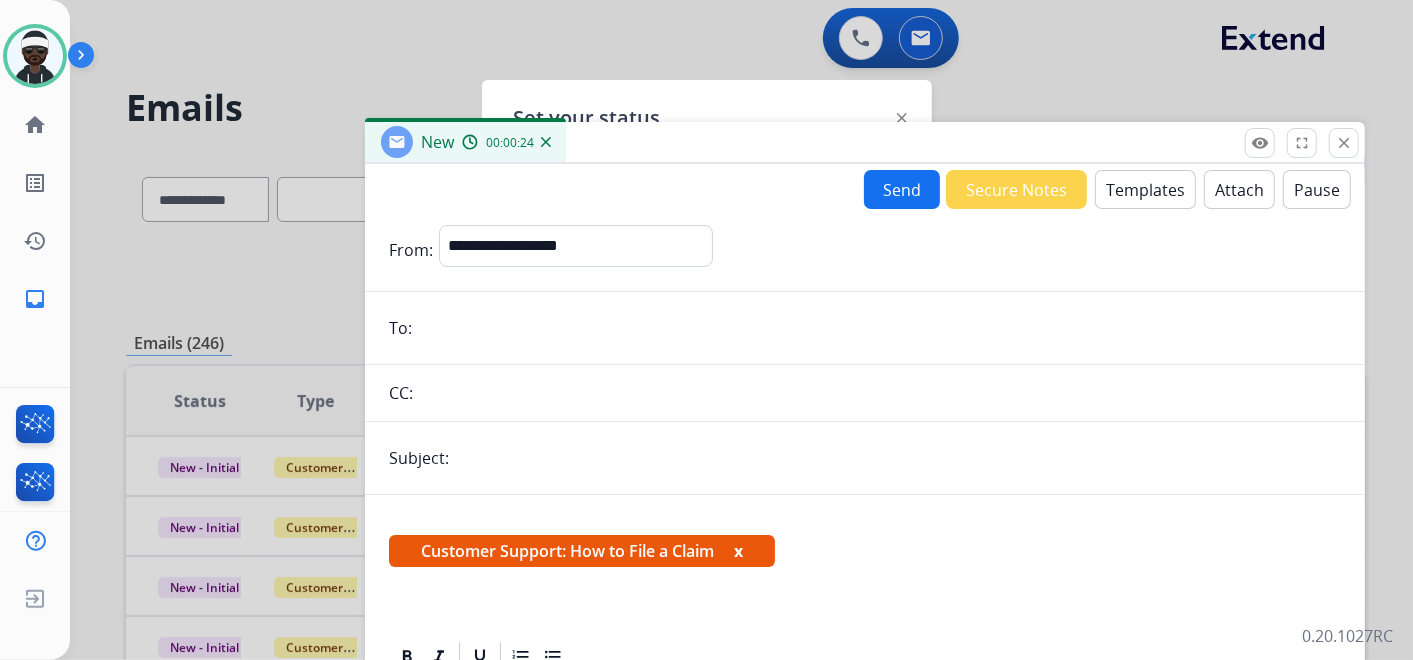 click at bounding box center [879, 328] 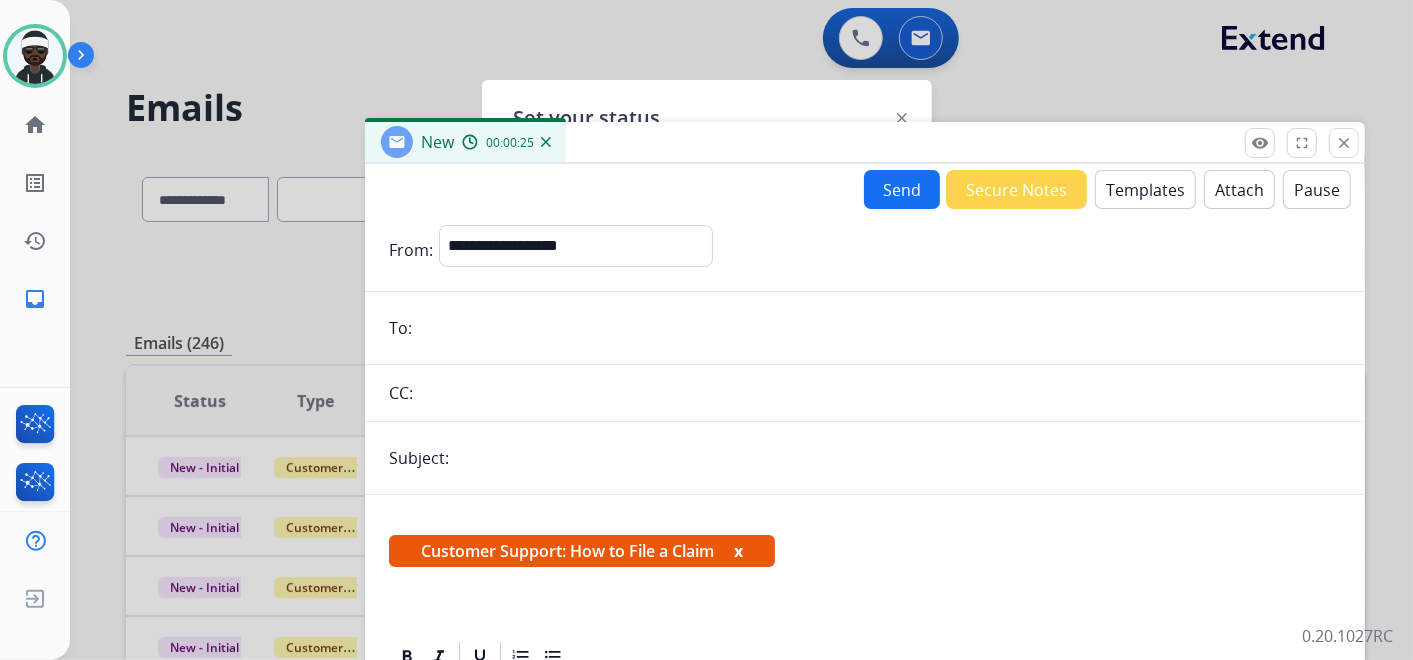 paste on "**********" 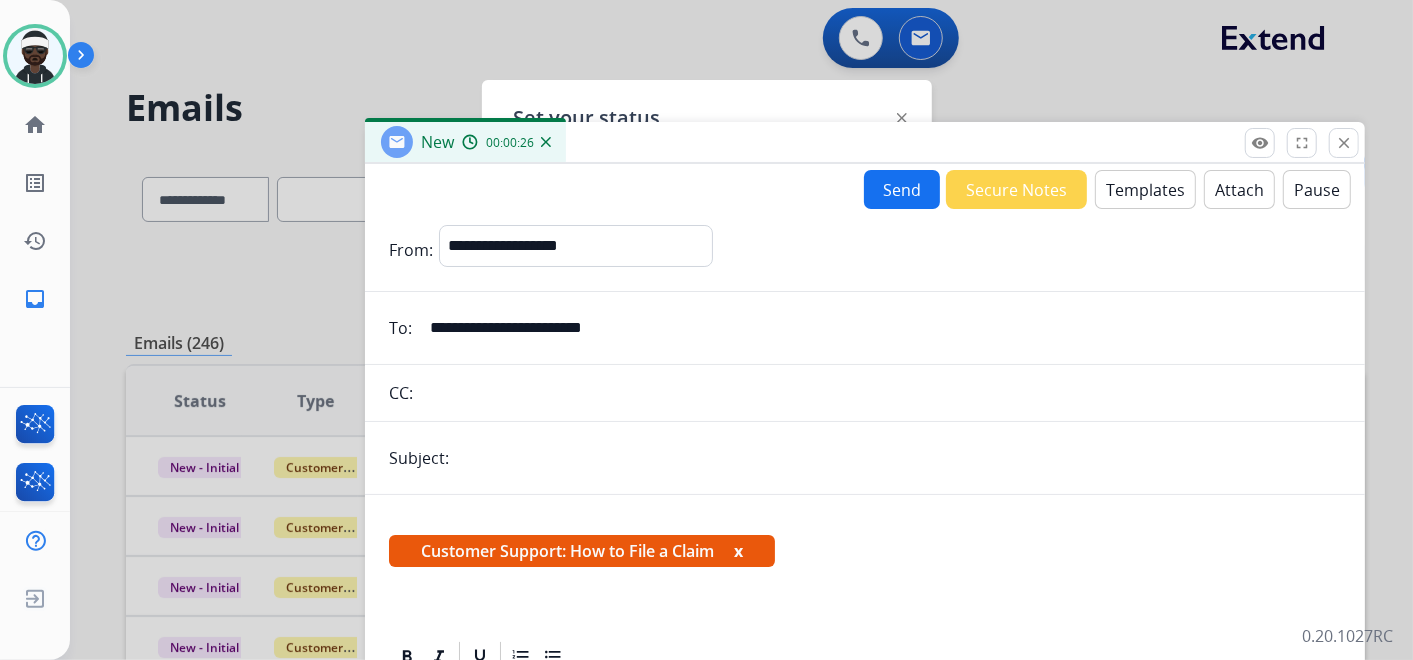 type on "**********" 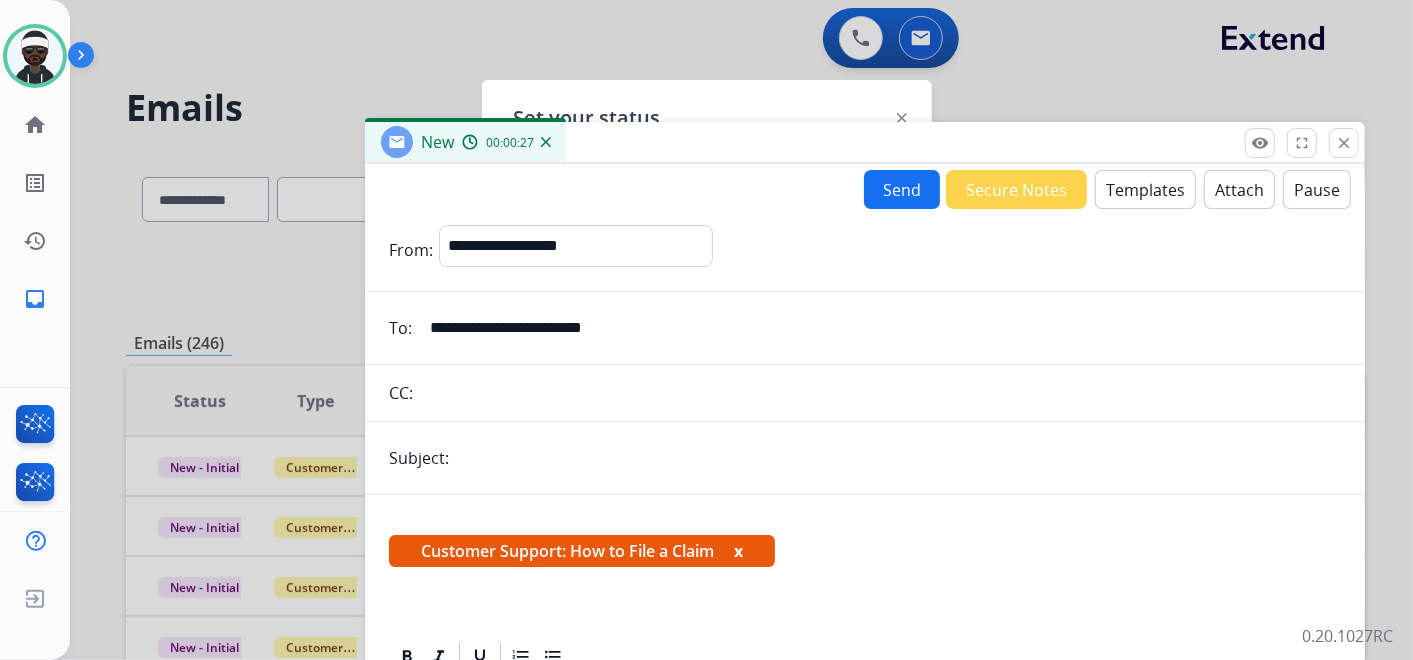type on "**********" 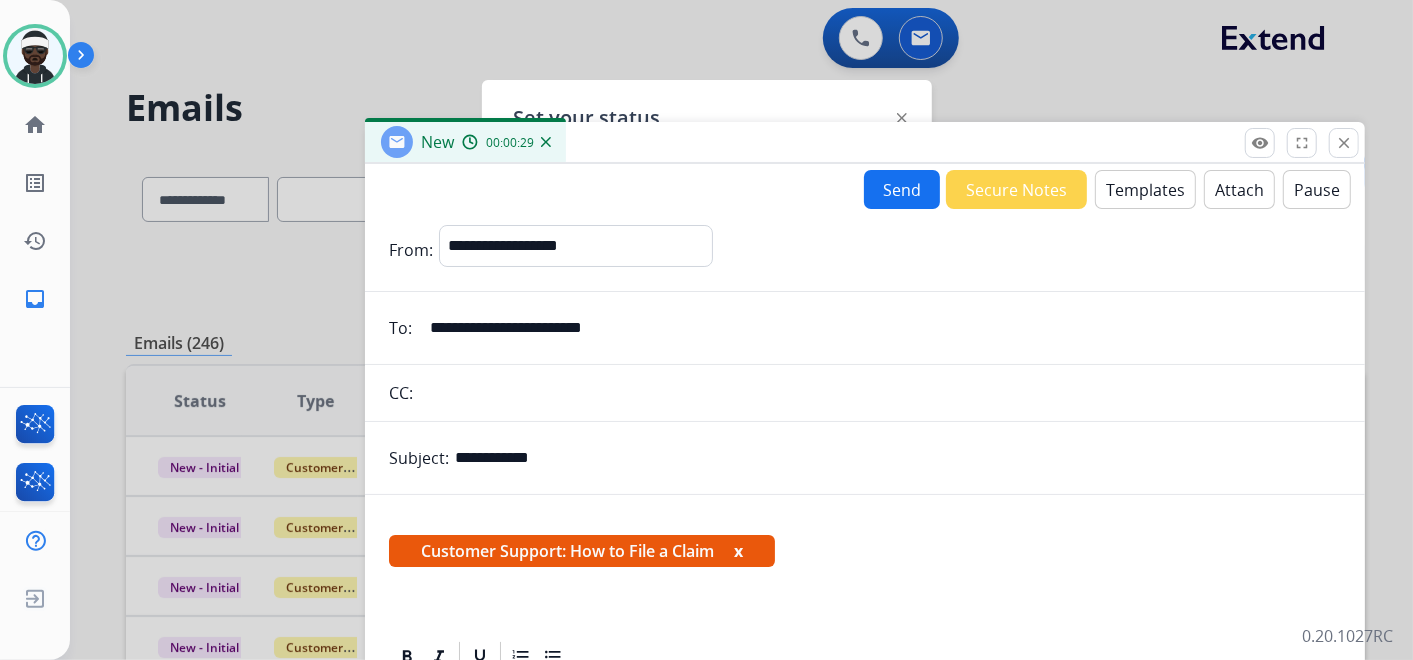 click on "x" at bounding box center (738, 551) 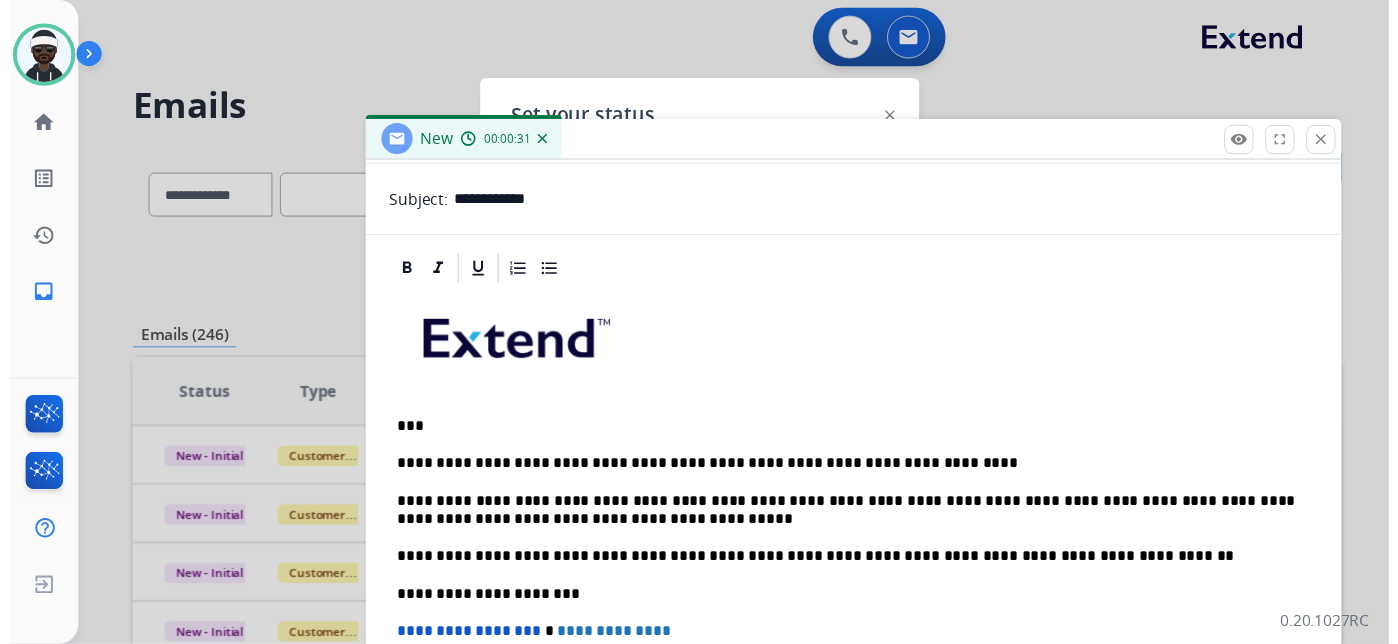 scroll, scrollTop: 0, scrollLeft: 0, axis: both 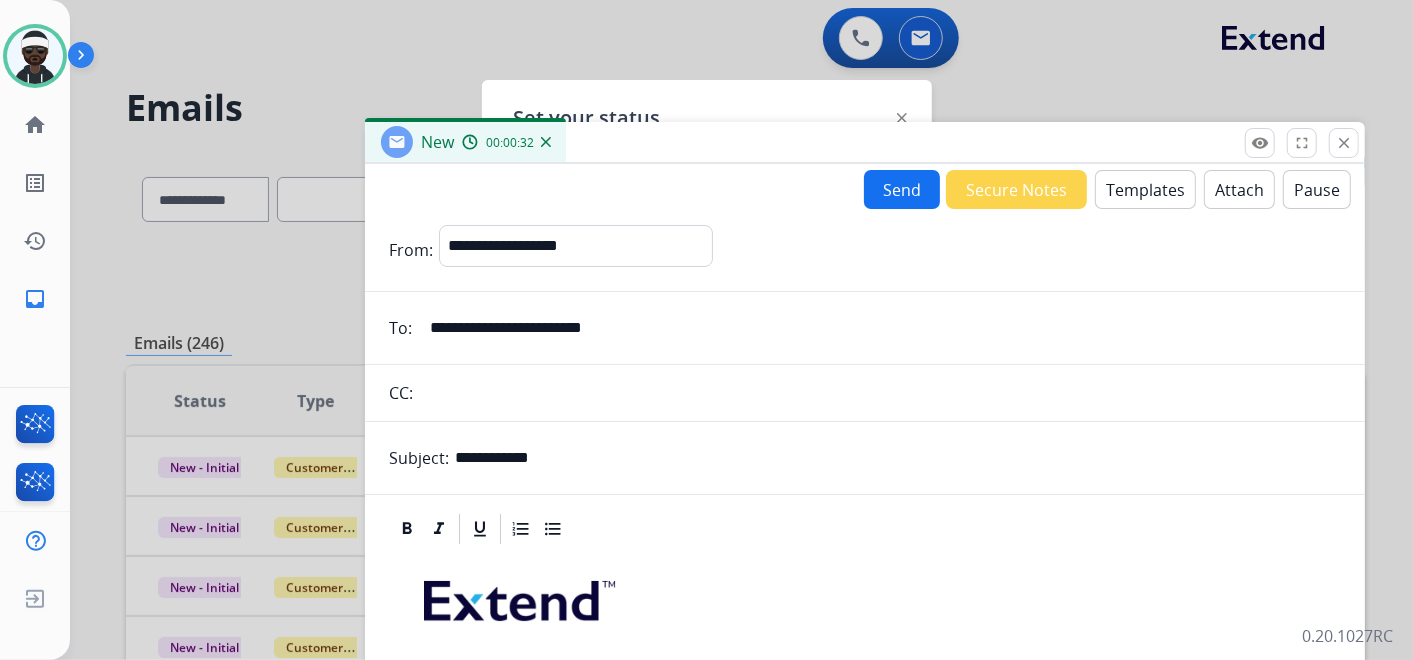 click on "Send" at bounding box center [902, 189] 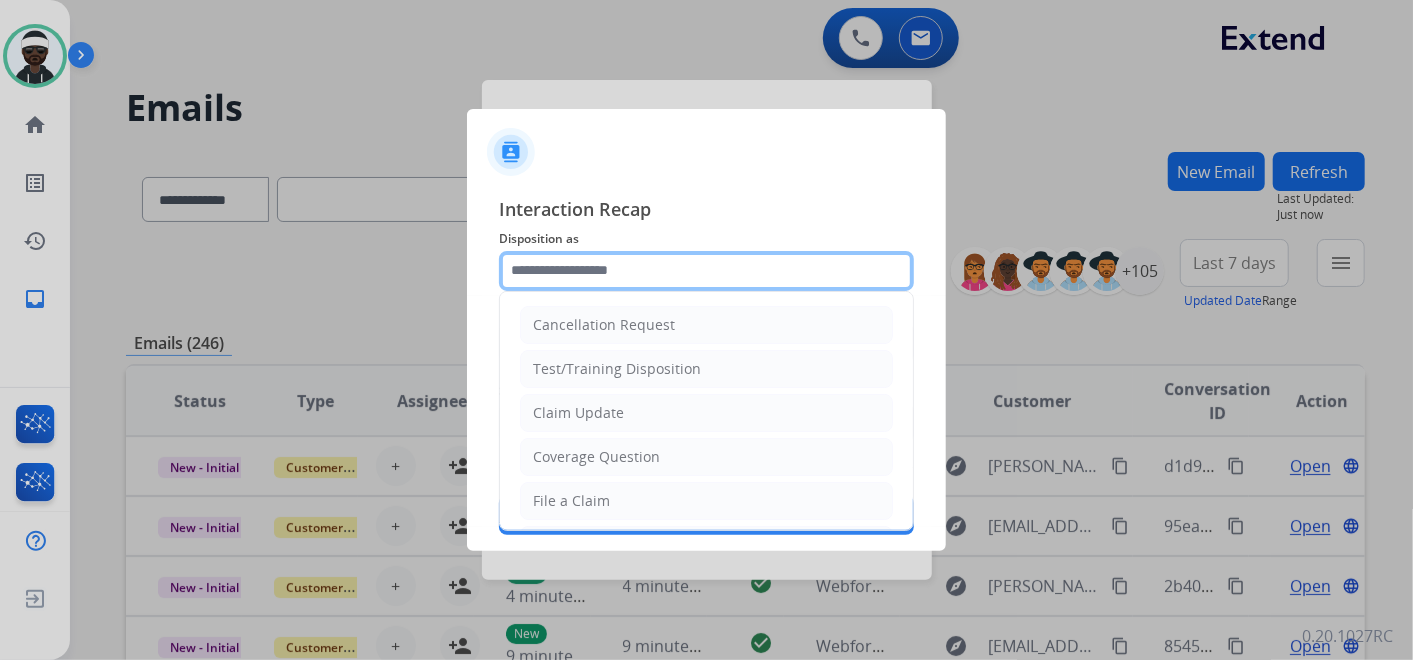 drag, startPoint x: 614, startPoint y: 267, endPoint x: 625, endPoint y: 268, distance: 11.045361 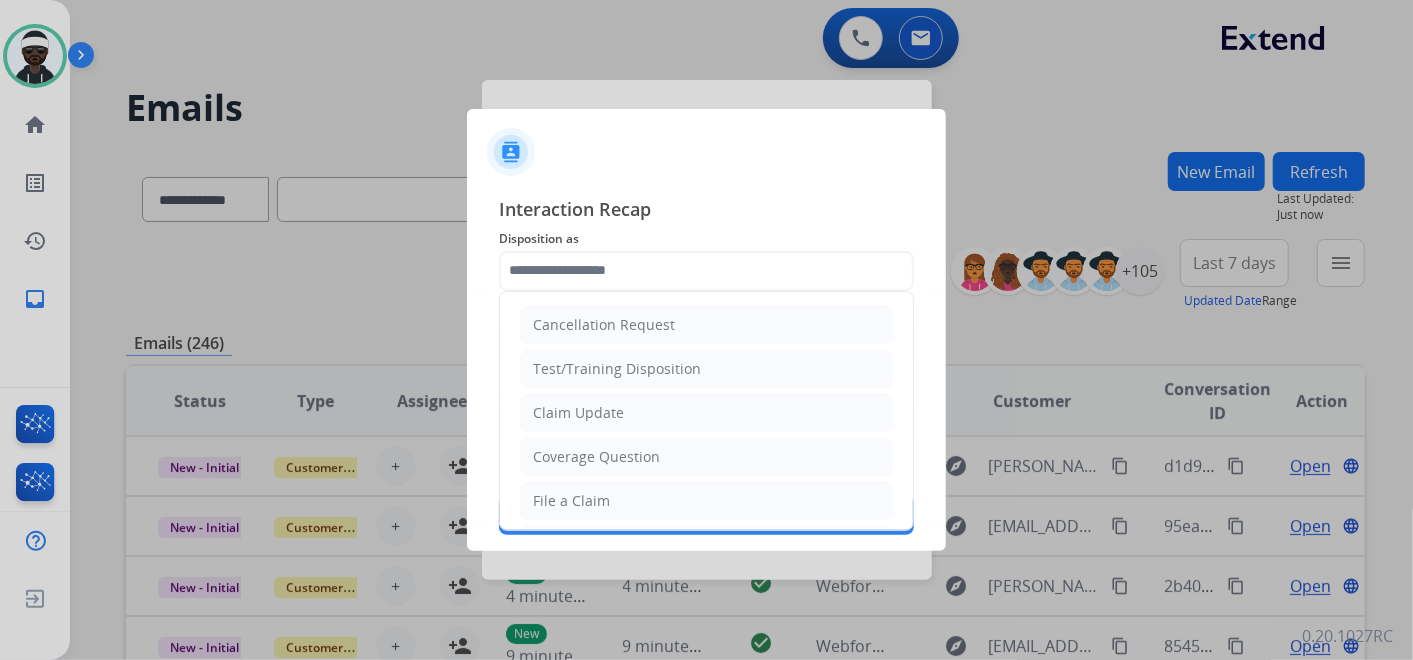 click on "File a Claim" 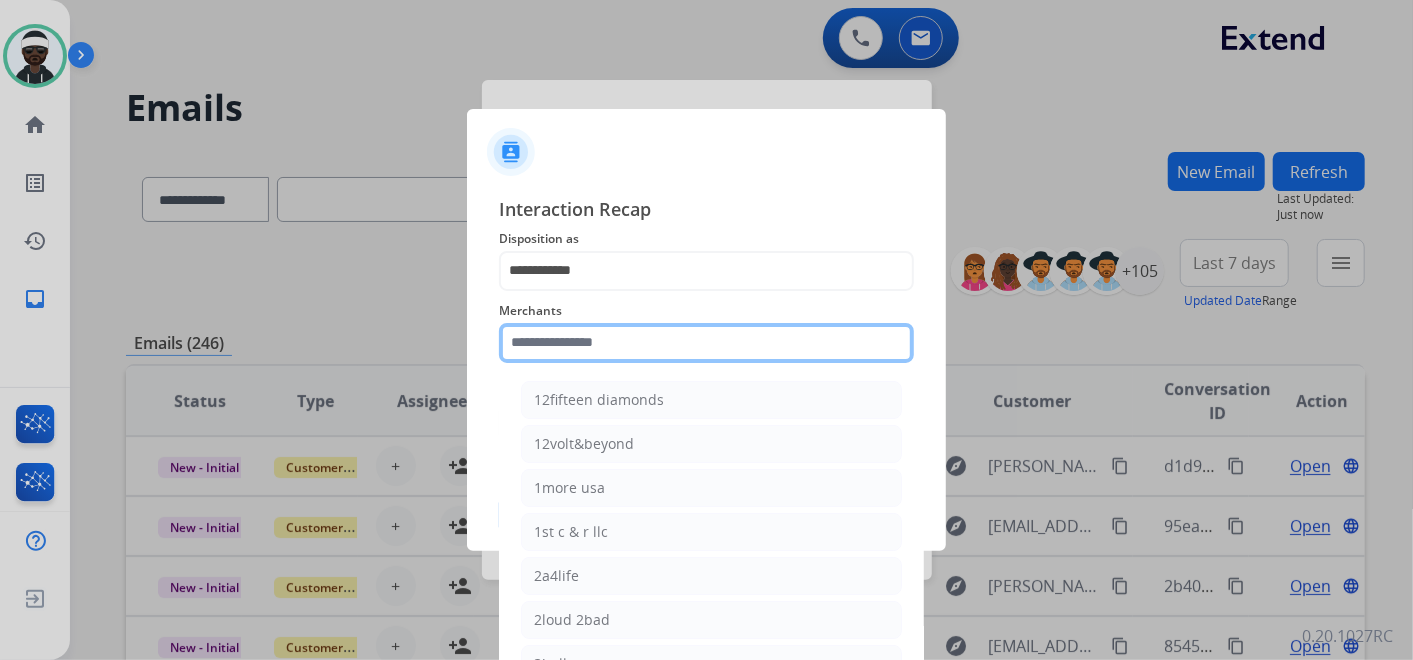 click 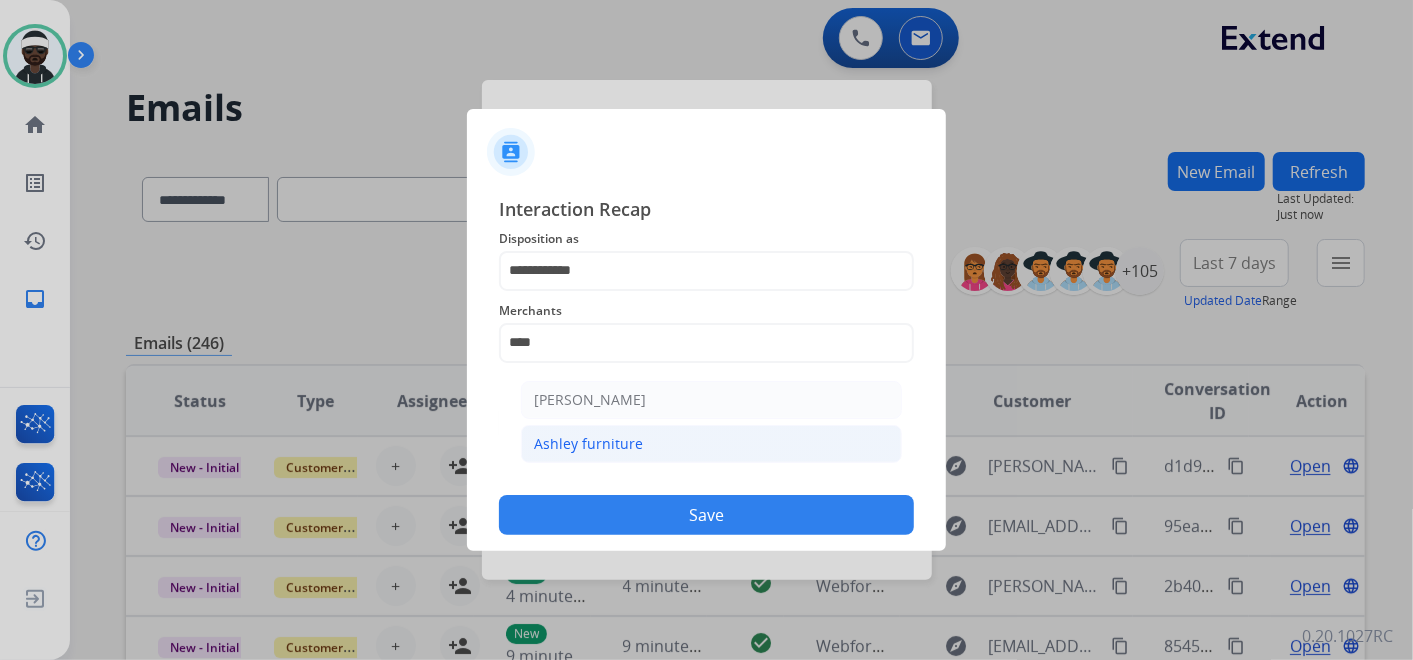 click on "Ashley furniture" 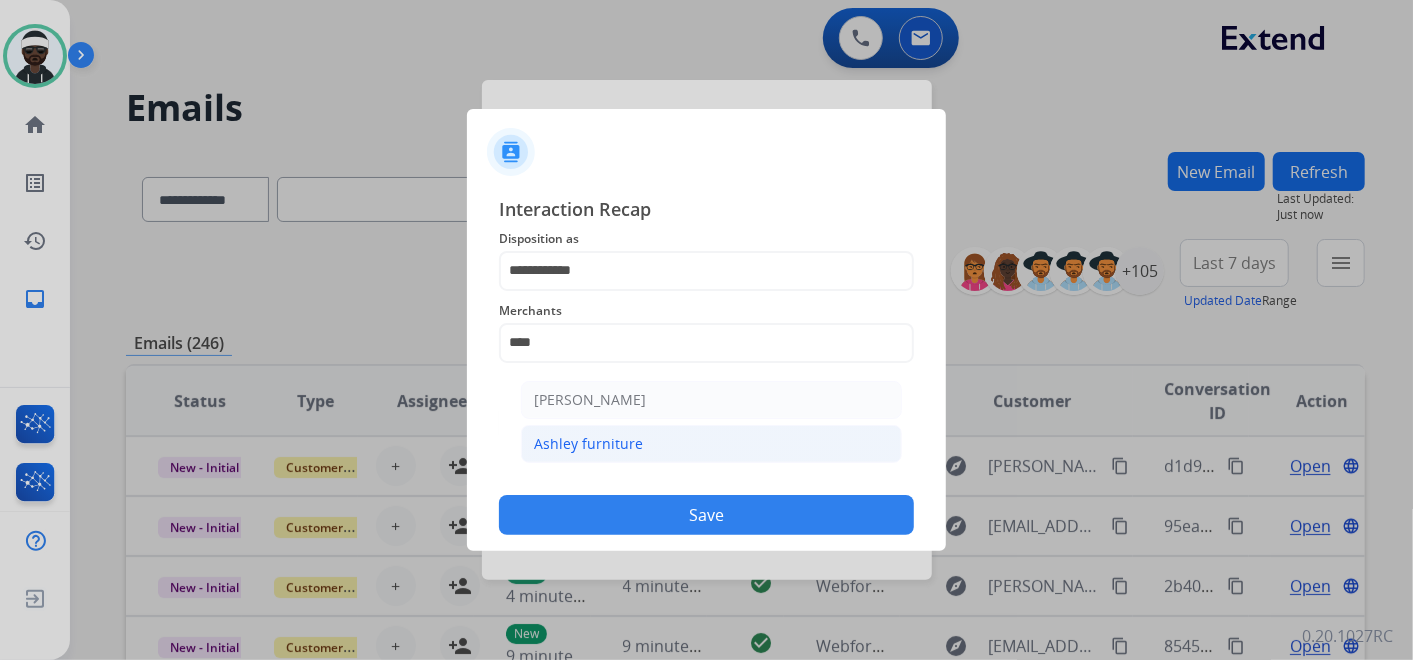 type on "**********" 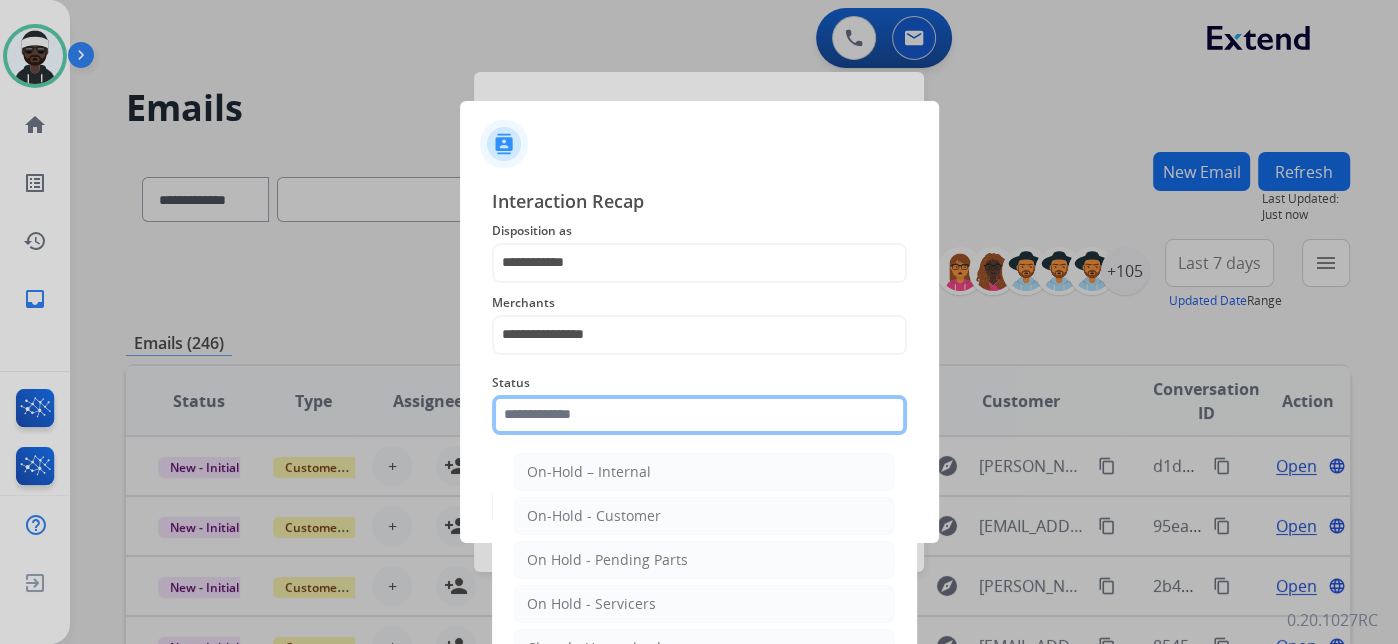 drag, startPoint x: 606, startPoint y: 419, endPoint x: 619, endPoint y: 421, distance: 13.152946 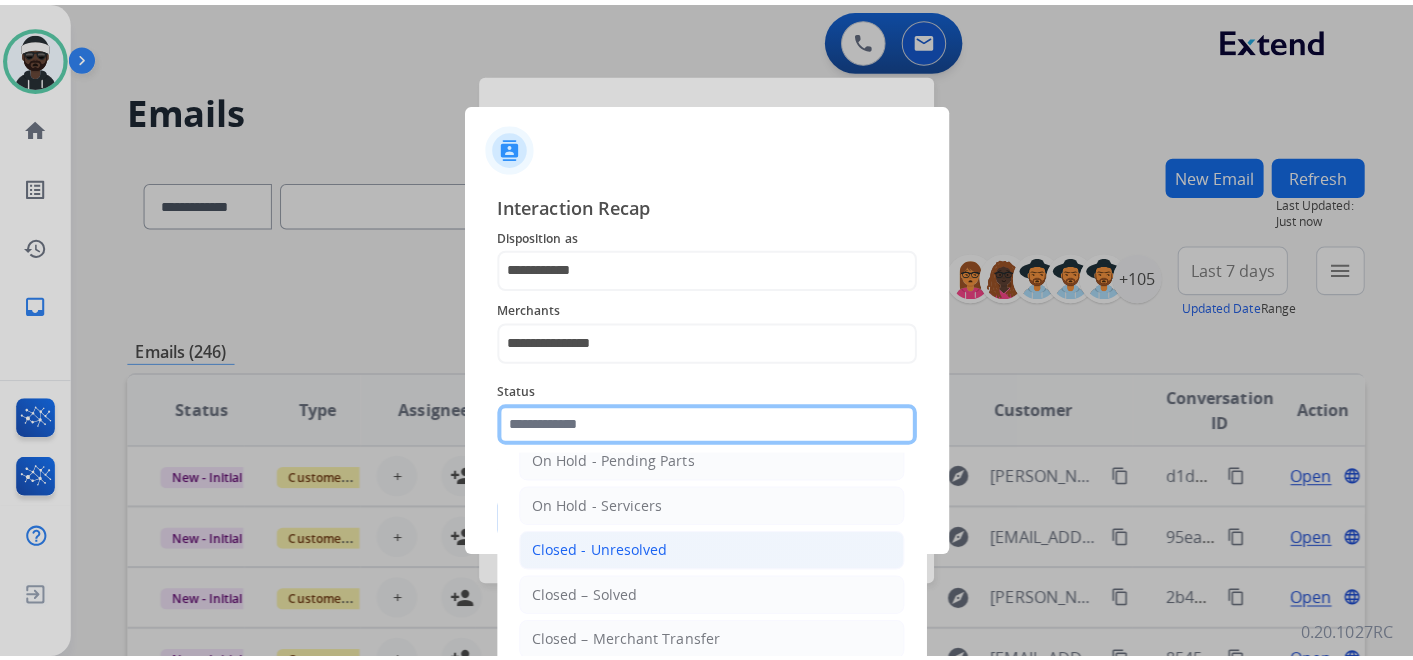 scroll, scrollTop: 114, scrollLeft: 0, axis: vertical 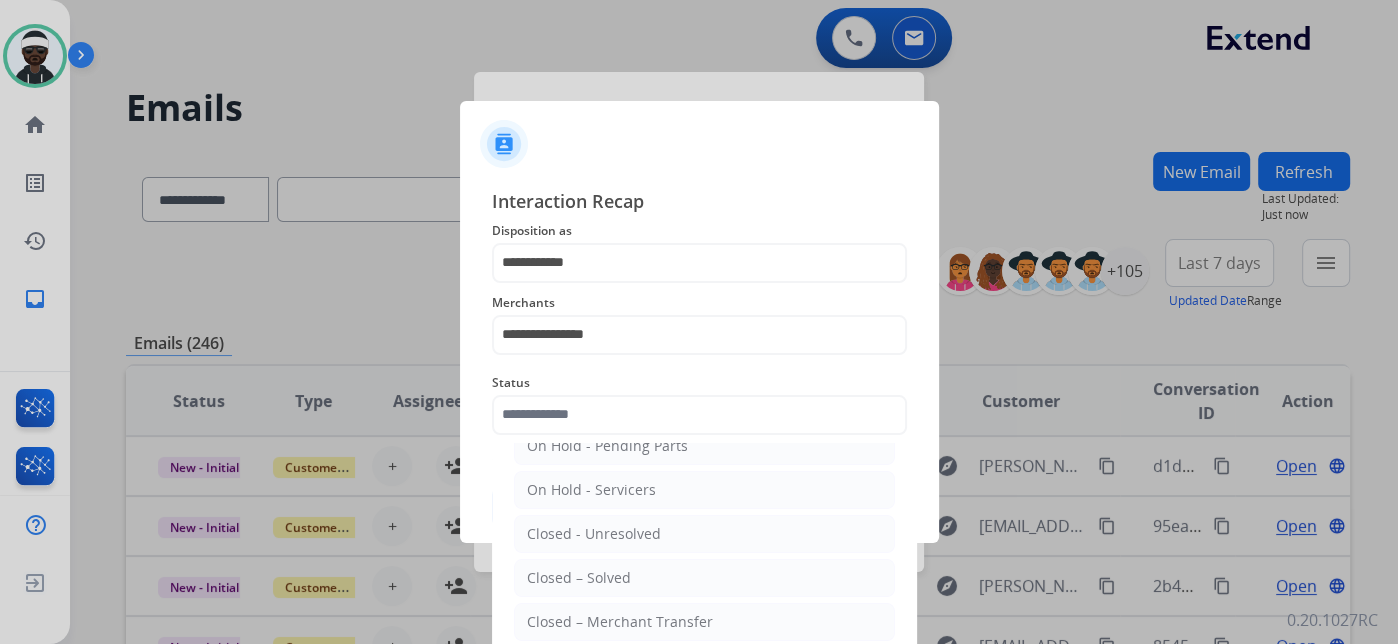 click on "Closed – Solved" 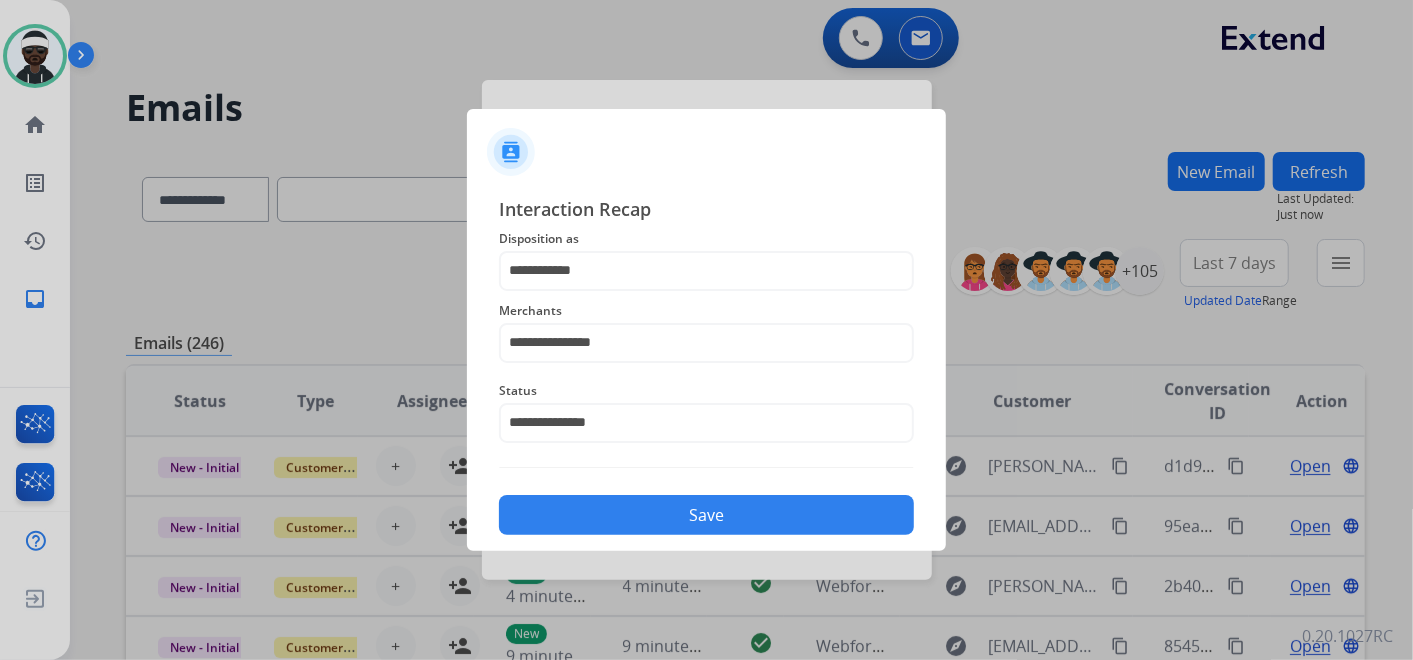 click on "Save" 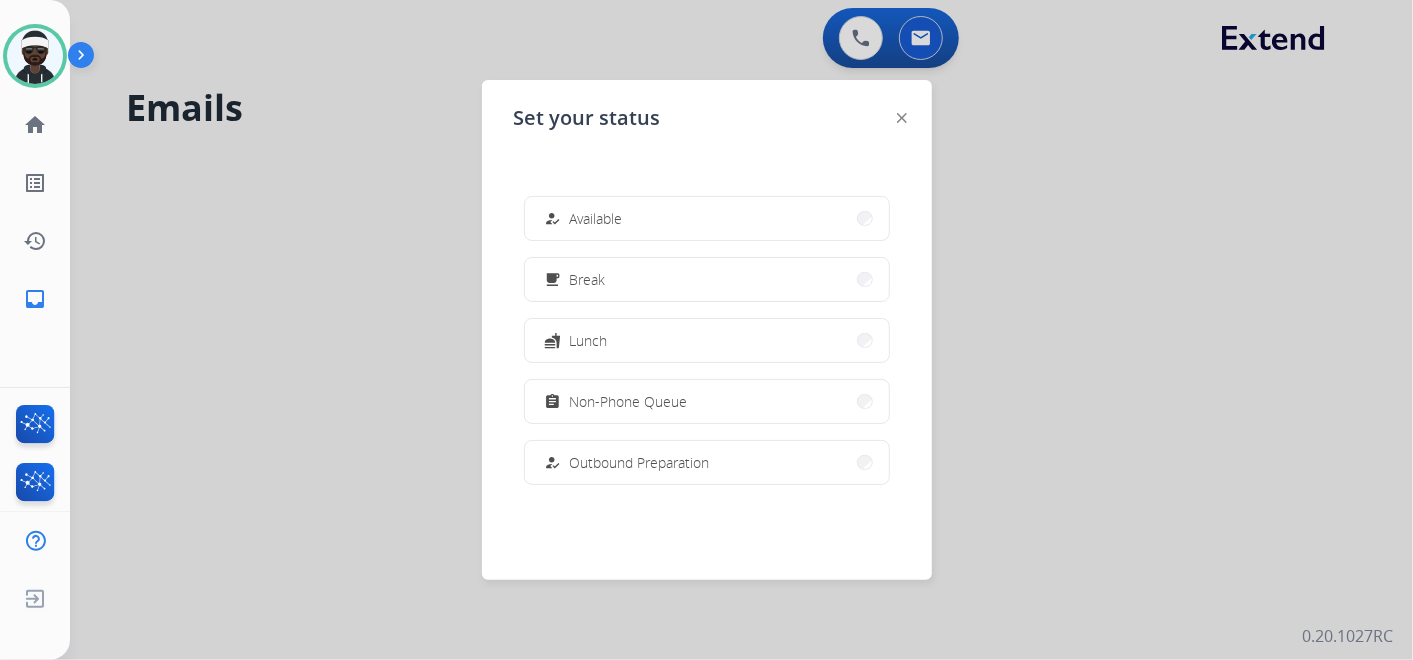 drag, startPoint x: 632, startPoint y: 232, endPoint x: 645, endPoint y: 231, distance: 13.038404 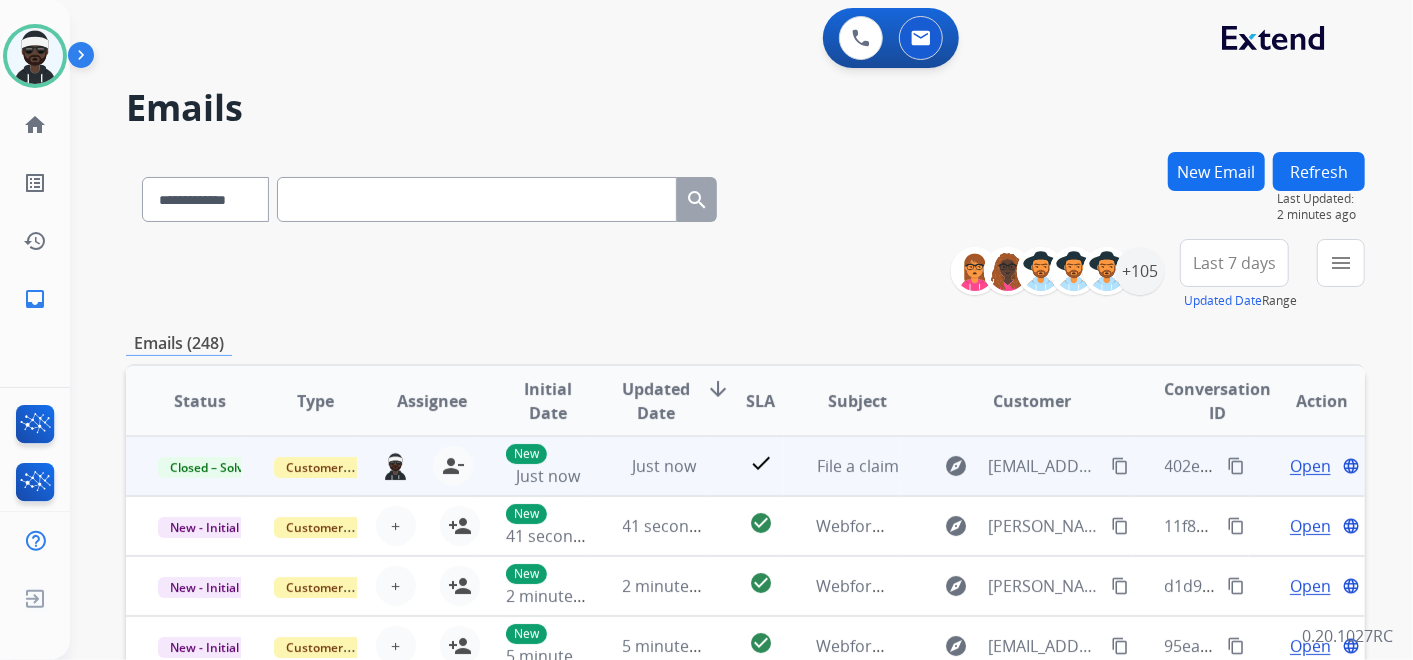 click on "content_copy" at bounding box center (1236, 466) 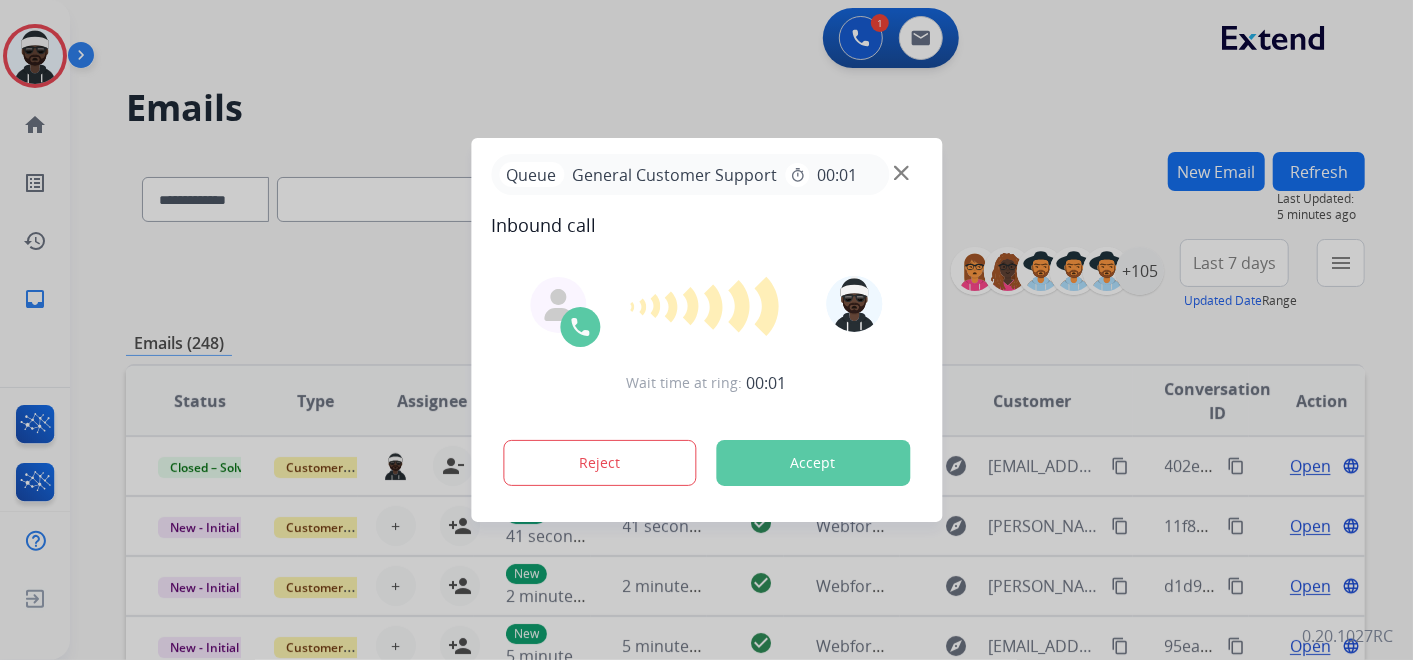 click on "Accept" at bounding box center (813, 463) 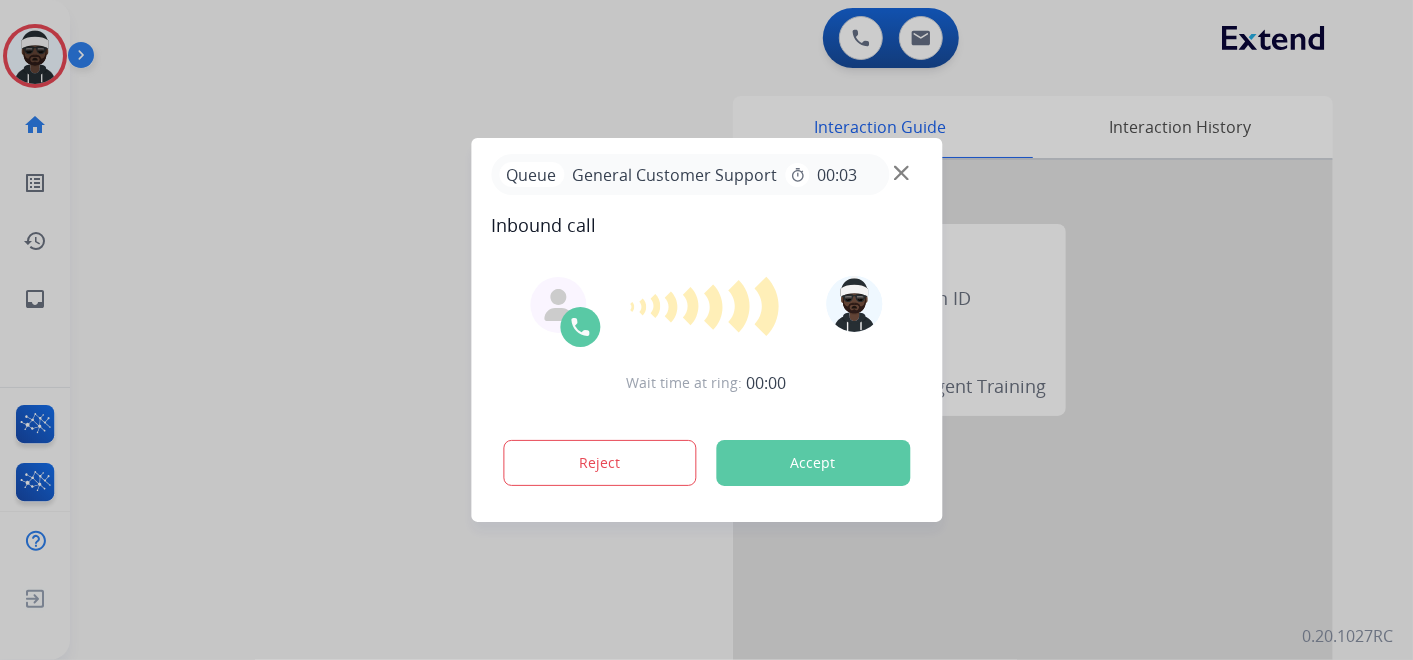 click on "Accept" at bounding box center (813, 463) 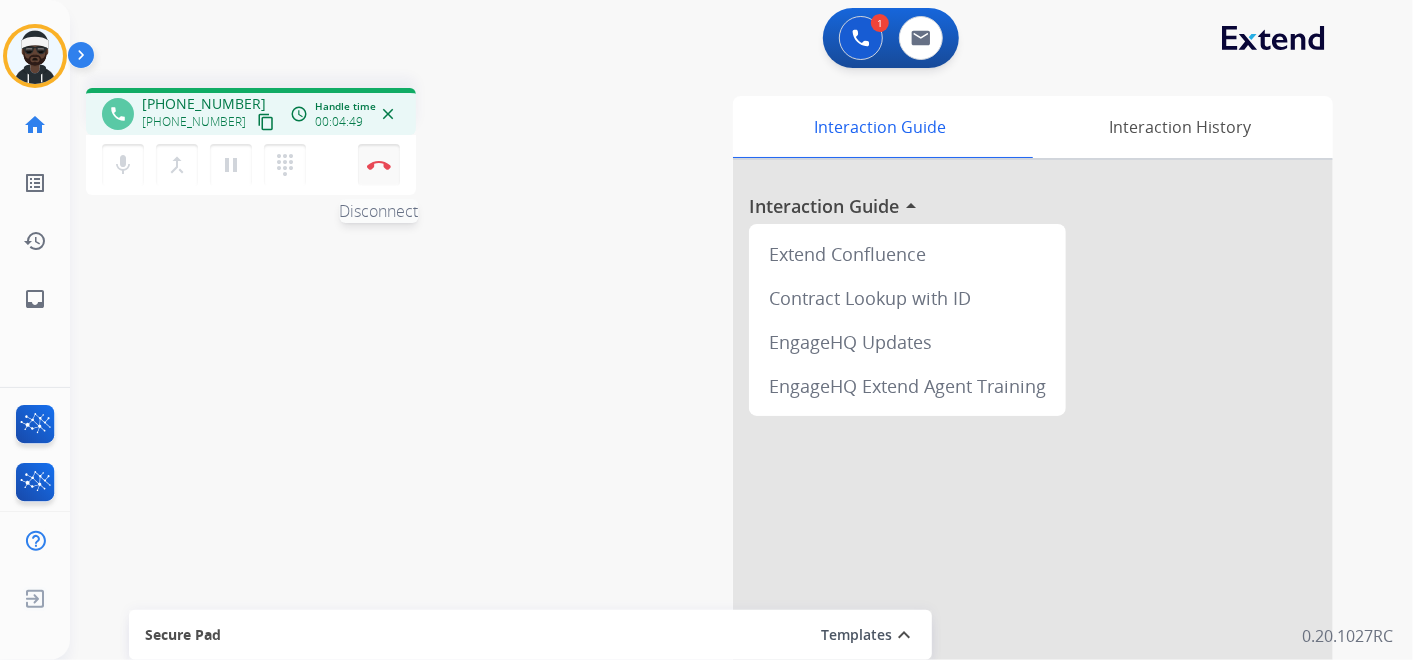 click at bounding box center (379, 165) 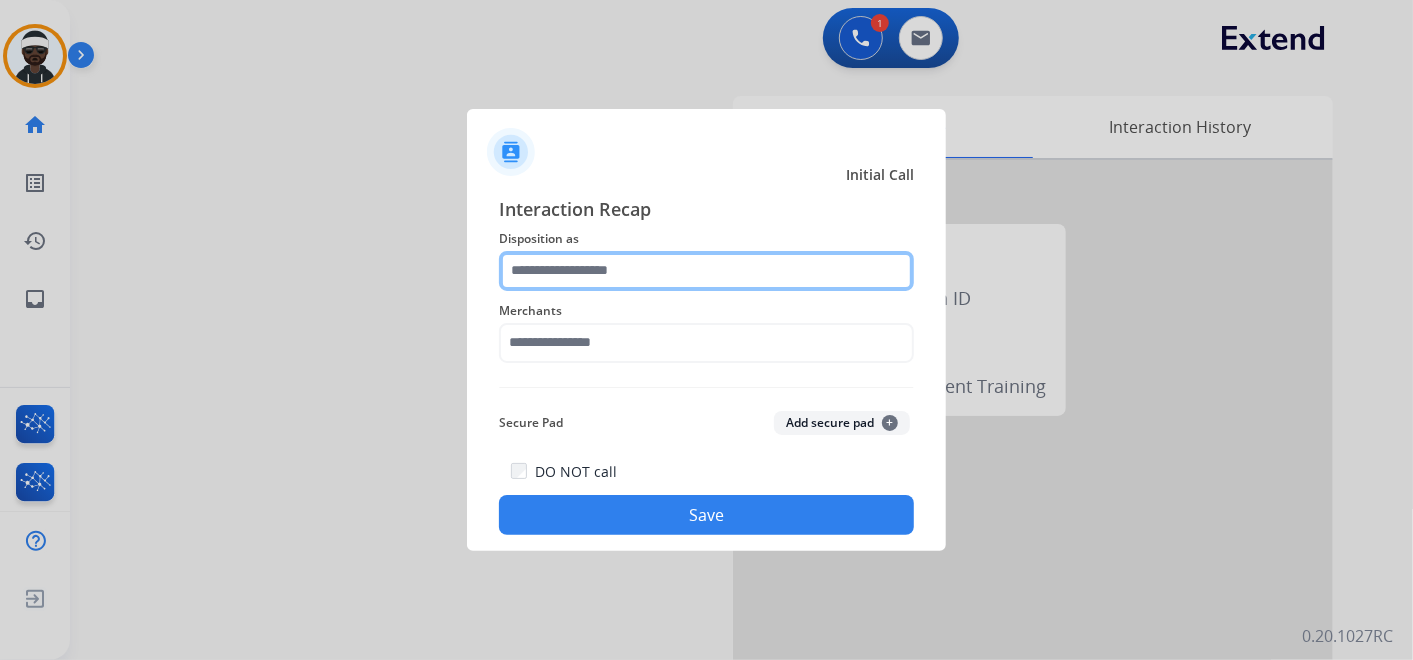 click 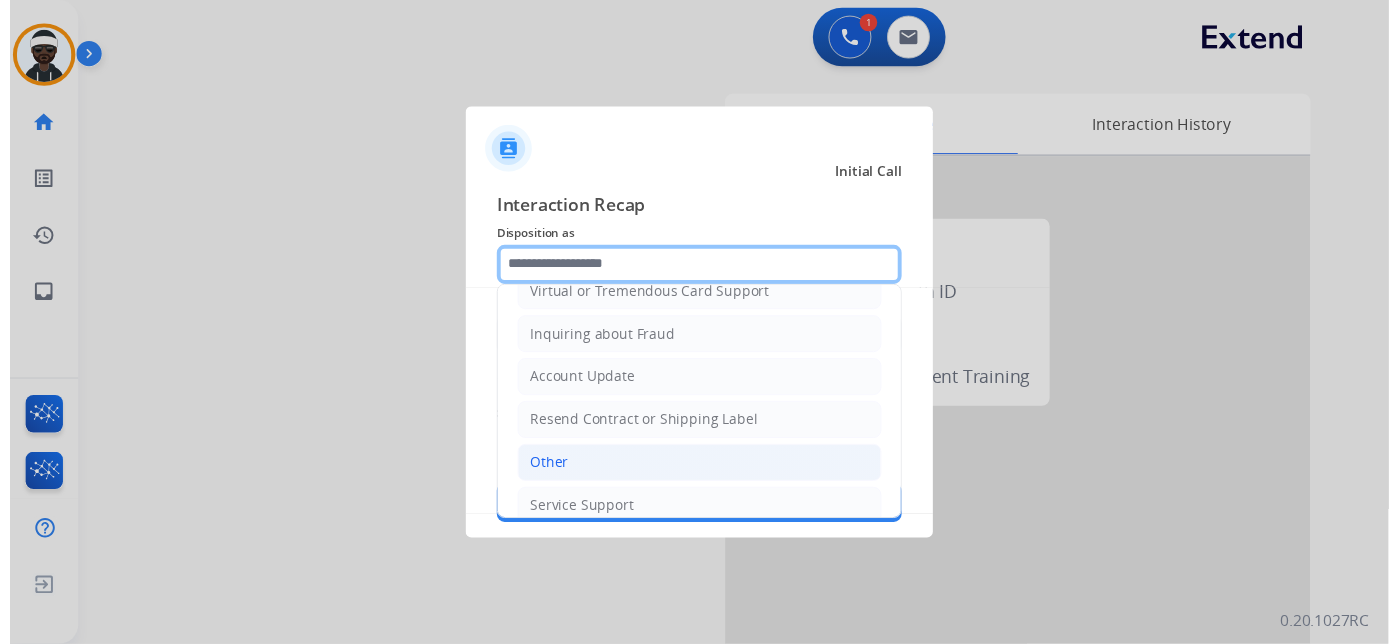 scroll, scrollTop: 305, scrollLeft: 0, axis: vertical 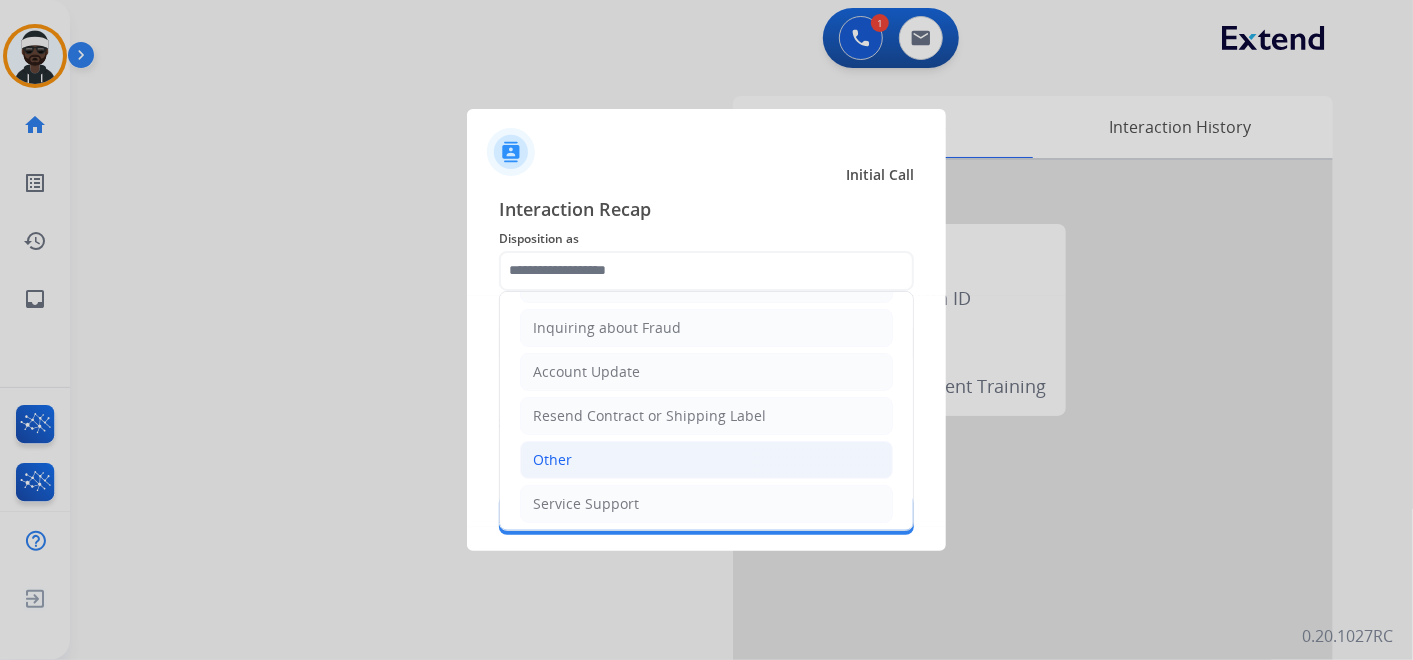 click on "Other" 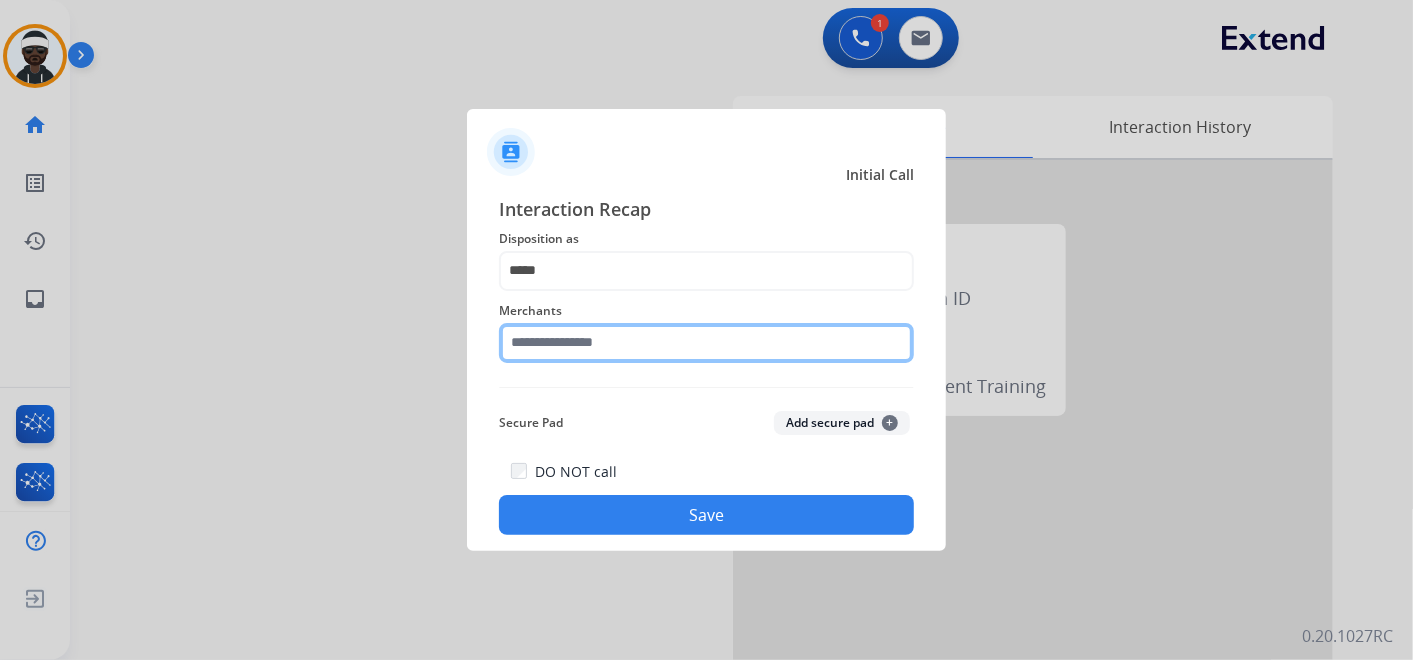 click 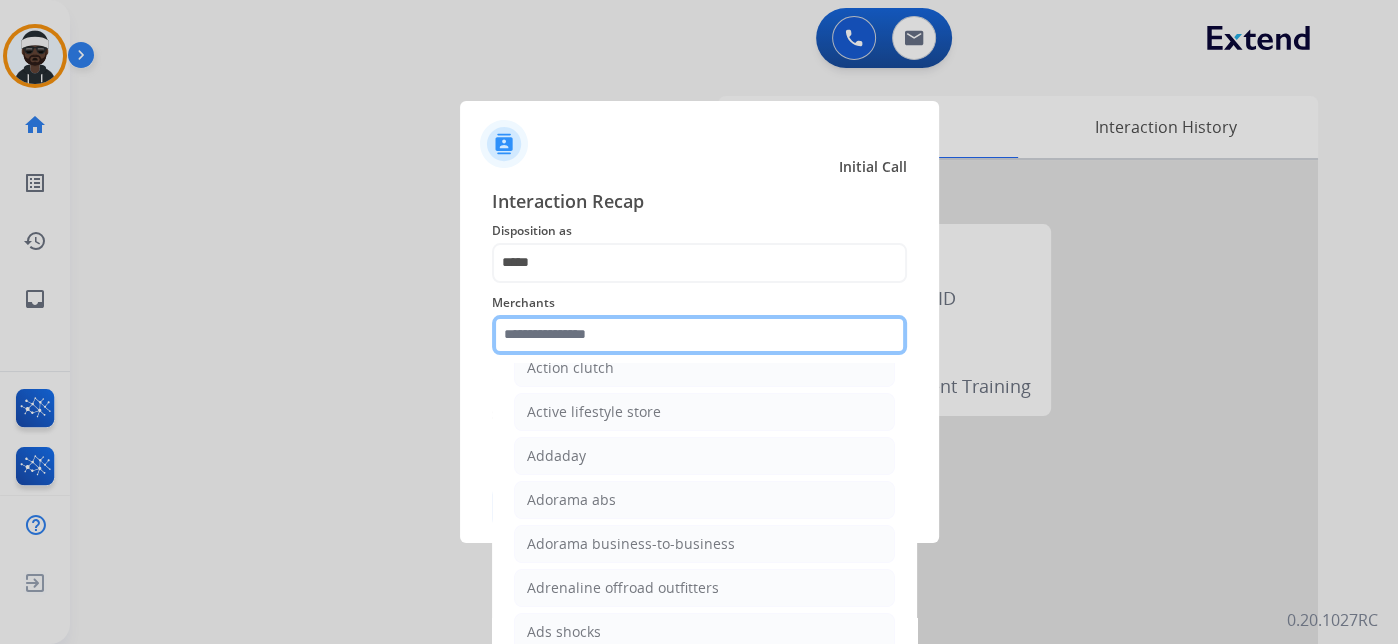 scroll, scrollTop: 555, scrollLeft: 0, axis: vertical 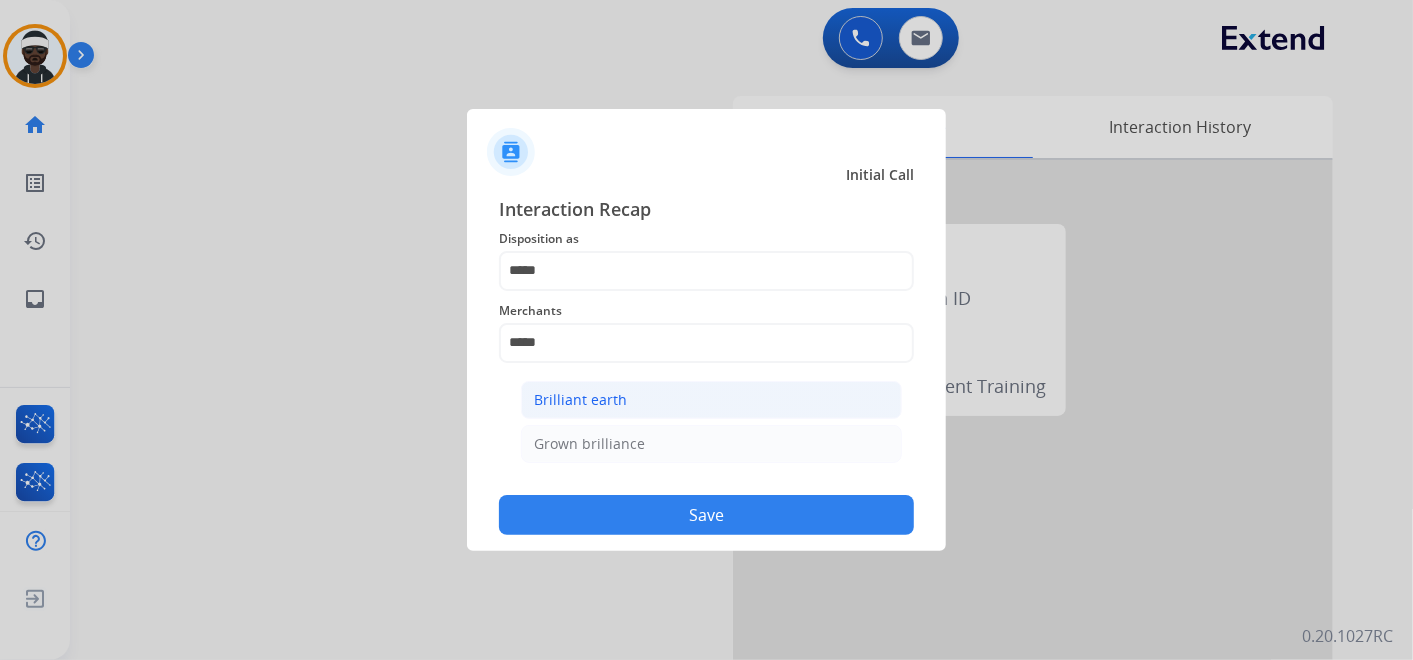 click on "Brilliant earth" 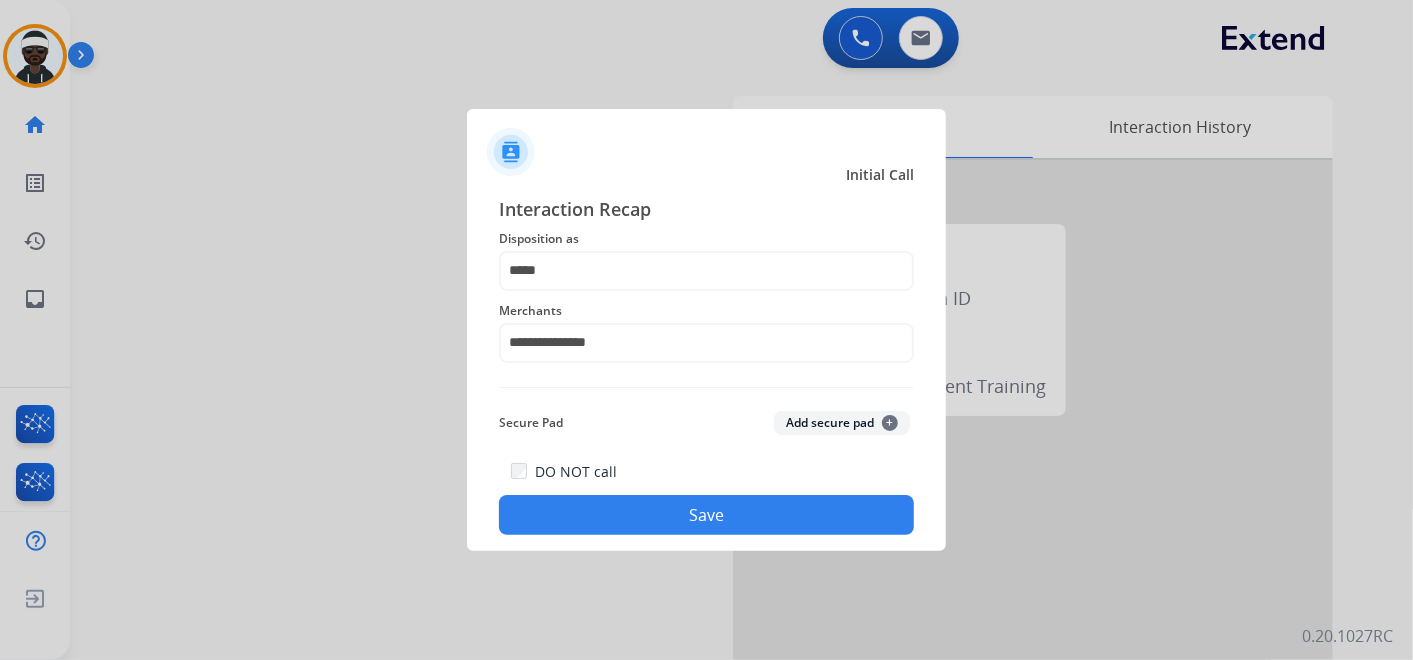 click on "Save" 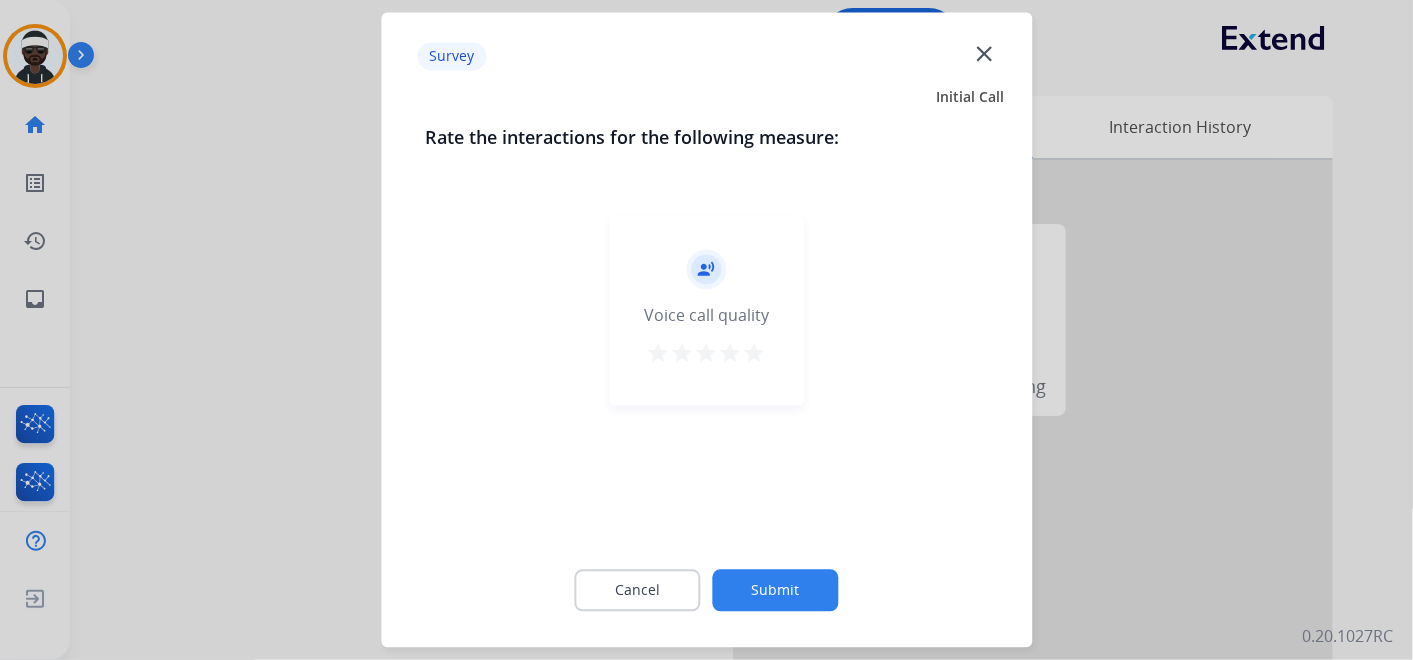 click on "star" at bounding box center [755, 354] 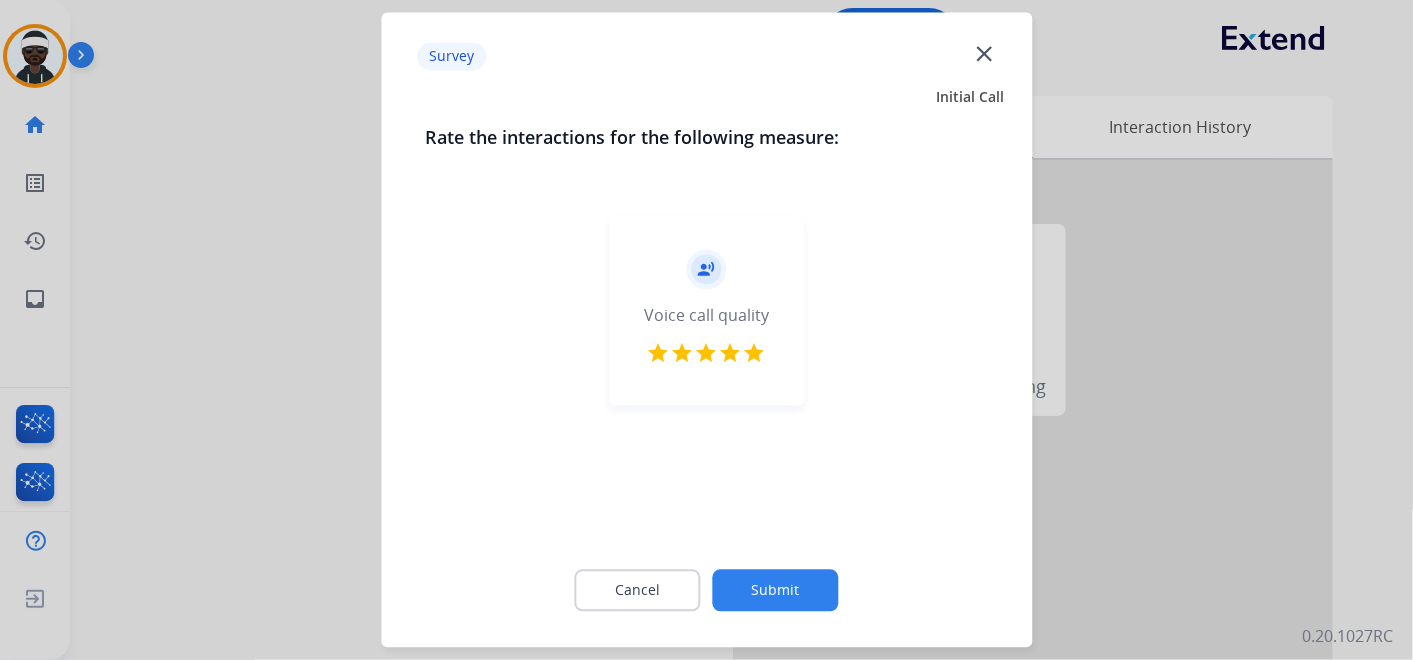 click on "Submit" 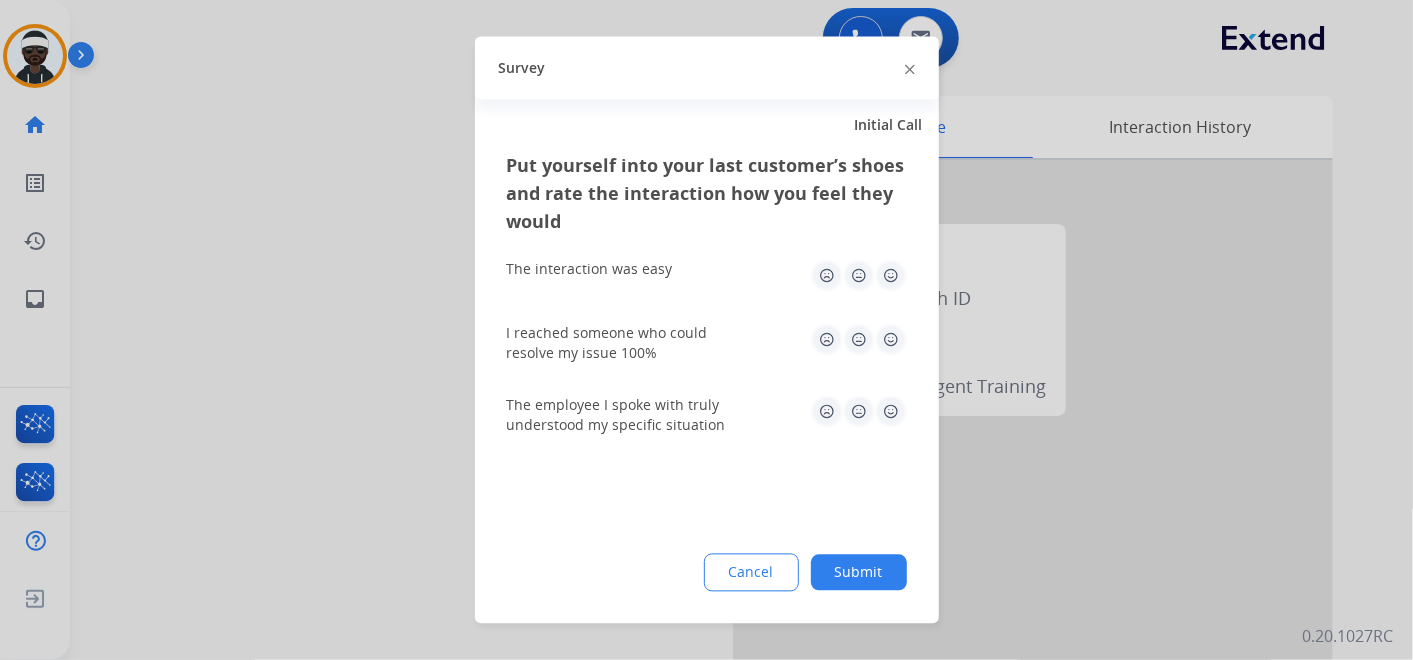 drag, startPoint x: 882, startPoint y: 274, endPoint x: 898, endPoint y: 305, distance: 34.88553 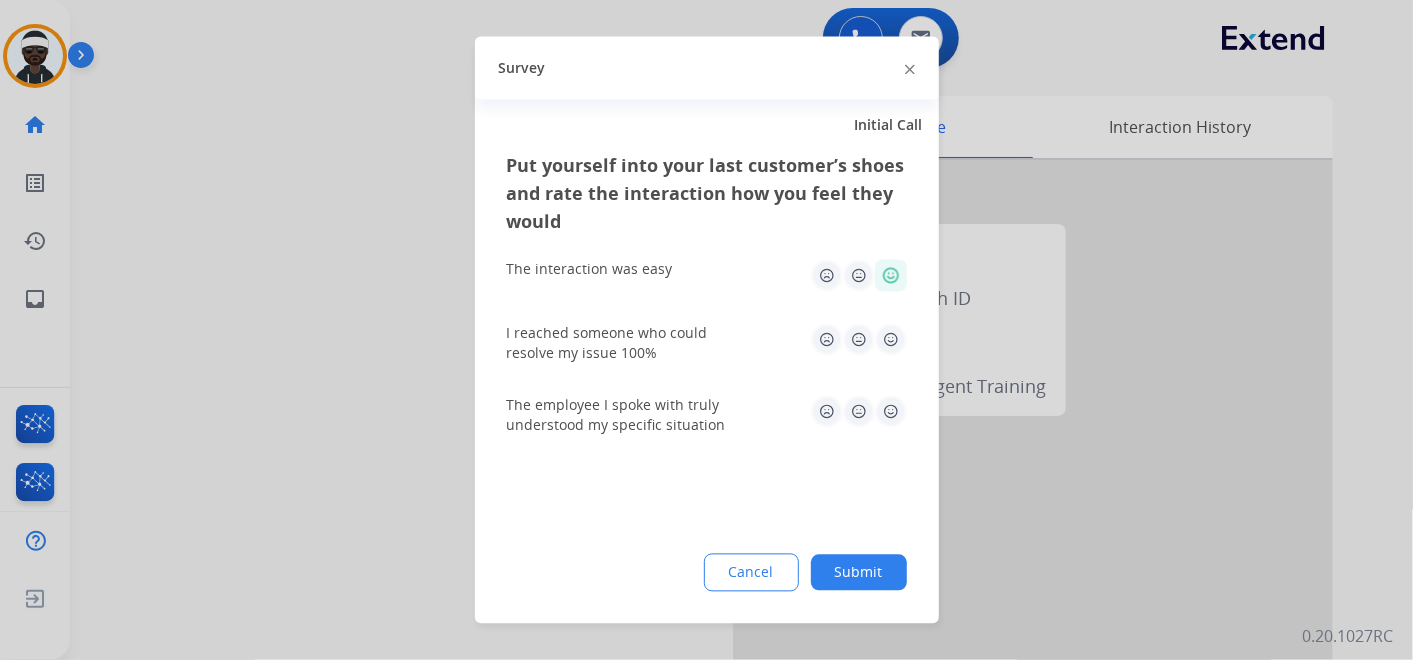click 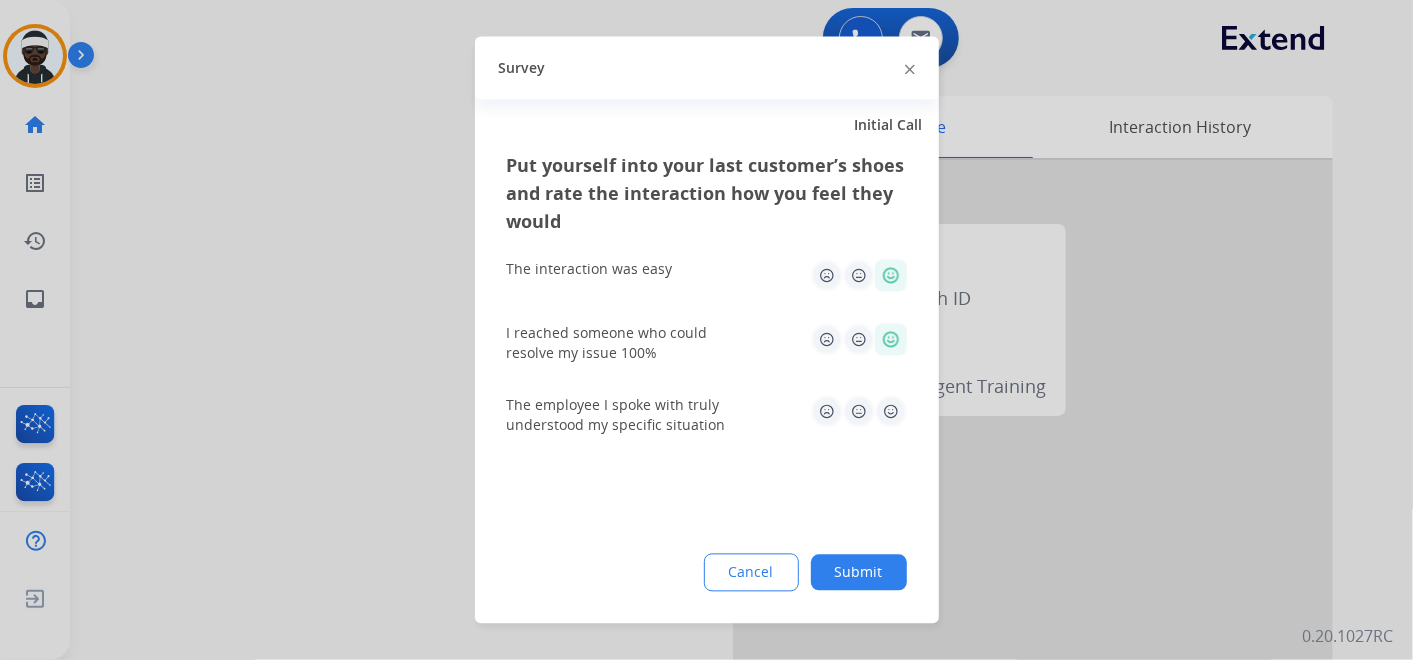 click 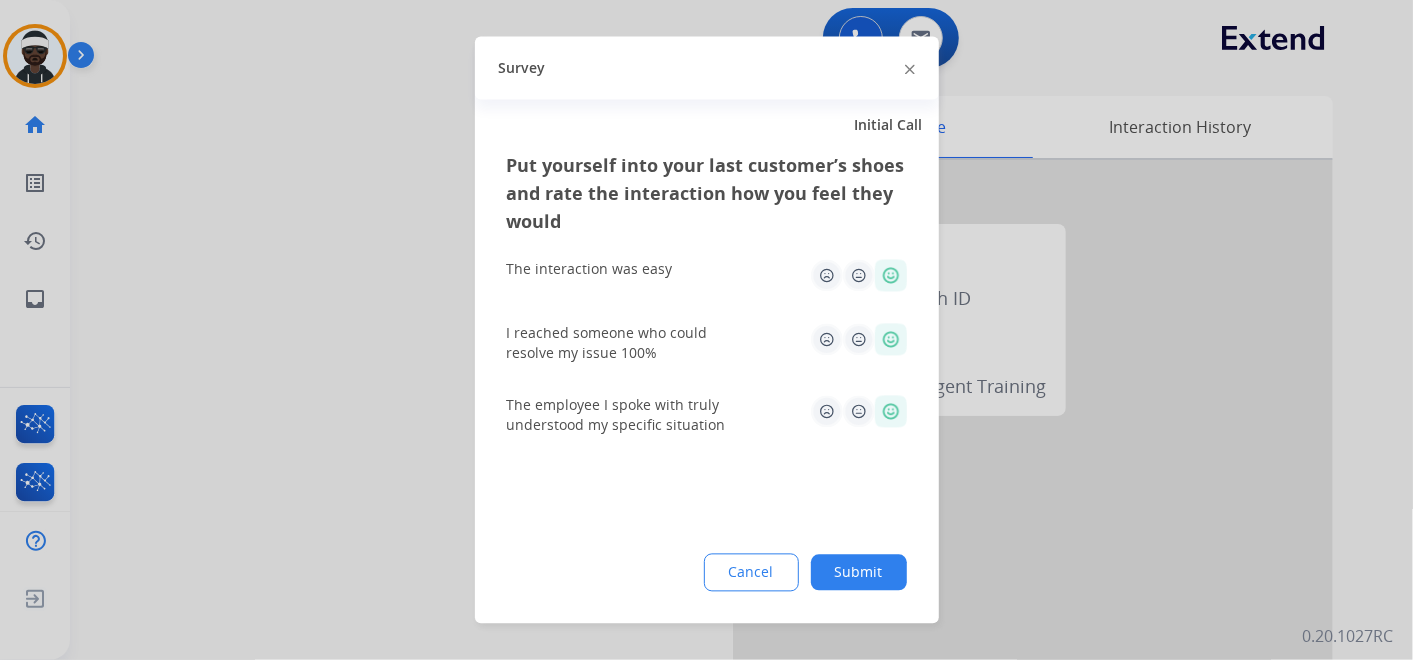 click on "Submit" 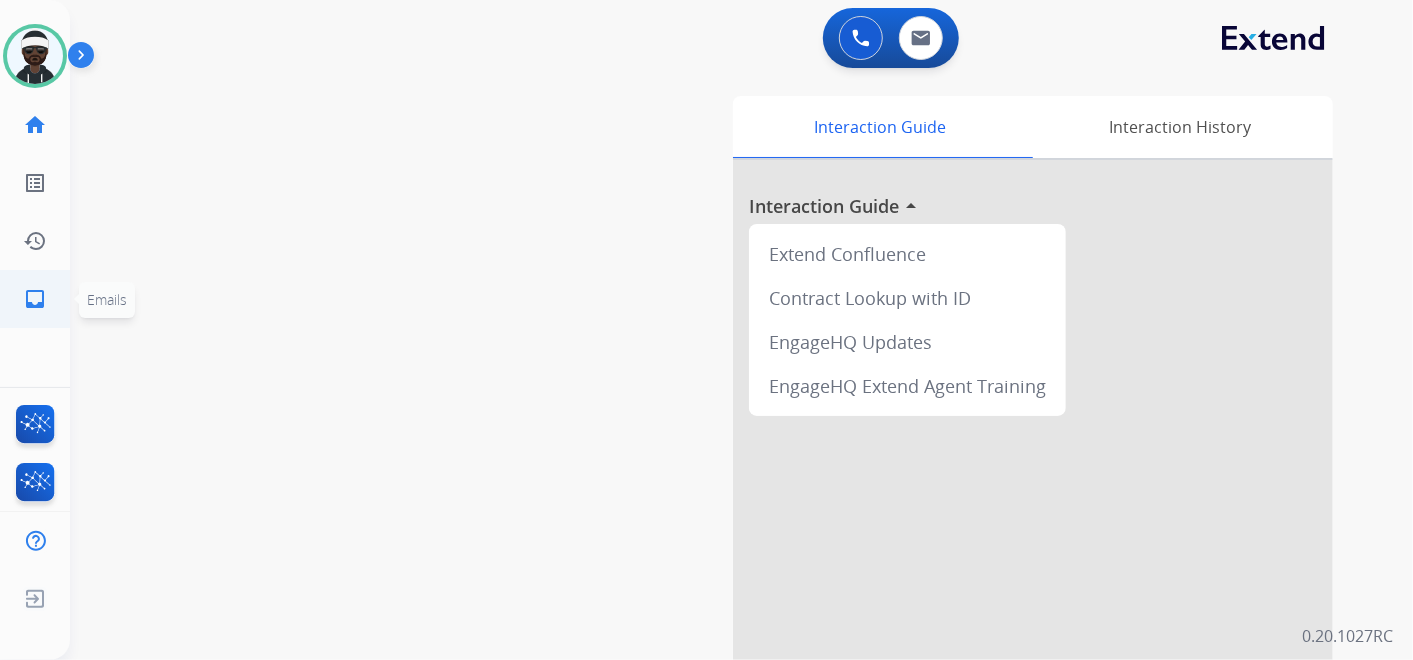 click on "inbox" 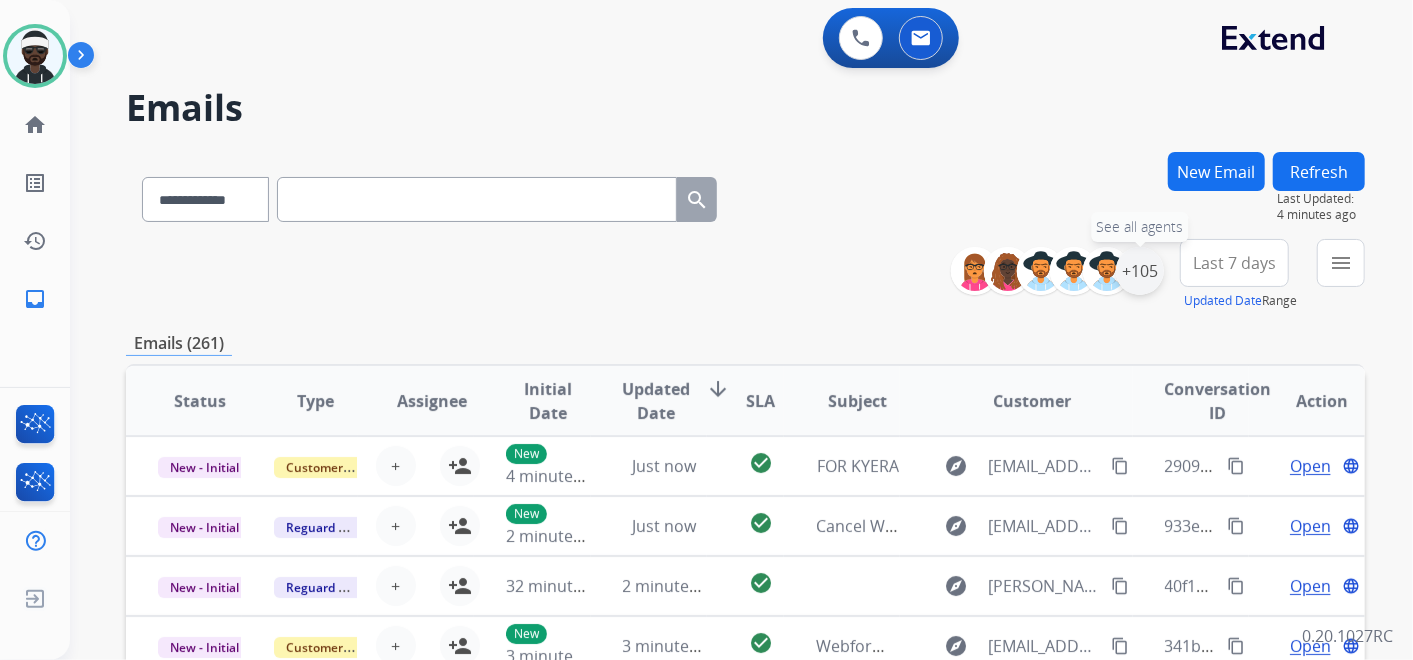 click on "+105" at bounding box center (1140, 271) 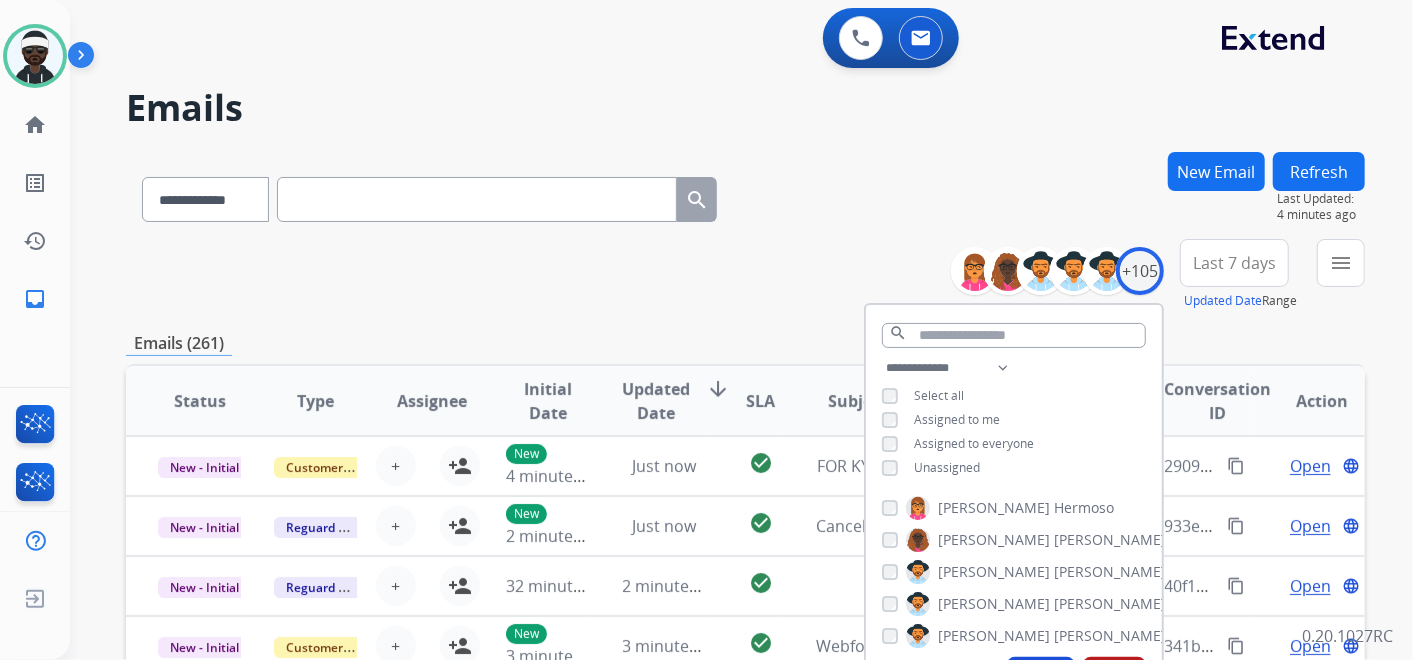 drag, startPoint x: 954, startPoint y: 462, endPoint x: 968, endPoint y: 457, distance: 14.866069 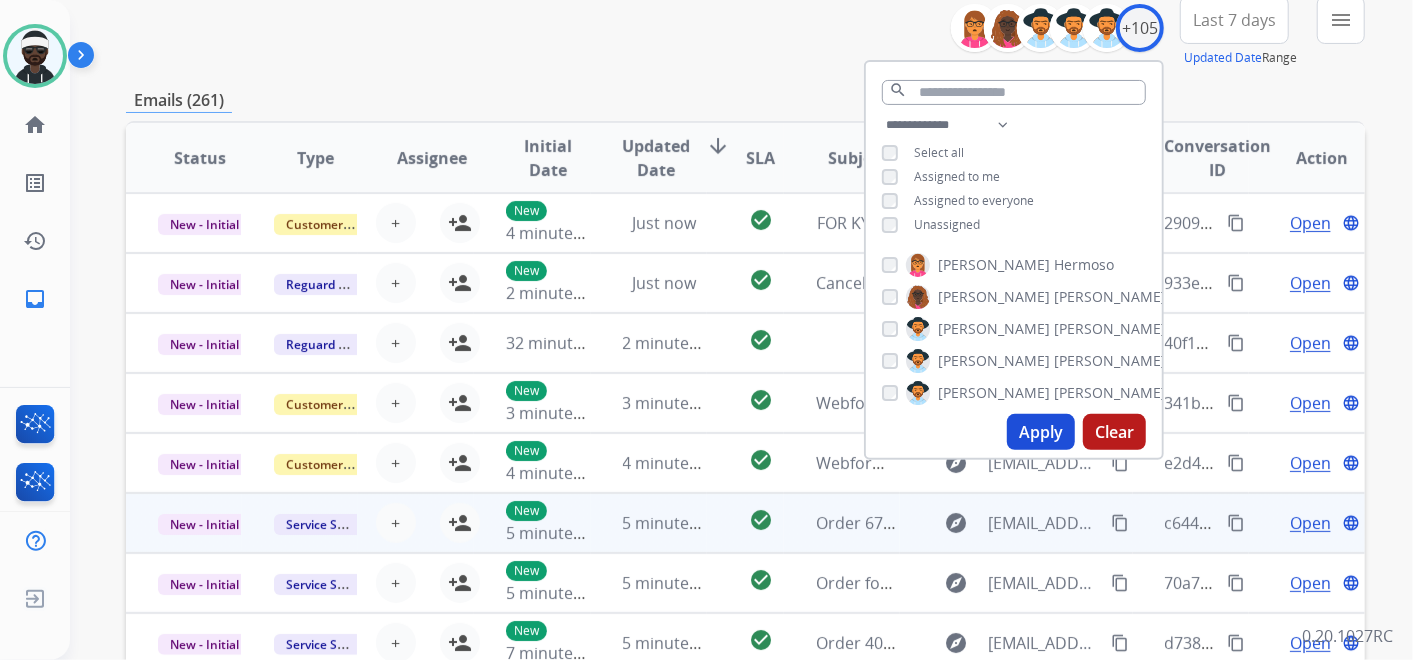 scroll, scrollTop: 333, scrollLeft: 0, axis: vertical 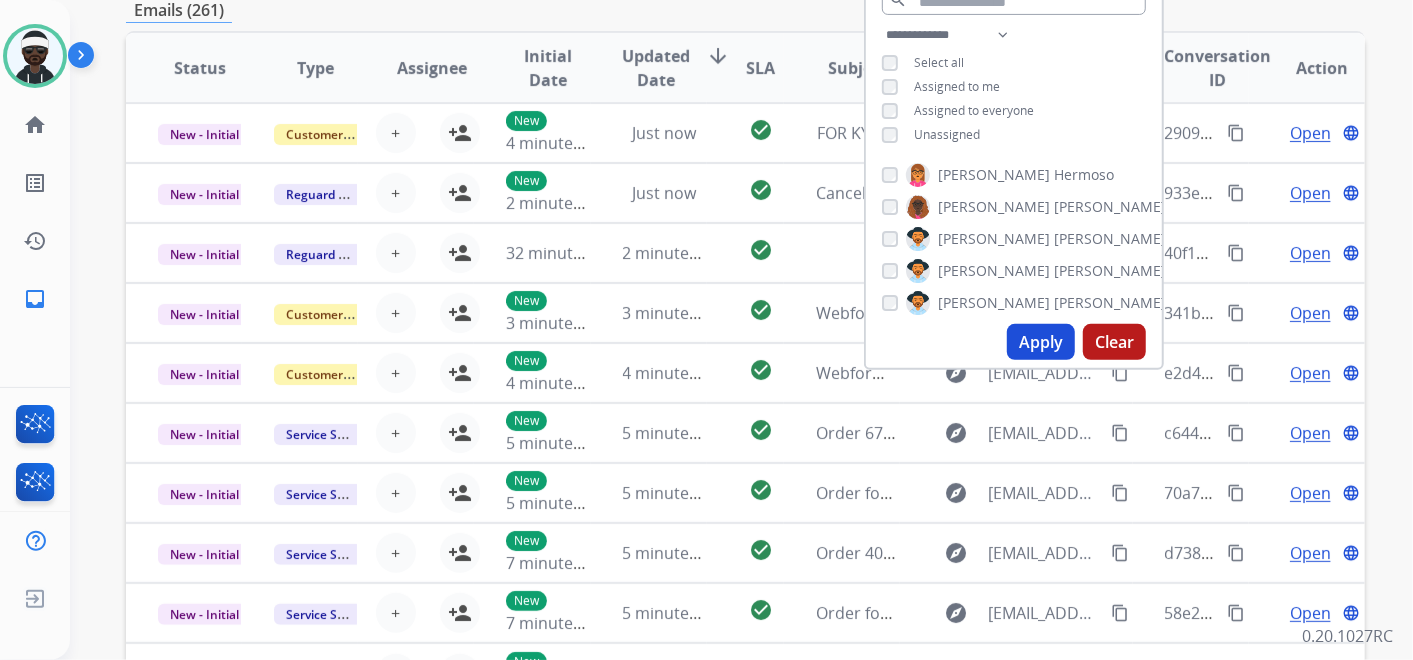 click on "Apply" at bounding box center [1041, 342] 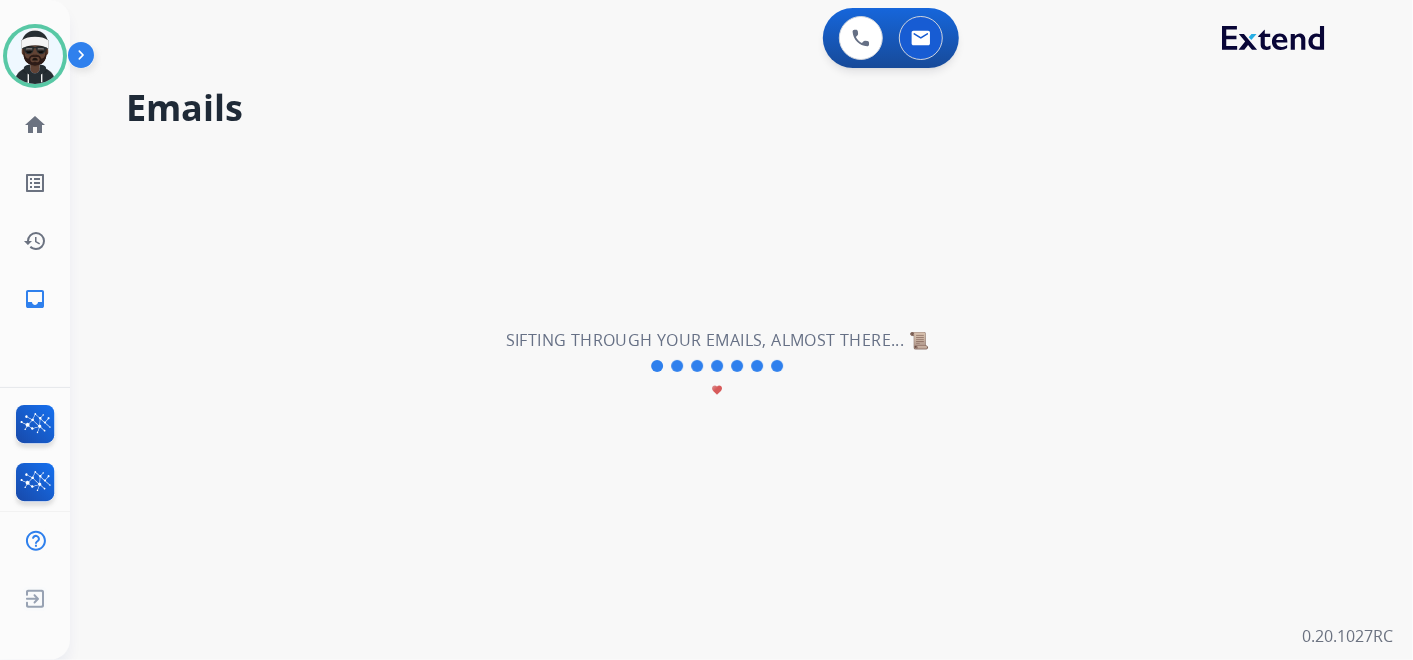 scroll, scrollTop: 0, scrollLeft: 0, axis: both 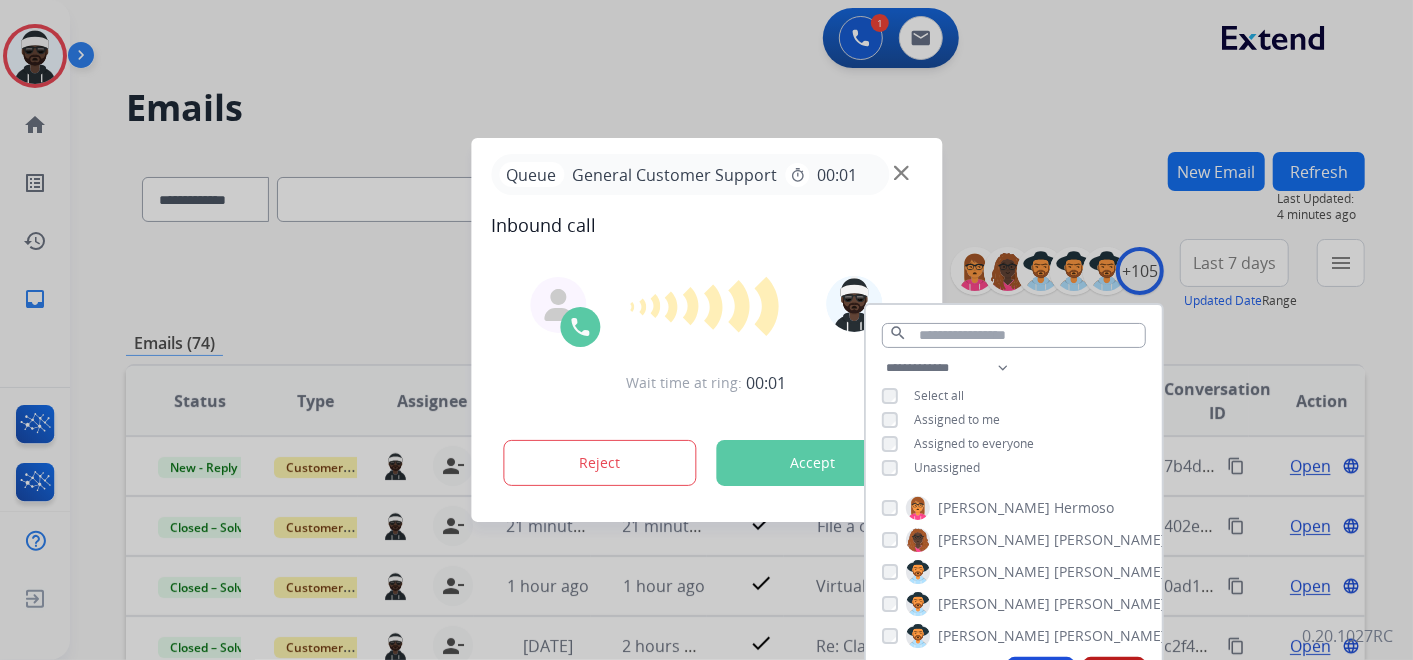 click on "Accept" at bounding box center (813, 463) 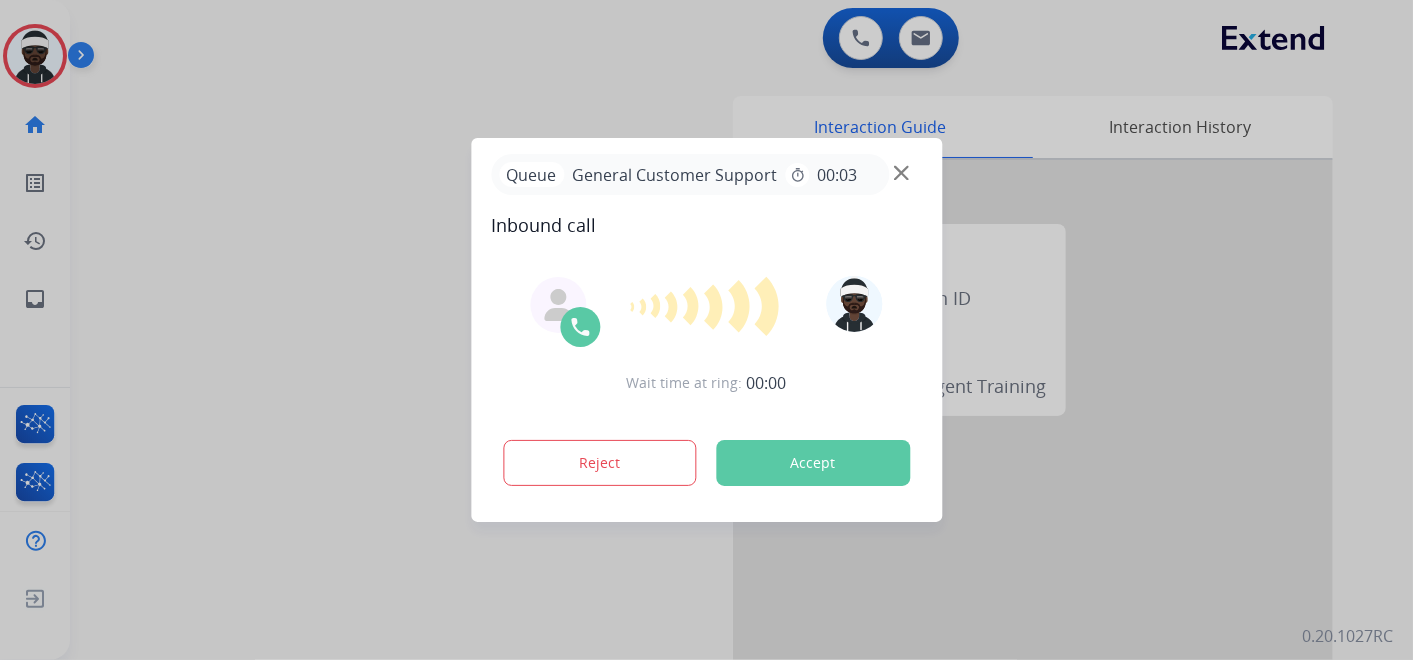 click on "Accept" at bounding box center [813, 463] 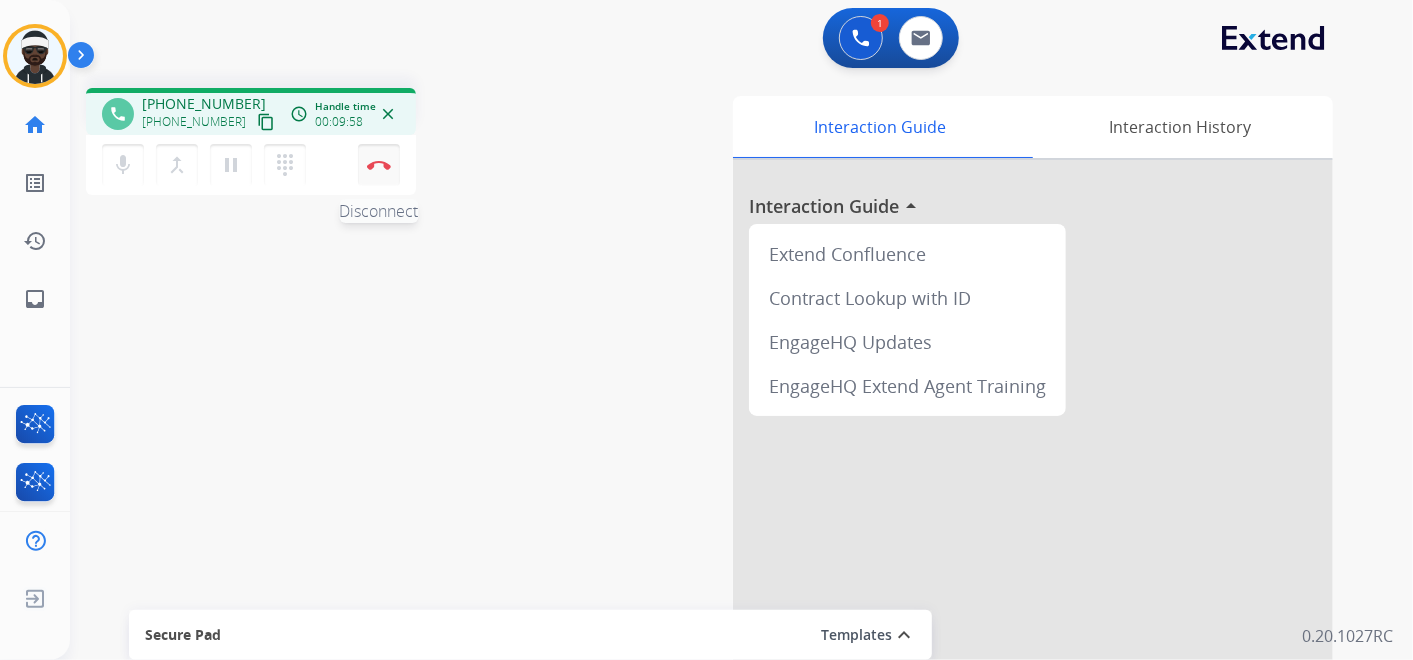 click on "Disconnect" at bounding box center (379, 165) 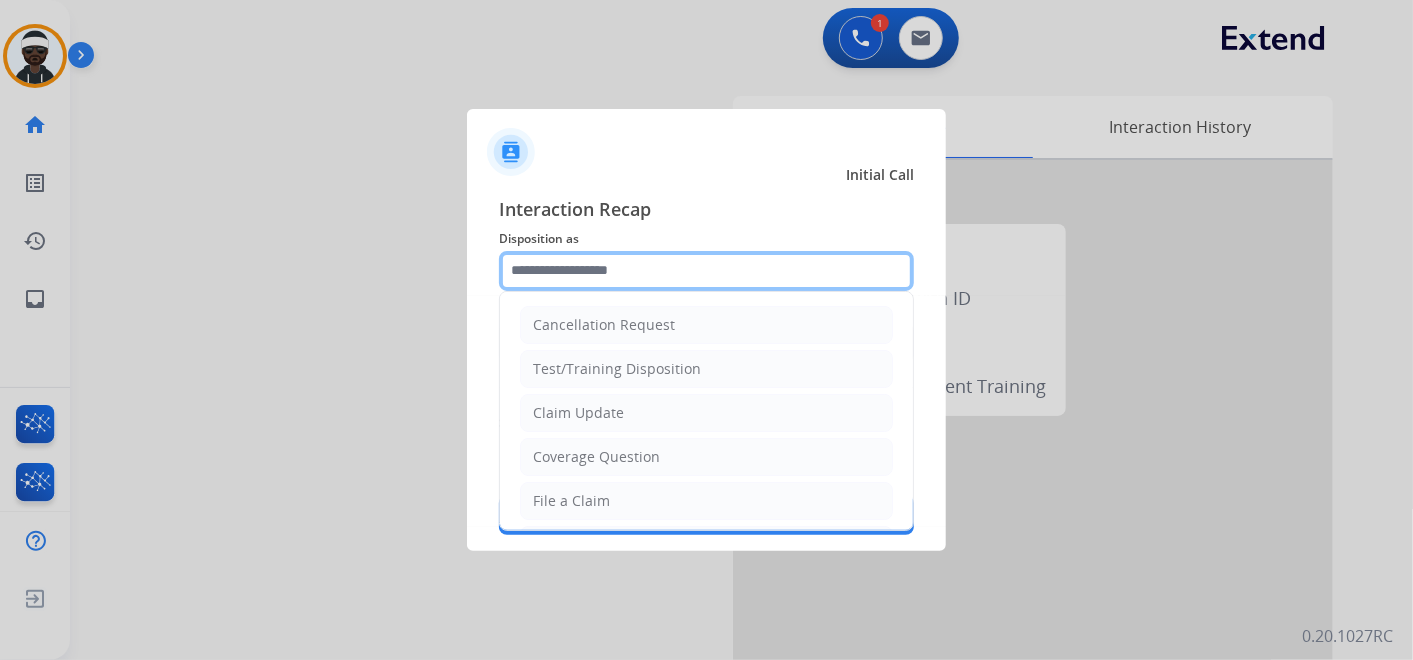 click 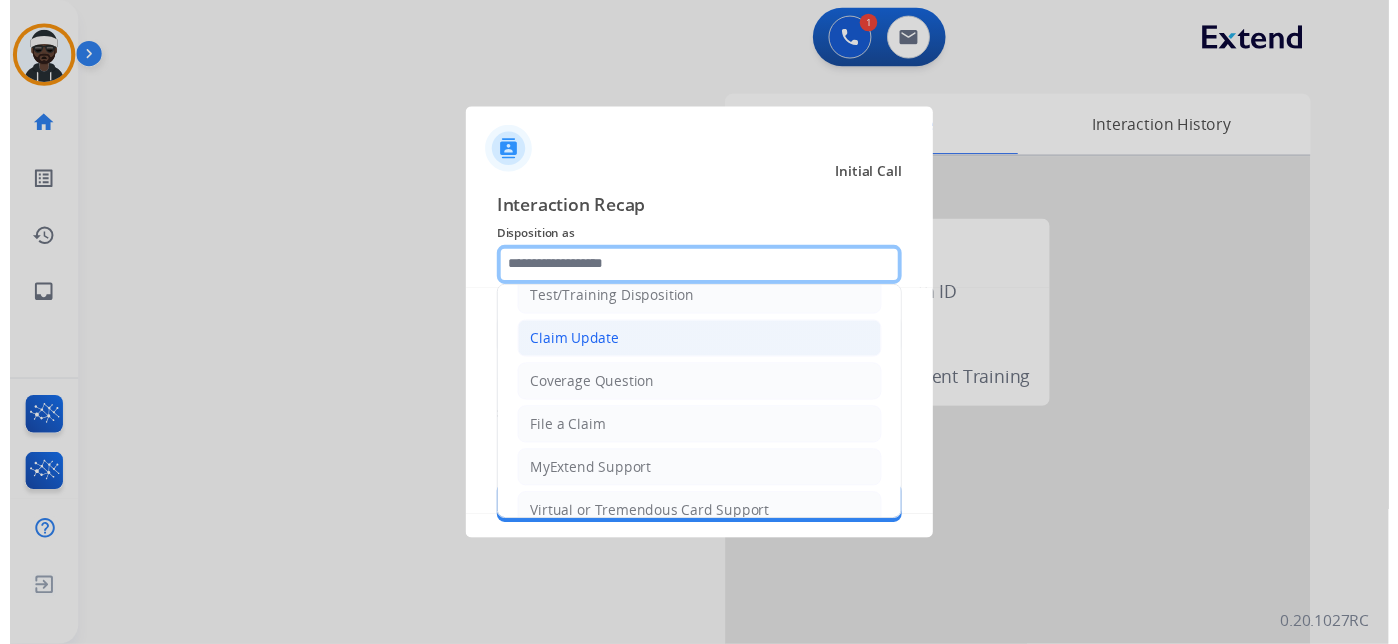 scroll, scrollTop: 111, scrollLeft: 0, axis: vertical 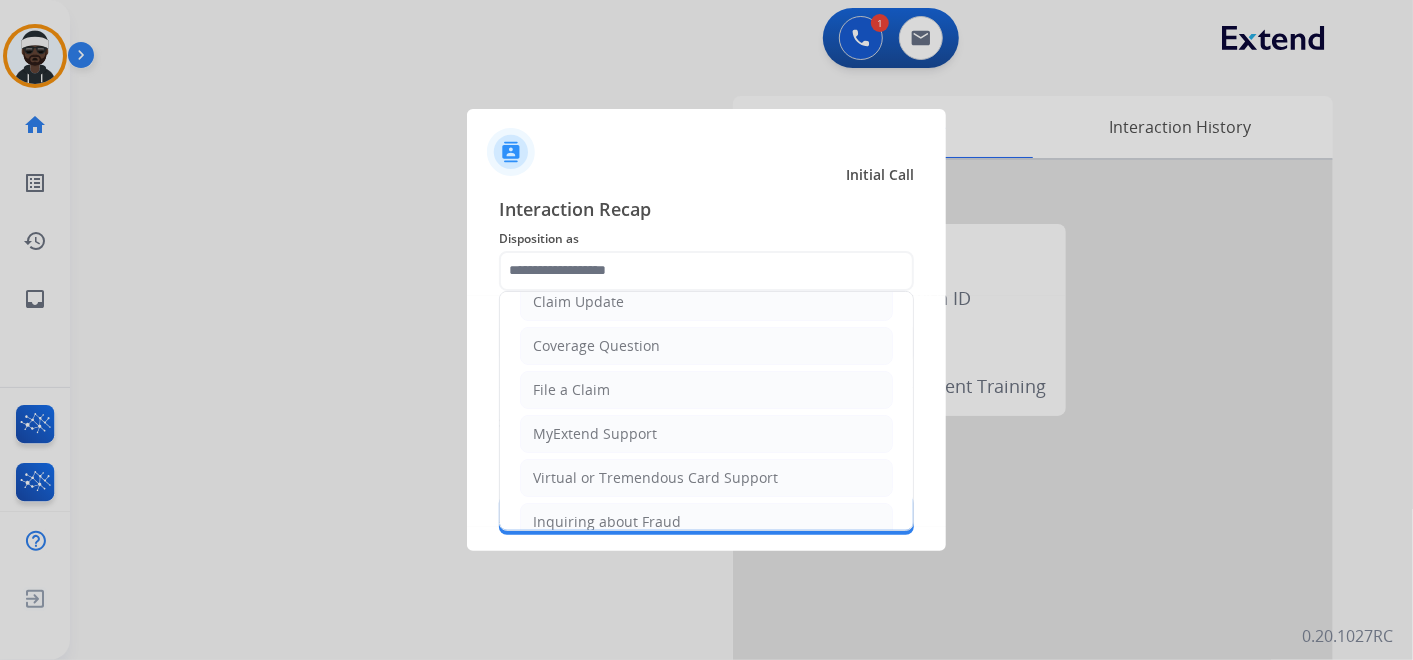 drag, startPoint x: 670, startPoint y: 470, endPoint x: 671, endPoint y: 446, distance: 24.020824 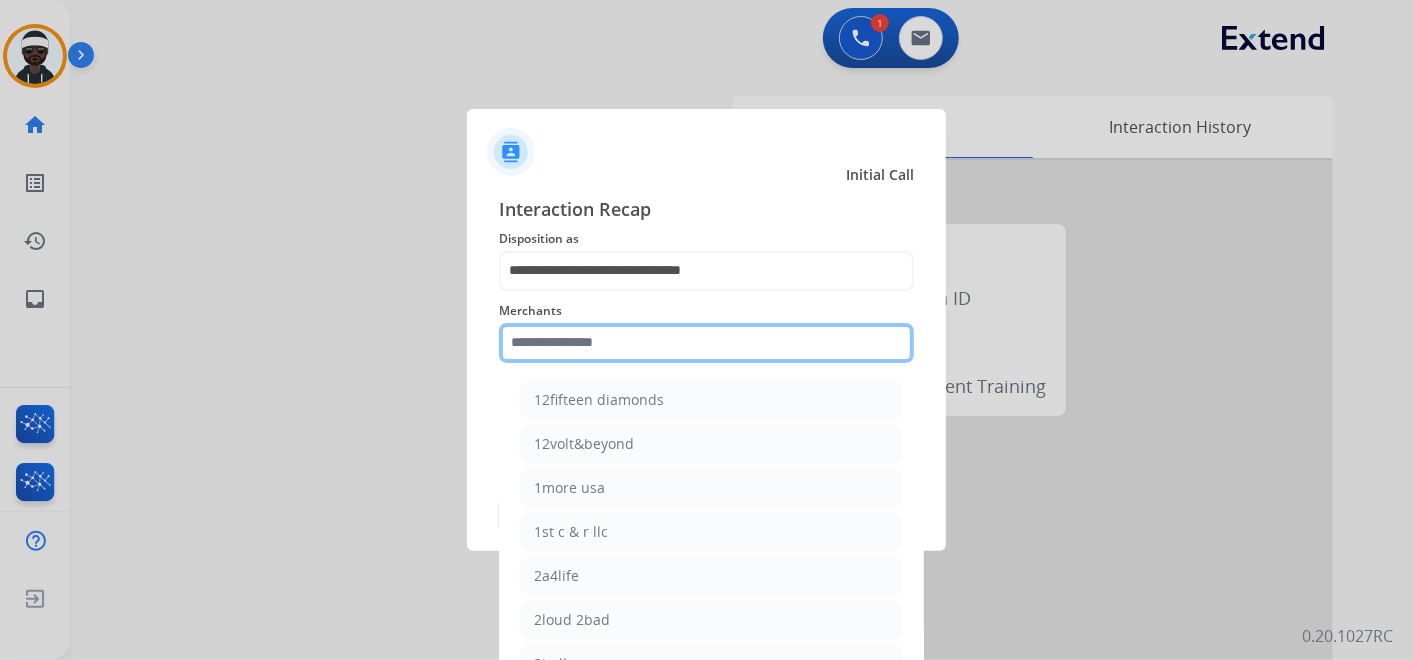 click 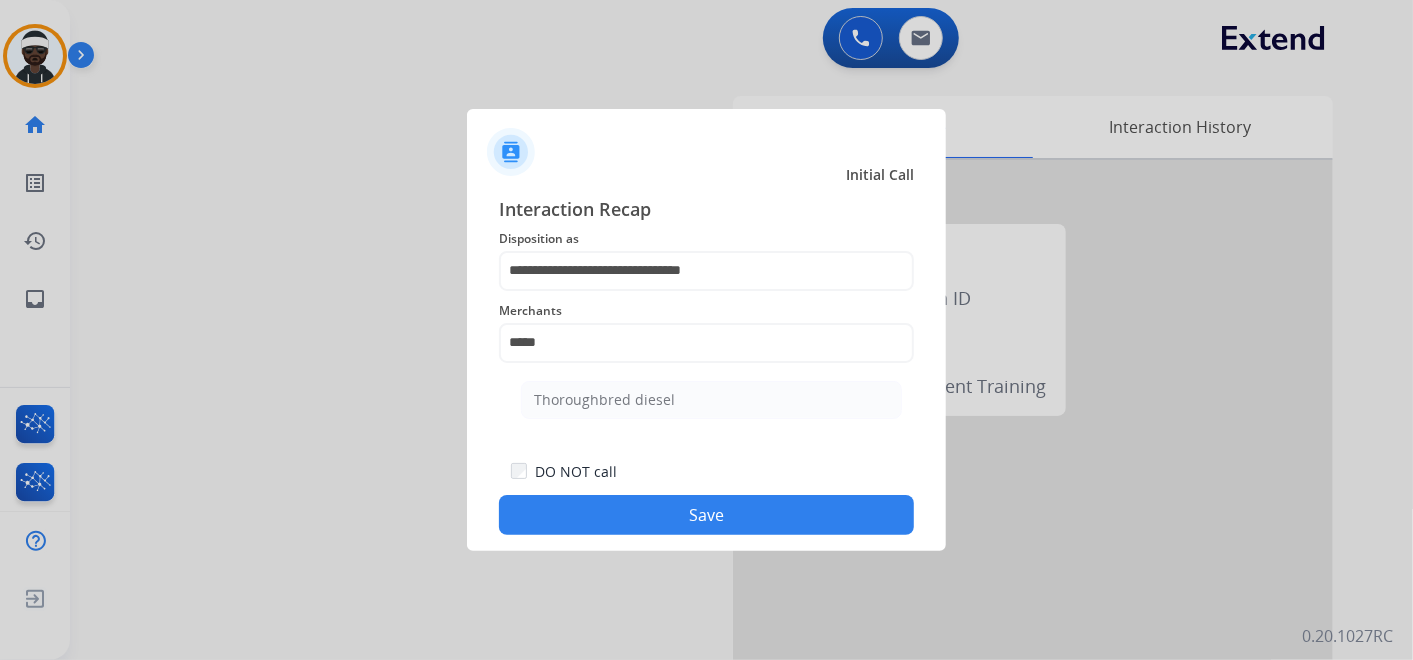 click on "Thoroughbred diesel" 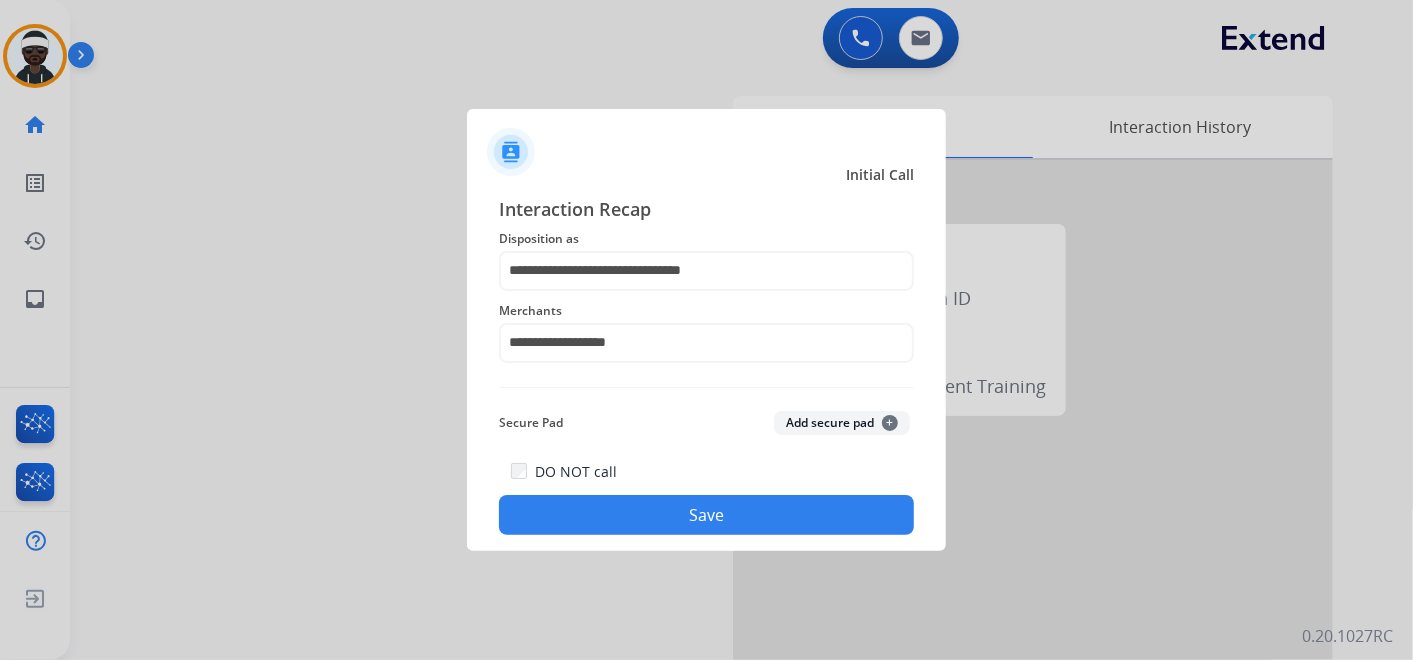 click on "**********" 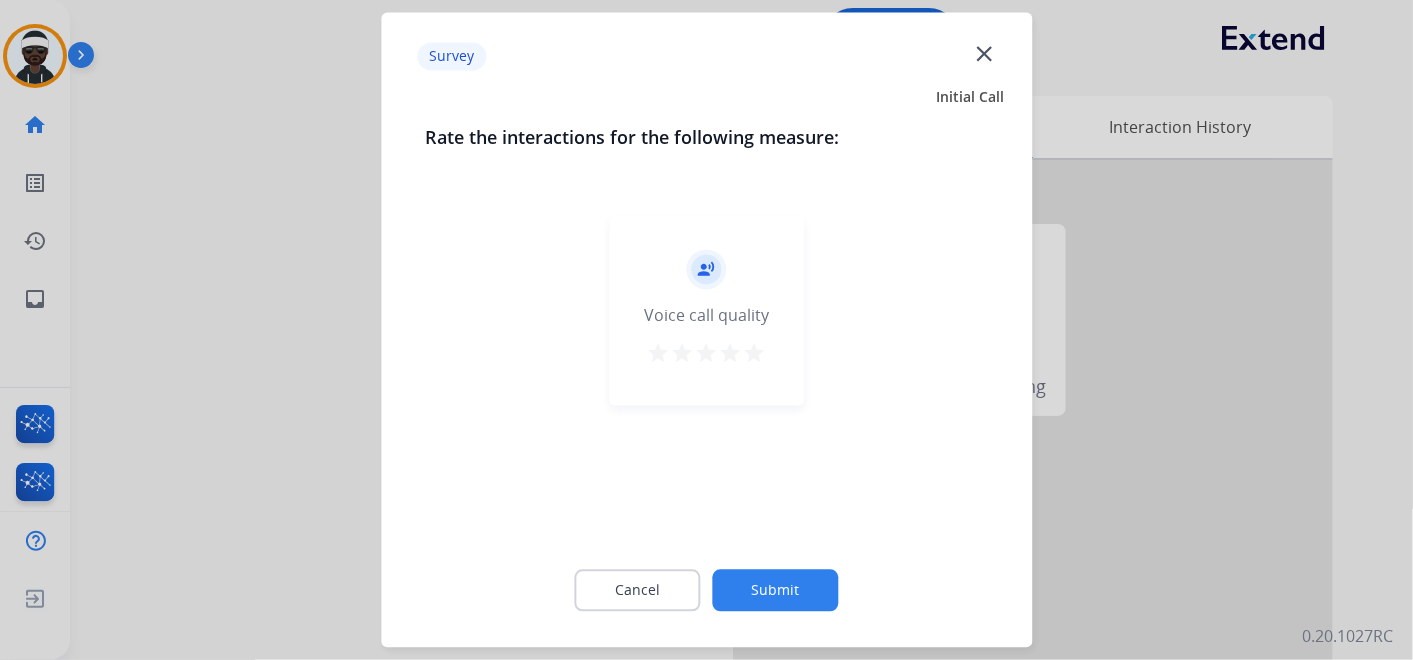 click on "star" at bounding box center [755, 354] 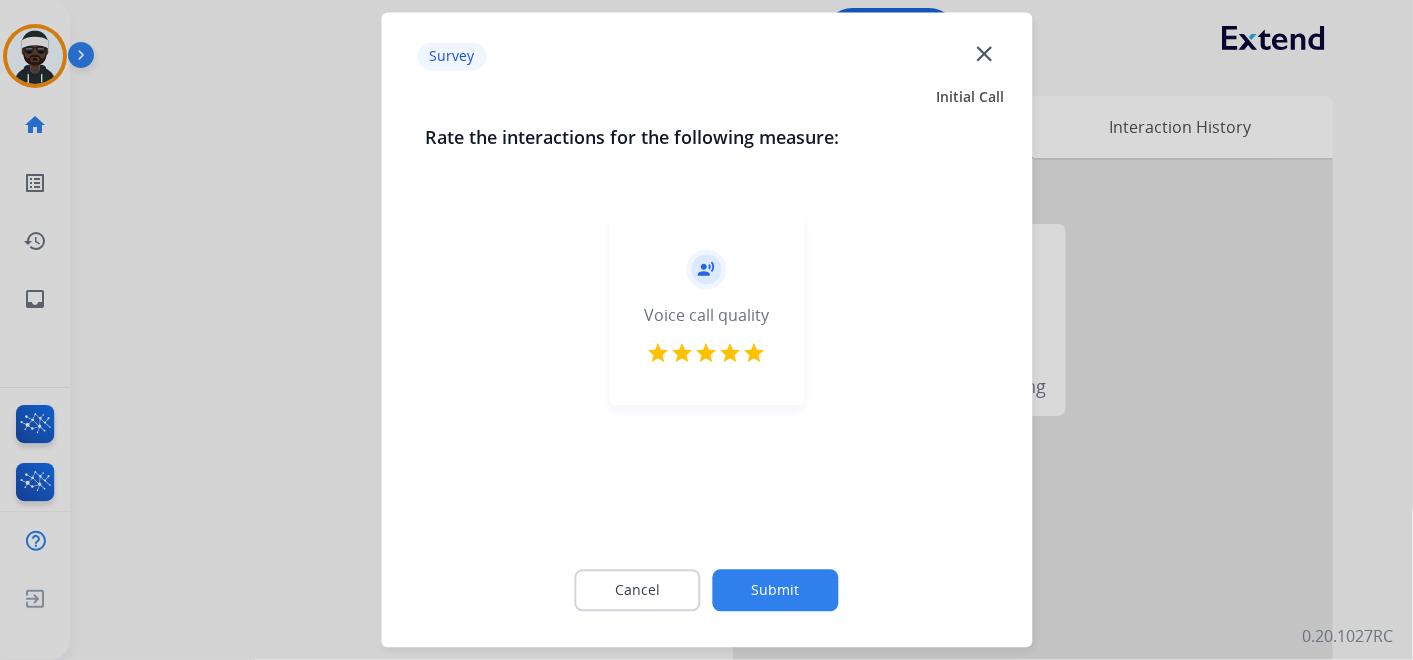 click on "Submit" 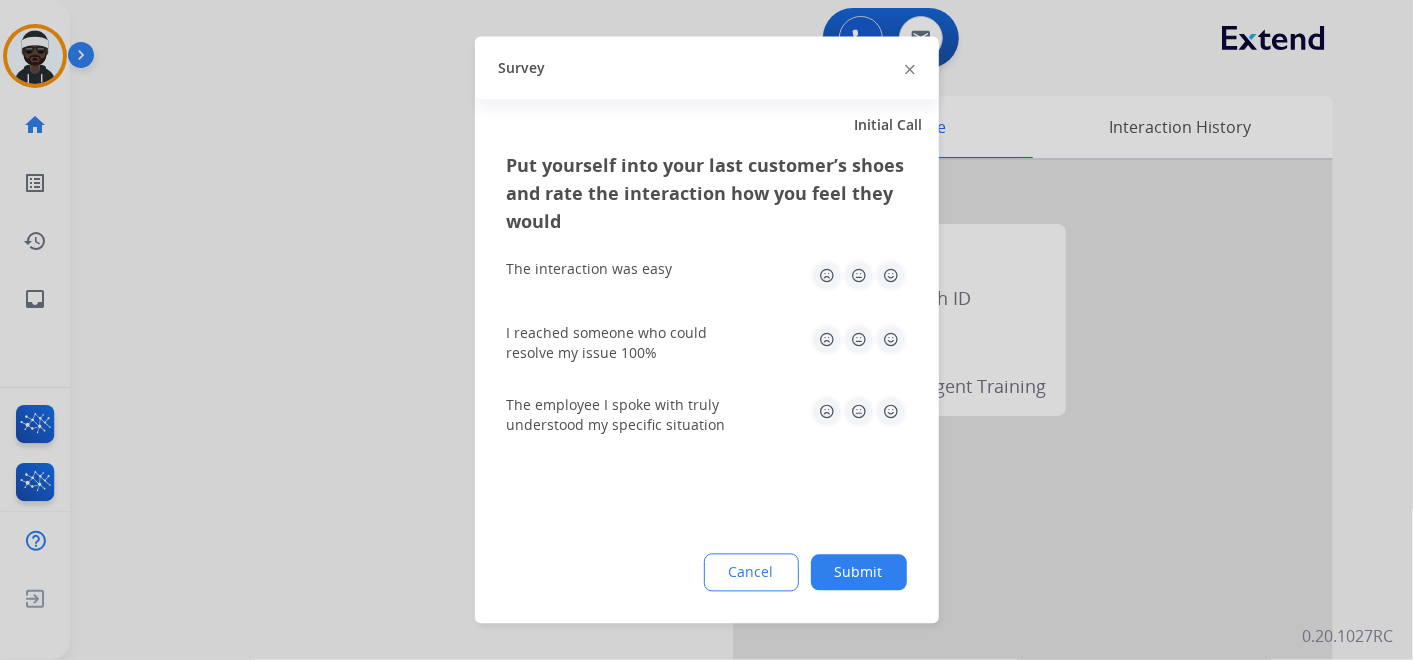 click 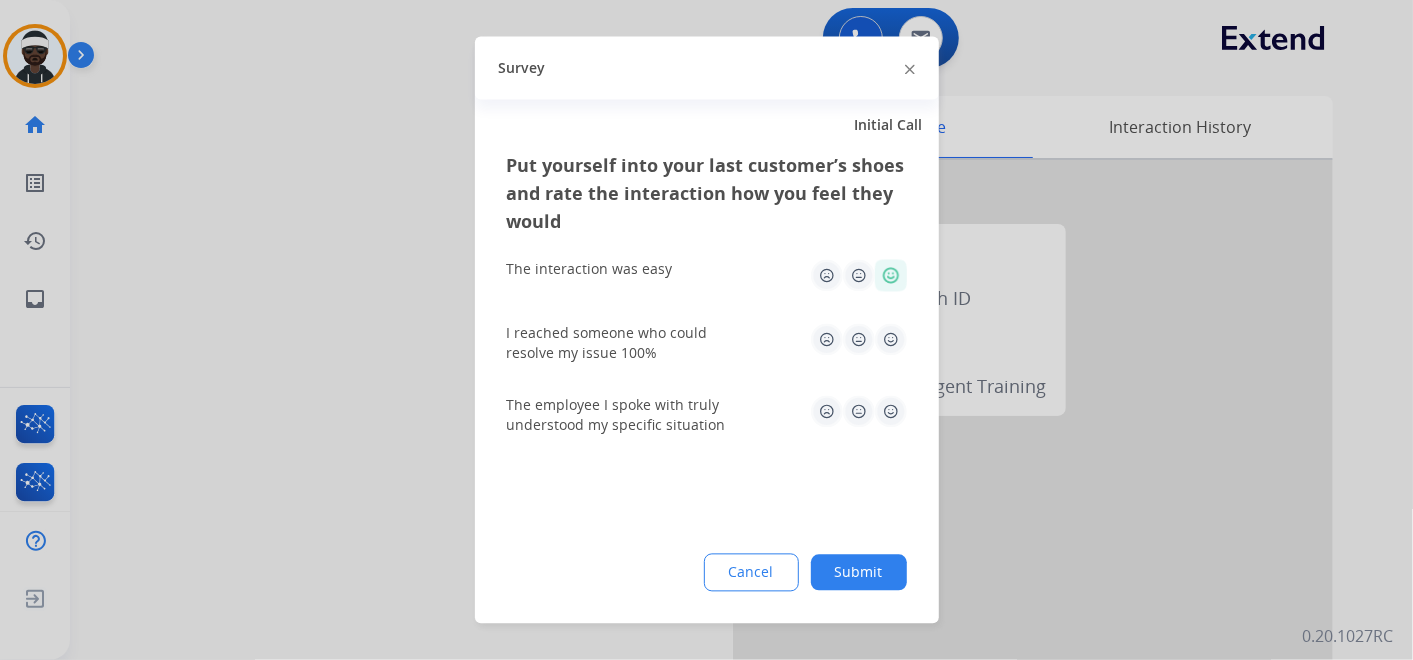 click on "The employee I spoke with truly understood my specific situation" 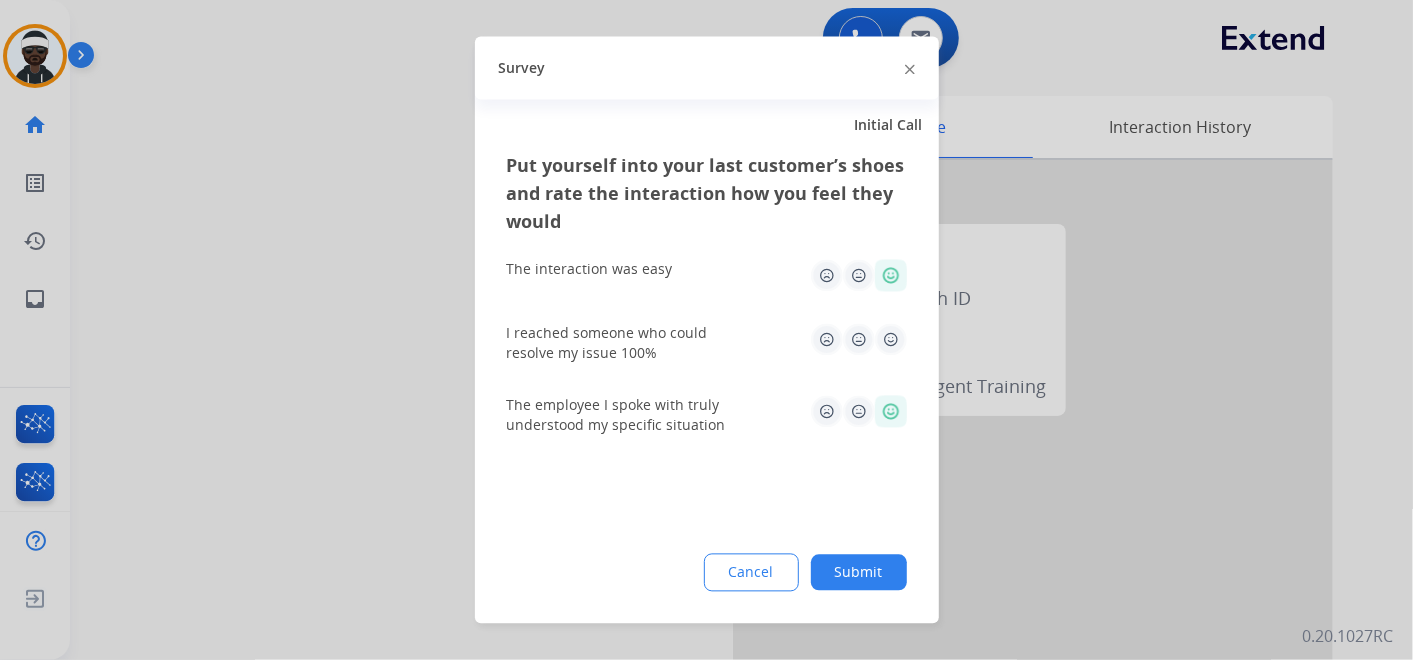 click 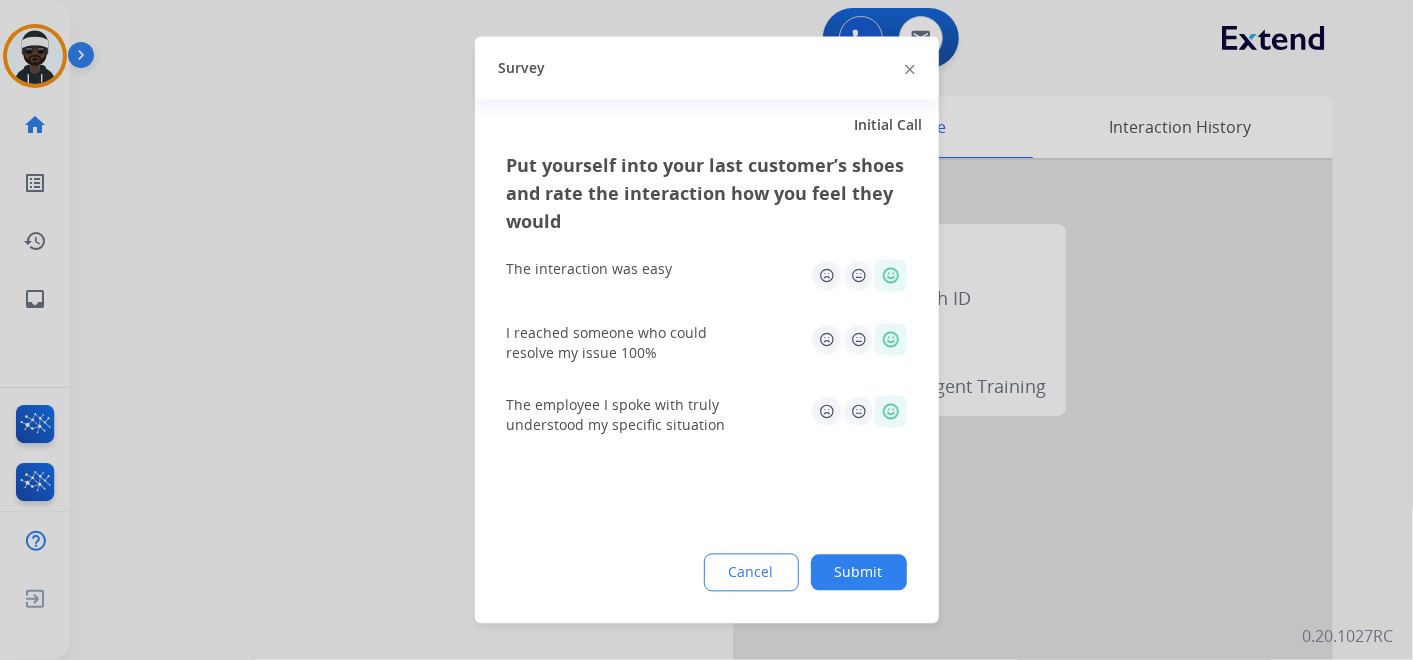 click on "Submit" 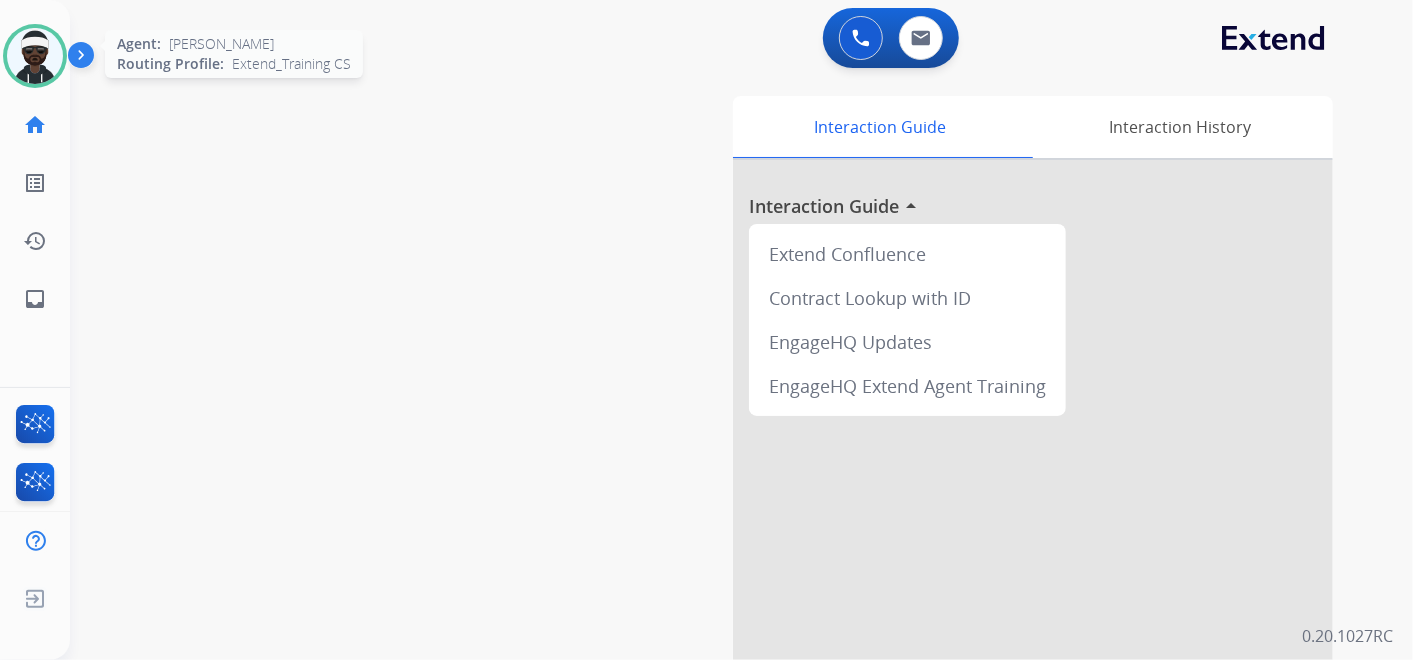 click at bounding box center (35, 56) 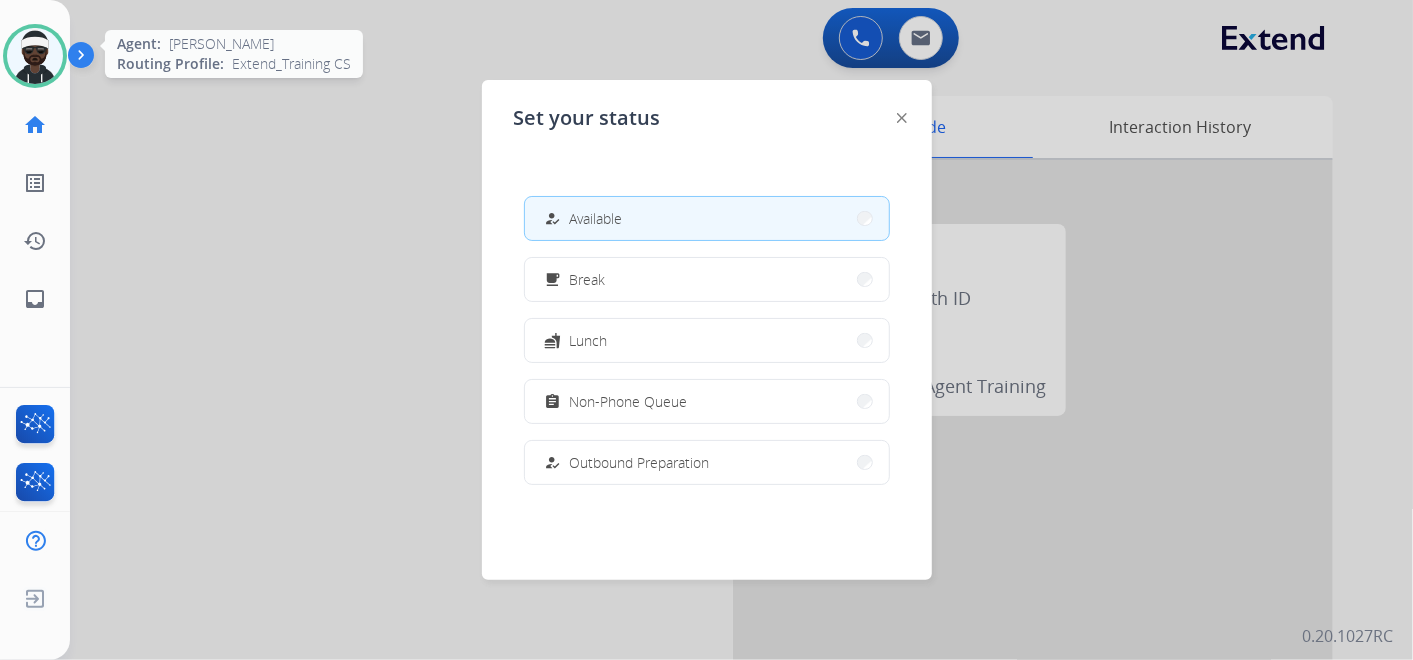 click at bounding box center (35, 56) 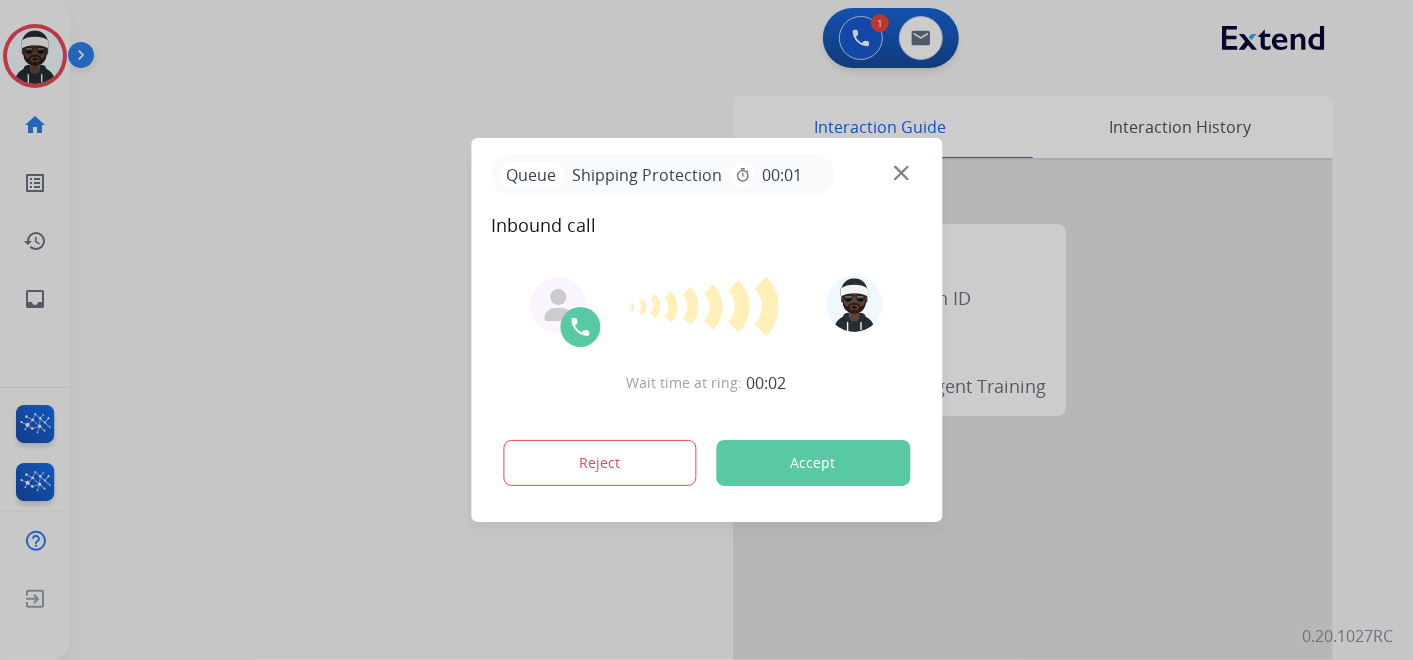 click on "Accept" at bounding box center (813, 463) 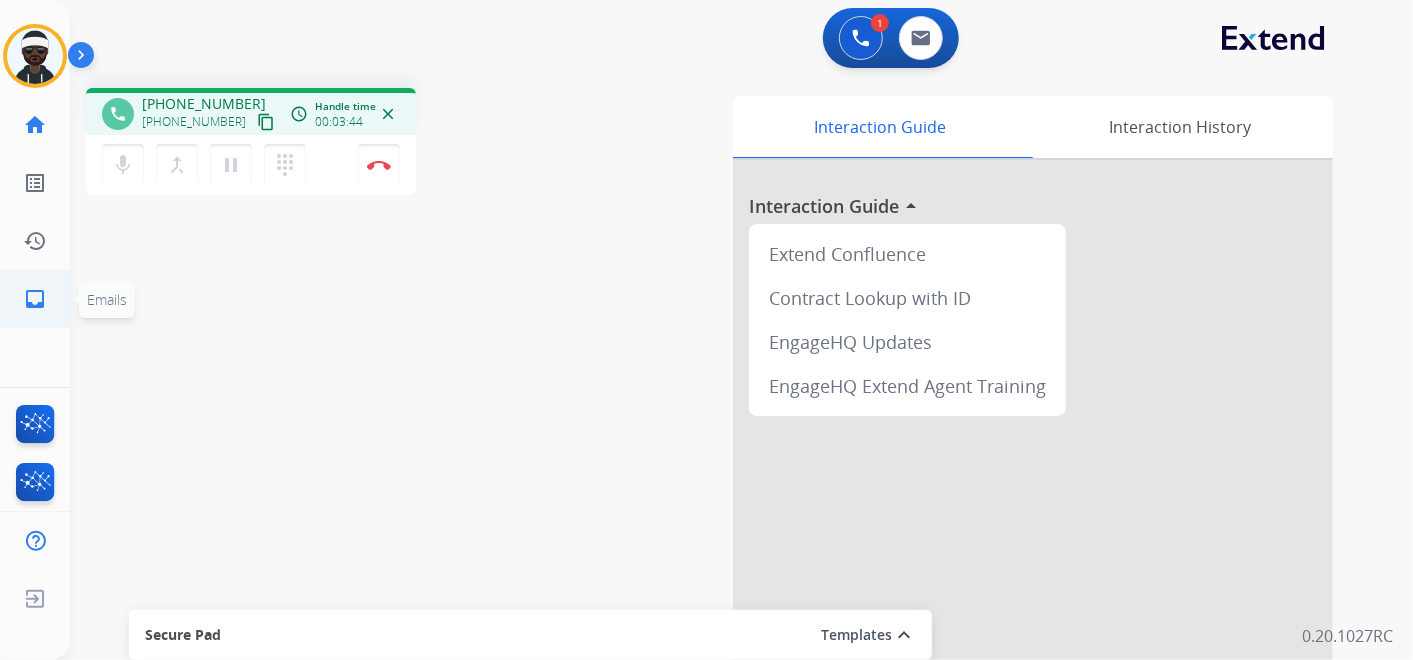 click on "inbox  Emails" 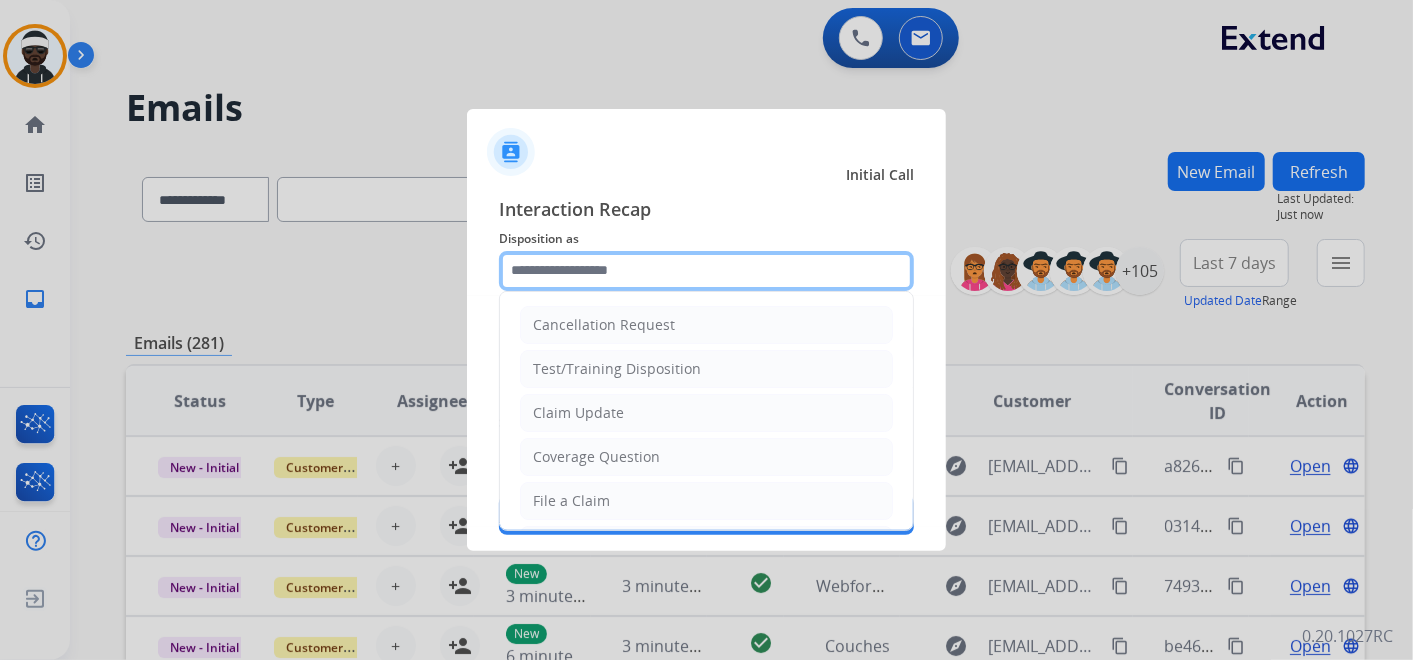 click 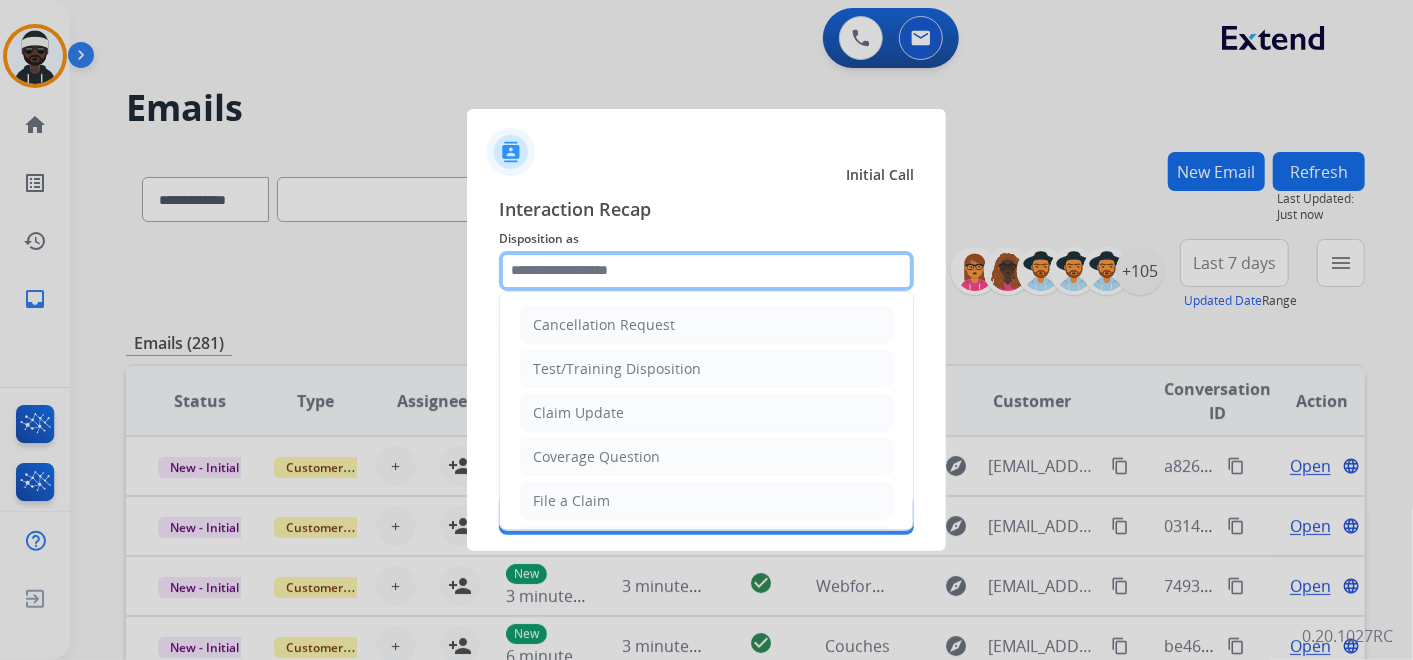 click 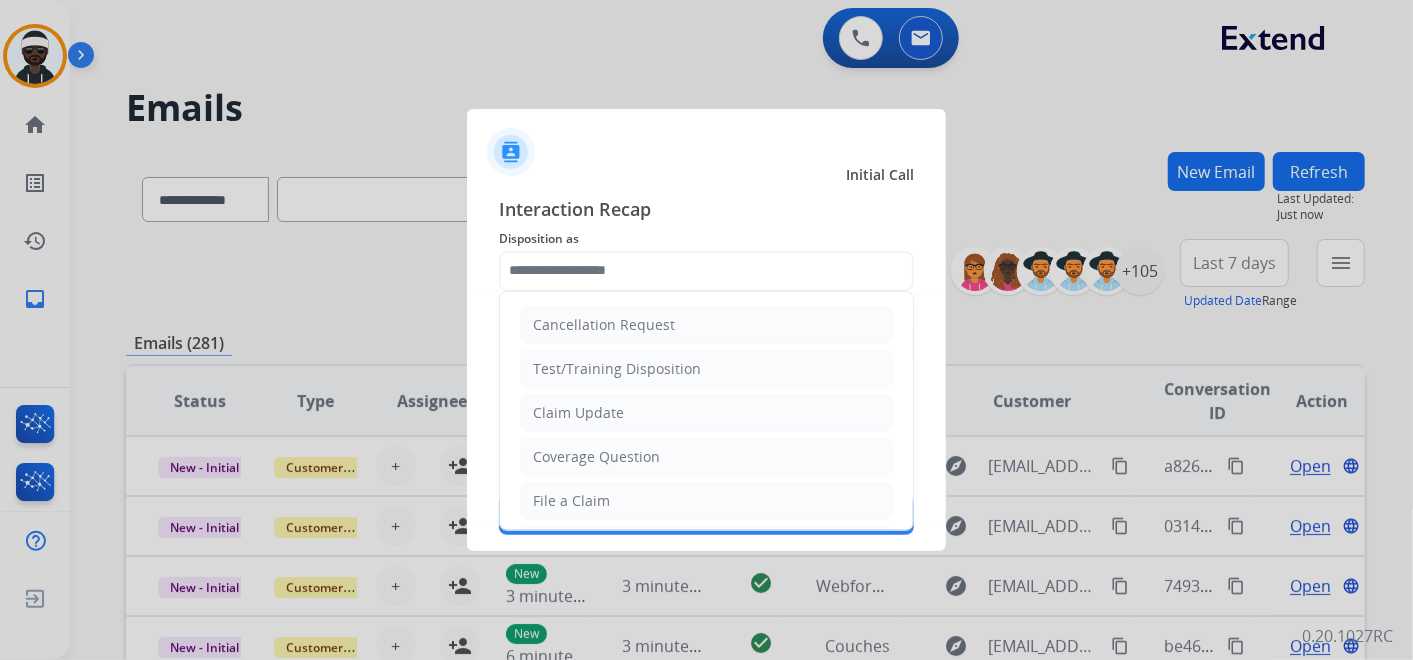 drag, startPoint x: 562, startPoint y: 500, endPoint x: 586, endPoint y: 437, distance: 67.41662 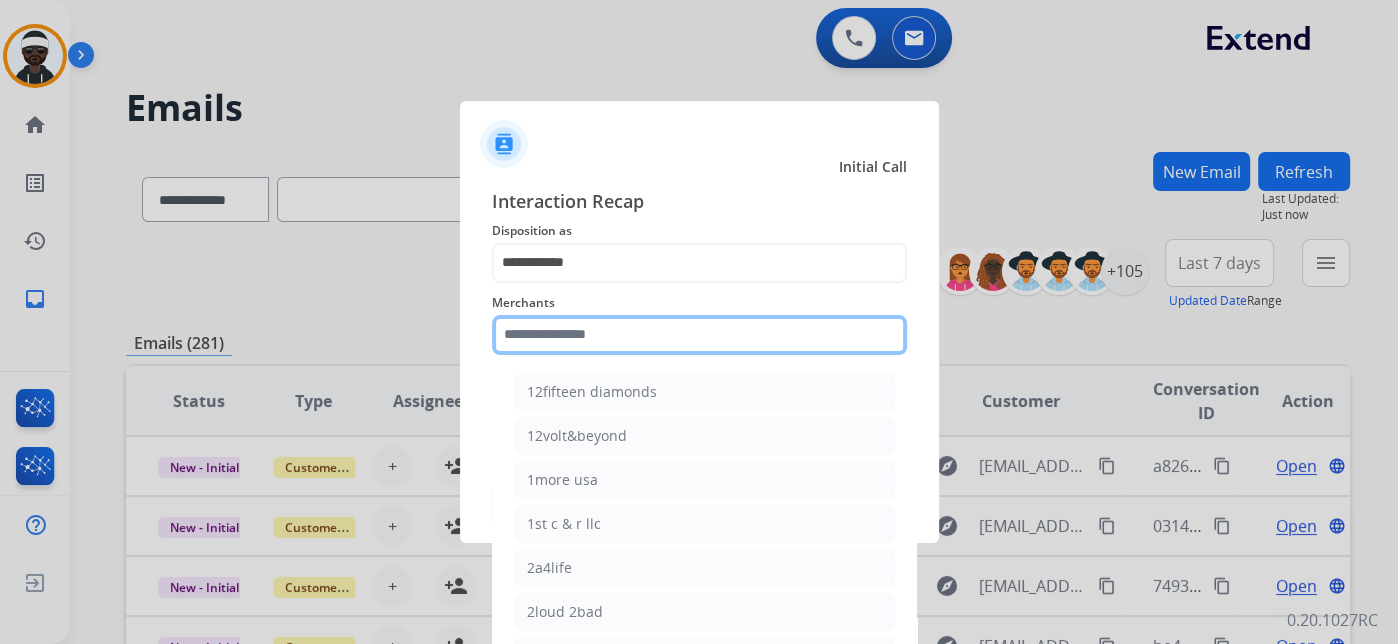 click 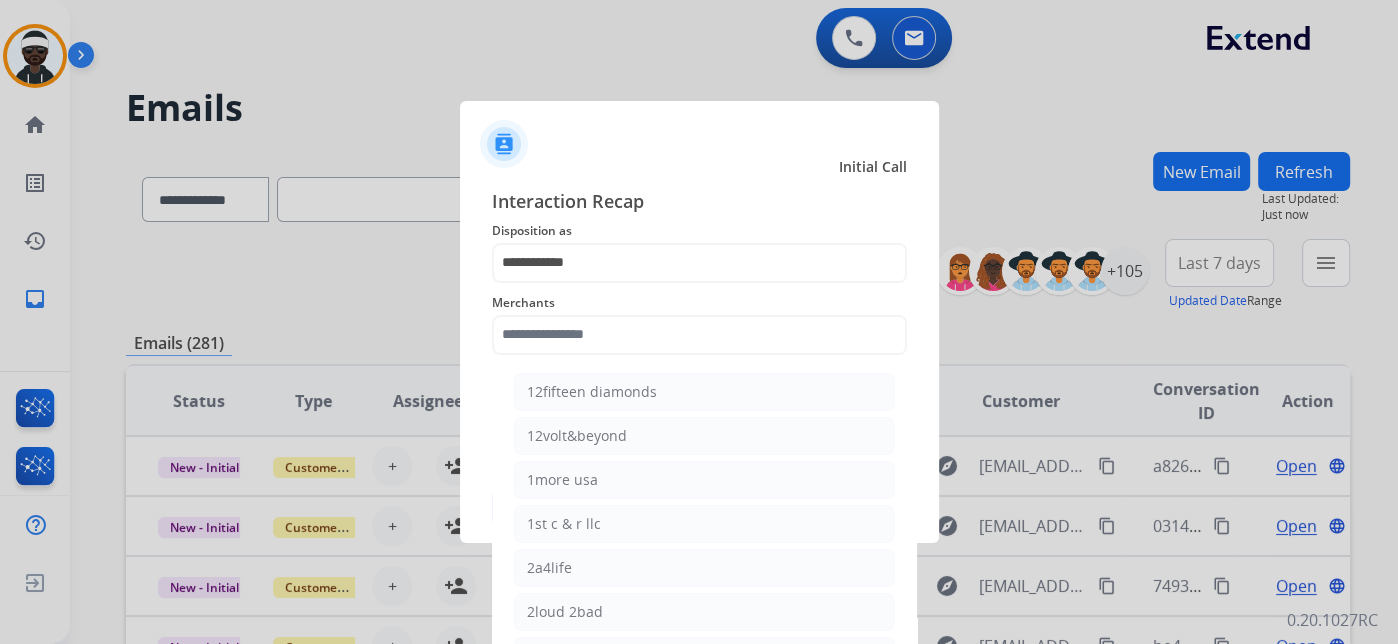 click on "Merchants" 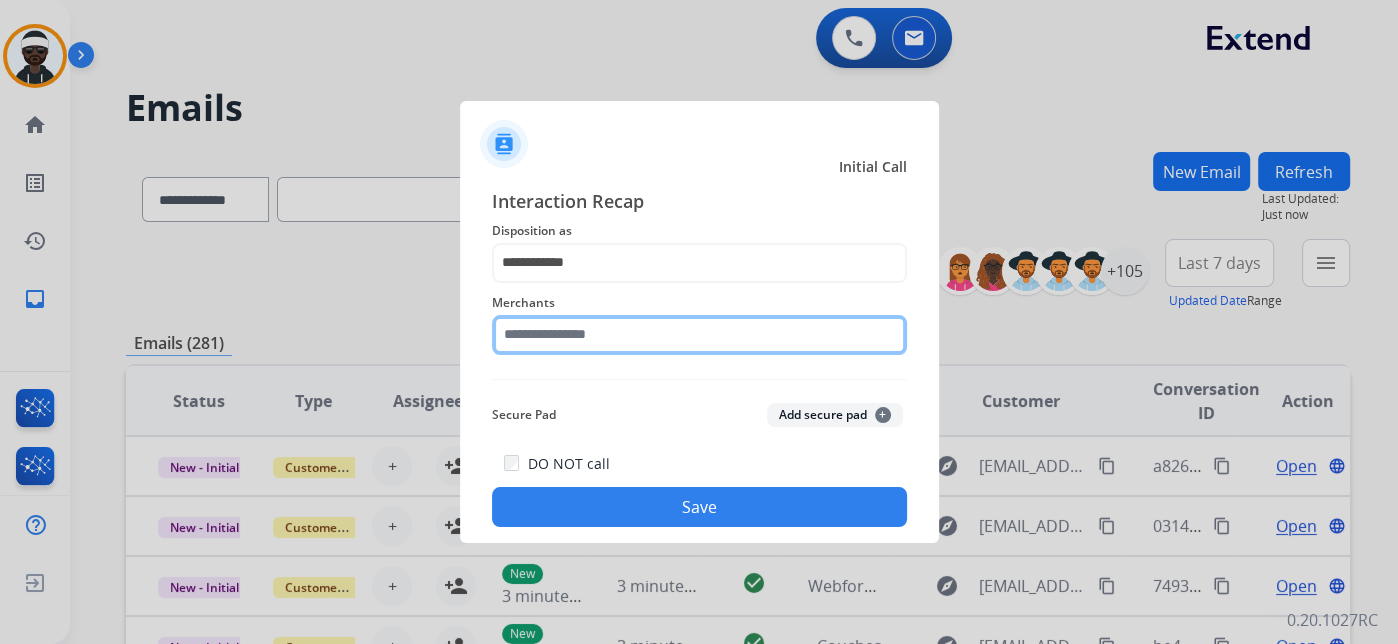 click 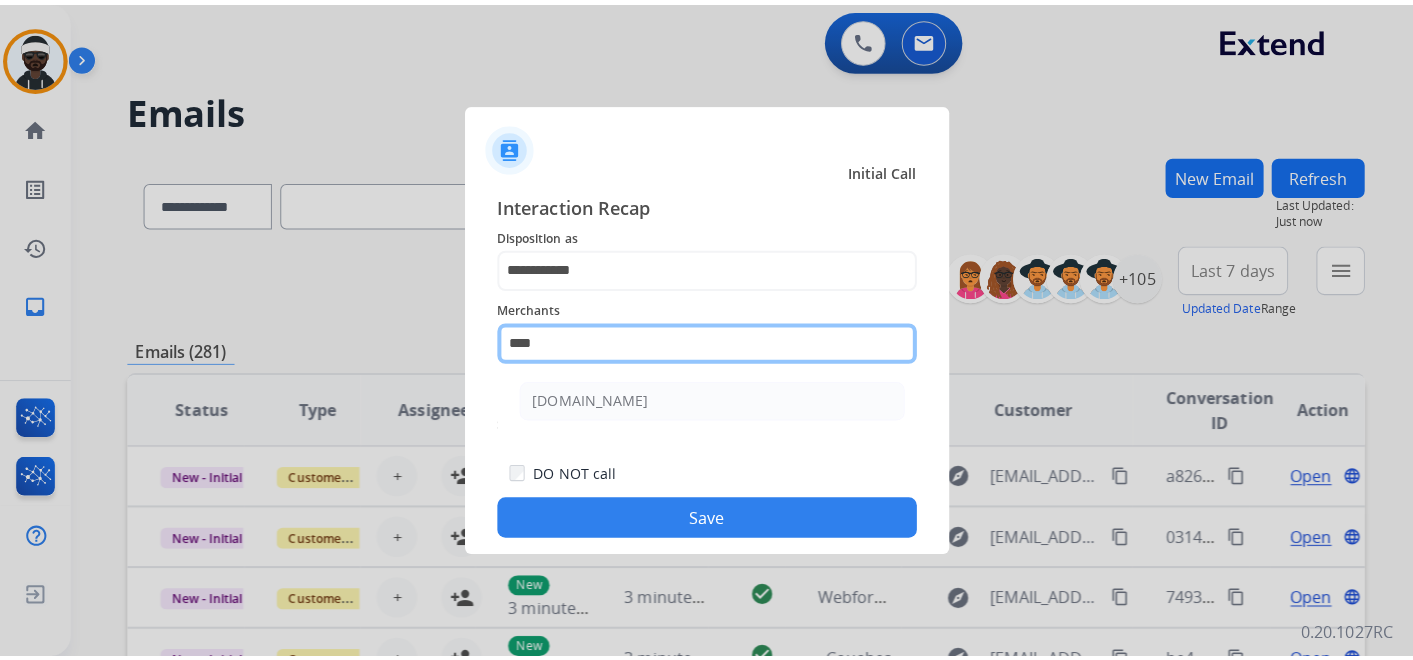 scroll, scrollTop: 0, scrollLeft: 0, axis: both 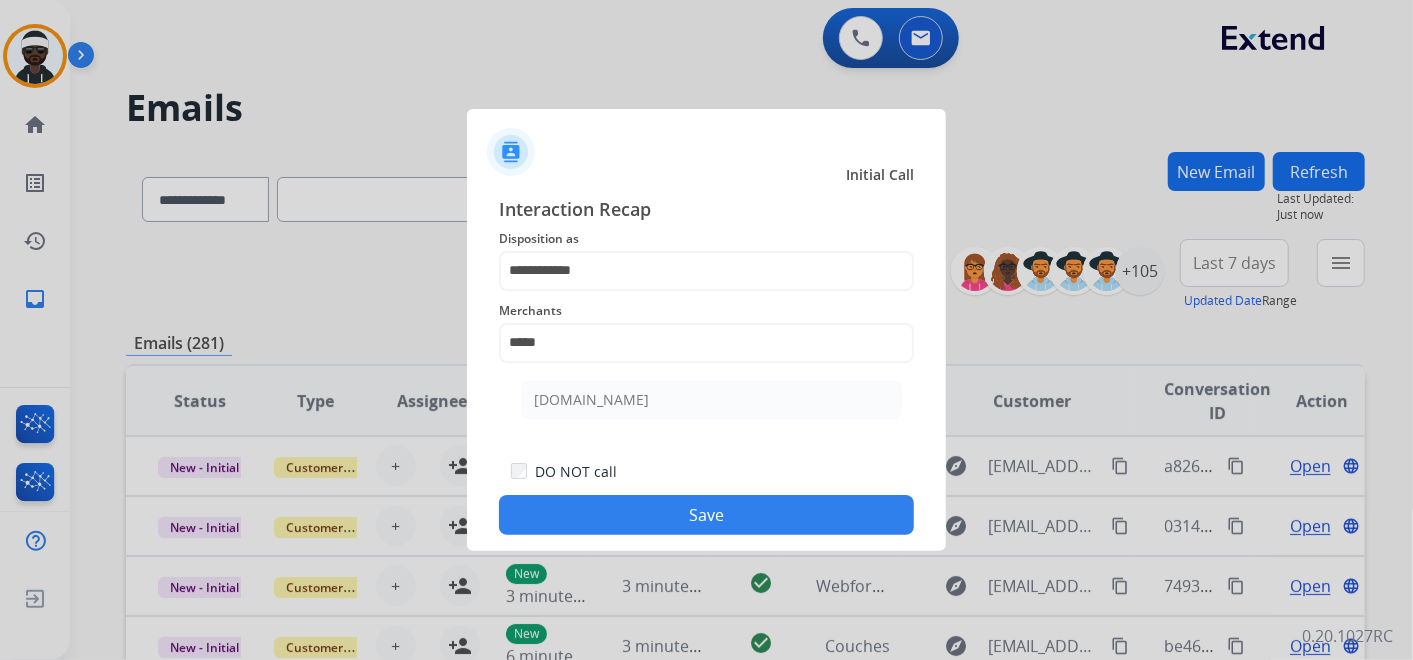 drag, startPoint x: 631, startPoint y: 384, endPoint x: 660, endPoint y: 452, distance: 73.92564 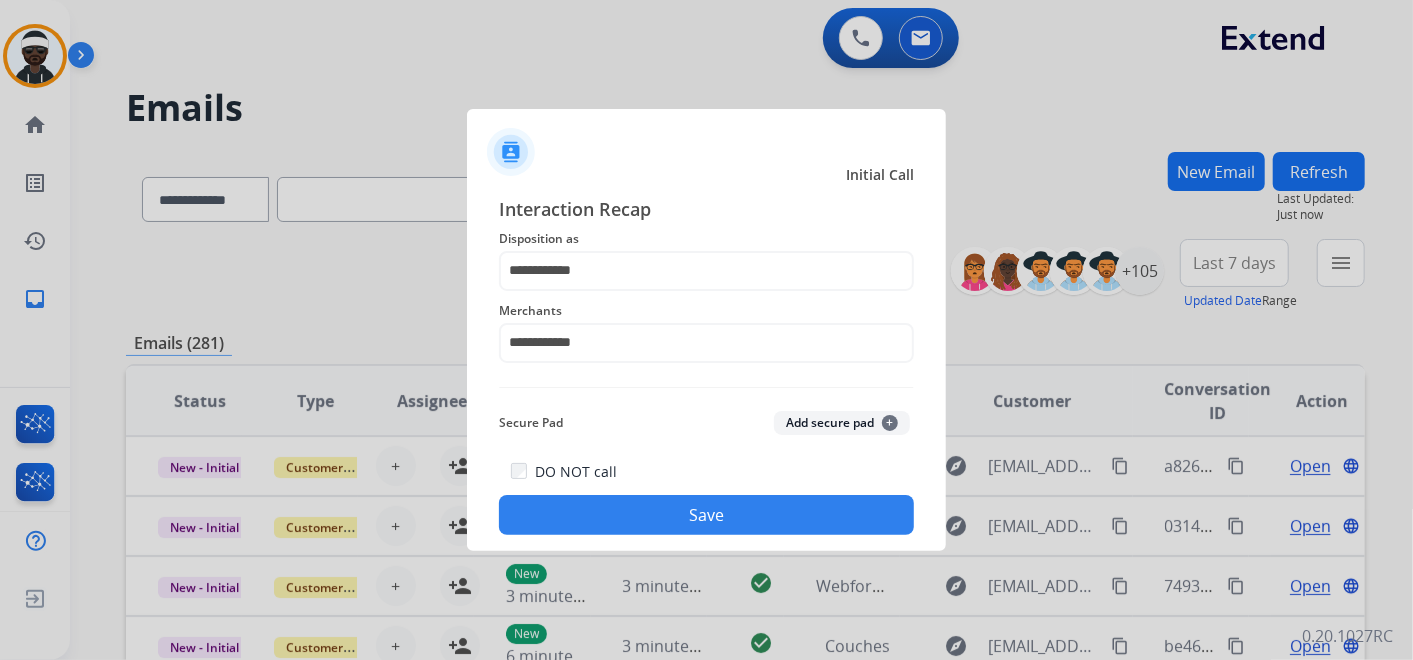 click on "Save" 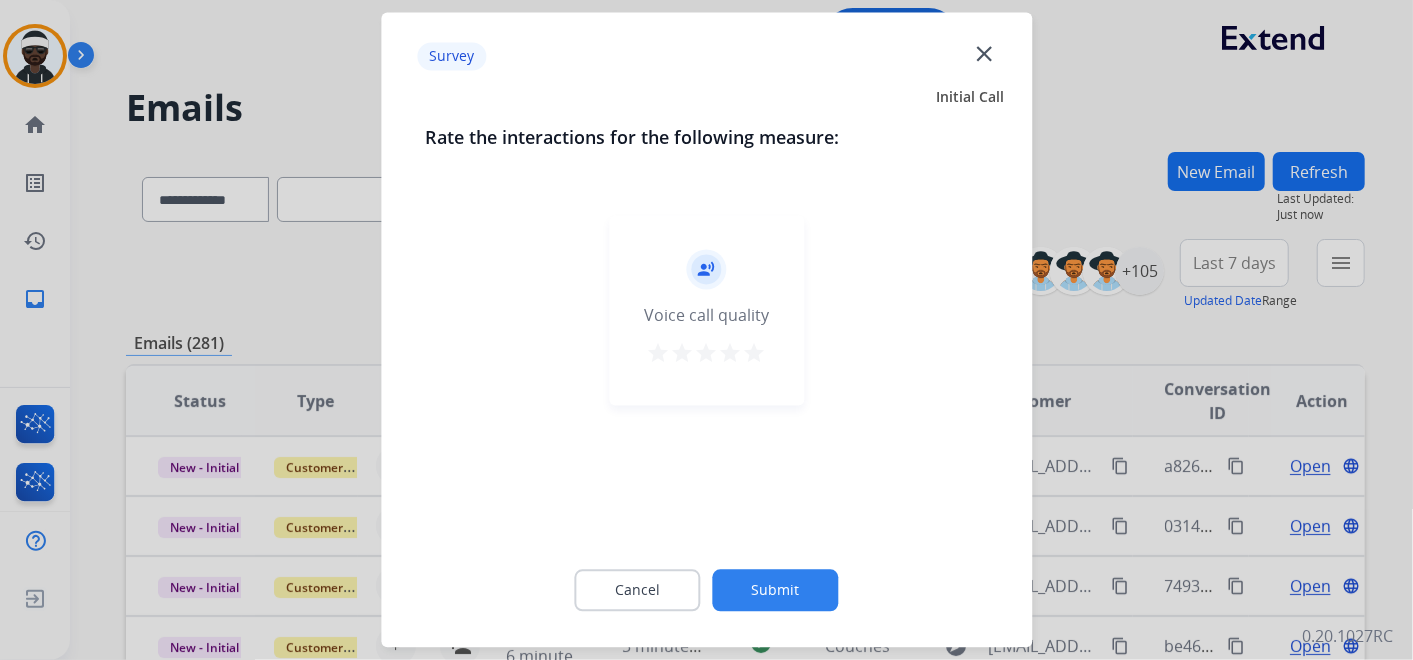 click on "Submit" 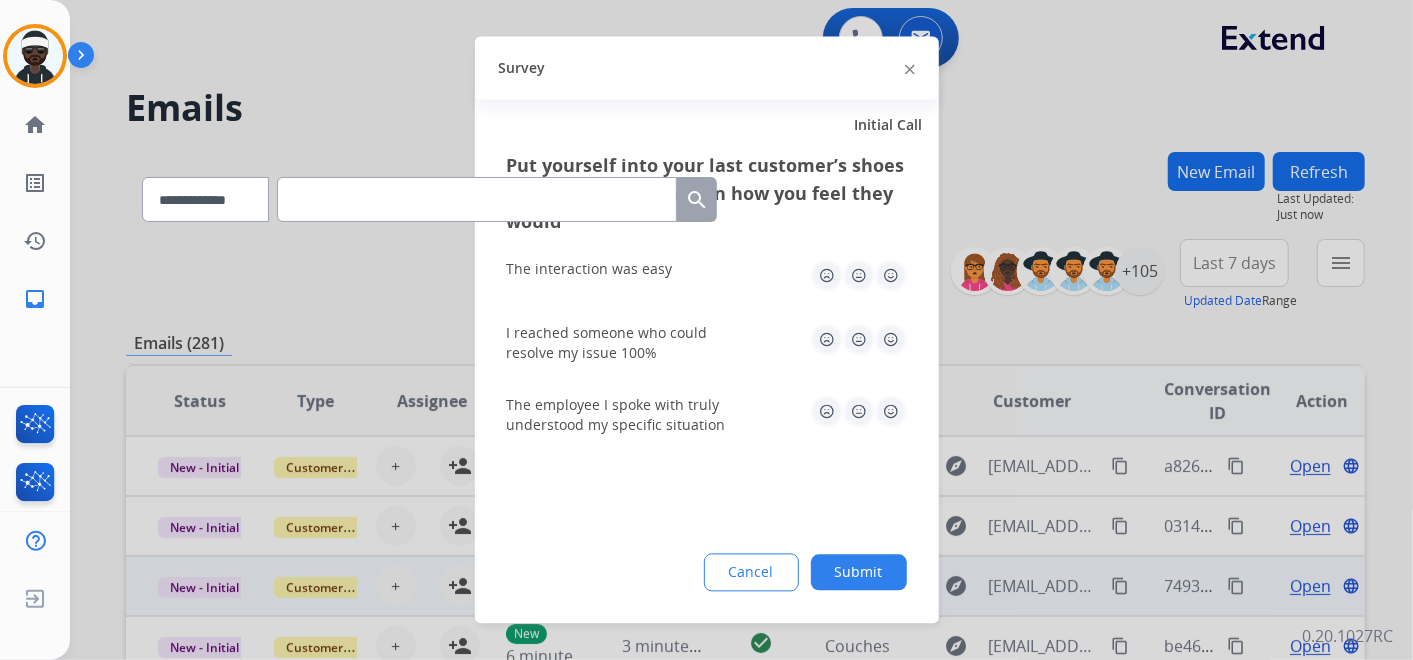click on "Submit" 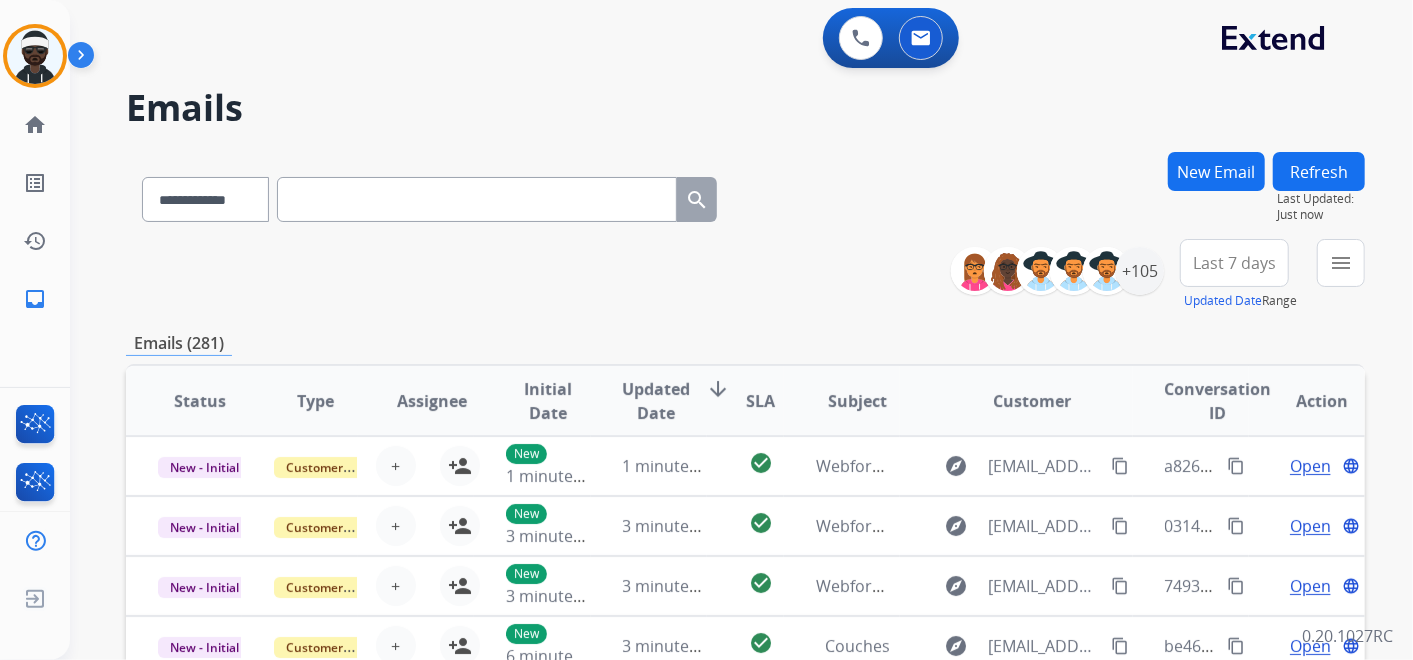 click on "New Email" at bounding box center (1216, 171) 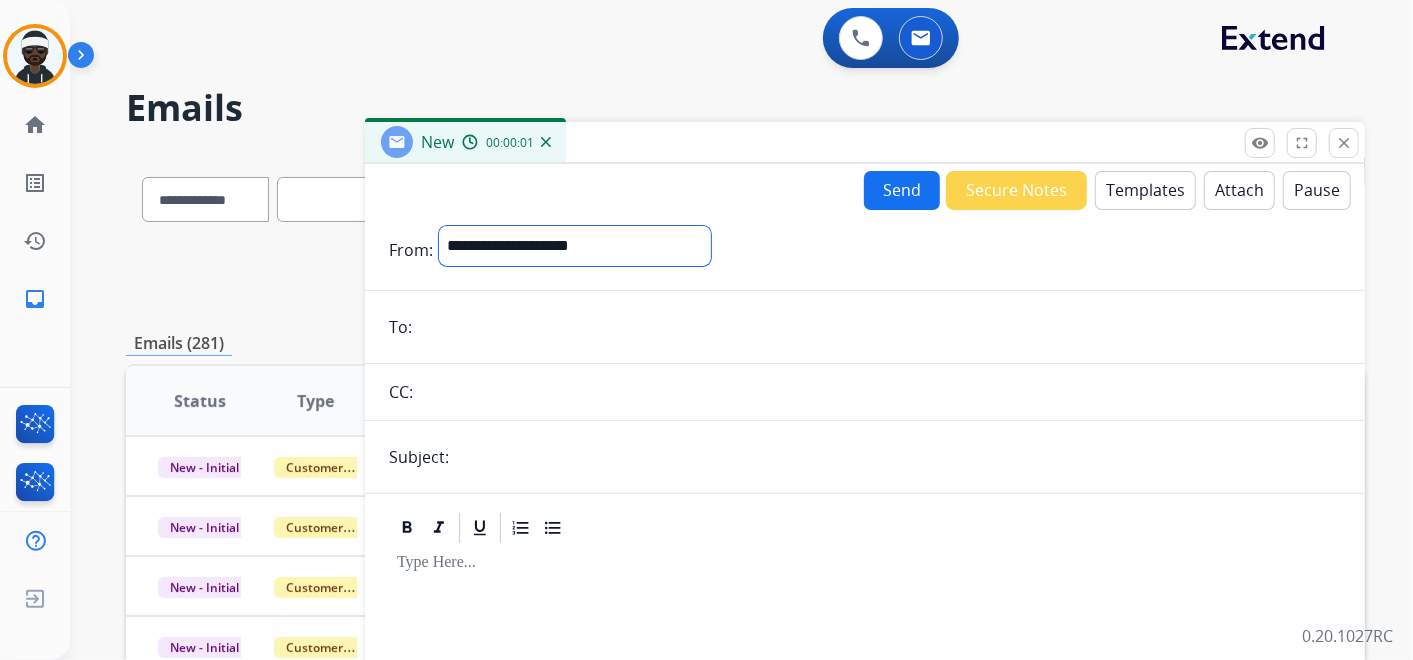 click on "**********" at bounding box center (575, 246) 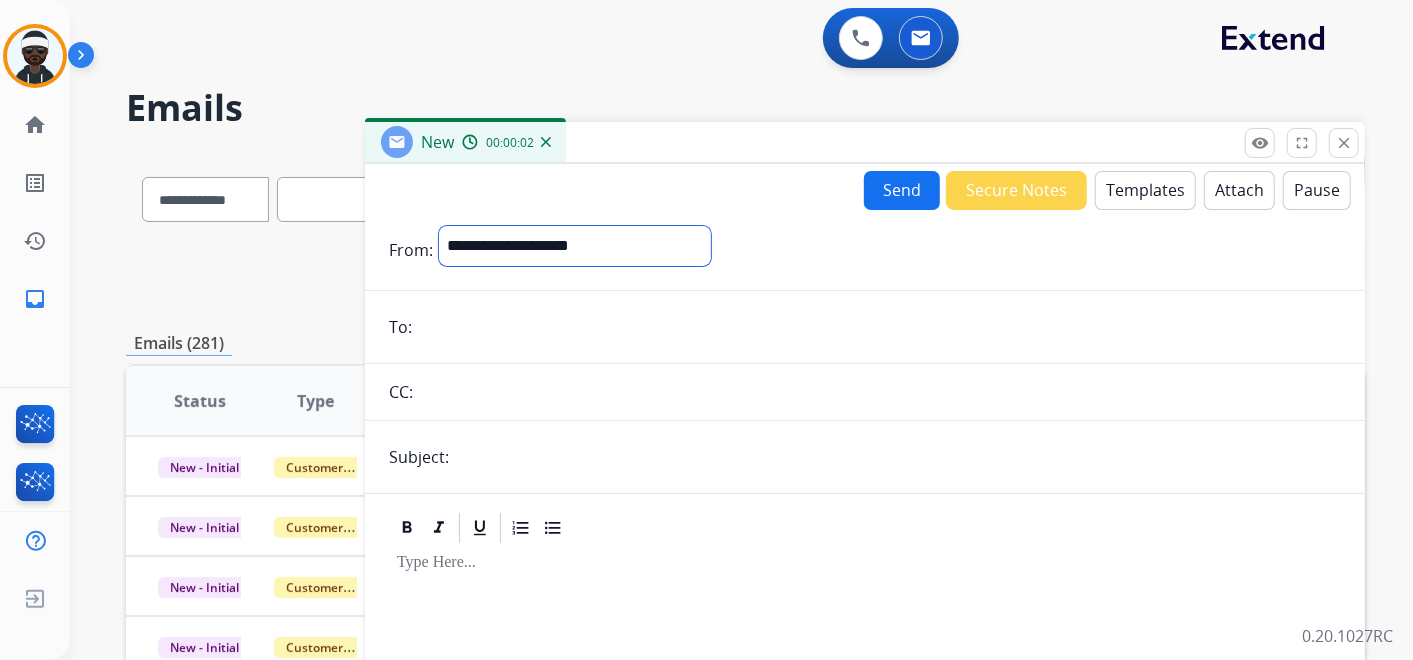 select on "**********" 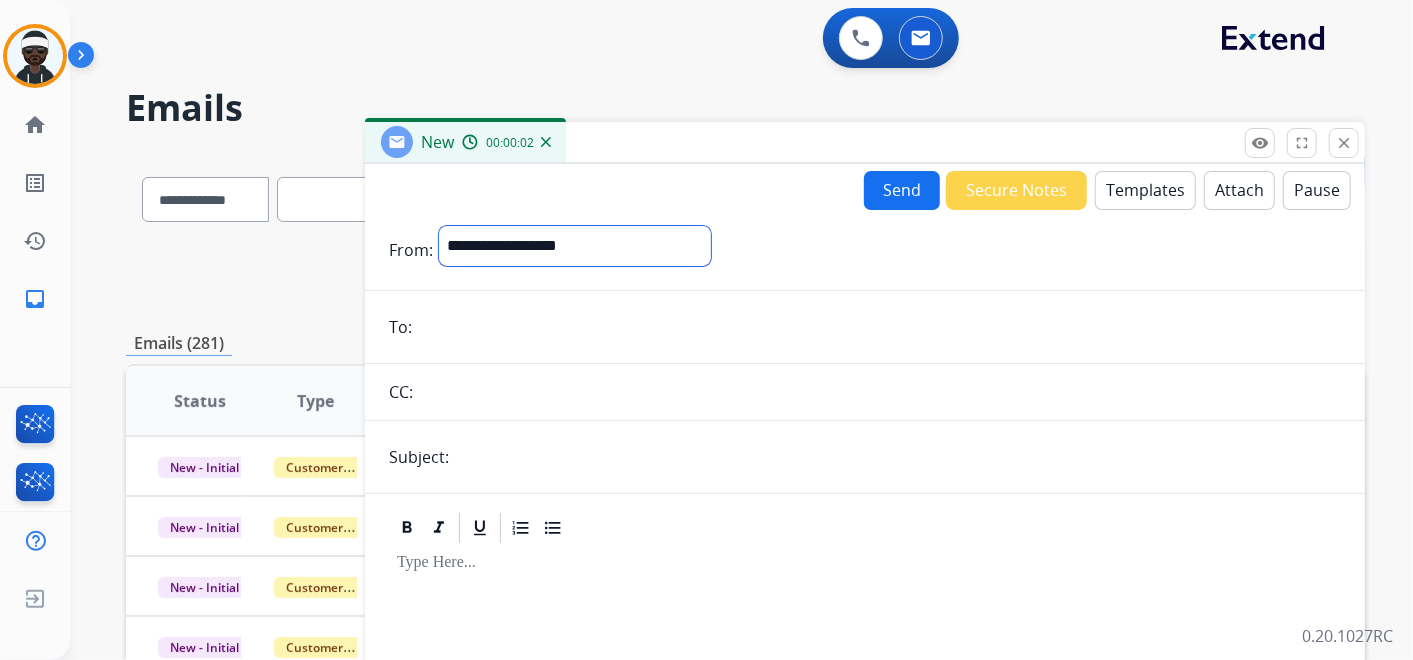 click on "**********" at bounding box center (575, 246) 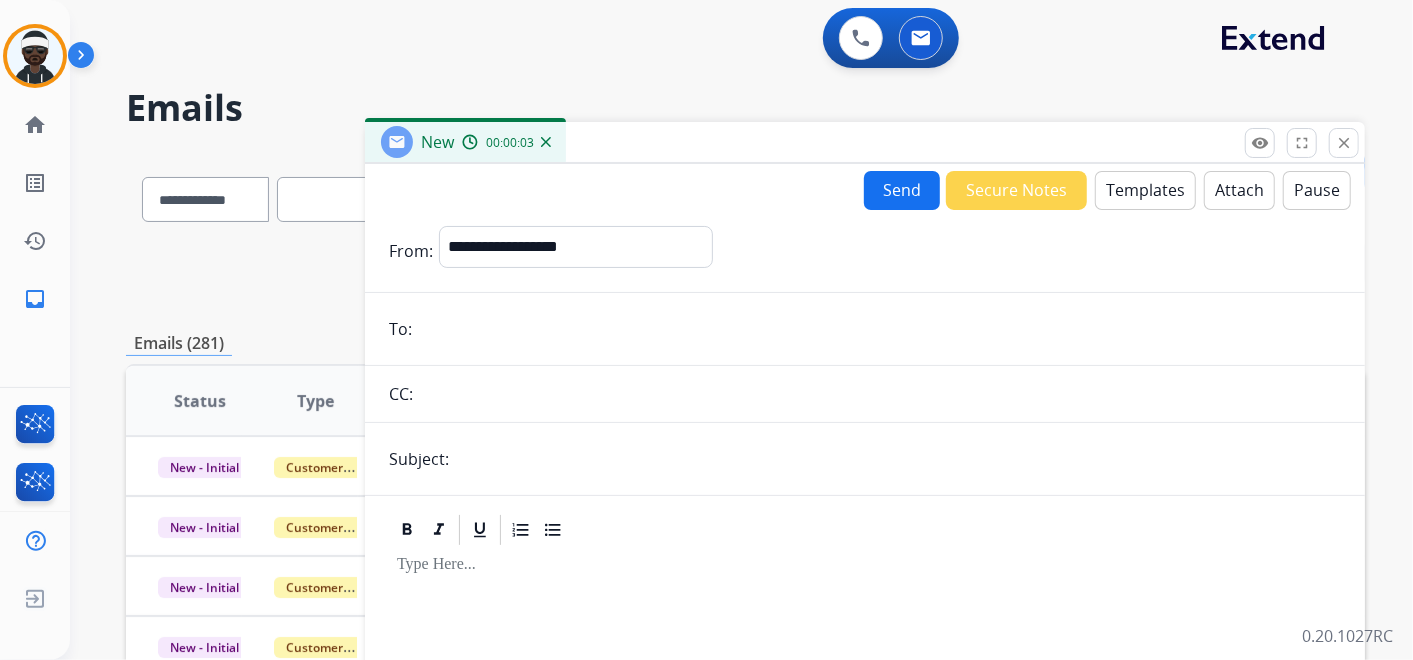 click at bounding box center [879, 329] 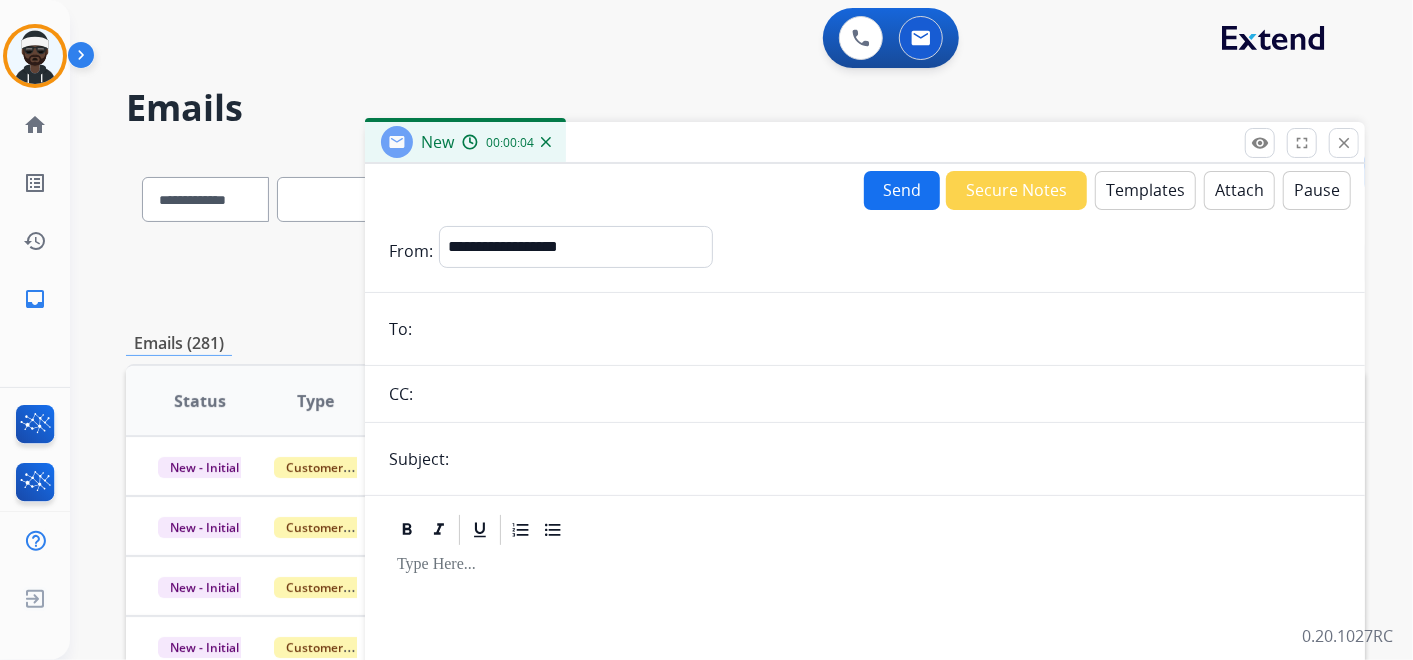 paste on "**********" 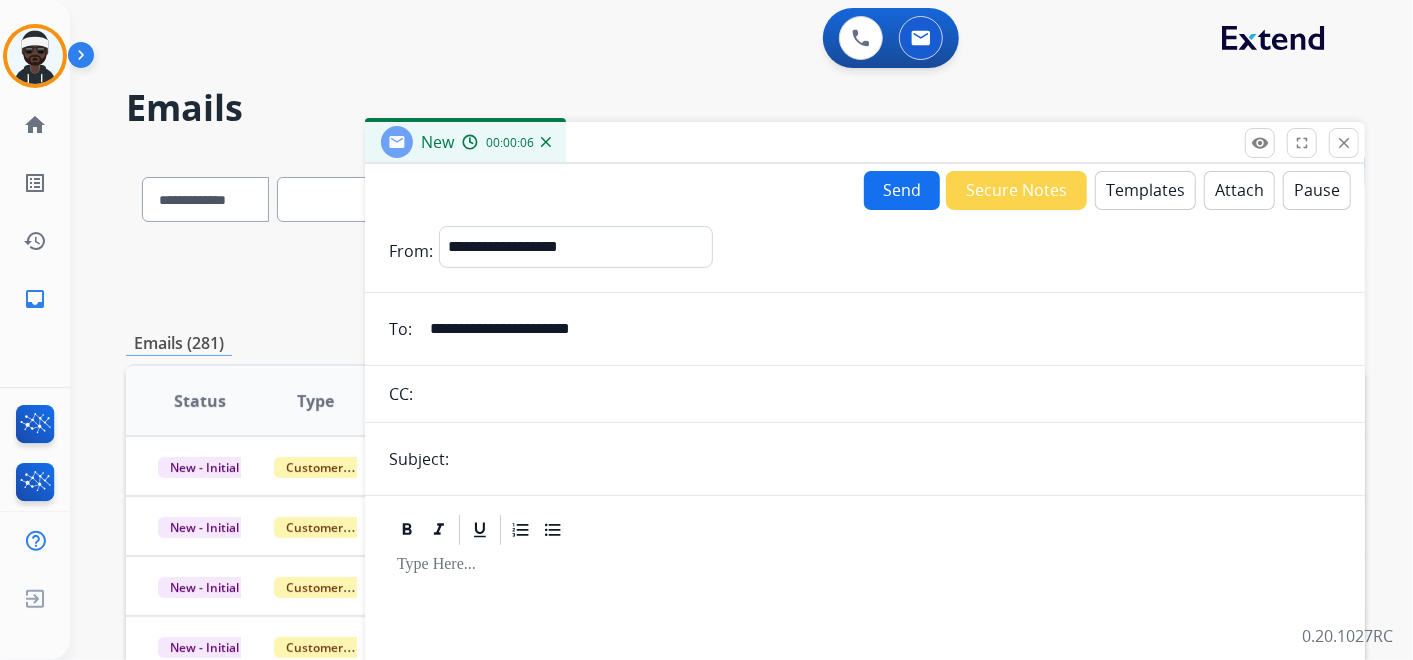 type on "**********" 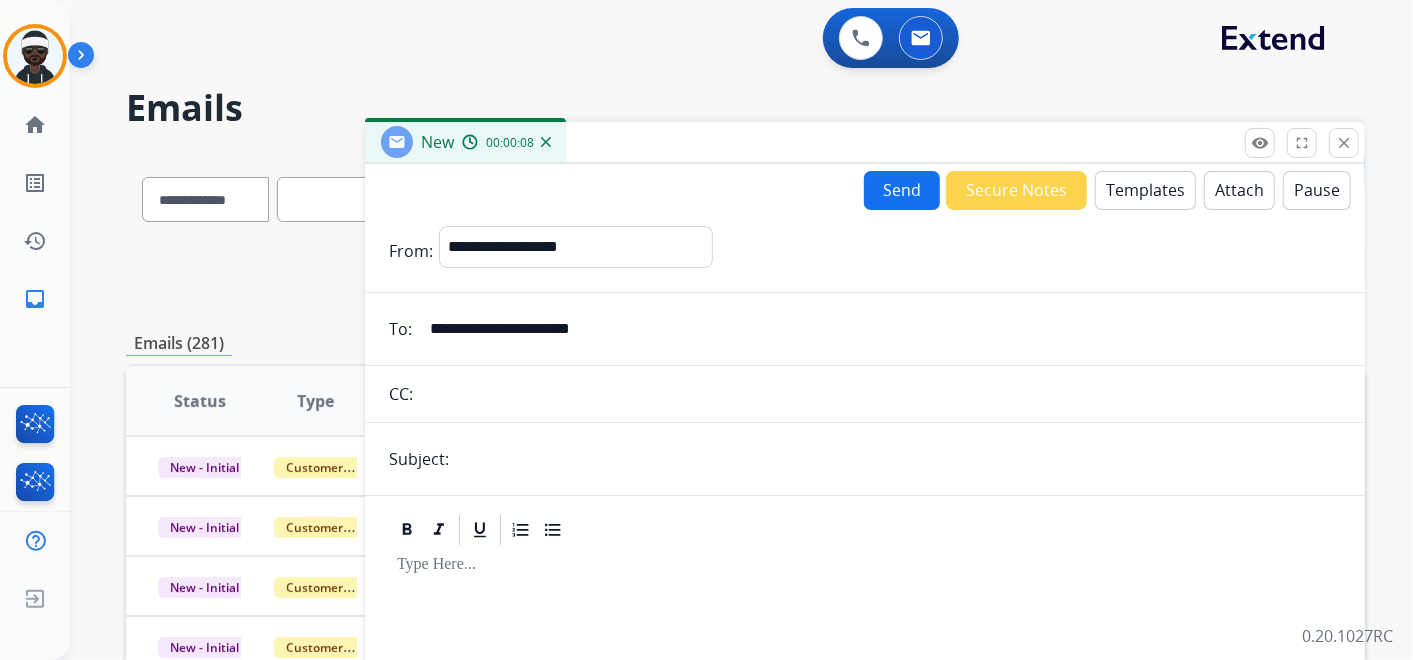 type on "**********" 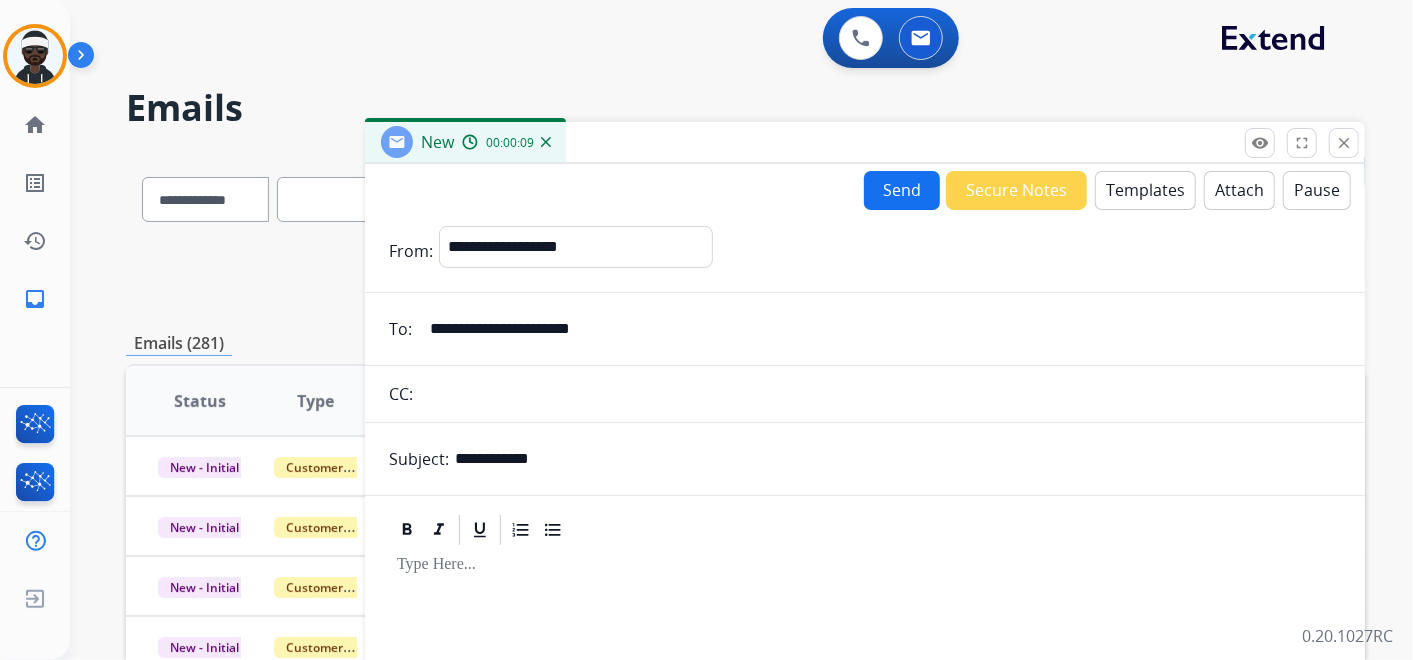 click on "Templates" at bounding box center (1145, 190) 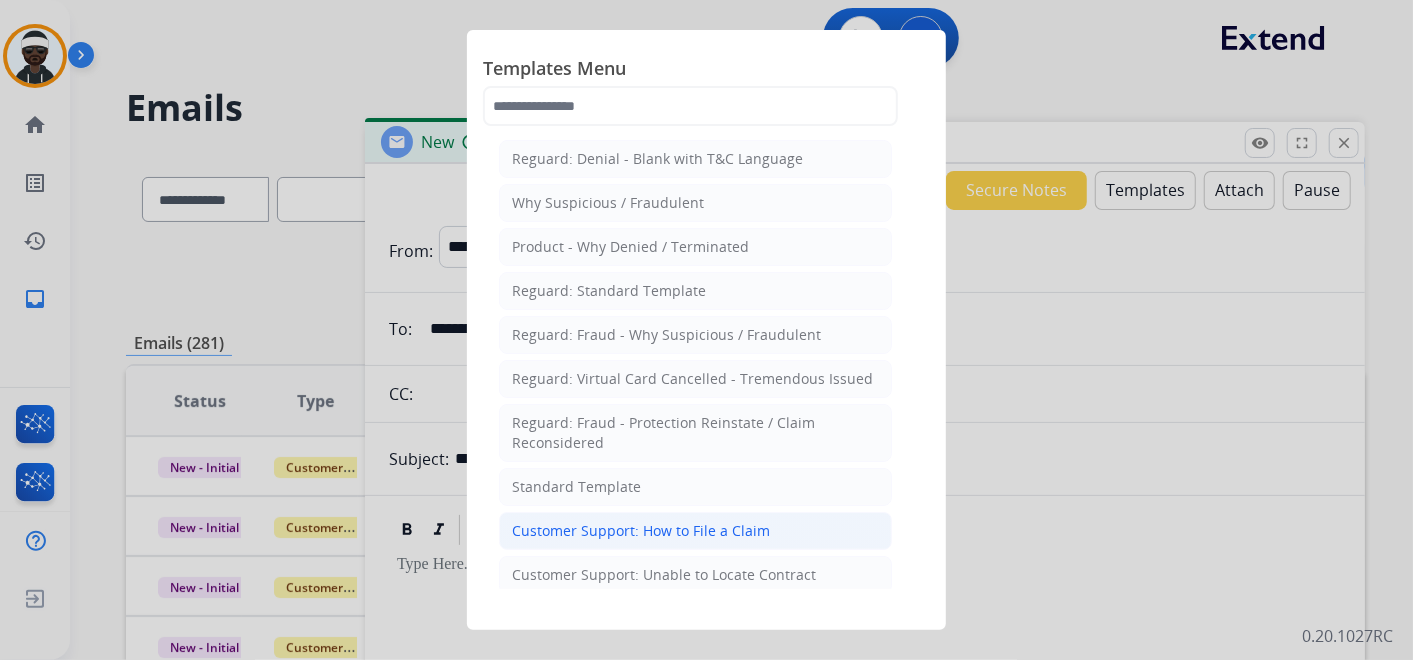 click on "Customer Support: How to File a Claim" 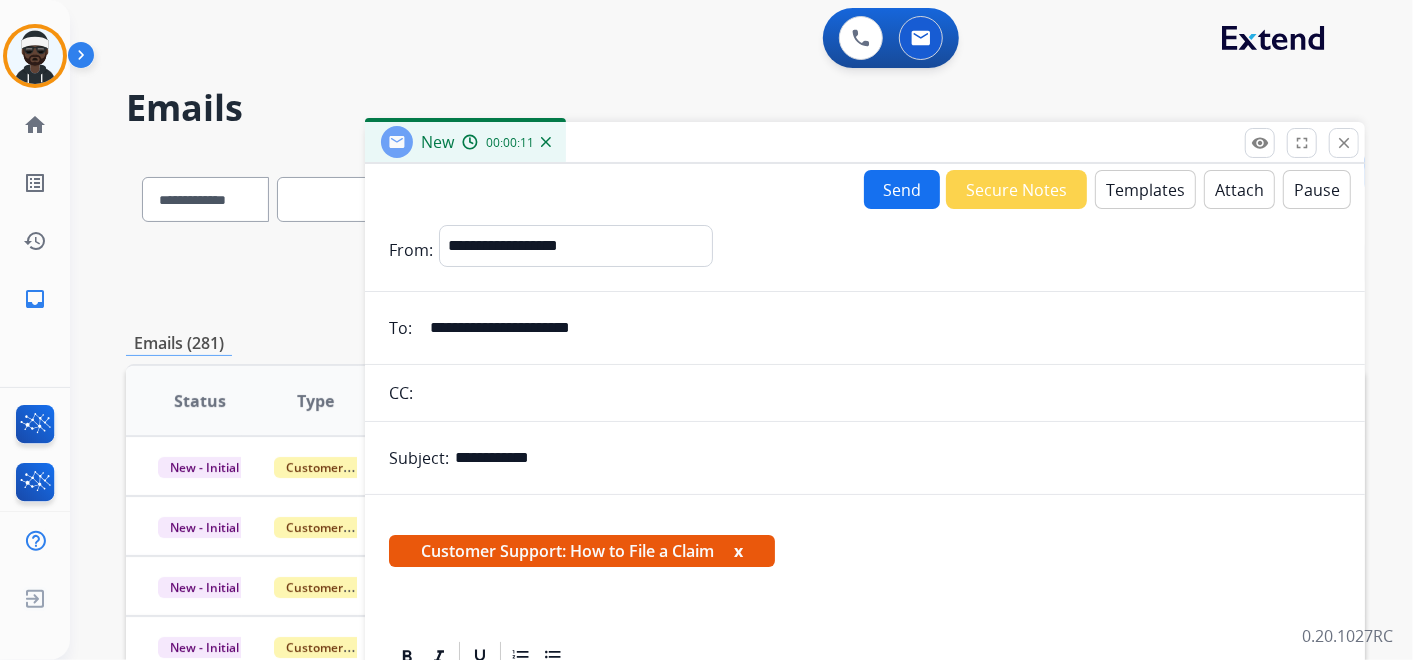 click on "x" at bounding box center [738, 551] 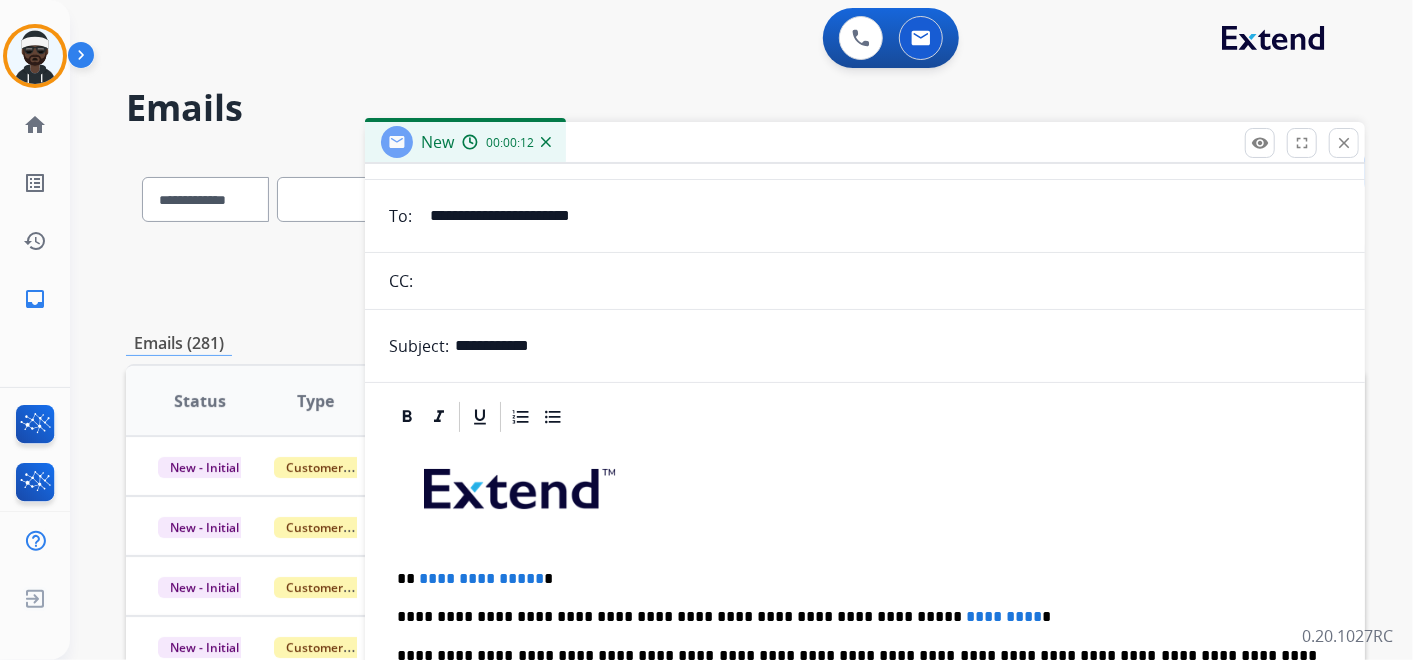scroll, scrollTop: 254, scrollLeft: 0, axis: vertical 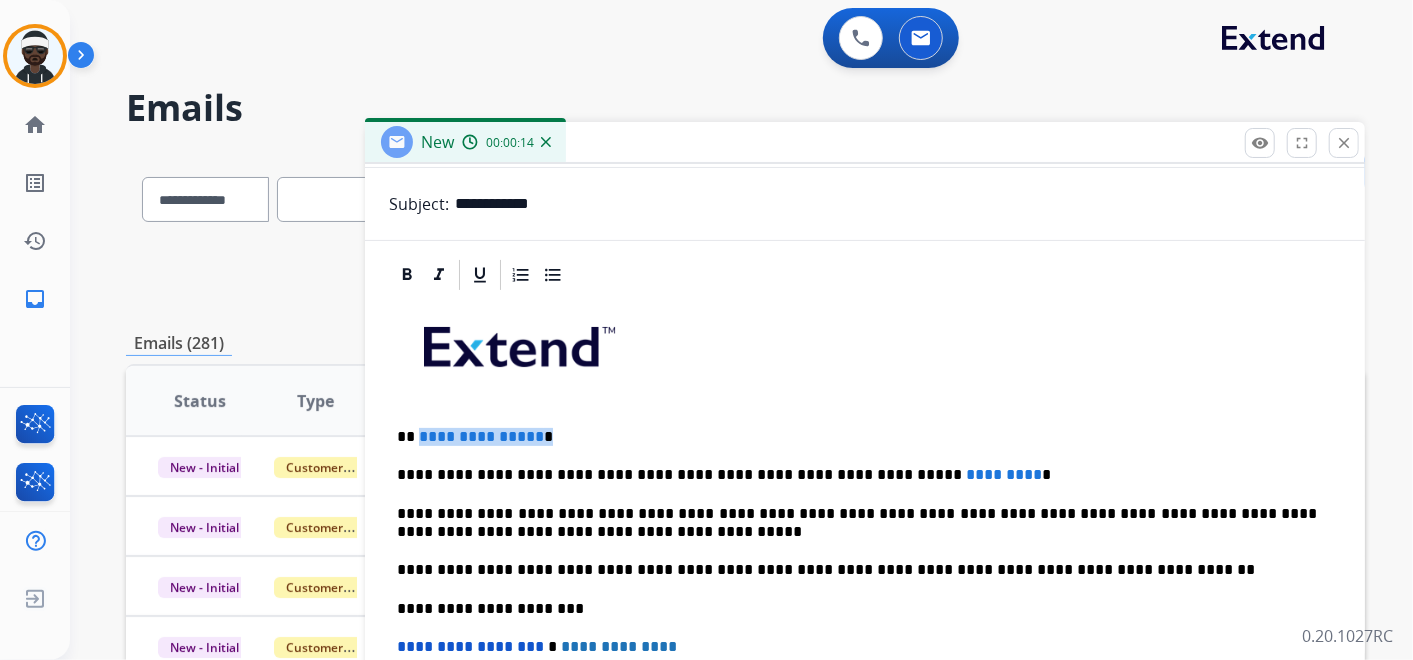 drag, startPoint x: 550, startPoint y: 440, endPoint x: 419, endPoint y: 440, distance: 131 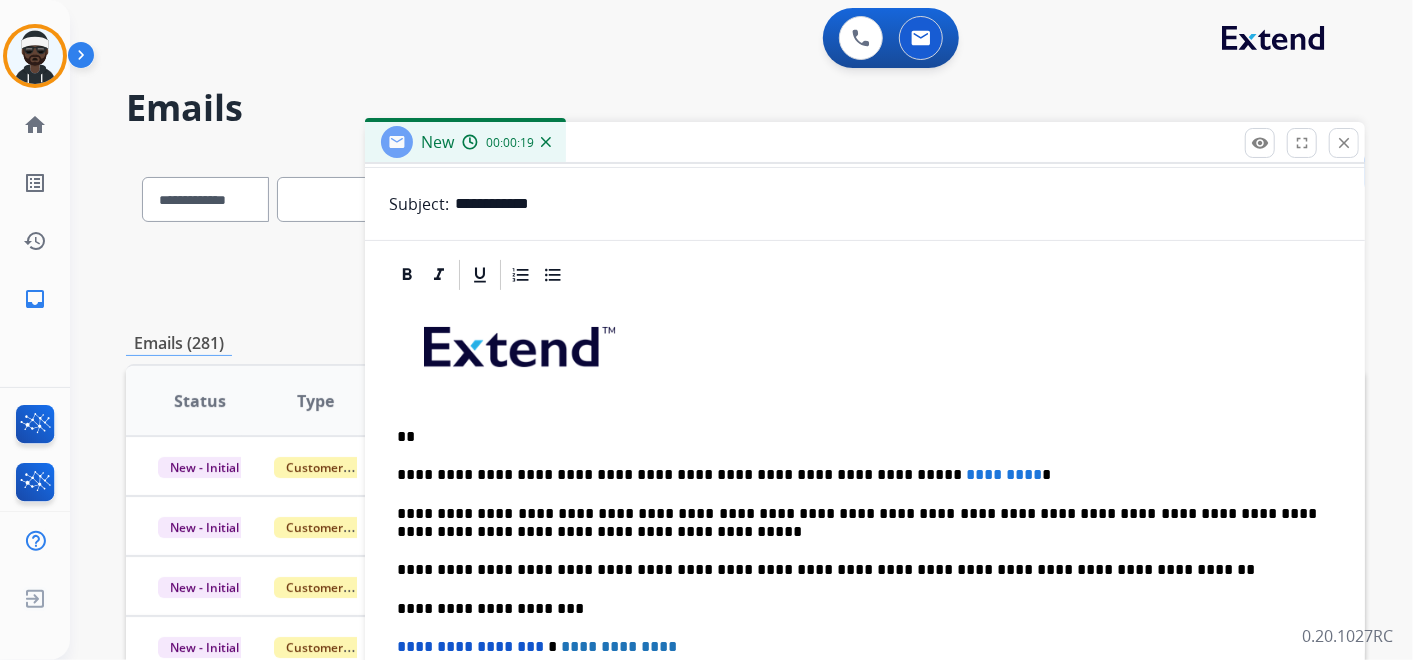 type 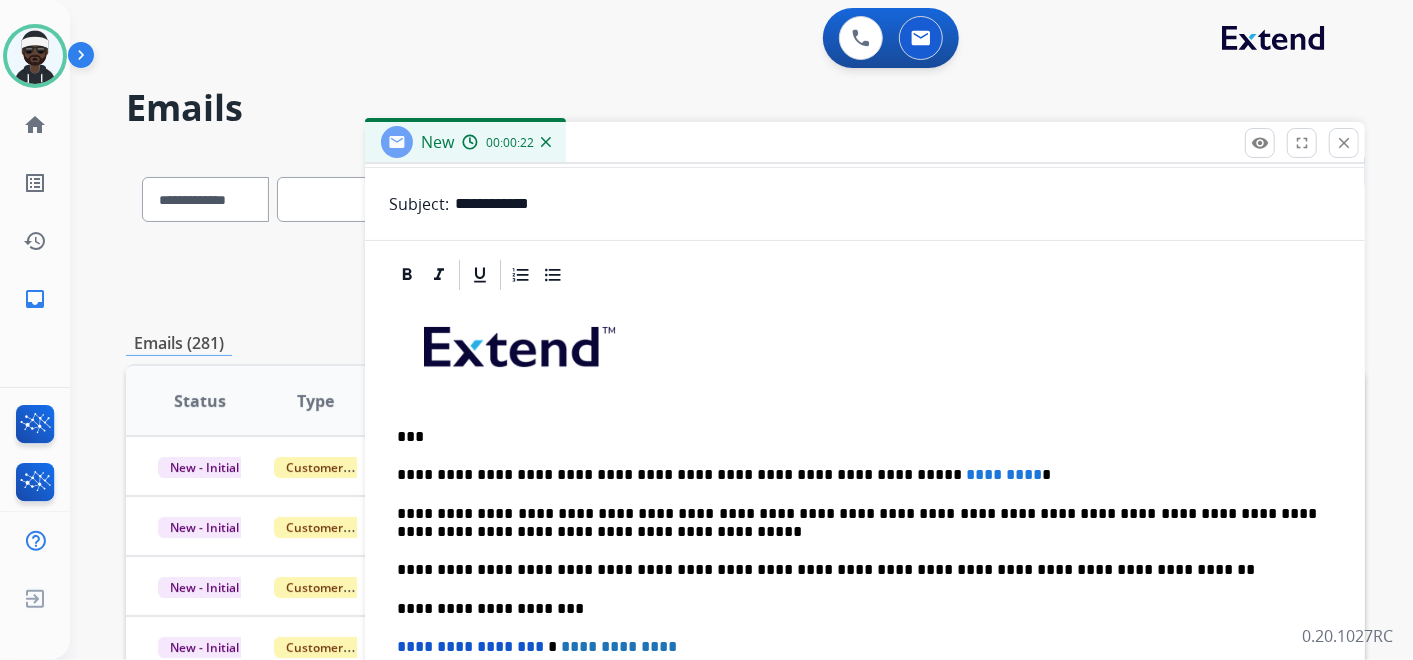 click on "*********" at bounding box center (1004, 474) 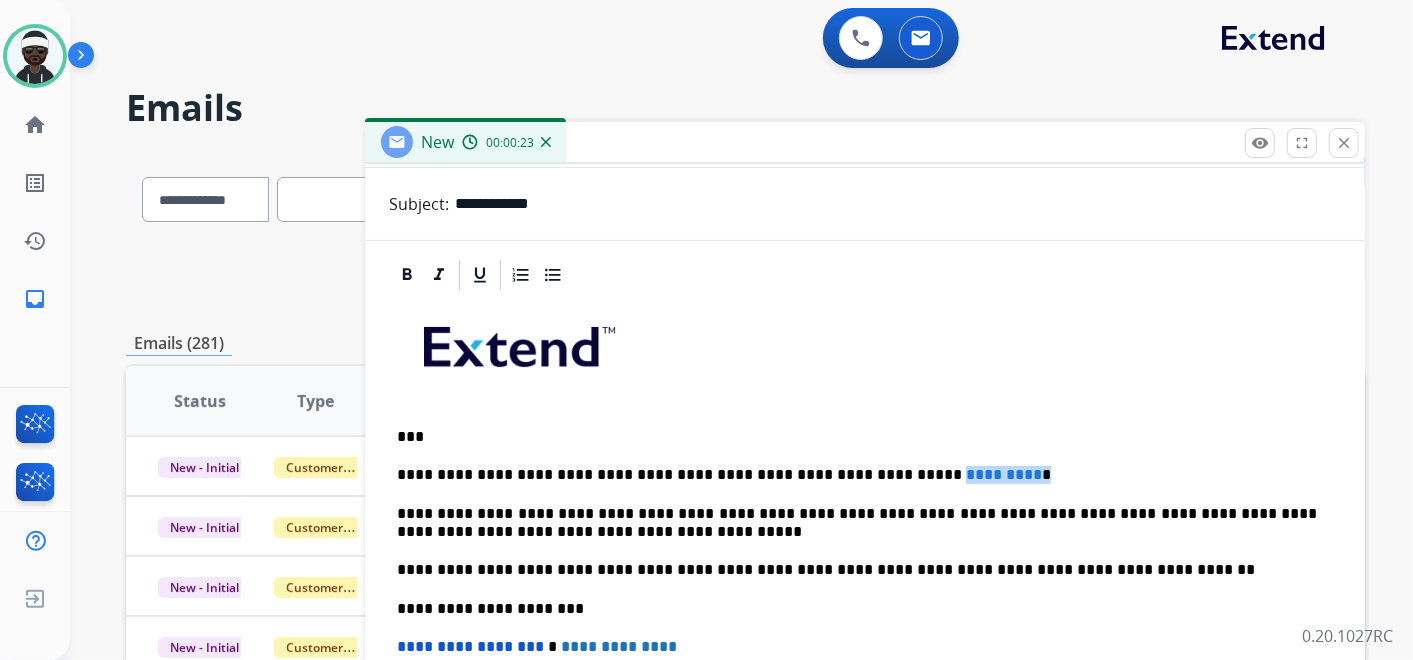 drag, startPoint x: 941, startPoint y: 470, endPoint x: 855, endPoint y: 472, distance: 86.023254 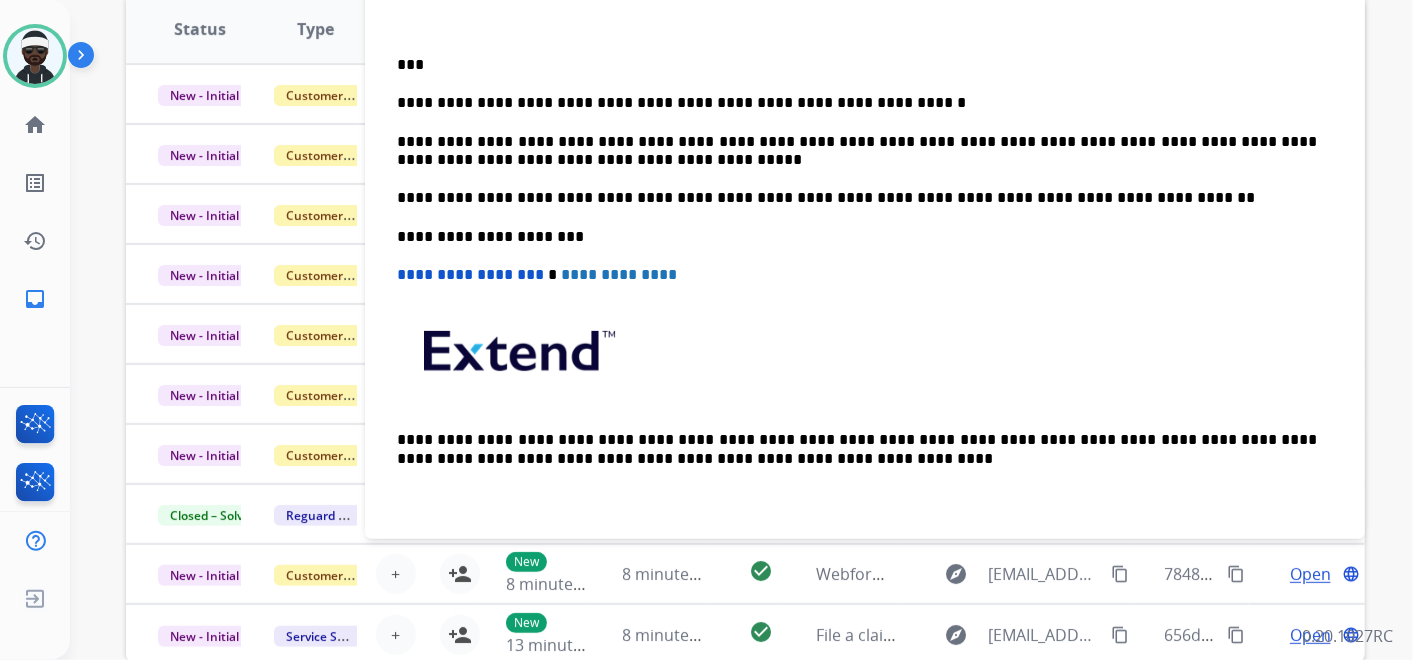 scroll, scrollTop: 477, scrollLeft: 0, axis: vertical 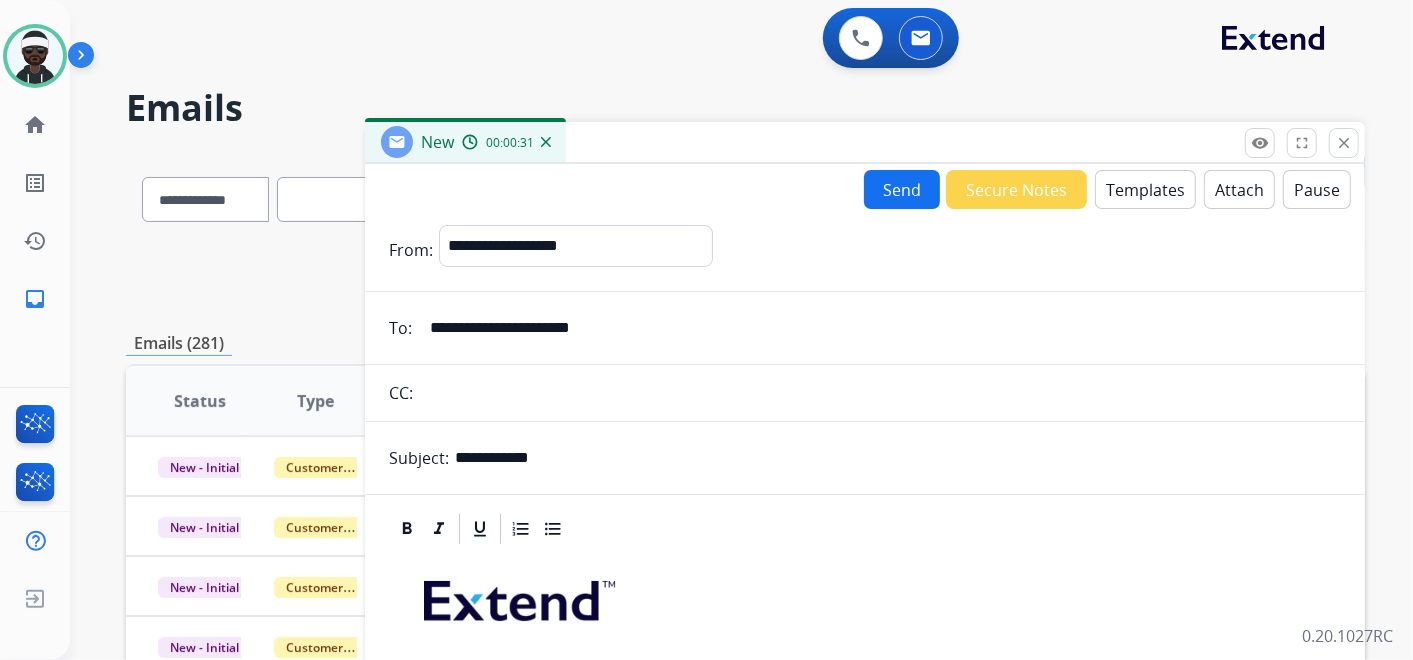 click on "Send" at bounding box center (902, 189) 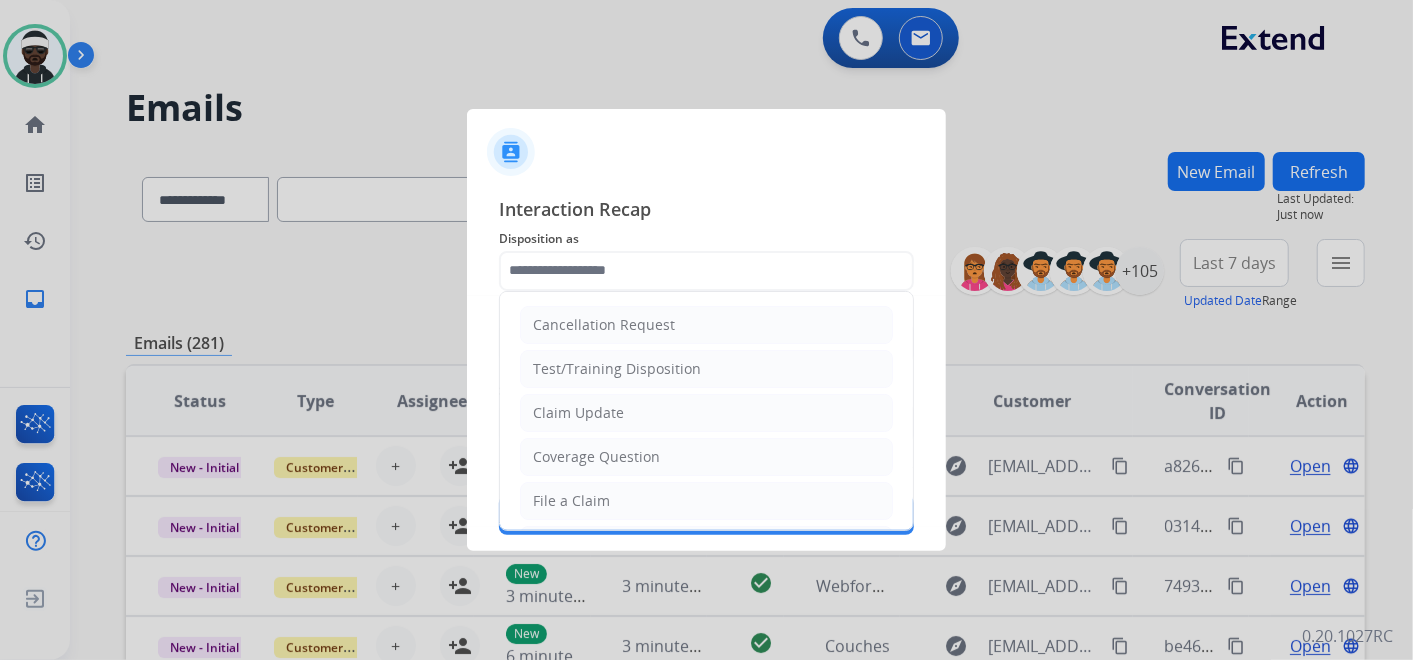 click 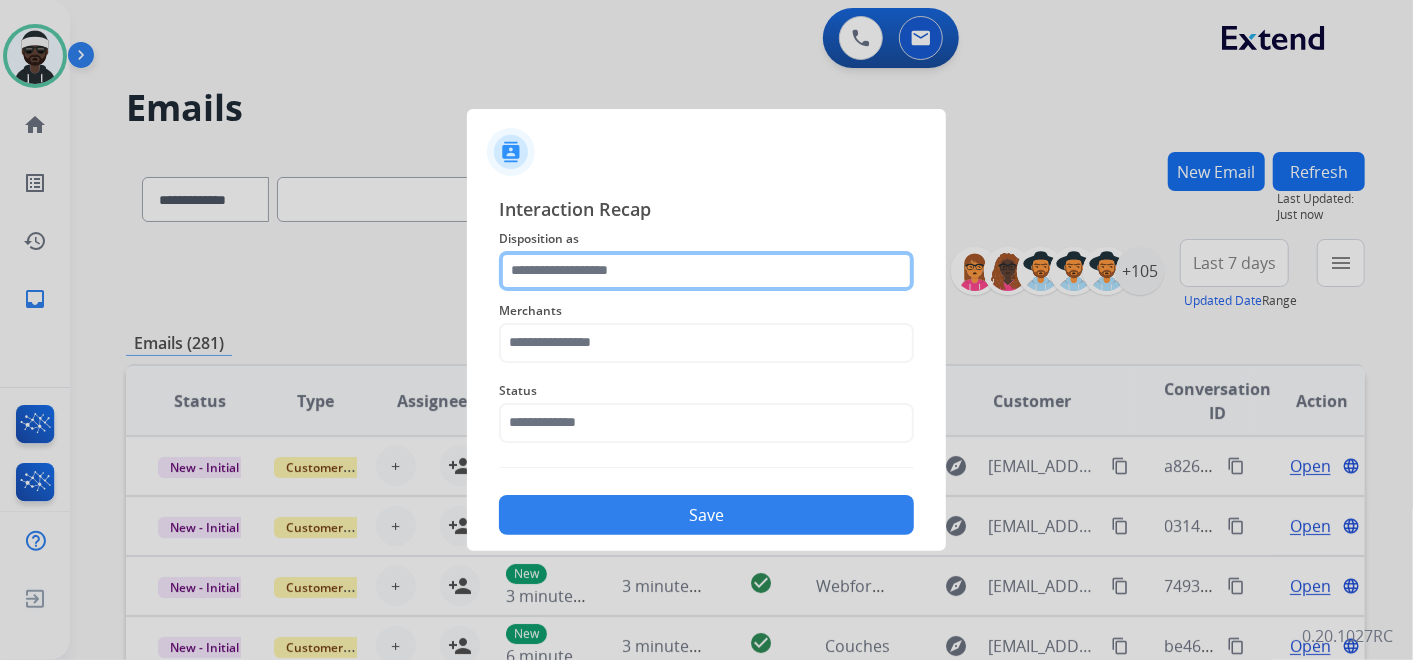 click 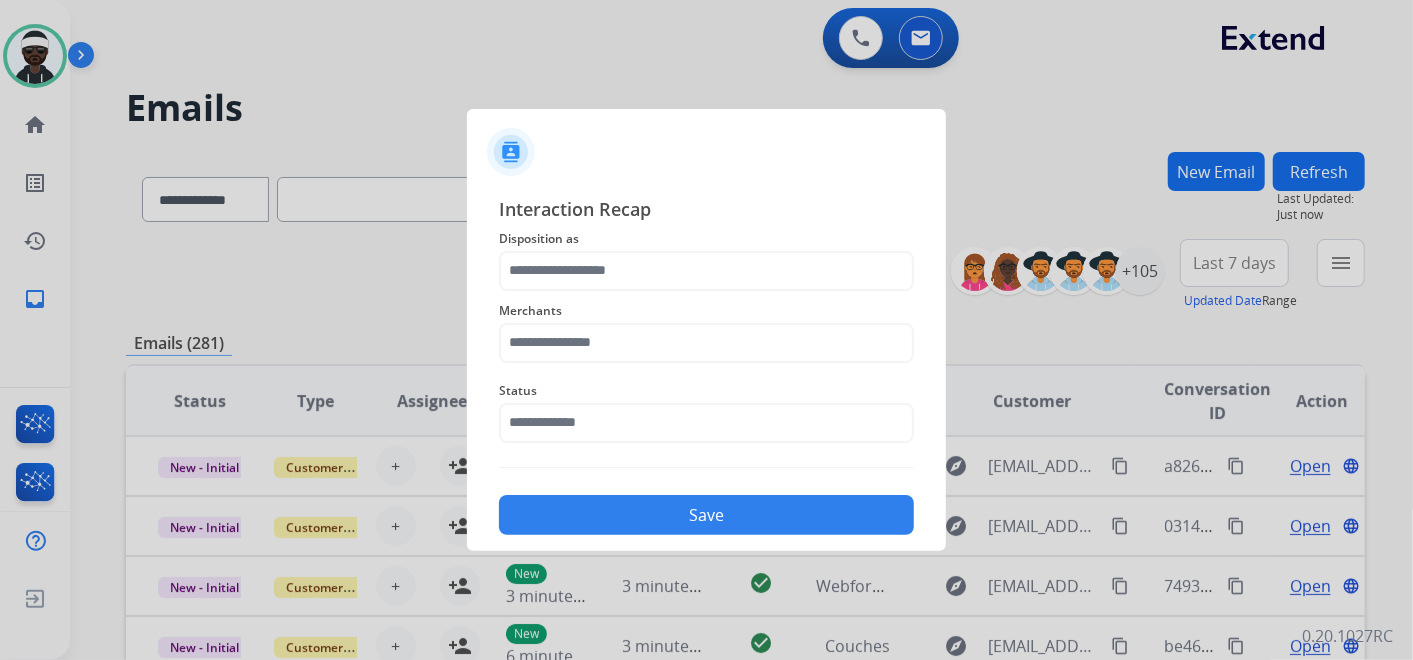 click on "Disposition as" 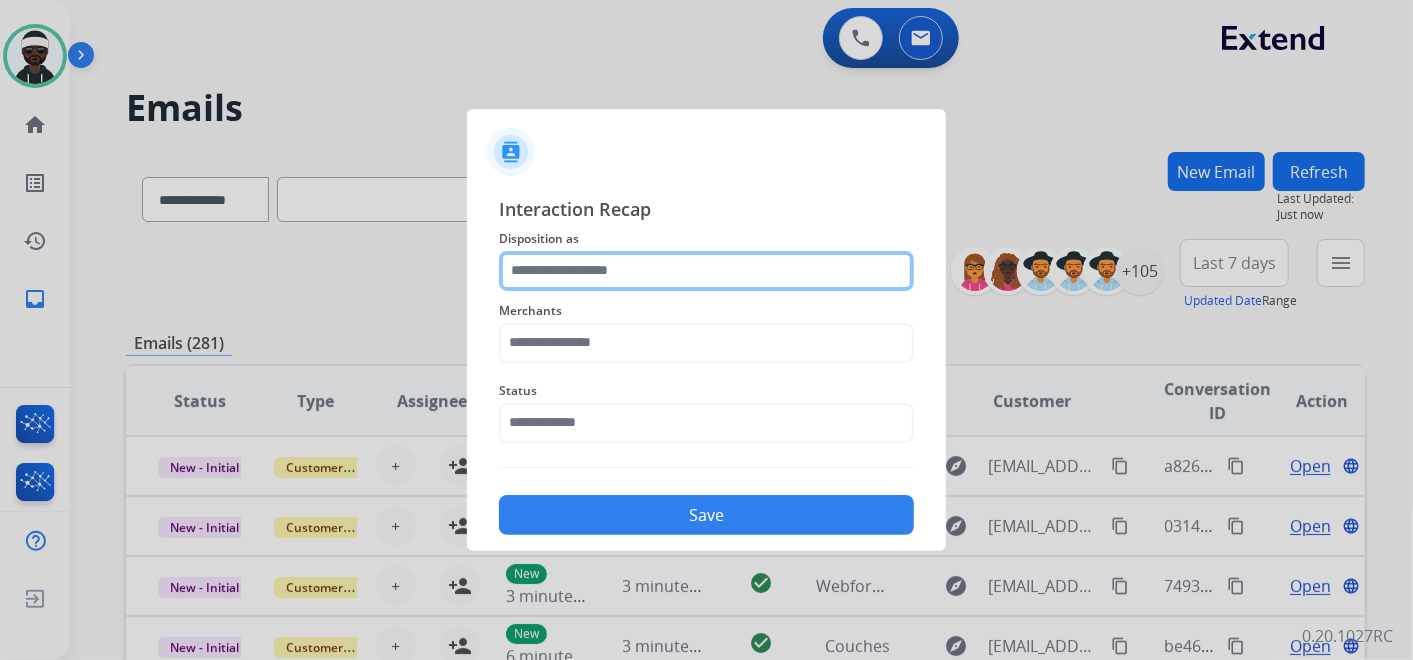 click 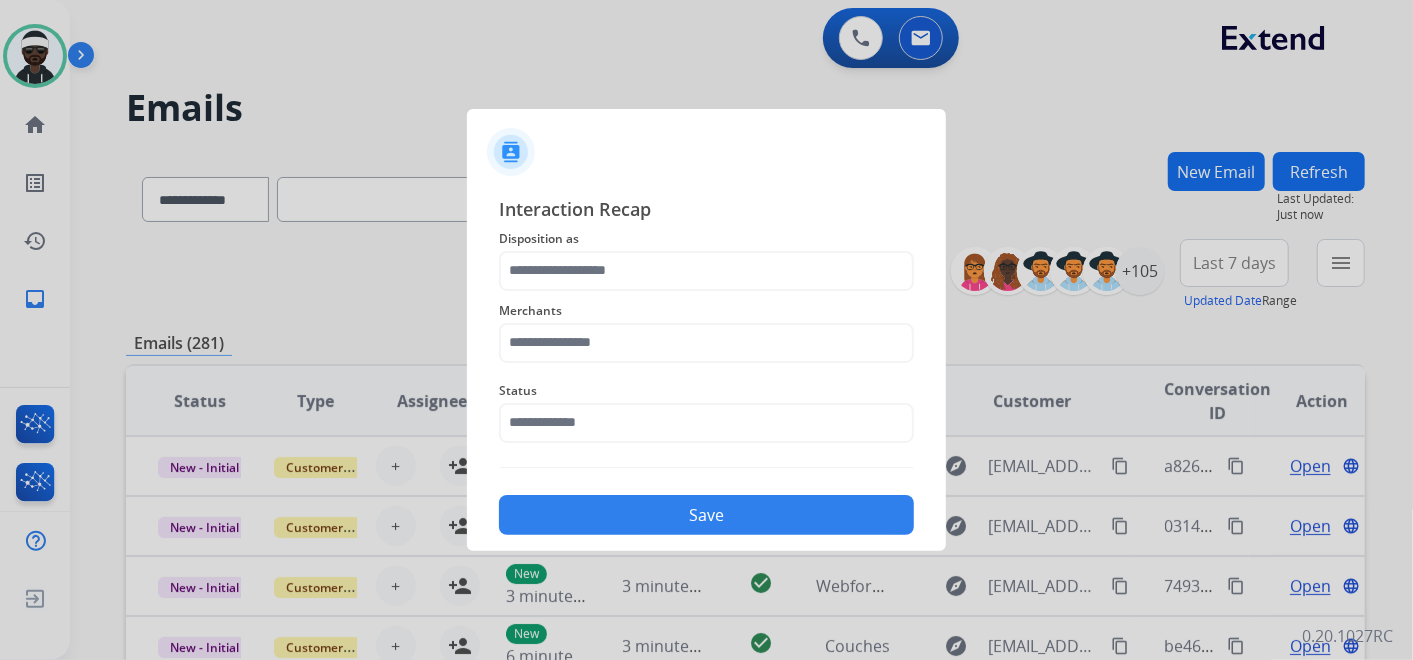drag, startPoint x: 754, startPoint y: 212, endPoint x: 748, endPoint y: 245, distance: 33.54102 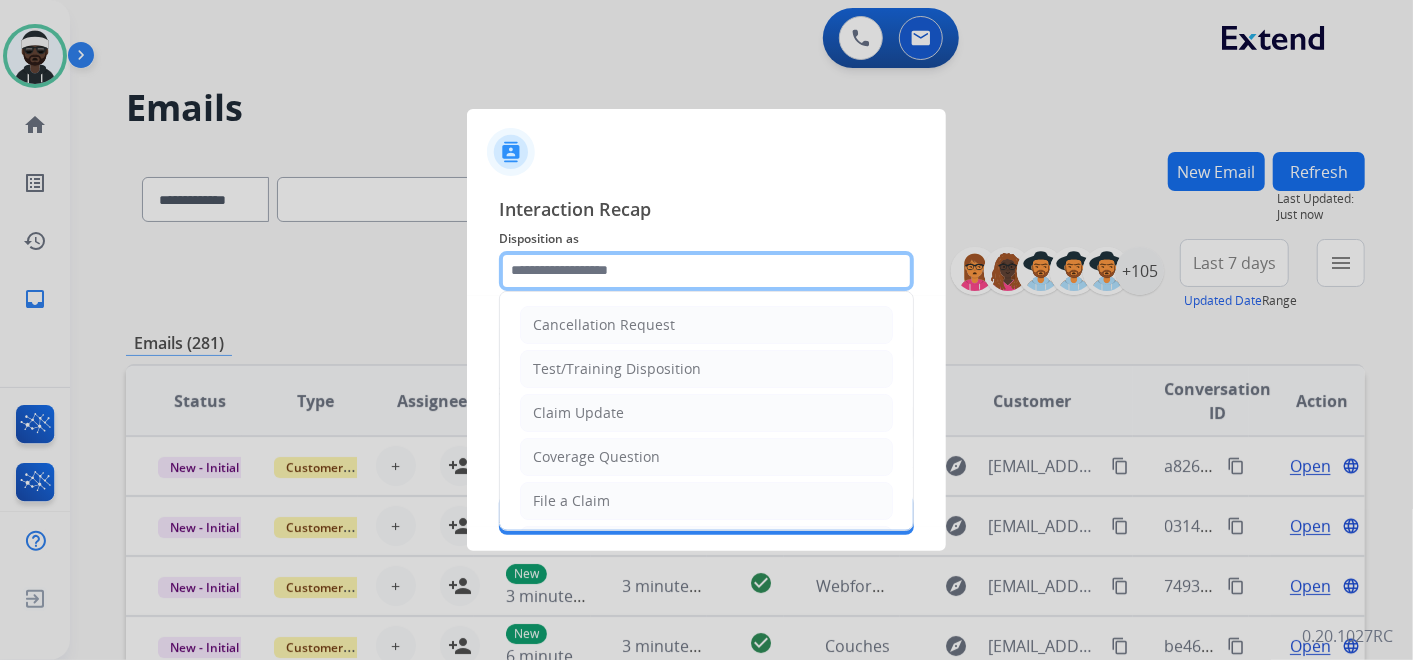 drag, startPoint x: 733, startPoint y: 263, endPoint x: 730, endPoint y: 275, distance: 12.369317 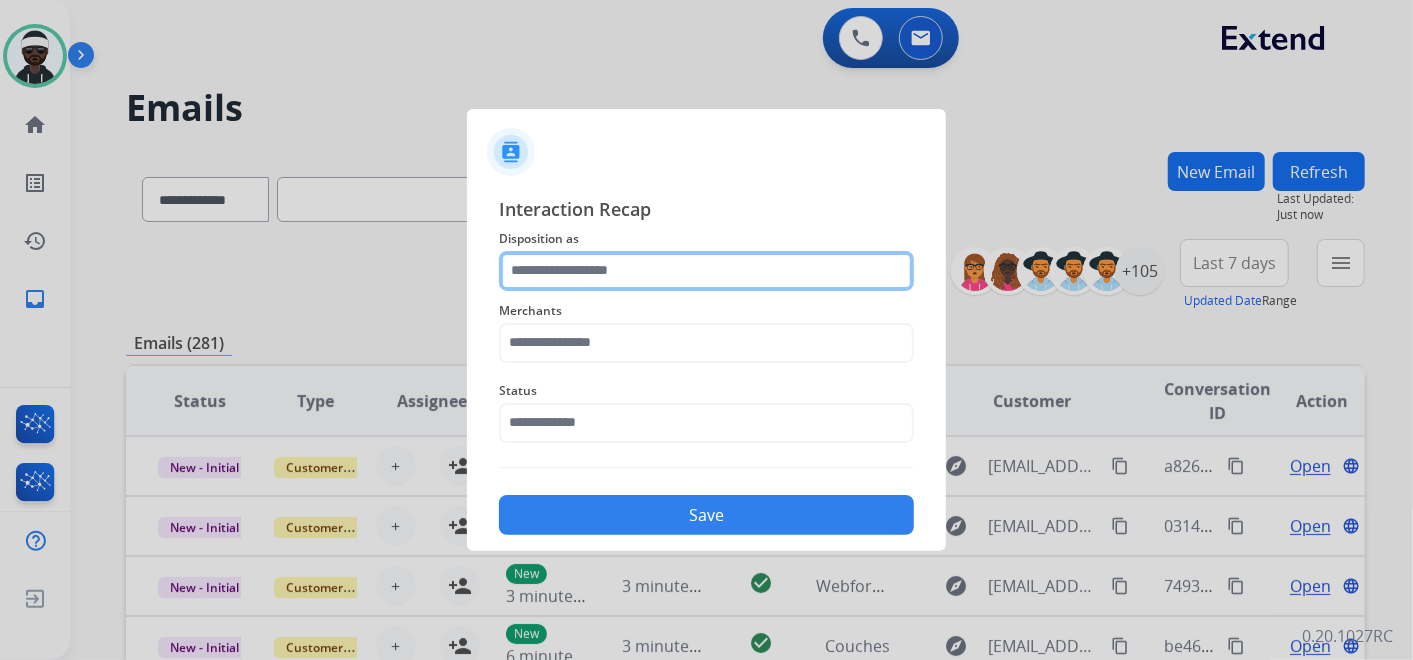 click 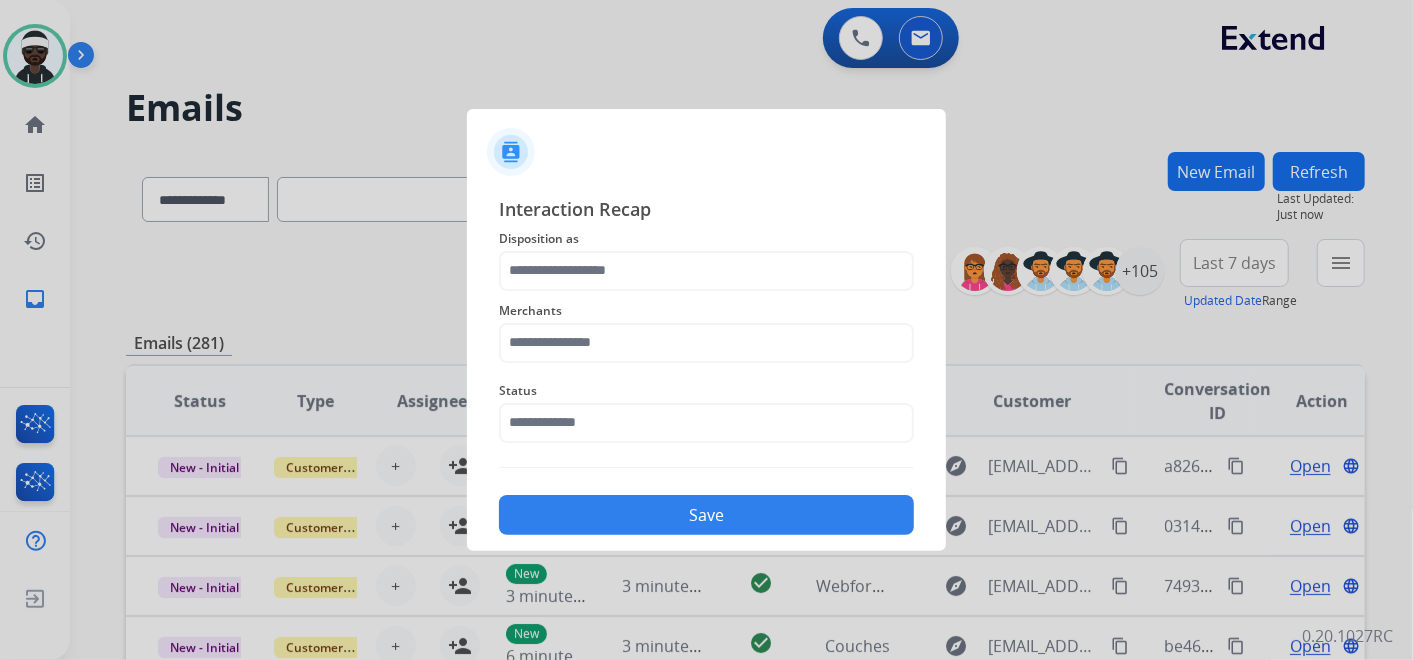 drag, startPoint x: 743, startPoint y: 200, endPoint x: 731, endPoint y: 268, distance: 69.050705 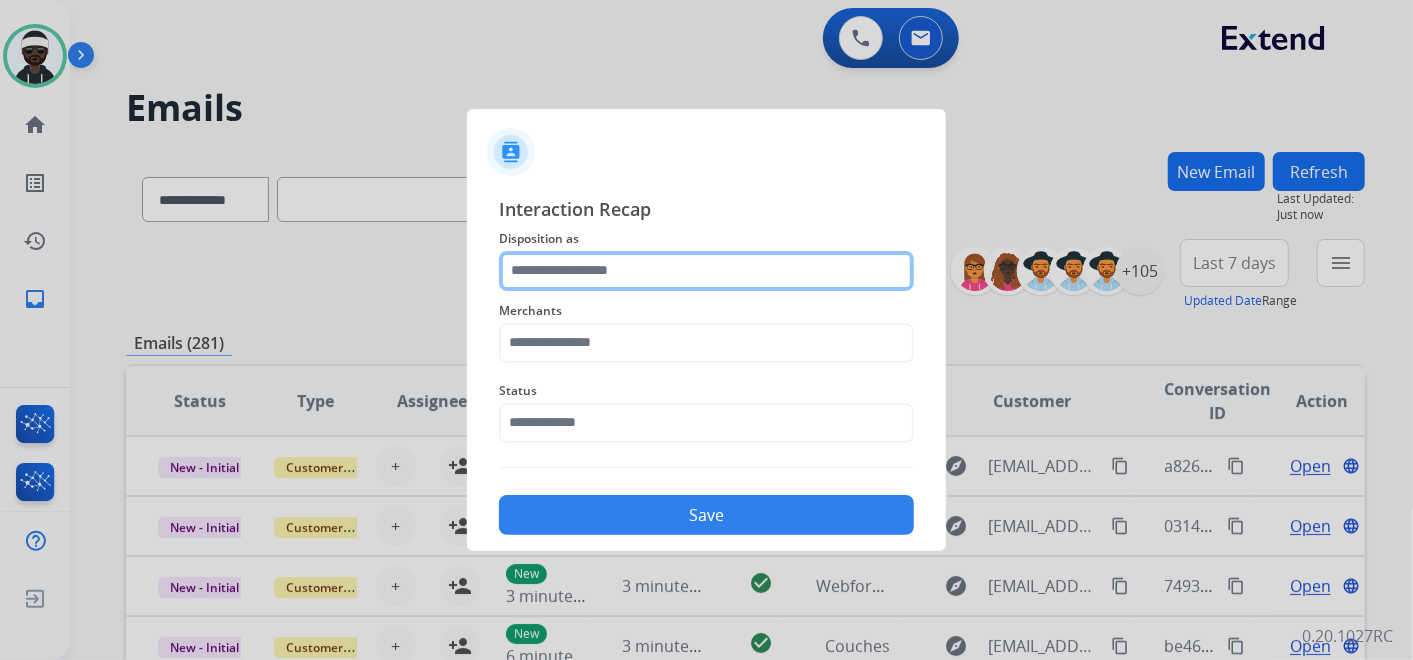click 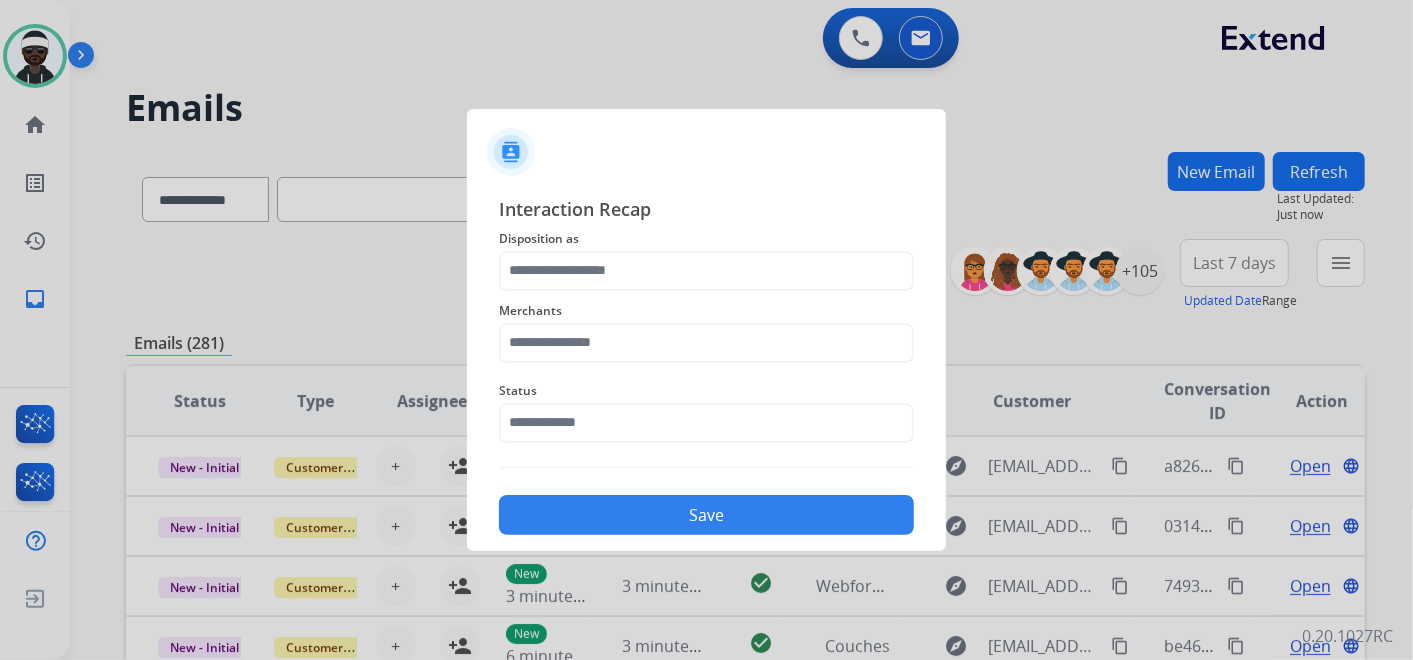 drag, startPoint x: 718, startPoint y: 200, endPoint x: 715, endPoint y: 225, distance: 25.179358 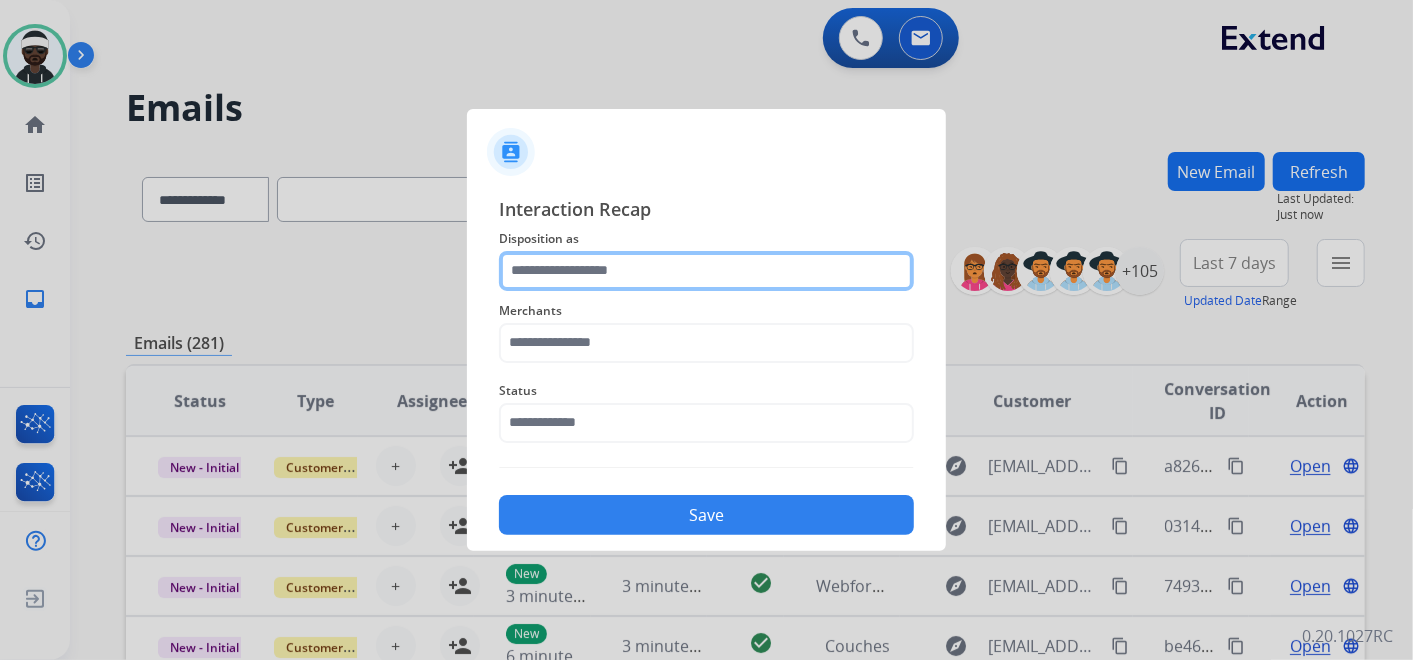 click 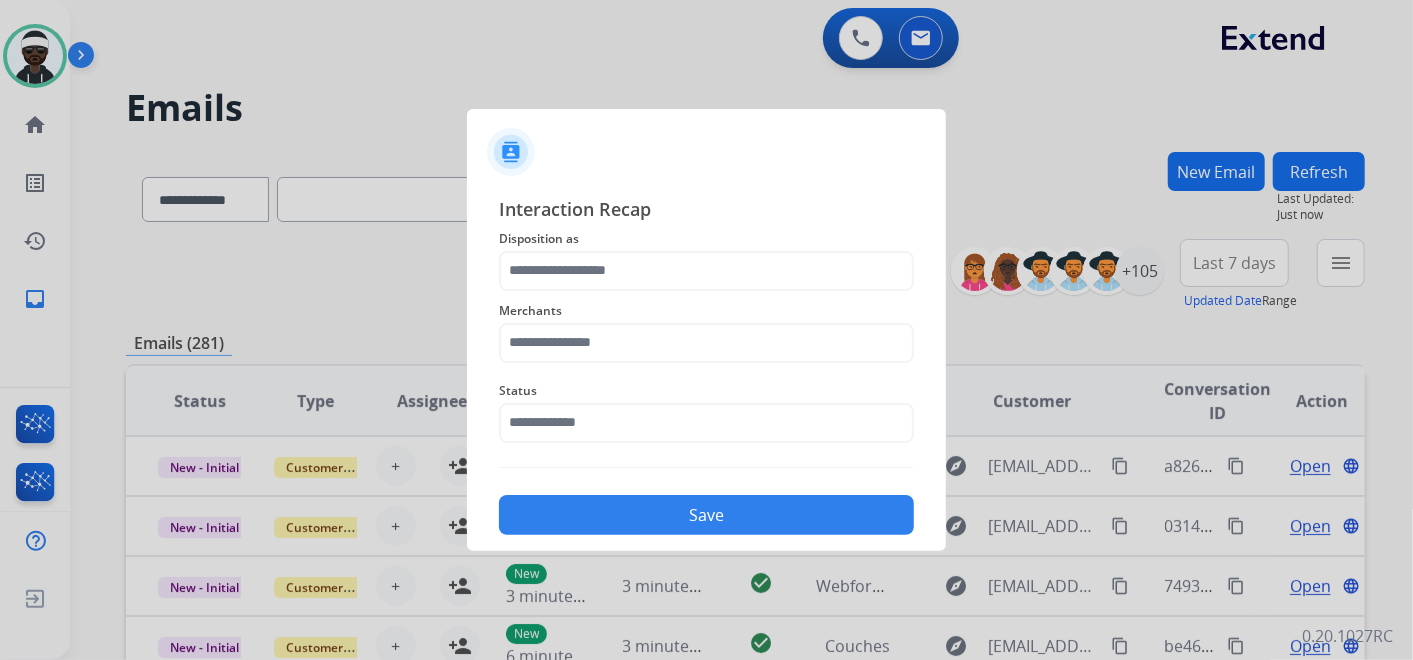 drag, startPoint x: 740, startPoint y: 214, endPoint x: 740, endPoint y: 255, distance: 41 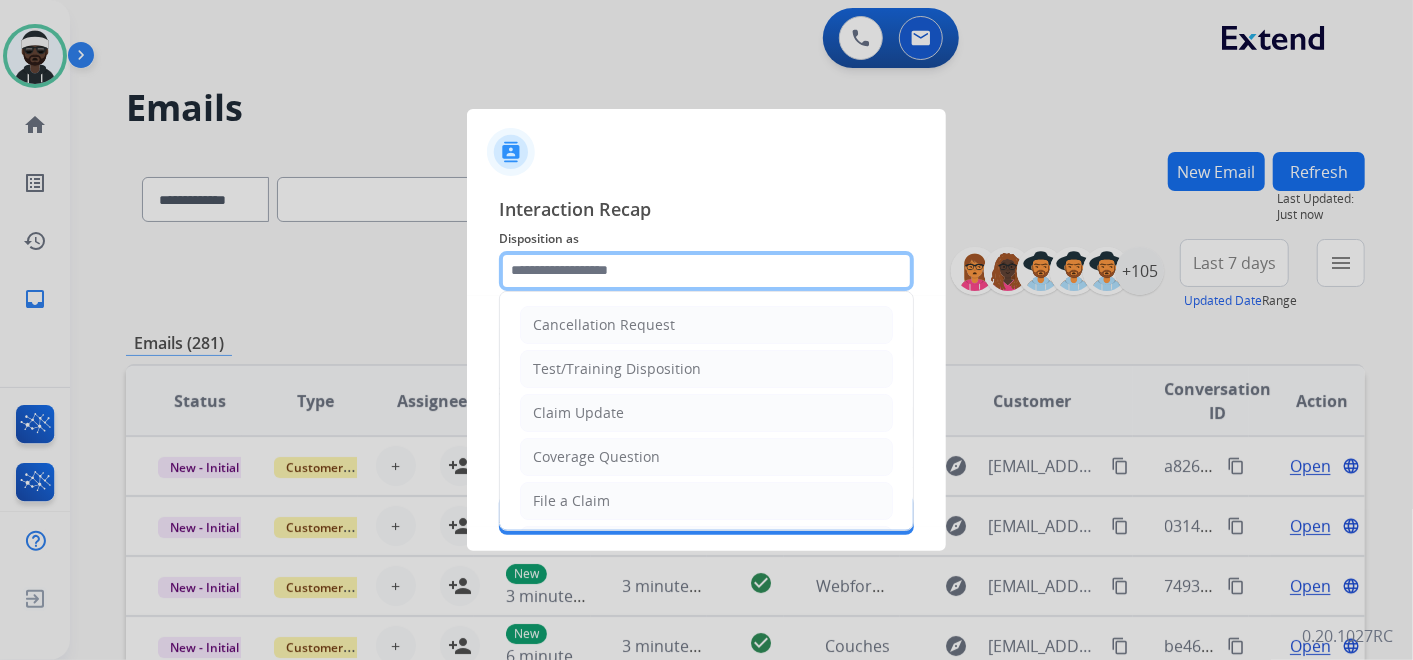click 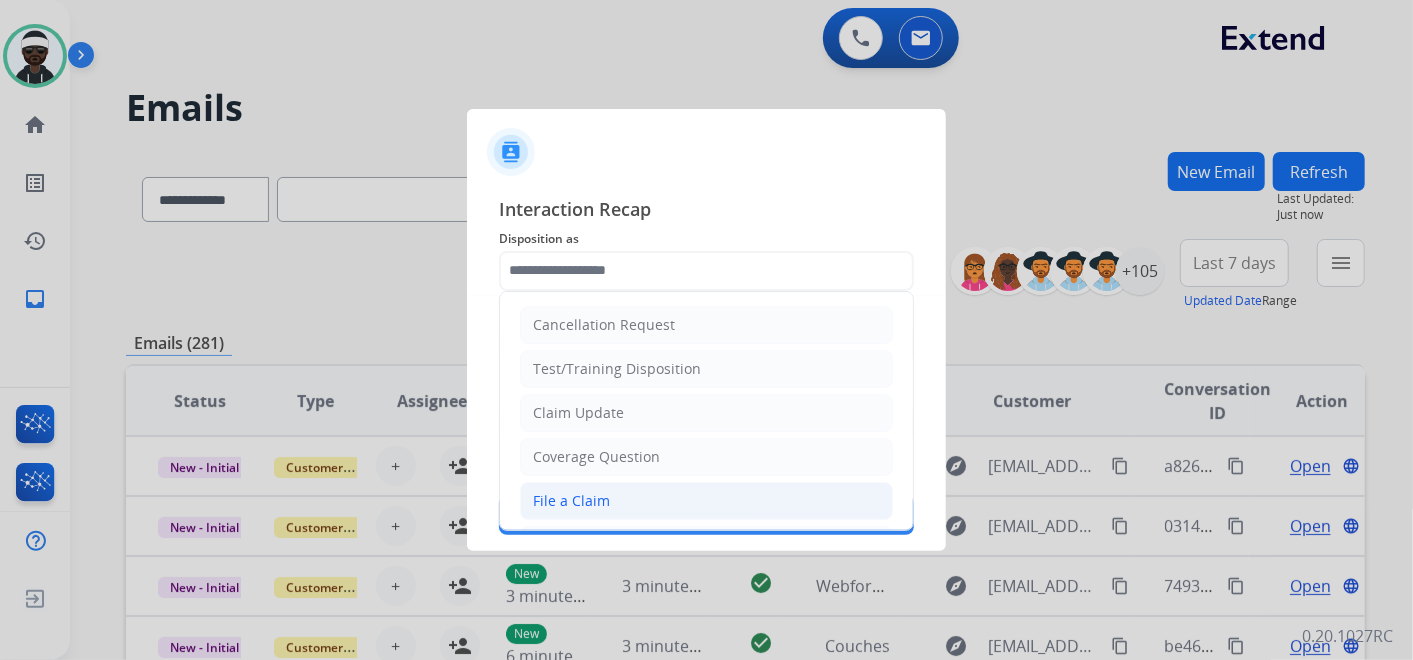 click on "File a Claim" 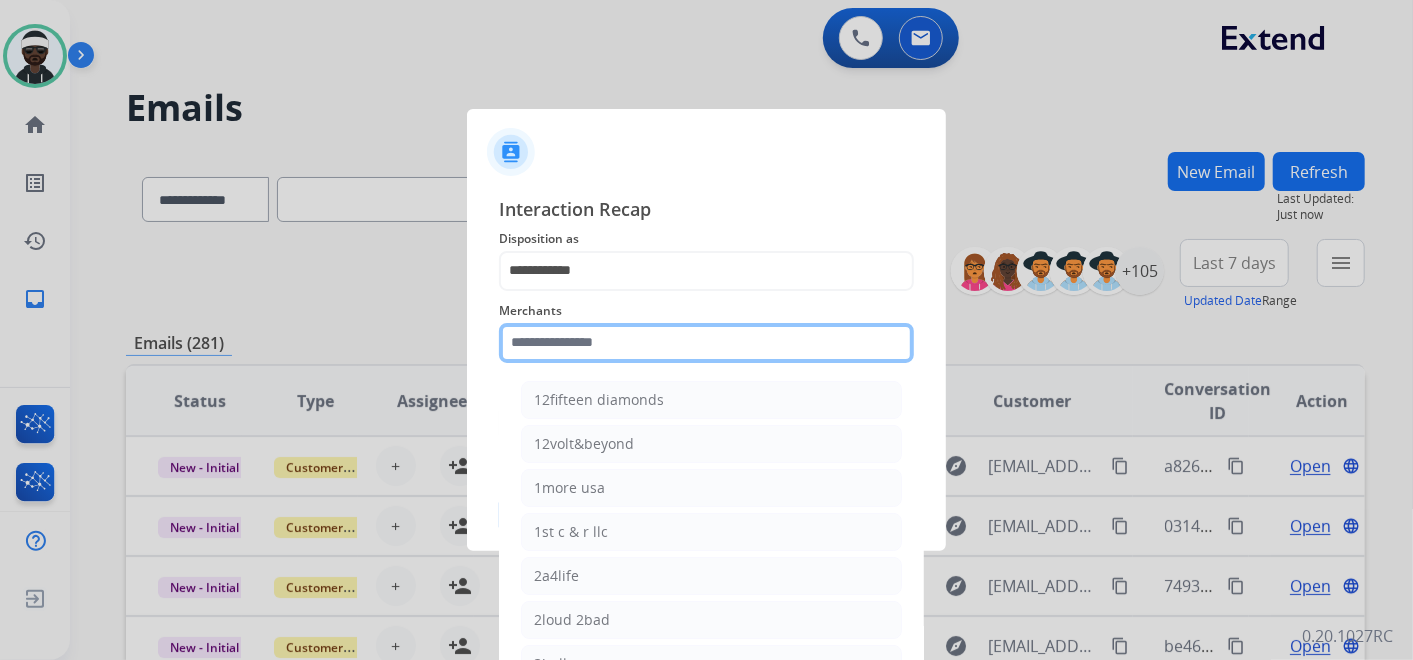 click 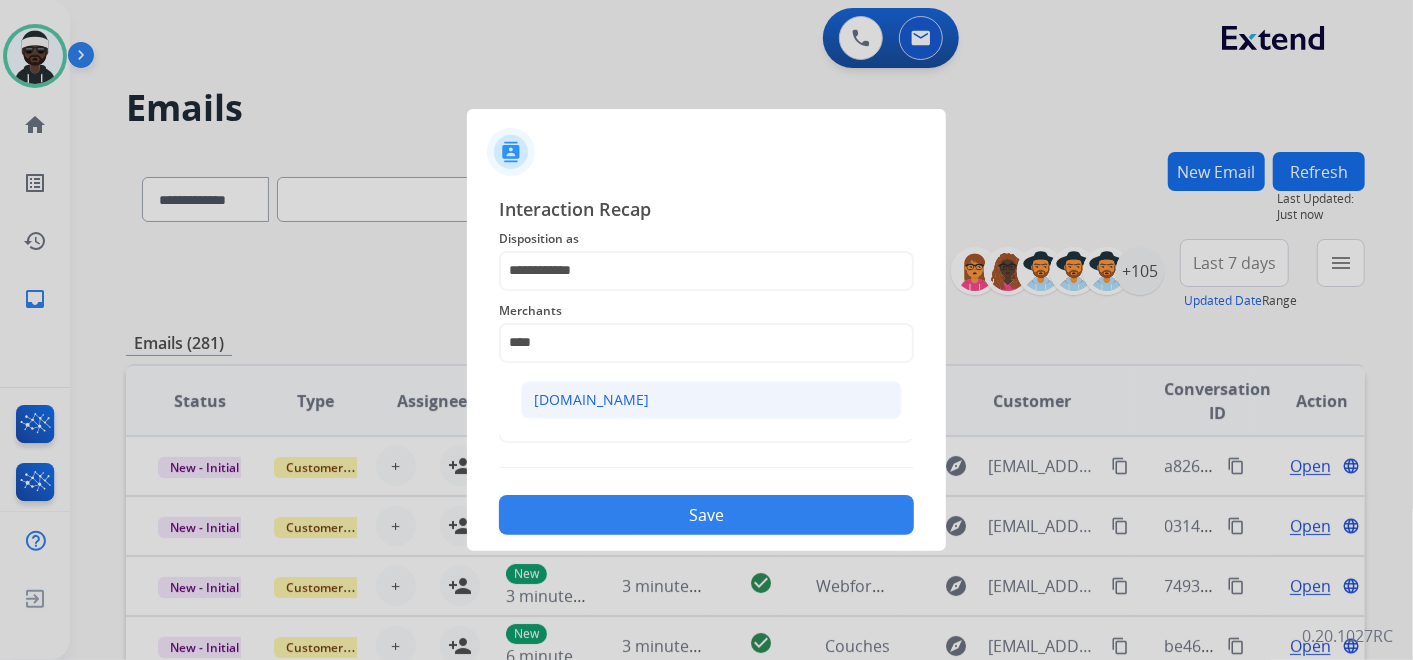 drag, startPoint x: 660, startPoint y: 401, endPoint x: 668, endPoint y: 420, distance: 20.615528 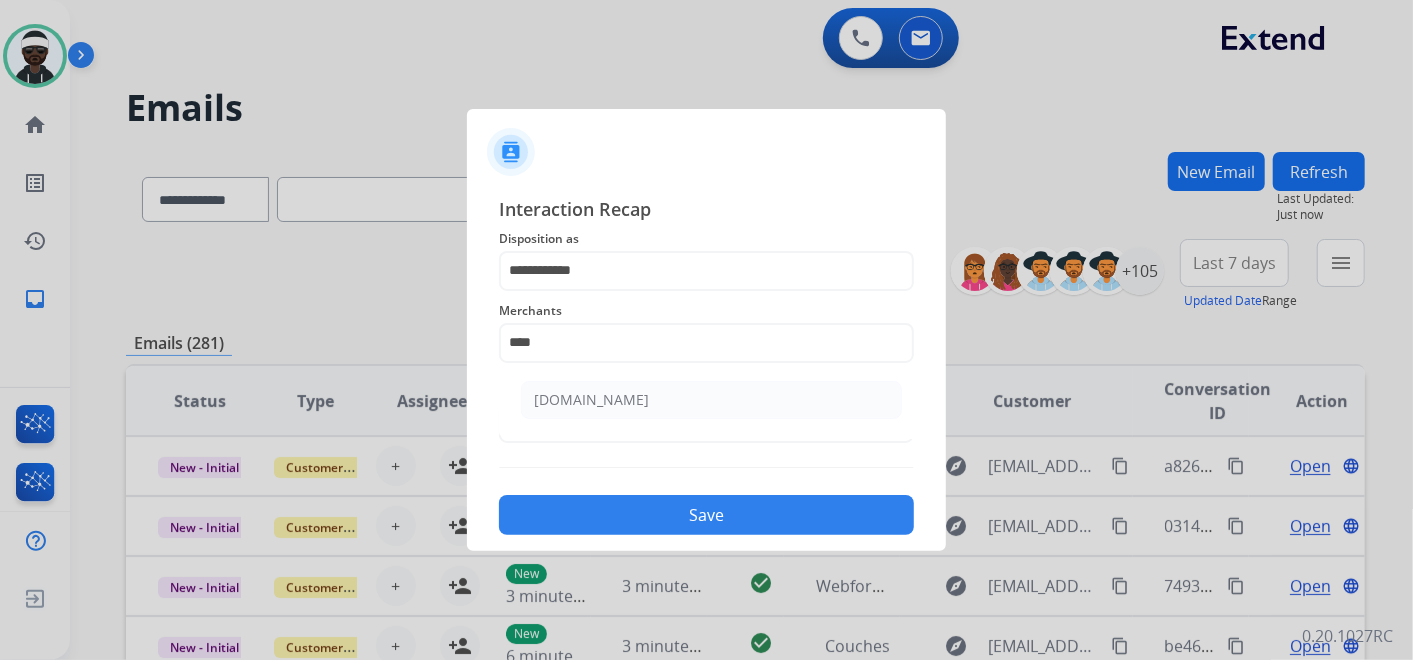 click on "[DOMAIN_NAME]" 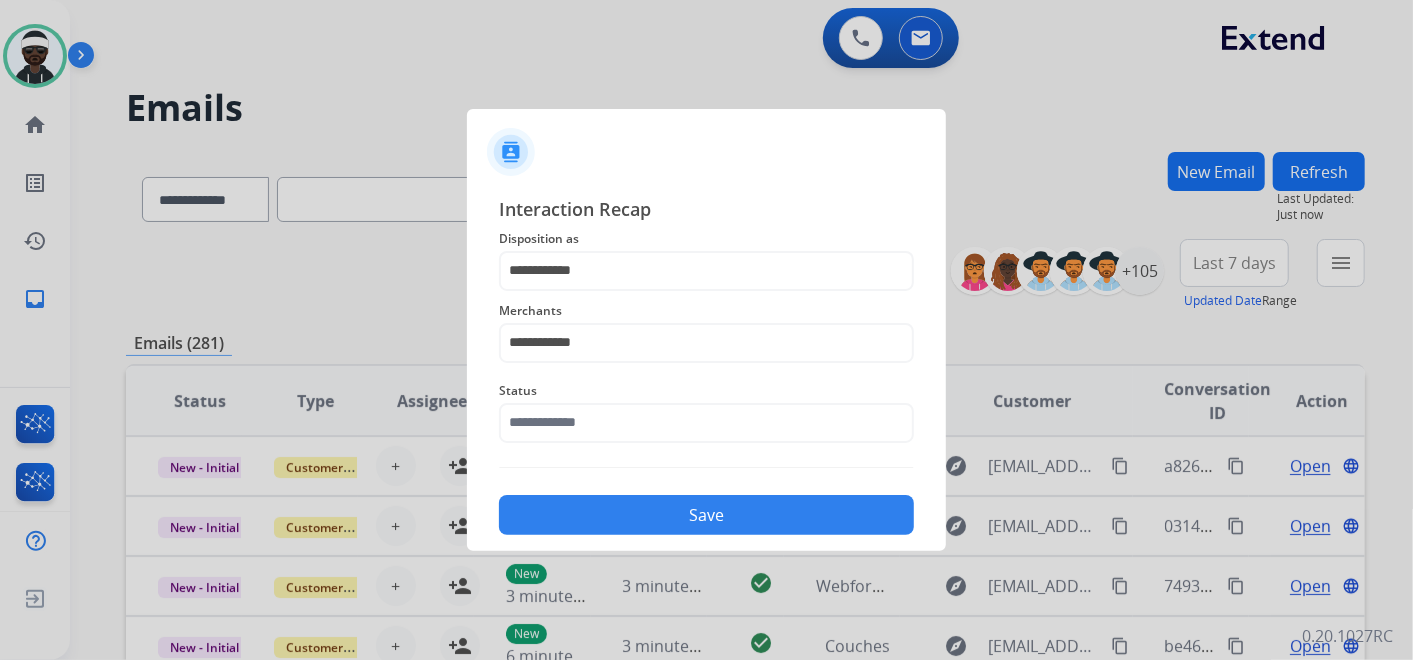 click on "Save" 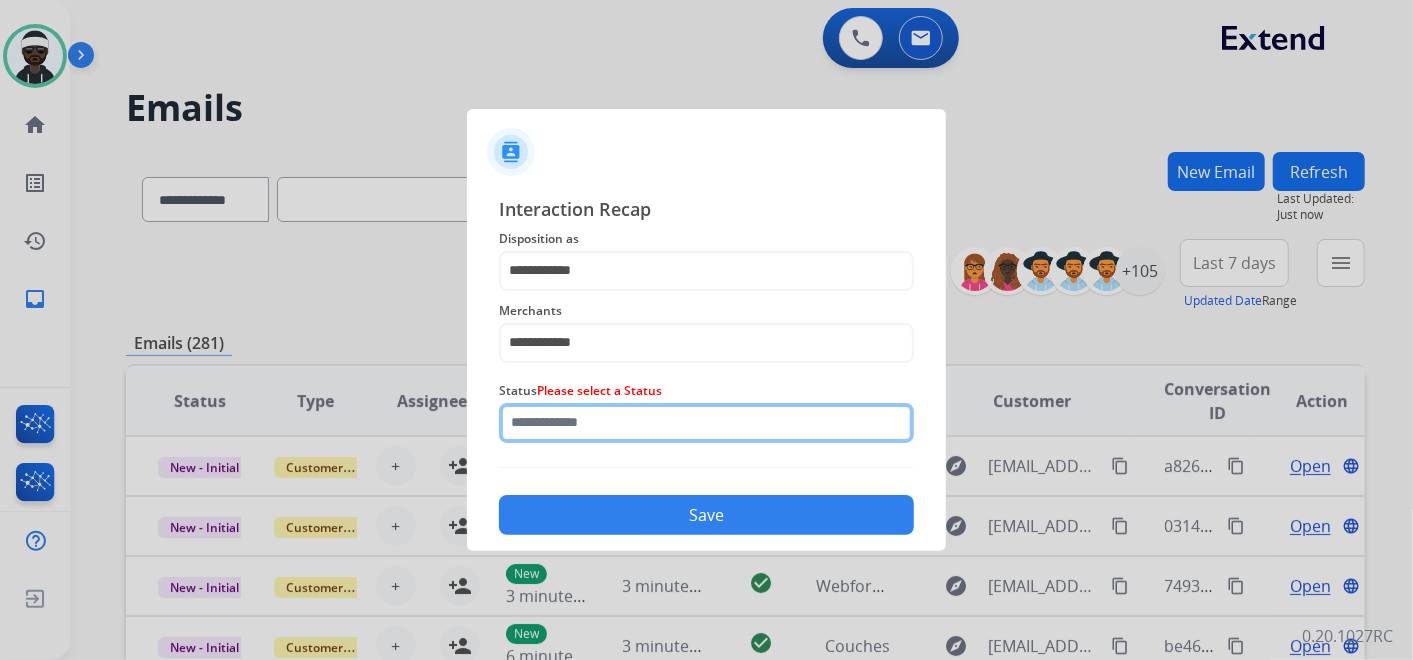 click 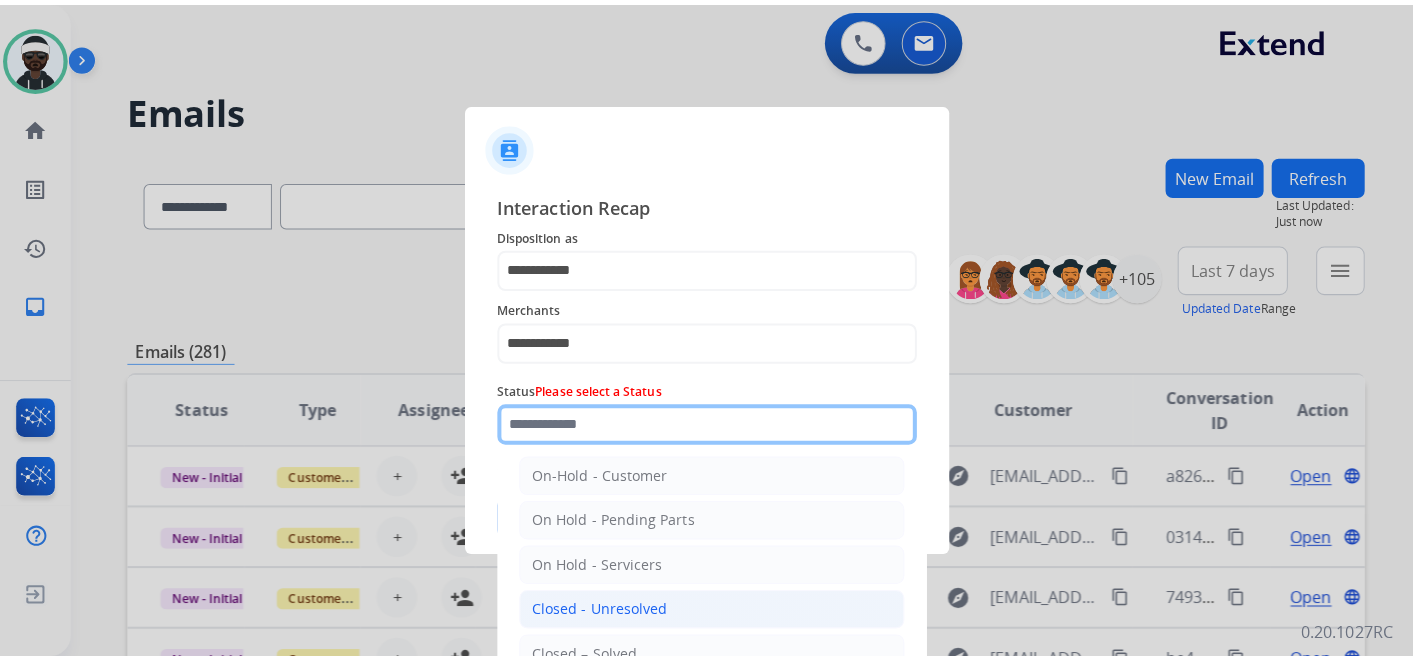 scroll, scrollTop: 114, scrollLeft: 0, axis: vertical 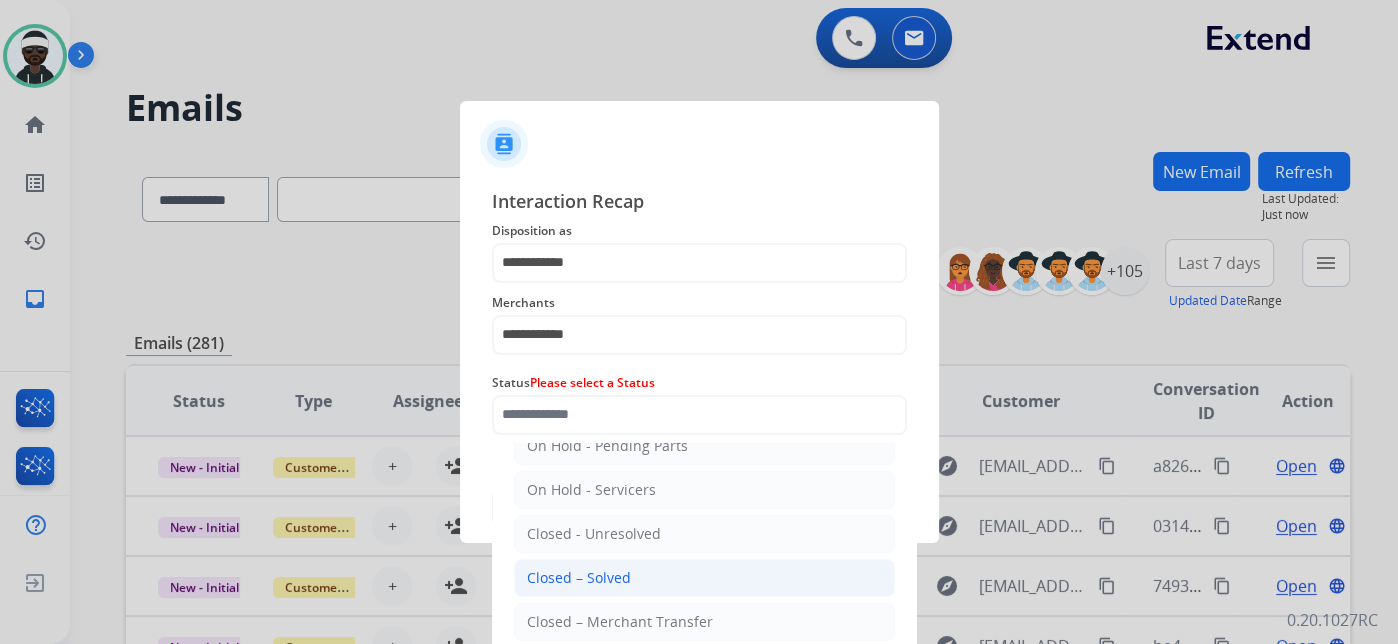 click on "Closed – Solved" 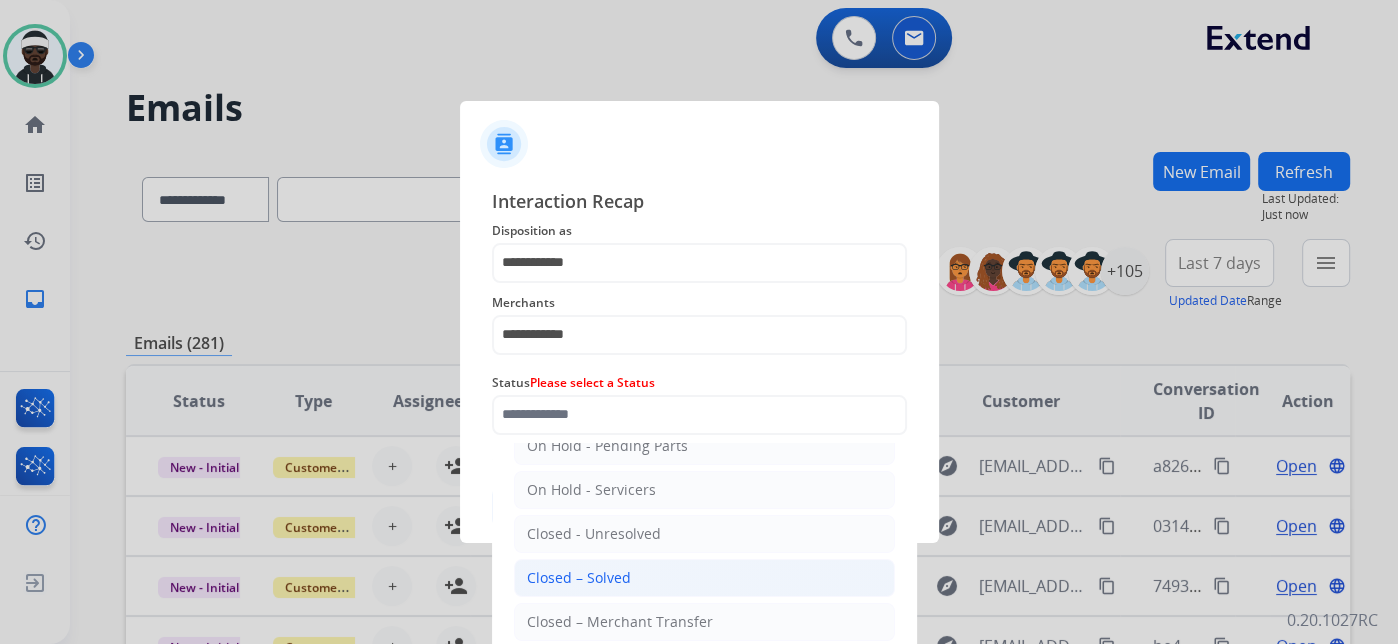 type on "**********" 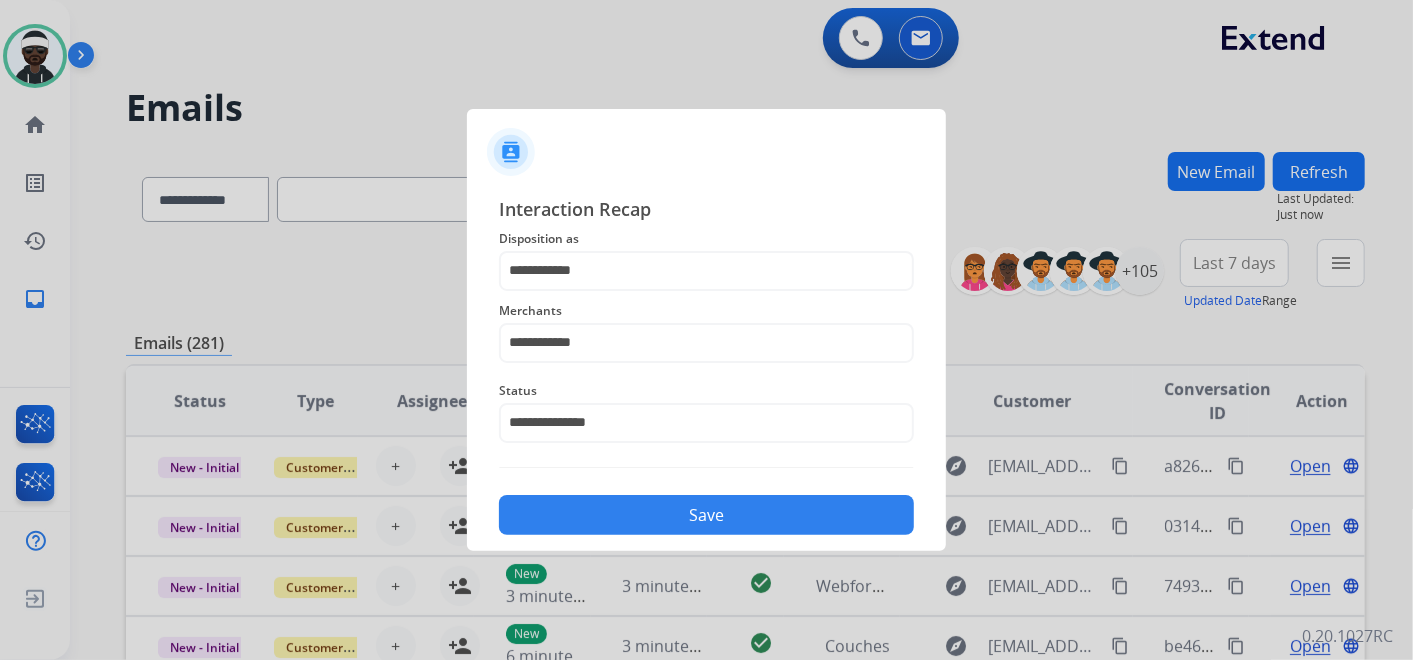 click on "Save" 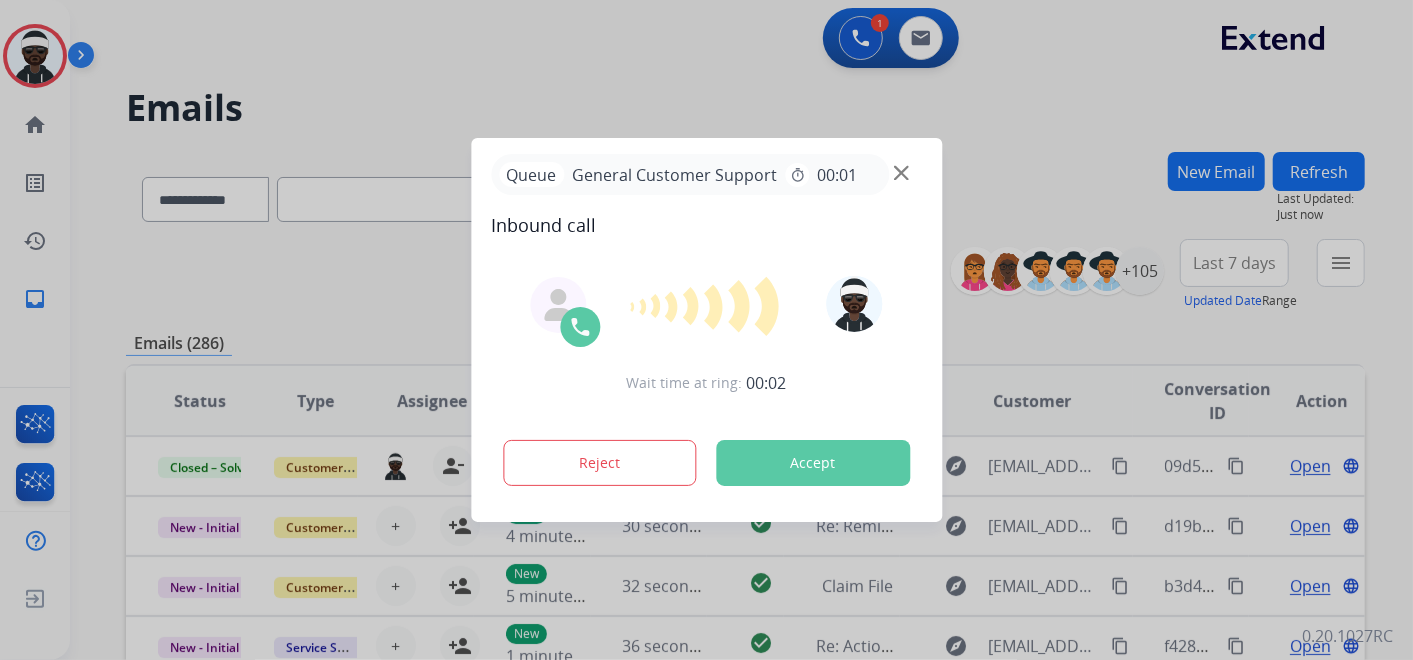 click on "Accept" at bounding box center (813, 463) 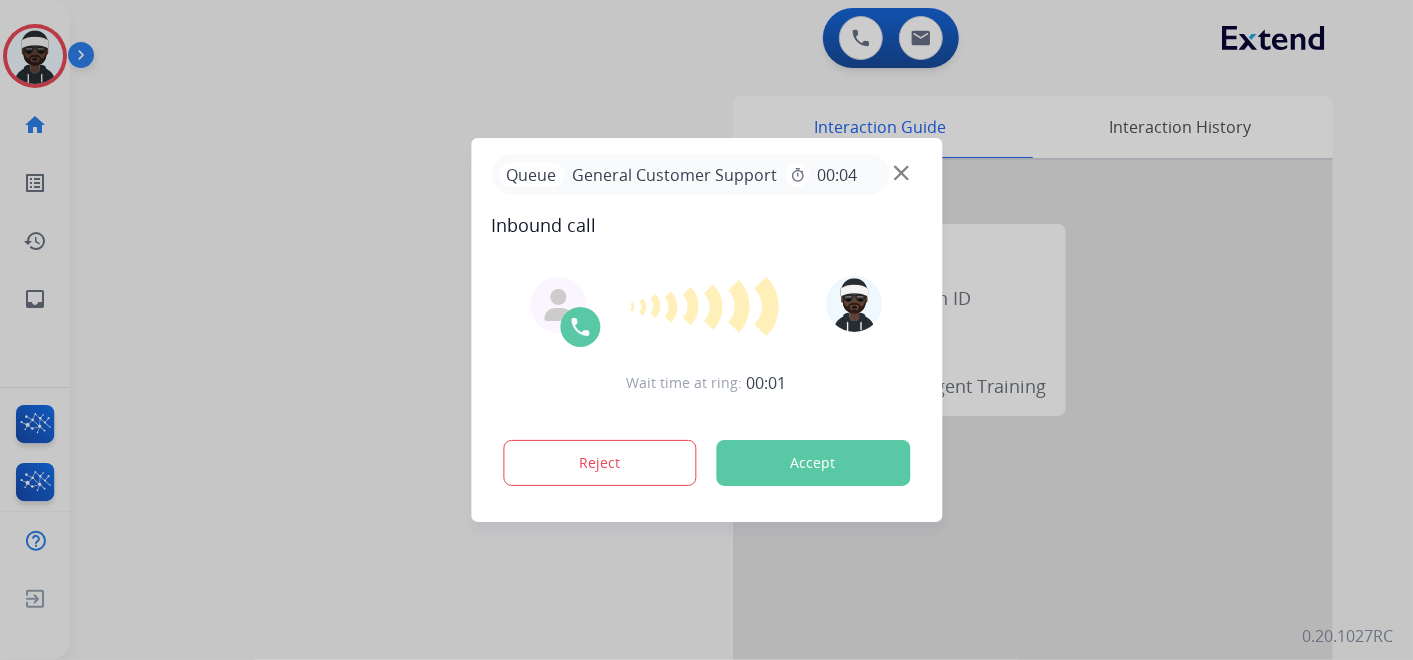 click on "Accept" at bounding box center (813, 463) 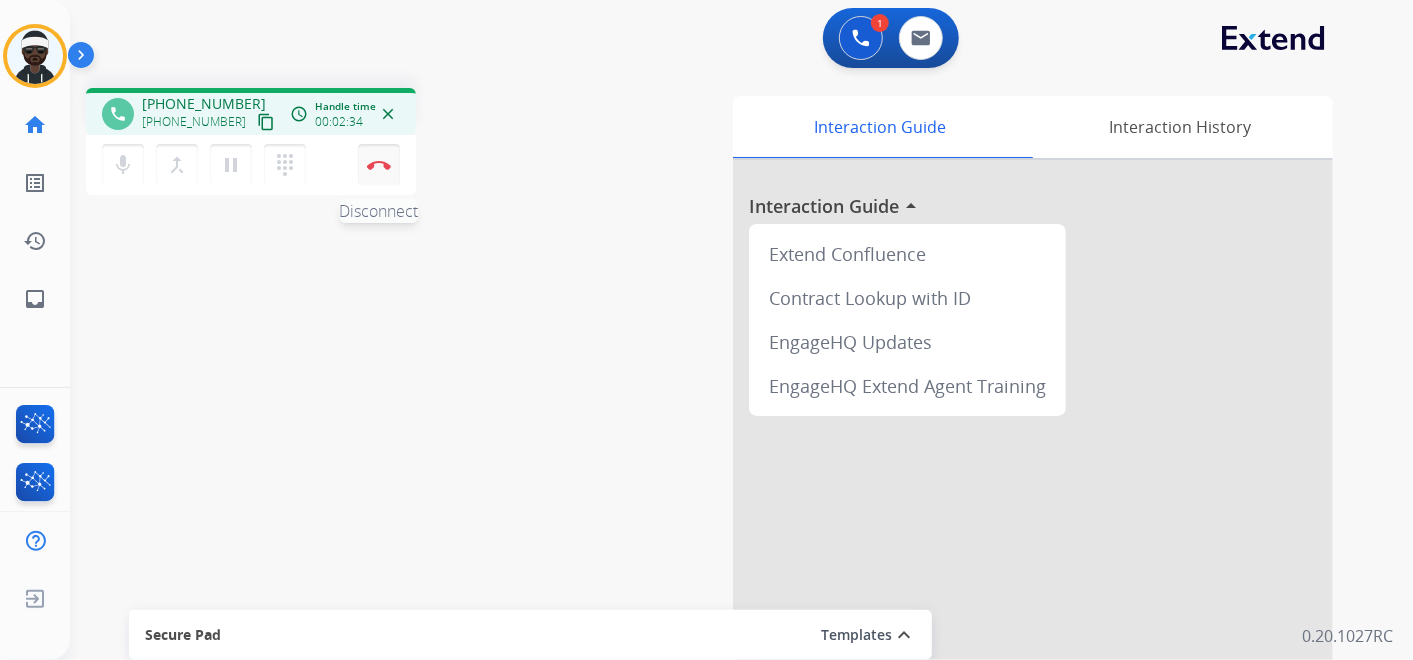 click at bounding box center (379, 165) 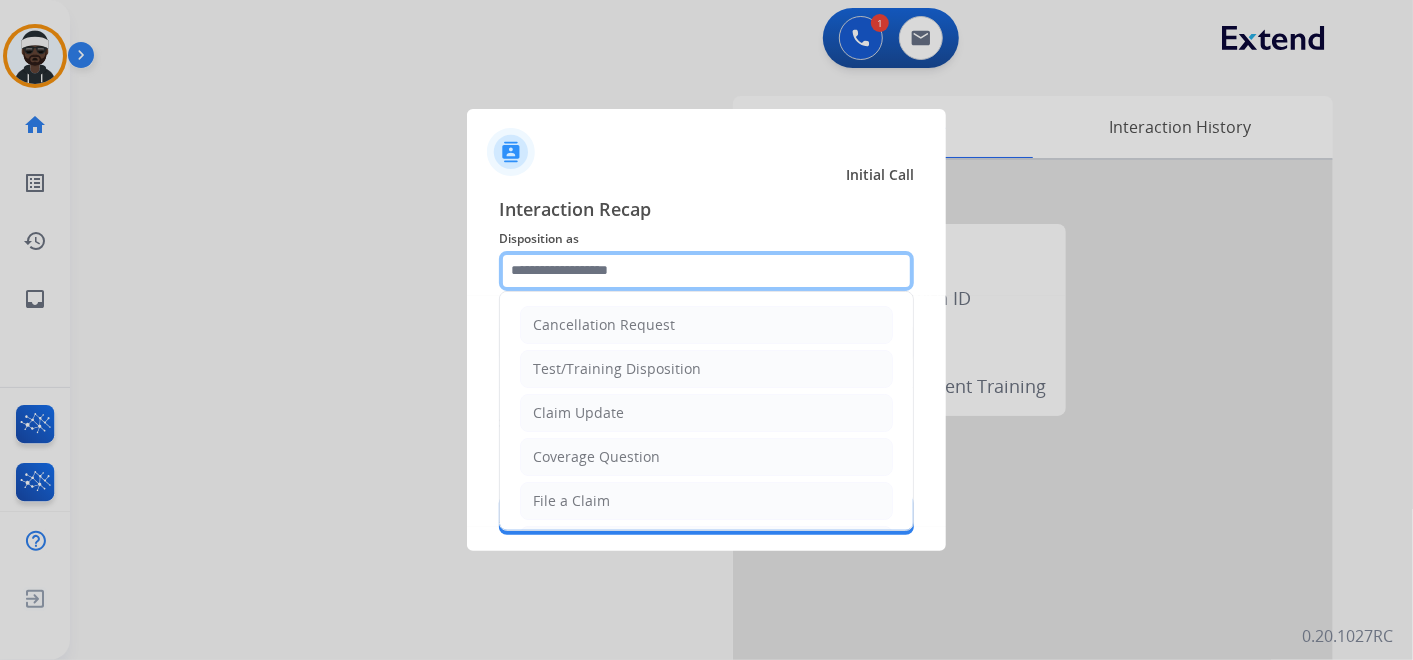 click 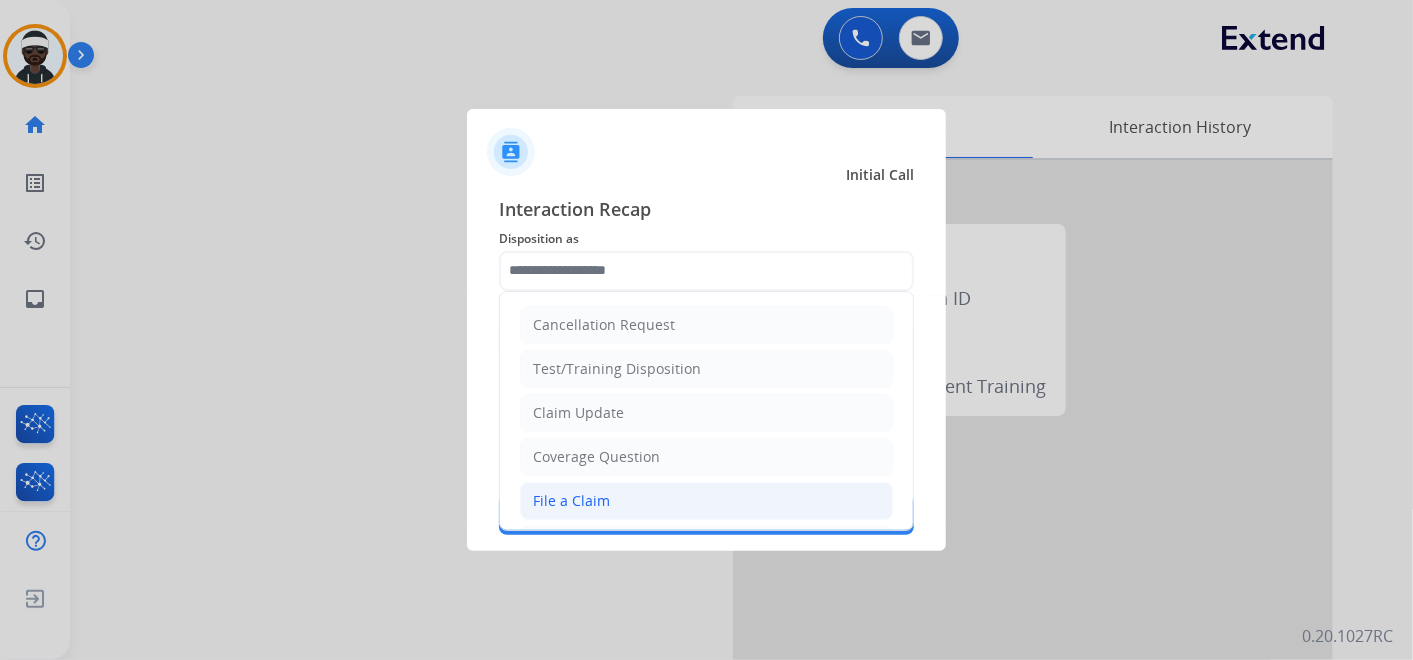 click on "File a Claim" 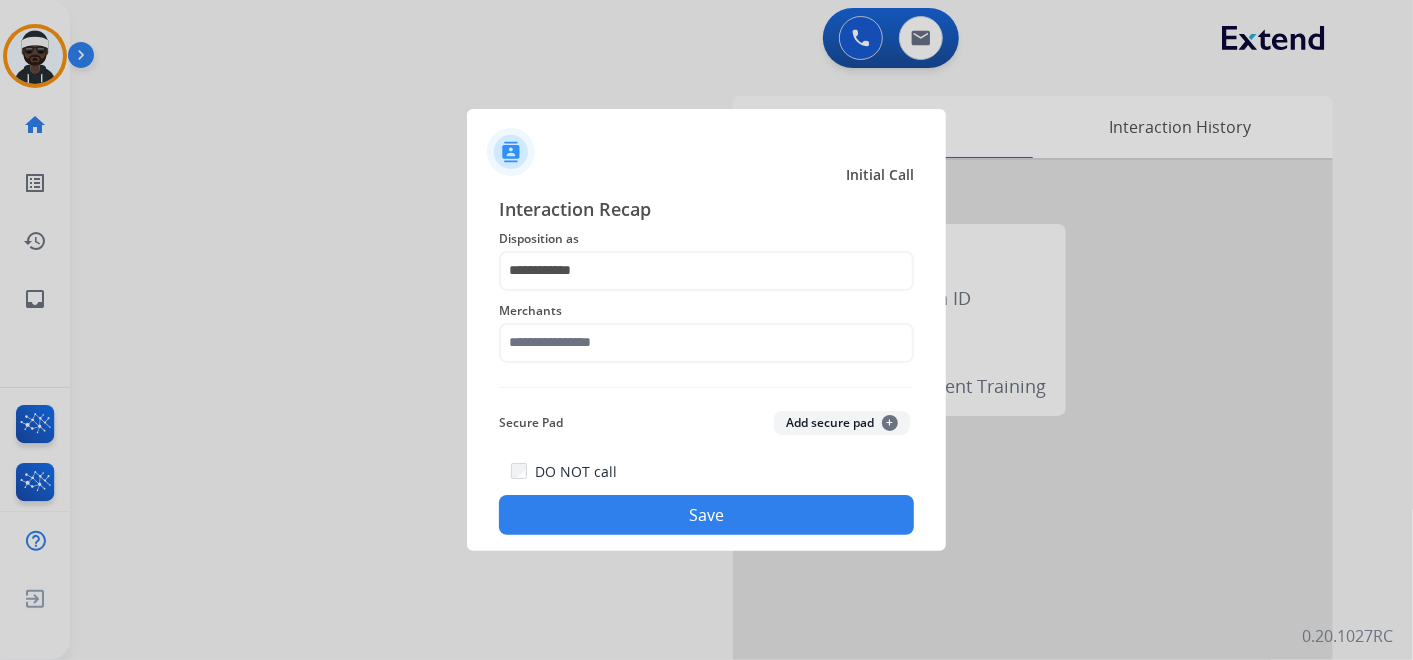 drag, startPoint x: 607, startPoint y: 493, endPoint x: 610, endPoint y: 455, distance: 38.118237 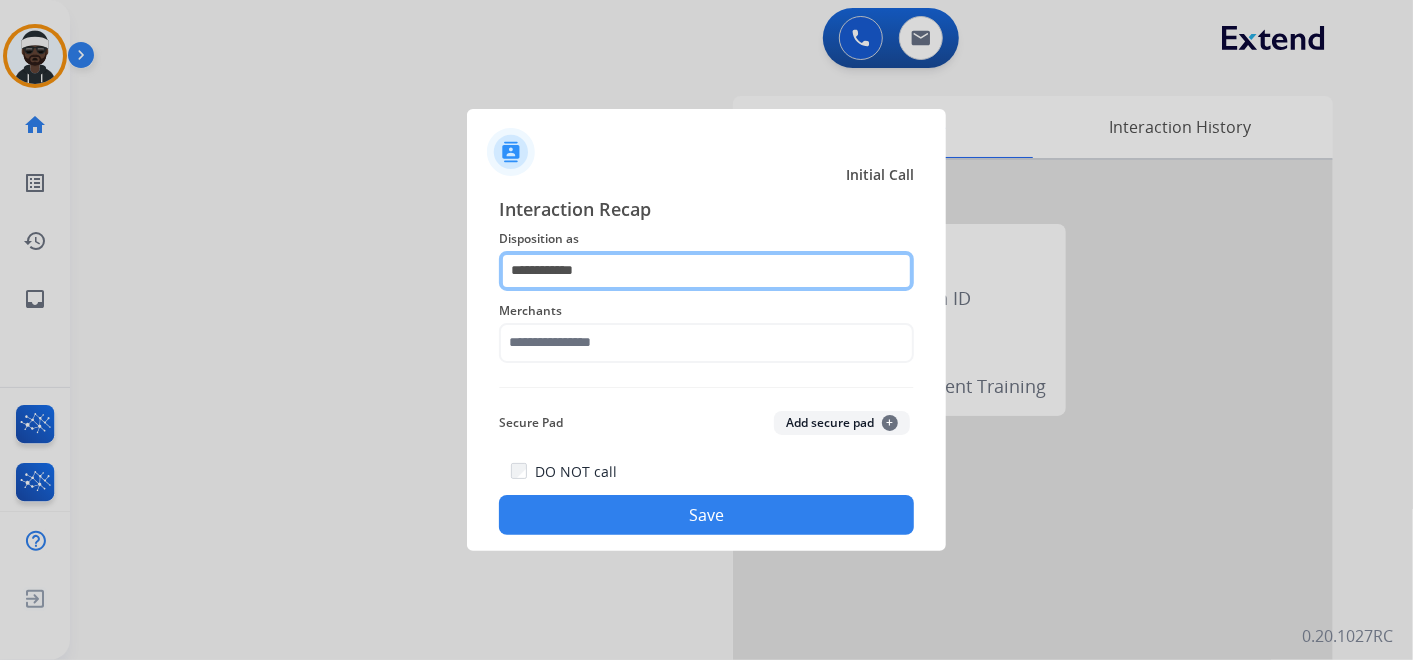 drag, startPoint x: 610, startPoint y: 455, endPoint x: 600, endPoint y: 273, distance: 182.27452 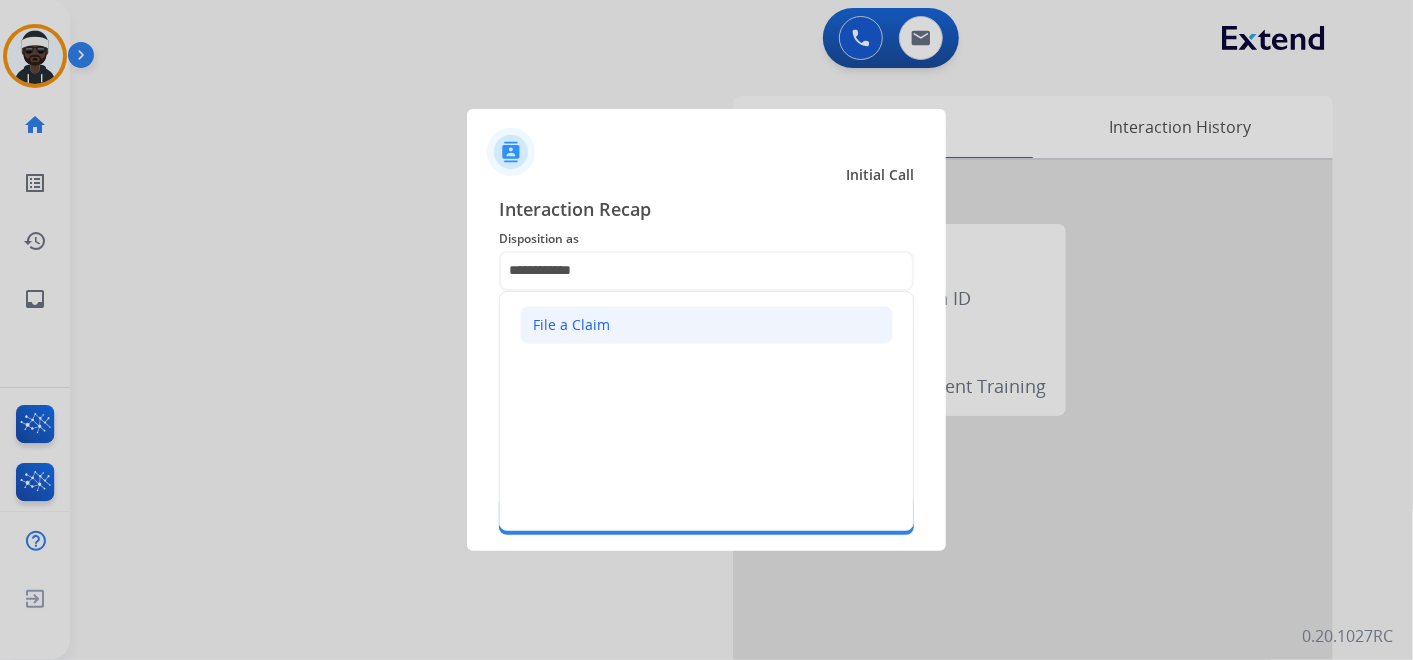 click on "File a Claim" 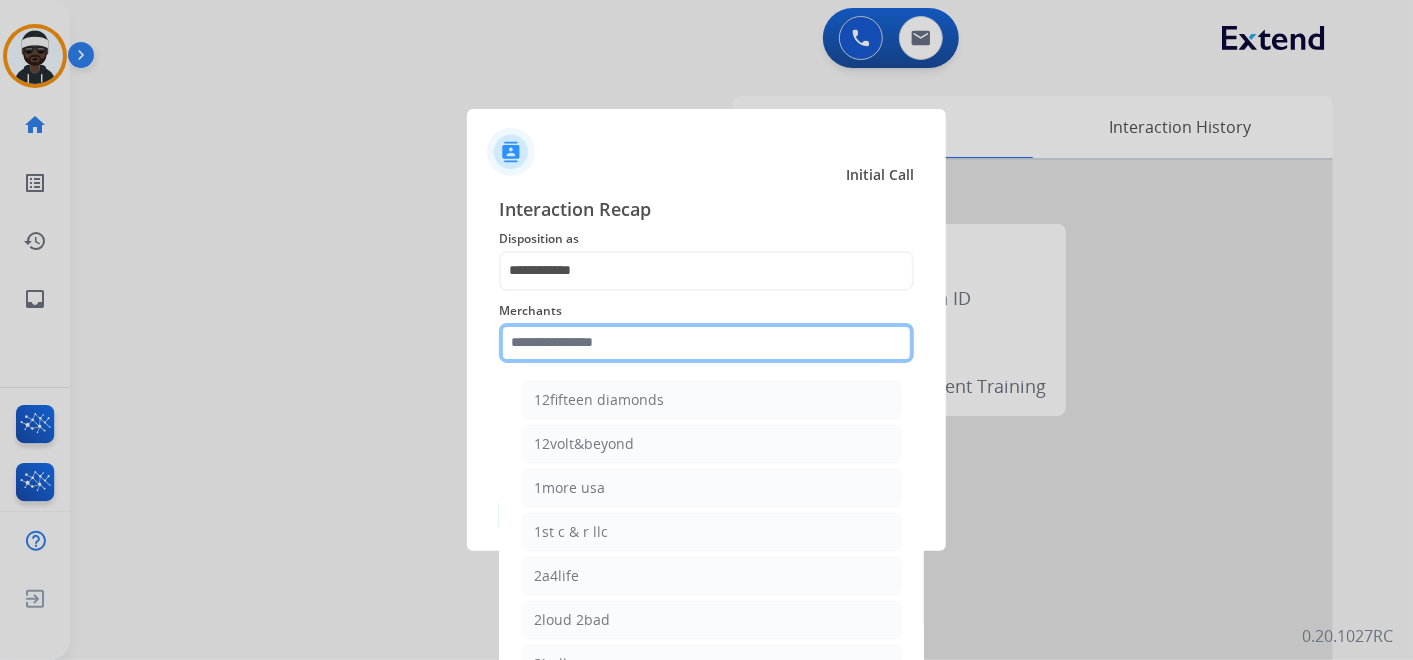 click 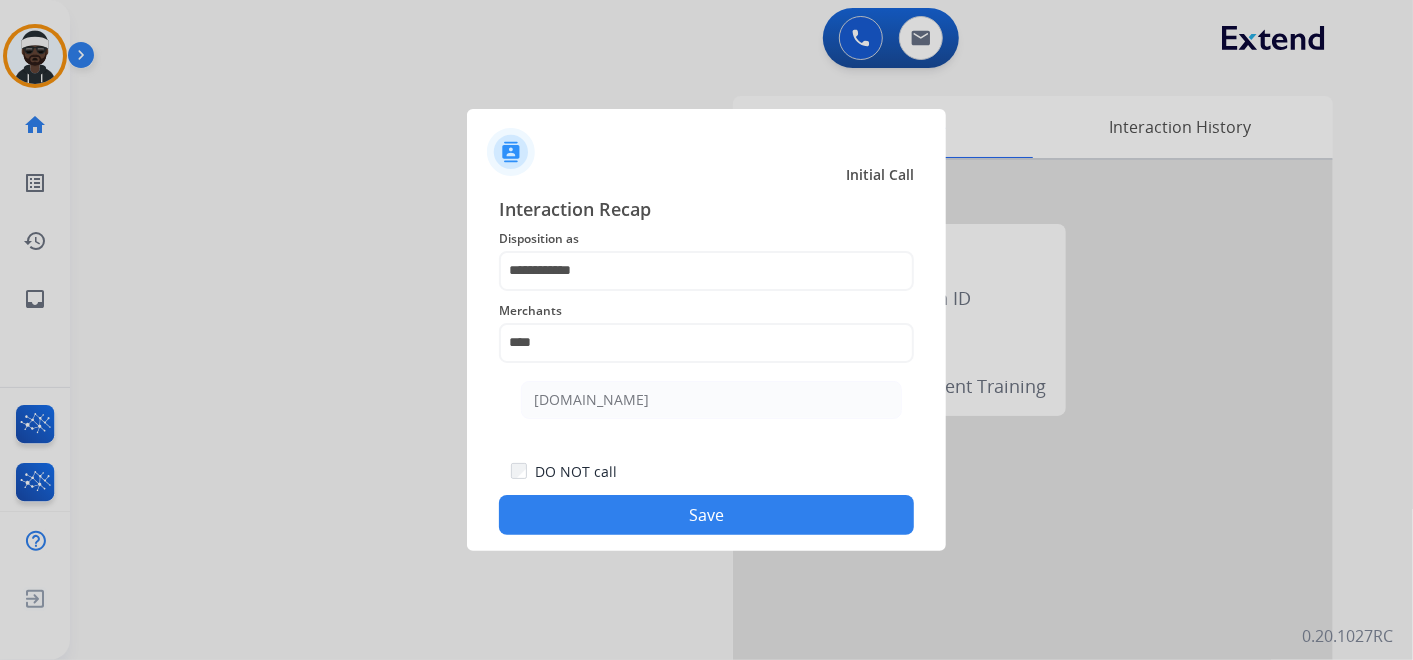 drag, startPoint x: 614, startPoint y: 411, endPoint x: 628, endPoint y: 420, distance: 16.643316 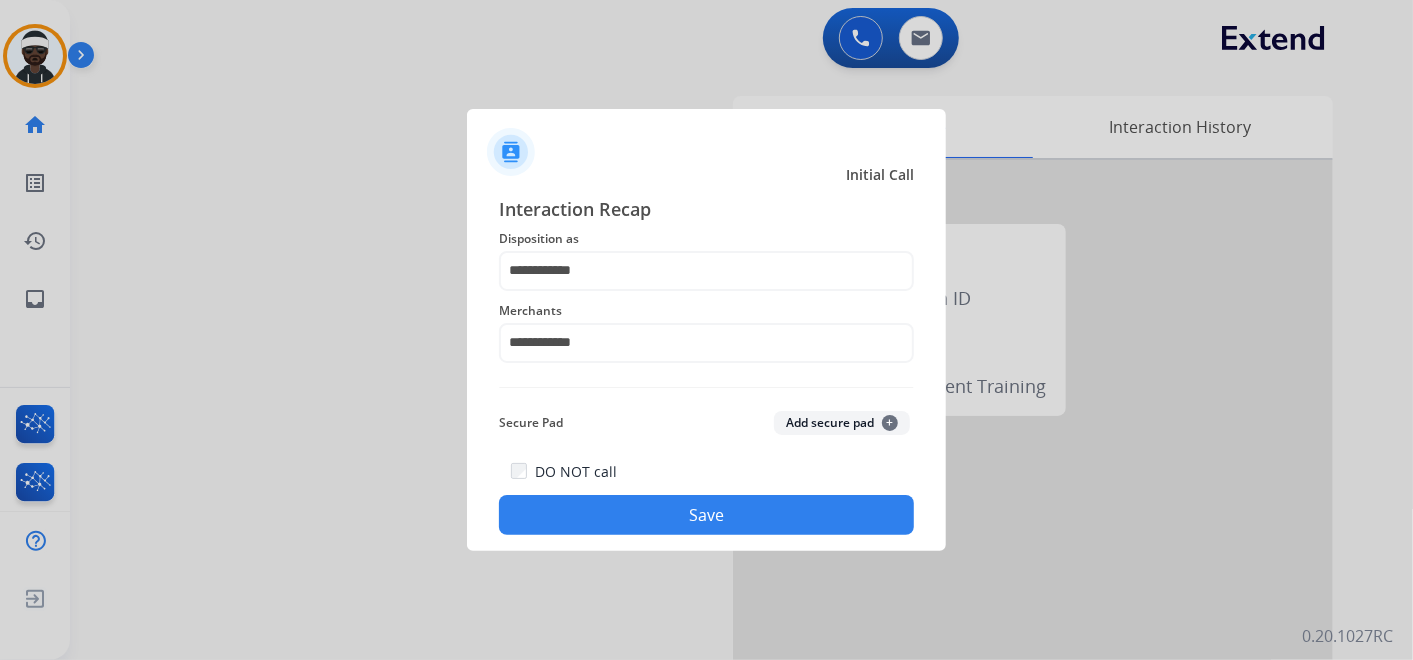 click on "Save" 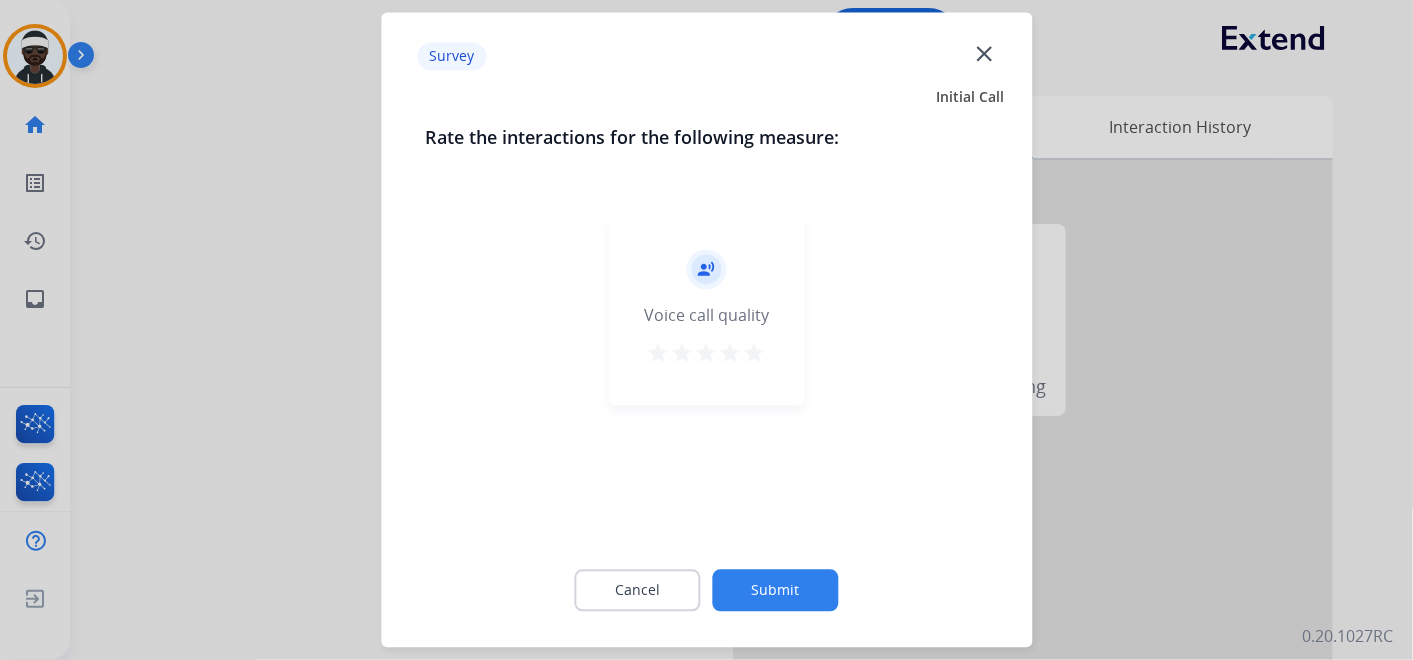 click on "record_voice_over   Voice call quality   star   star   star   star   star" 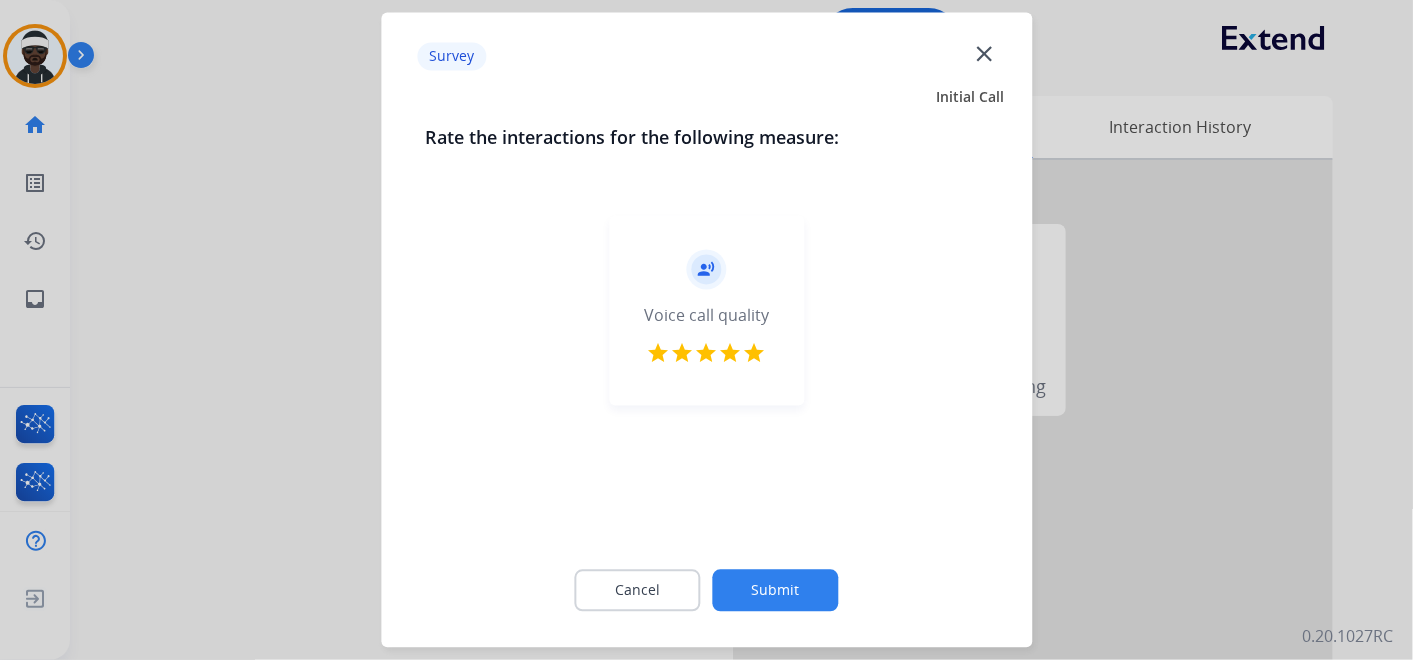 click on "Submit" 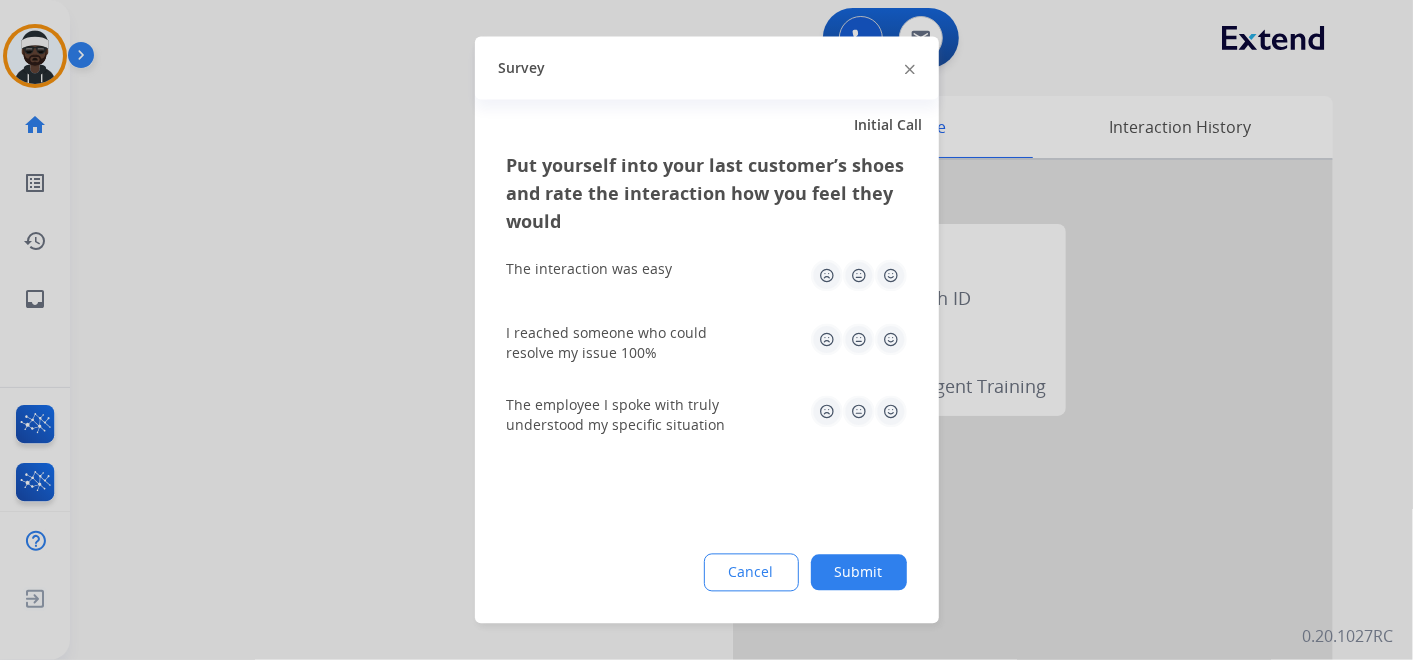 click on "The interaction was easy" 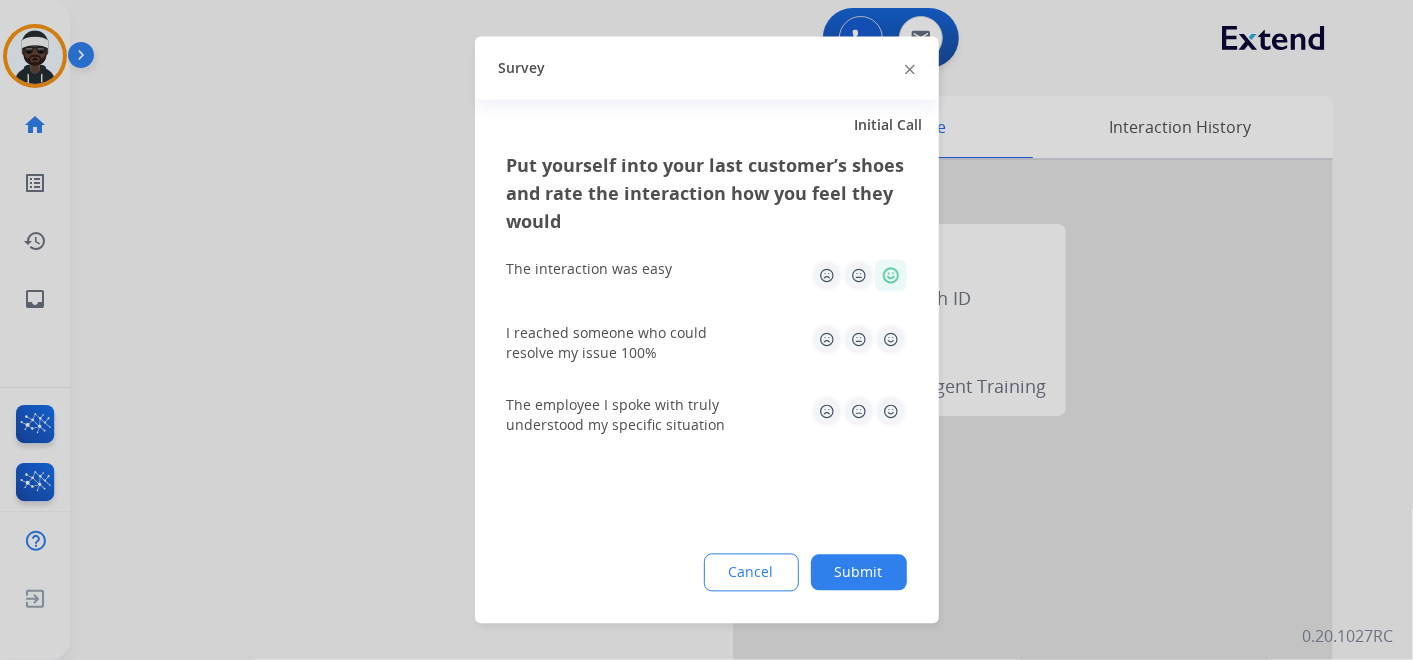click 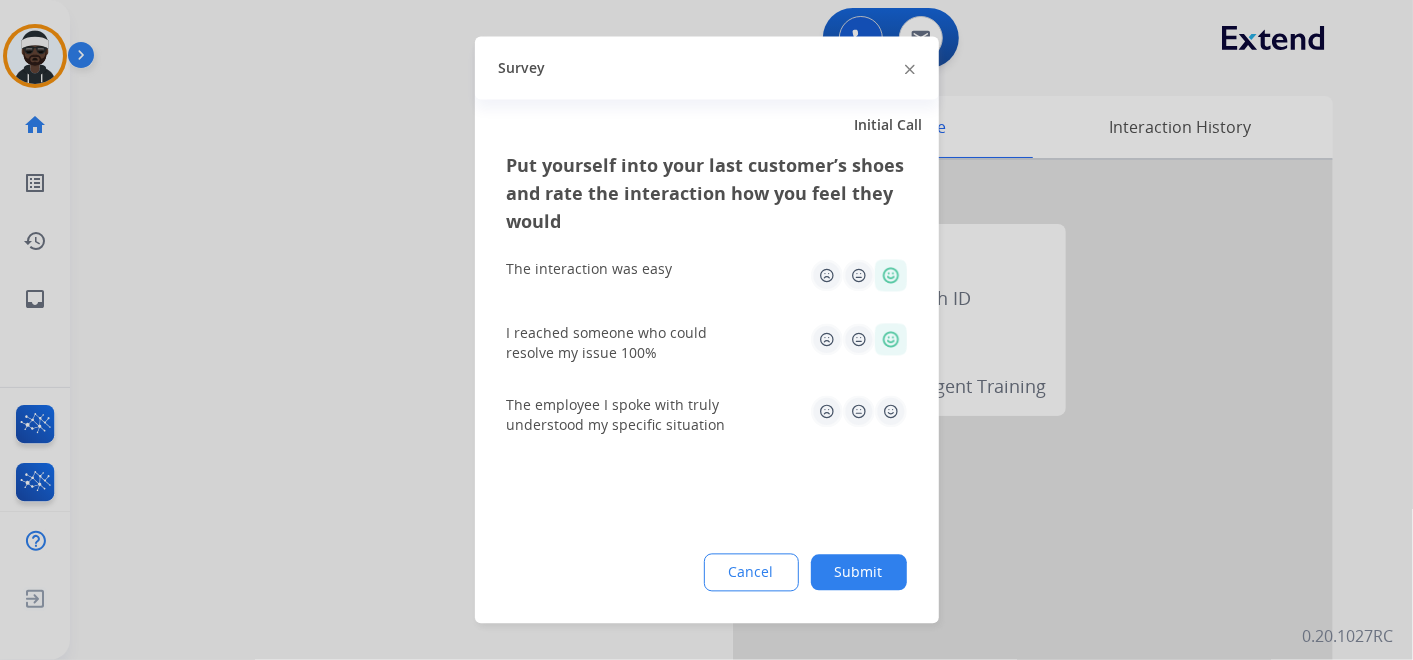 drag, startPoint x: 892, startPoint y: 408, endPoint x: 884, endPoint y: 494, distance: 86.37129 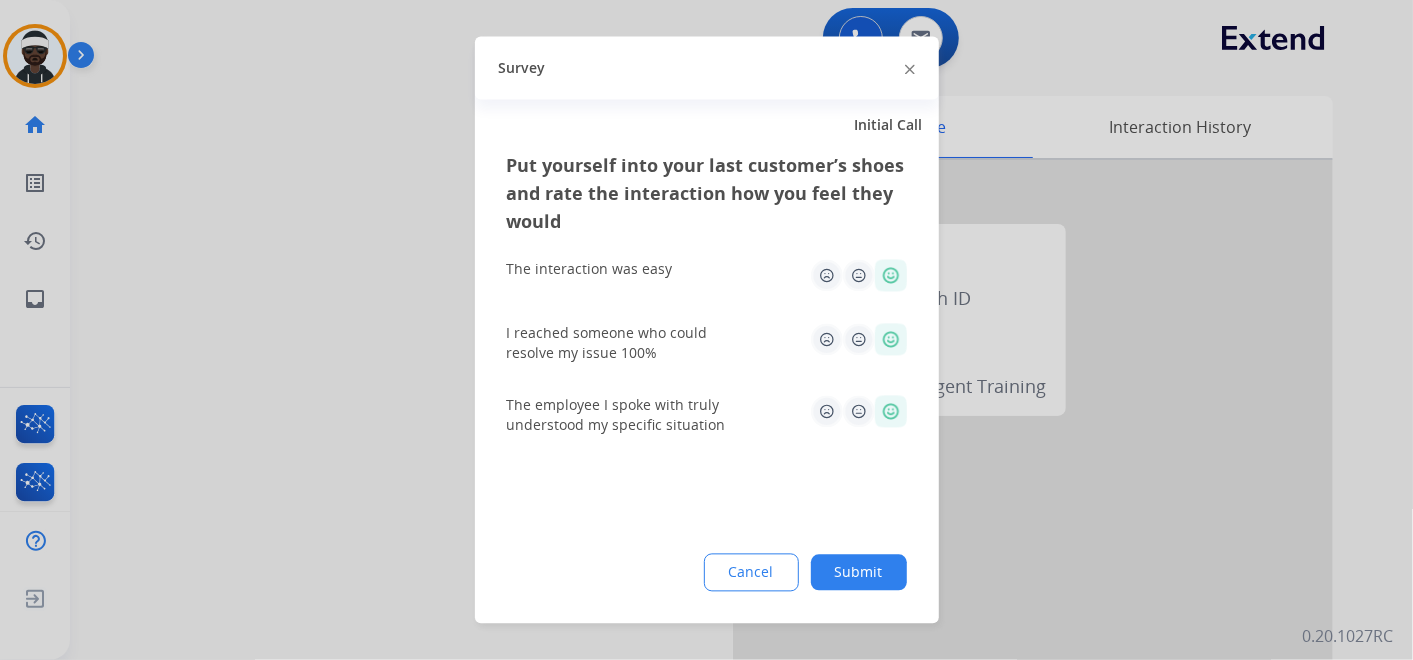 click on "Submit" 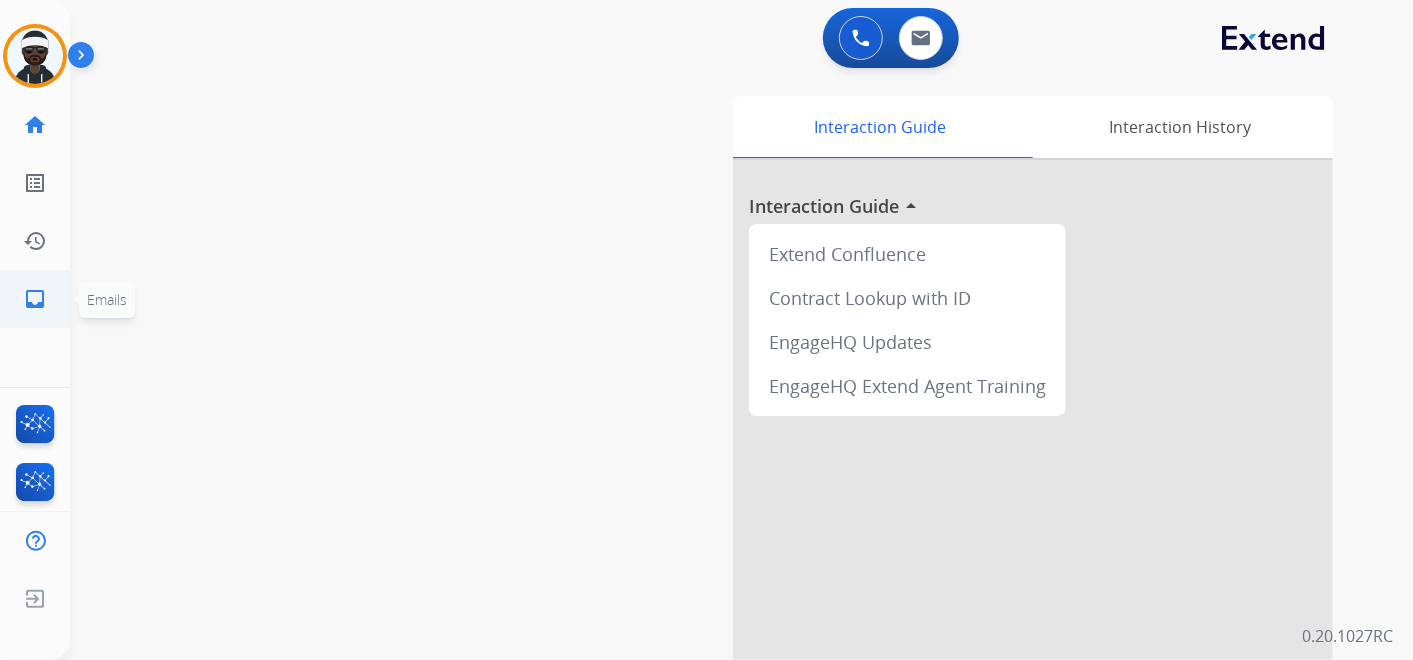 click on "inbox" 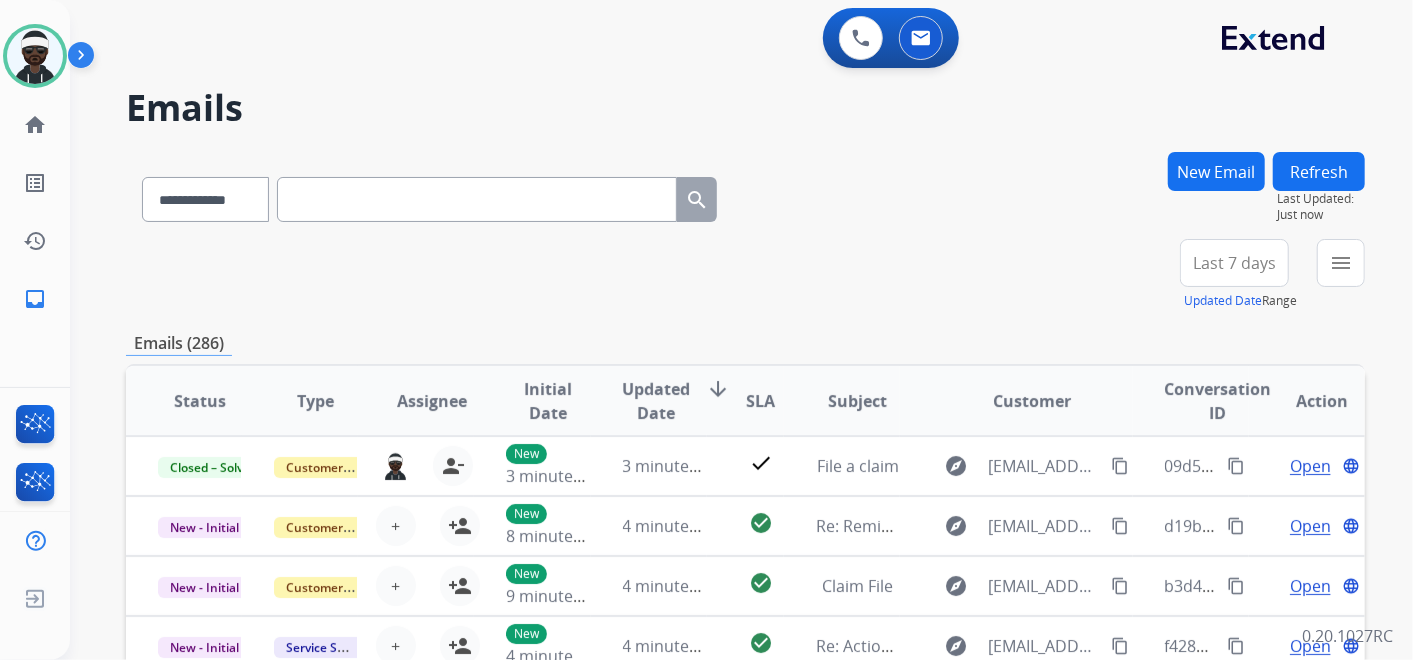 click at bounding box center [477, 199] 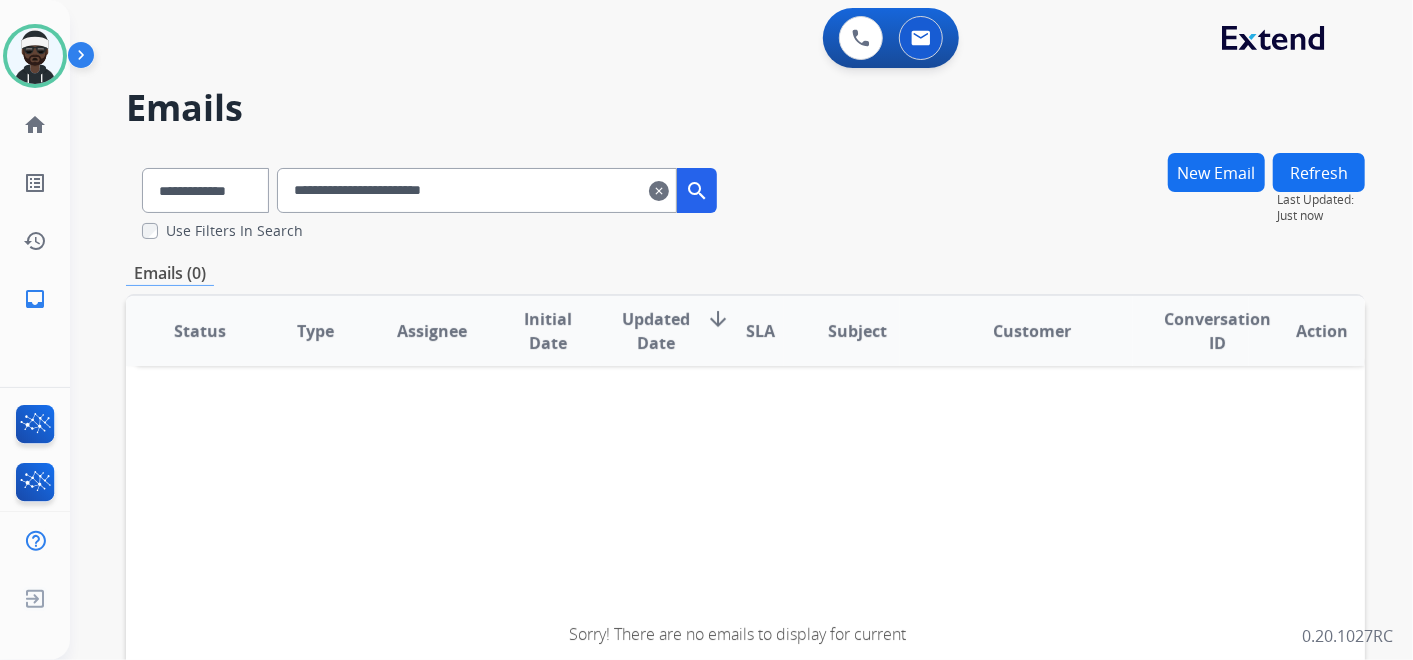 click on "New Email" at bounding box center [1216, 172] 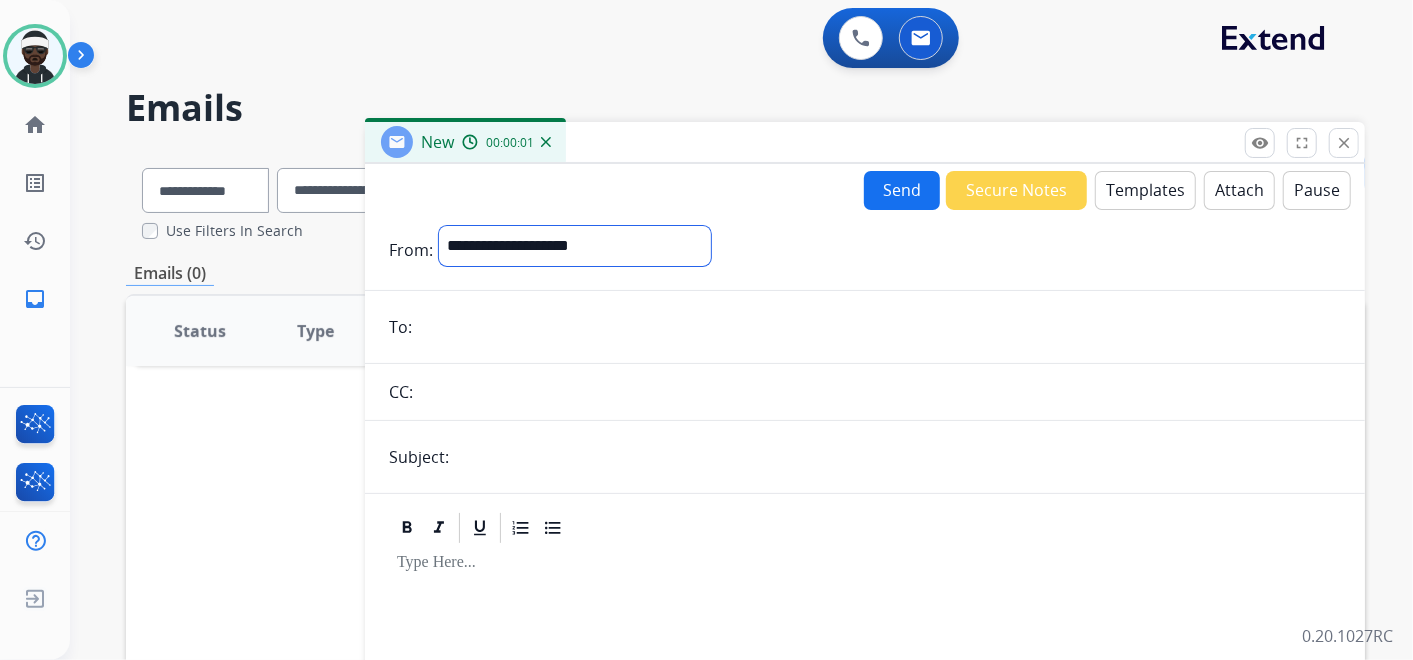 click on "**********" at bounding box center [575, 246] 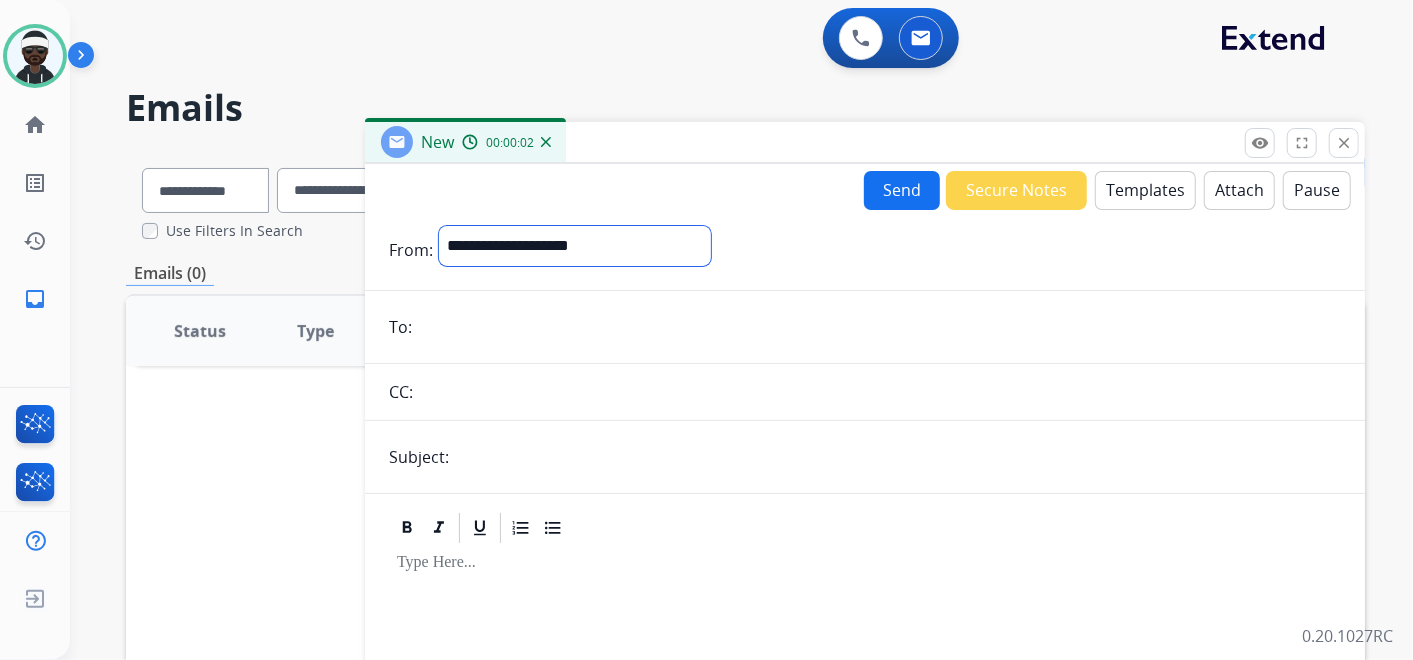select on "**********" 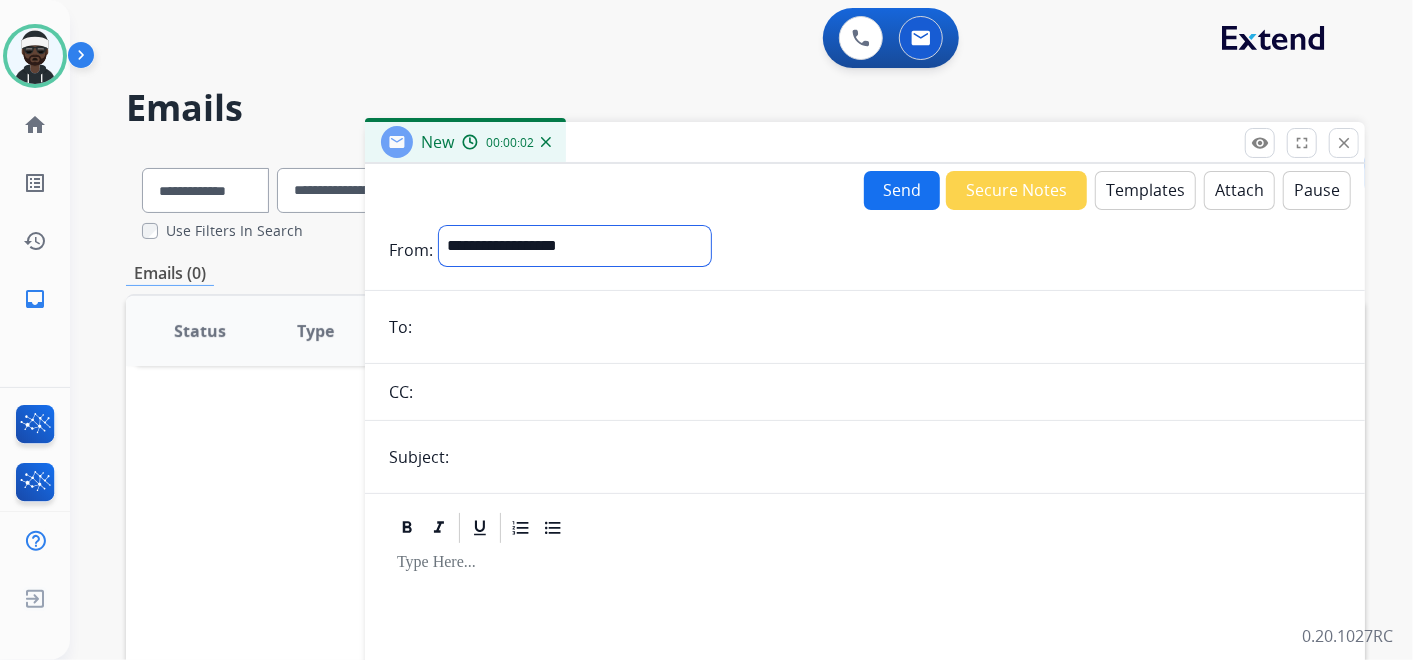 click on "**********" at bounding box center [575, 246] 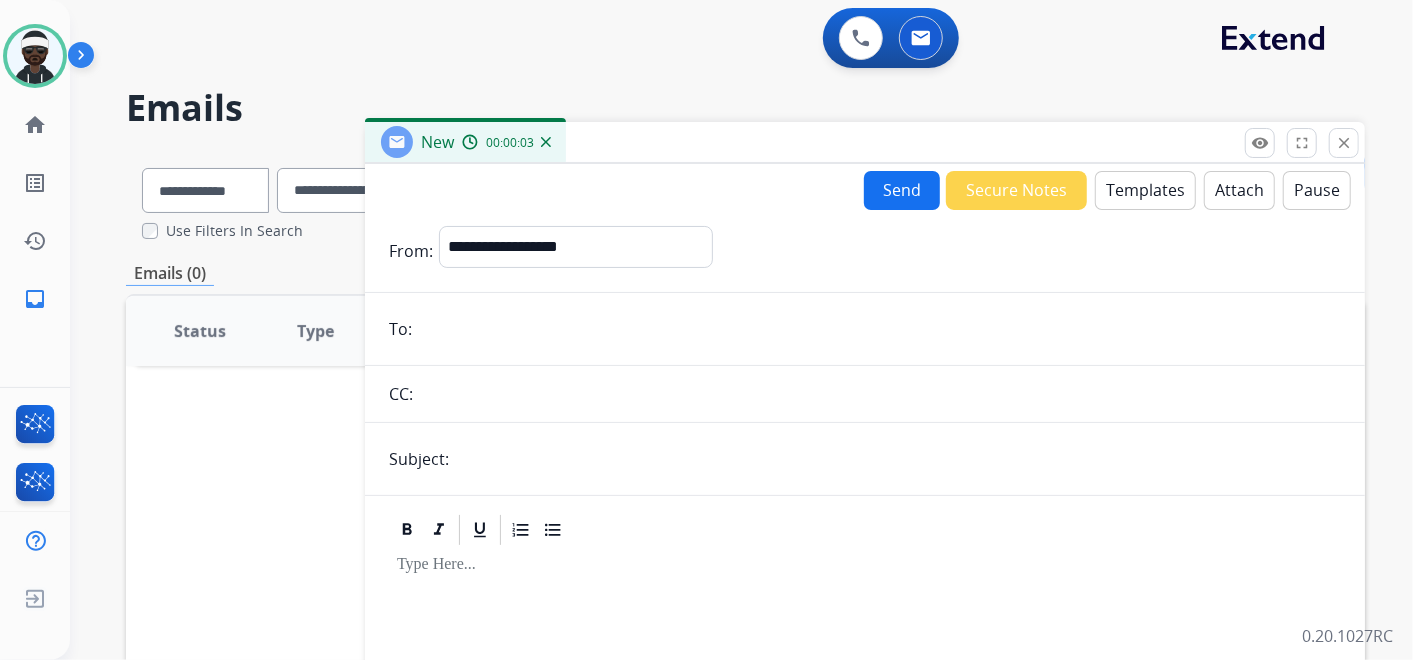click at bounding box center (898, 459) 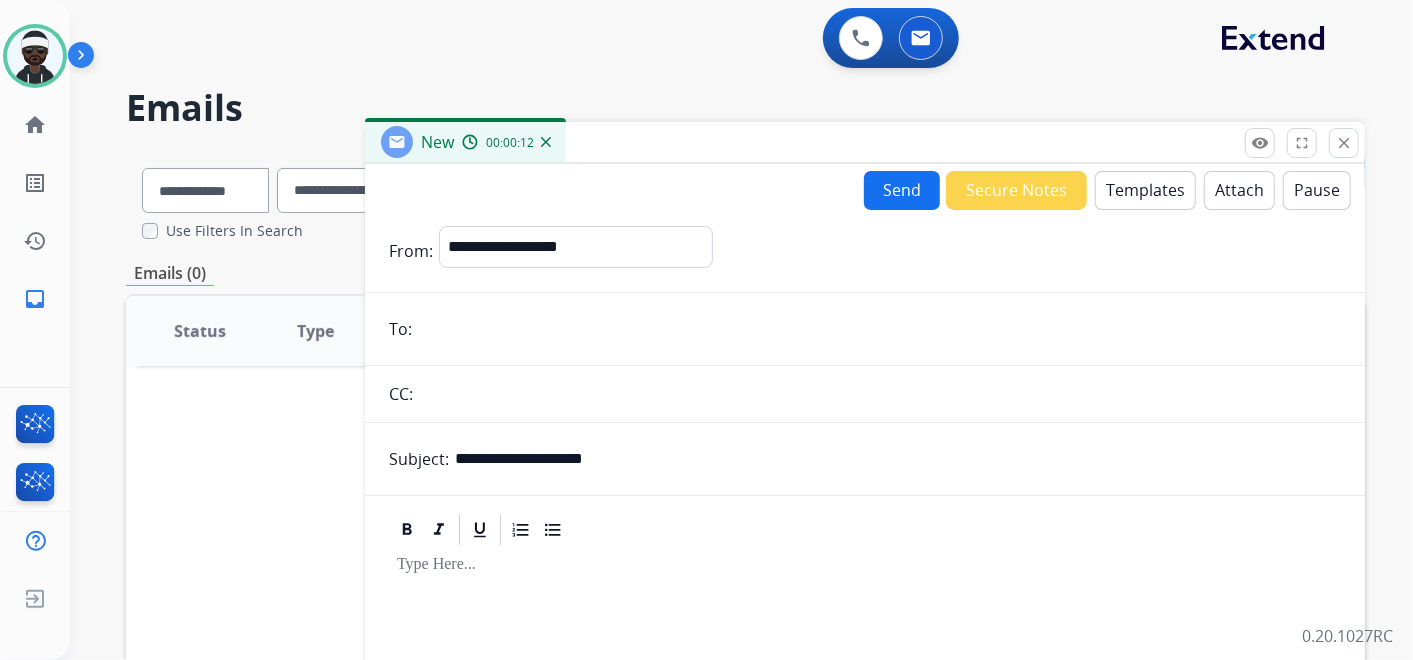 type on "**********" 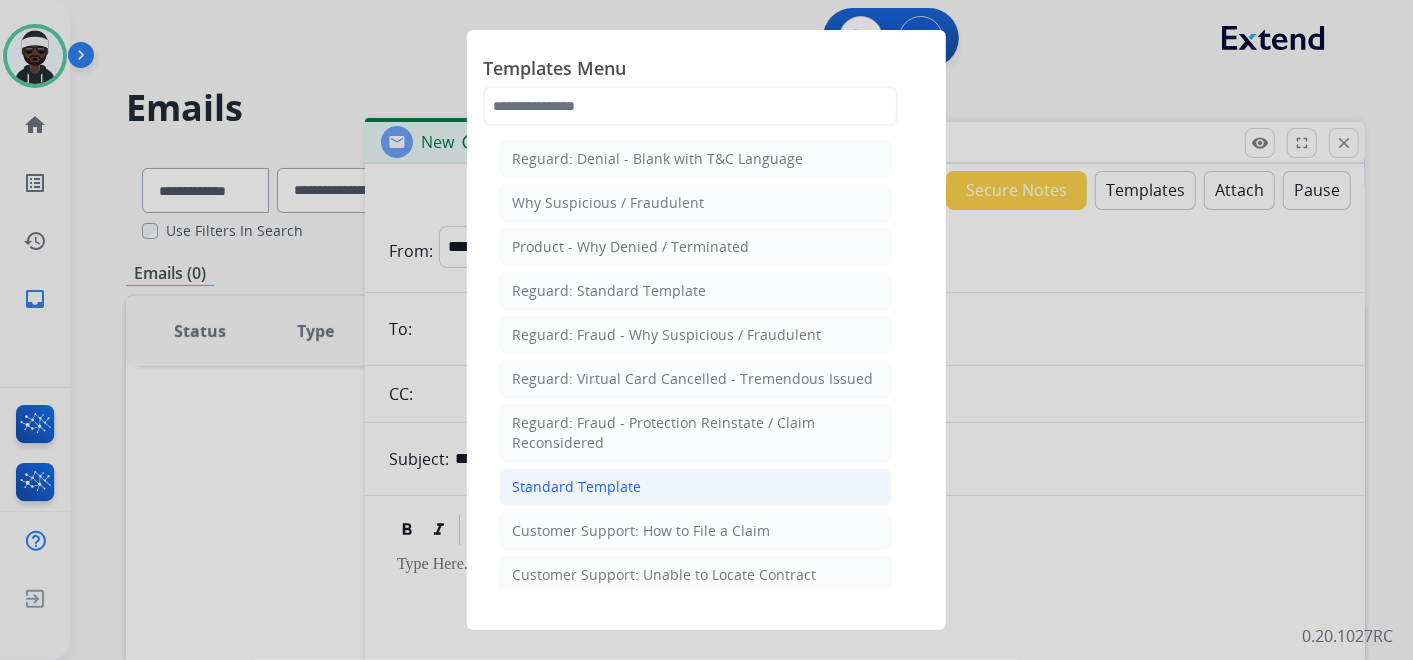 click on "Standard Template" 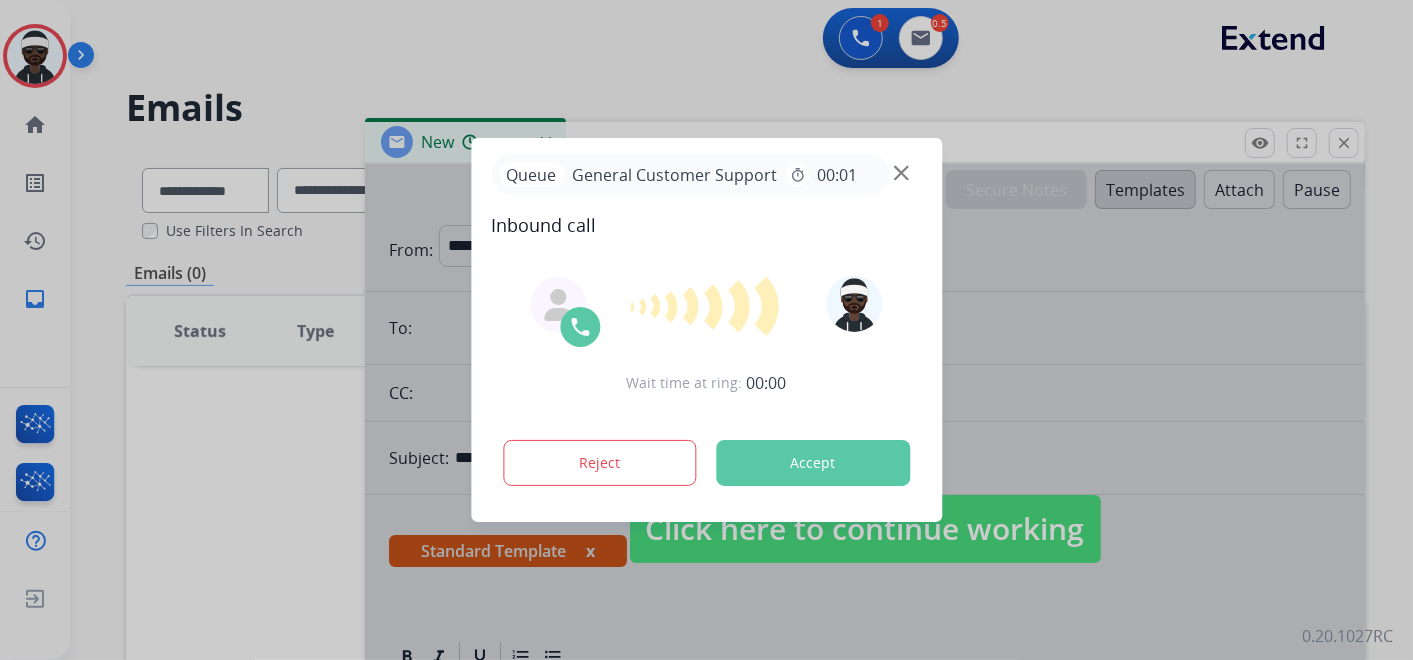 click at bounding box center [706, 330] 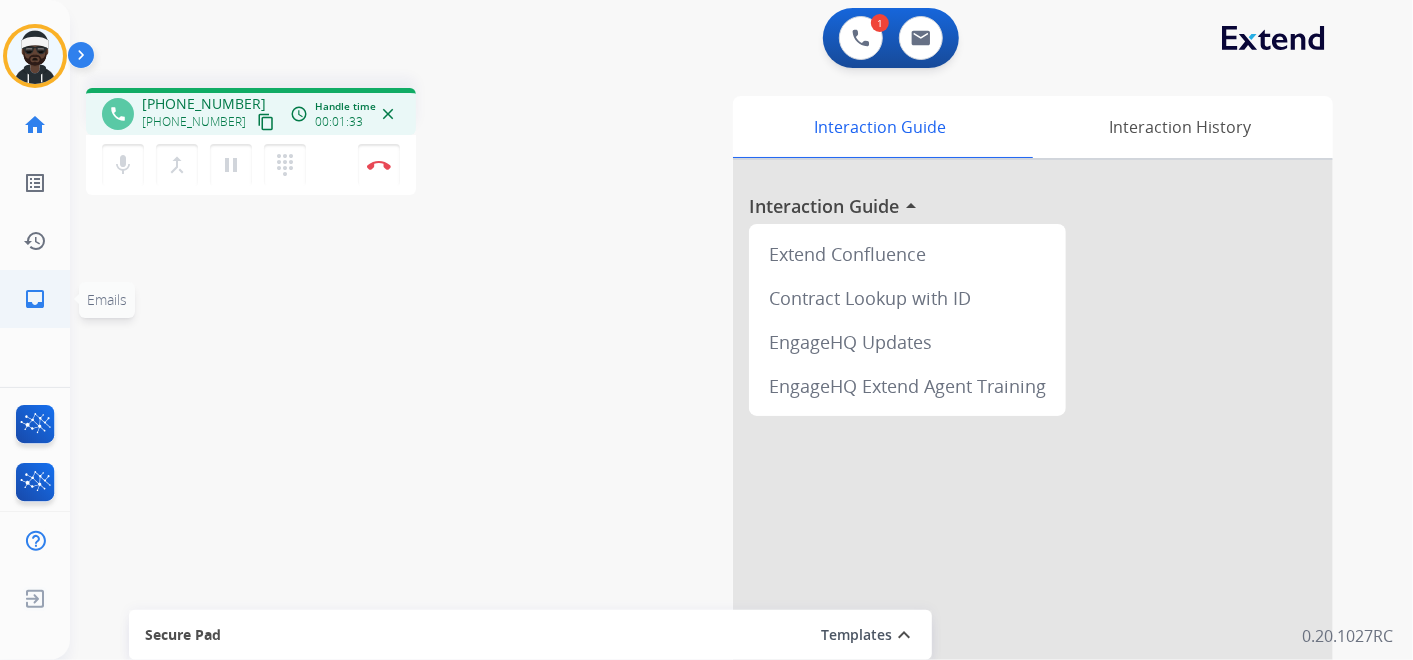 click on "inbox" 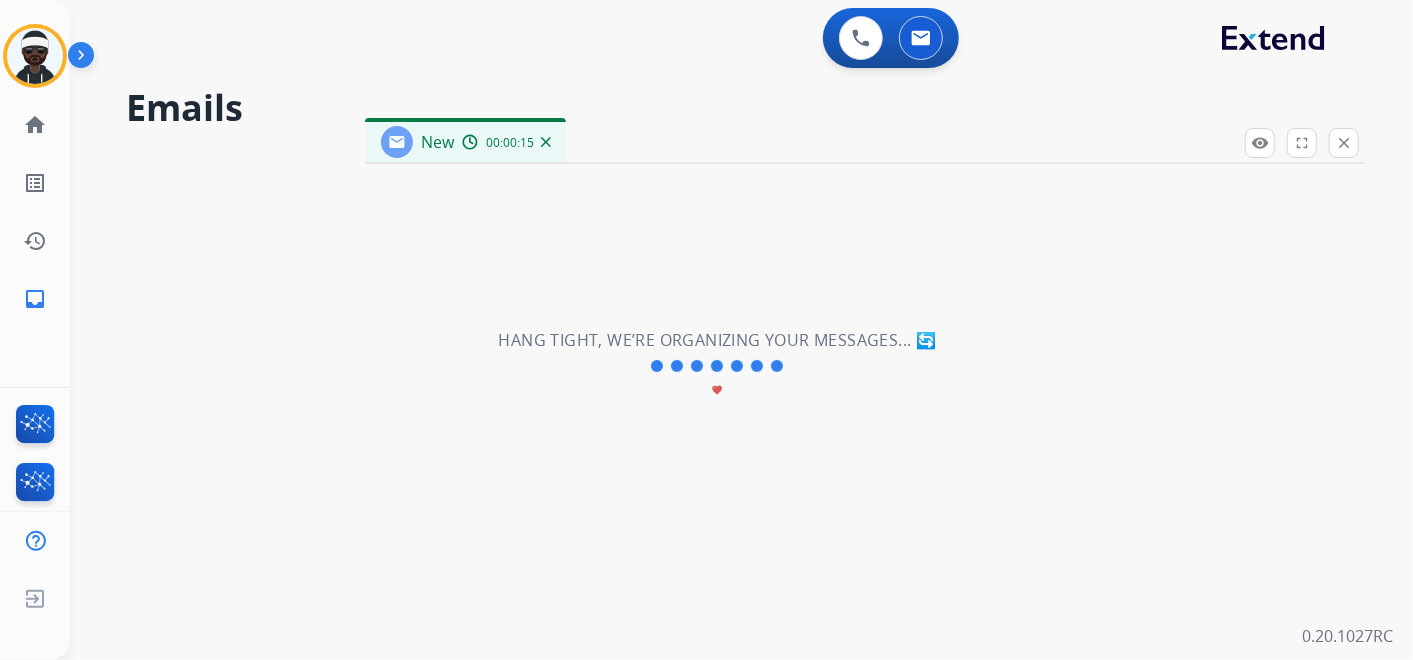 select on "**********" 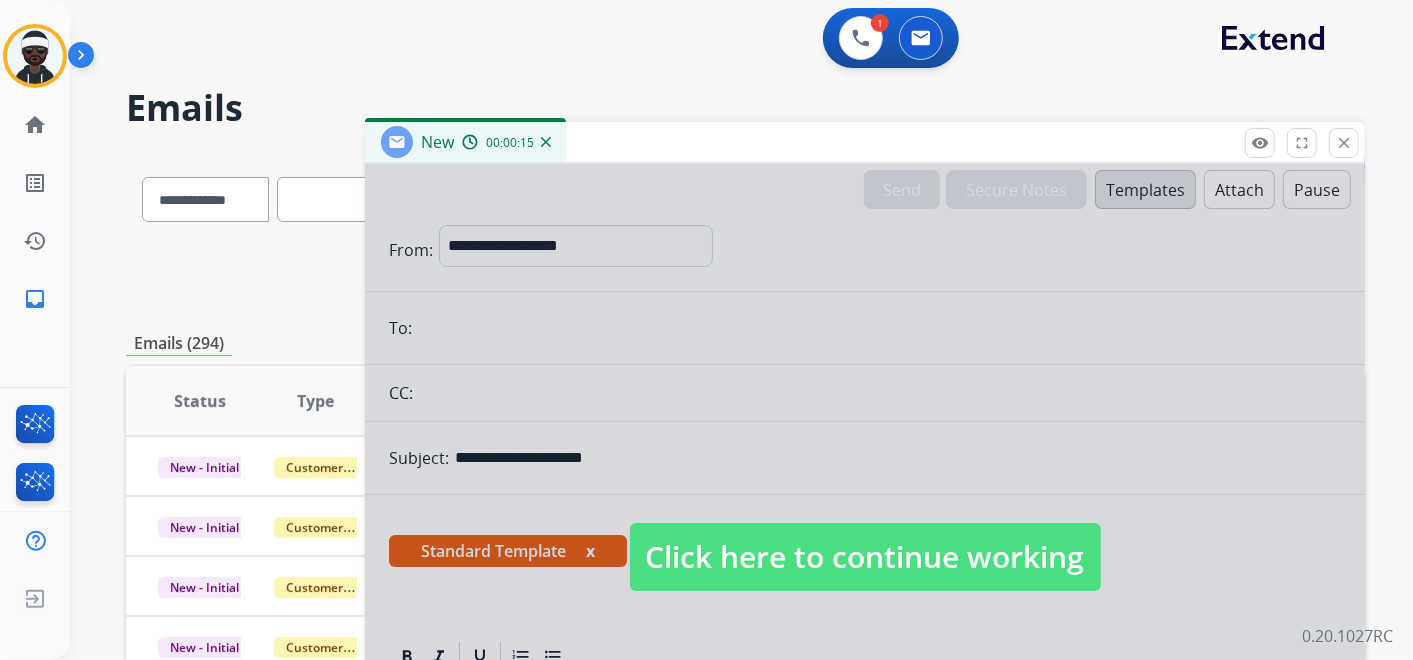 drag, startPoint x: 762, startPoint y: 95, endPoint x: 769, endPoint y: 107, distance: 13.892444 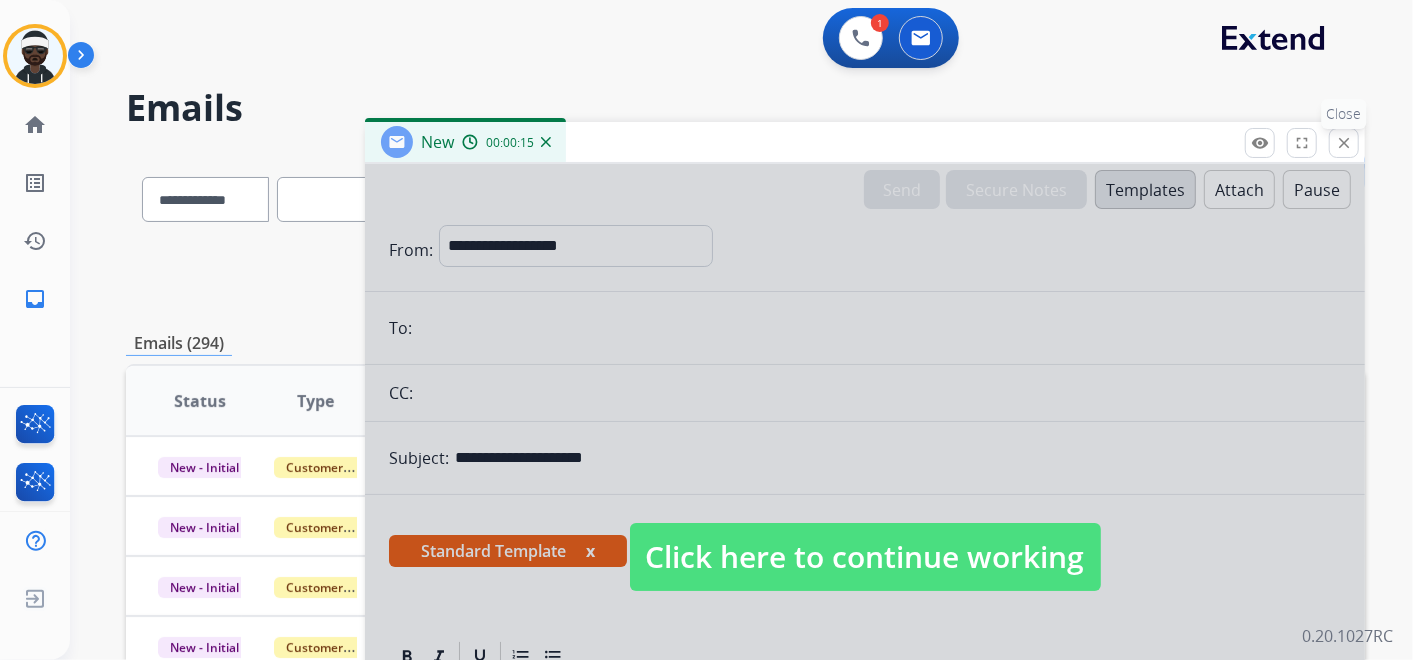 click on "close Close" at bounding box center [1344, 143] 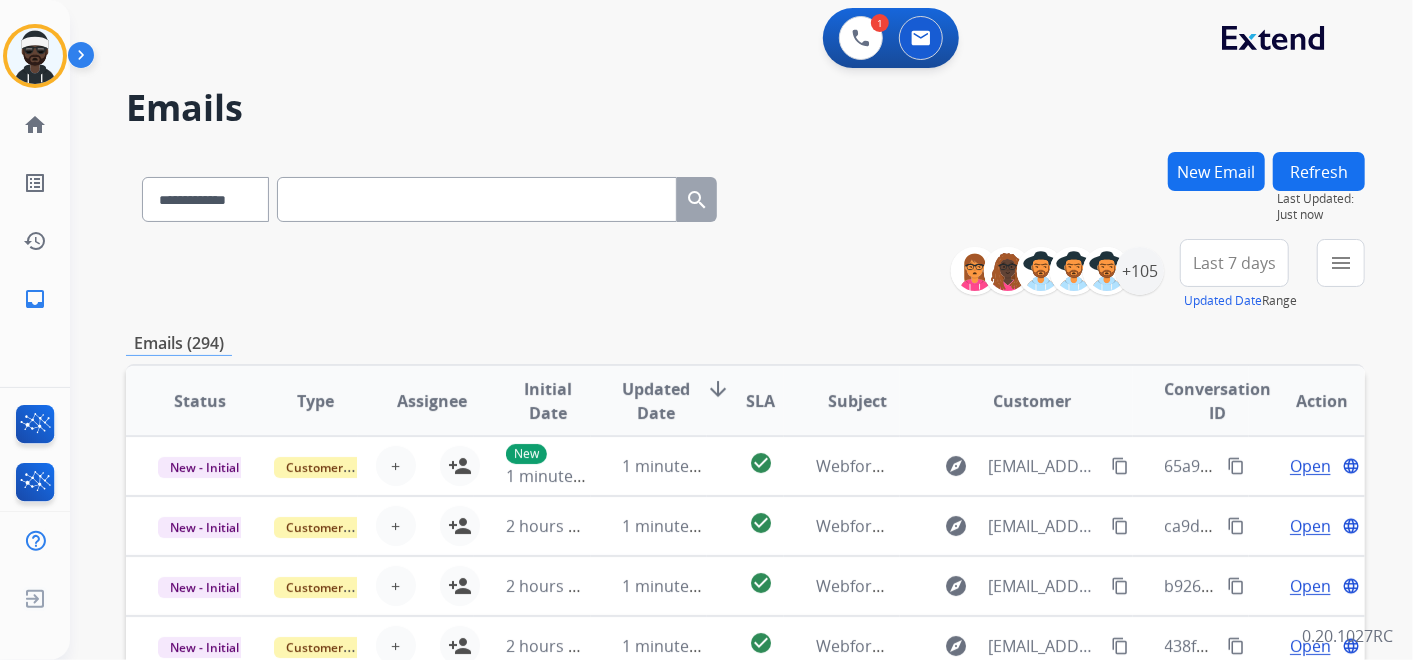 click at bounding box center (477, 199) 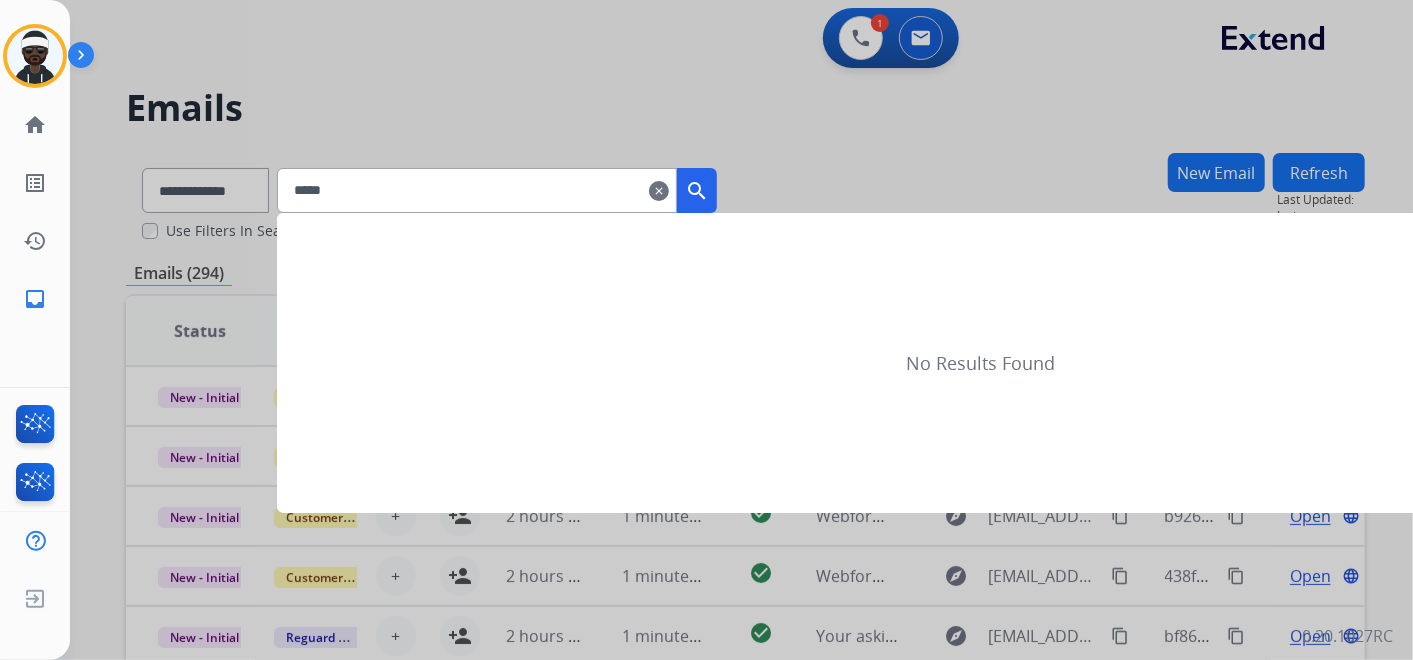 type on "******" 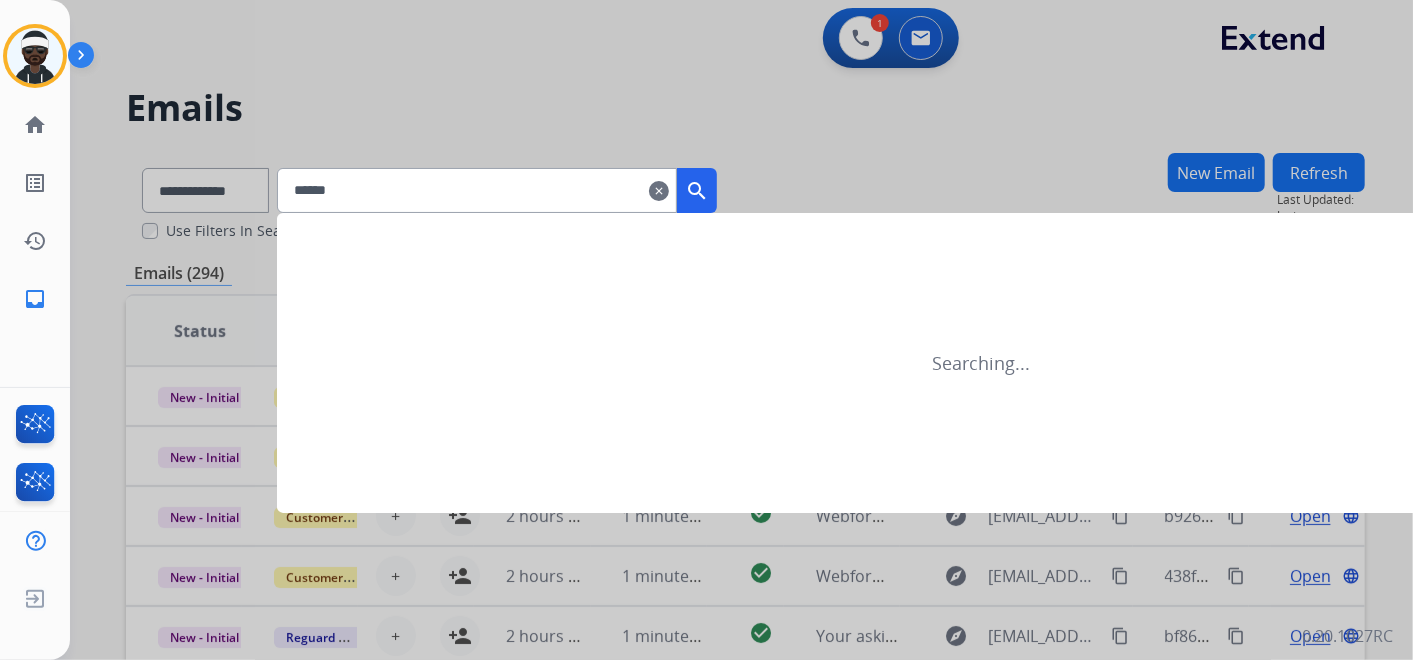 drag, startPoint x: 403, startPoint y: 189, endPoint x: 248, endPoint y: 188, distance: 155.00322 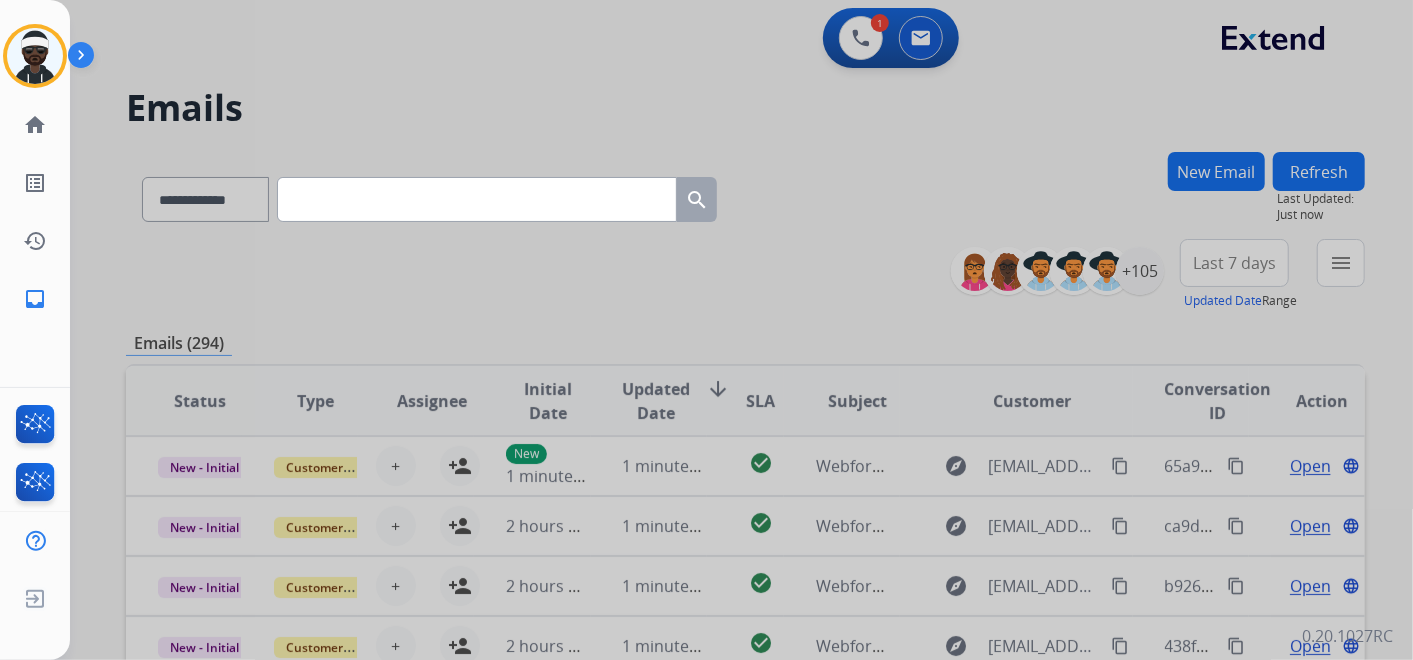 drag, startPoint x: 839, startPoint y: 249, endPoint x: 810, endPoint y: 254, distance: 29.427877 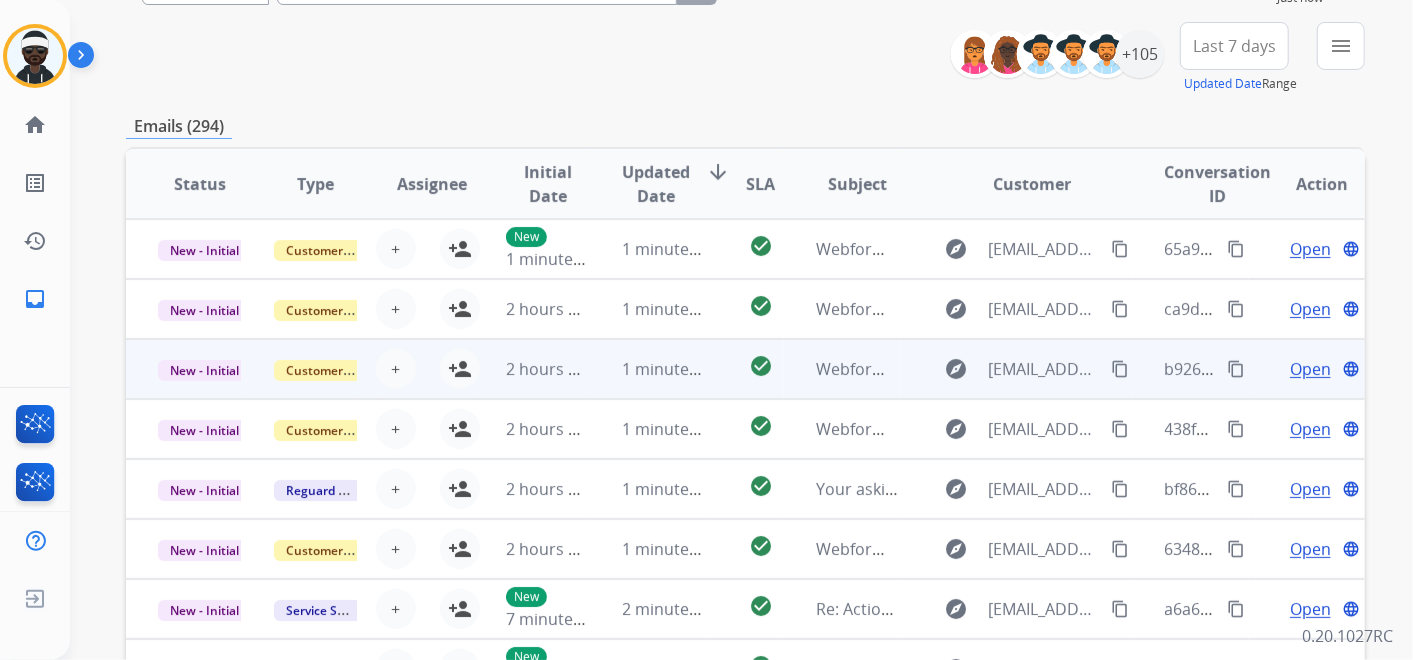 scroll, scrollTop: 222, scrollLeft: 0, axis: vertical 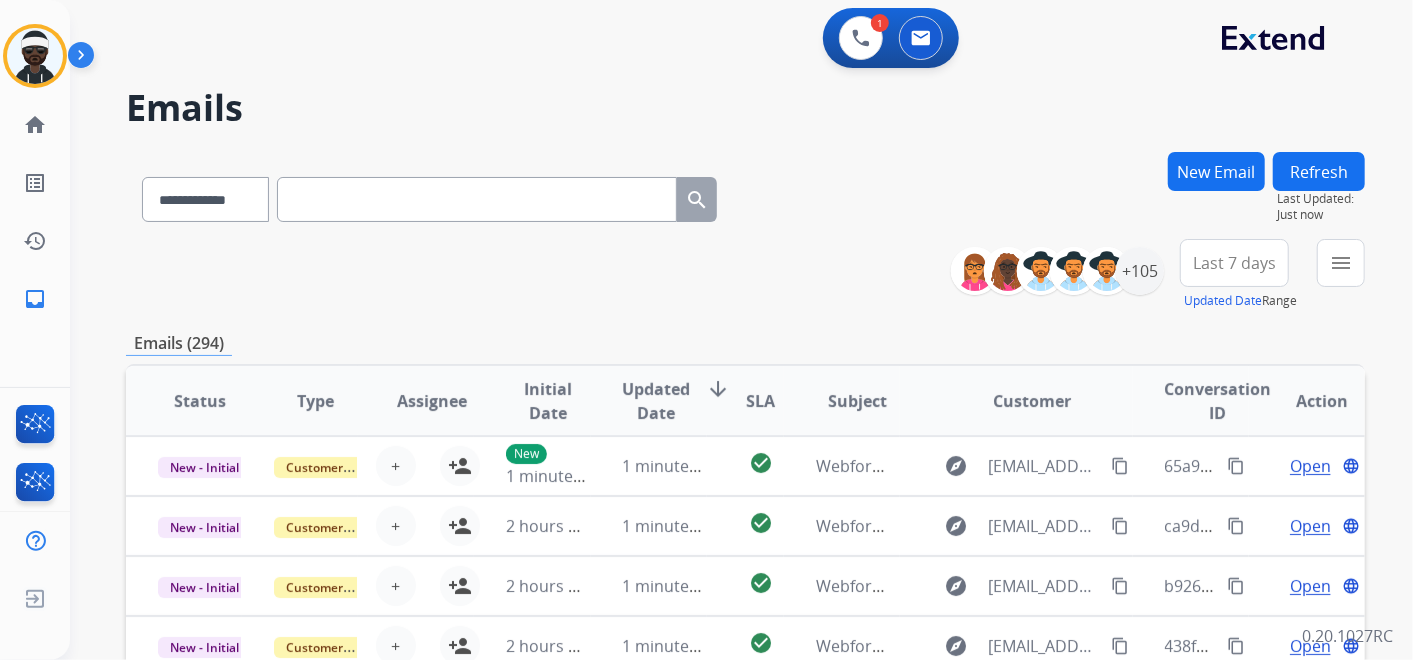click at bounding box center (477, 199) 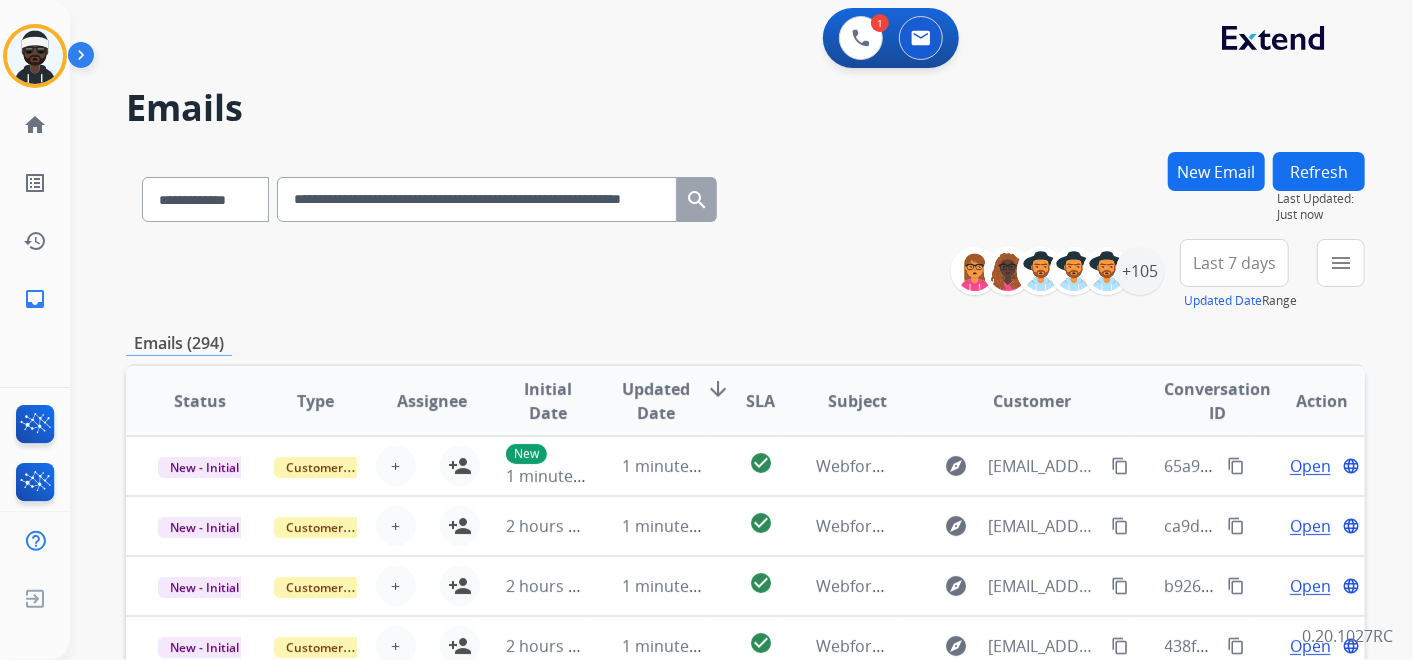 scroll, scrollTop: 0, scrollLeft: 91, axis: horizontal 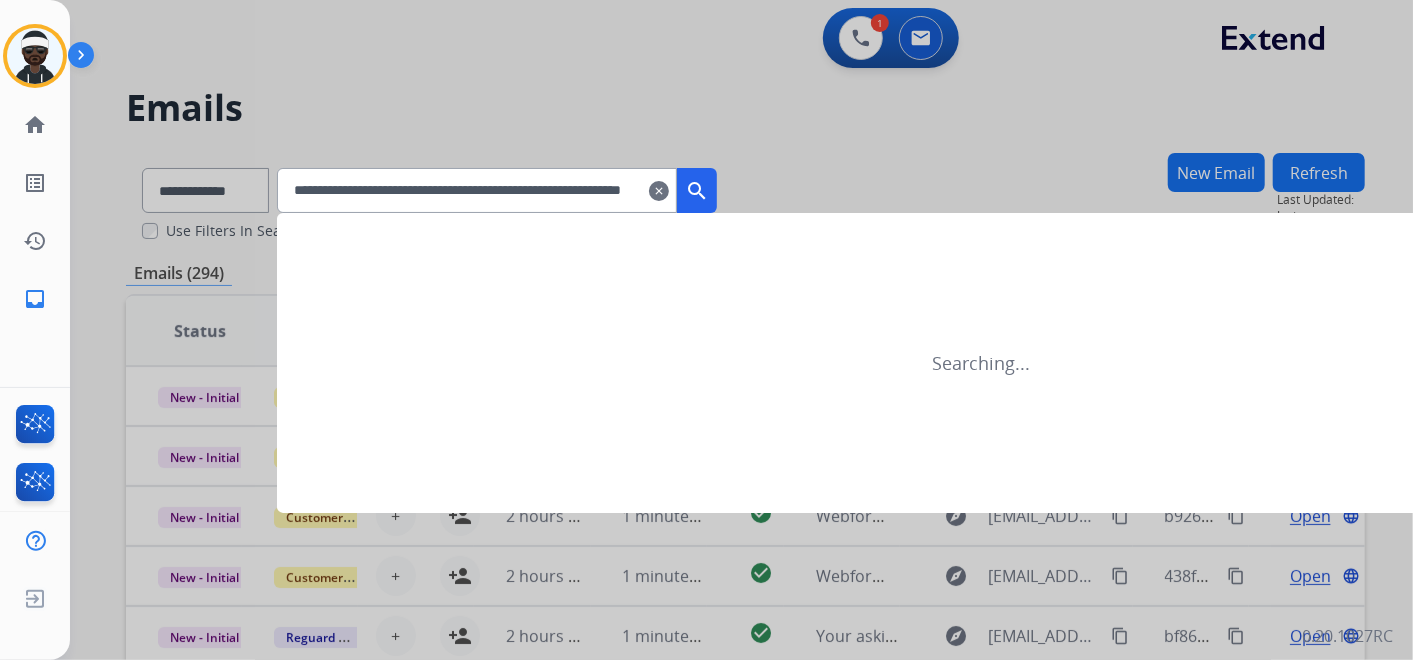 drag, startPoint x: 602, startPoint y: 191, endPoint x: 338, endPoint y: 192, distance: 264.0019 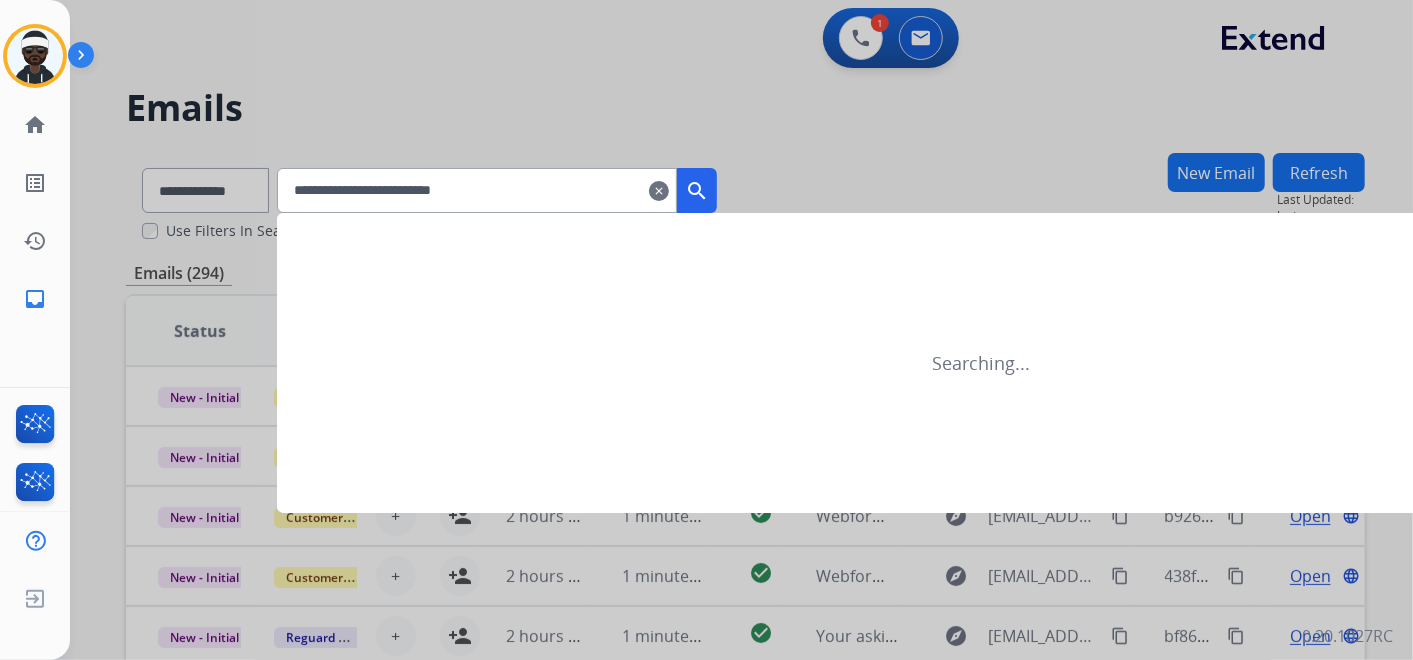 scroll, scrollTop: 0, scrollLeft: 0, axis: both 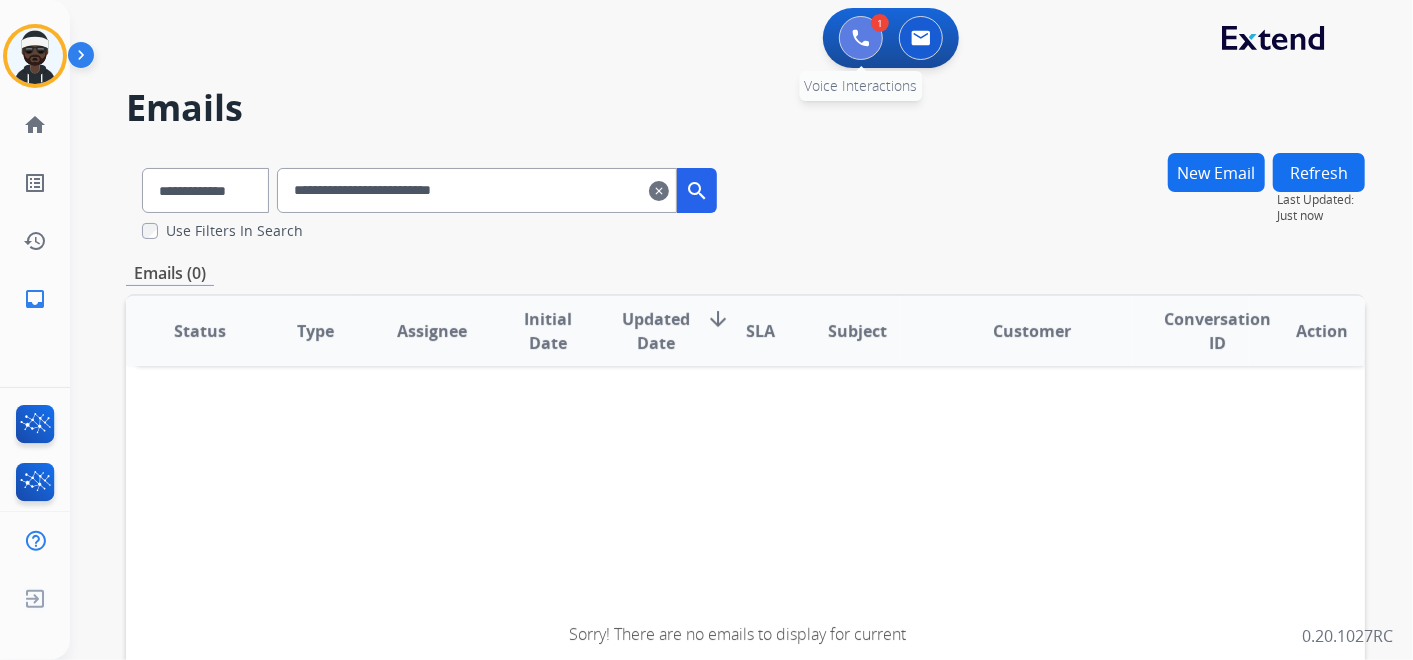 click at bounding box center (861, 38) 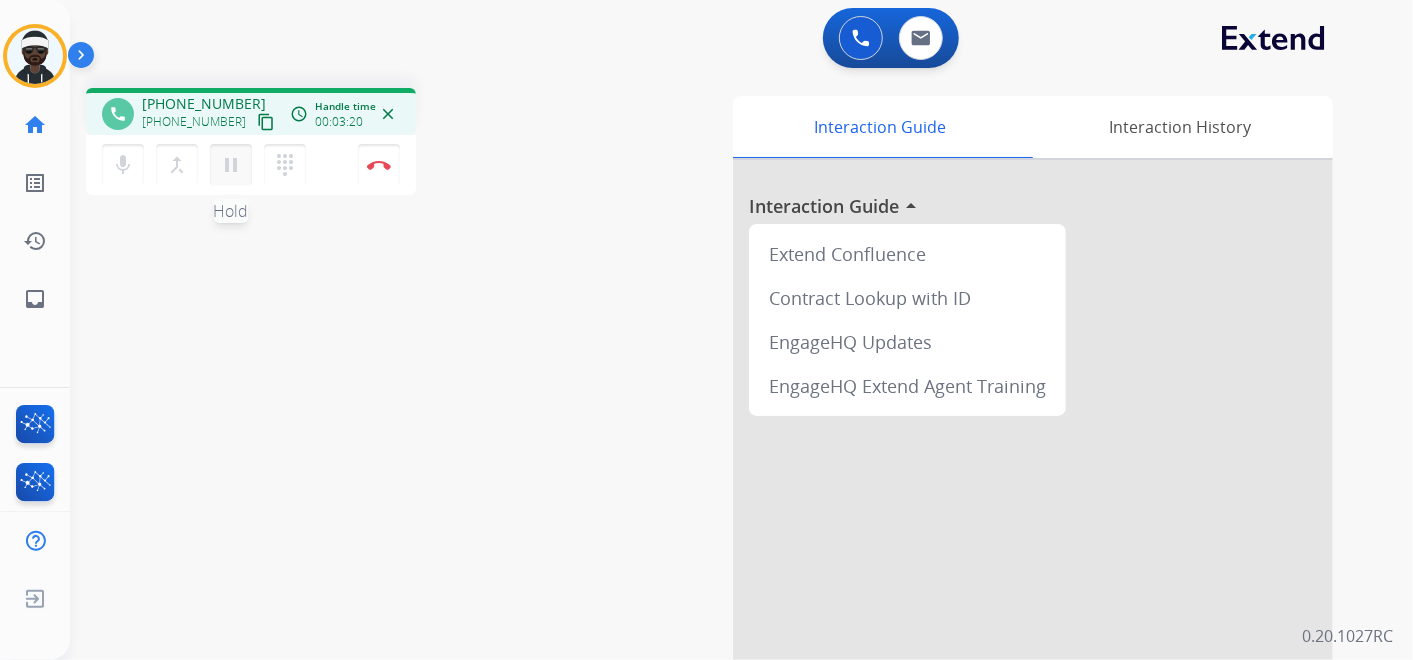 click on "pause" at bounding box center [231, 165] 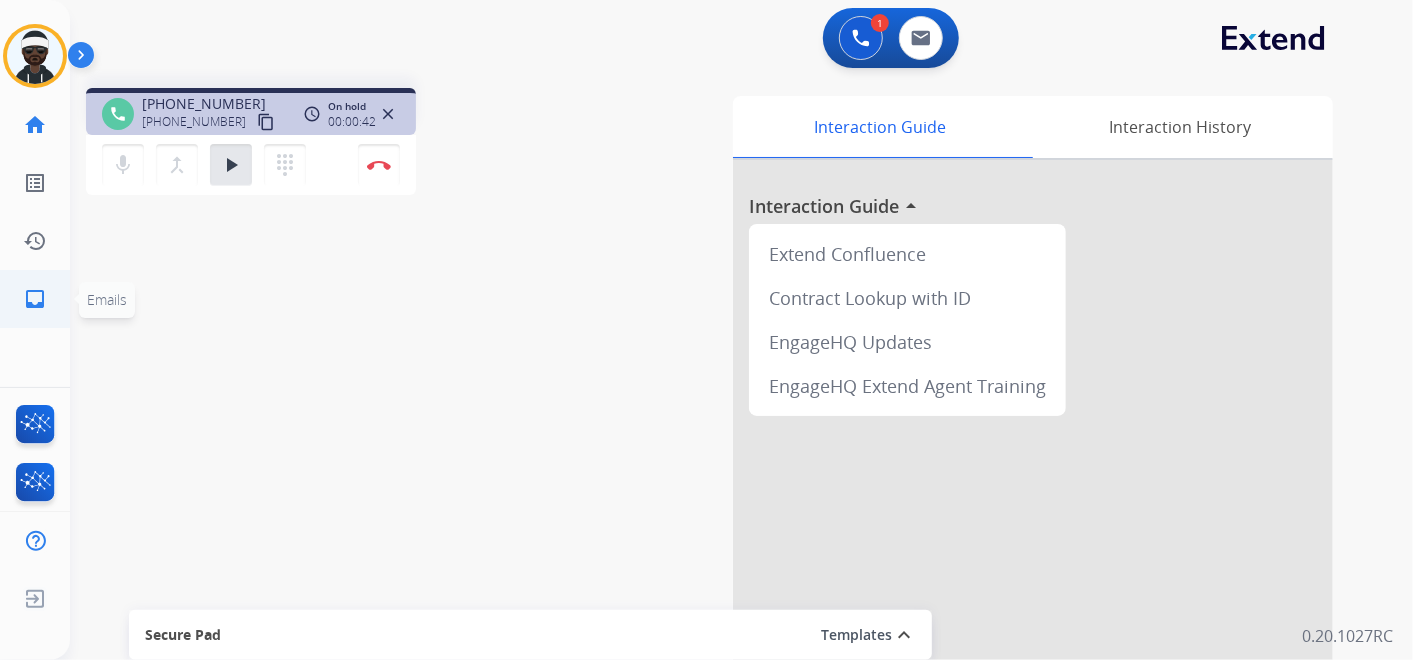 click on "inbox" 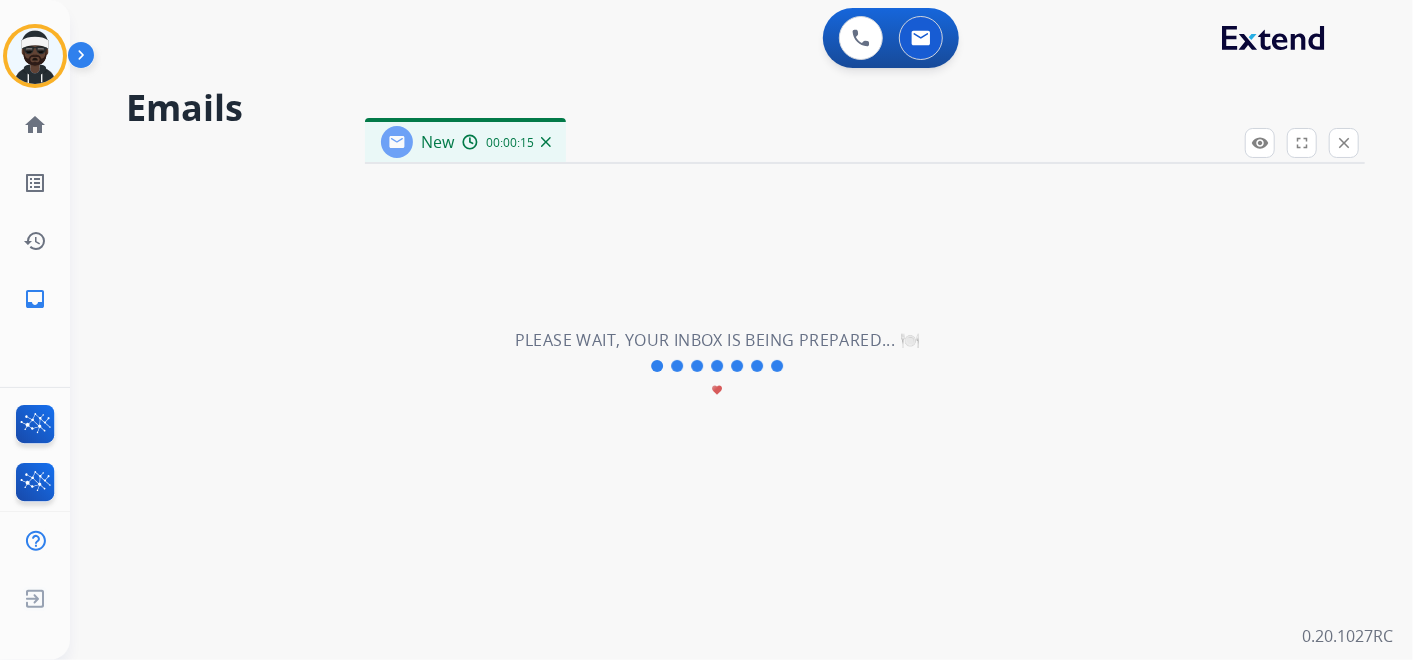 select on "**********" 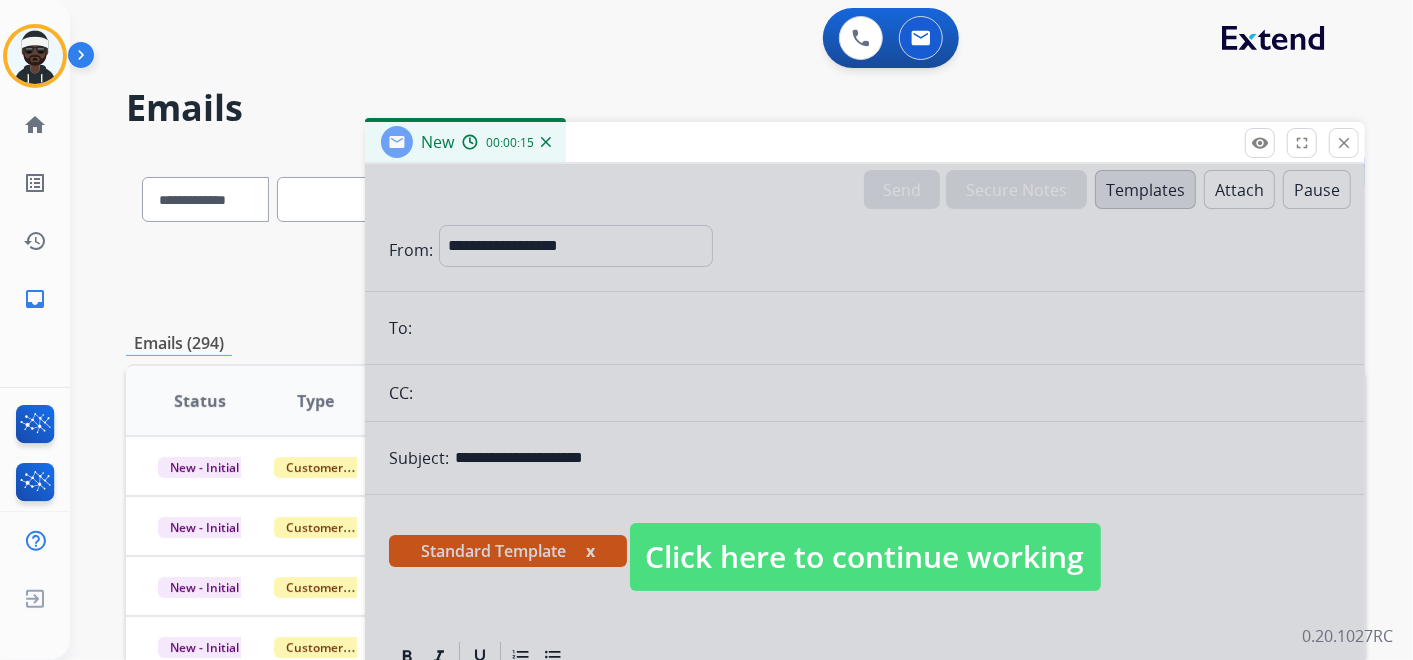 click on "Click here to continue working" at bounding box center (865, 557) 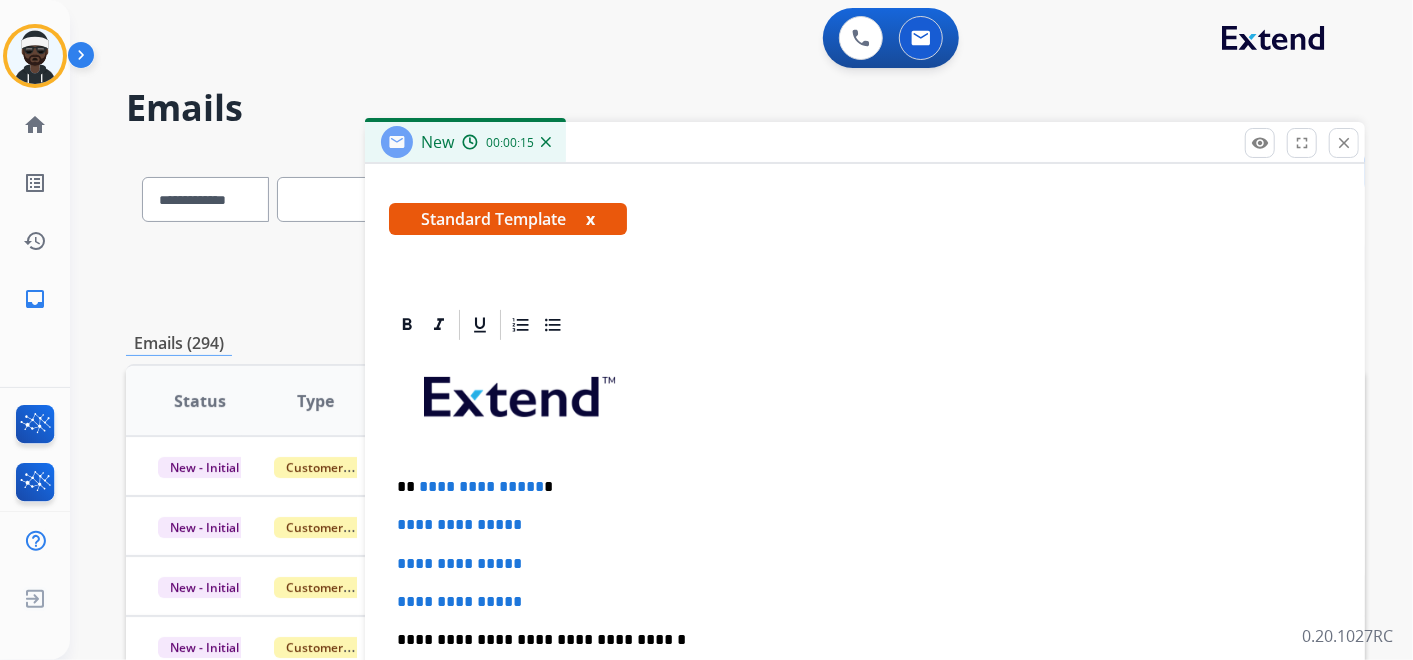 scroll, scrollTop: 333, scrollLeft: 0, axis: vertical 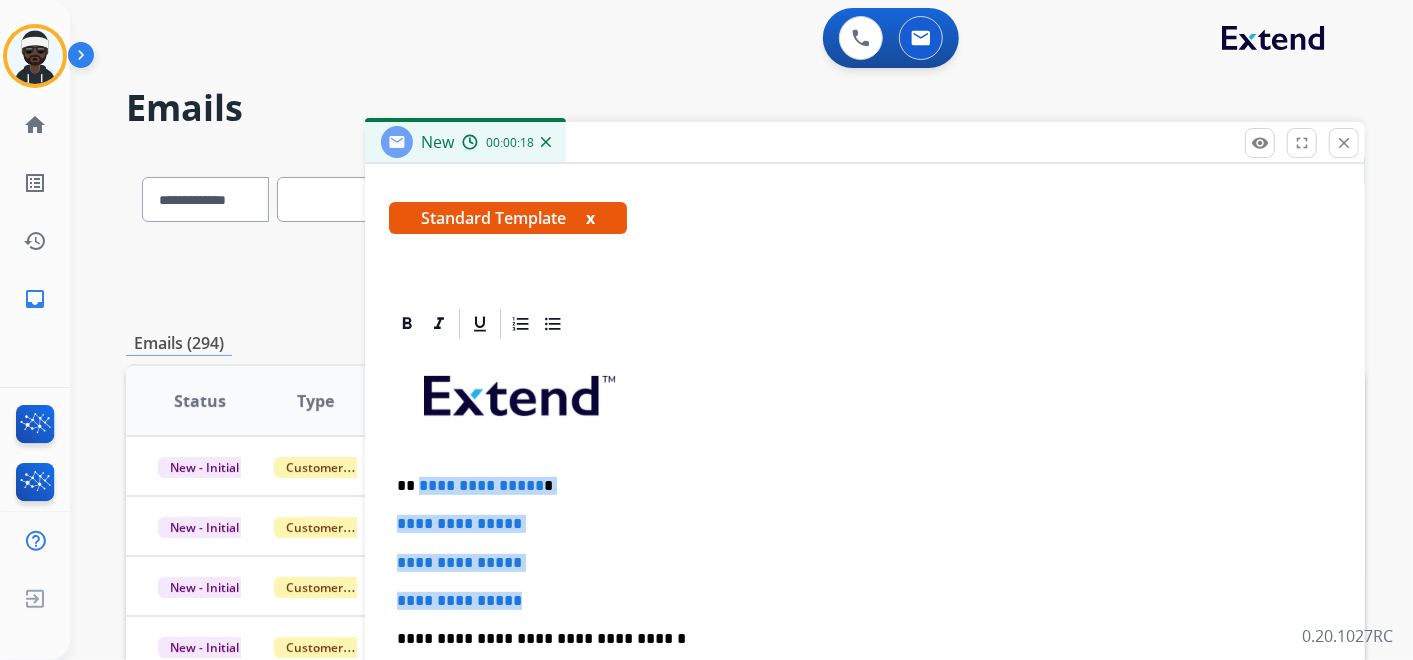 drag, startPoint x: 554, startPoint y: 597, endPoint x: 418, endPoint y: 485, distance: 176.18172 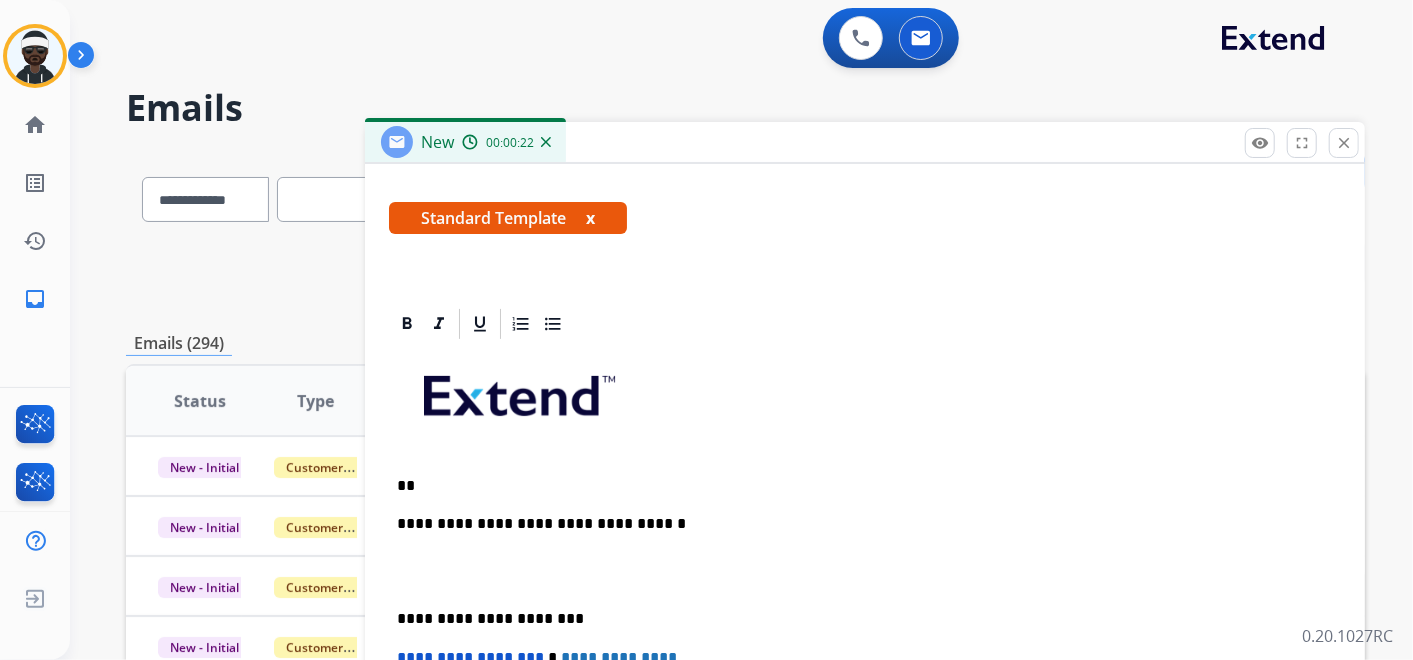 click on "remove_red_eye Logs fullscreen Expand close Close" at bounding box center (1302, 143) 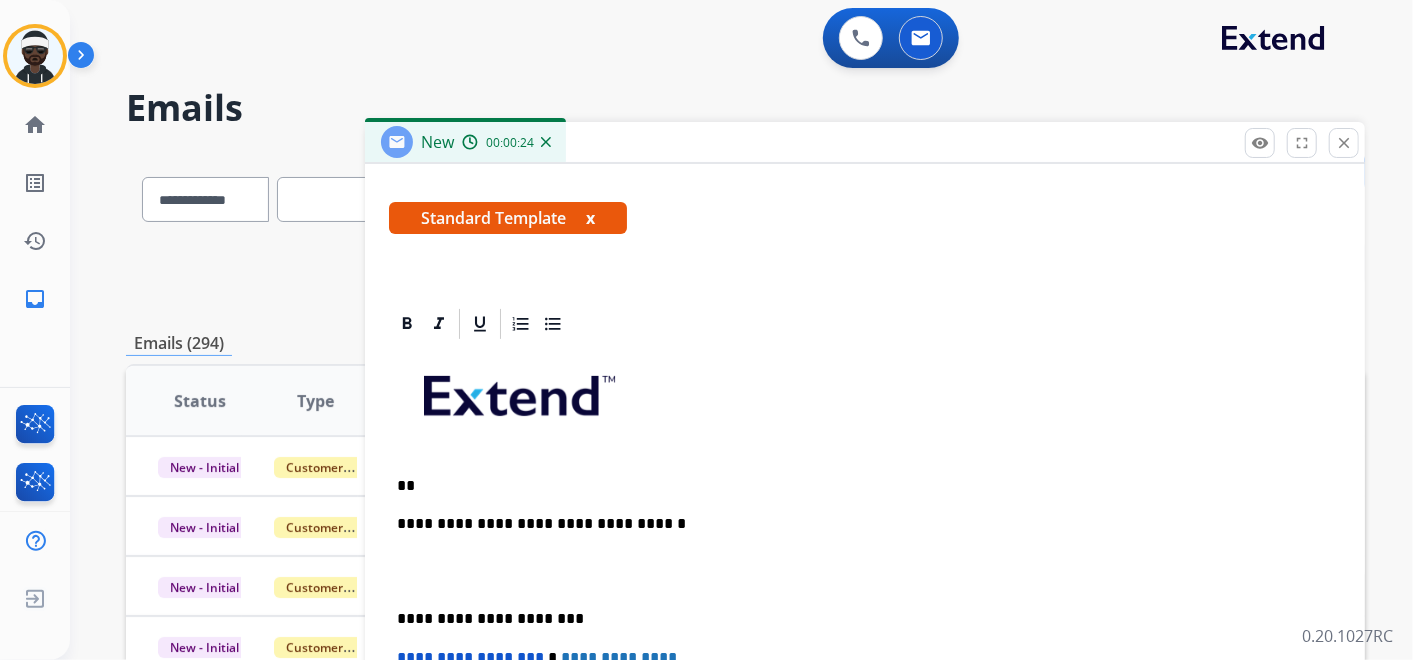 drag, startPoint x: 1109, startPoint y: 155, endPoint x: 1109, endPoint y: 168, distance: 13 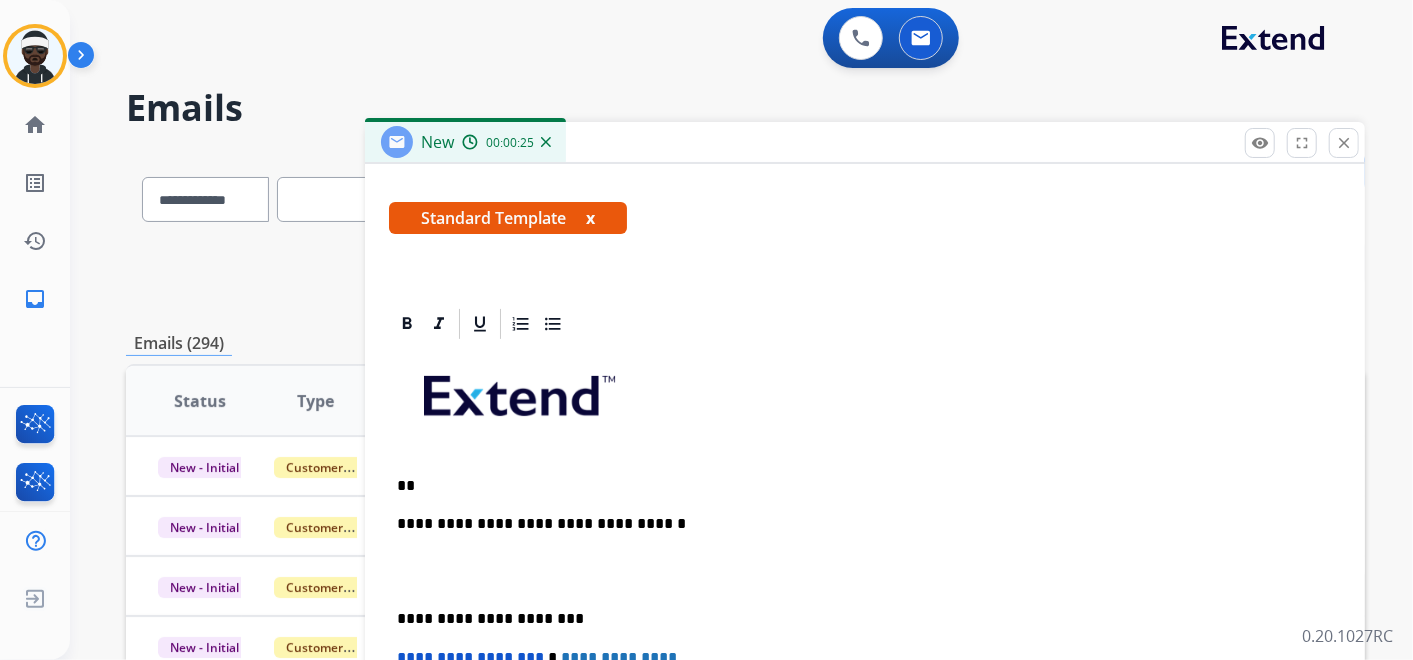 drag, startPoint x: 1109, startPoint y: 168, endPoint x: 1034, endPoint y: 320, distance: 169.4963 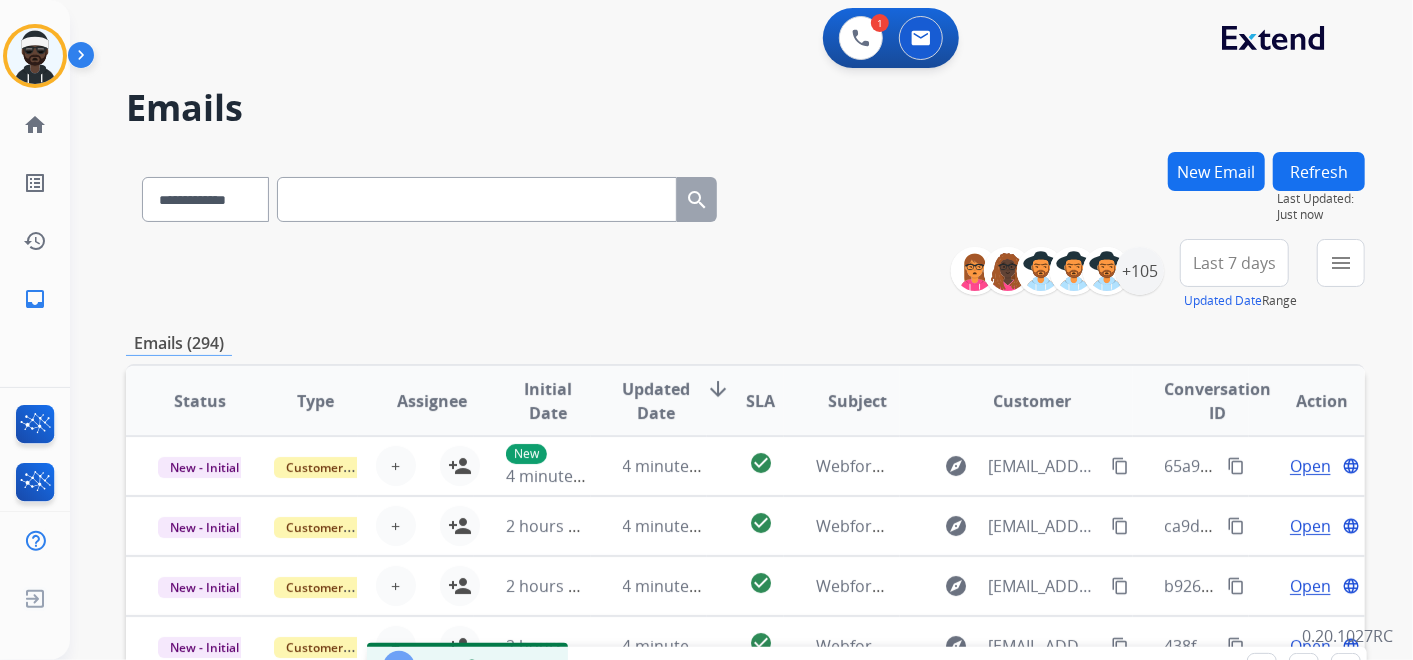 drag, startPoint x: 980, startPoint y: 145, endPoint x: 982, endPoint y: 659, distance: 514.0039 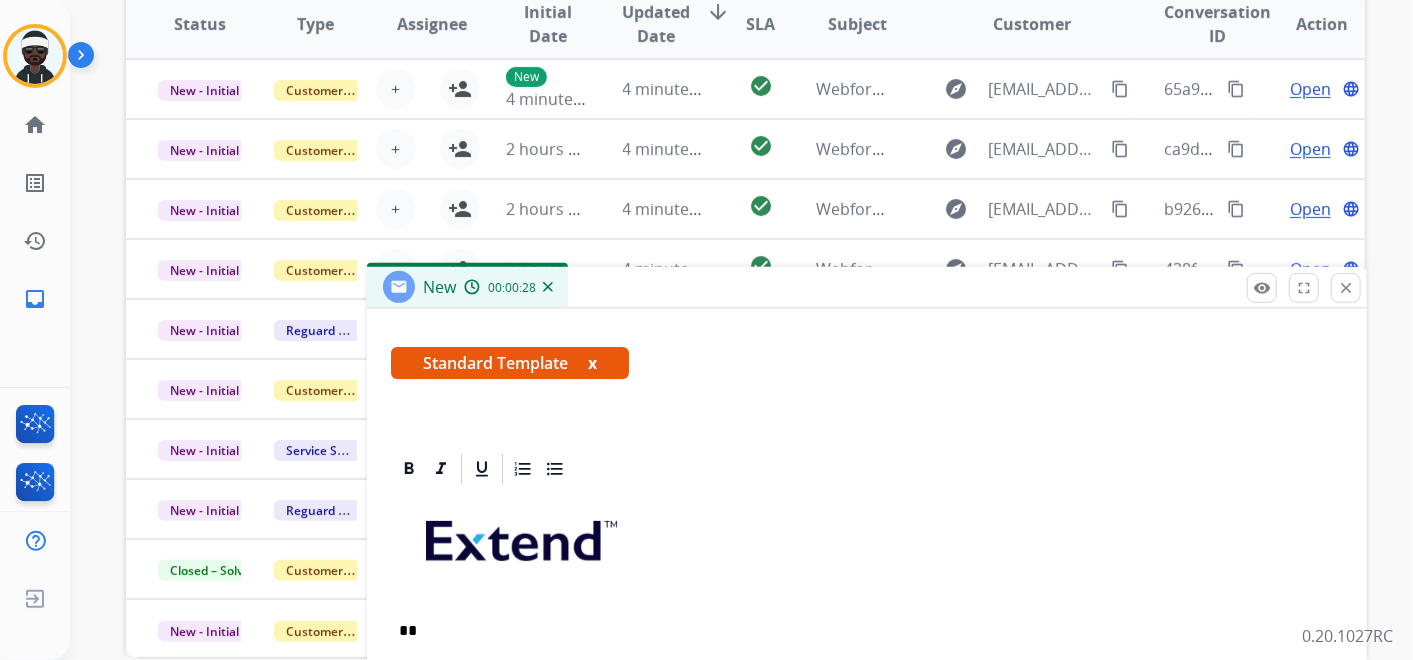 scroll, scrollTop: 444, scrollLeft: 0, axis: vertical 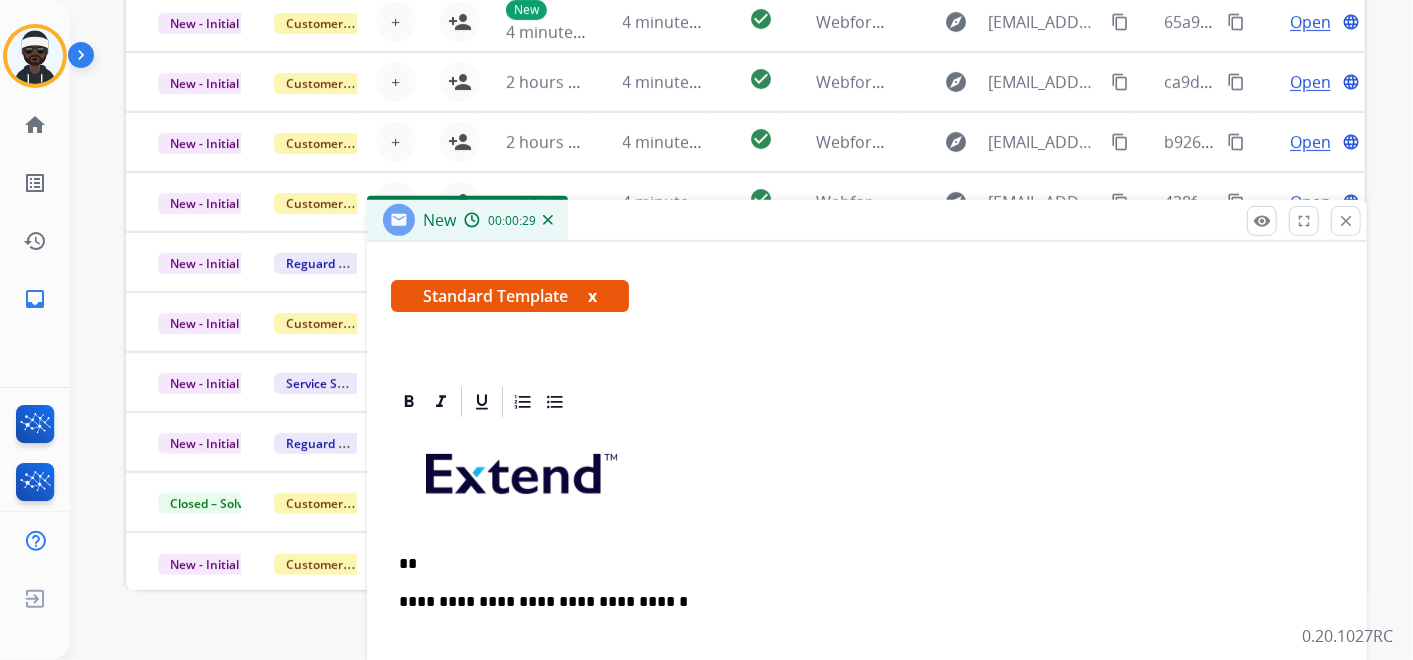 drag, startPoint x: 740, startPoint y: 222, endPoint x: 731, endPoint y: 324, distance: 102.396286 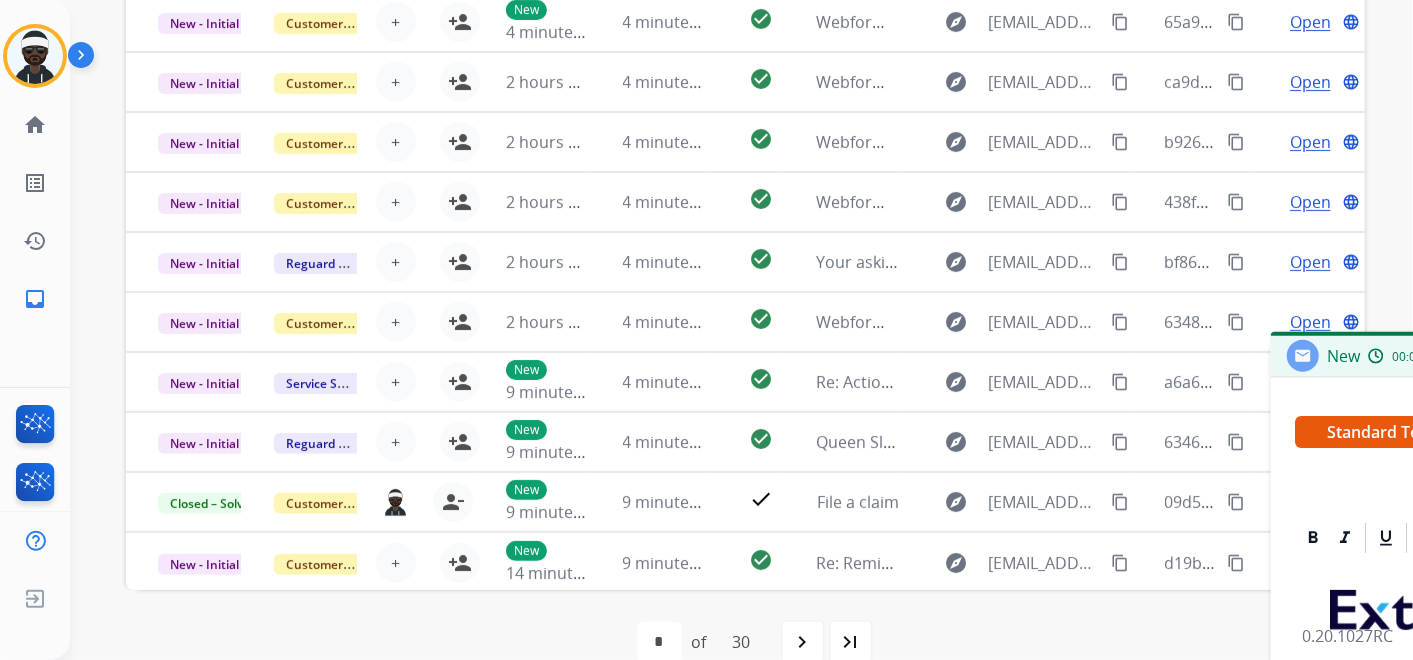 drag, startPoint x: 624, startPoint y: 305, endPoint x: 1535, endPoint y: 357, distance: 912.48285 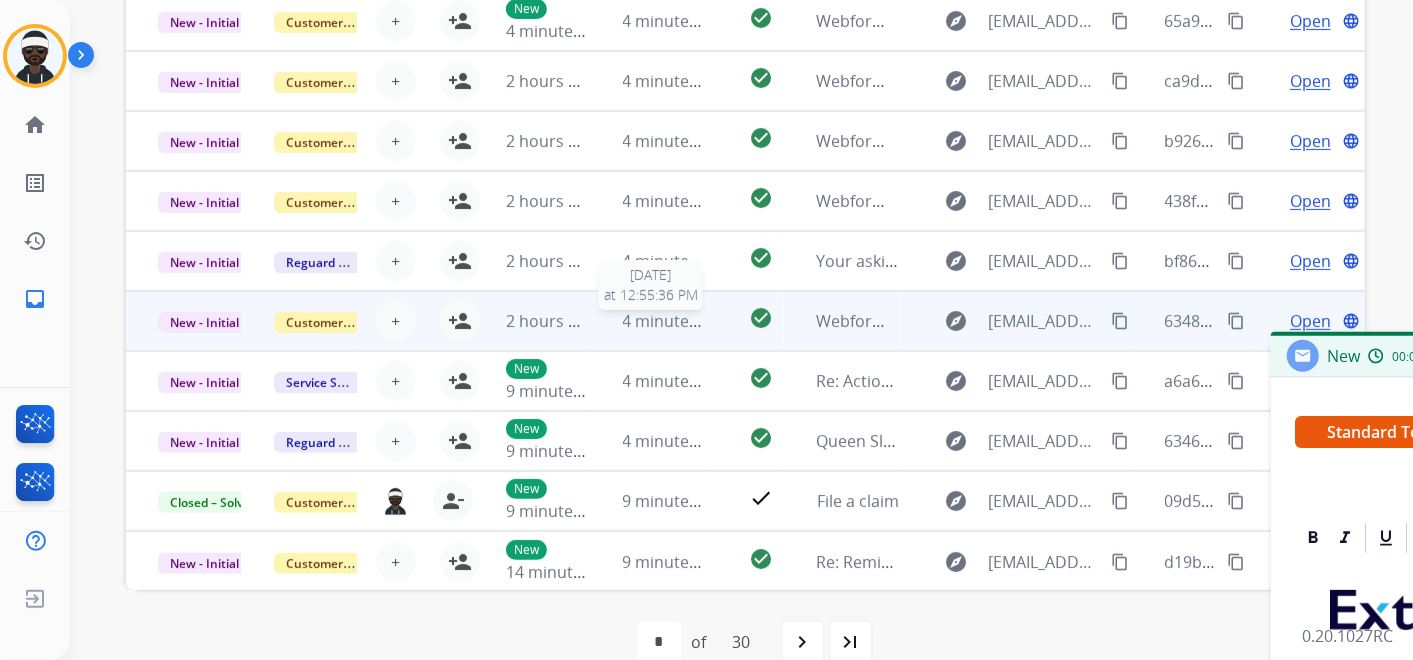 scroll, scrollTop: 0, scrollLeft: 0, axis: both 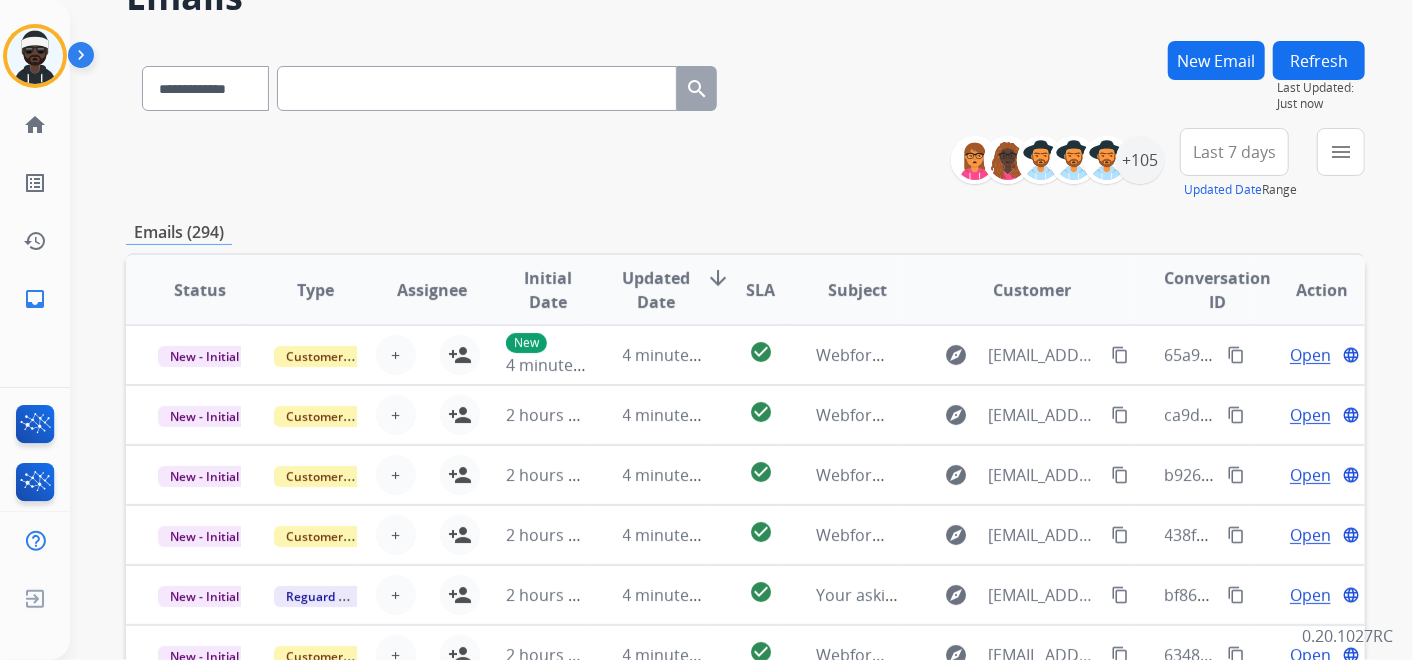 click at bounding box center [477, 88] 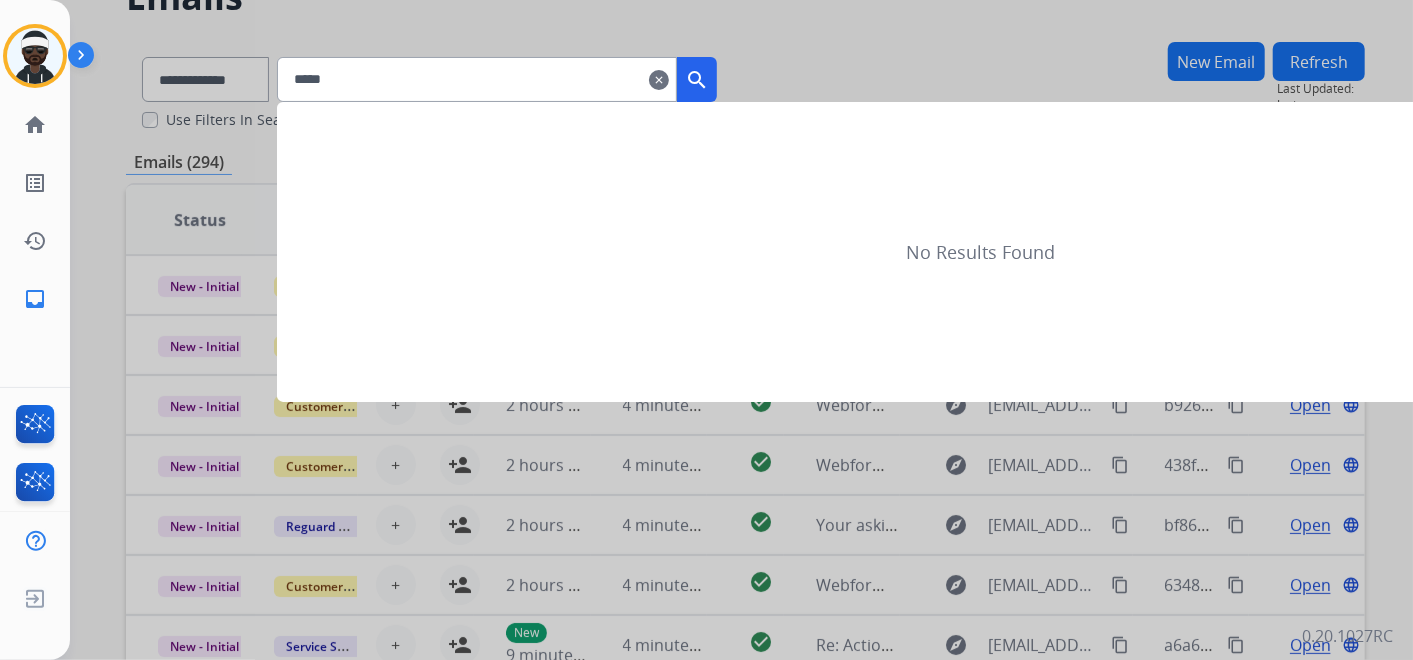 type on "******" 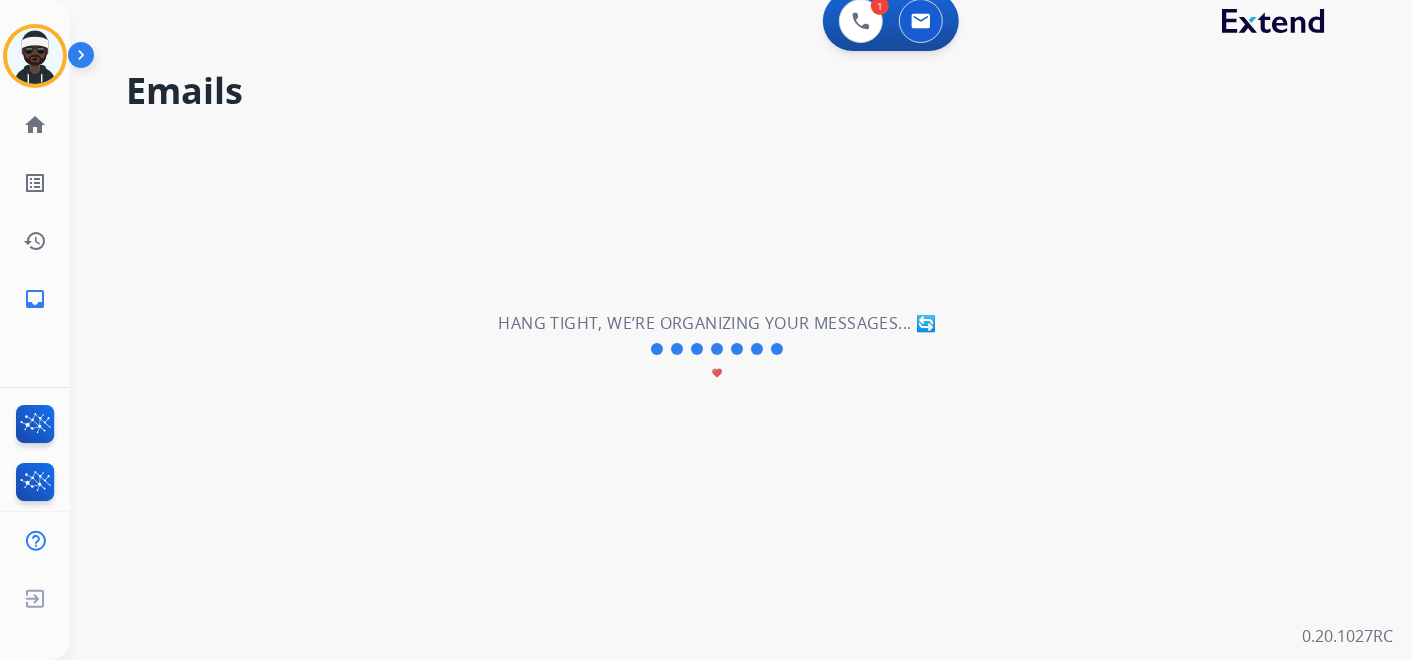 scroll, scrollTop: 0, scrollLeft: 0, axis: both 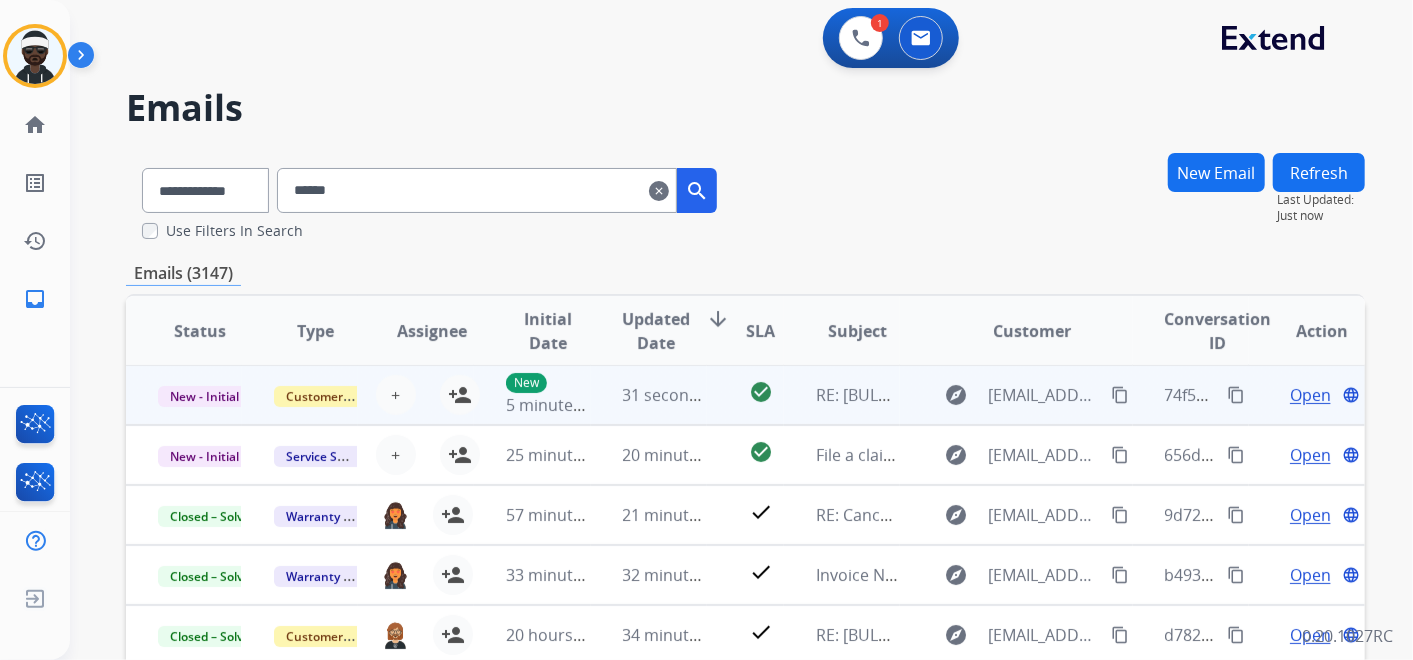click on "74f527f6-5aaf-41f5-a52e-88c5d2417434  content_copy" at bounding box center [1191, 395] 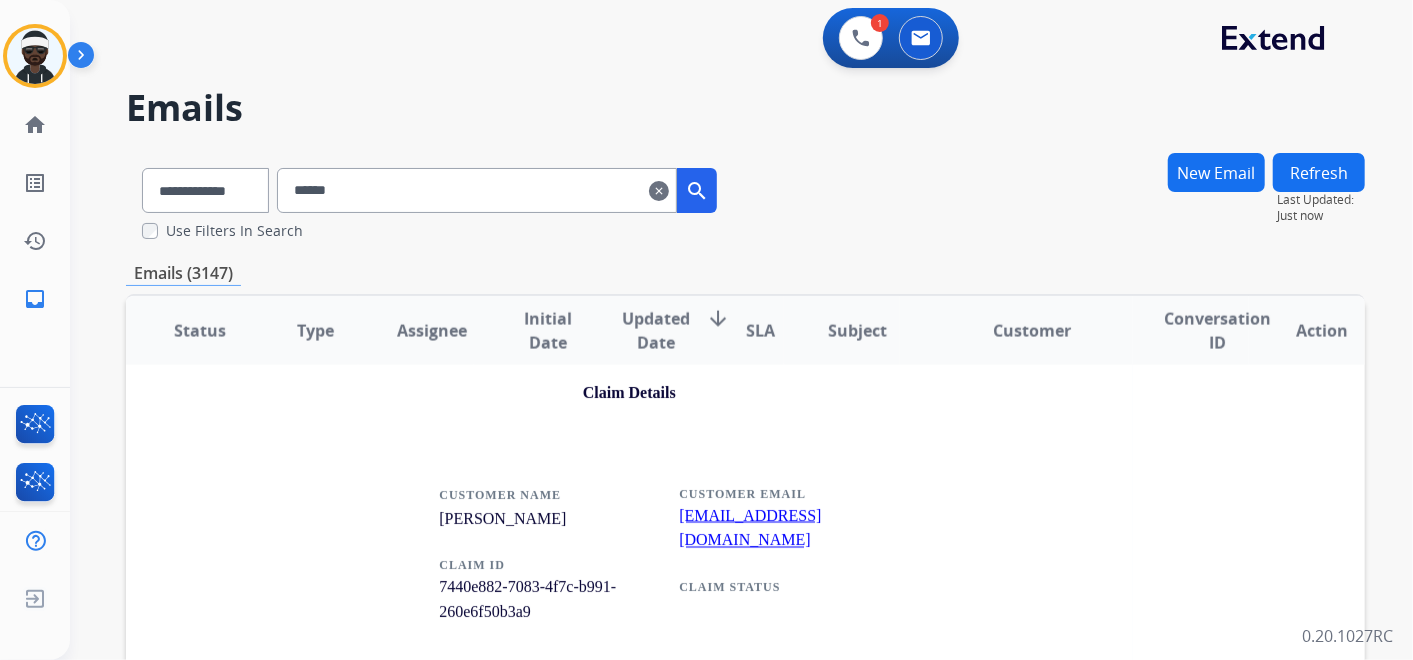 scroll, scrollTop: 1888, scrollLeft: 0, axis: vertical 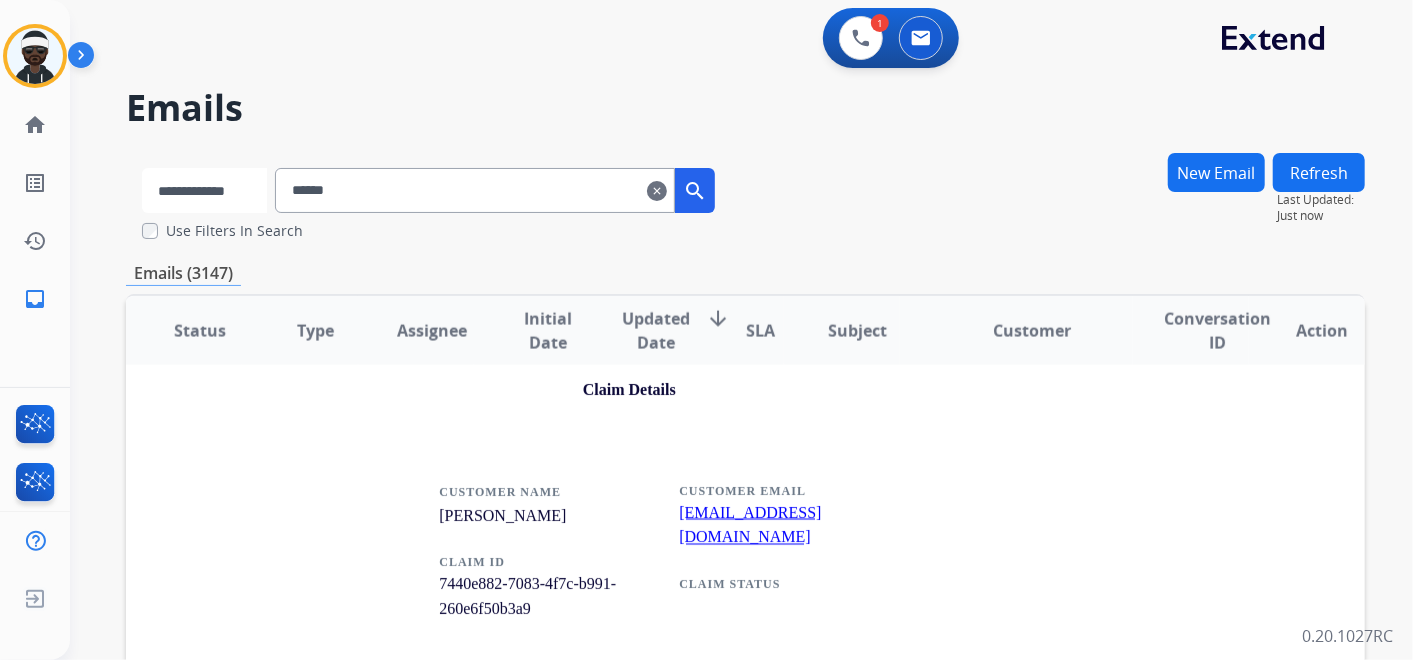 click on "**********" at bounding box center (204, 190) 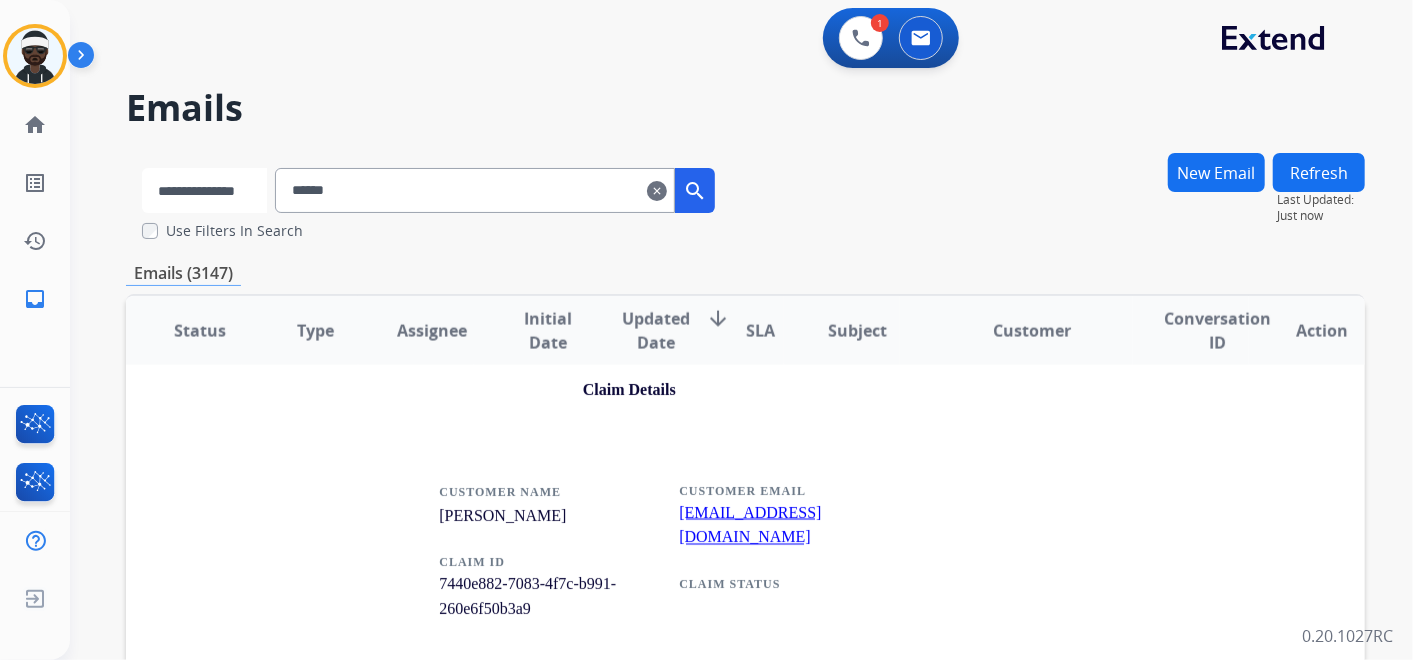 click on "**********" at bounding box center [204, 190] 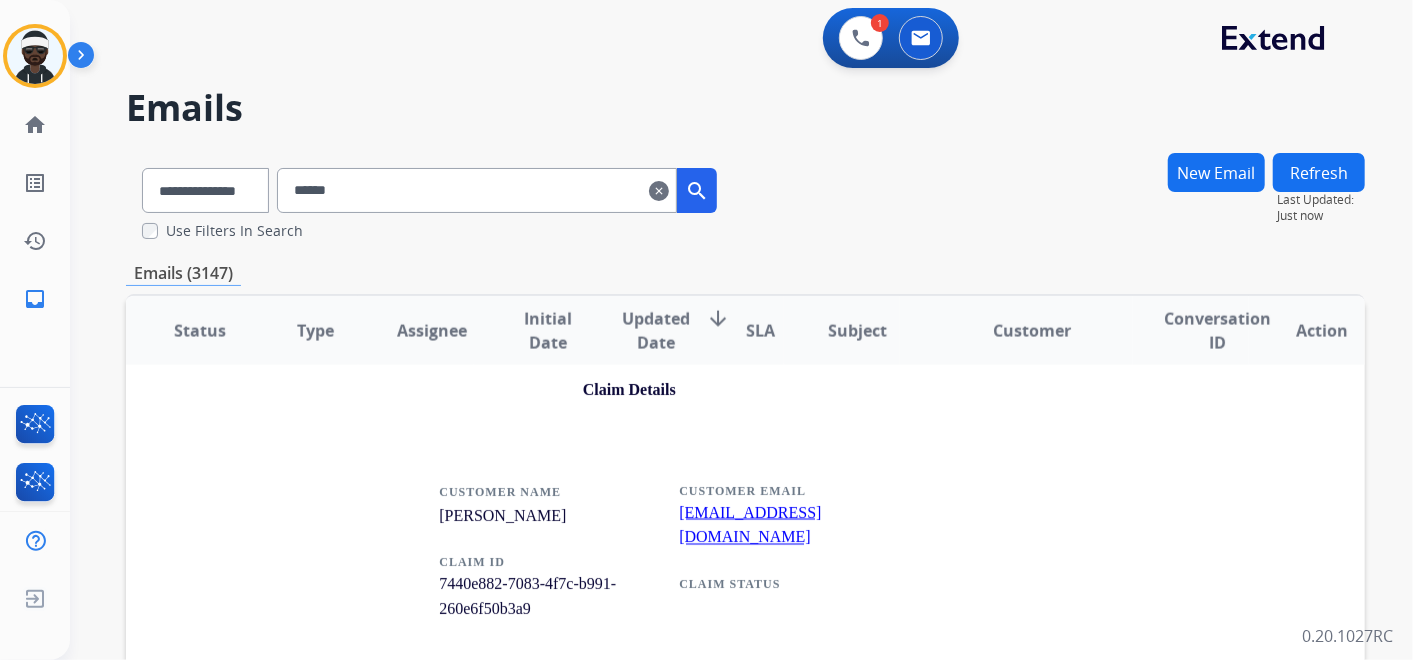 drag, startPoint x: 401, startPoint y: 194, endPoint x: 230, endPoint y: 178, distance: 171.7469 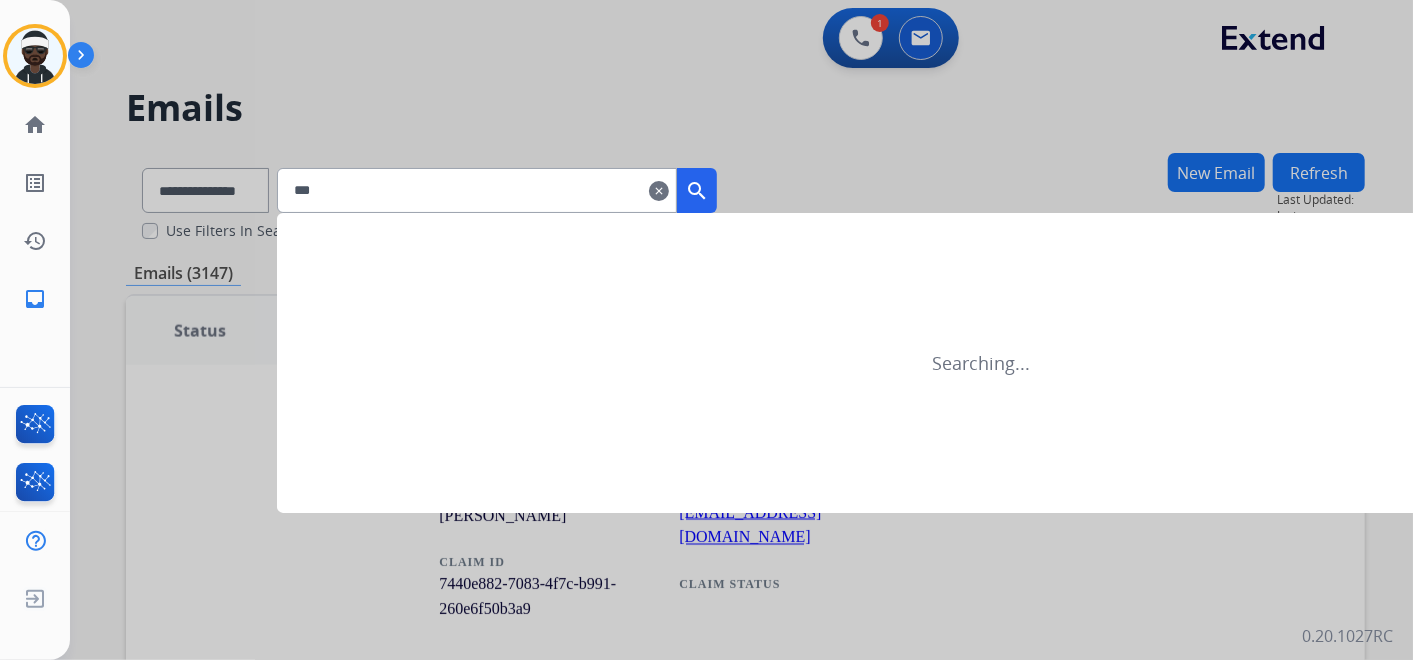 type on "***" 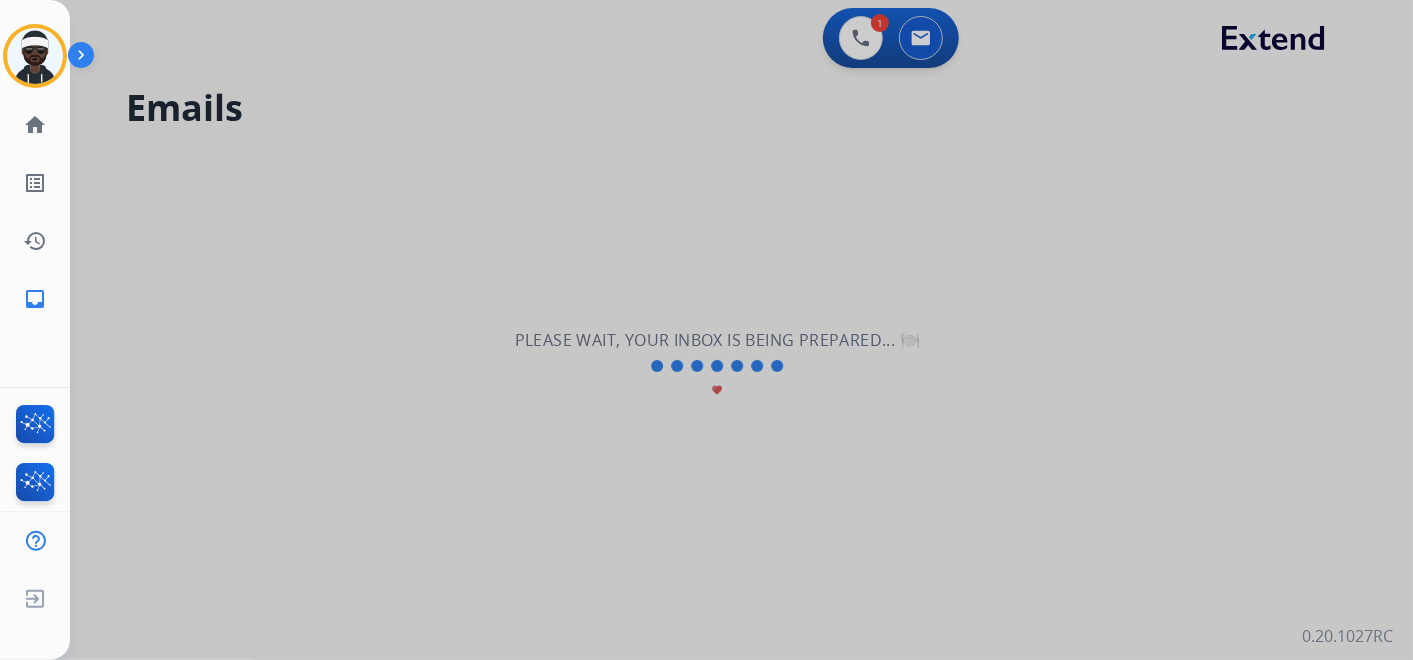 select on "**********" 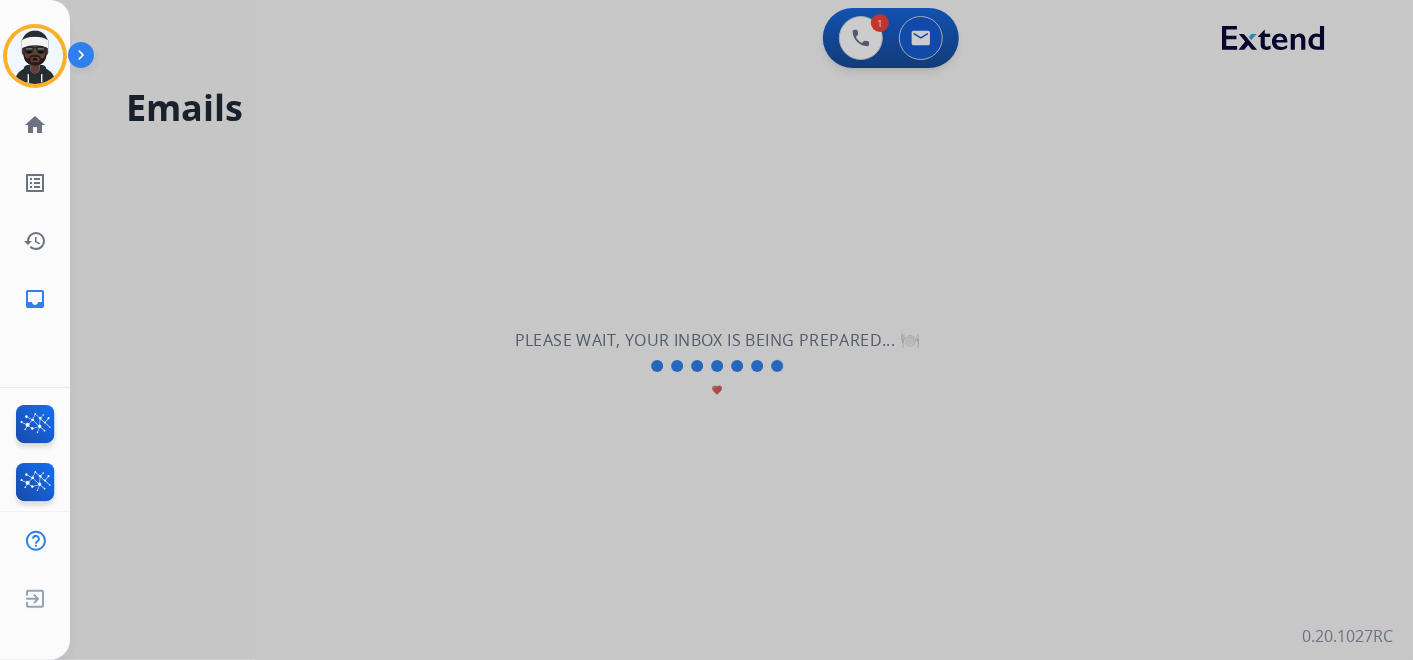 type 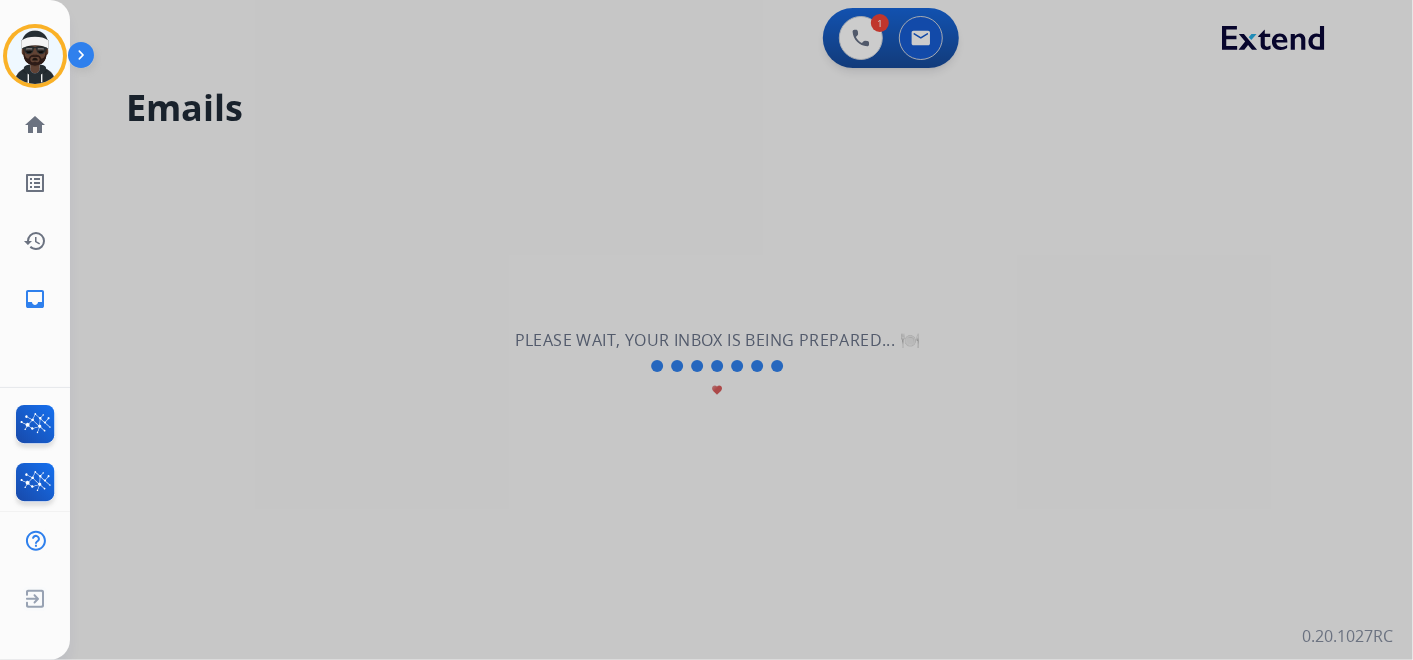 scroll, scrollTop: 67, scrollLeft: 0, axis: vertical 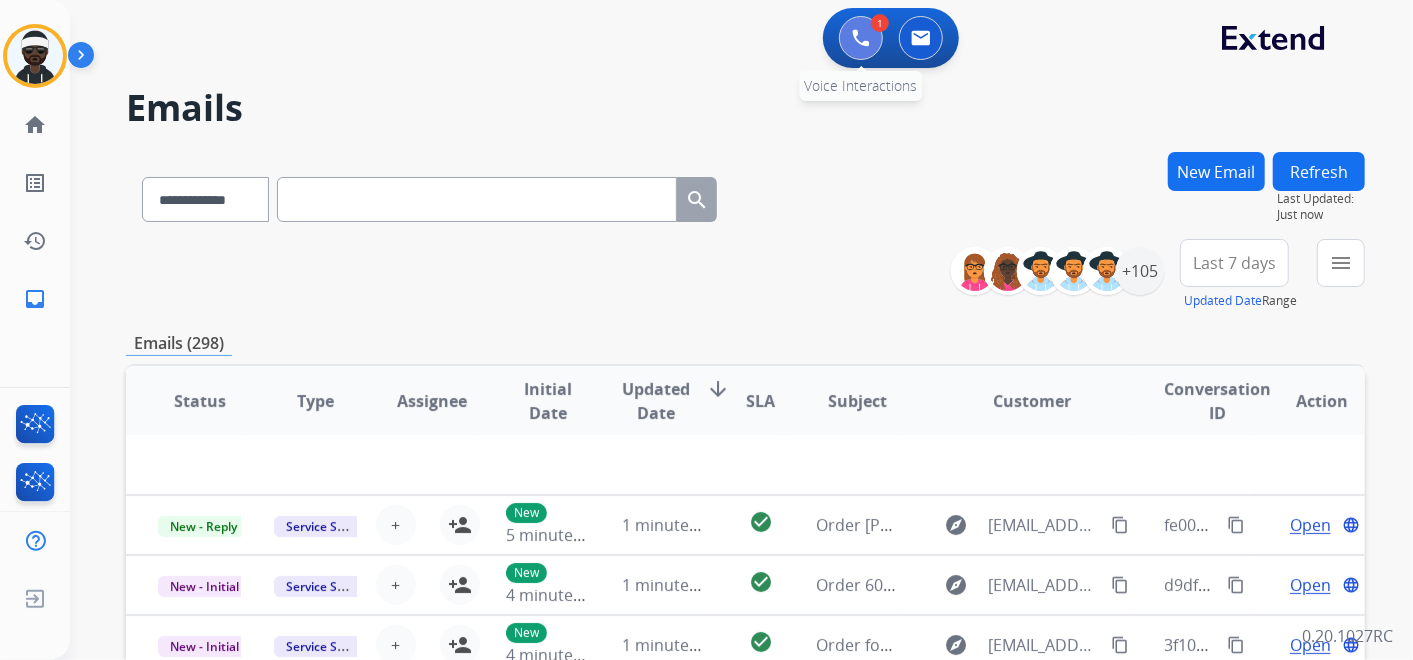 click at bounding box center [861, 38] 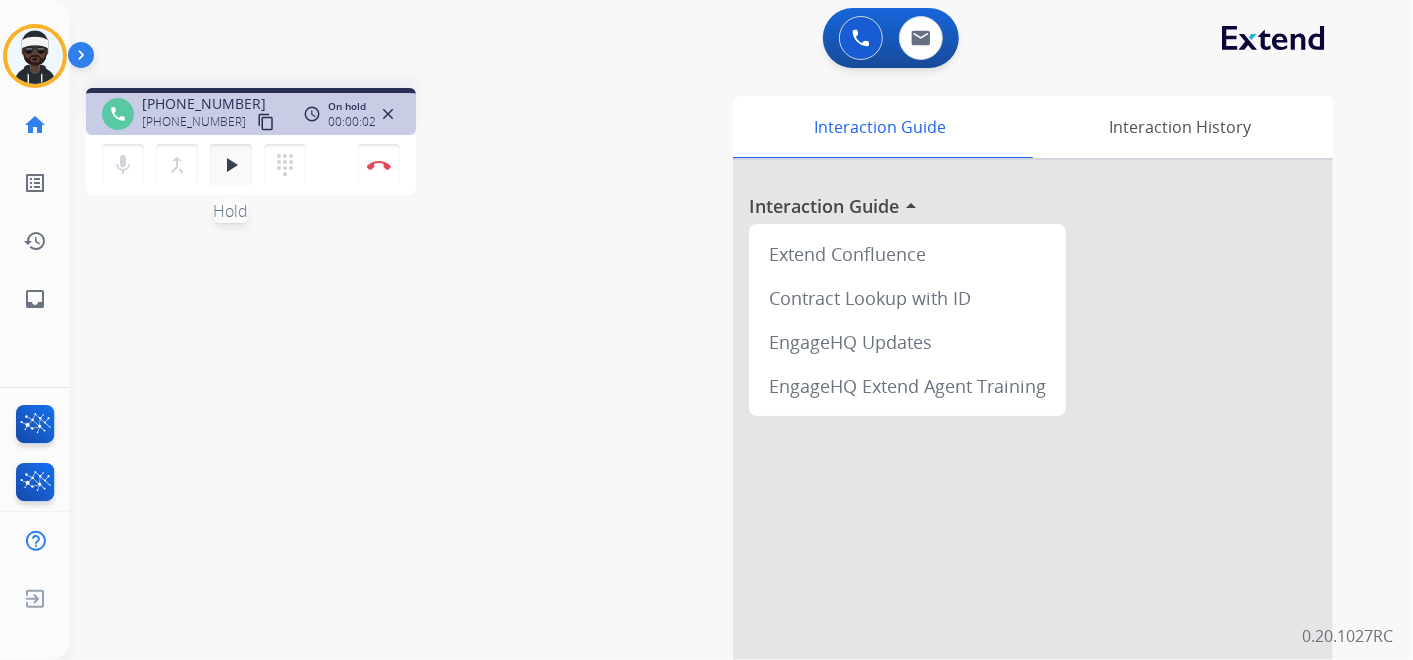 click on "play_arrow" at bounding box center (231, 165) 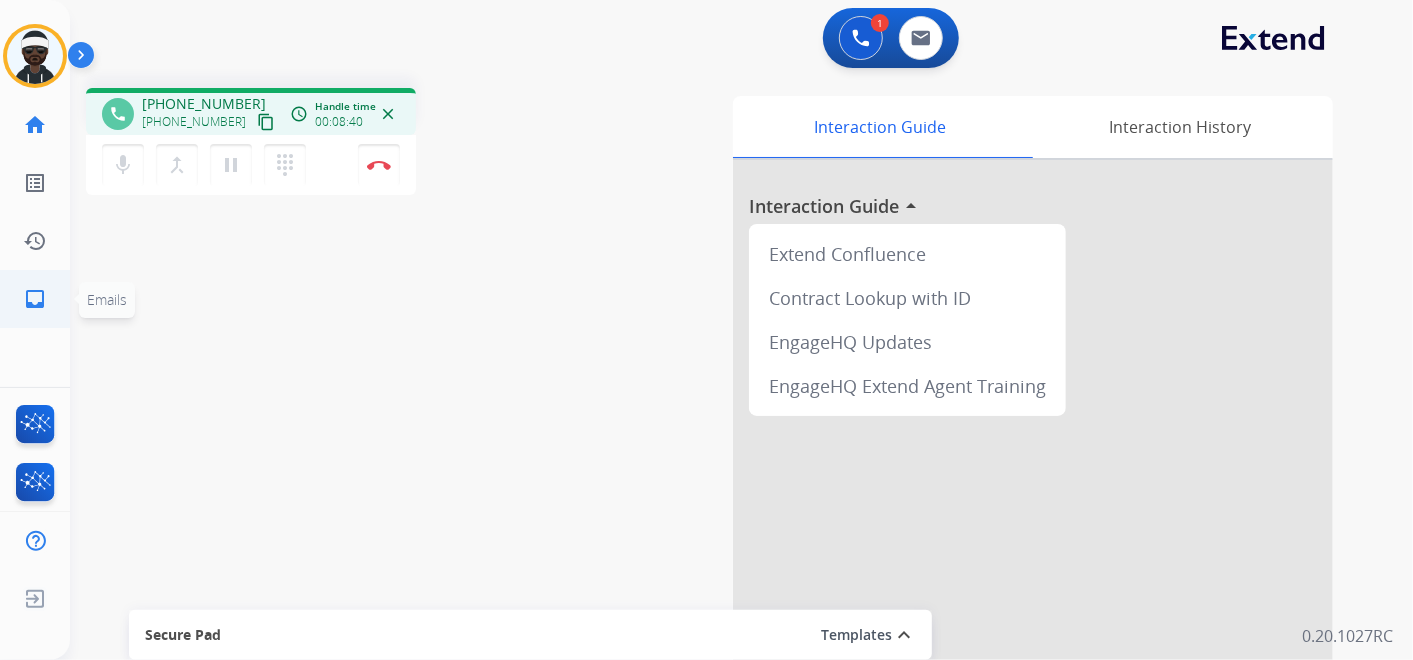 click on "inbox" 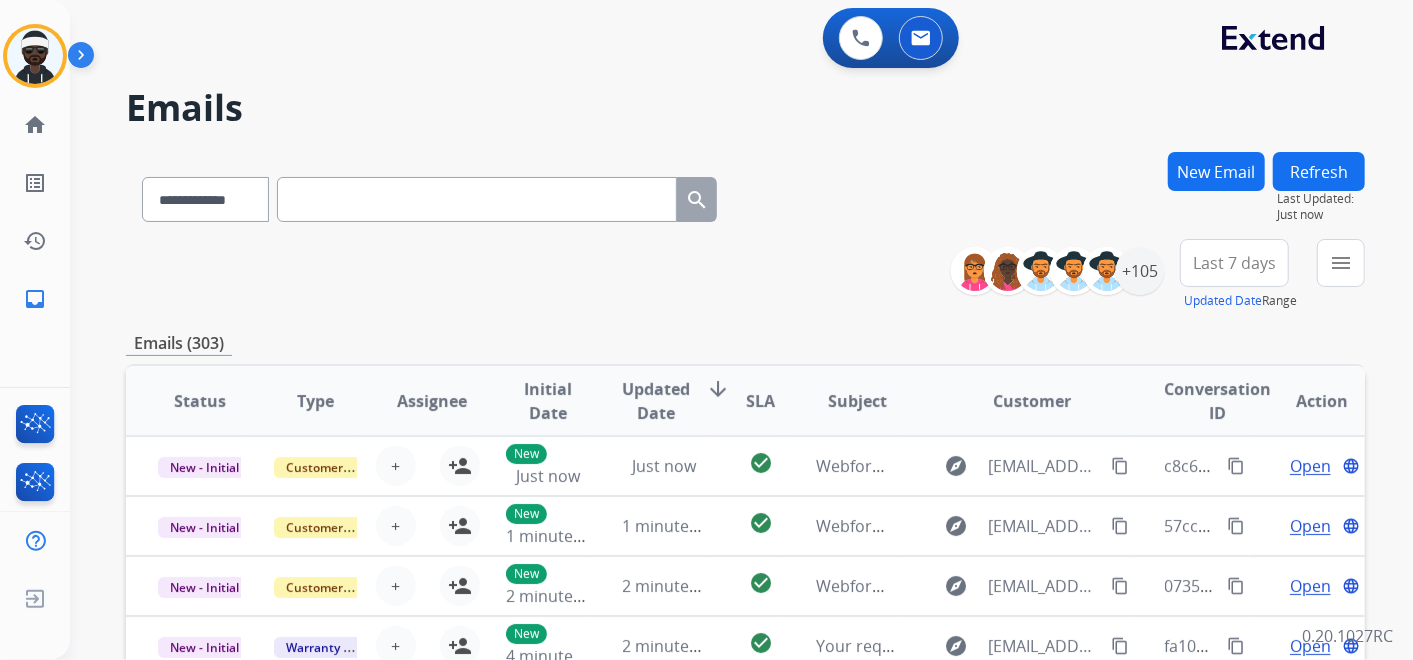 click on "New Email" at bounding box center [1216, 171] 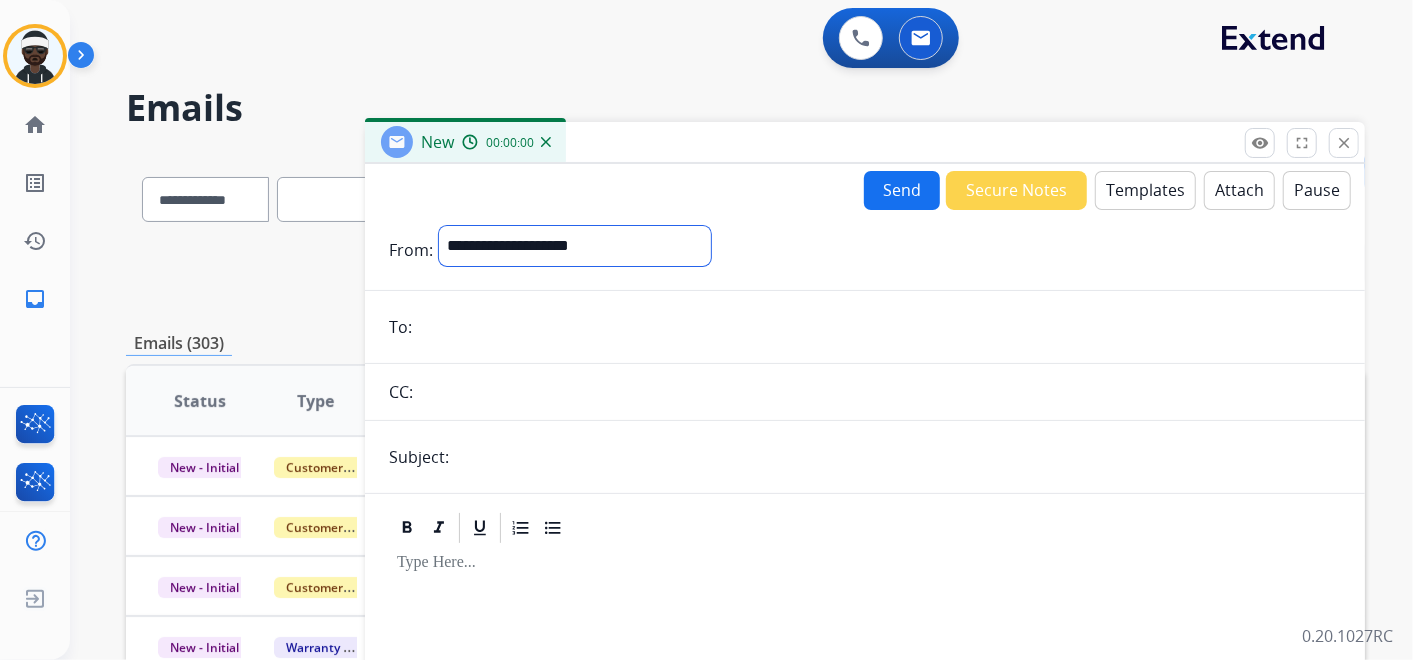 click on "**********" at bounding box center [575, 246] 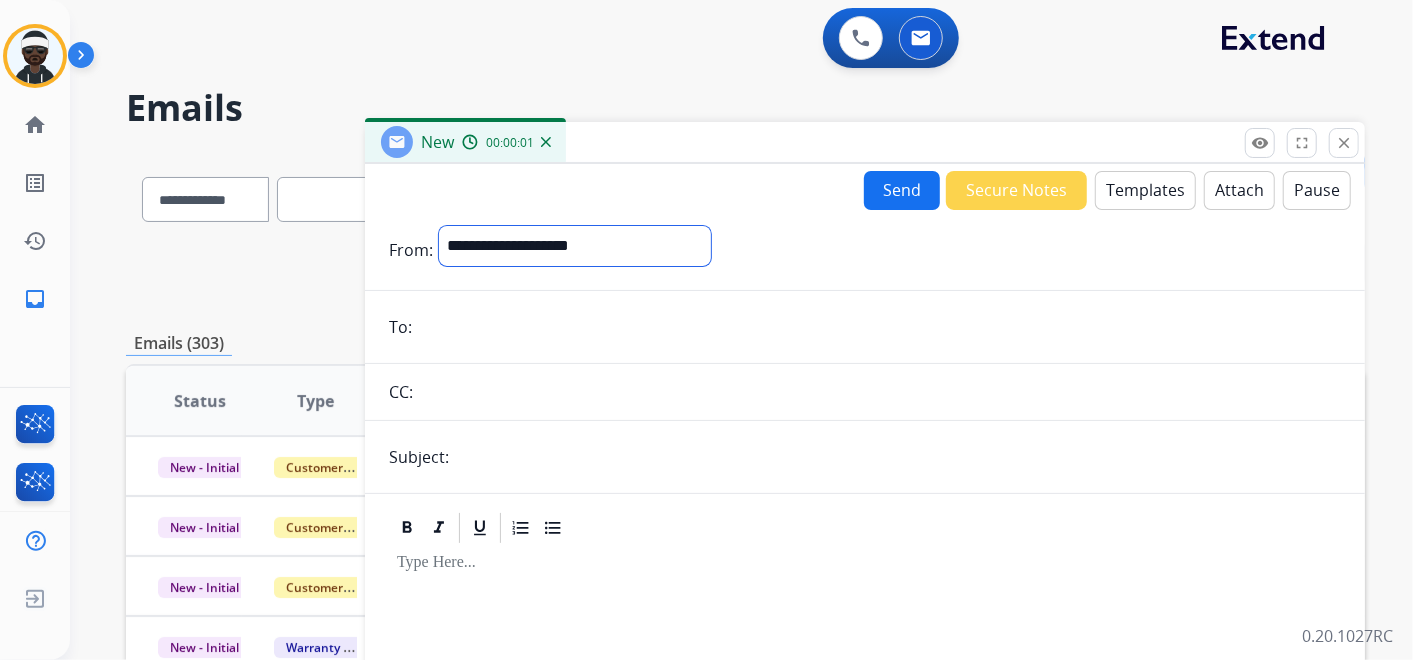 select on "**********" 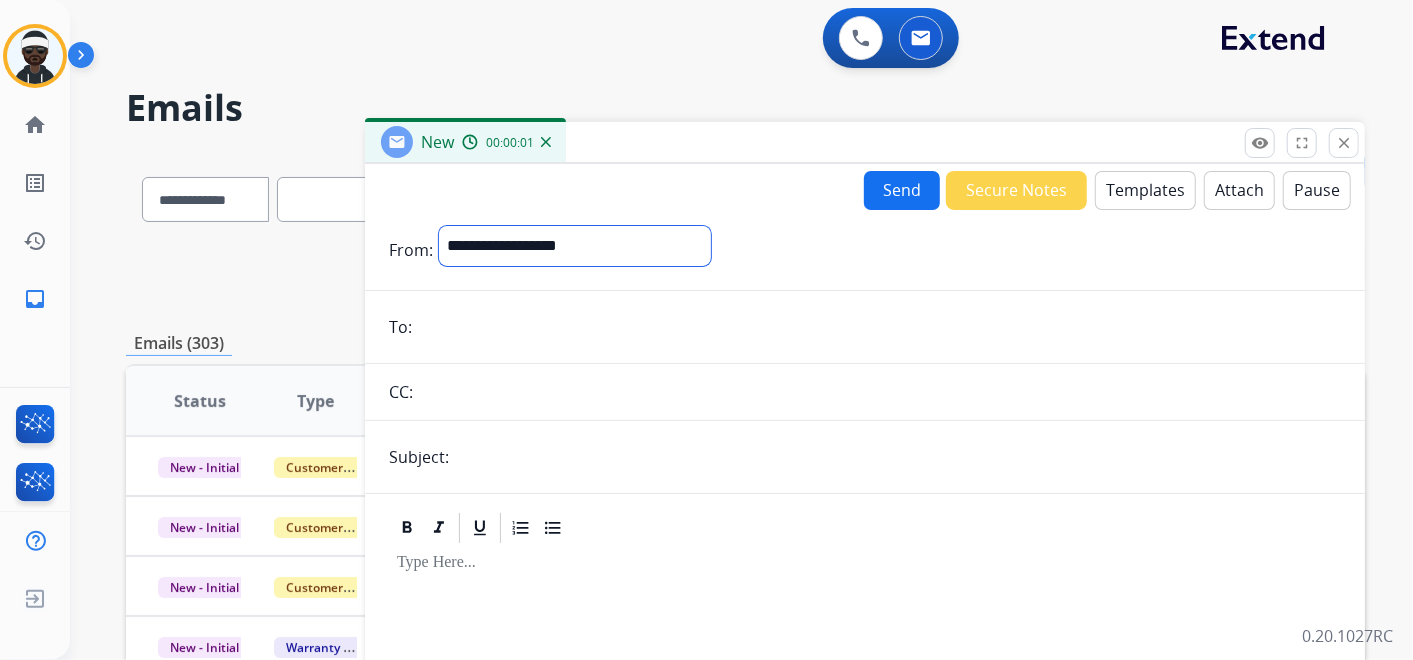 click on "**********" at bounding box center [575, 246] 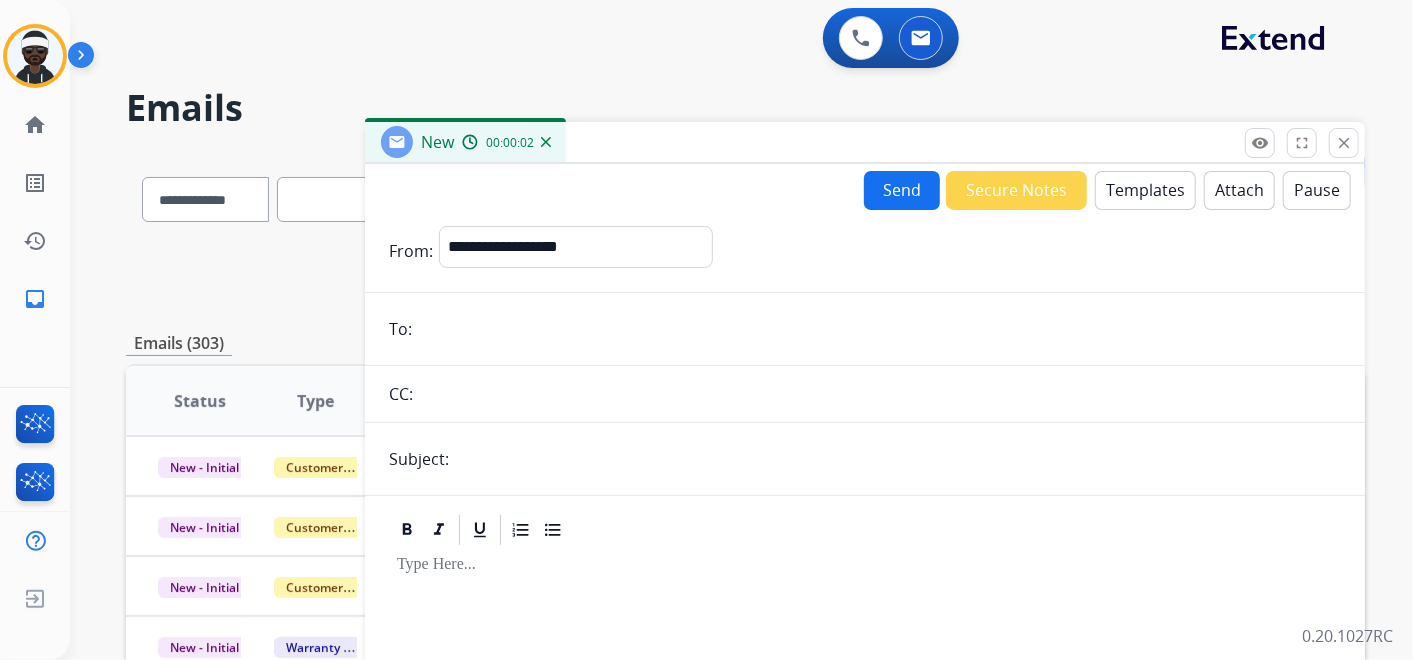 click at bounding box center [898, 459] 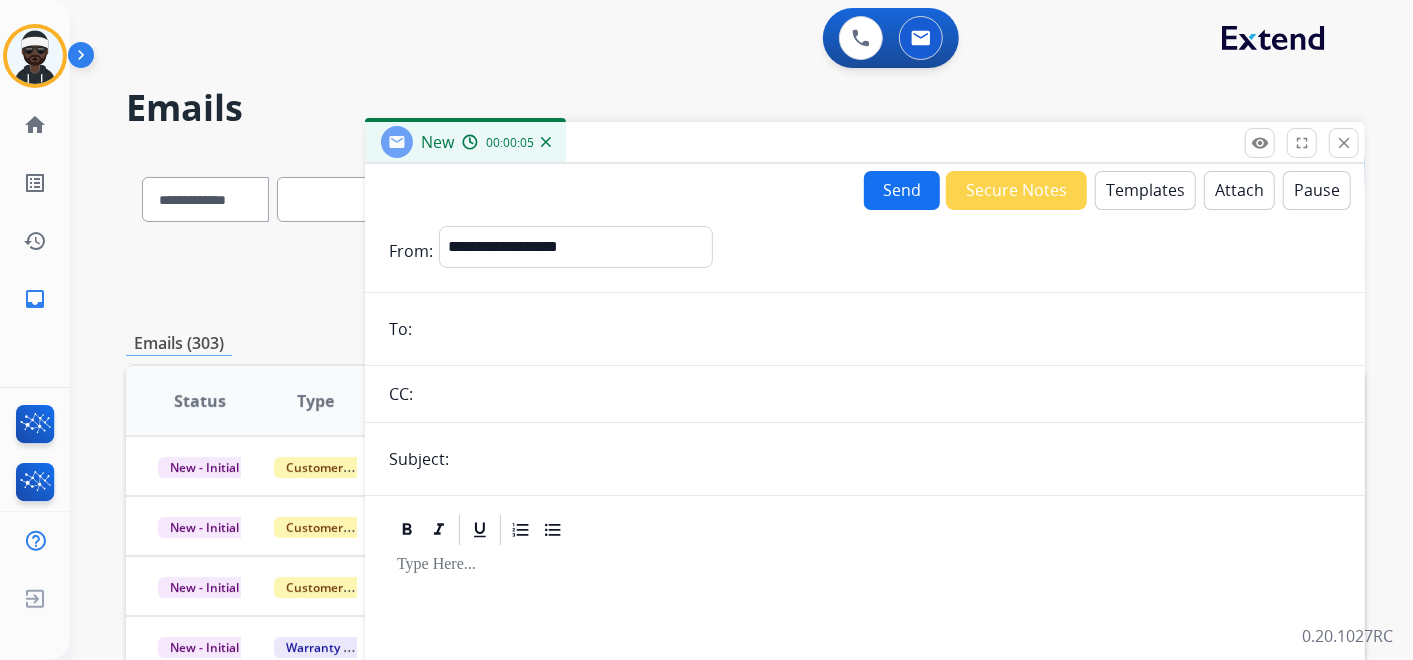 type on "**********" 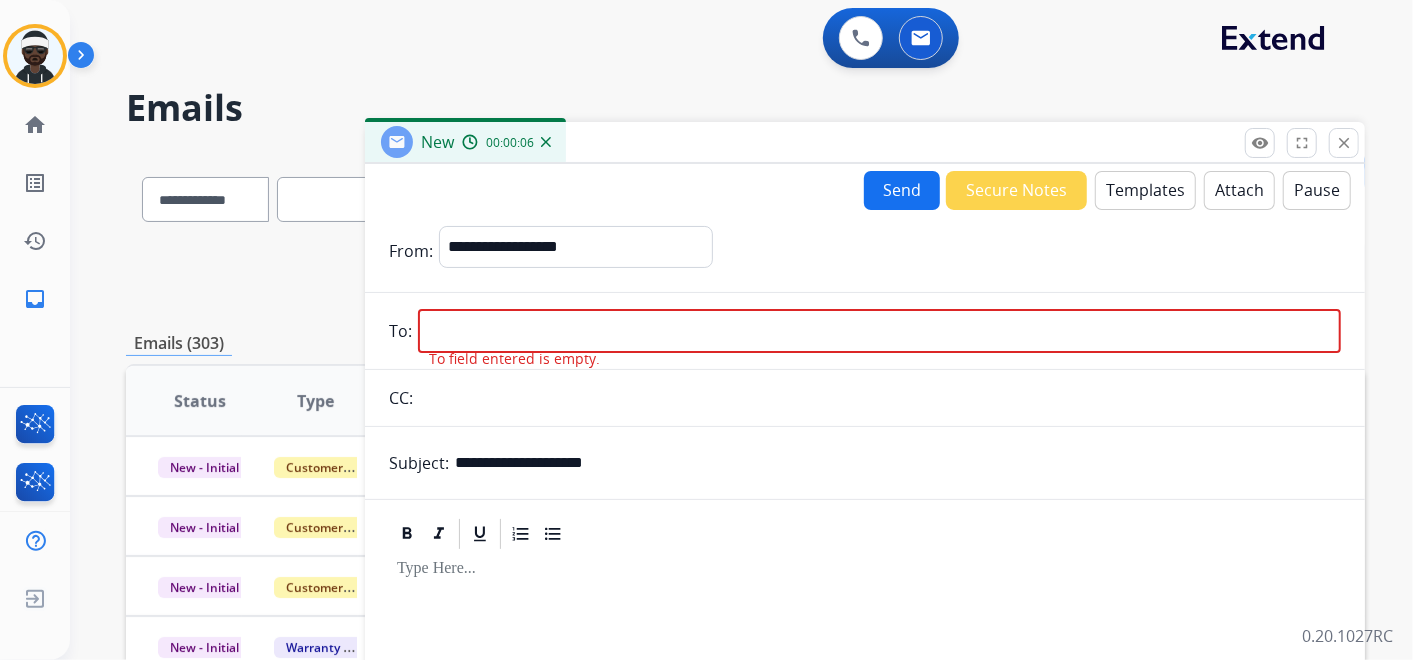 click on "**********" at bounding box center [865, 556] 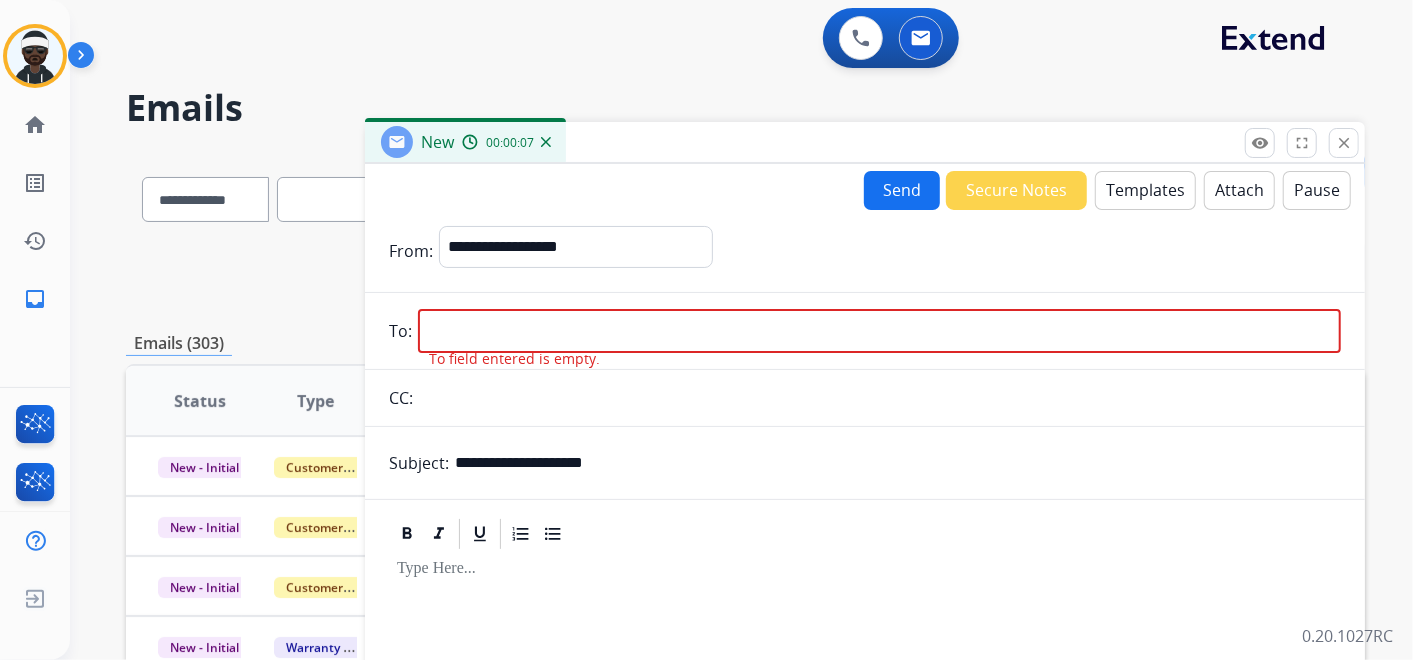 paste on "**********" 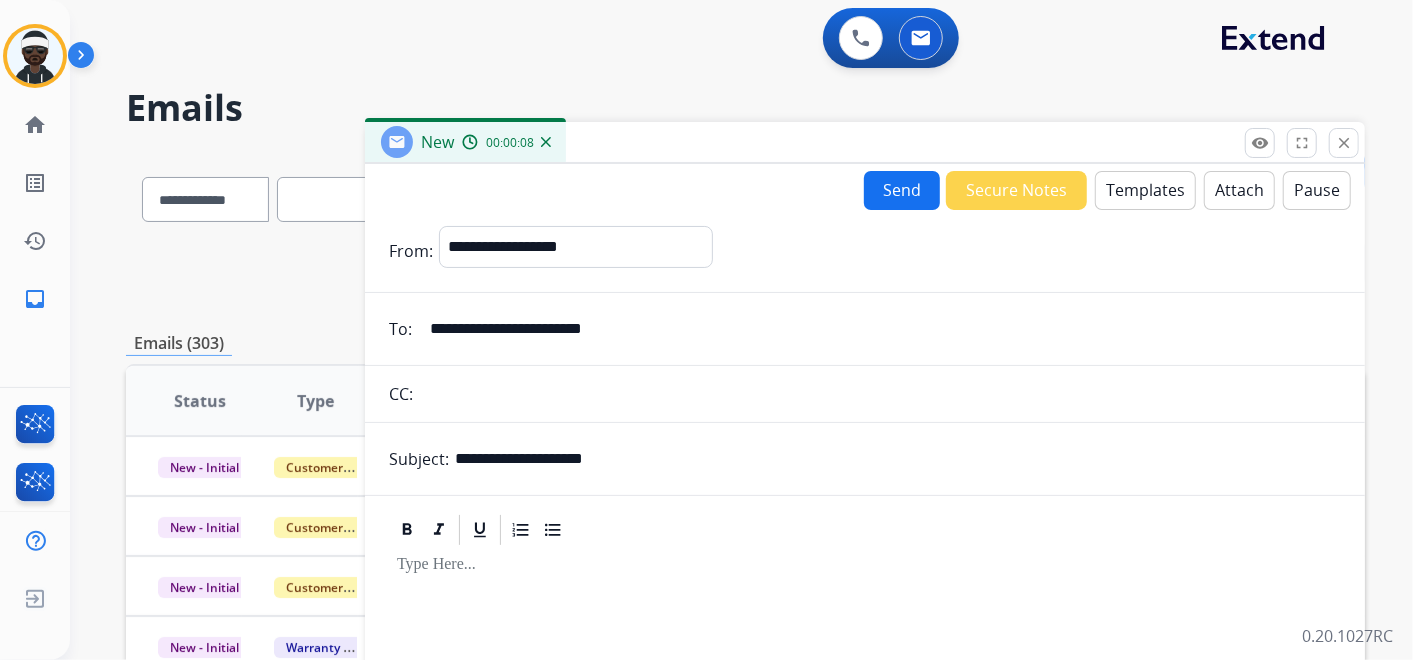 type on "**********" 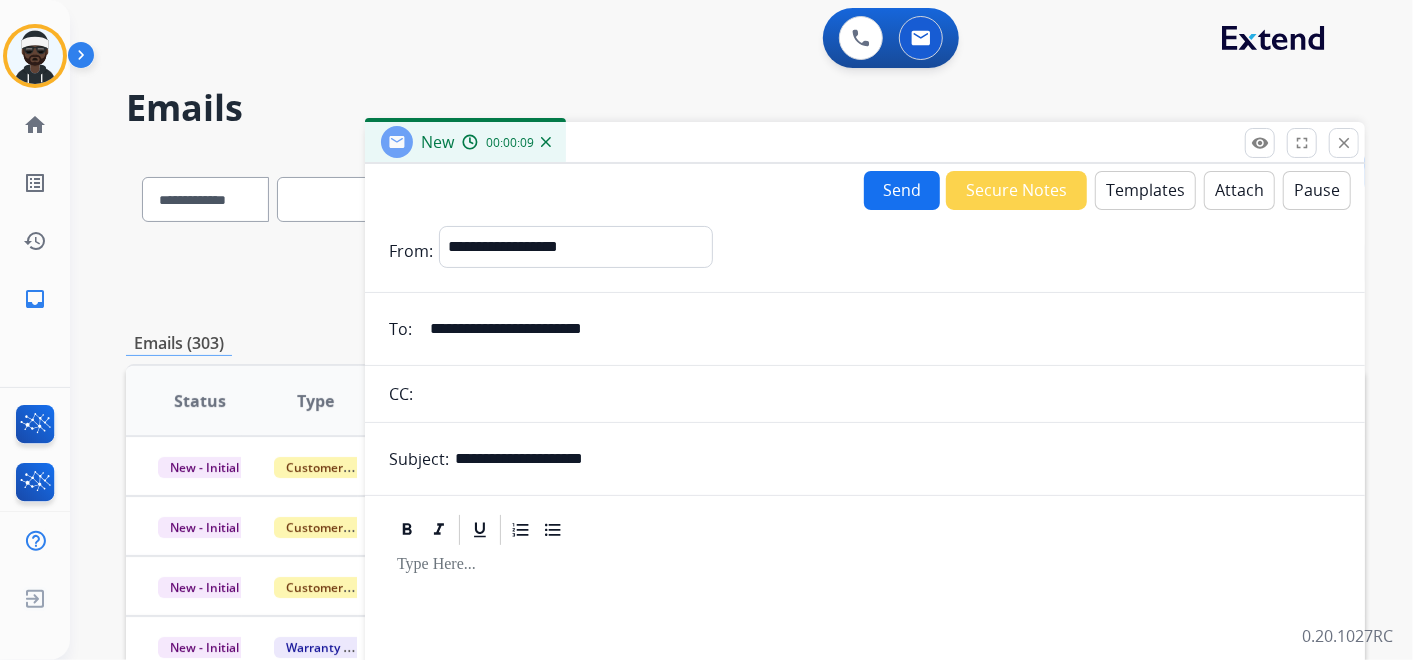 drag, startPoint x: 733, startPoint y: 457, endPoint x: 1107, endPoint y: 197, distance: 455.49533 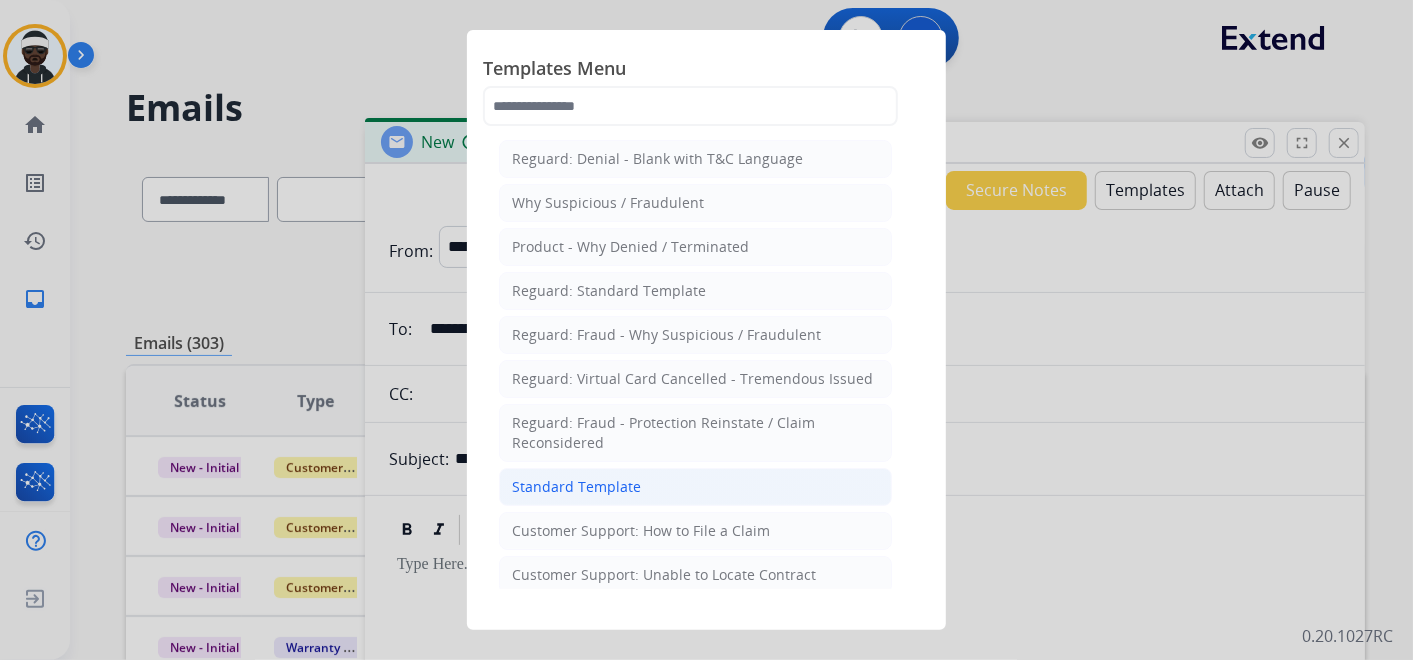 click on "Standard Template" 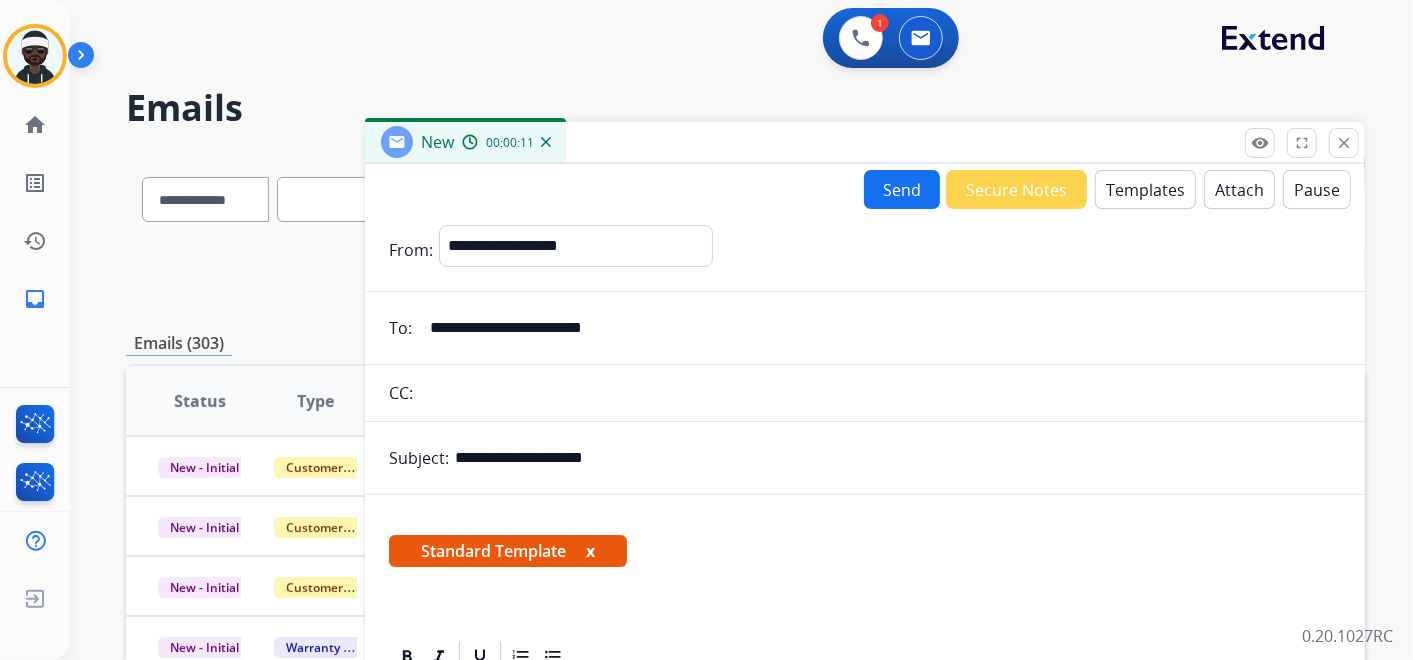 click on "x" at bounding box center (590, 551) 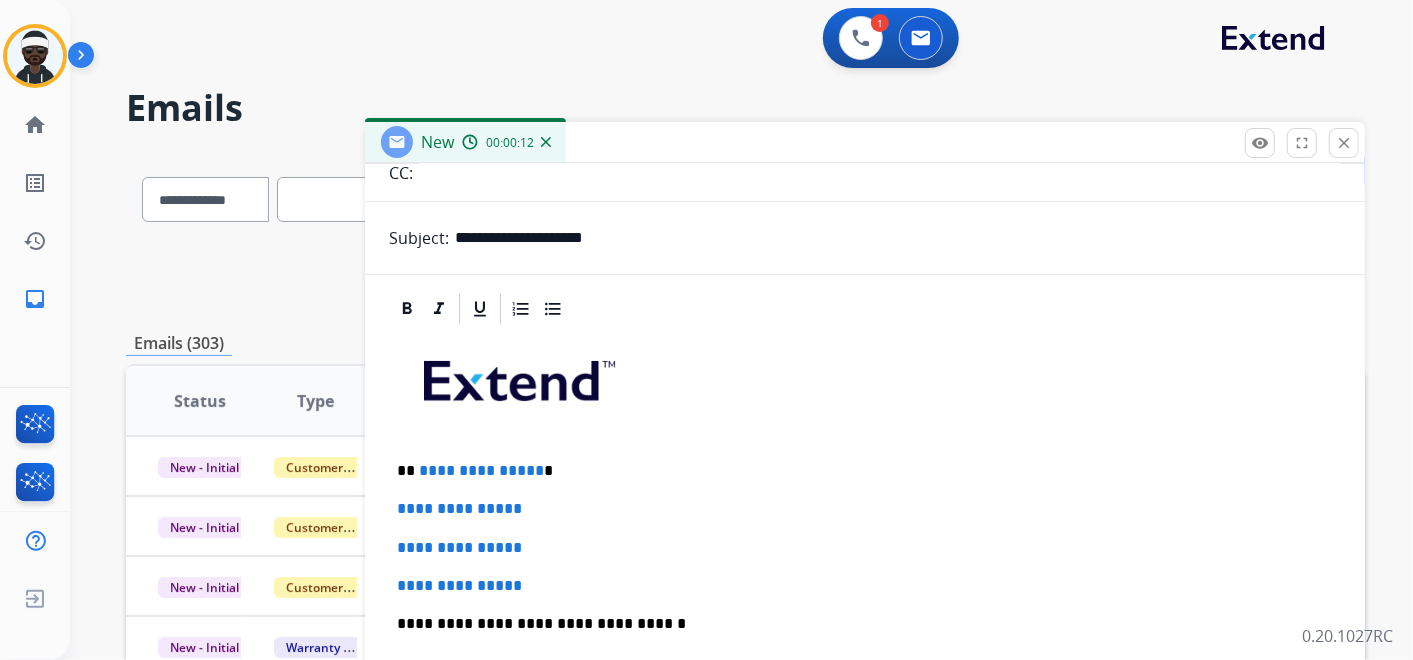 scroll, scrollTop: 222, scrollLeft: 0, axis: vertical 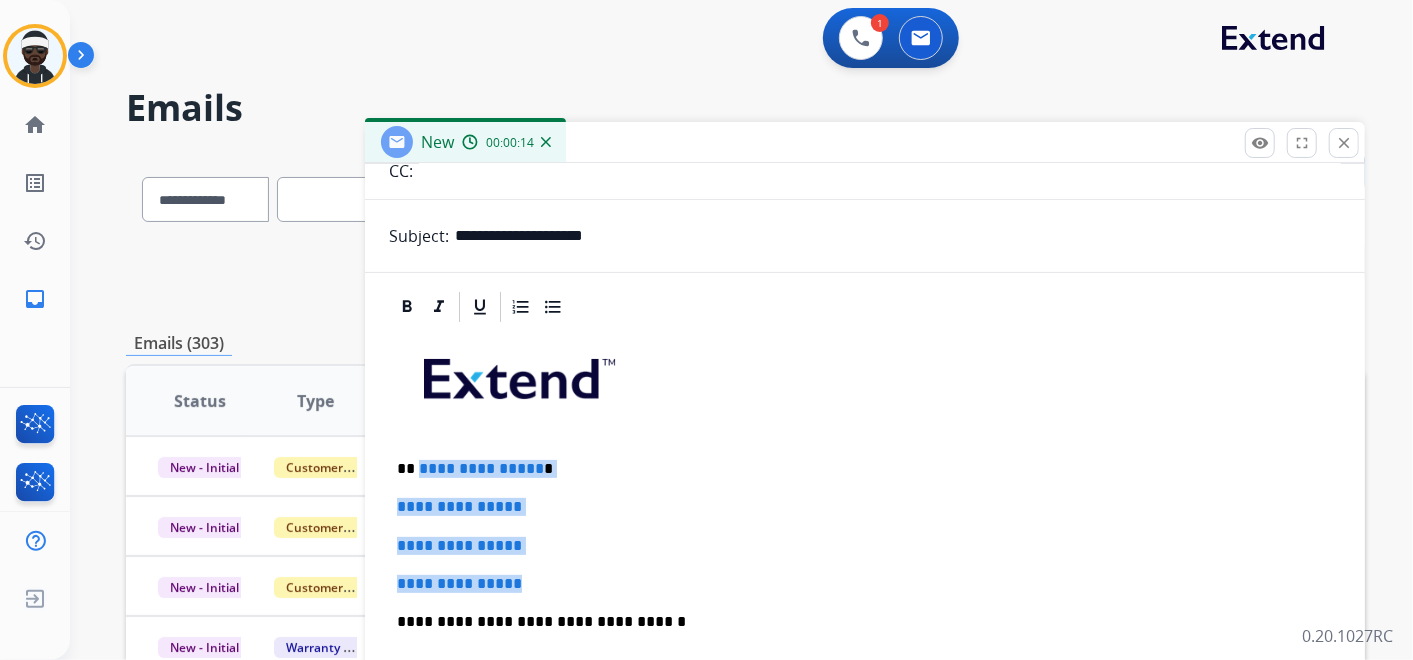 drag, startPoint x: 557, startPoint y: 583, endPoint x: 419, endPoint y: 470, distance: 178.36198 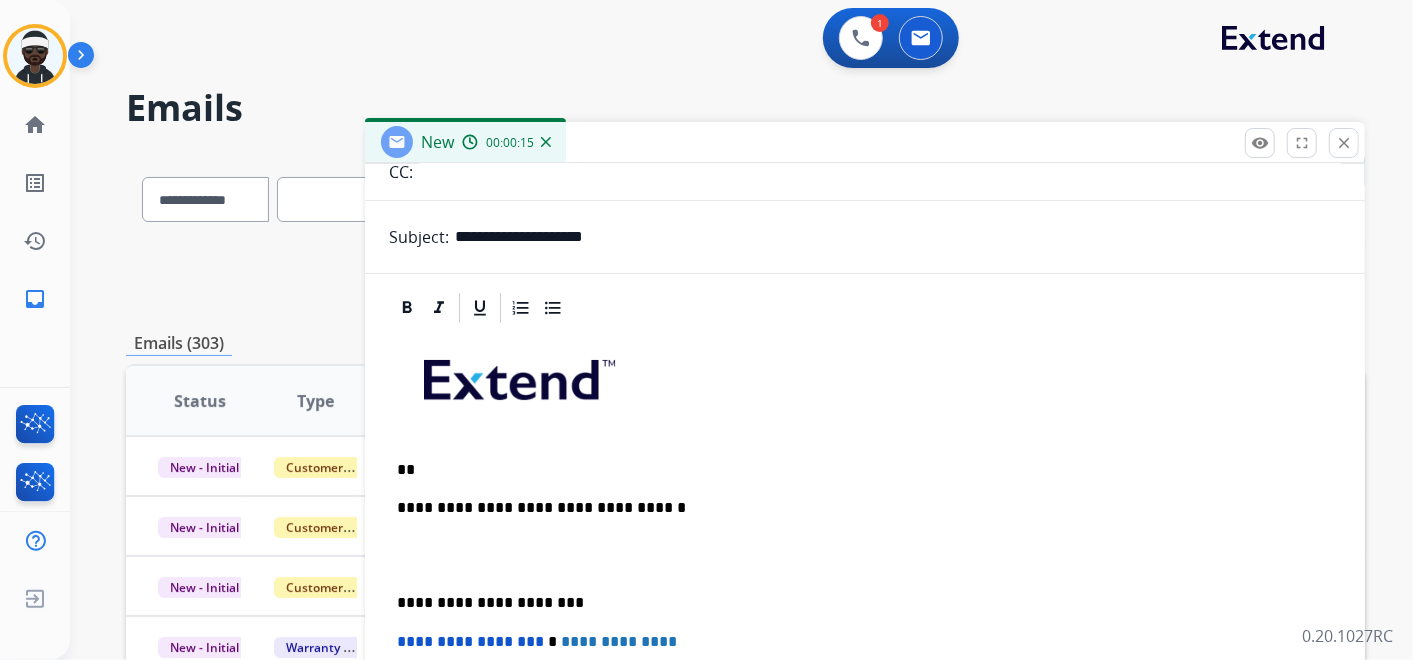 scroll, scrollTop: 216, scrollLeft: 0, axis: vertical 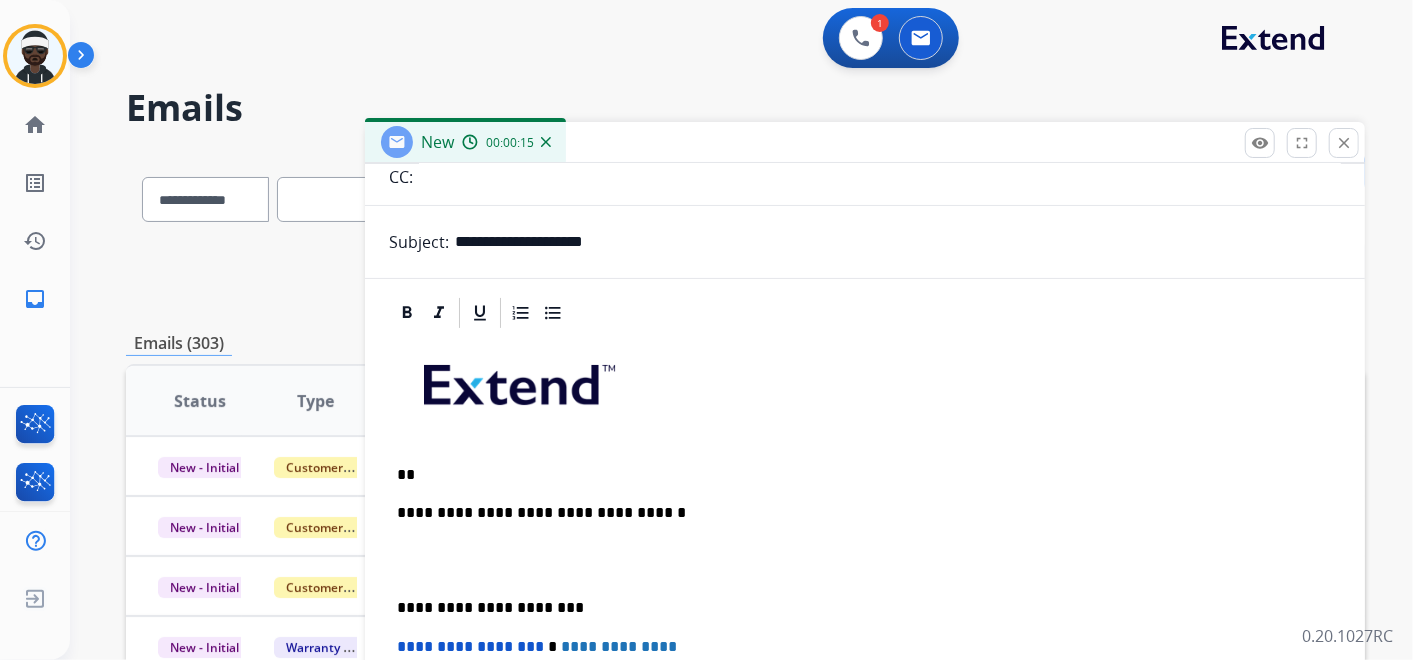 type 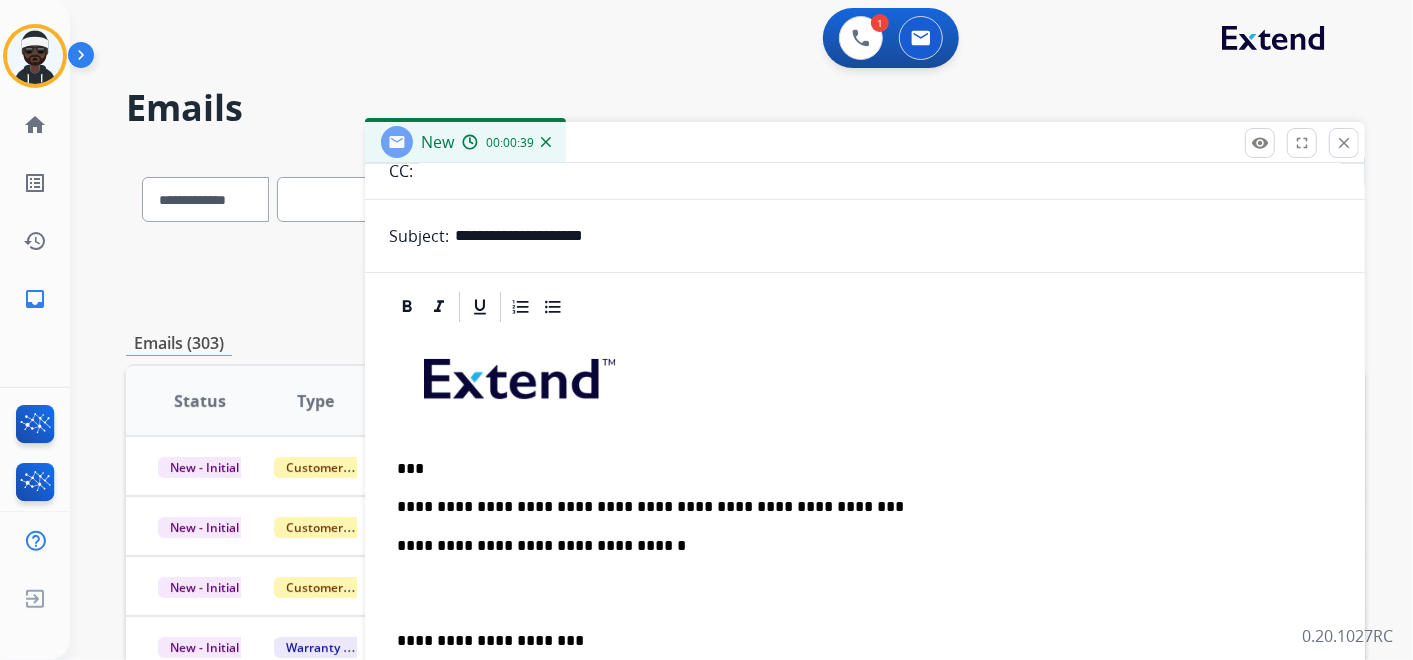 scroll, scrollTop: 0, scrollLeft: 0, axis: both 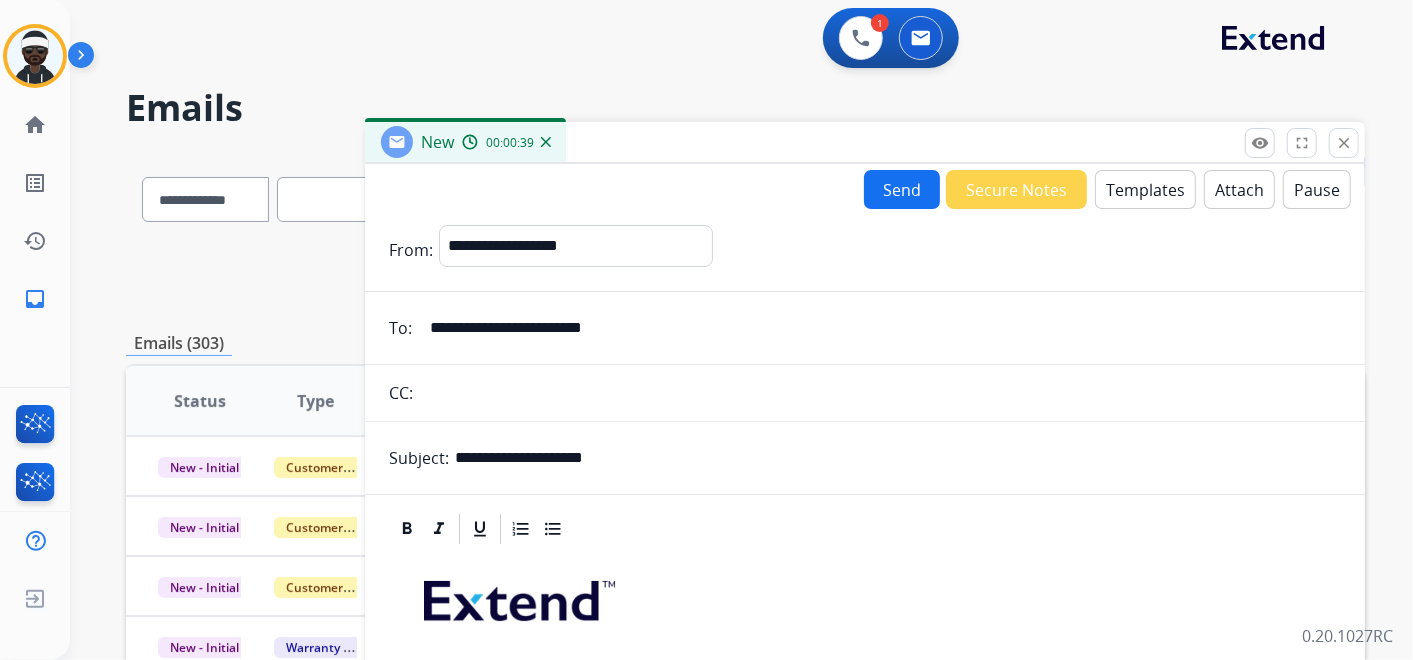 click on "**********" at bounding box center [865, 689] 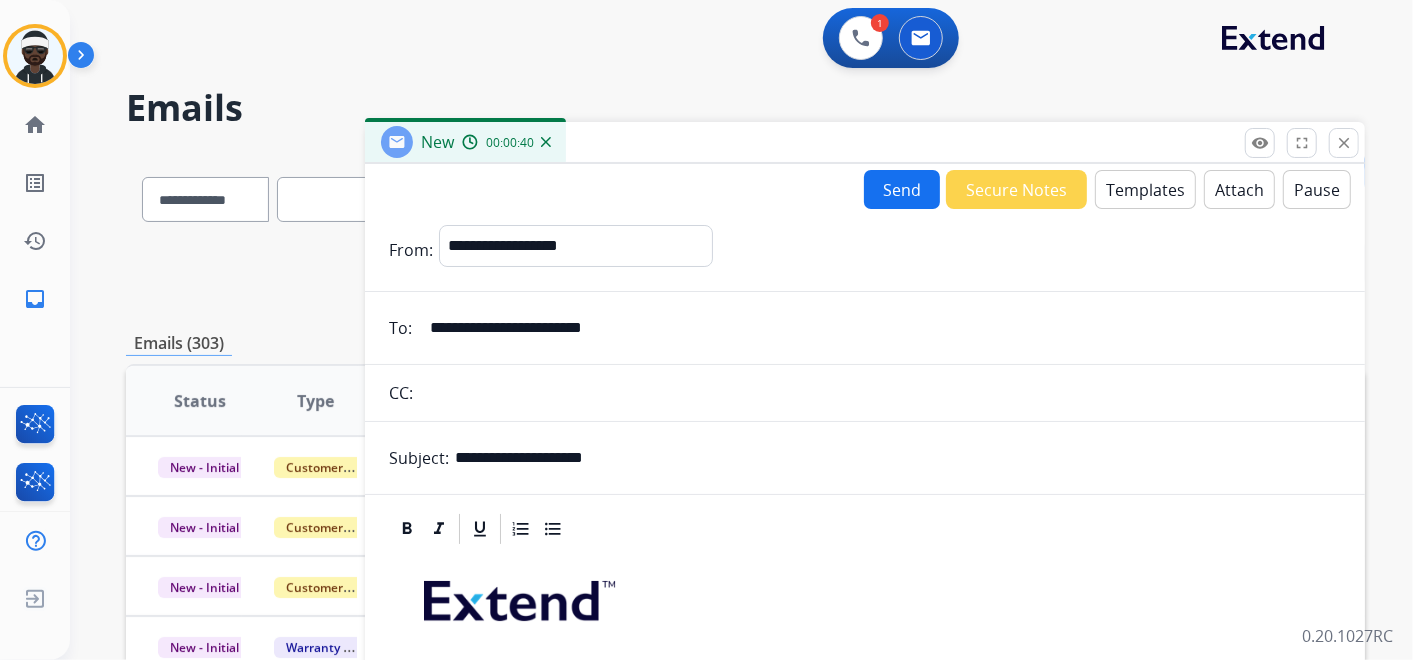 click on "Send" at bounding box center [902, 189] 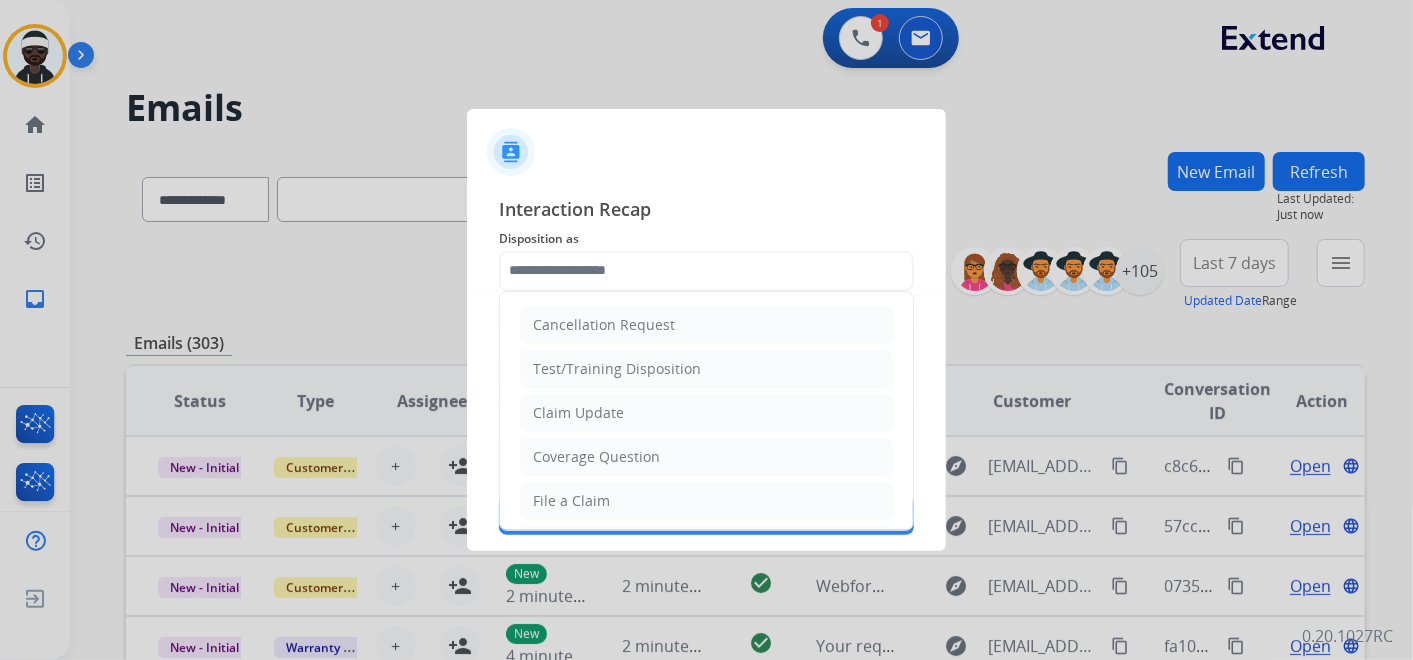 click 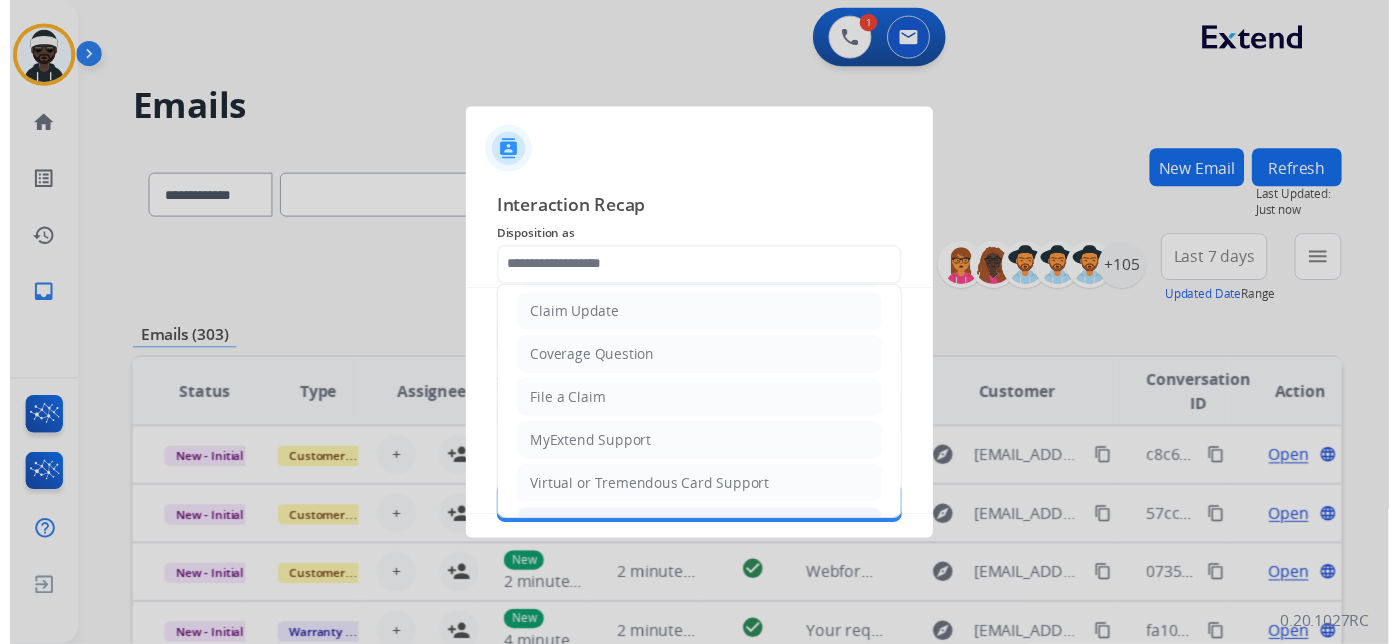 scroll, scrollTop: 305, scrollLeft: 0, axis: vertical 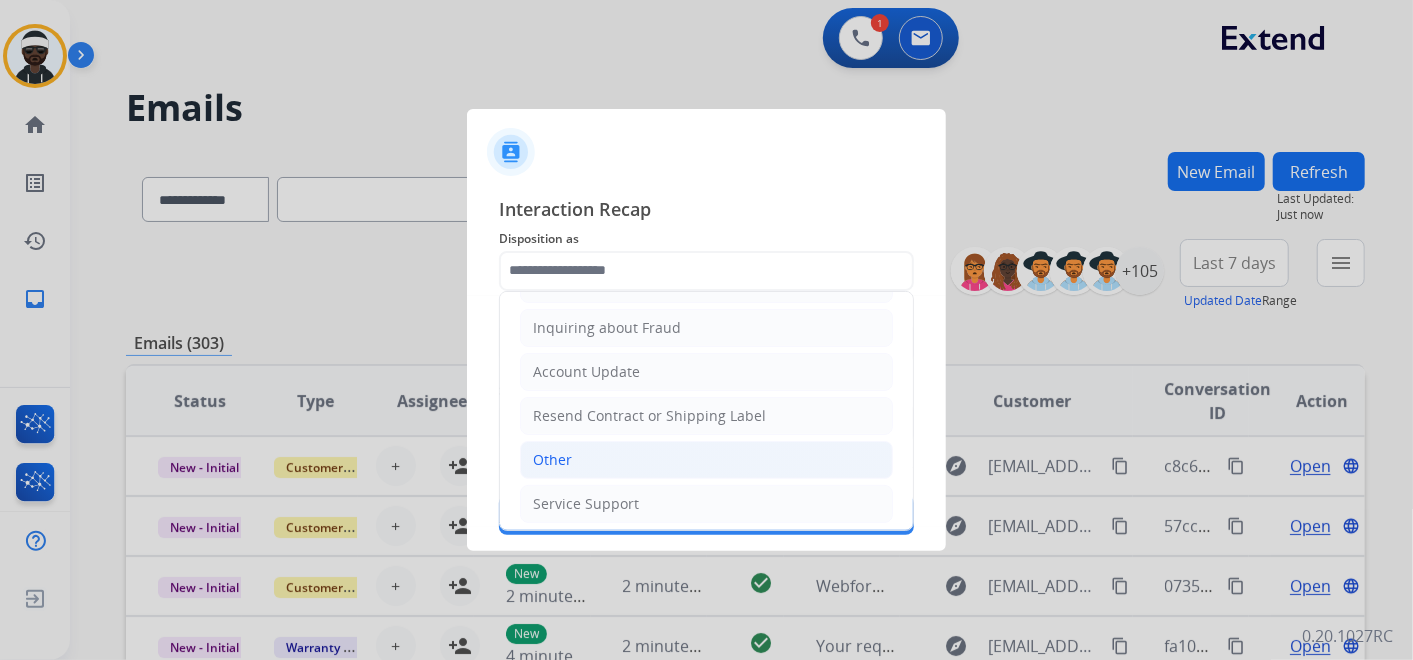 click on "Other" 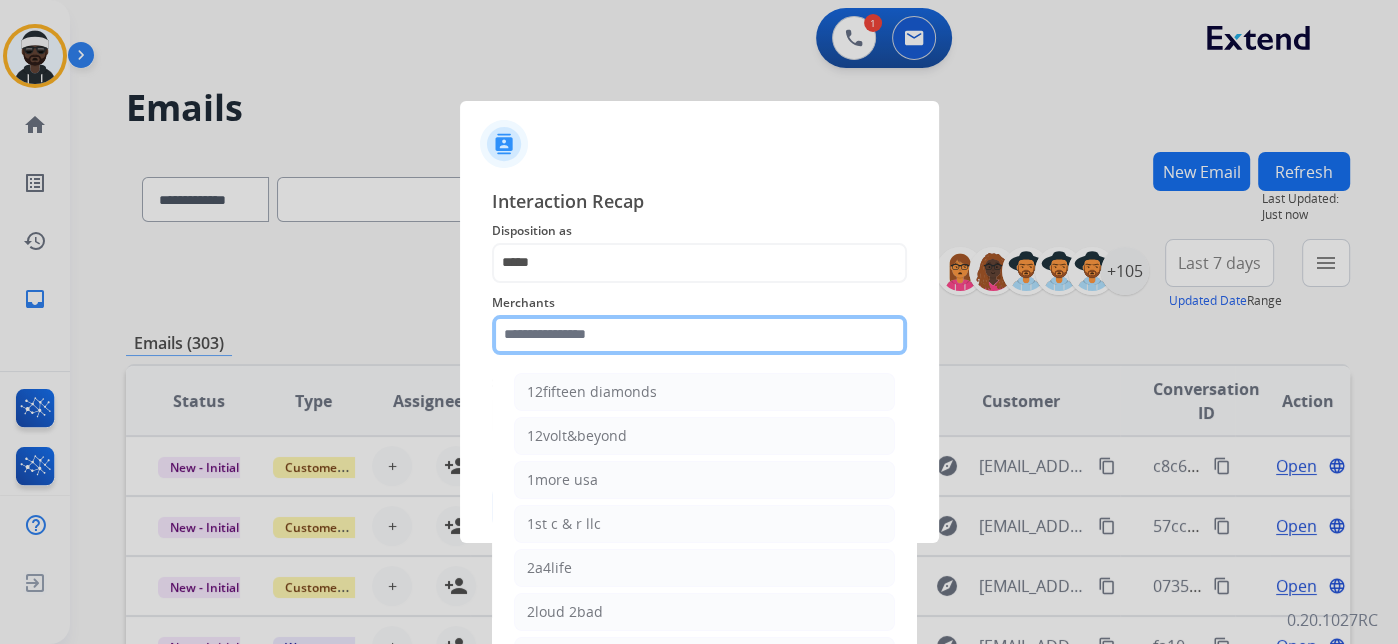 click 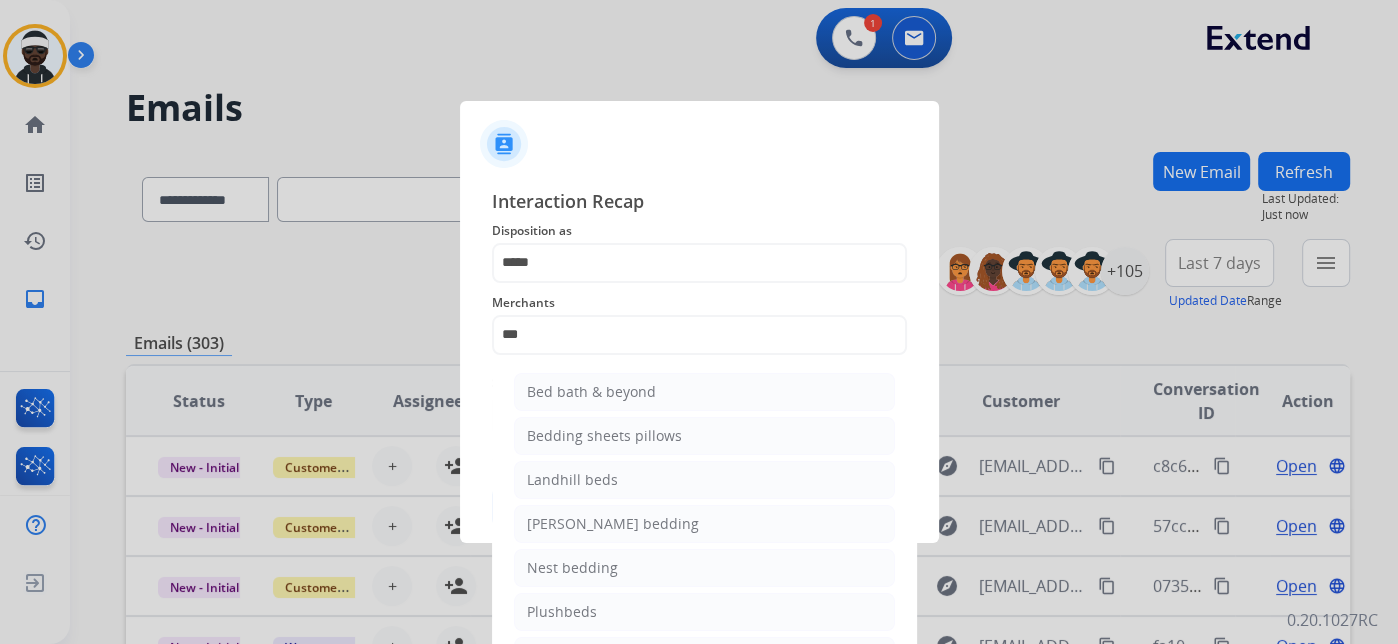 click on "Bed bath & beyond" 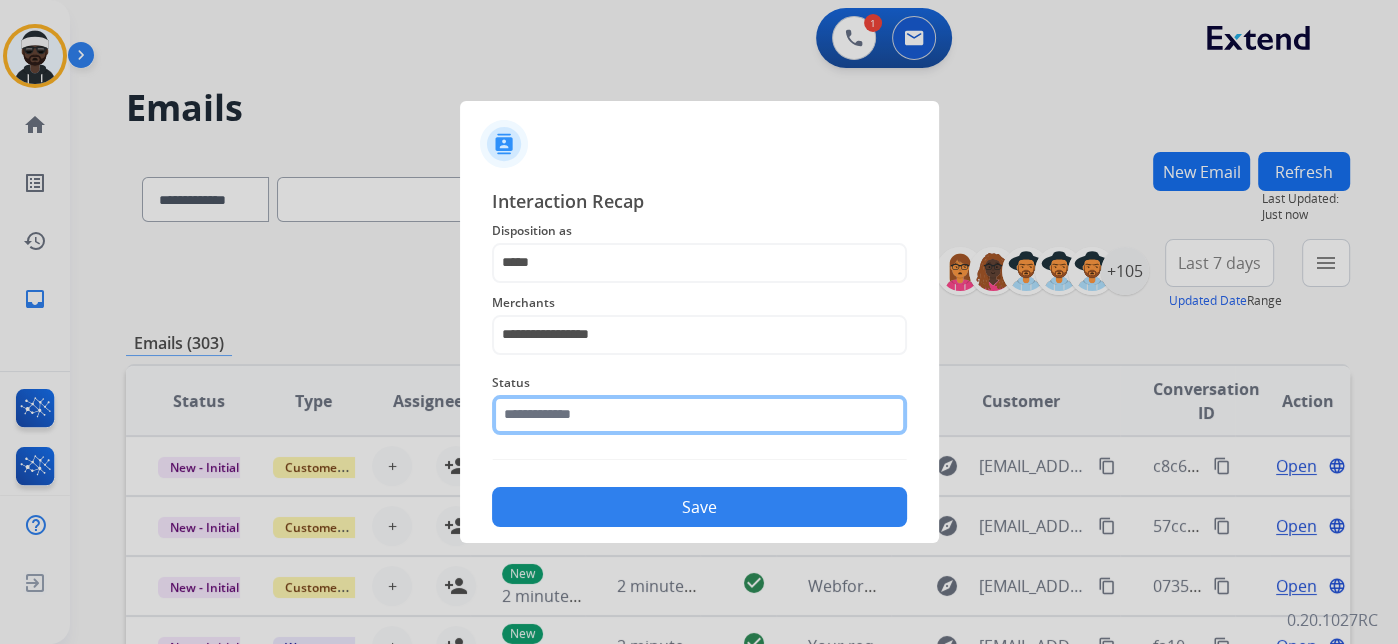 click 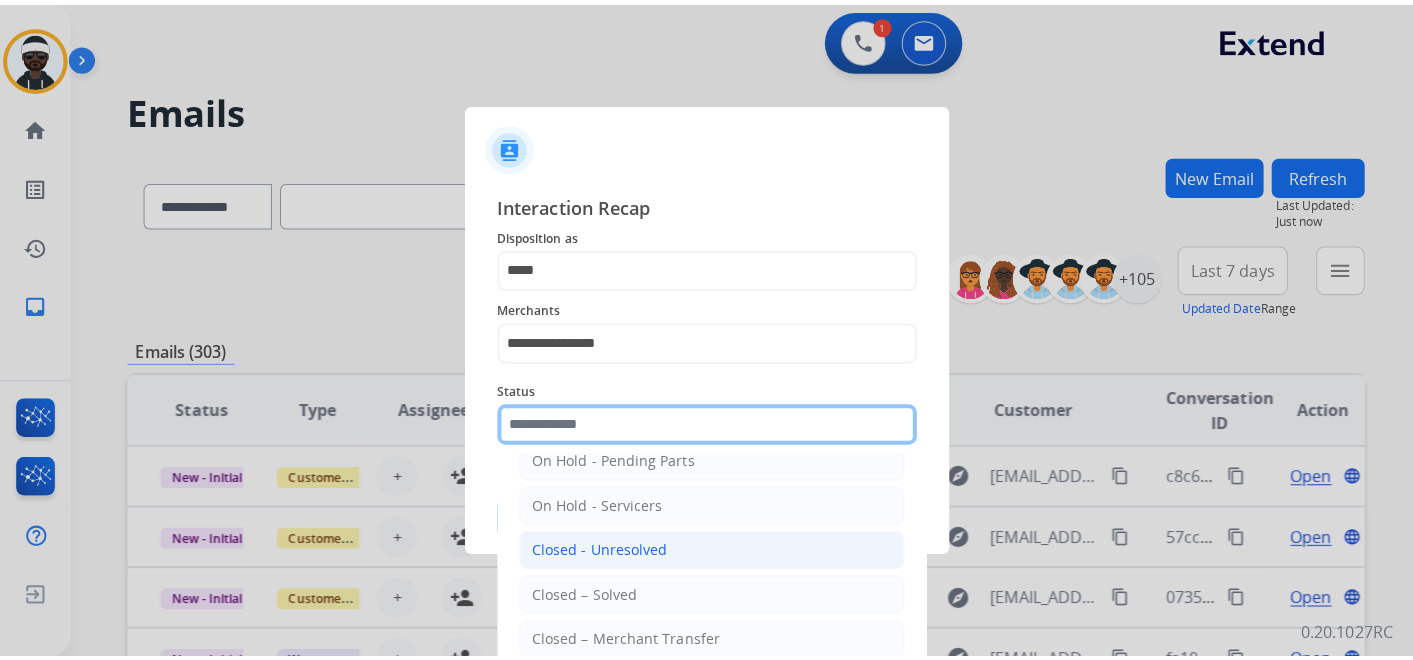 scroll, scrollTop: 114, scrollLeft: 0, axis: vertical 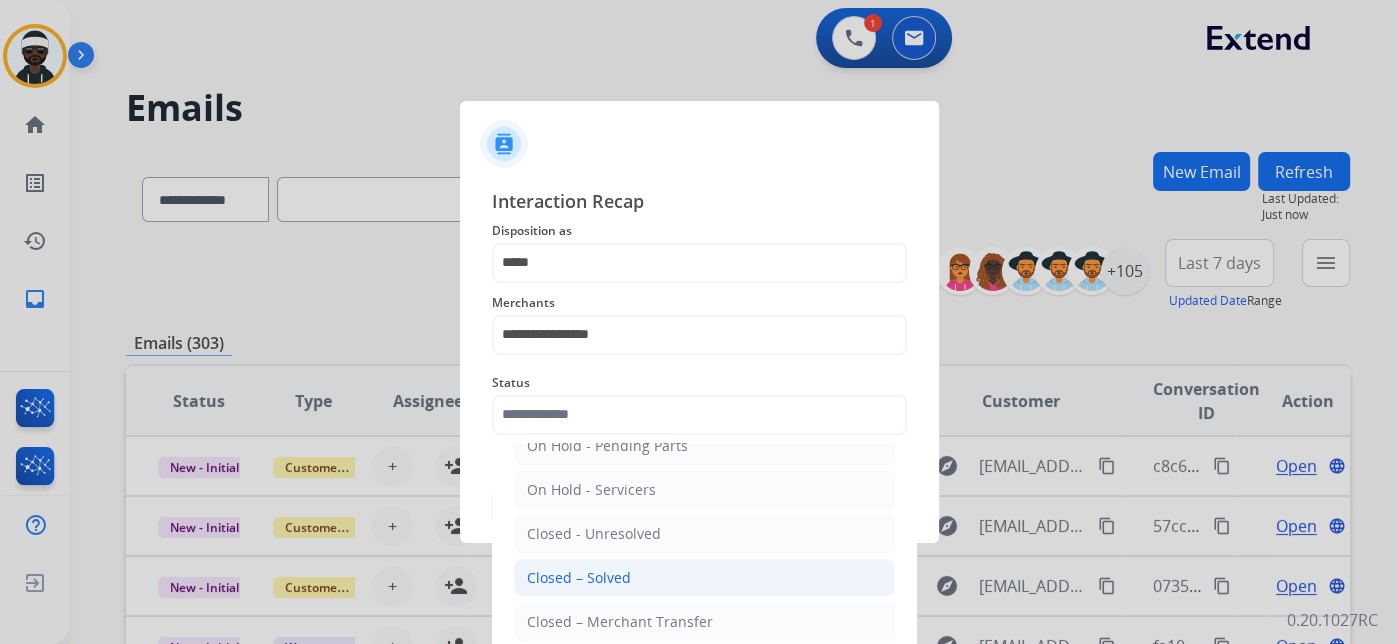 click on "Closed – Solved" 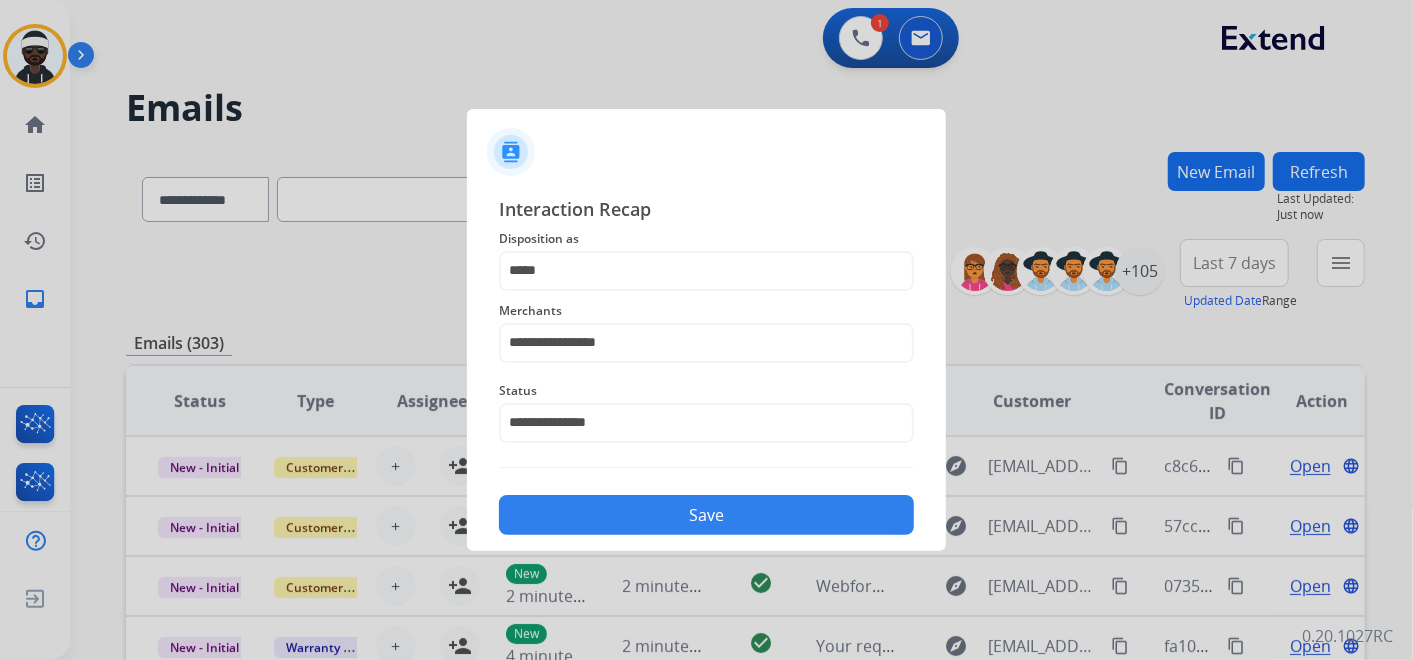 click on "Save" 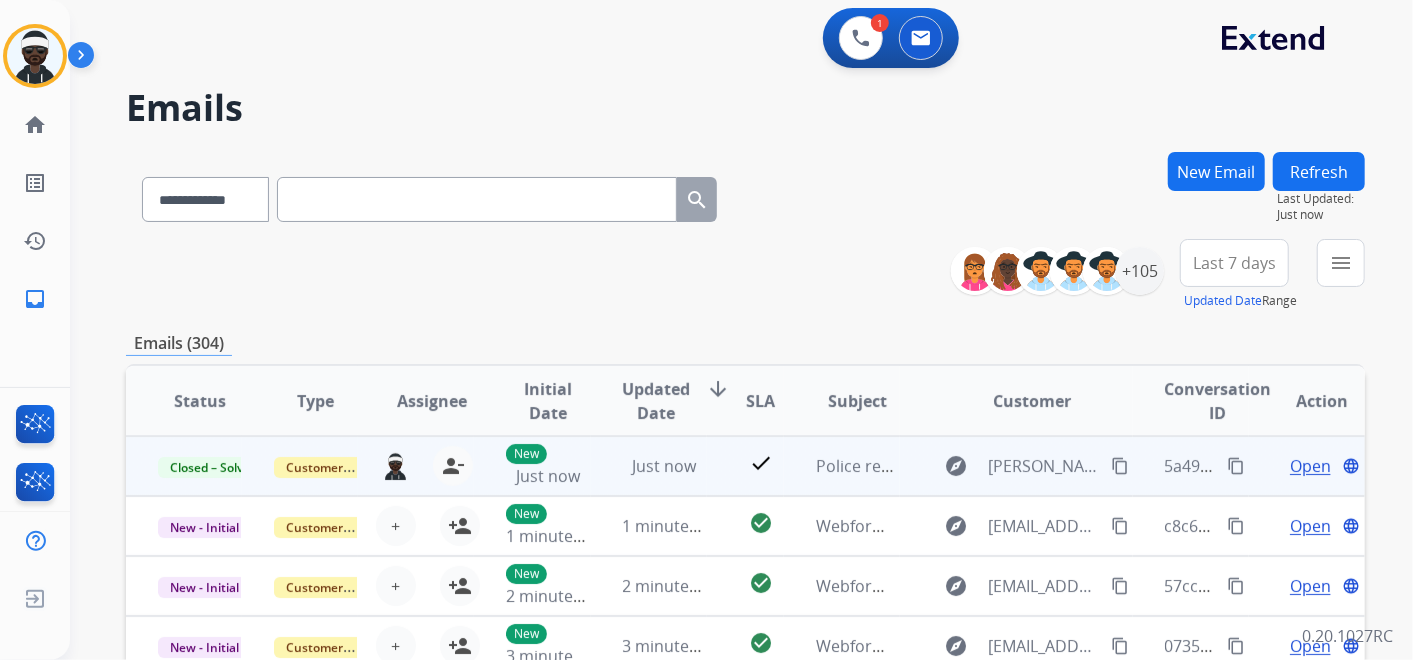 click on "content_copy" at bounding box center (1236, 466) 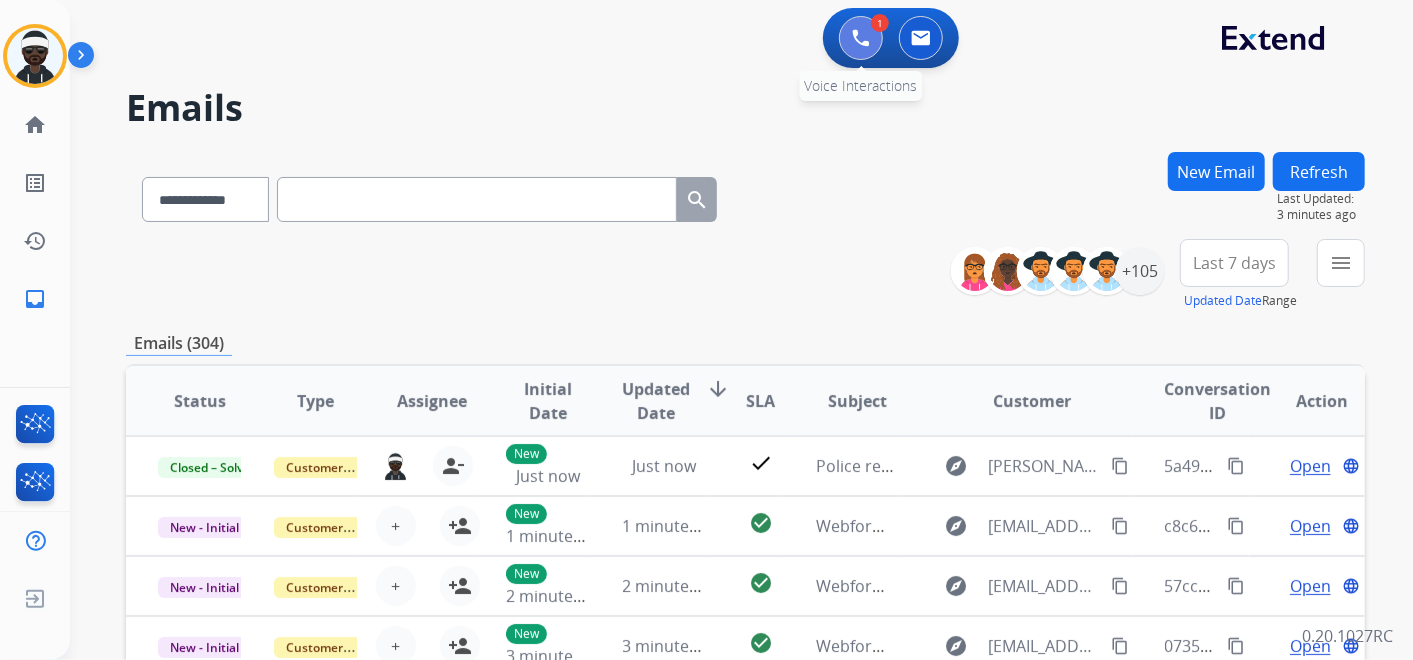 click at bounding box center (861, 38) 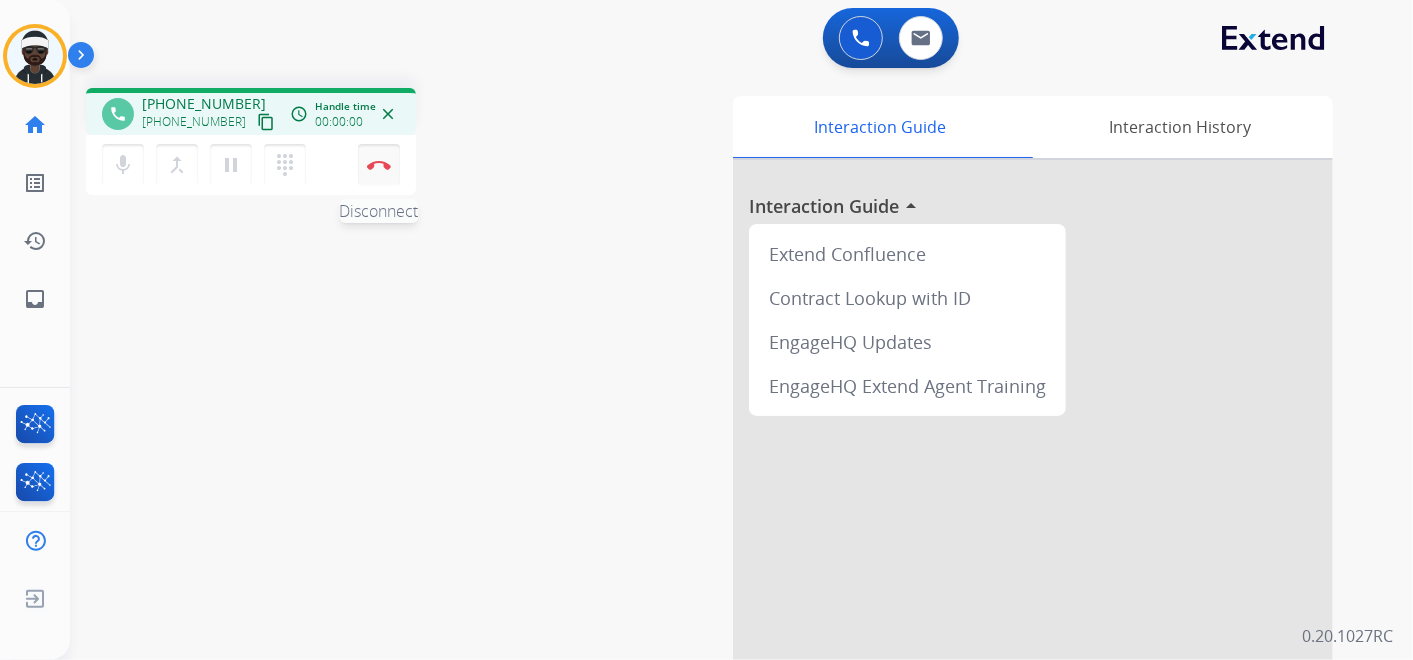click on "Disconnect" at bounding box center [379, 165] 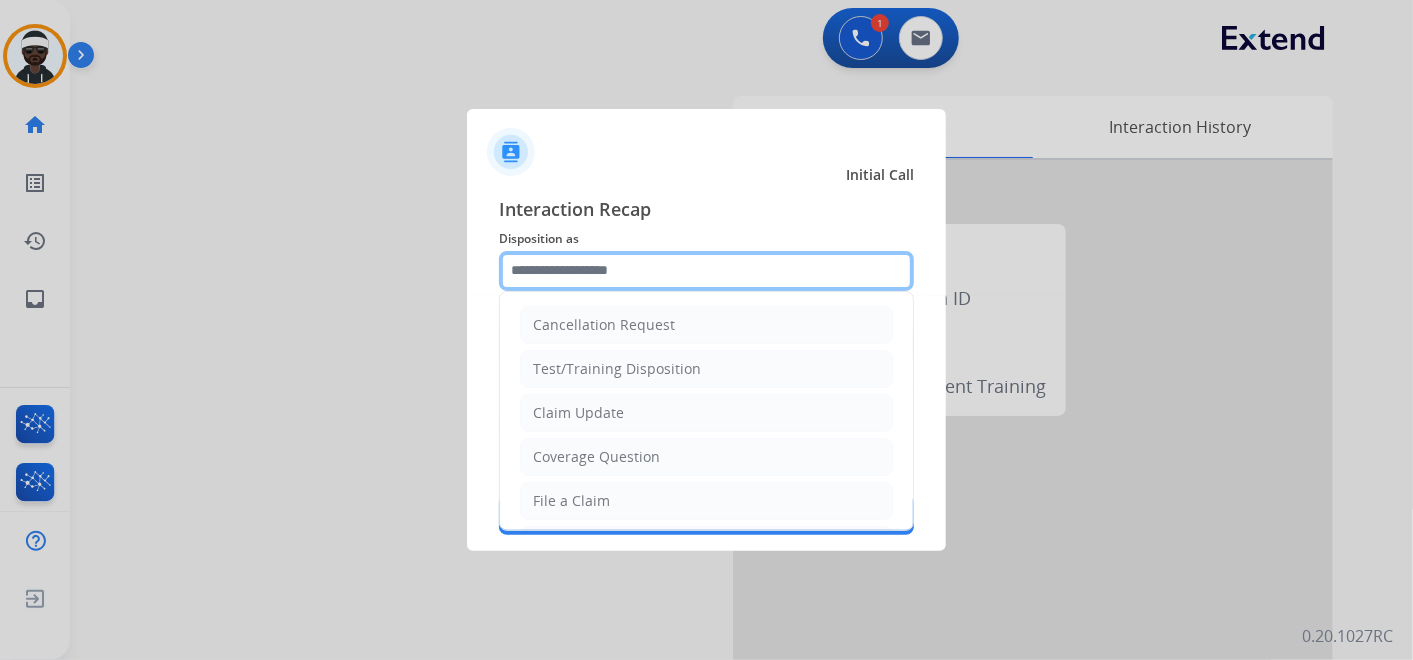 click 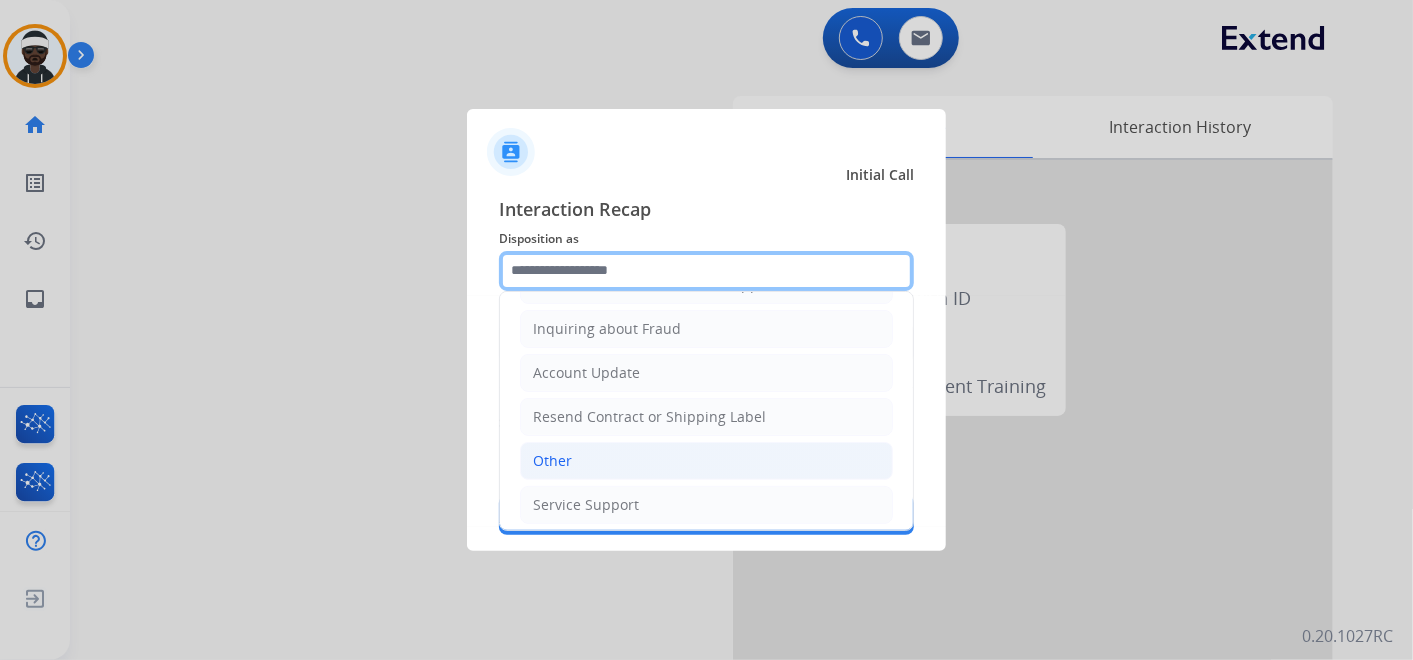 scroll, scrollTop: 305, scrollLeft: 0, axis: vertical 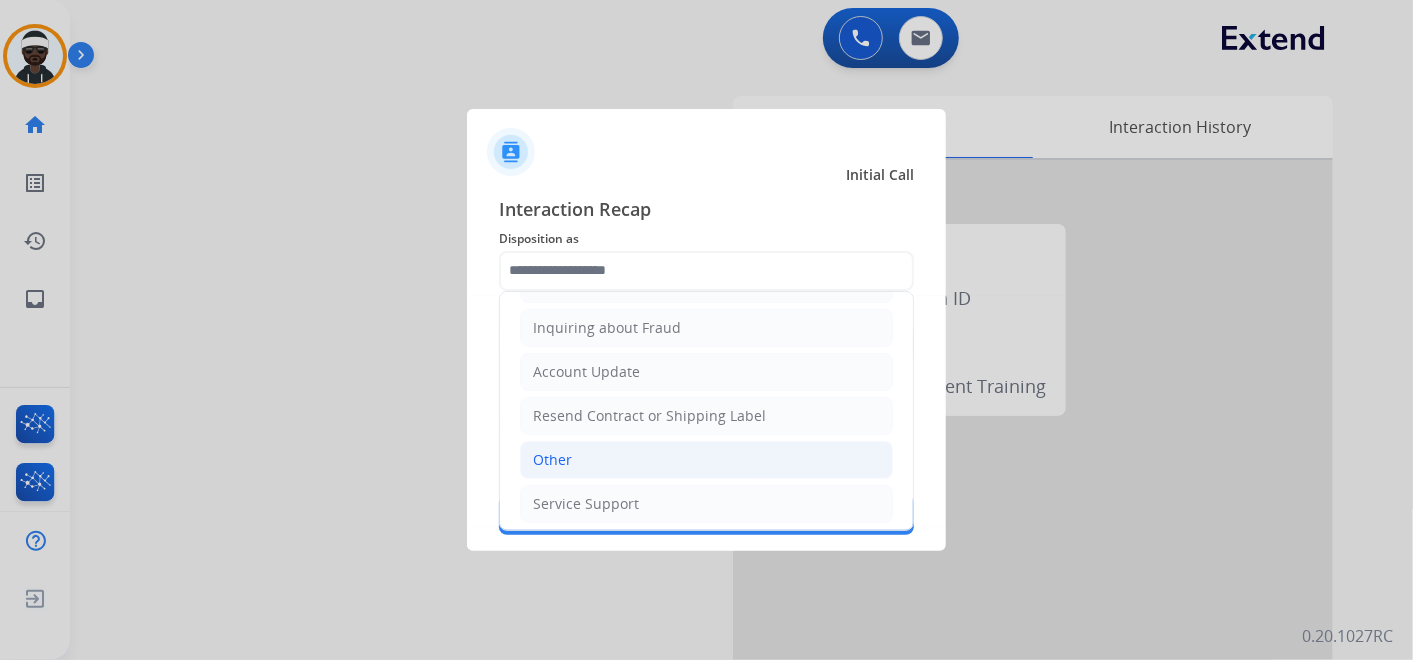 click on "Other" 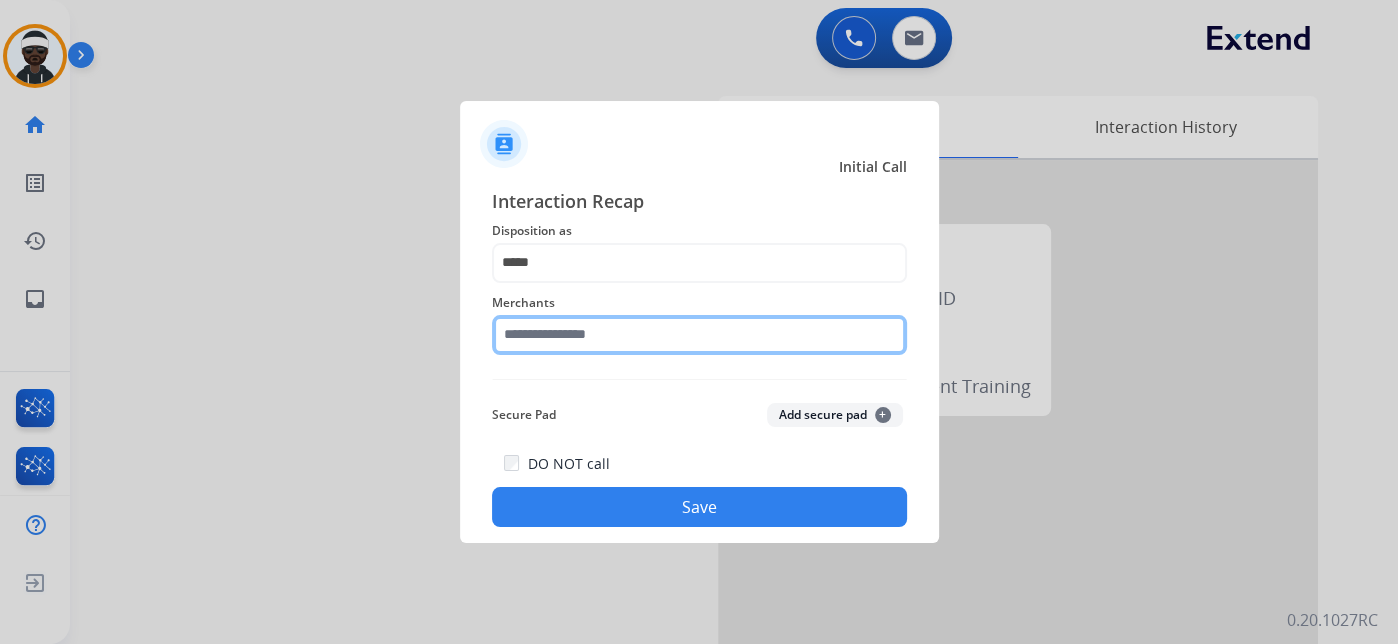 click 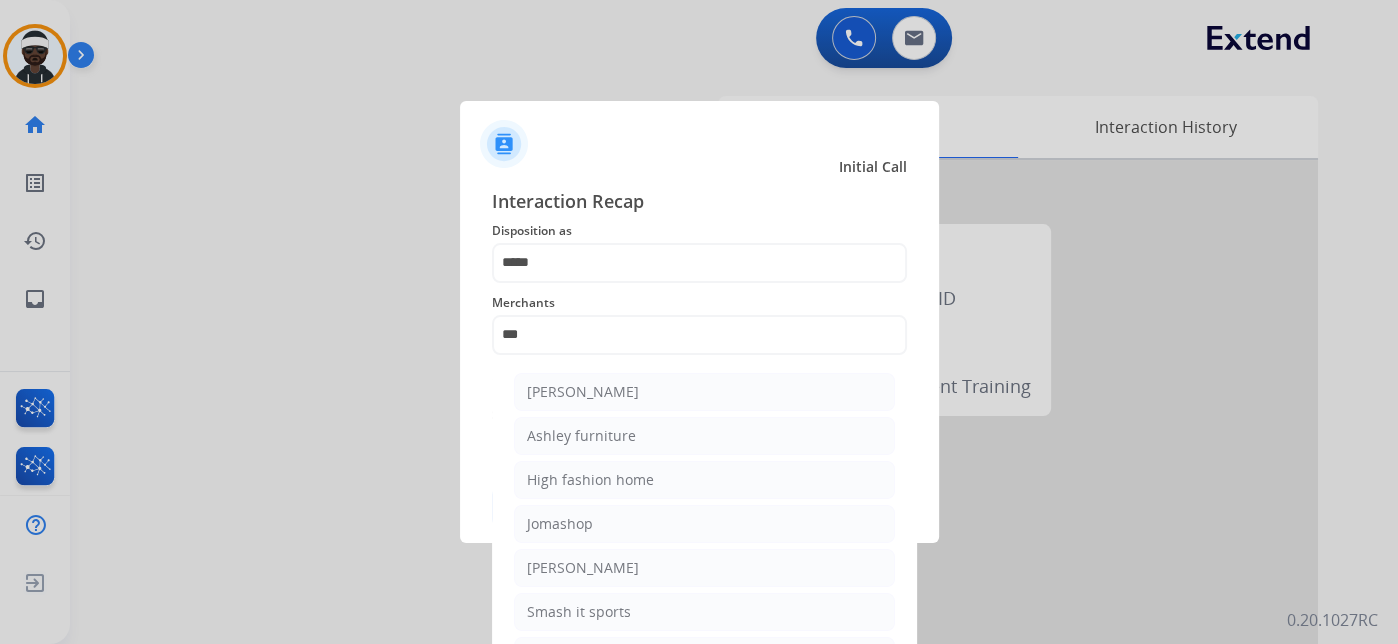 click on "Ashley furniture" 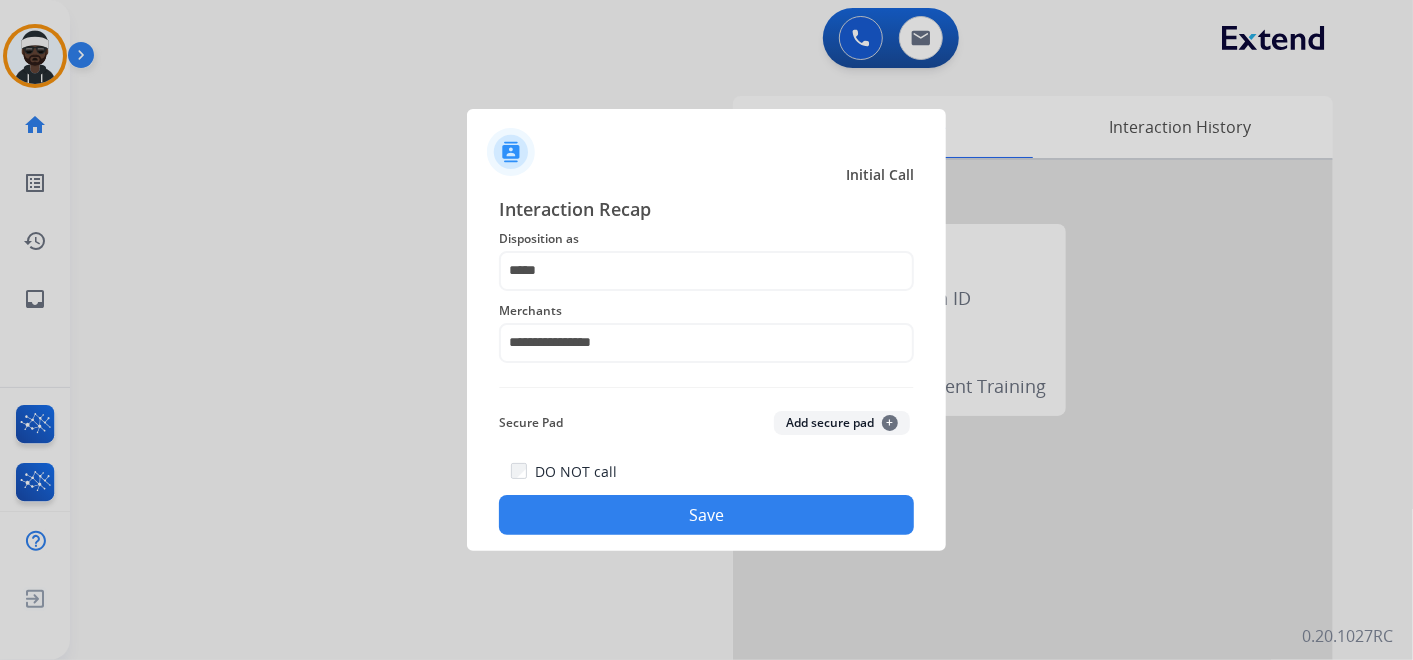 click on "Save" 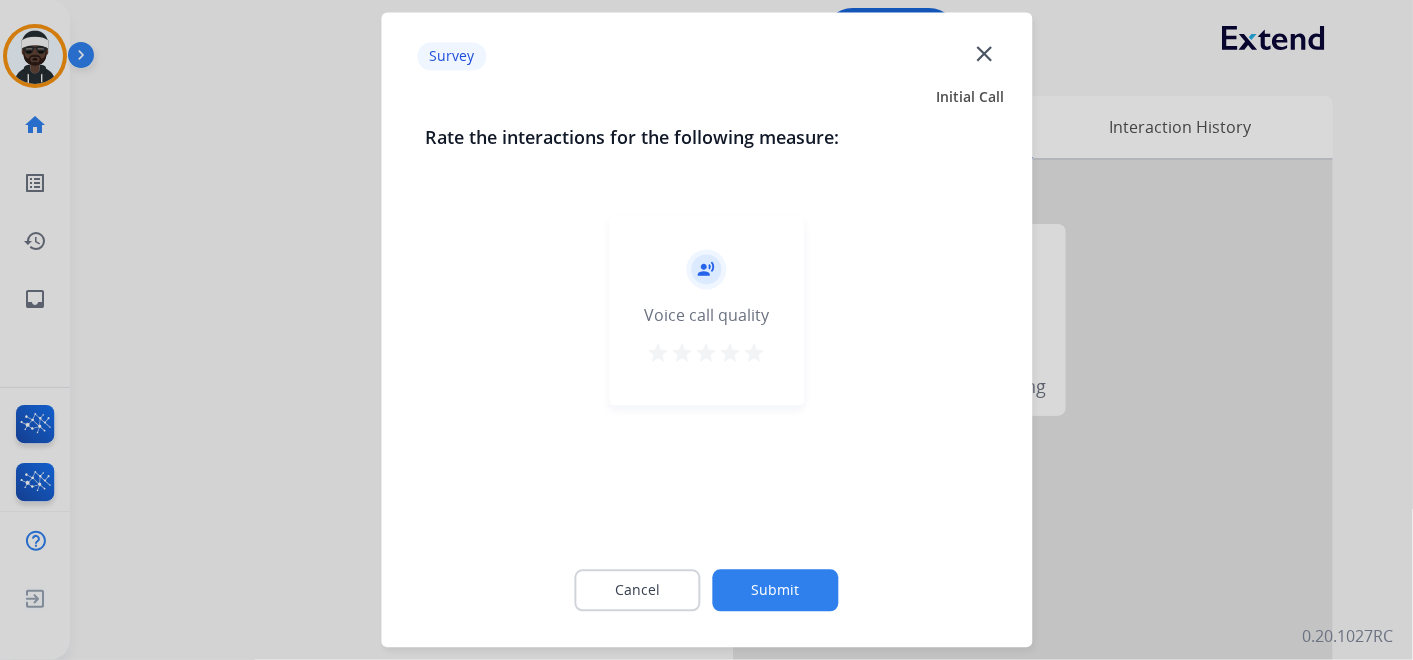 click on "record_voice_over   Voice call quality   star   star   star   star   star" 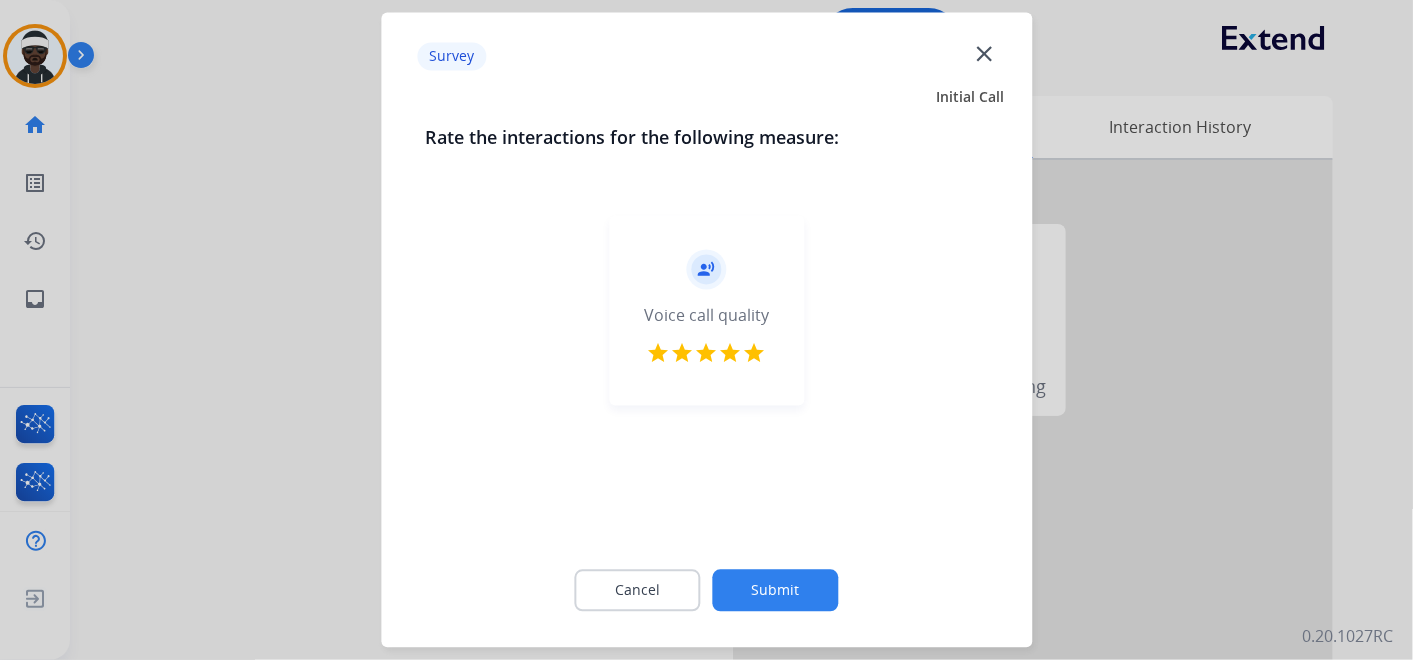 click on "Submit" 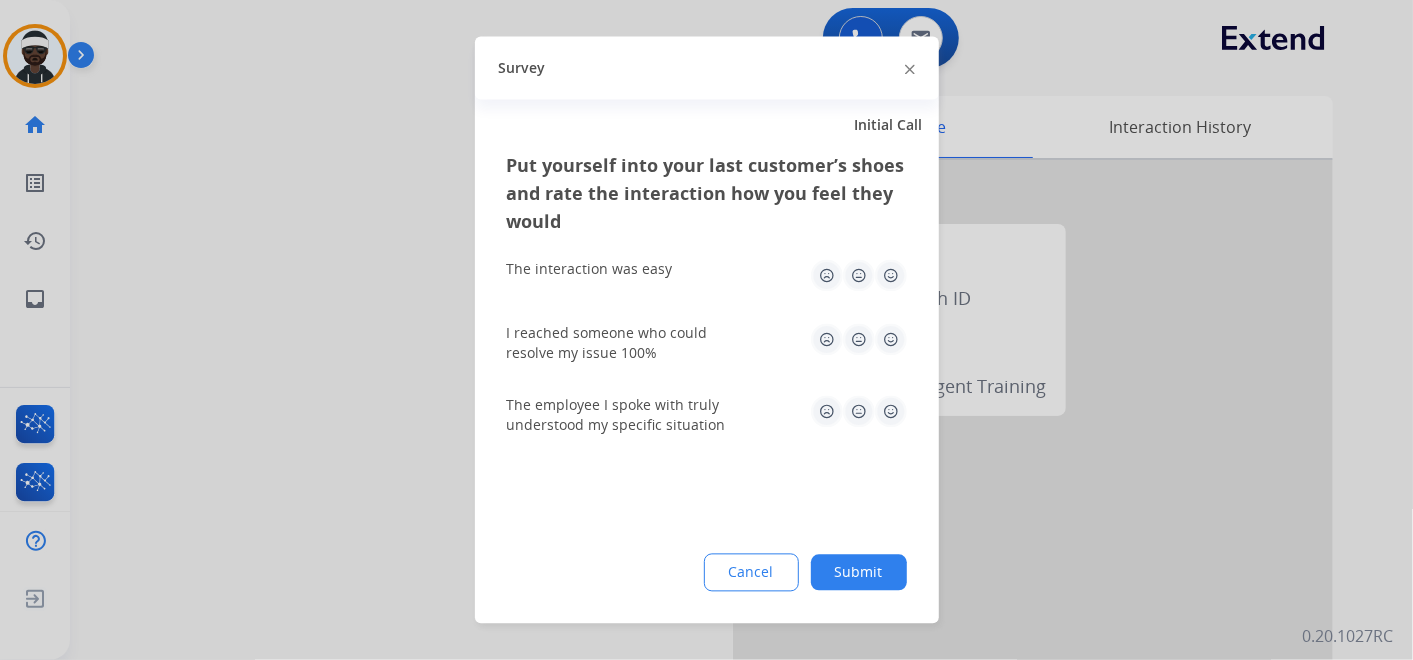 drag, startPoint x: 886, startPoint y: 416, endPoint x: 886, endPoint y: 401, distance: 15 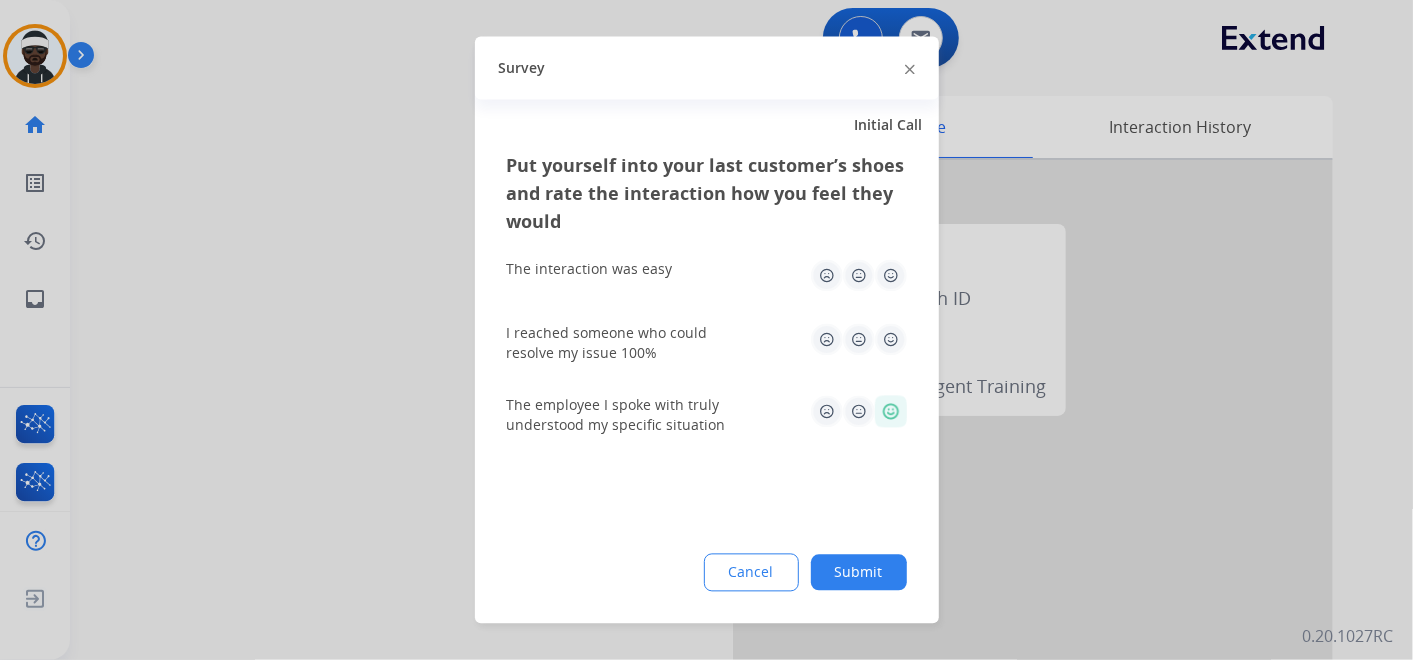 drag, startPoint x: 881, startPoint y: 338, endPoint x: 894, endPoint y: 310, distance: 30.870699 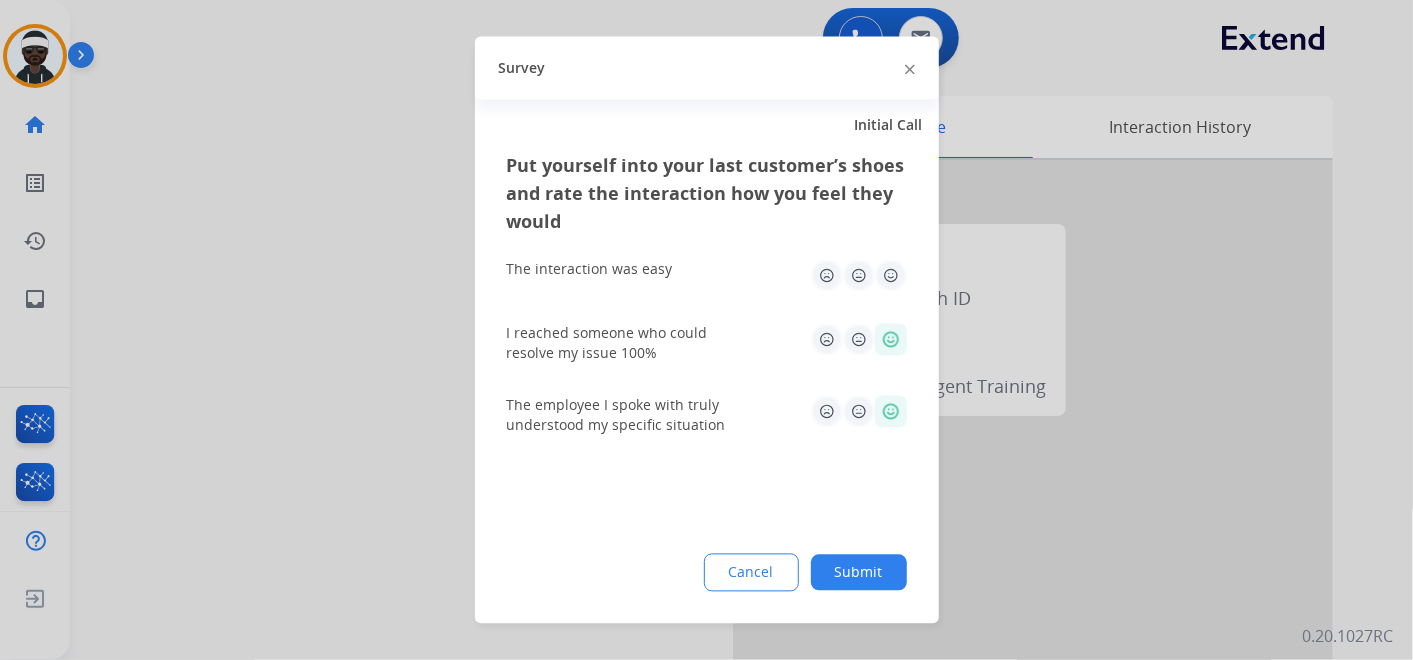 click 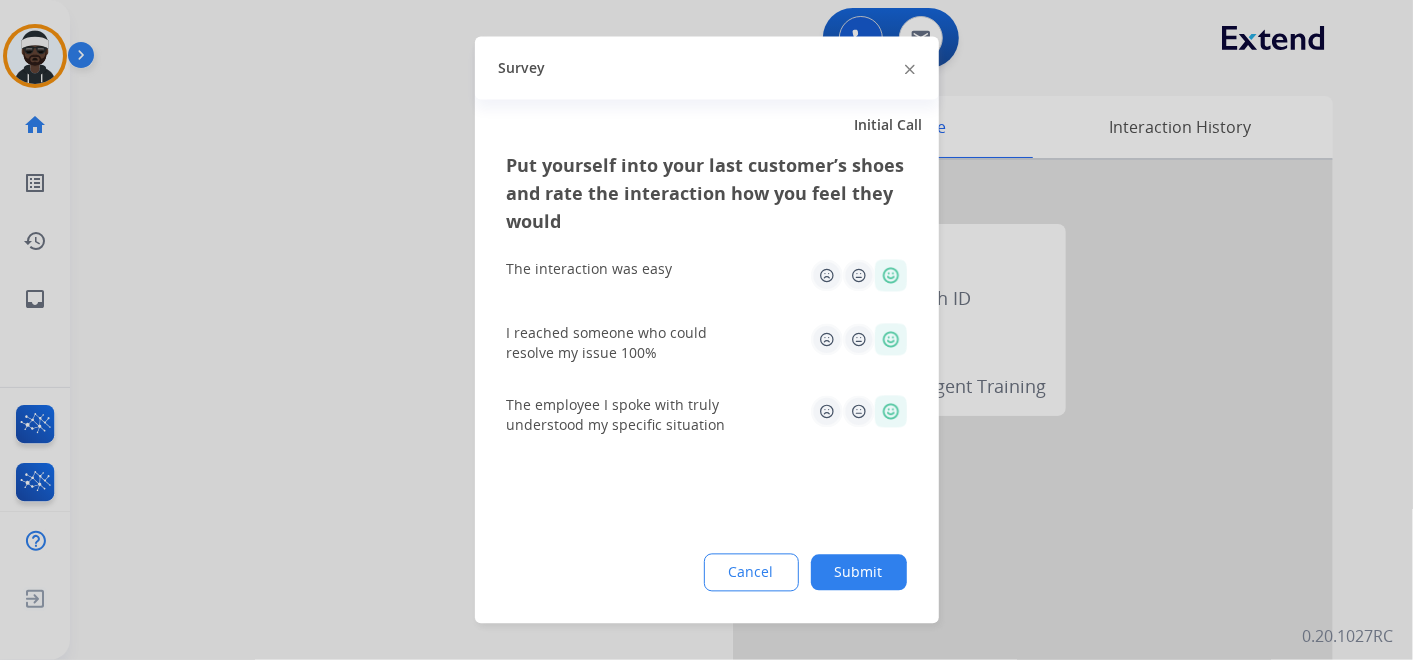 click on "Submit" 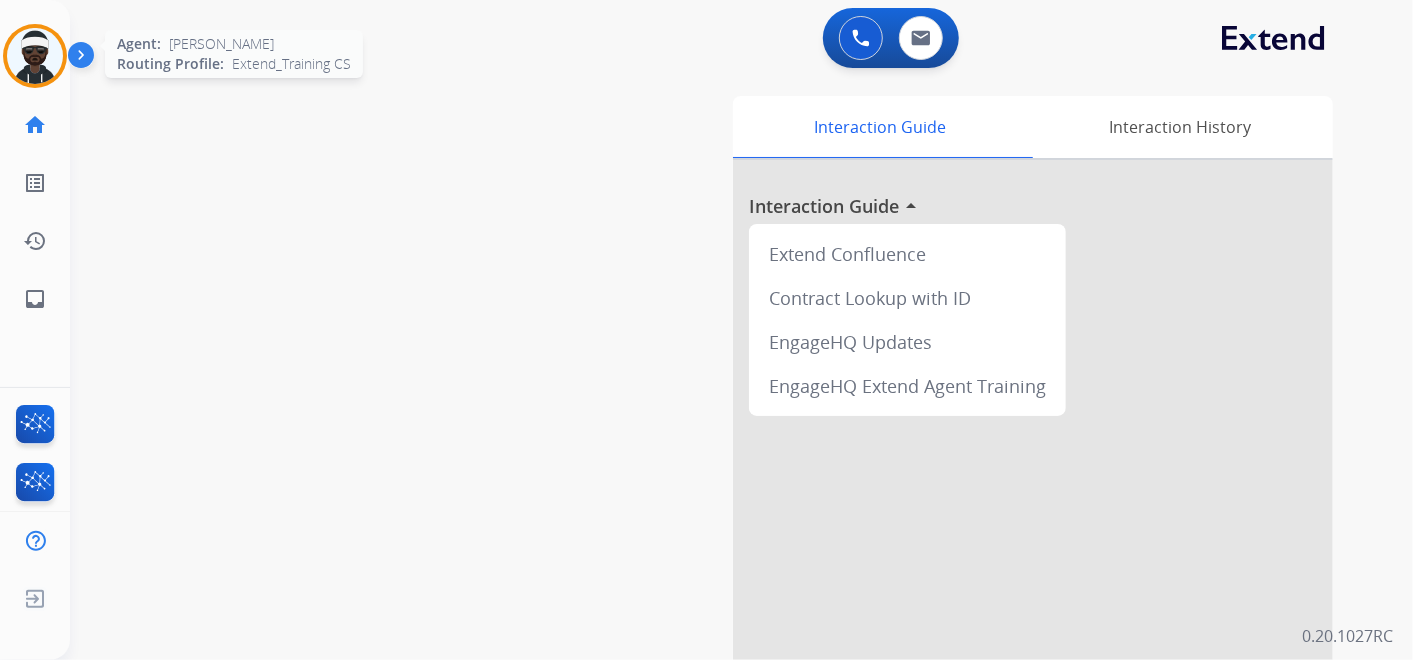 click at bounding box center (35, 56) 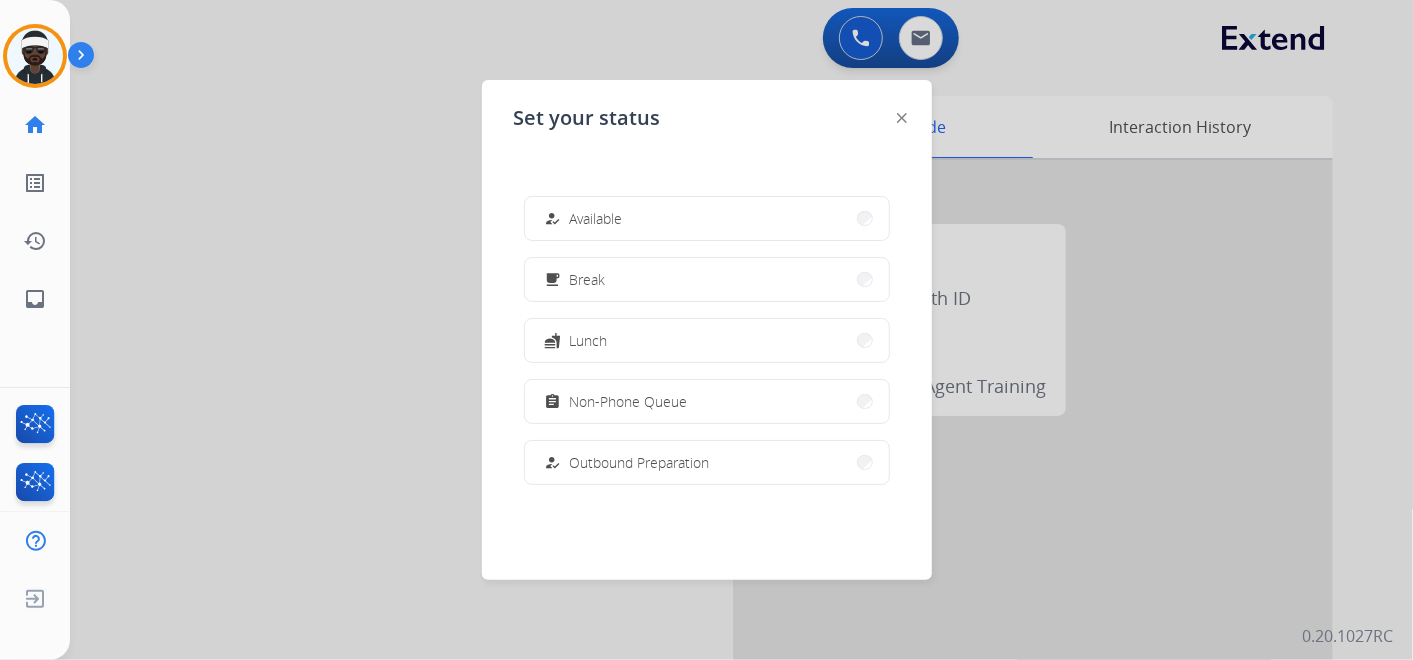 click at bounding box center (706, 330) 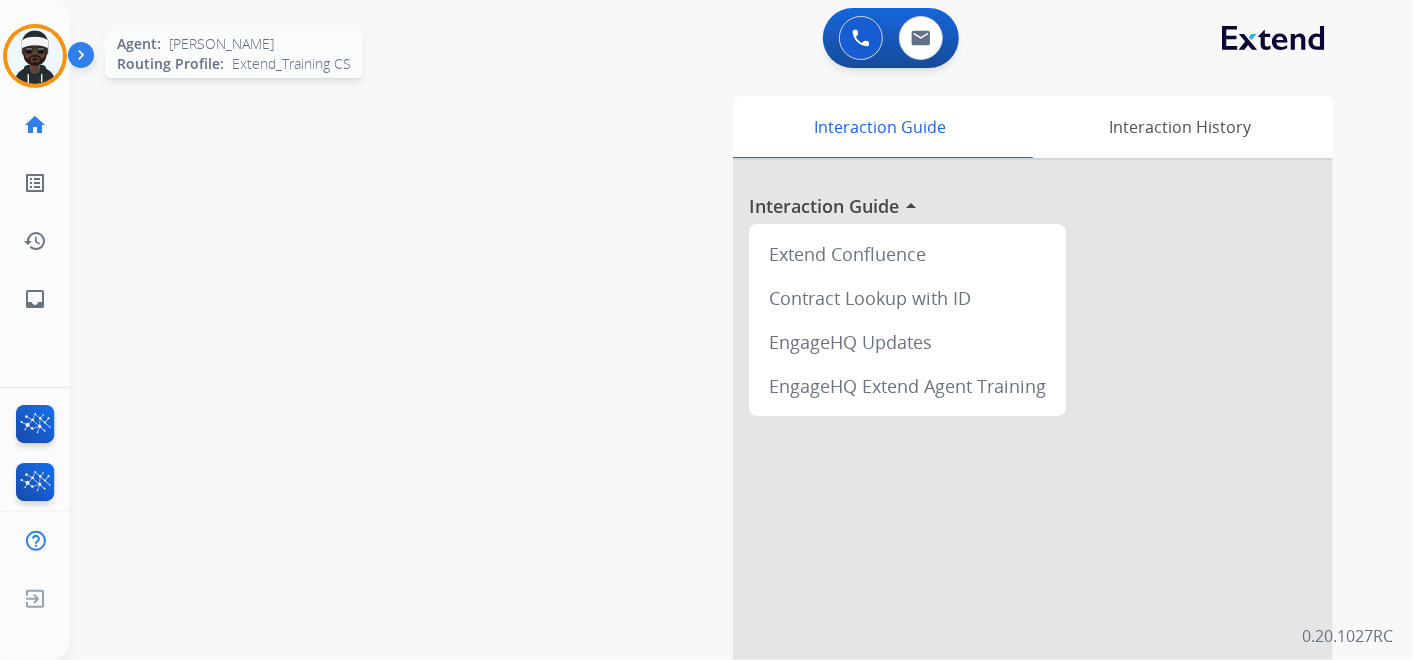 click at bounding box center [35, 56] 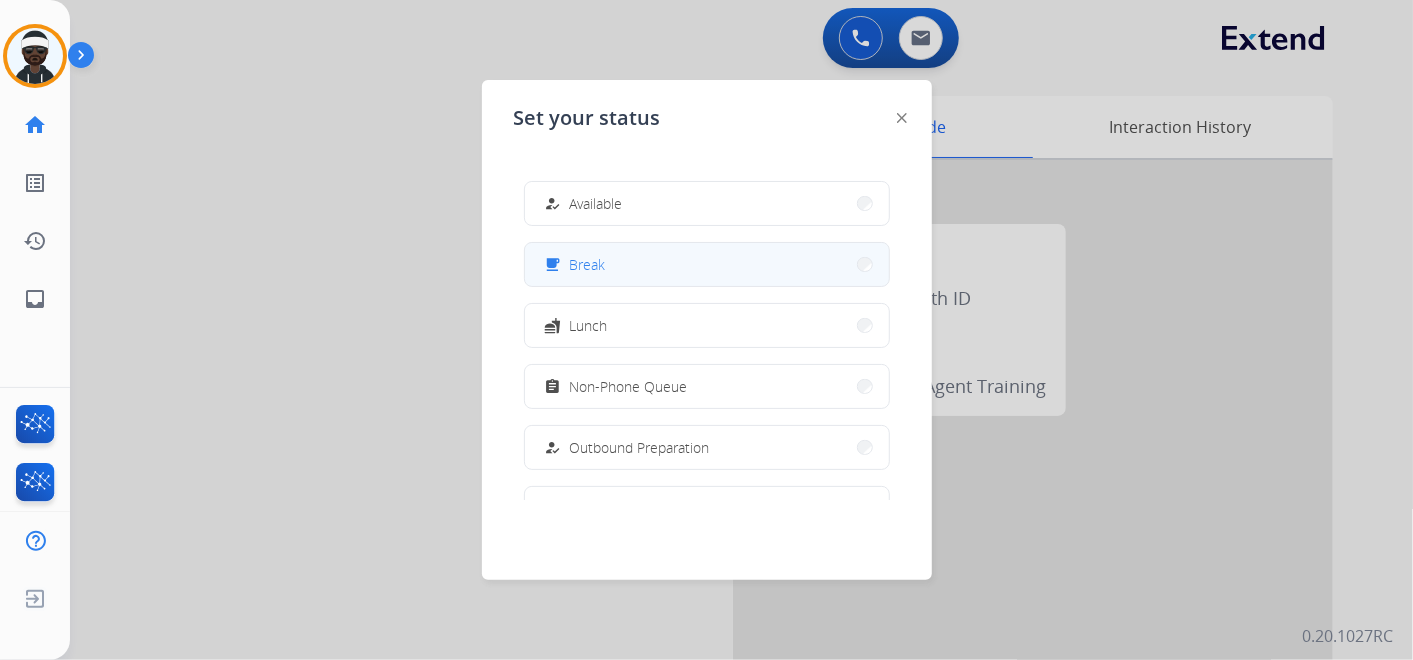 scroll, scrollTop: 0, scrollLeft: 0, axis: both 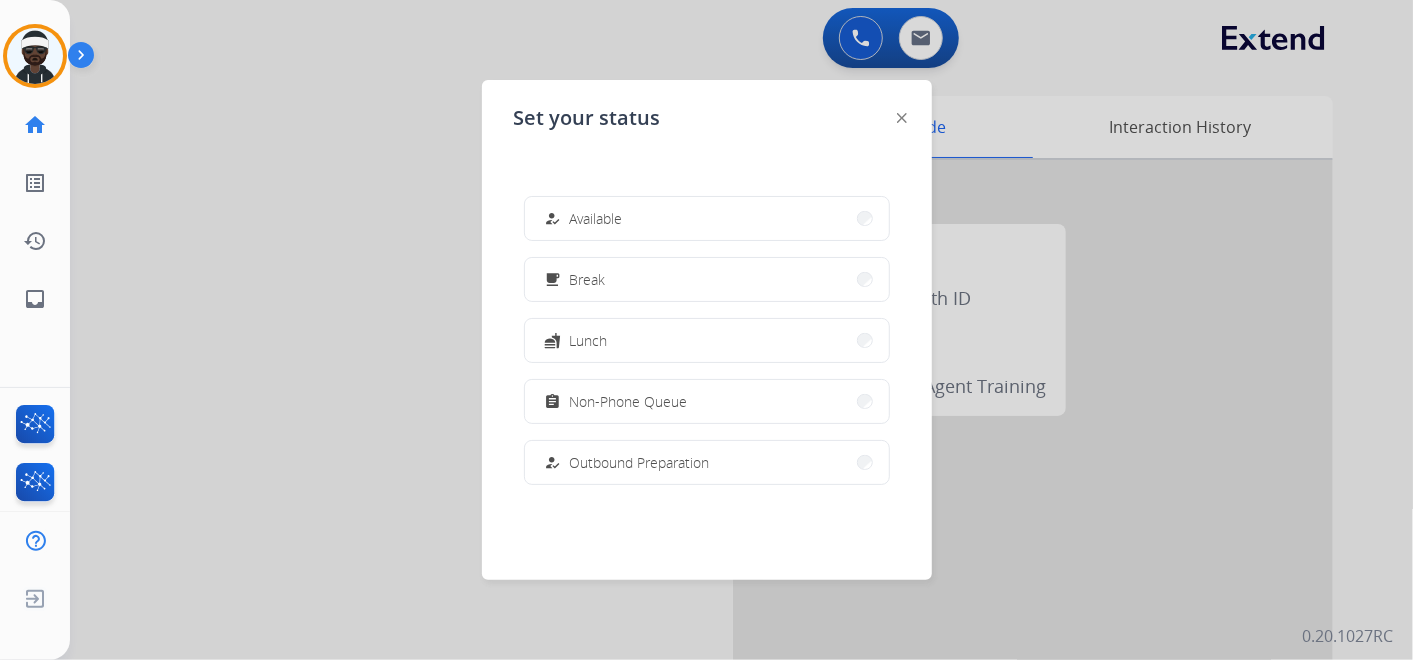 click at bounding box center [706, 330] 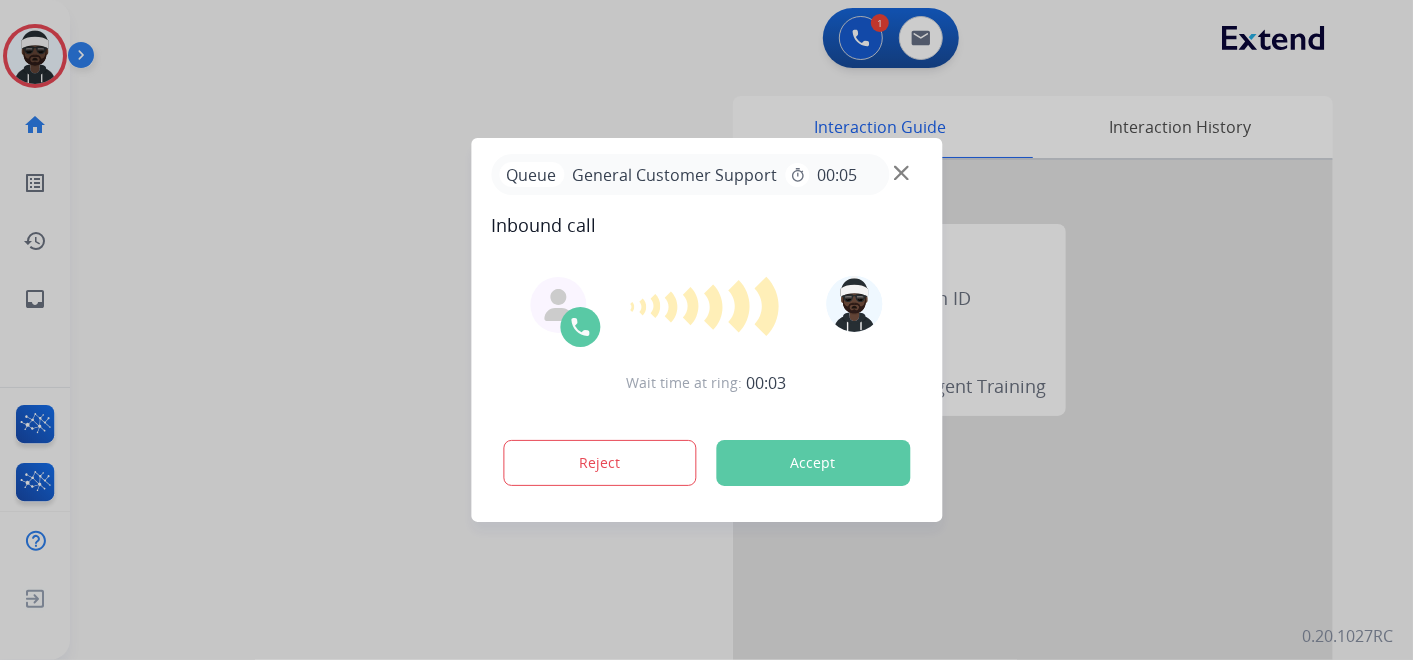 click on "Accept" at bounding box center [813, 463] 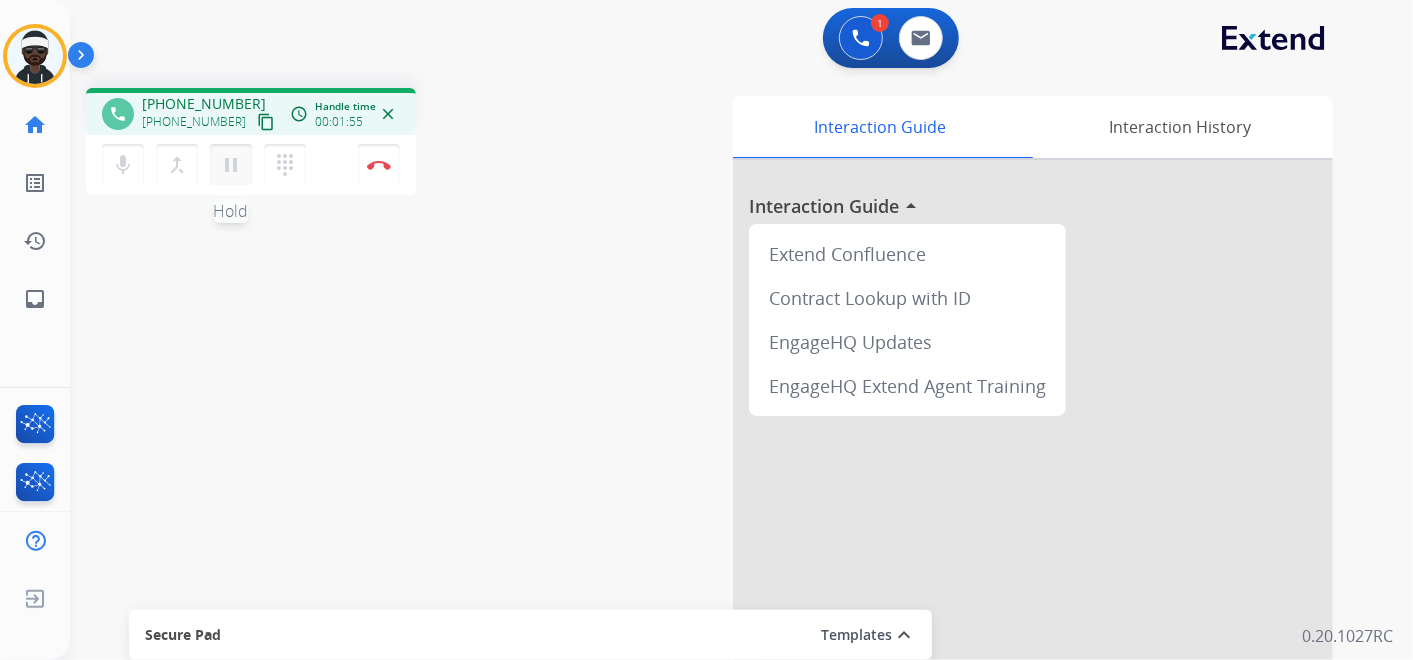 click on "pause Hold" at bounding box center [231, 165] 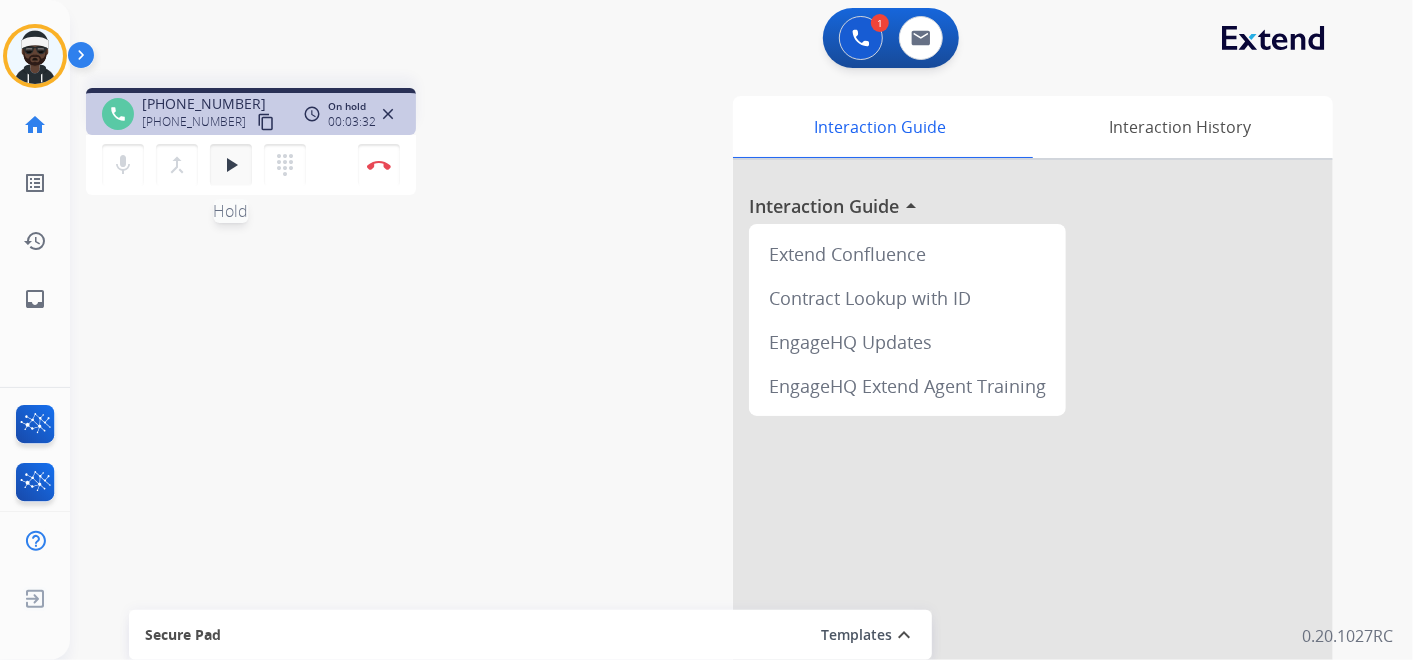 click on "play_arrow" at bounding box center (231, 165) 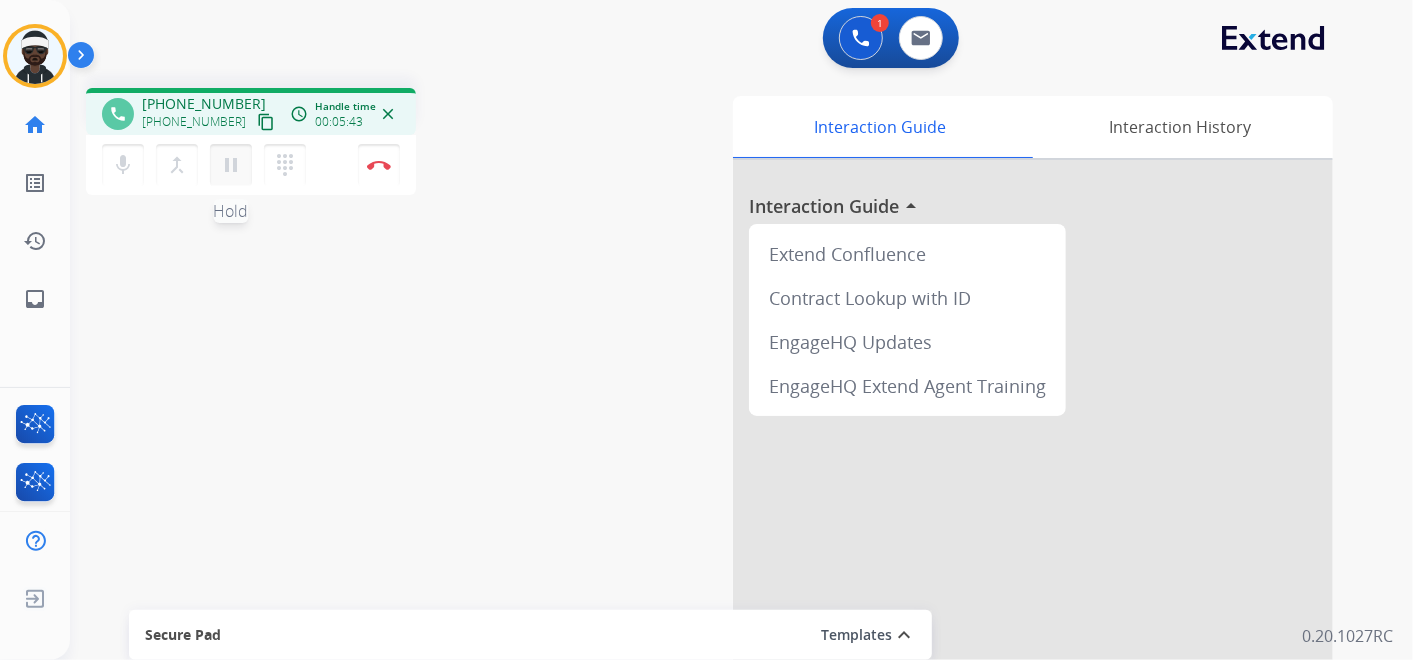click on "pause" at bounding box center (231, 165) 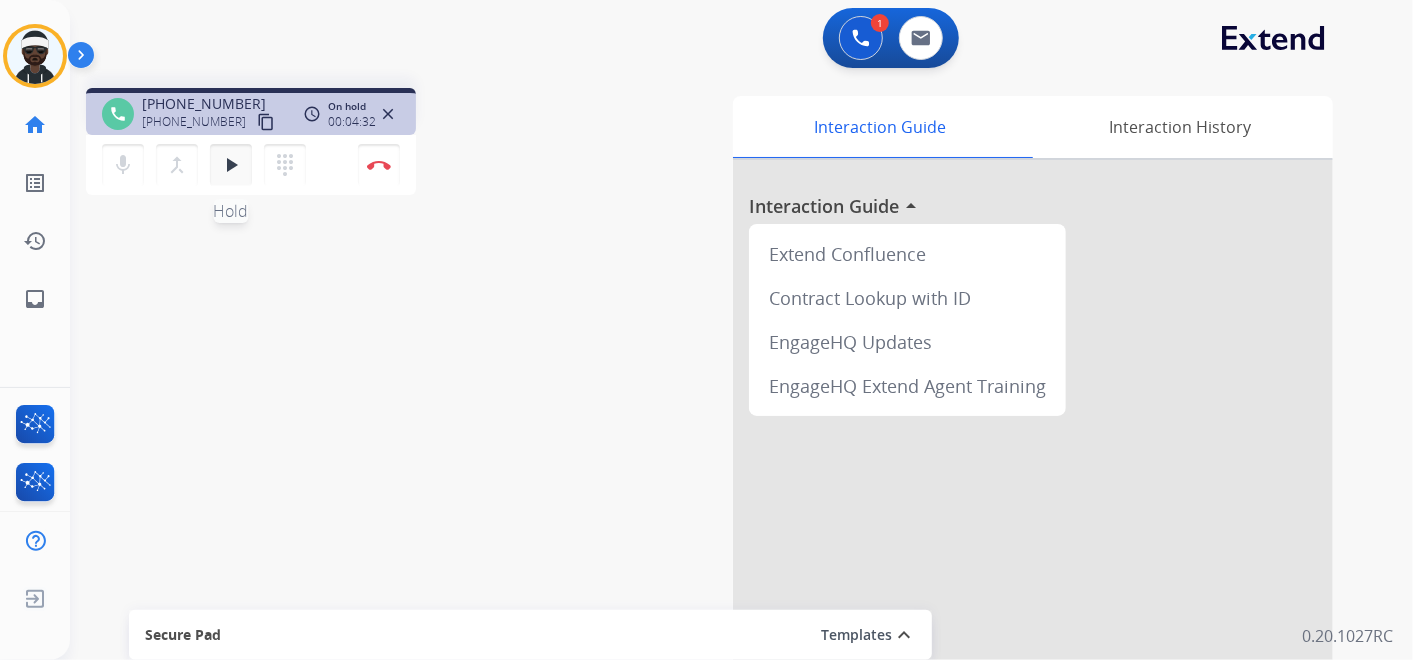 click on "play_arrow Hold" at bounding box center [231, 165] 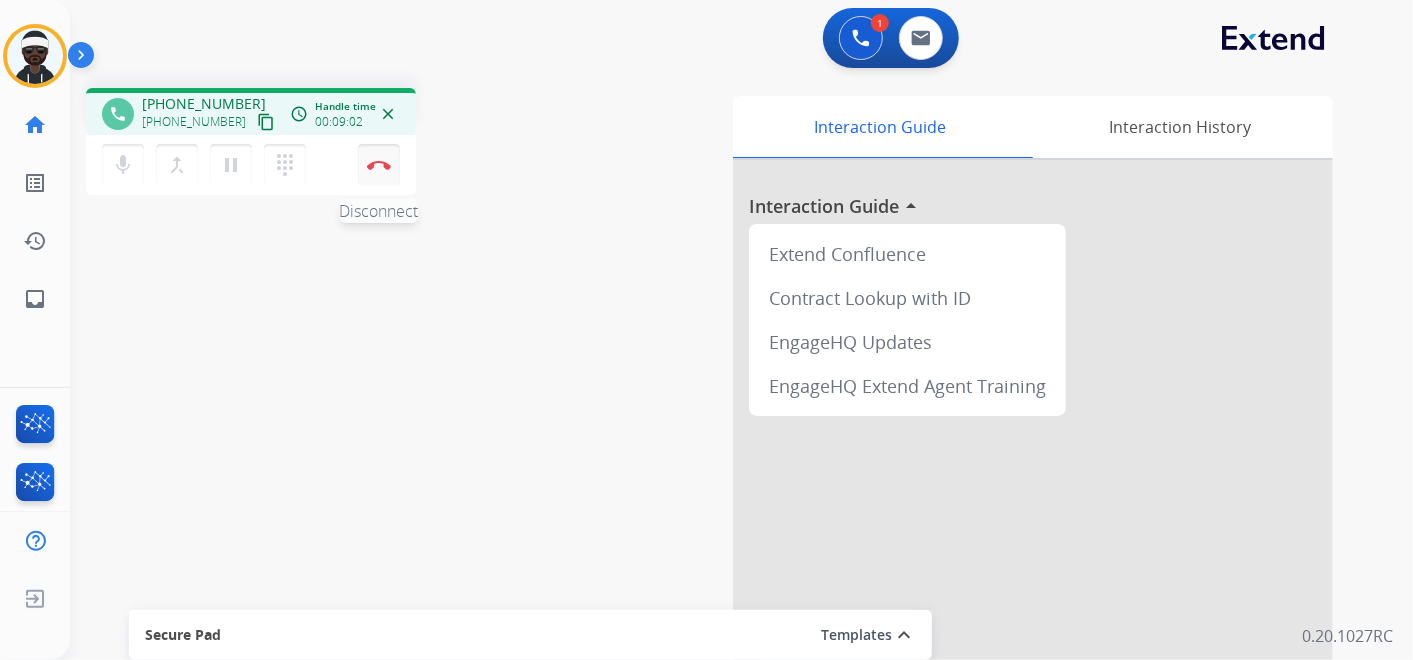 click at bounding box center [379, 165] 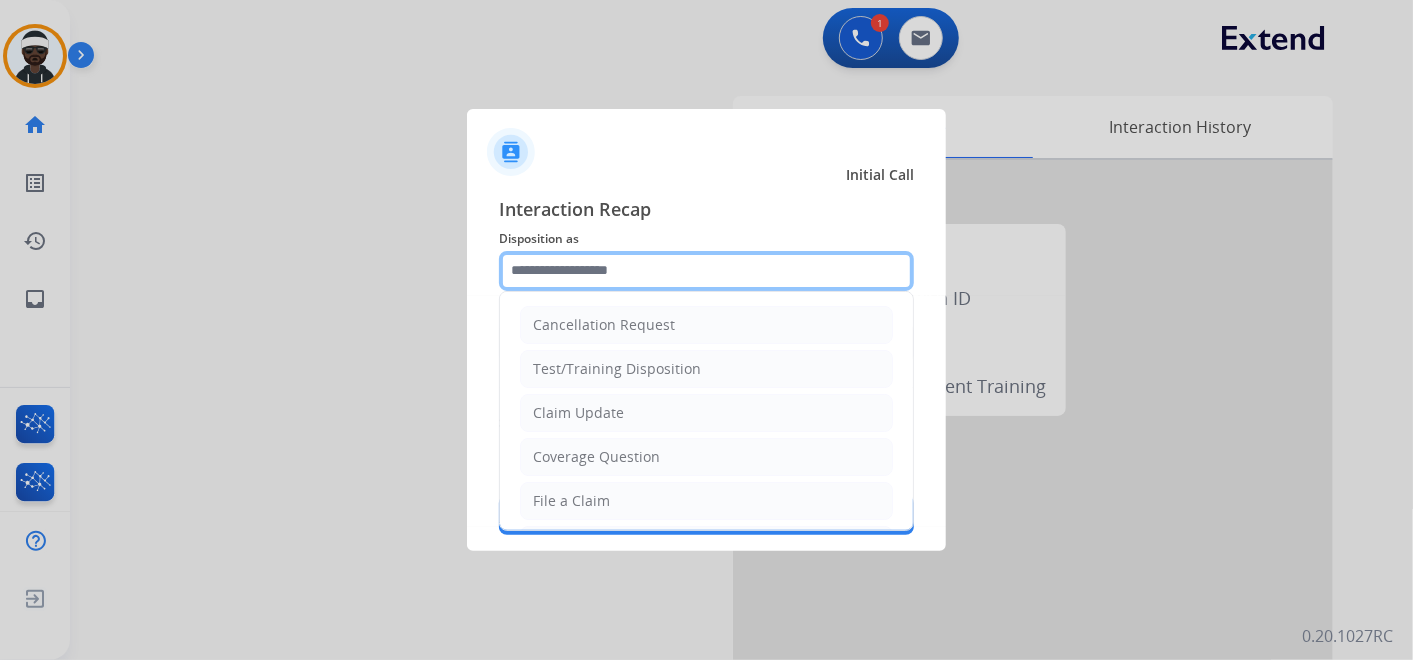 click 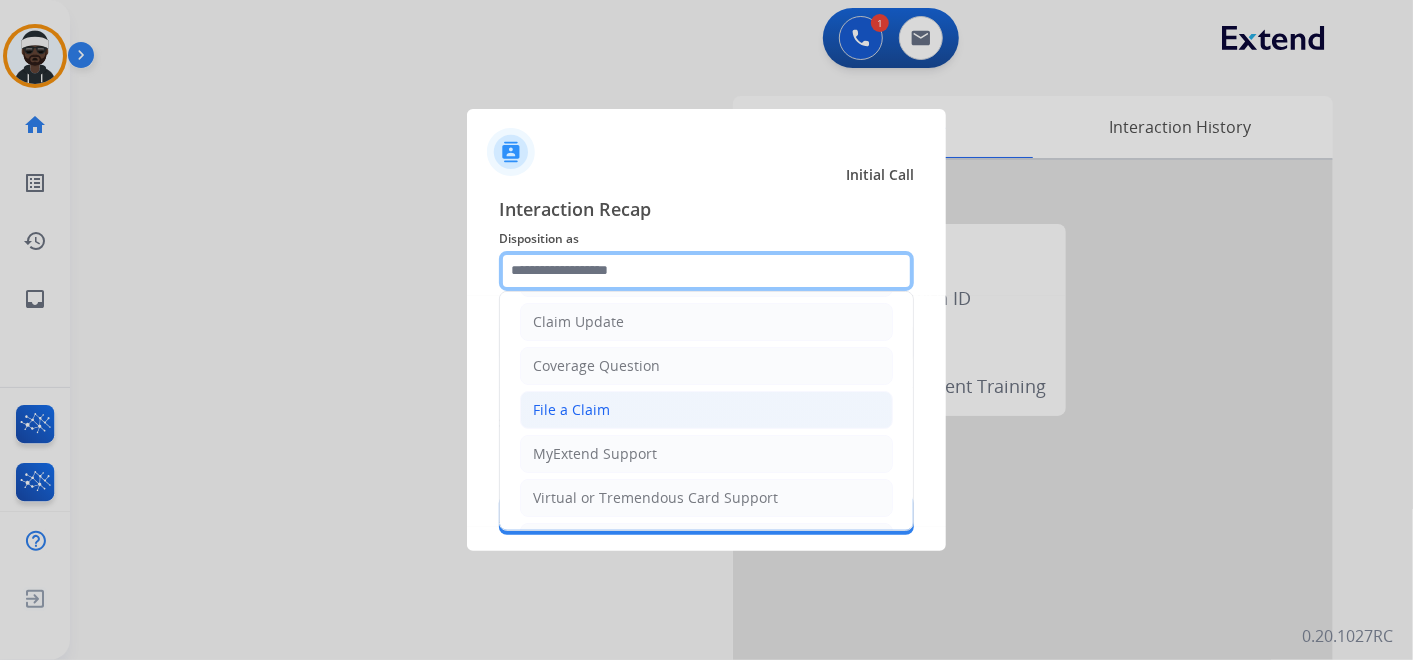 scroll, scrollTop: 305, scrollLeft: 0, axis: vertical 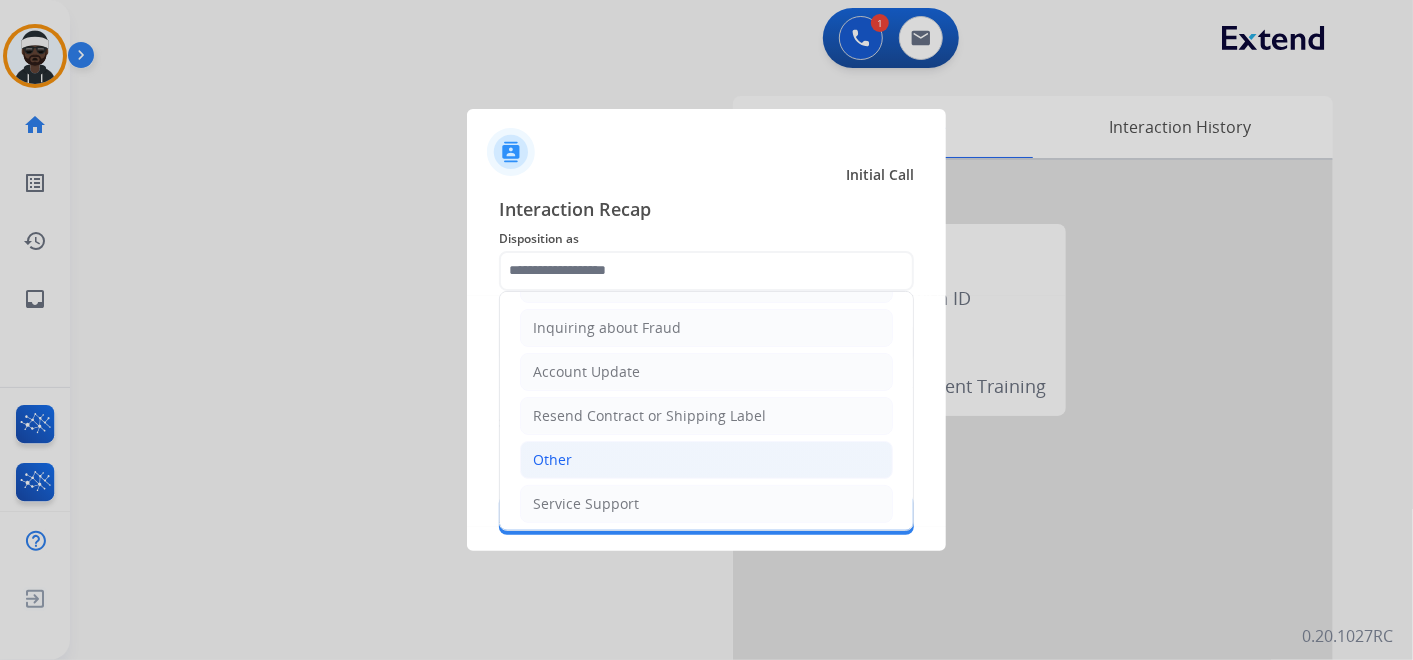 click on "Other" 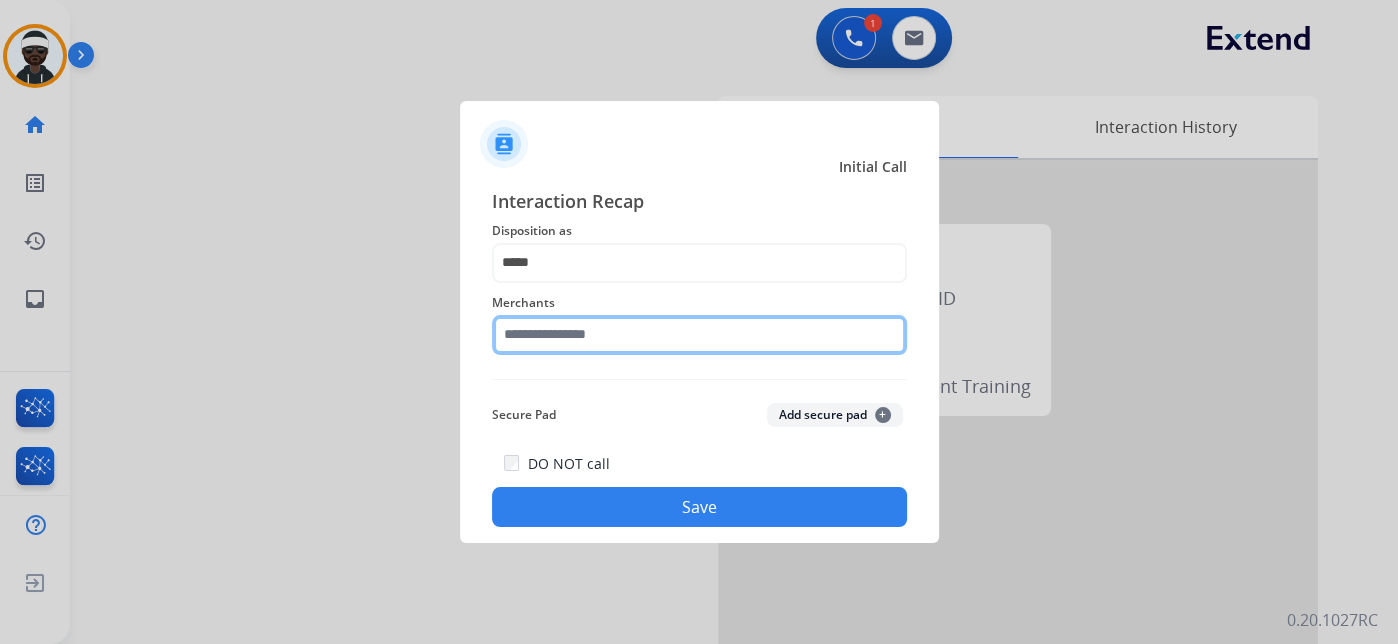click 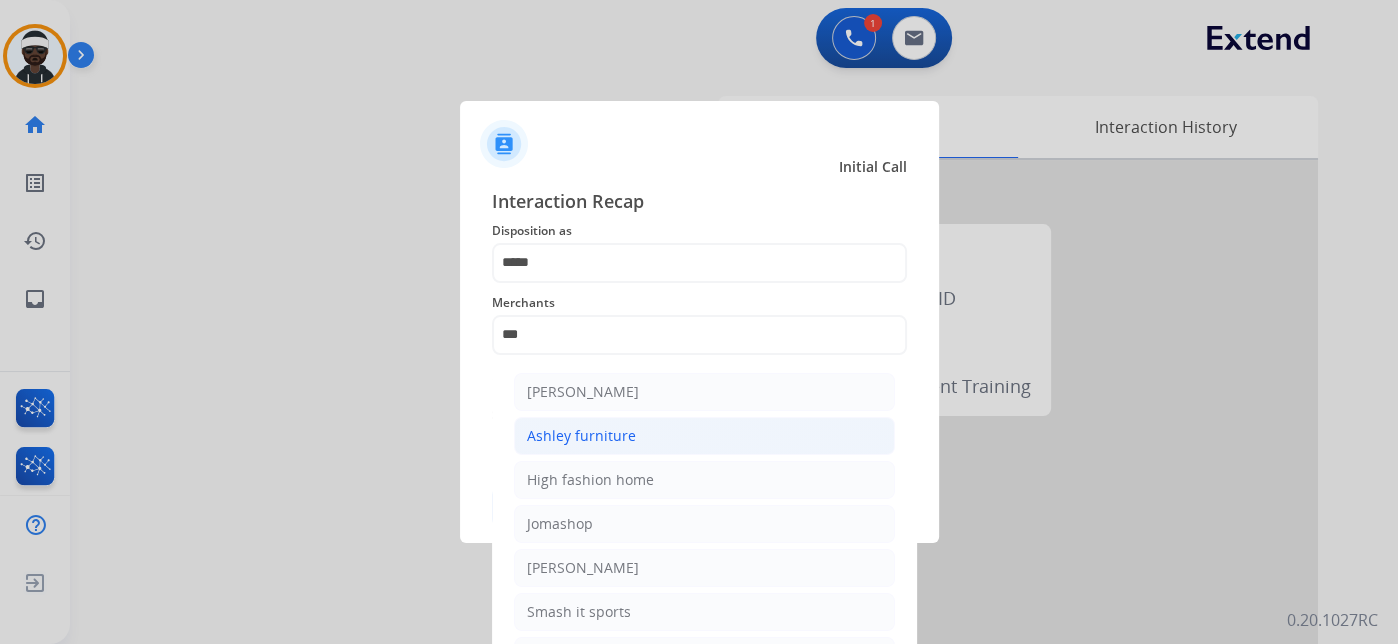 click on "Ashley furniture" 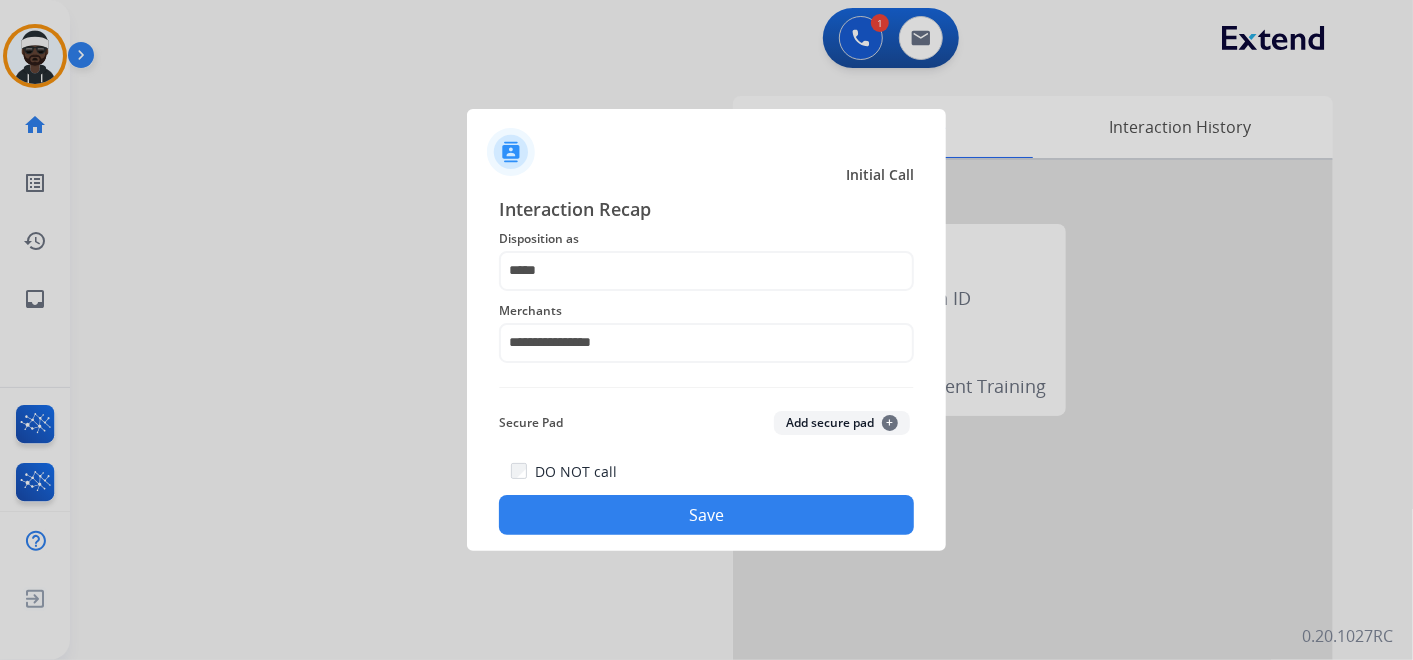 click on "Save" 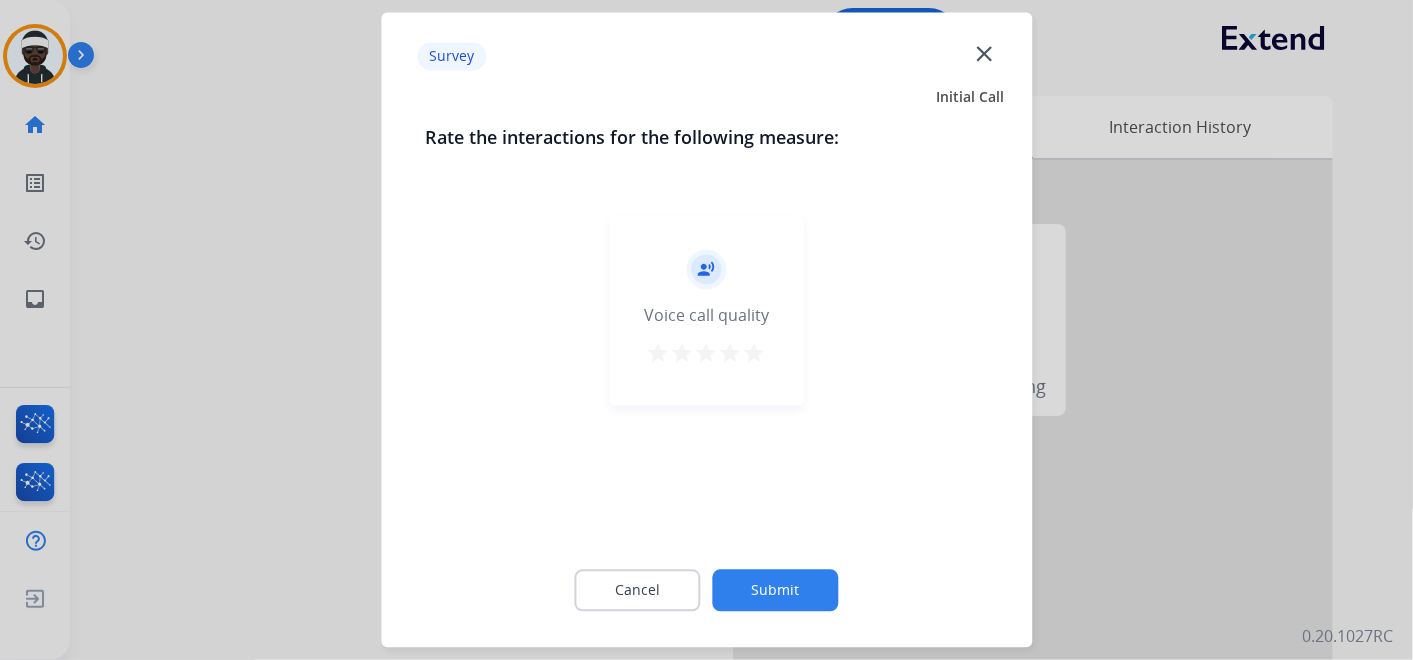 click on "Submit" 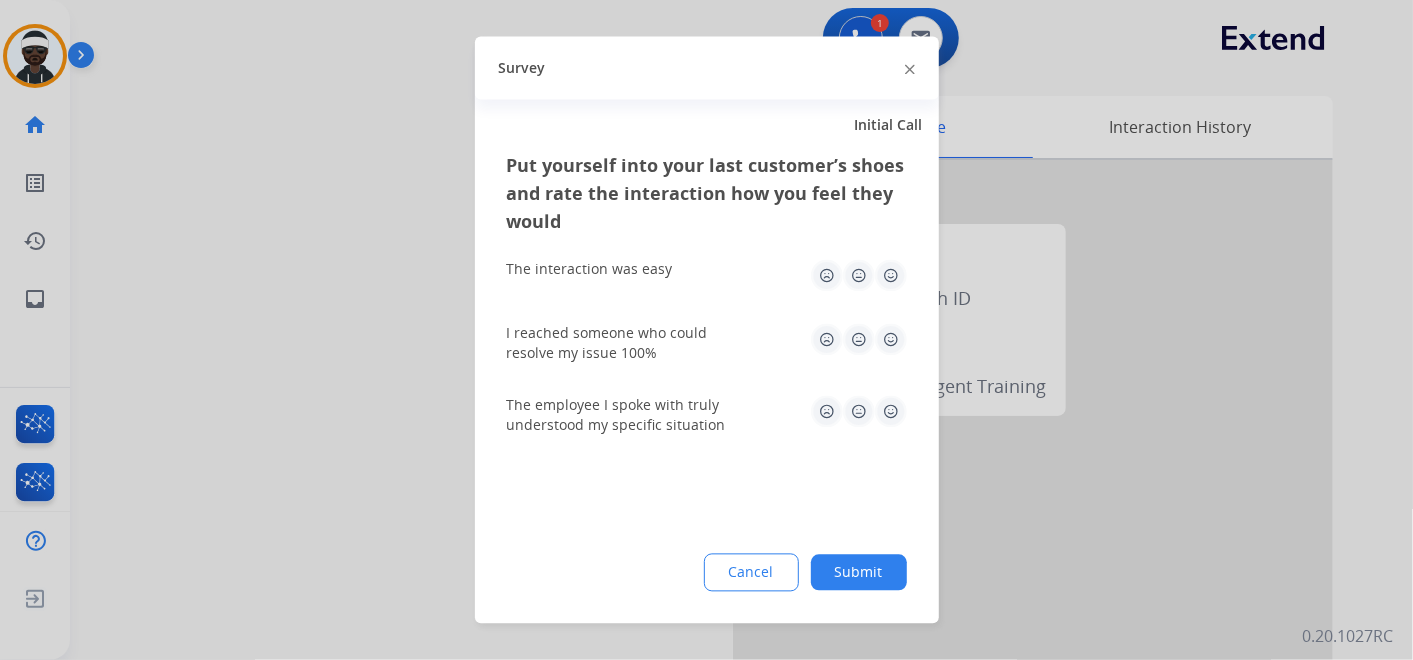 click on "Submit" 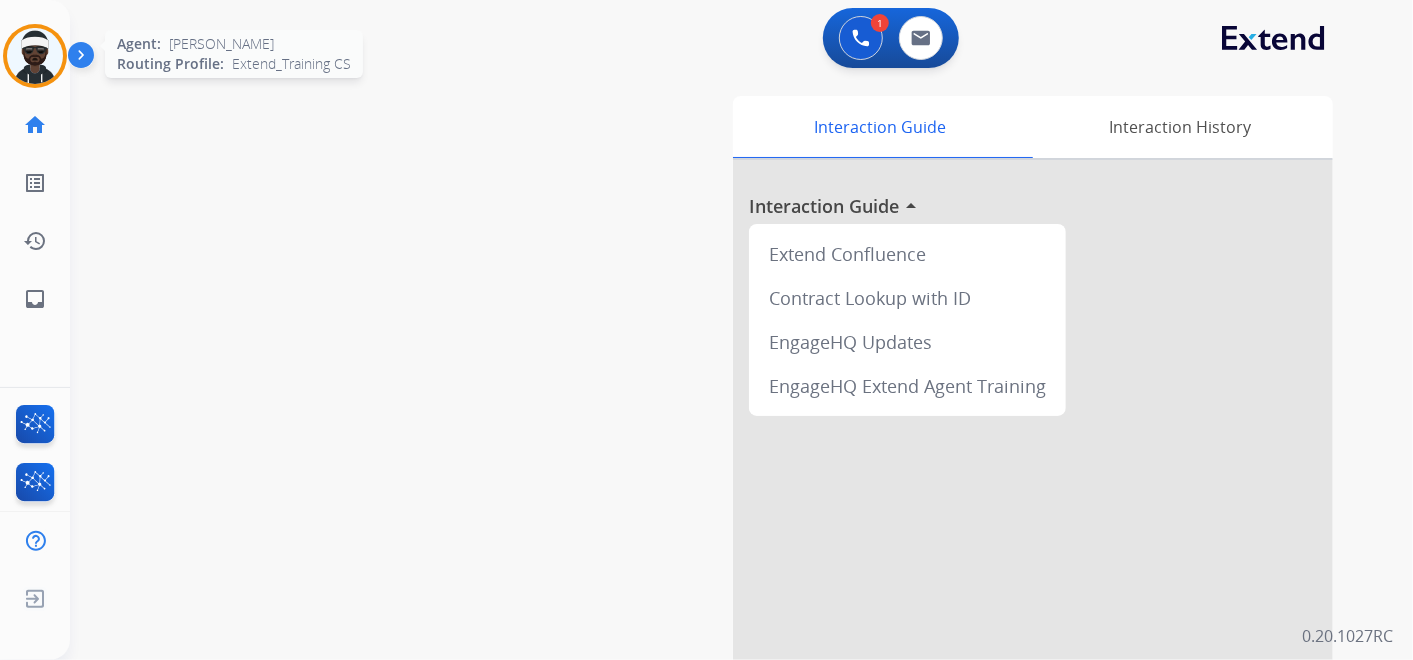 click at bounding box center (35, 56) 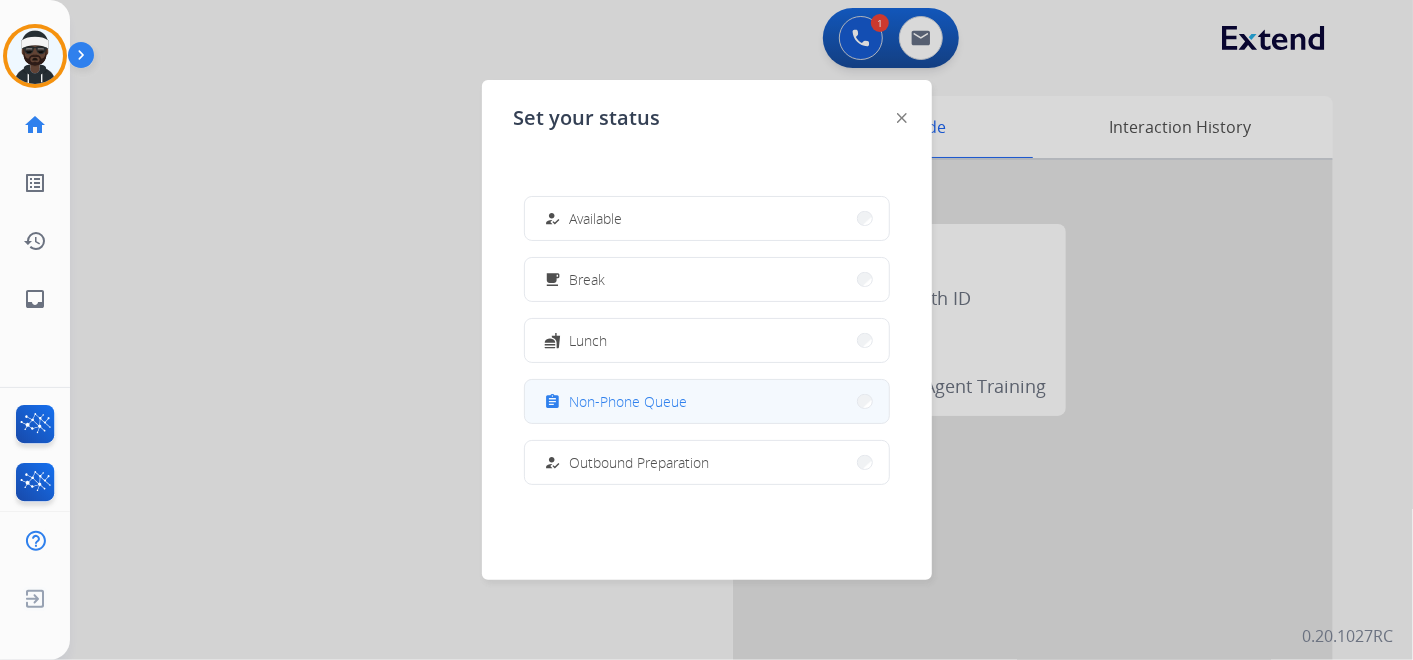 click on "assignment Non-Phone Queue" at bounding box center [707, 401] 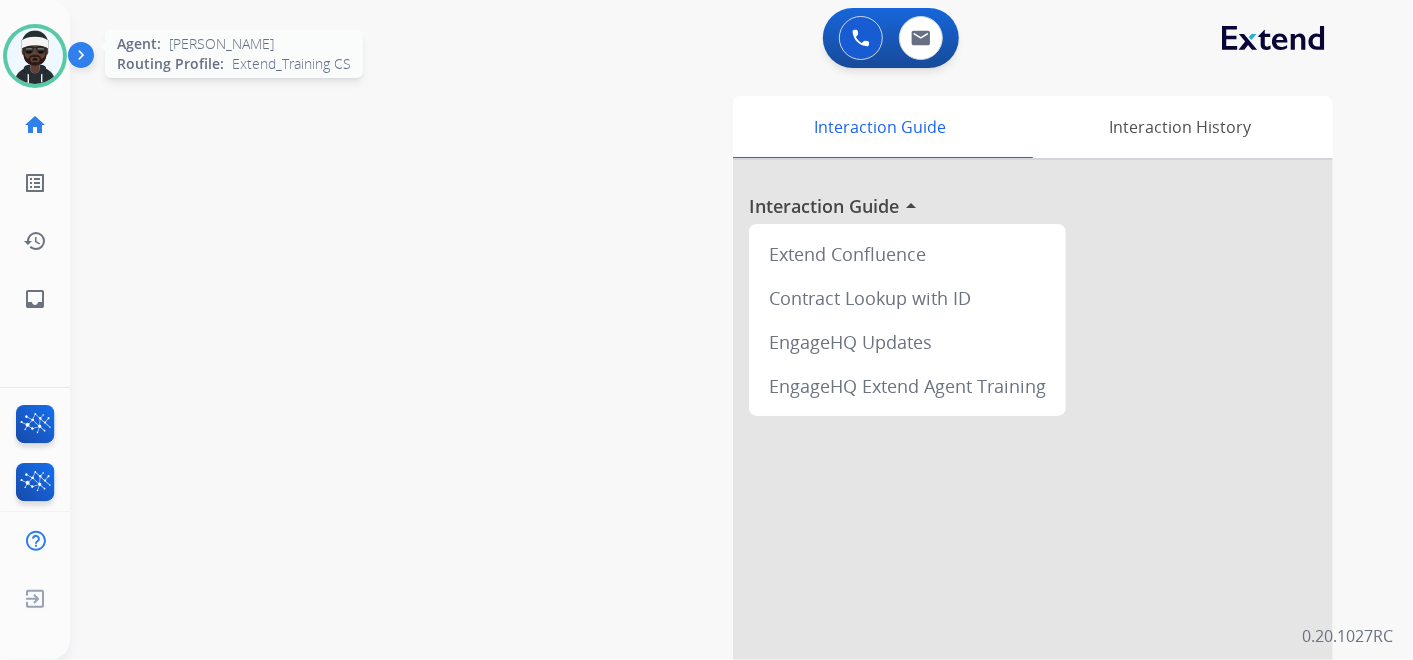 click at bounding box center (35, 56) 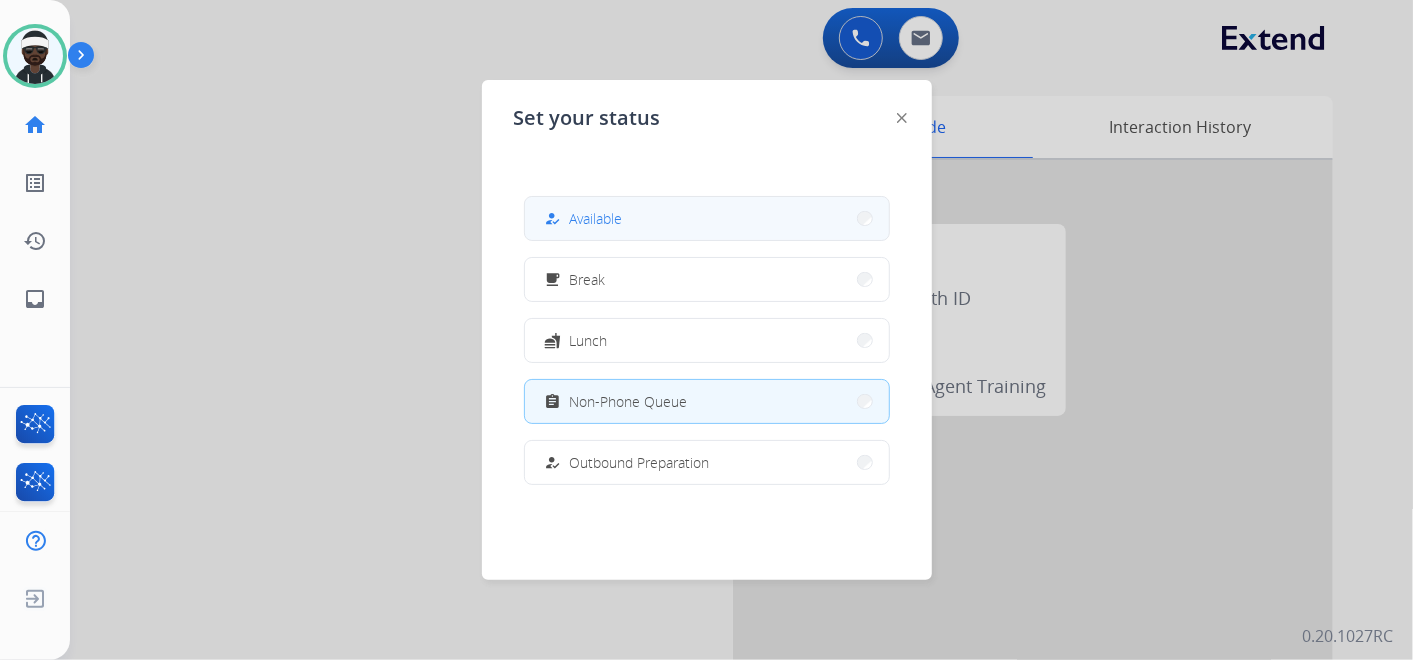 click on "how_to_reg" at bounding box center [552, 218] 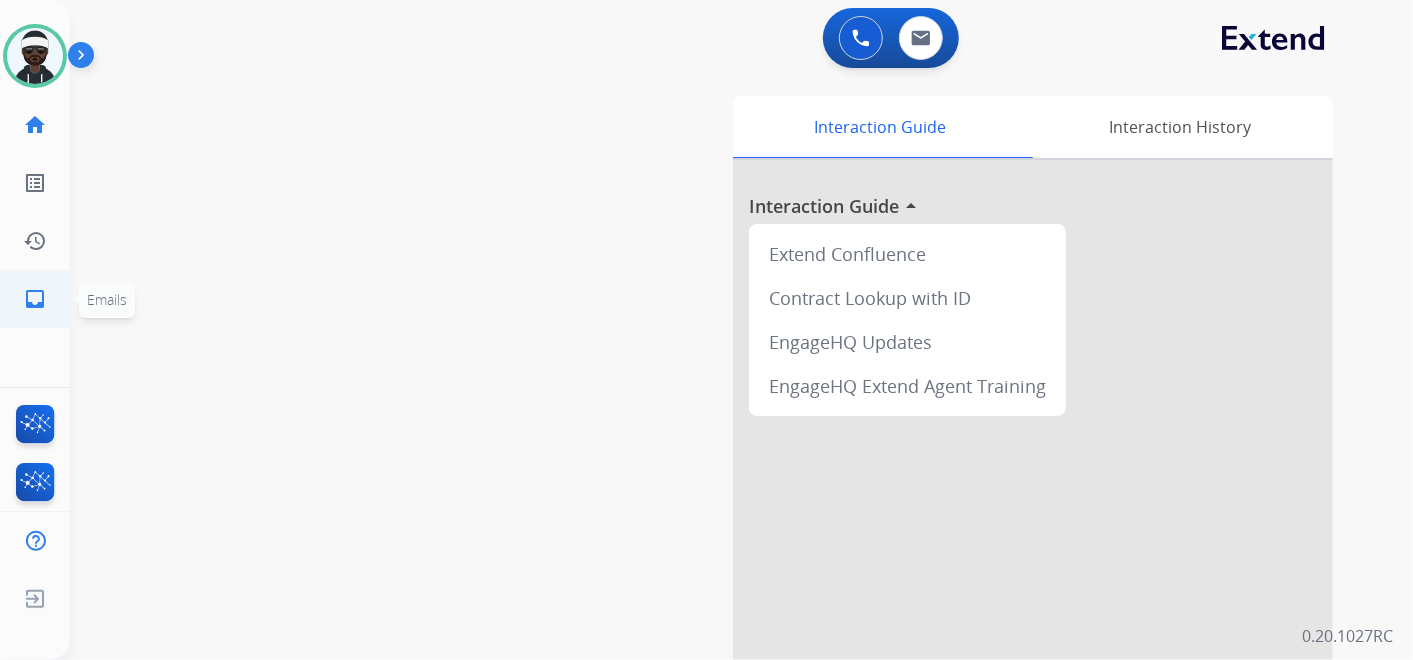 click on "inbox  Emails" 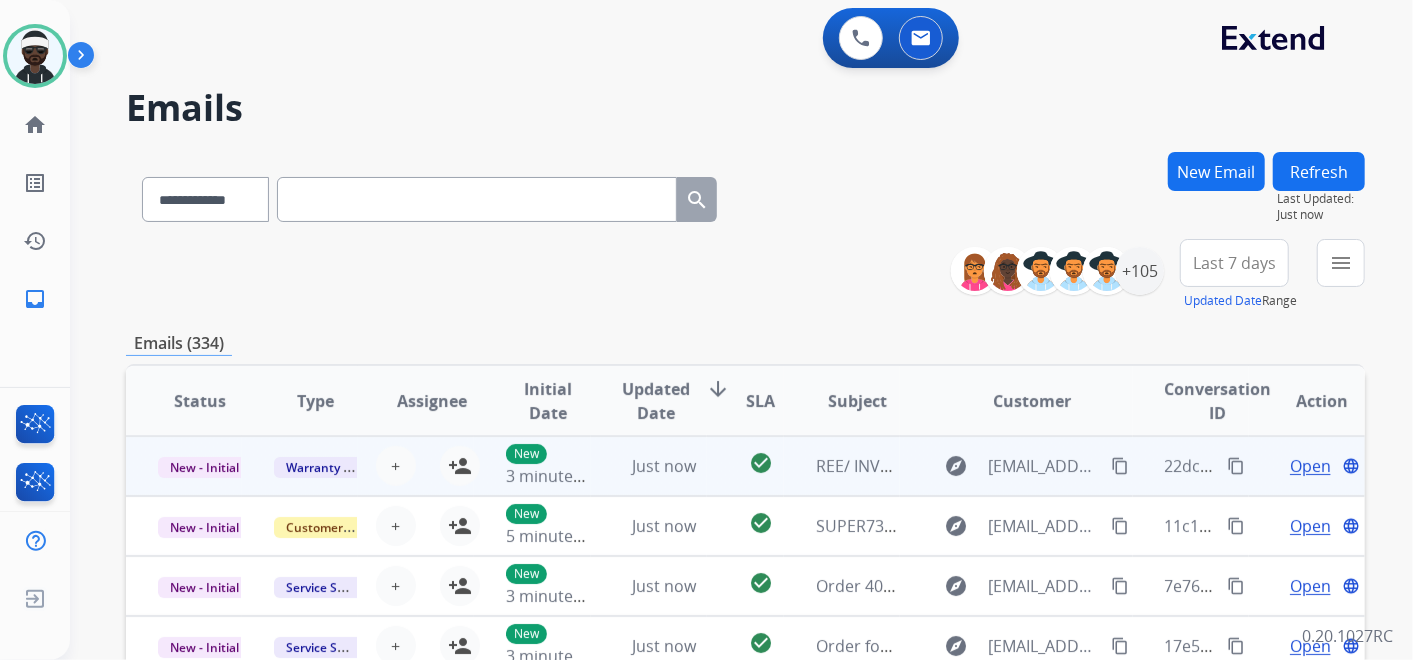 scroll, scrollTop: 1, scrollLeft: 0, axis: vertical 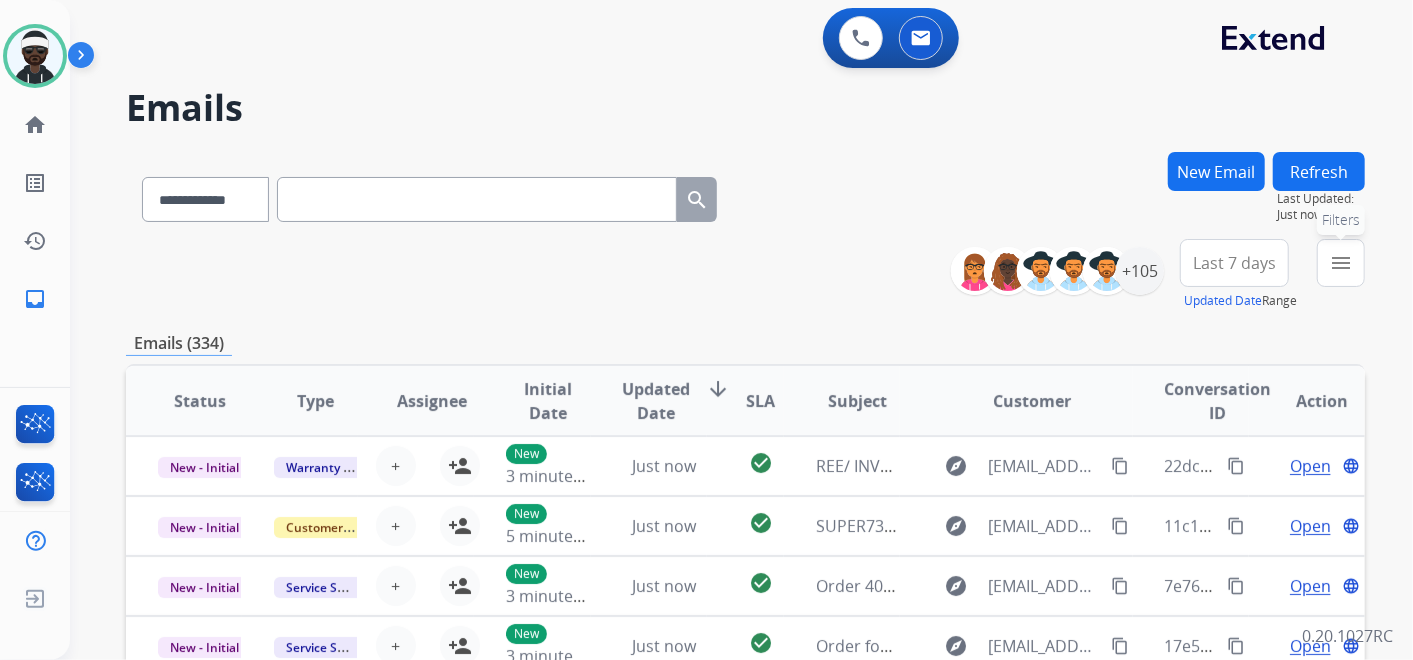 click on "menu" at bounding box center (1341, 263) 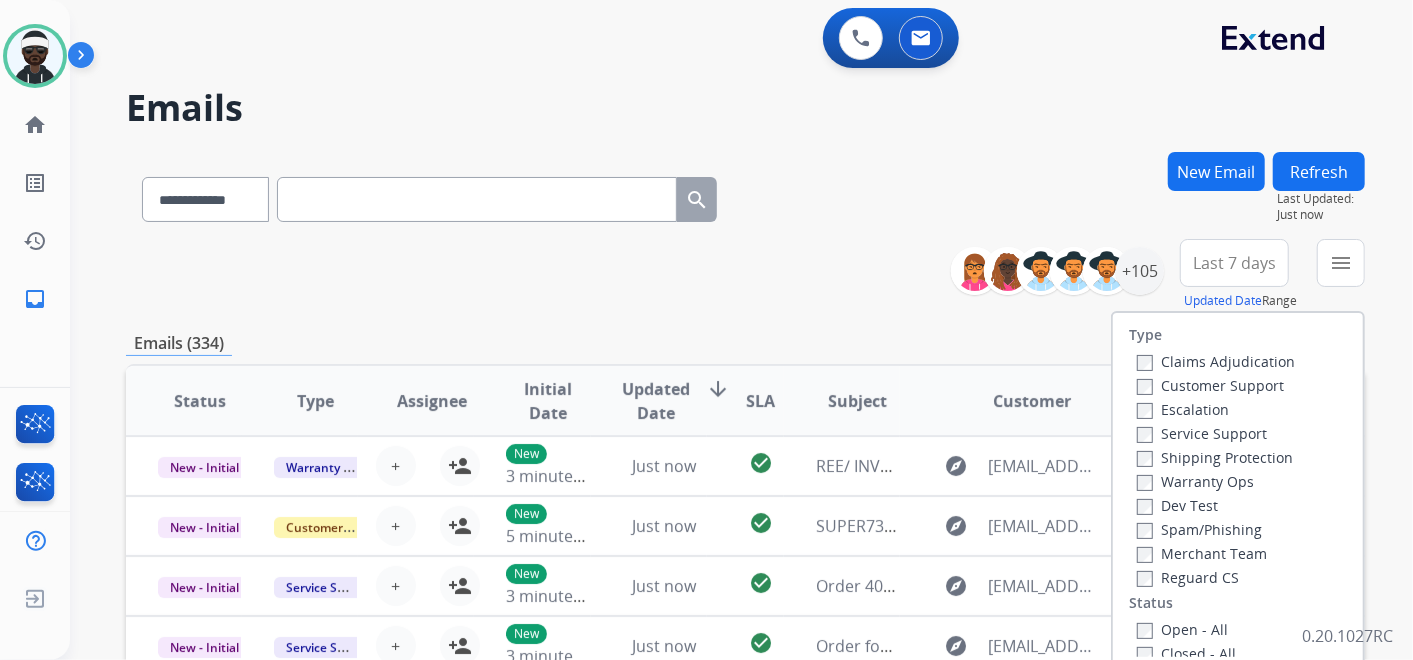 click on "Customer Support" at bounding box center [1210, 385] 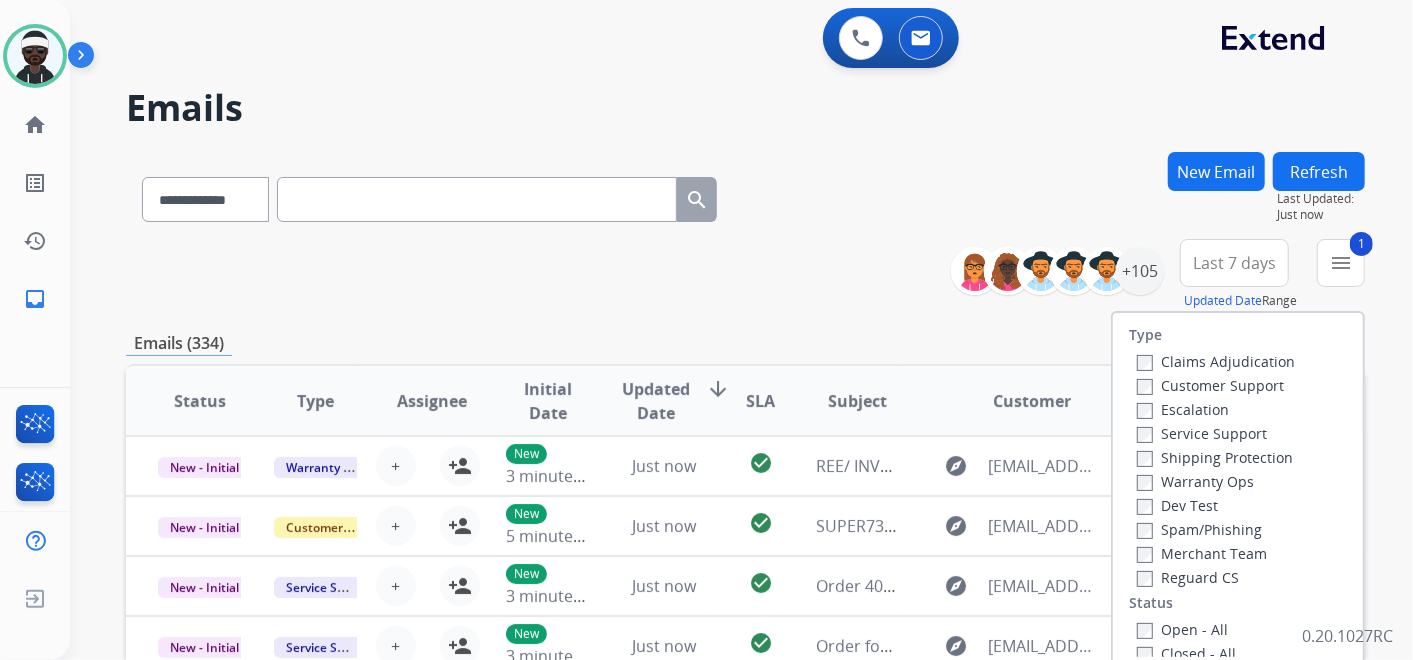 click on "Shipping Protection" at bounding box center [1215, 457] 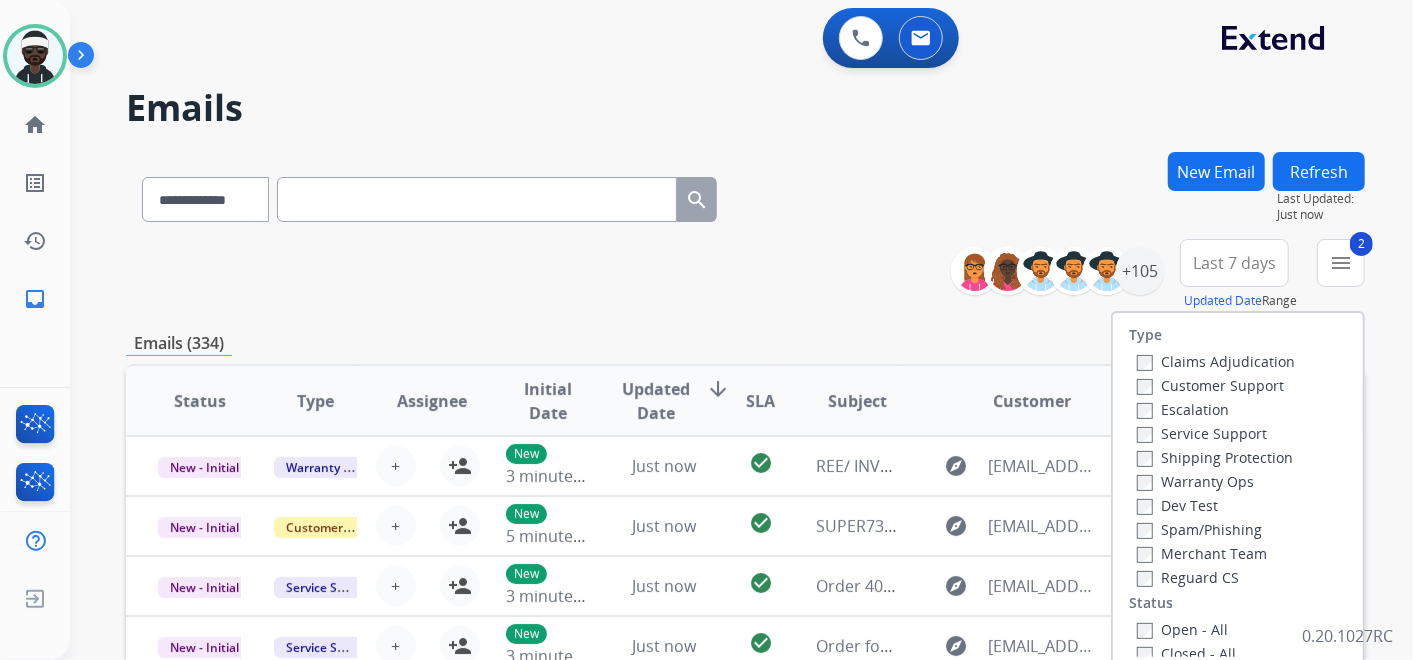 click on "Reguard CS" at bounding box center [1188, 577] 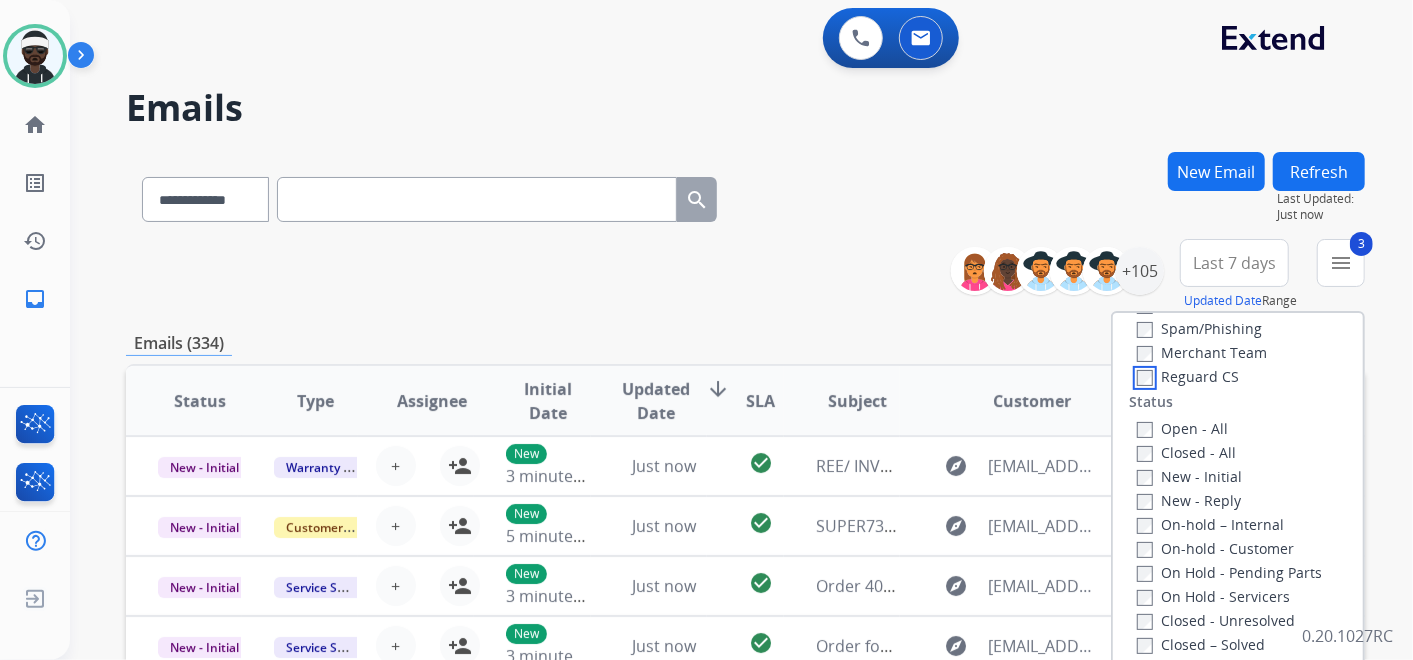 scroll, scrollTop: 222, scrollLeft: 0, axis: vertical 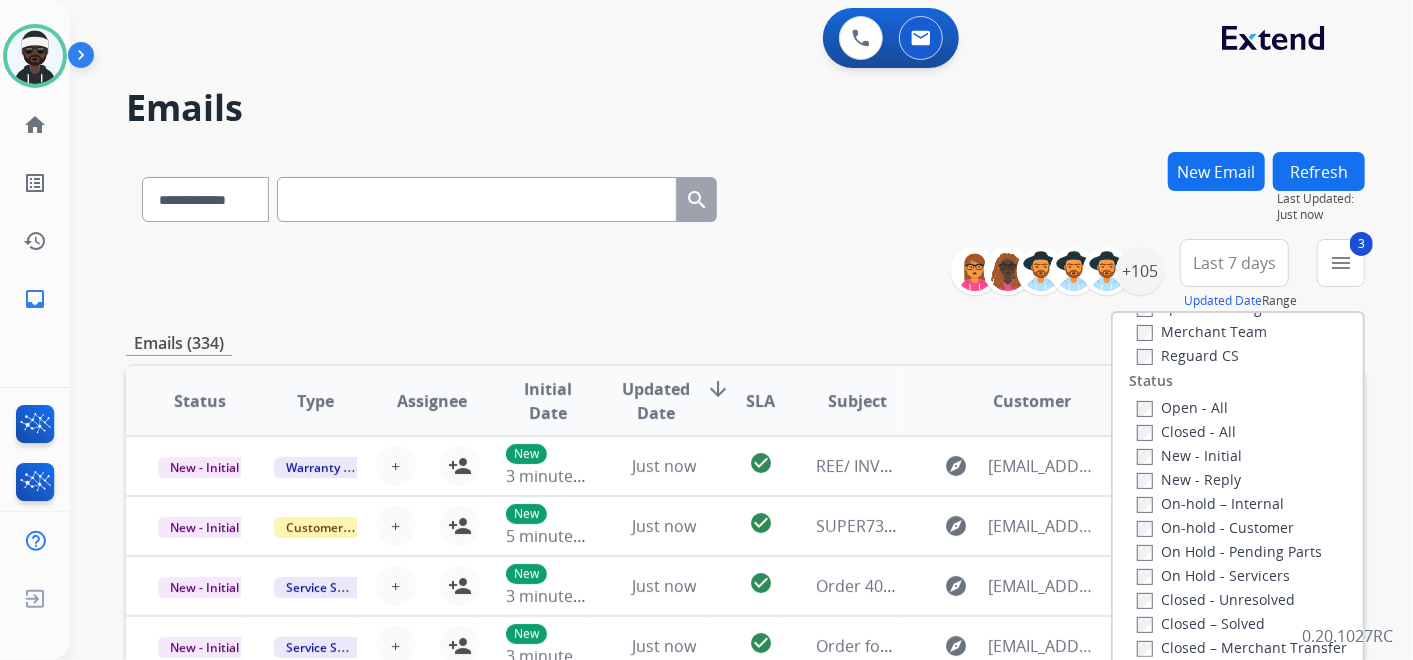 click on "New - Initial" at bounding box center (1189, 455) 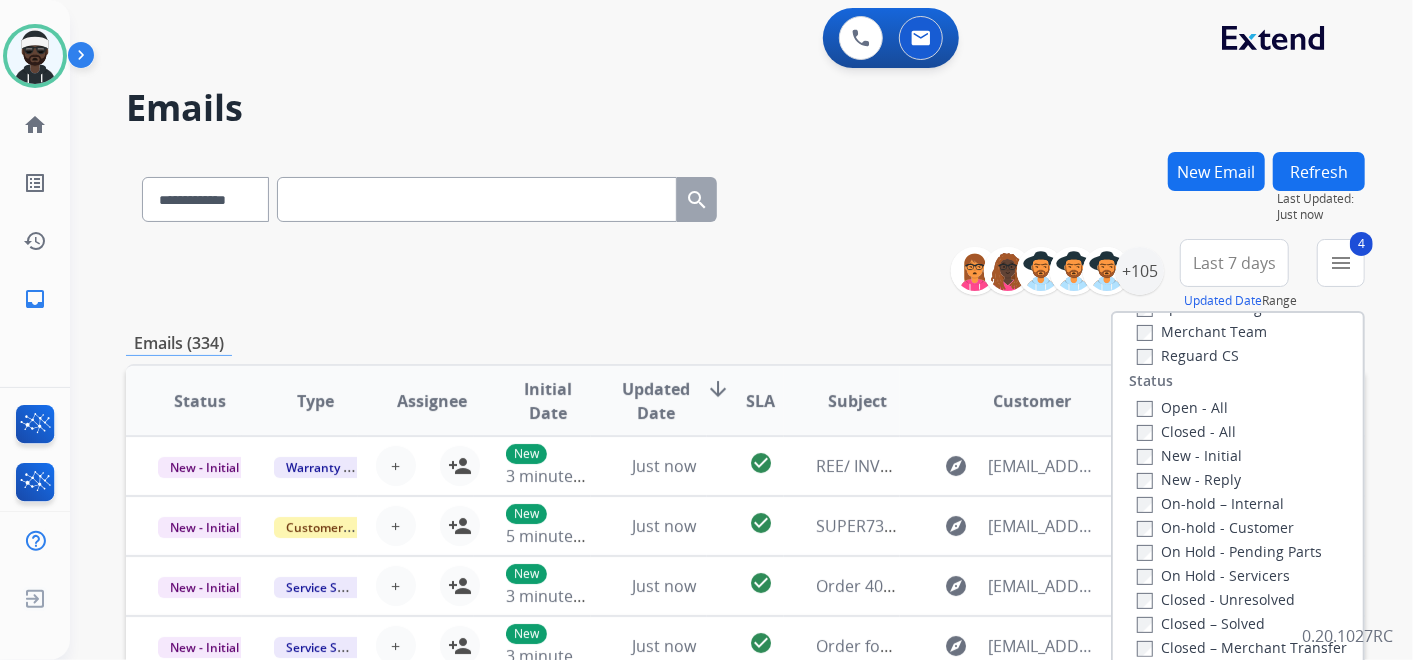 click on "New - Reply" at bounding box center [1189, 479] 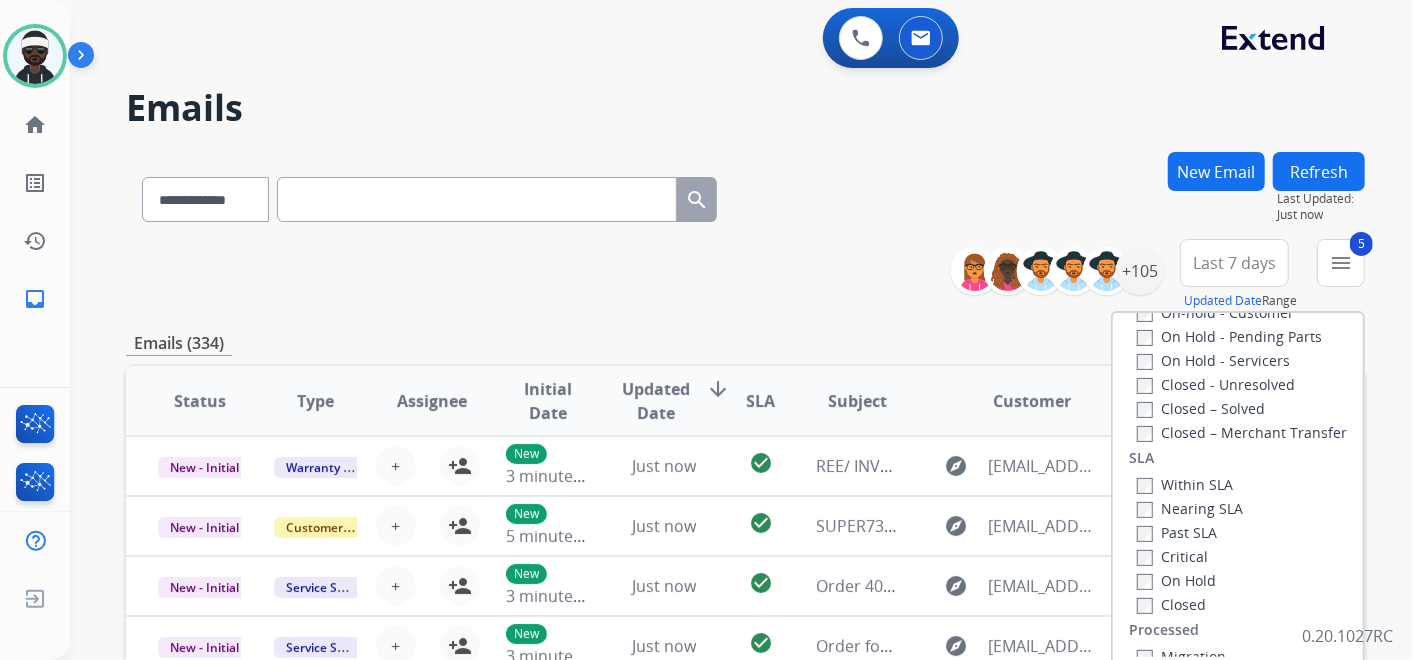 scroll, scrollTop: 526, scrollLeft: 0, axis: vertical 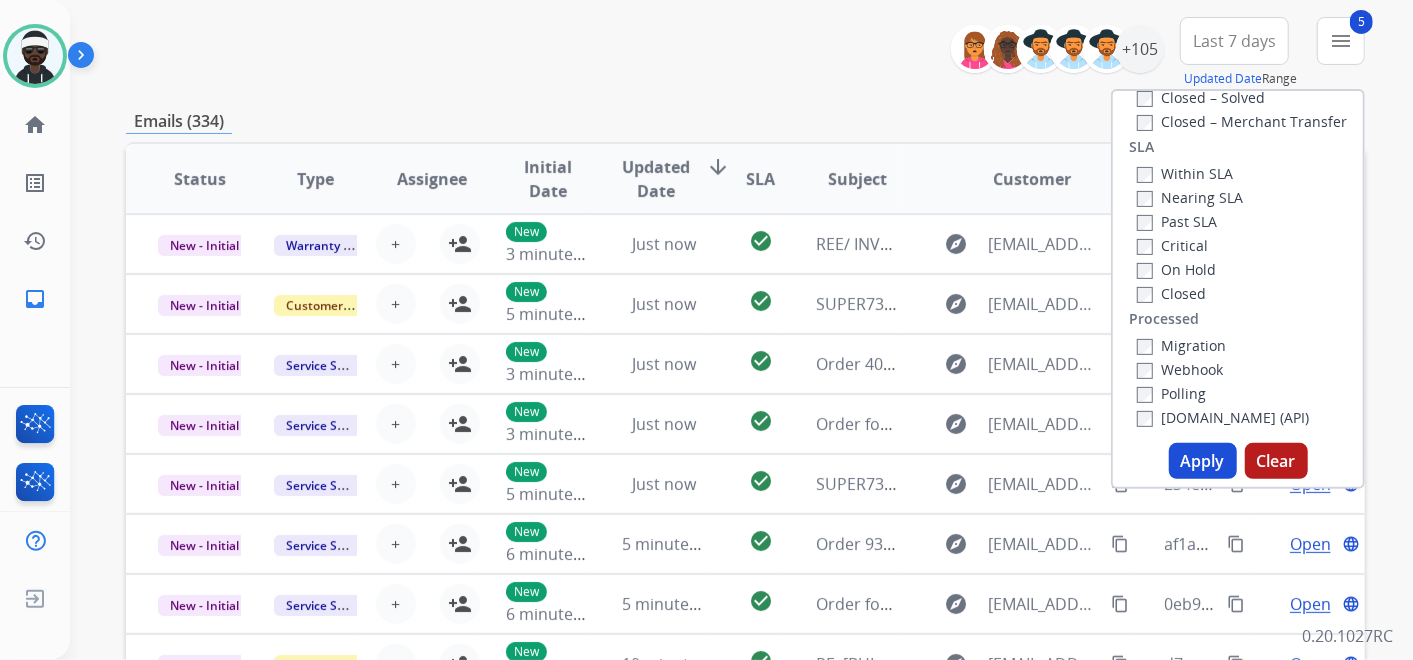 click on "Apply" at bounding box center (1203, 461) 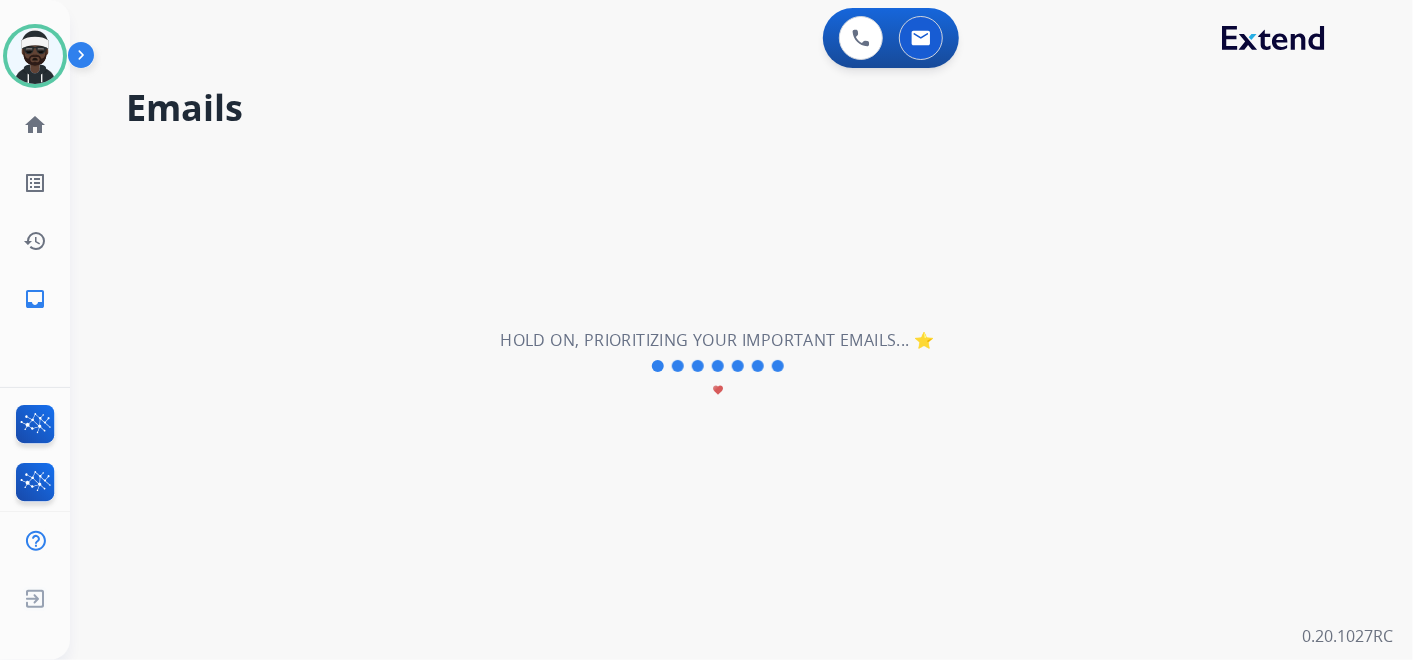 scroll, scrollTop: 0, scrollLeft: 0, axis: both 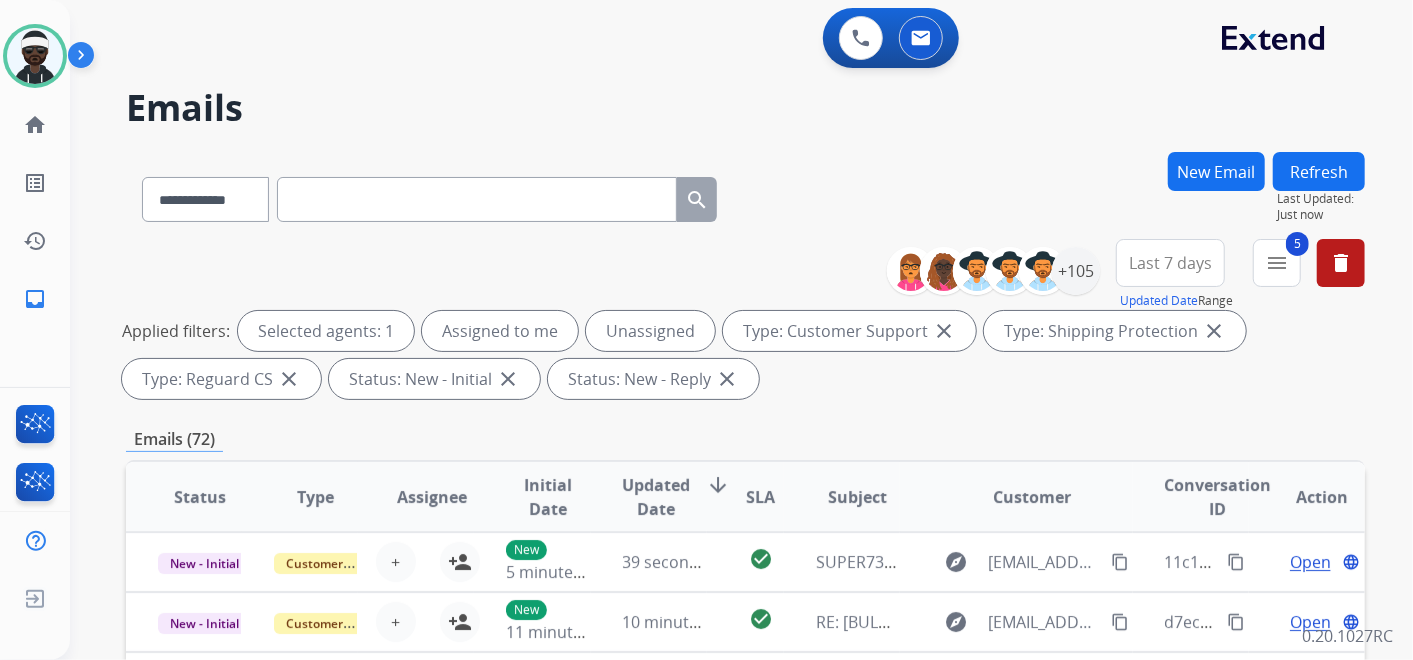 click on "Last 7 days" at bounding box center (1170, 263) 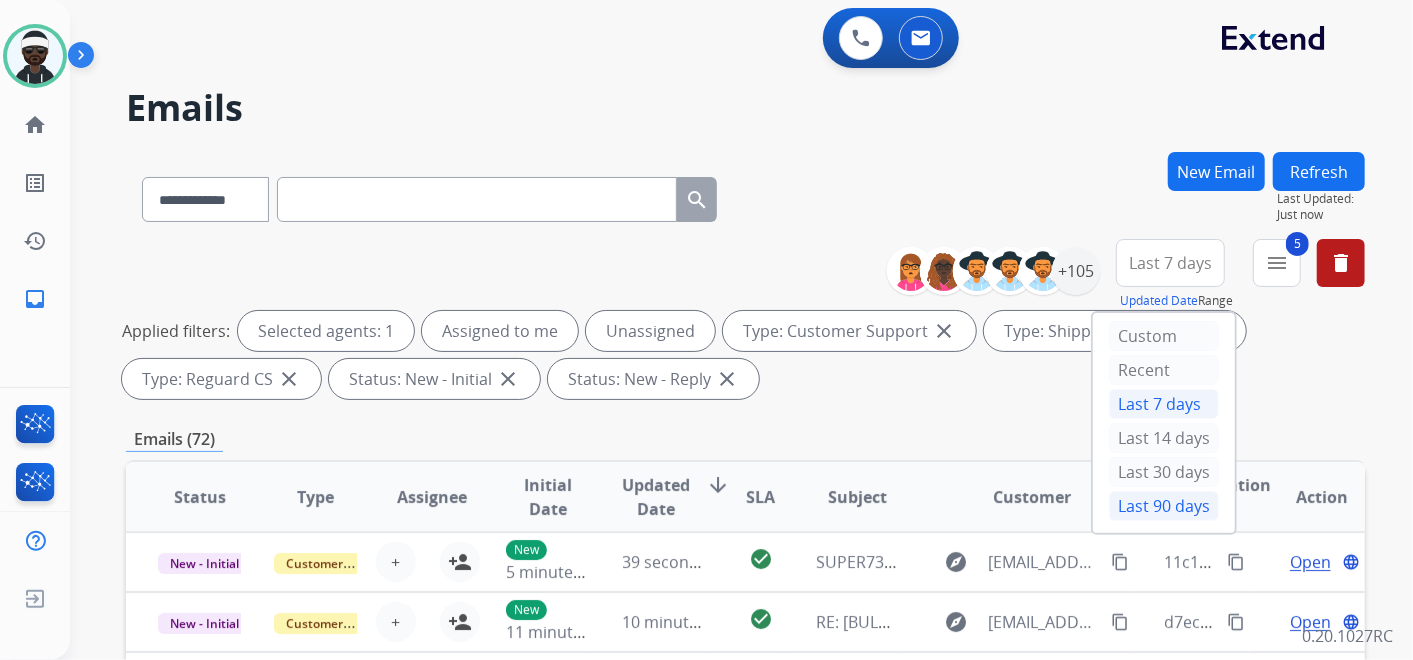 drag, startPoint x: 1152, startPoint y: 508, endPoint x: 1128, endPoint y: 442, distance: 70.2282 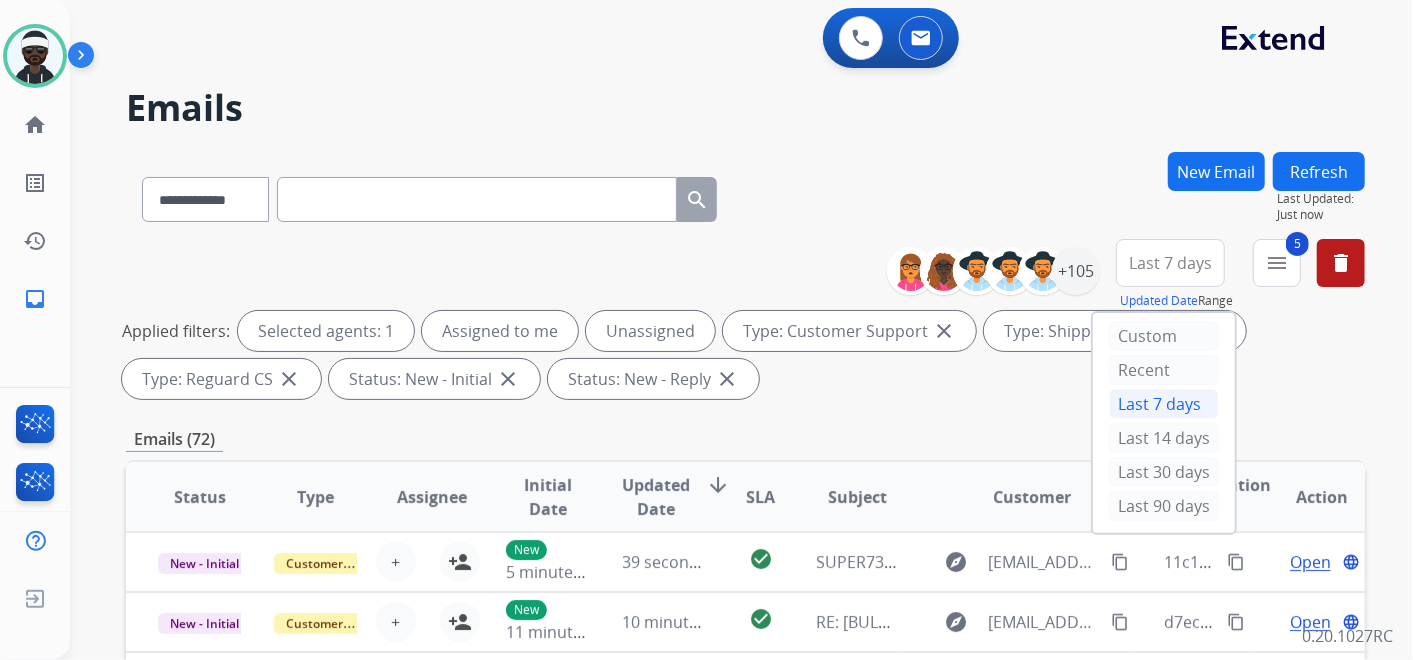 click on "Last 90 days" at bounding box center (1164, 506) 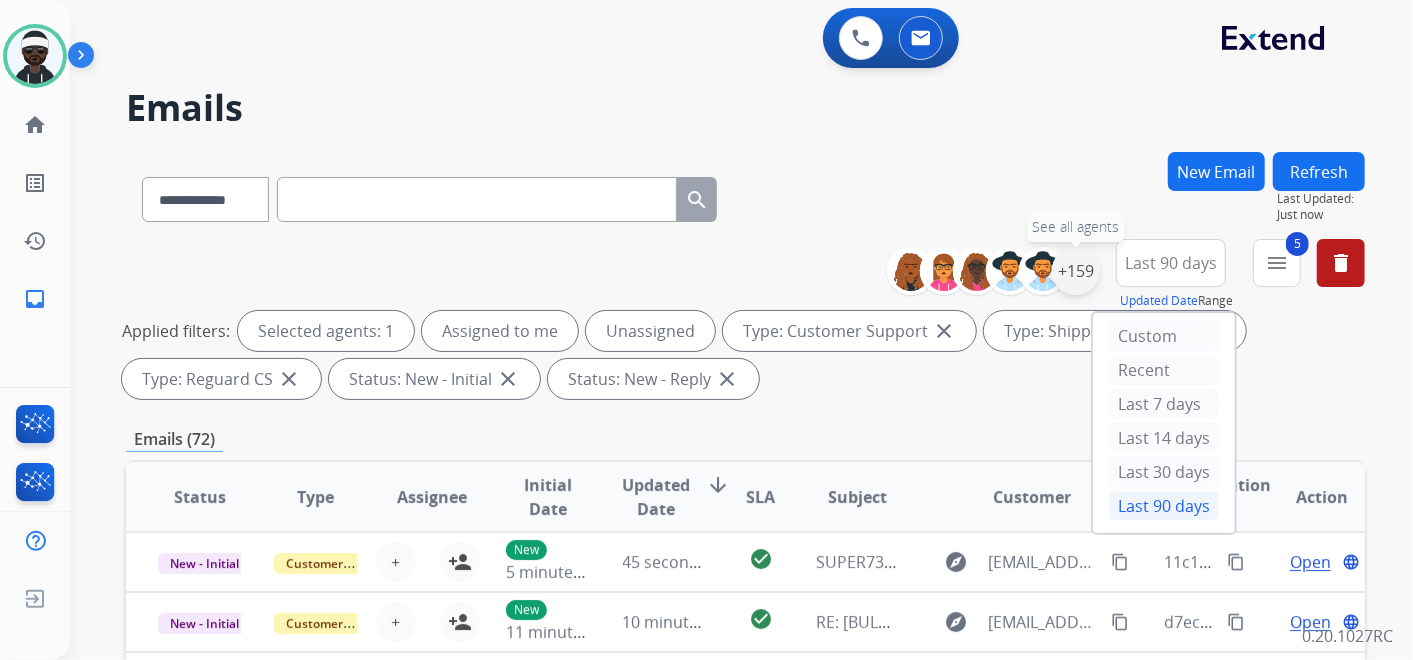 click on "+159" at bounding box center [1076, 271] 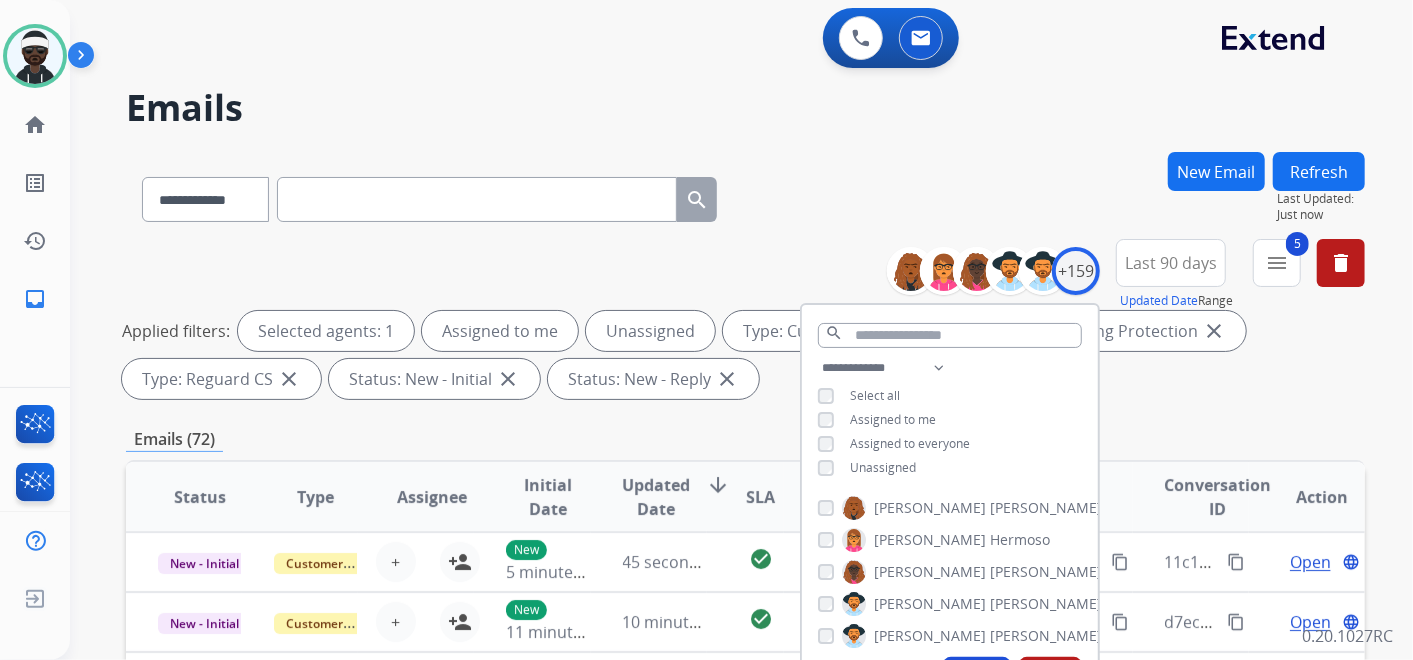 click on "Unassigned" at bounding box center (883, 467) 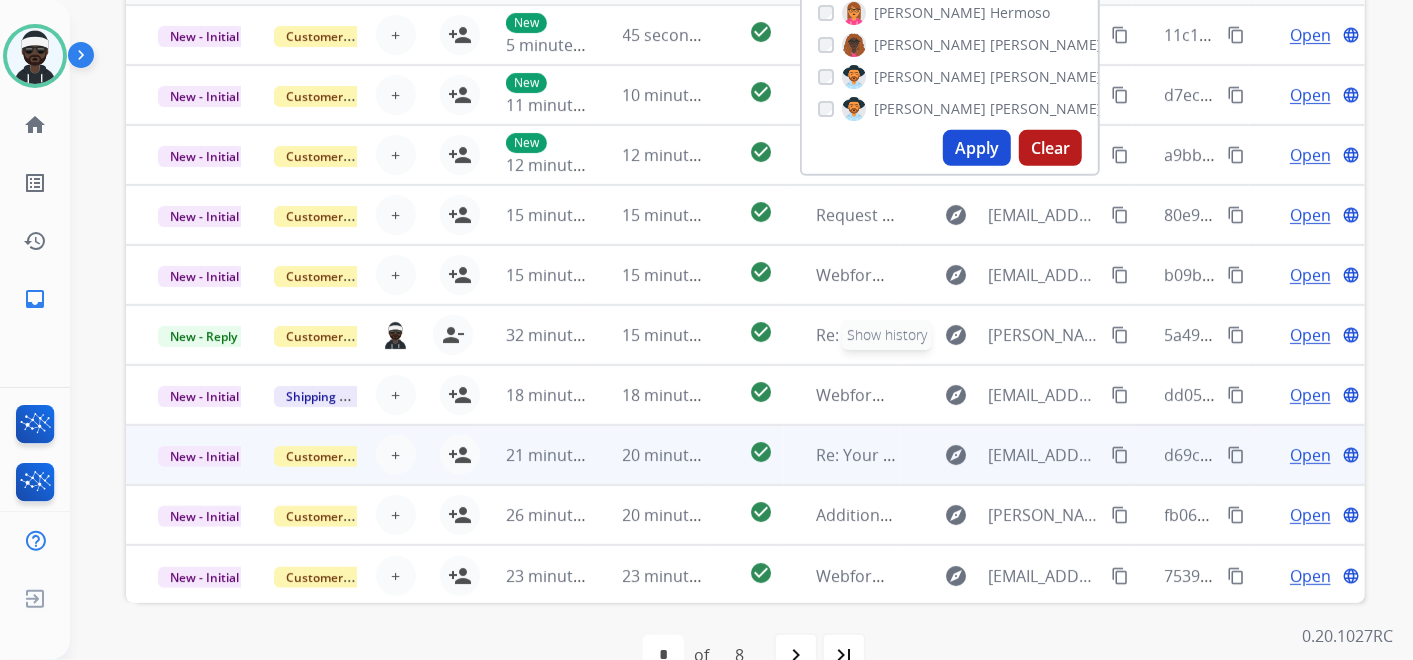 scroll, scrollTop: 555, scrollLeft: 0, axis: vertical 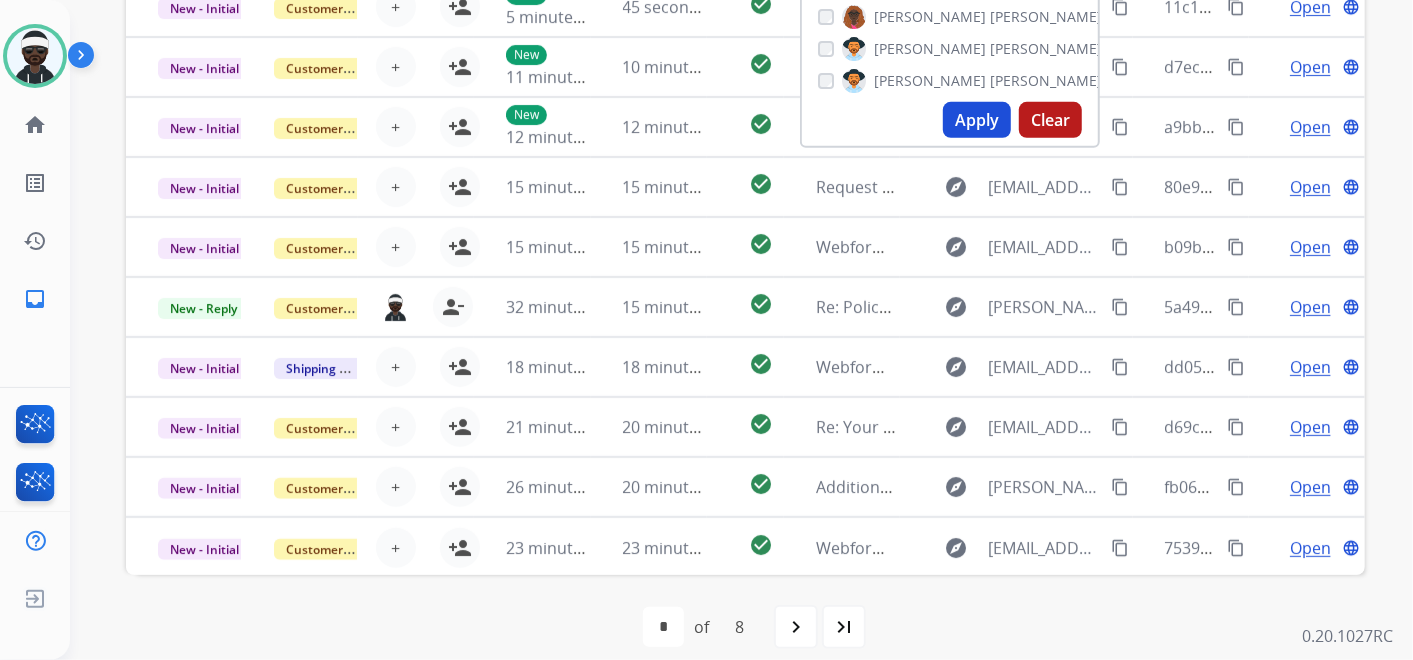 drag, startPoint x: 967, startPoint y: 122, endPoint x: 982, endPoint y: 111, distance: 18.601076 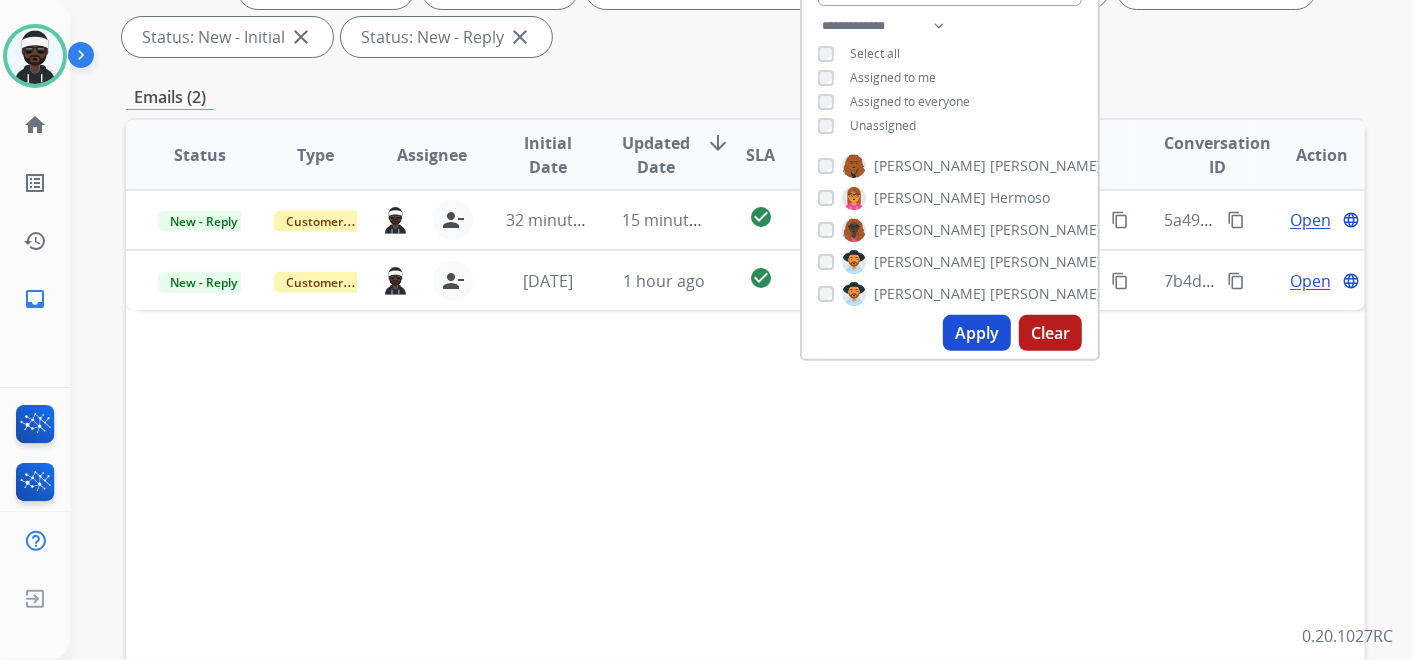 scroll, scrollTop: 333, scrollLeft: 0, axis: vertical 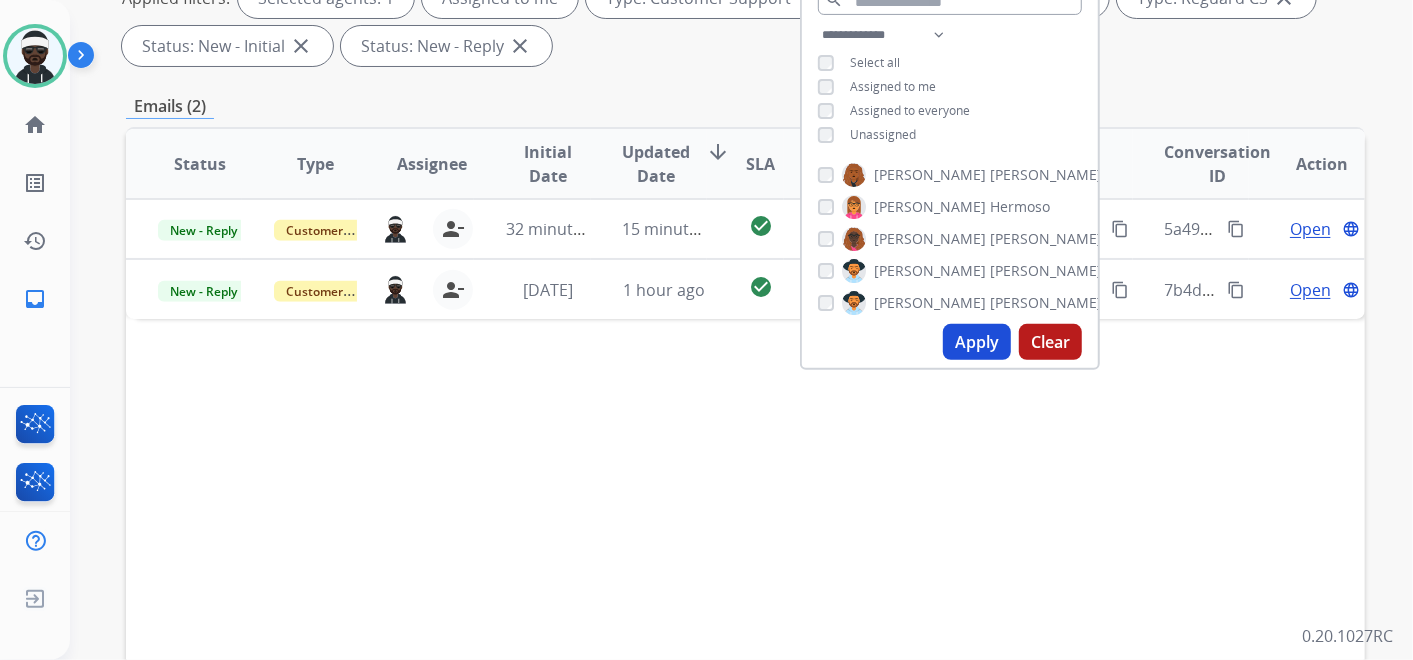 drag, startPoint x: 755, startPoint y: 408, endPoint x: 819, endPoint y: 408, distance: 64 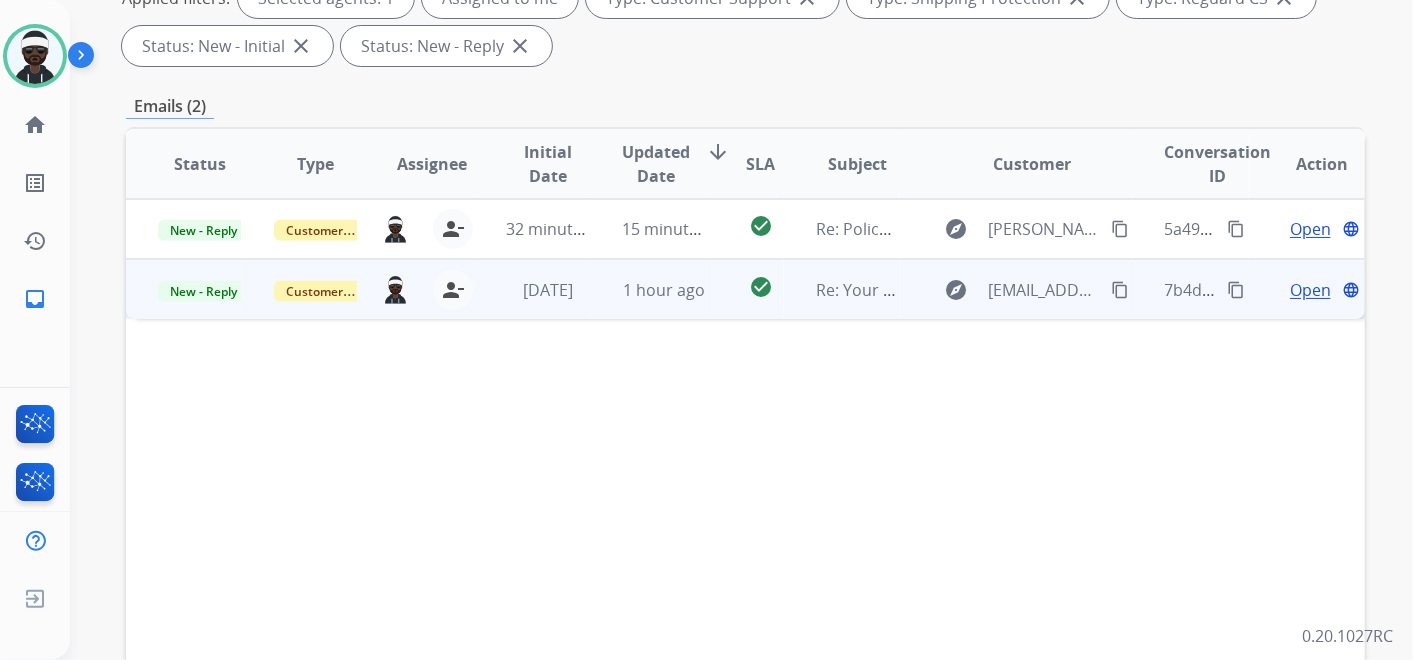 click on "Open" at bounding box center [1310, 290] 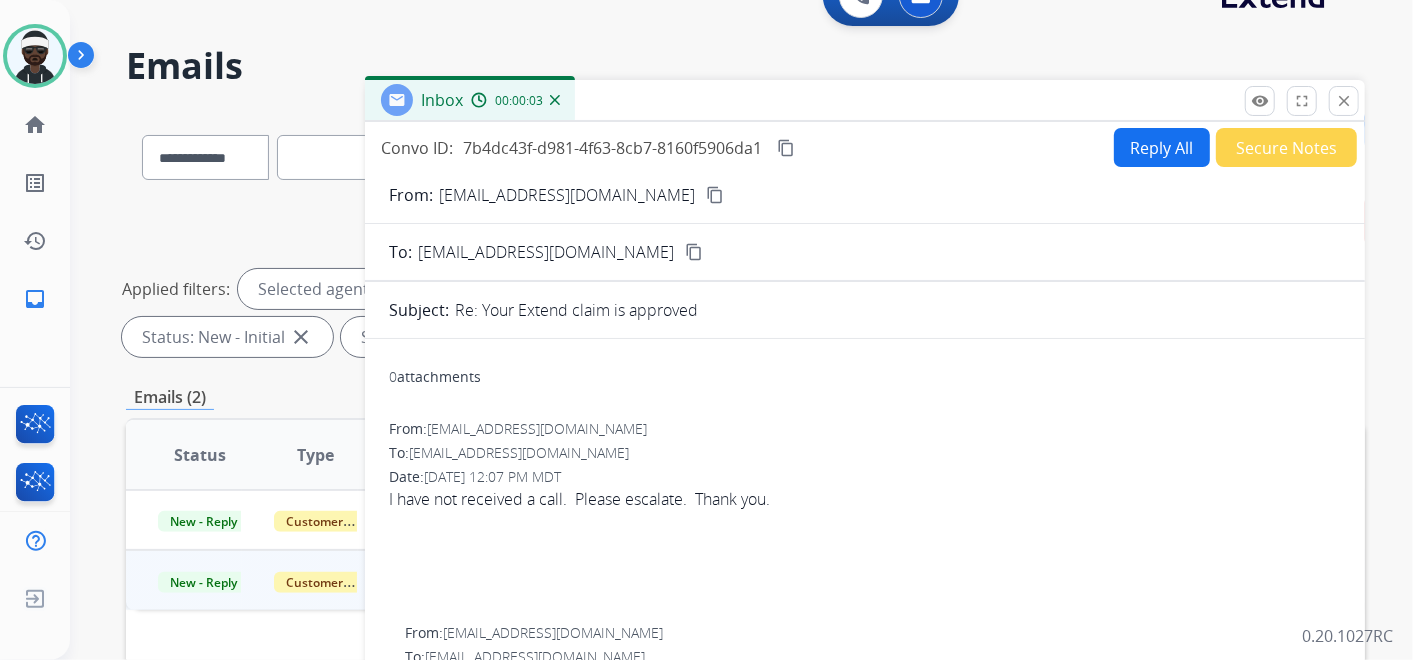 scroll, scrollTop: 0, scrollLeft: 0, axis: both 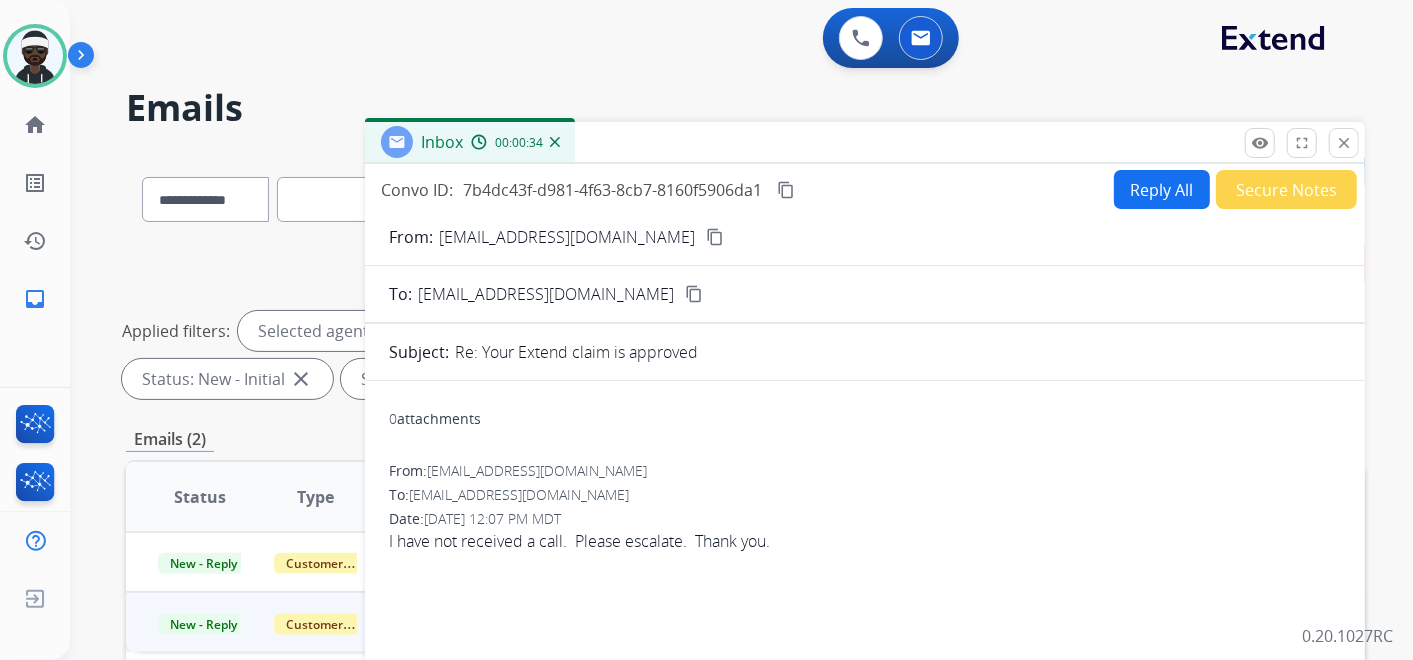click on "content_copy" at bounding box center [715, 237] 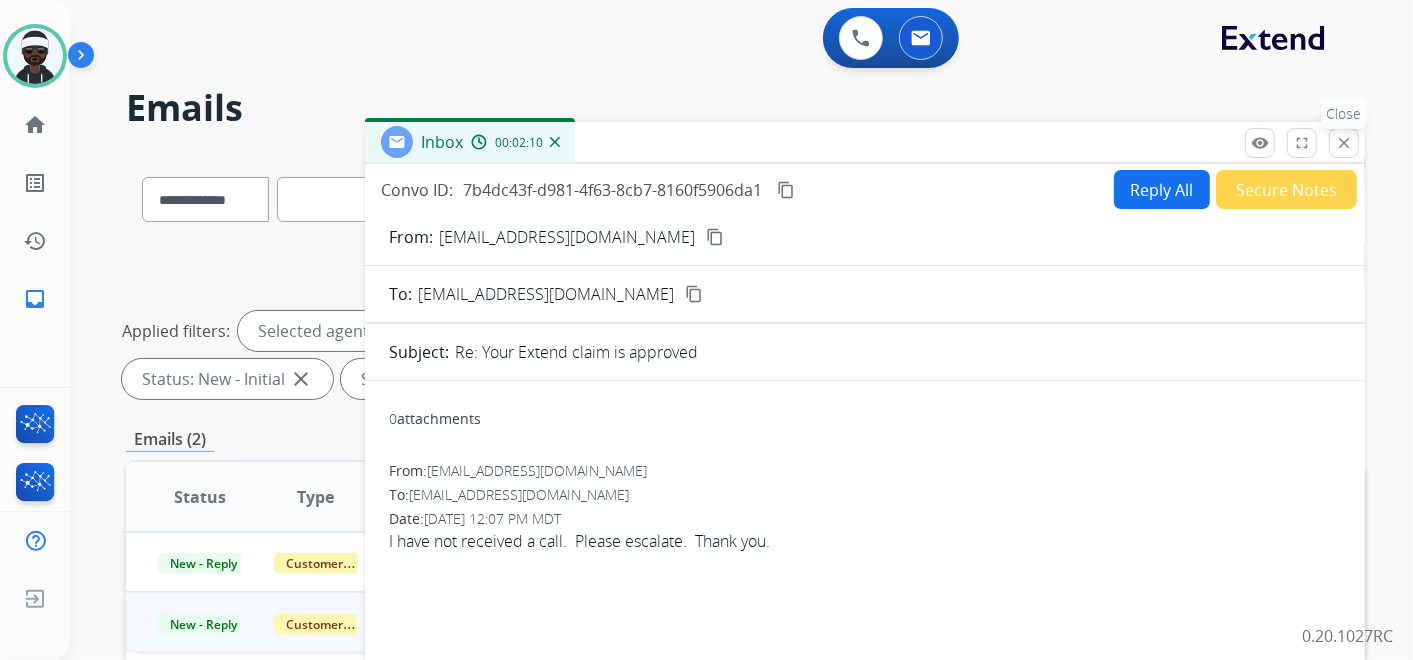 click on "close" at bounding box center (1344, 143) 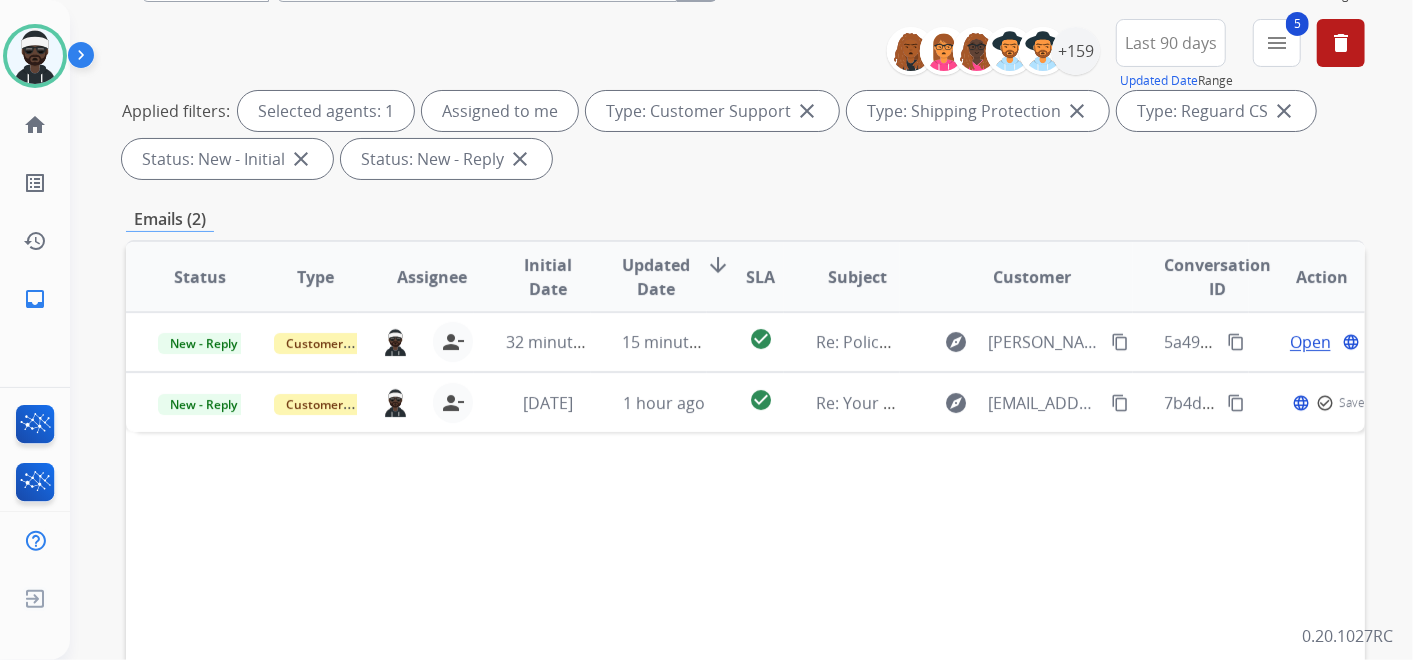 scroll, scrollTop: 222, scrollLeft: 0, axis: vertical 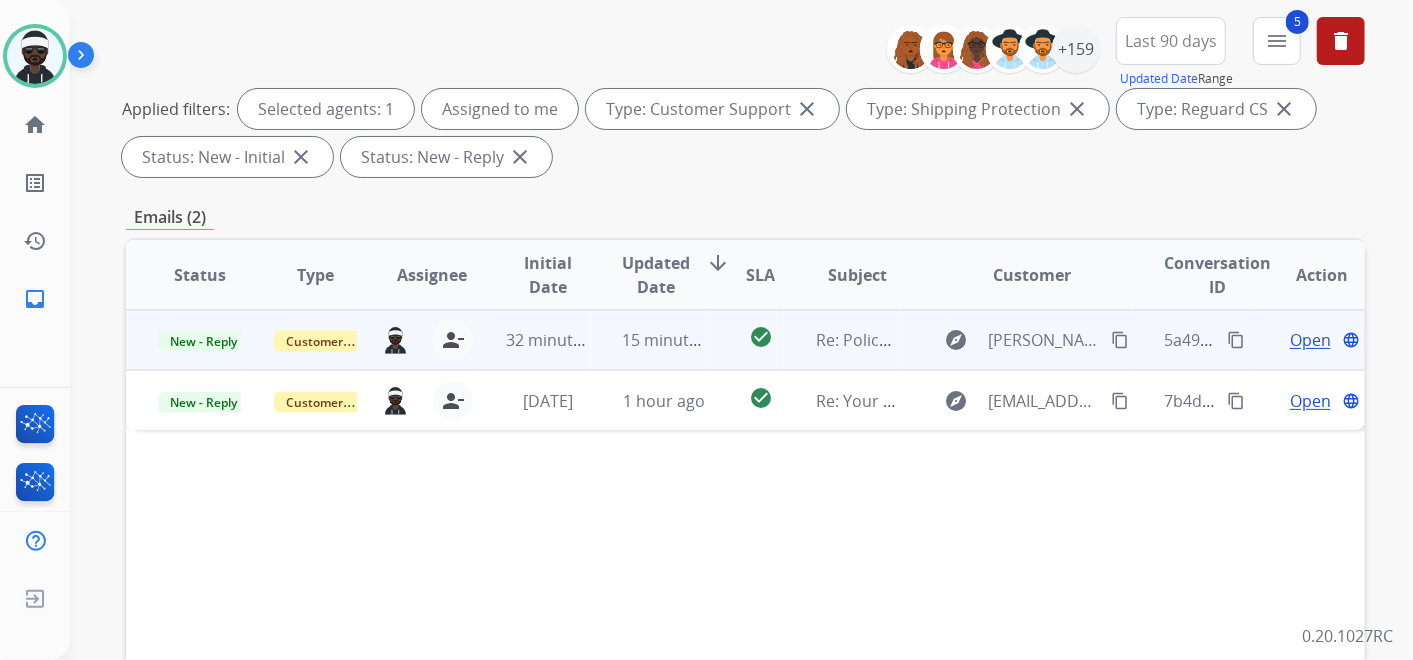 click on "Open" at bounding box center [1310, 340] 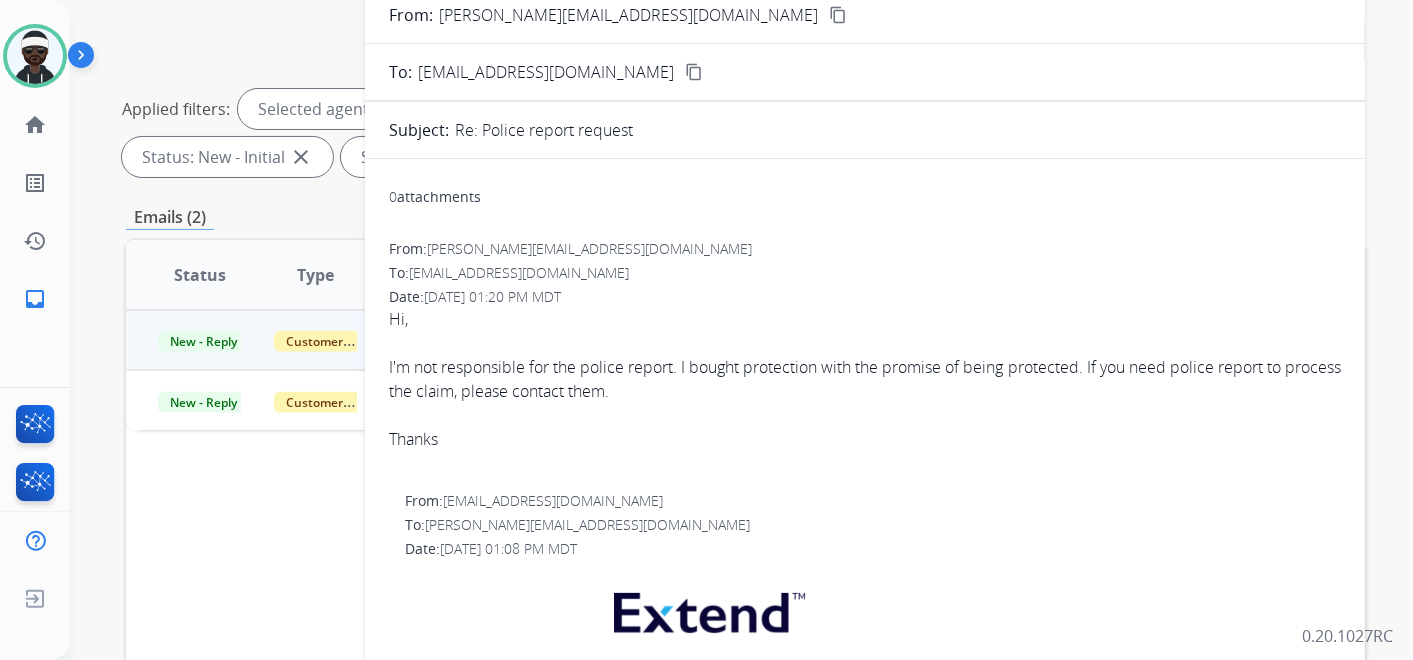 scroll, scrollTop: 111, scrollLeft: 0, axis: vertical 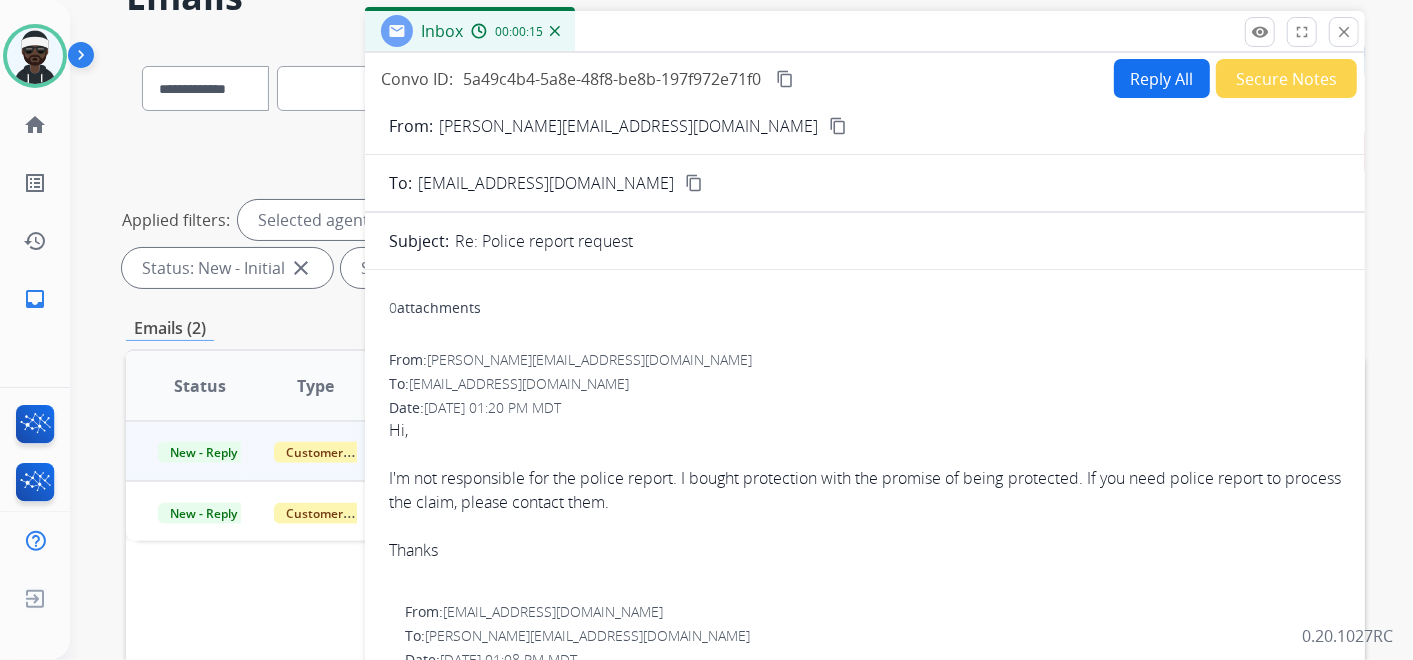 click on "Reply All" at bounding box center (1162, 78) 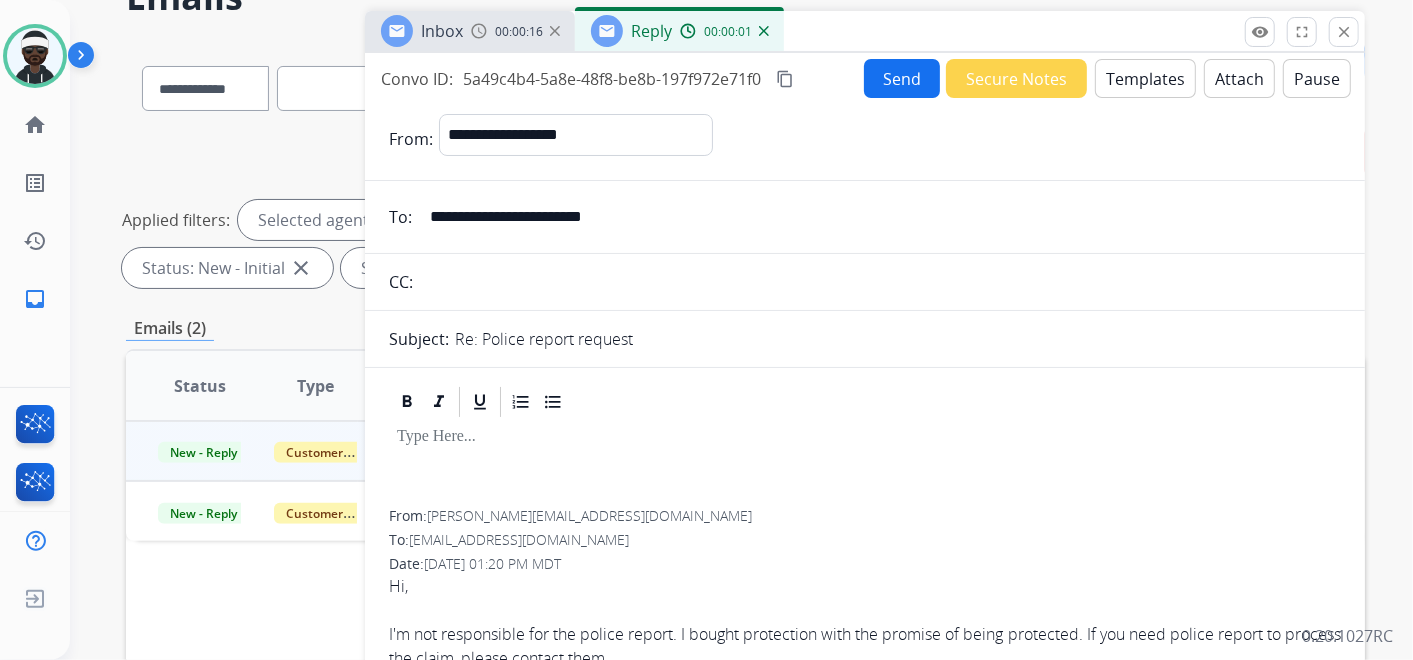 click at bounding box center [865, 465] 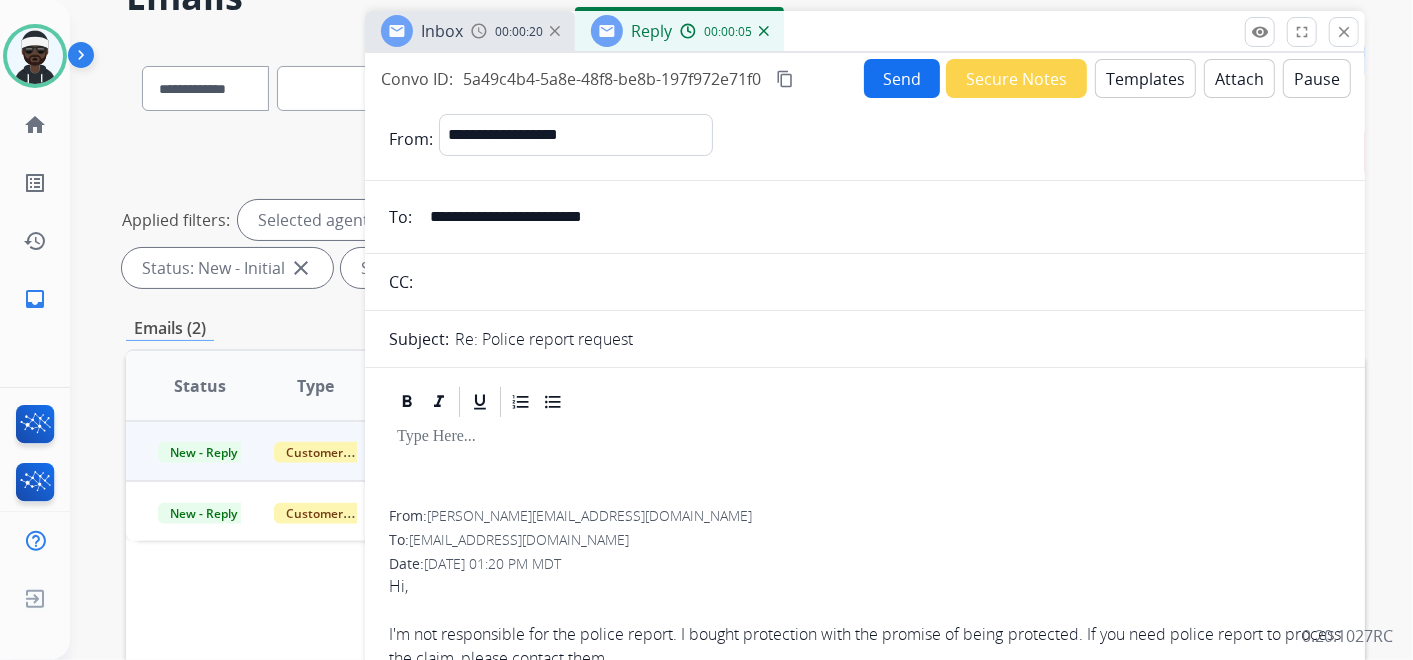 click on "Templates" at bounding box center (1145, 78) 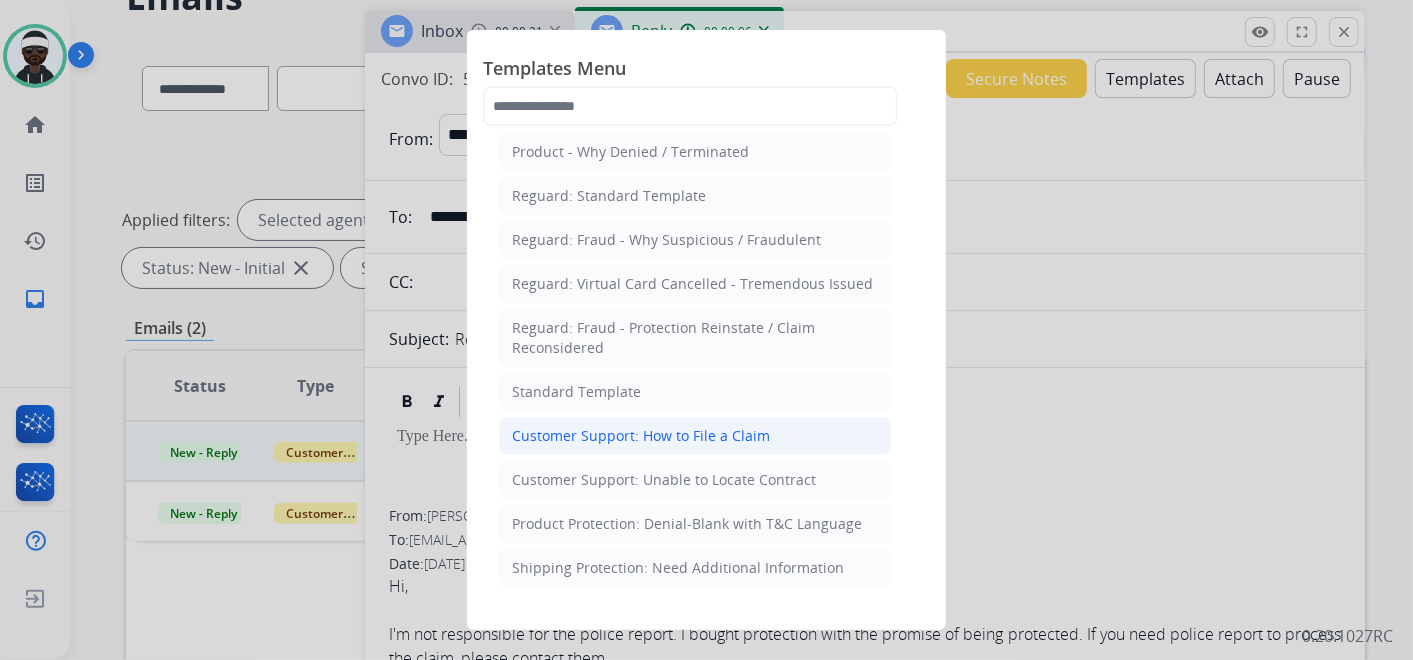 scroll, scrollTop: 111, scrollLeft: 0, axis: vertical 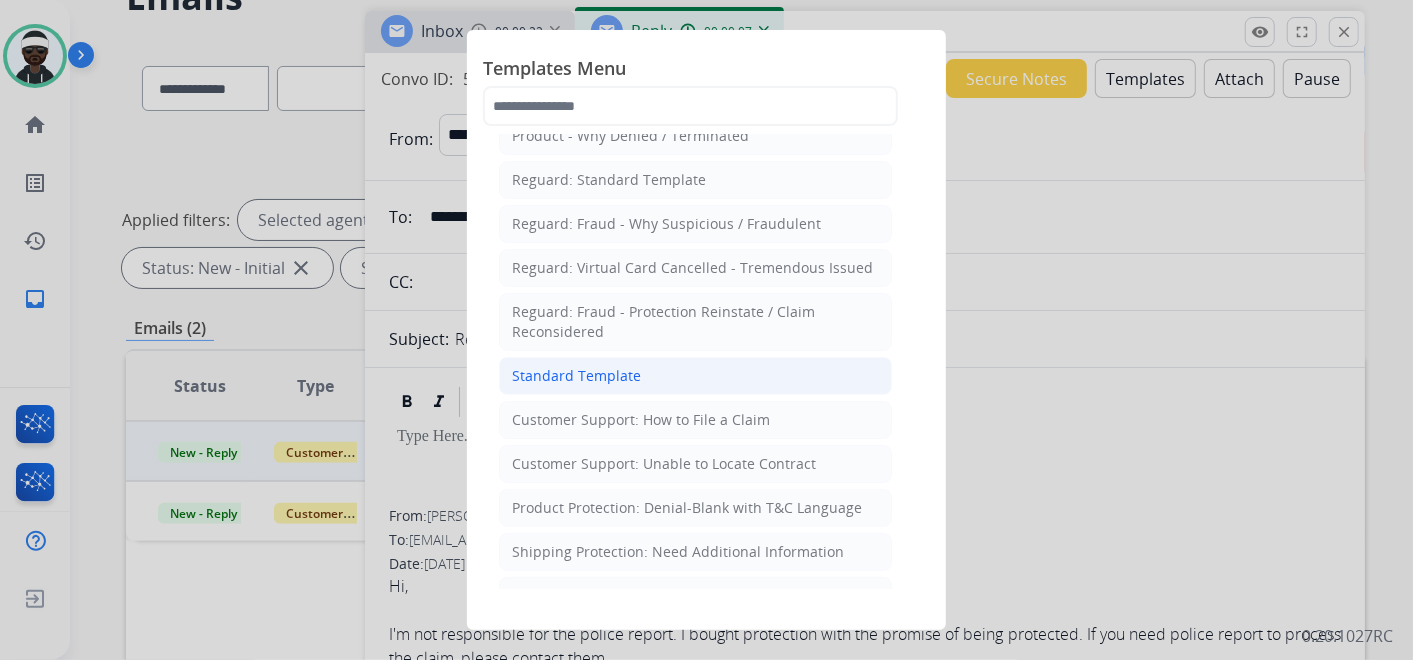 click on "Standard Template" 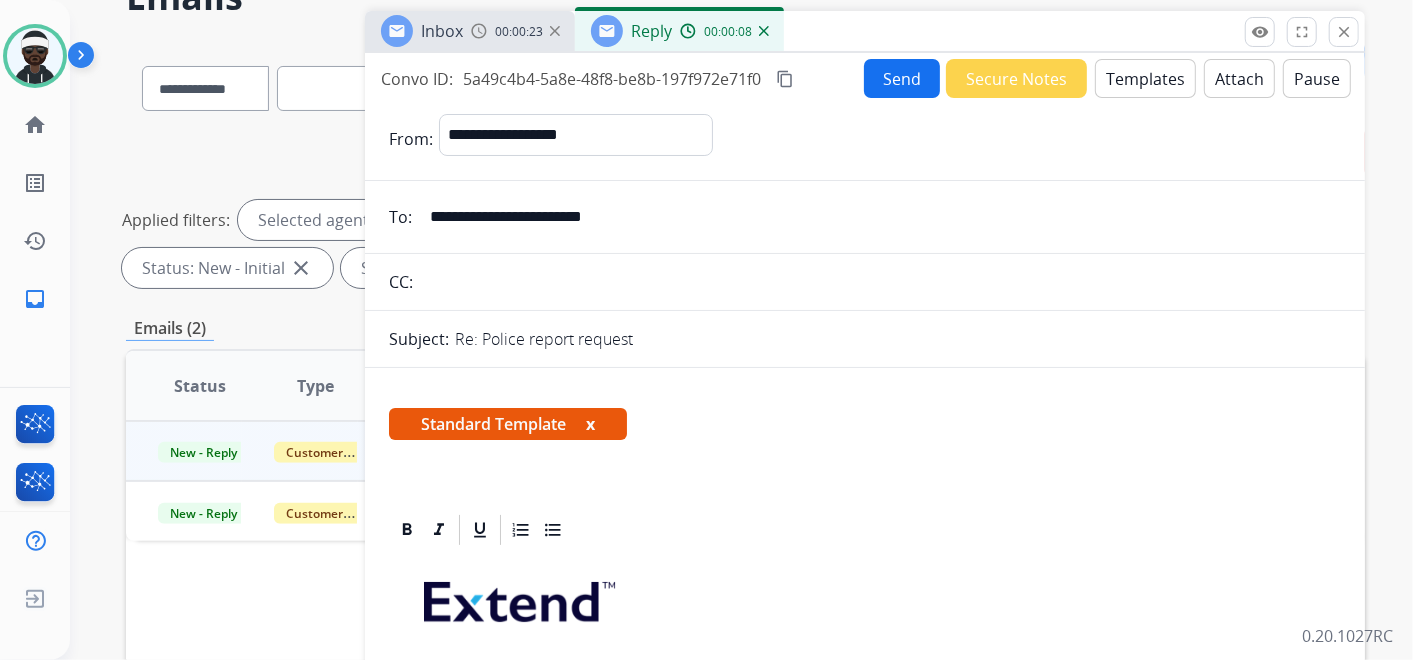 click on "x" at bounding box center [590, 424] 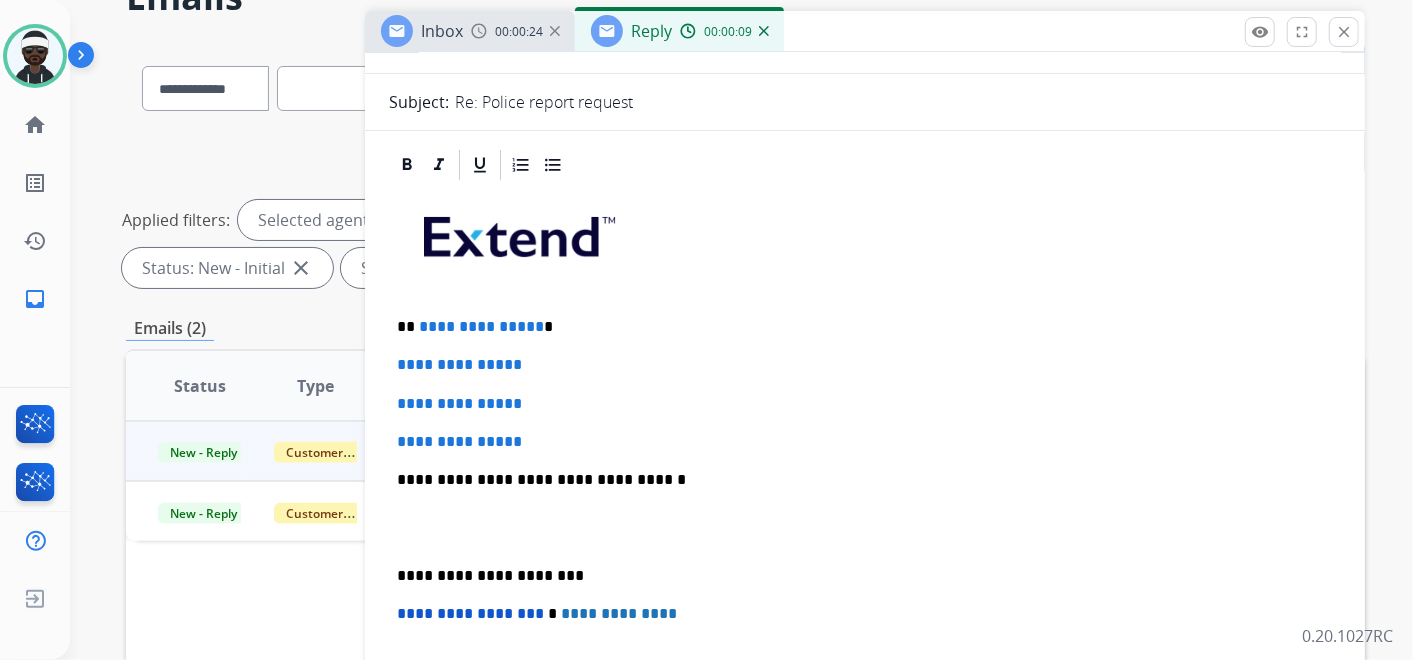 scroll, scrollTop: 333, scrollLeft: 0, axis: vertical 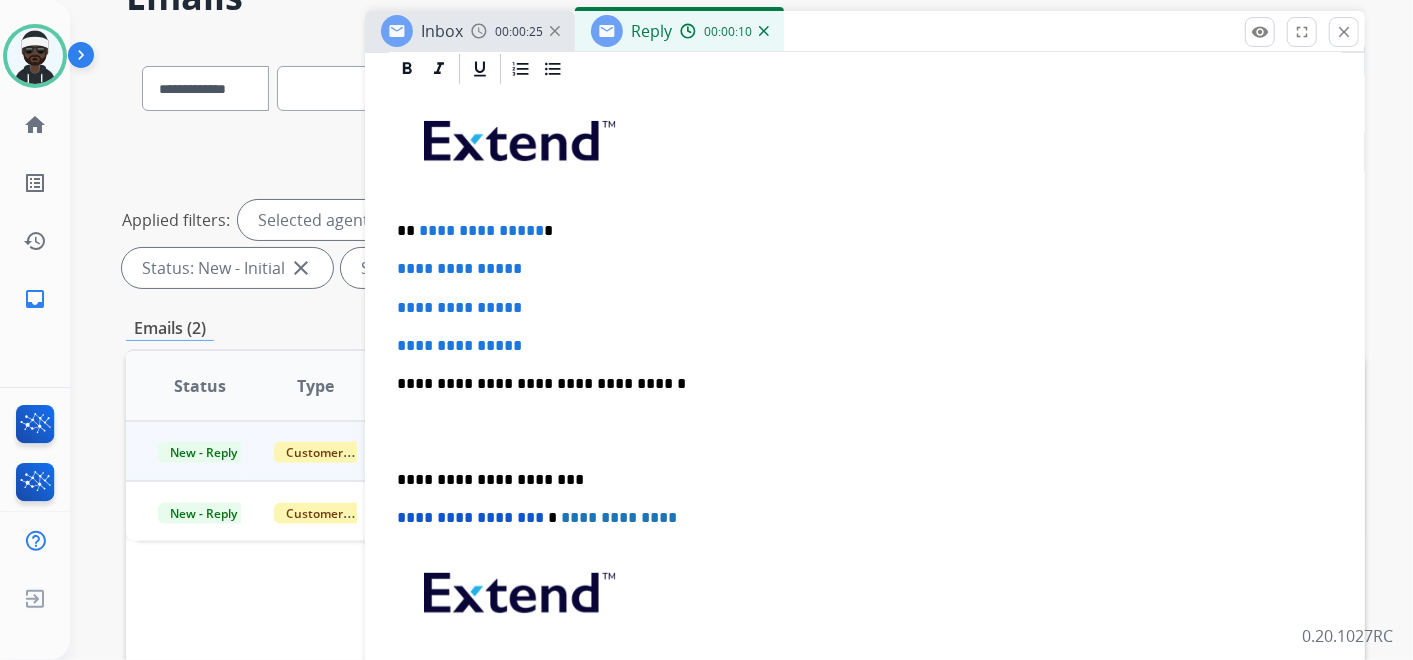 drag, startPoint x: 561, startPoint y: 348, endPoint x: 468, endPoint y: 338, distance: 93.53609 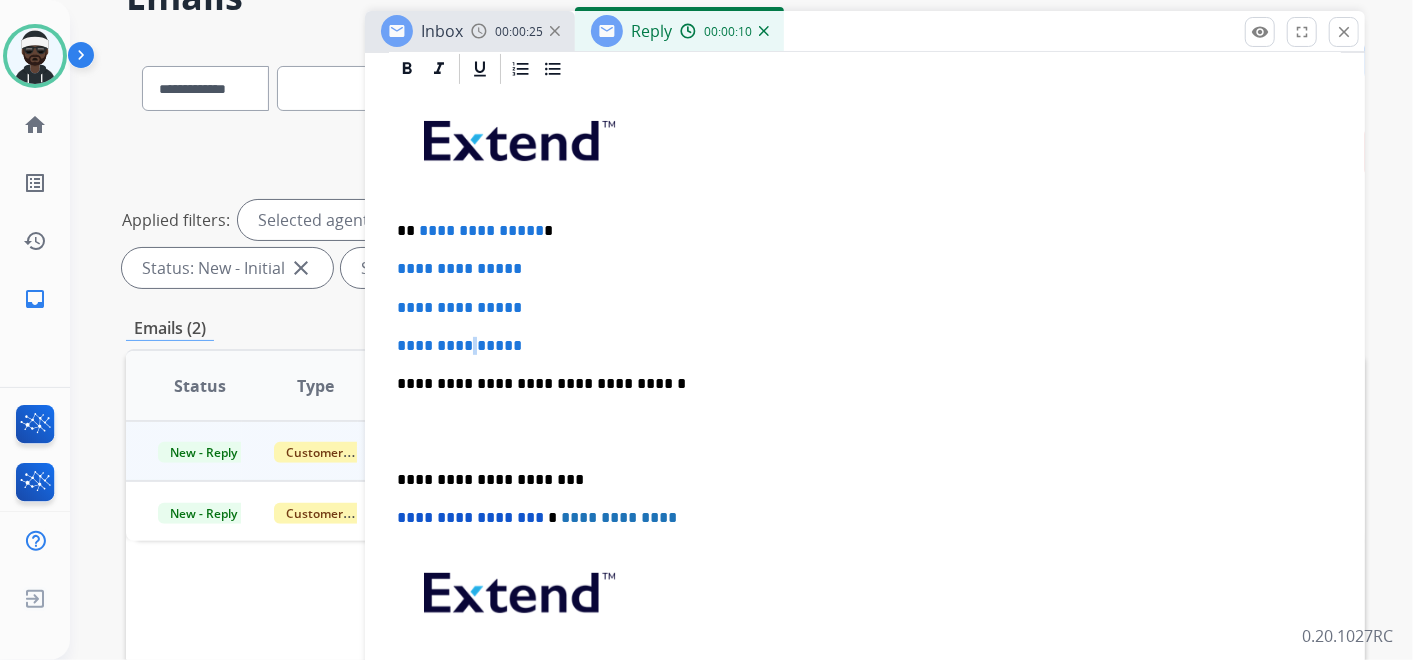 click on "**********" at bounding box center (865, 431) 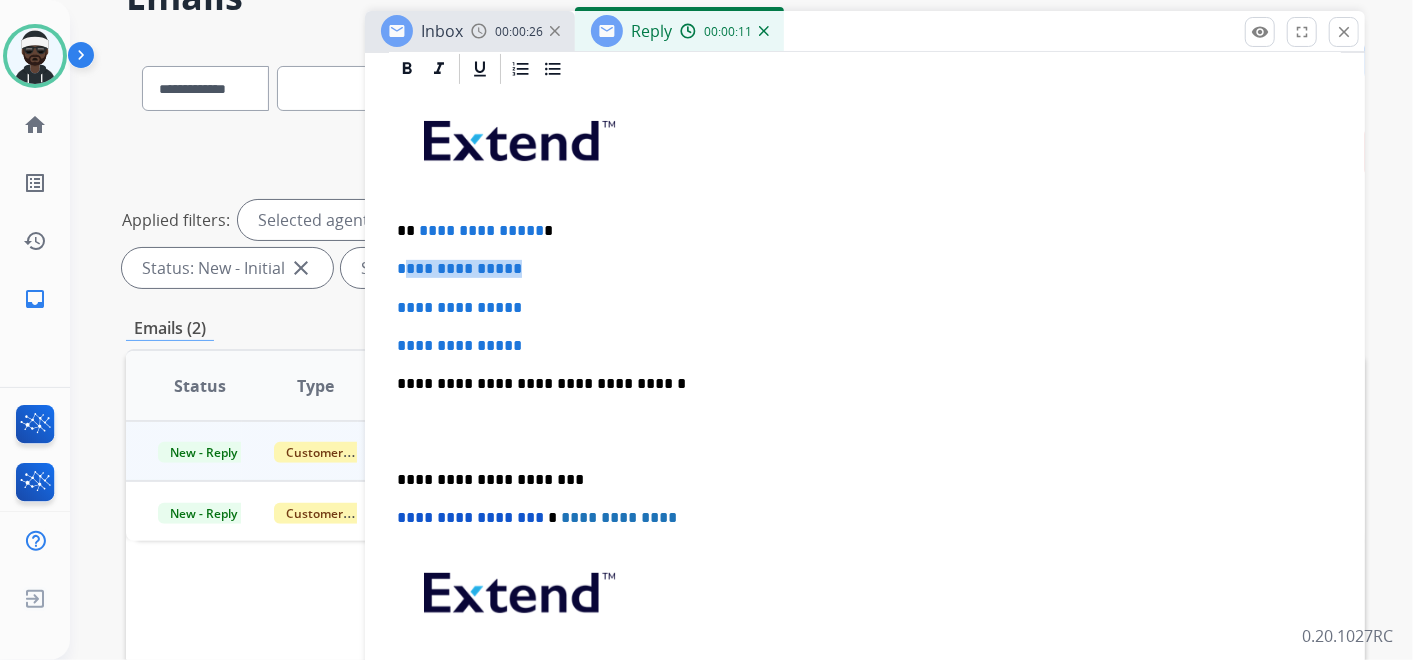 drag, startPoint x: 390, startPoint y: 288, endPoint x: 549, endPoint y: 306, distance: 160.01562 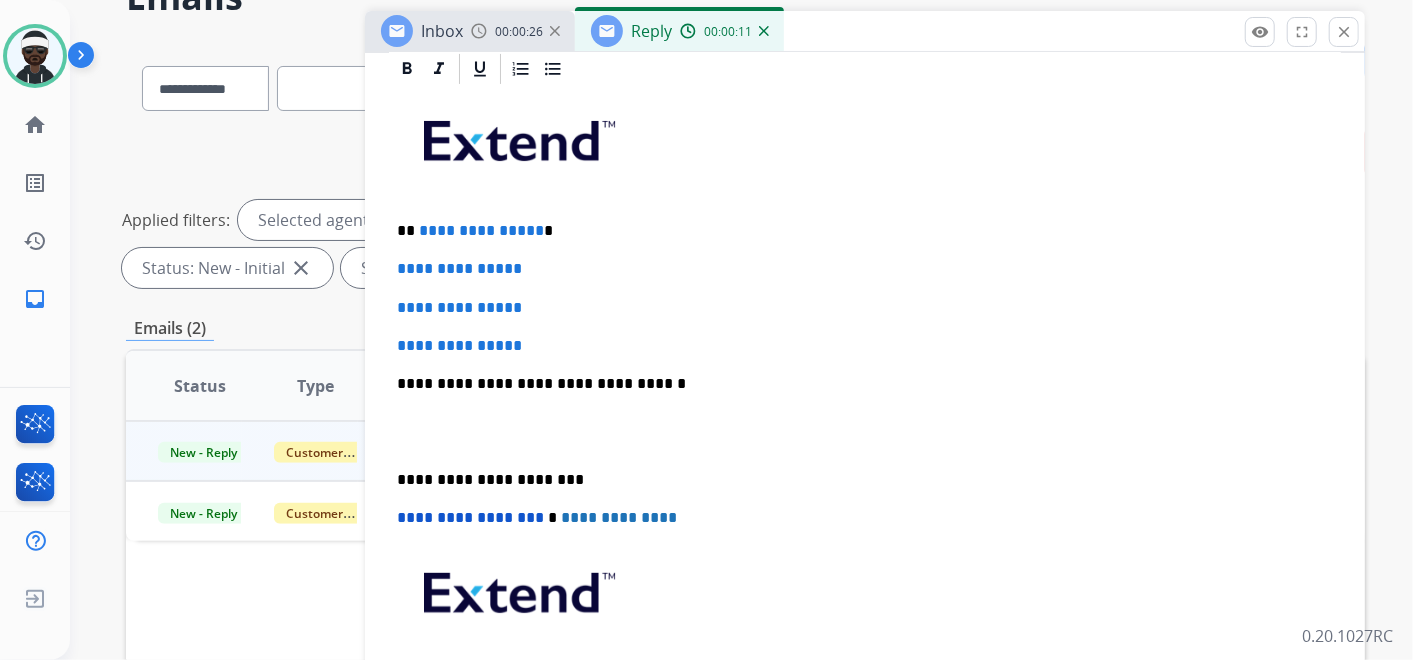 click on "**********" at bounding box center [865, 346] 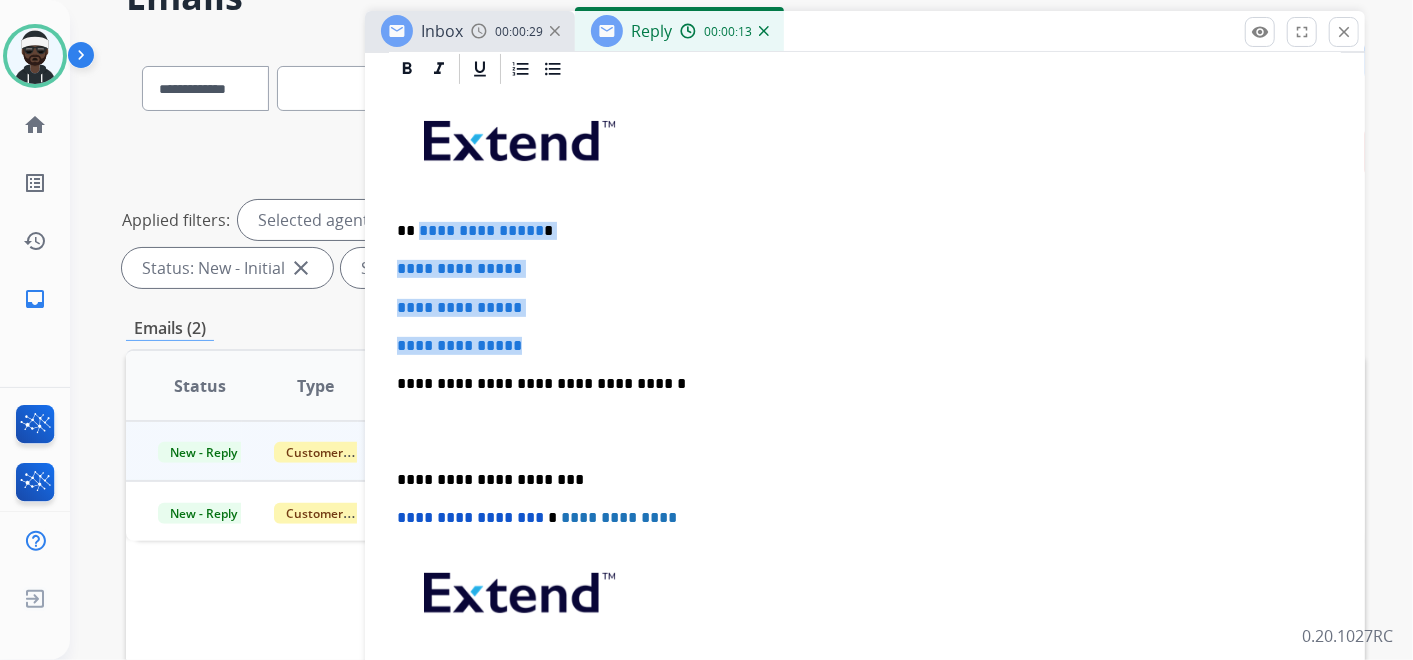 drag, startPoint x: 538, startPoint y: 341, endPoint x: 419, endPoint y: 230, distance: 162.73291 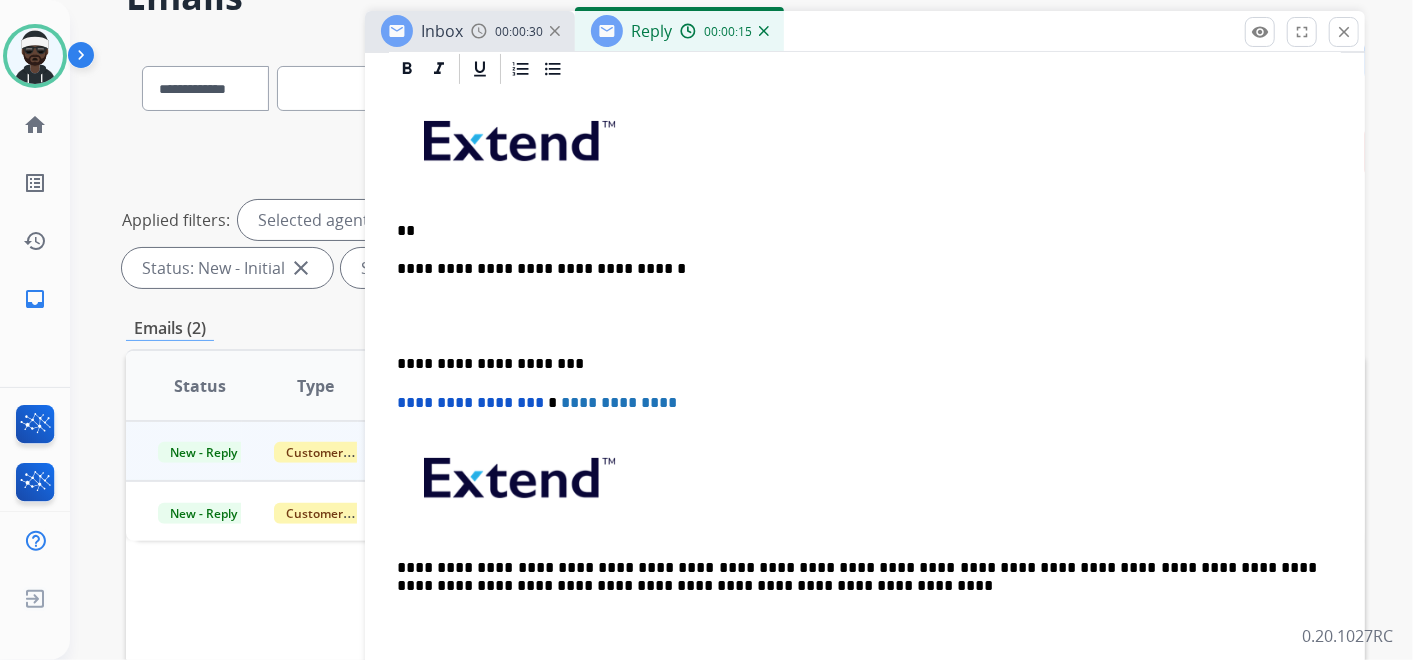 type 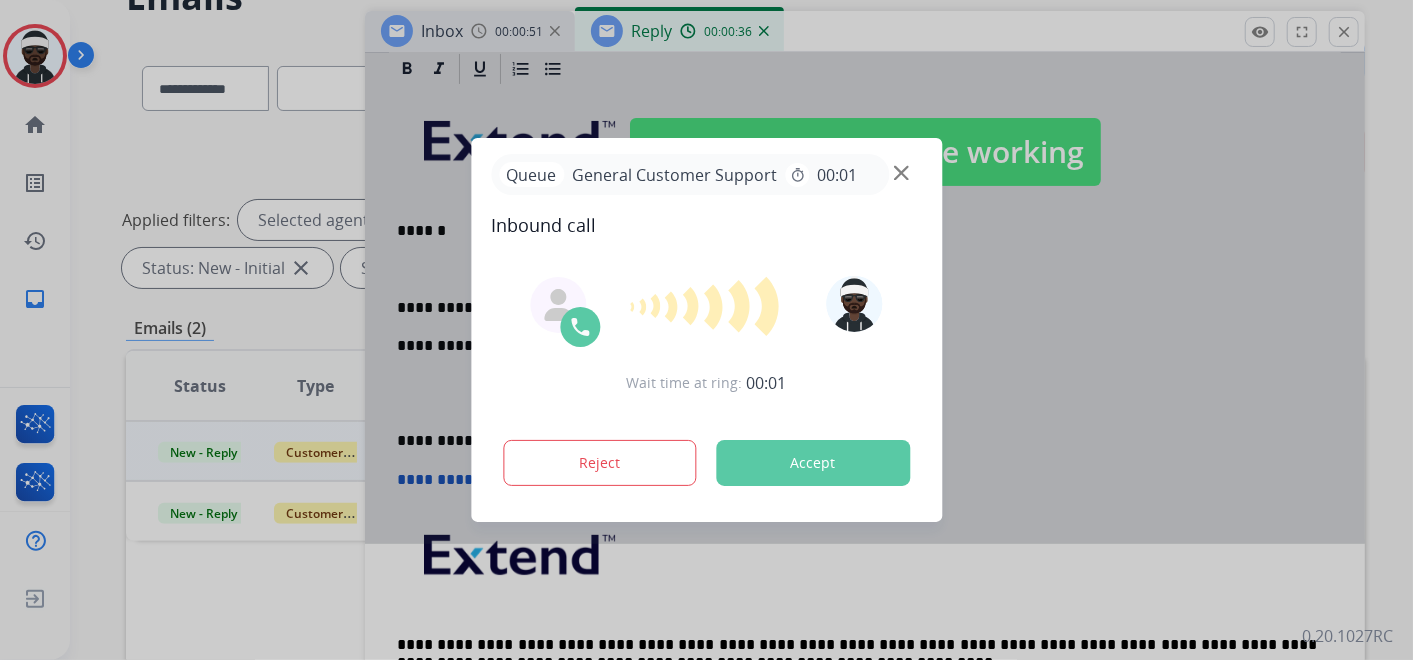 click on "Accept" at bounding box center [813, 463] 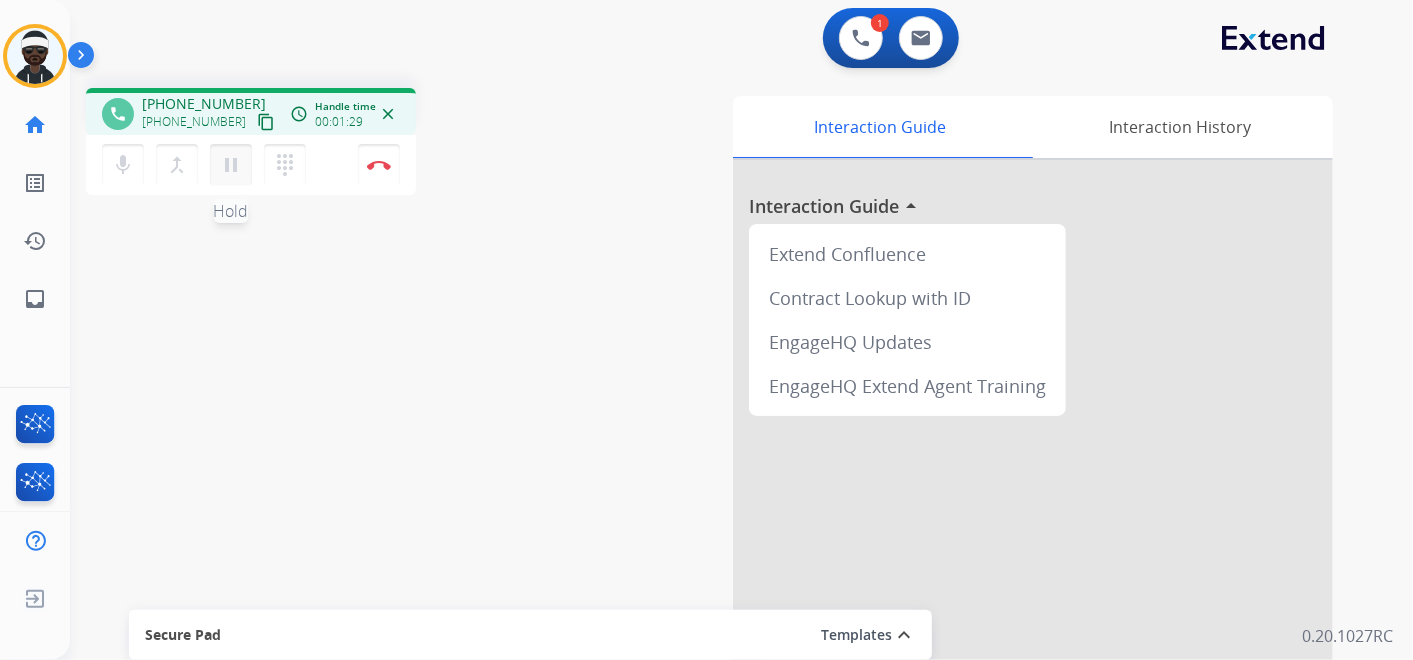 click on "pause" at bounding box center [231, 165] 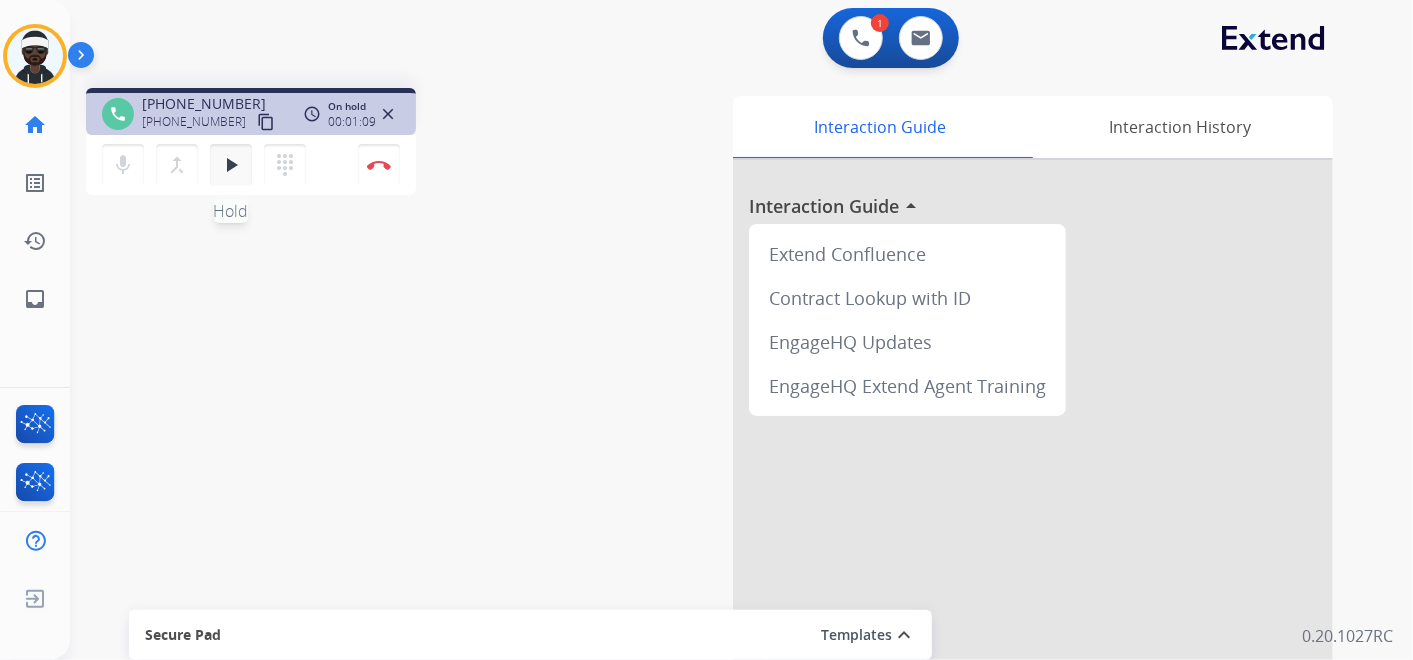 drag, startPoint x: 221, startPoint y: 171, endPoint x: 243, endPoint y: 177, distance: 22.803509 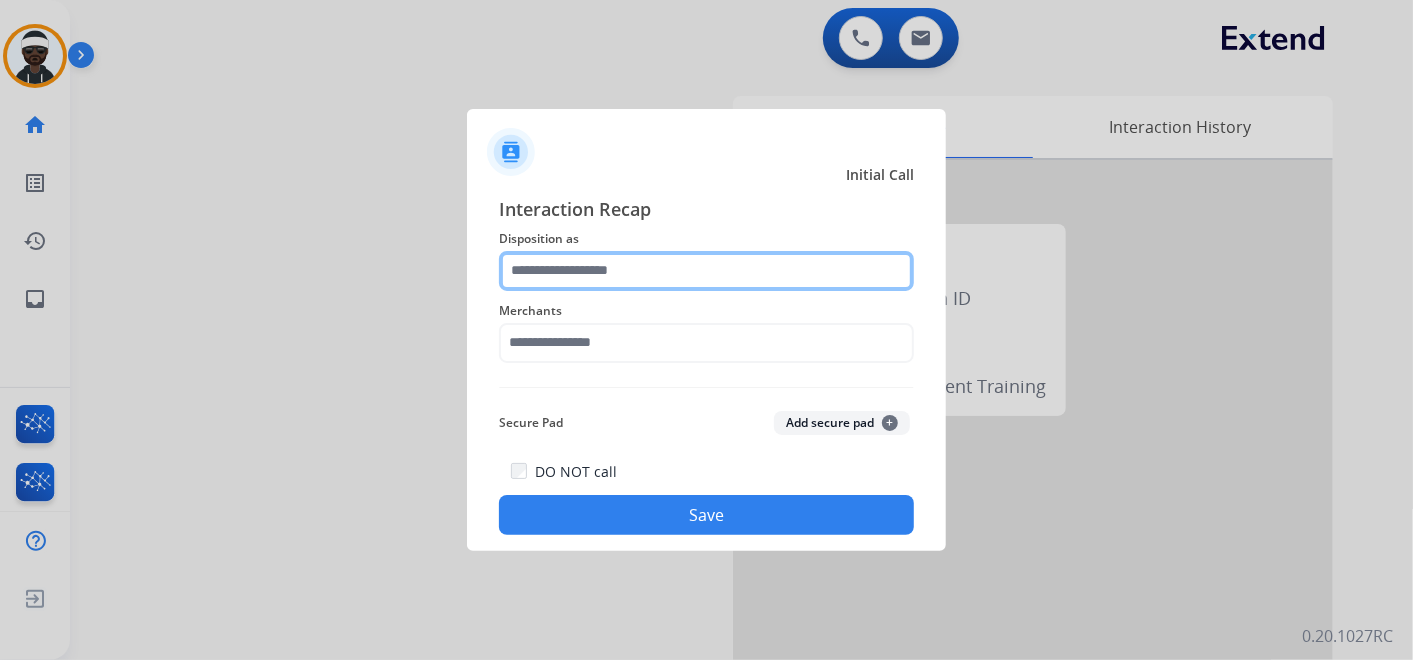 click 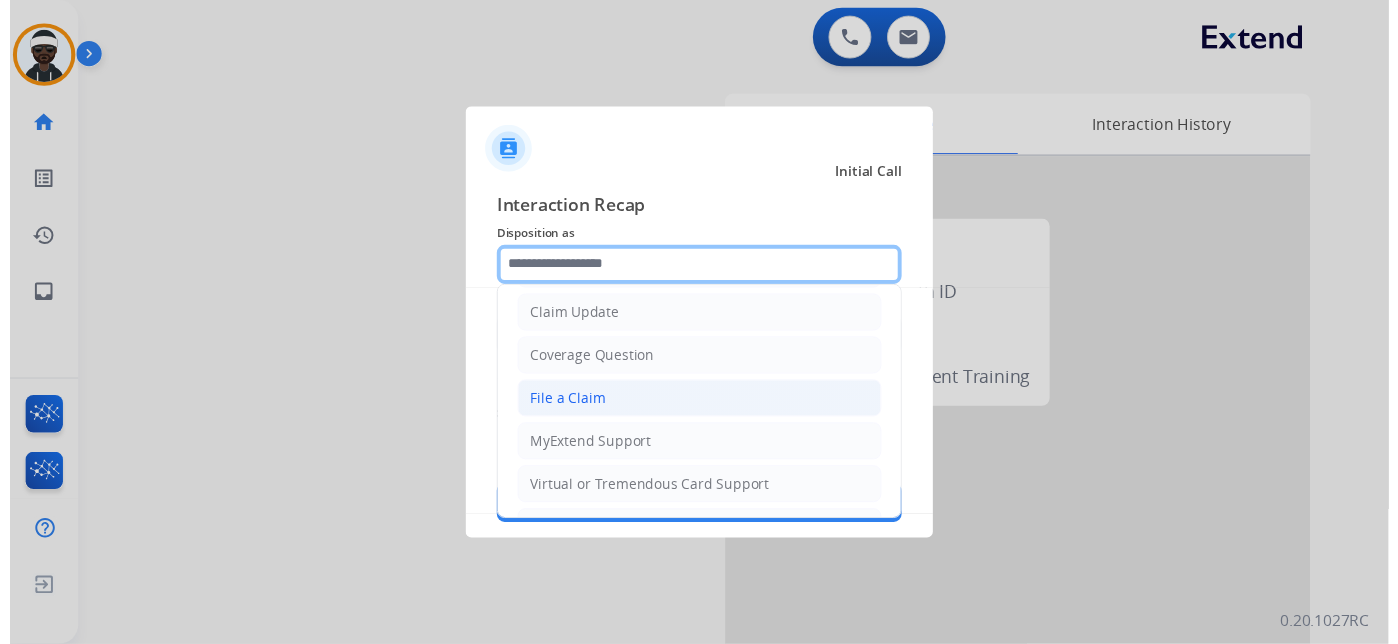scroll, scrollTop: 305, scrollLeft: 0, axis: vertical 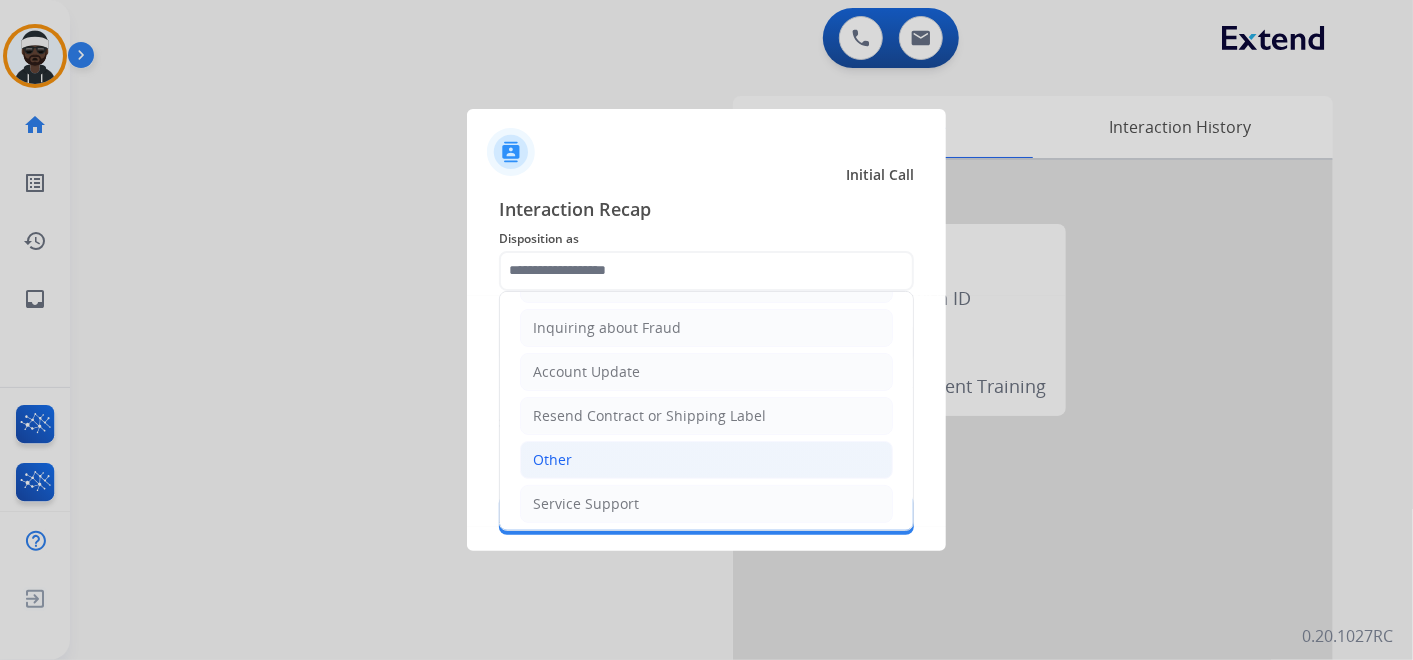 click on "Other" 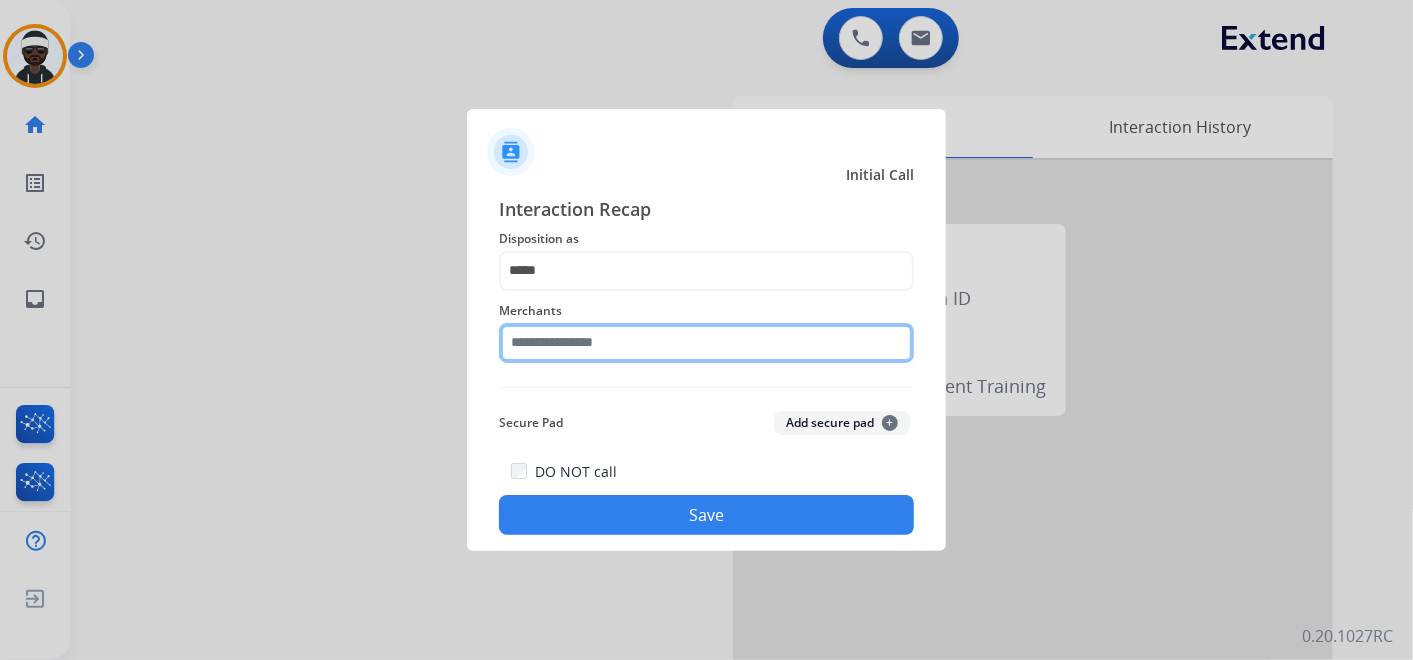 click 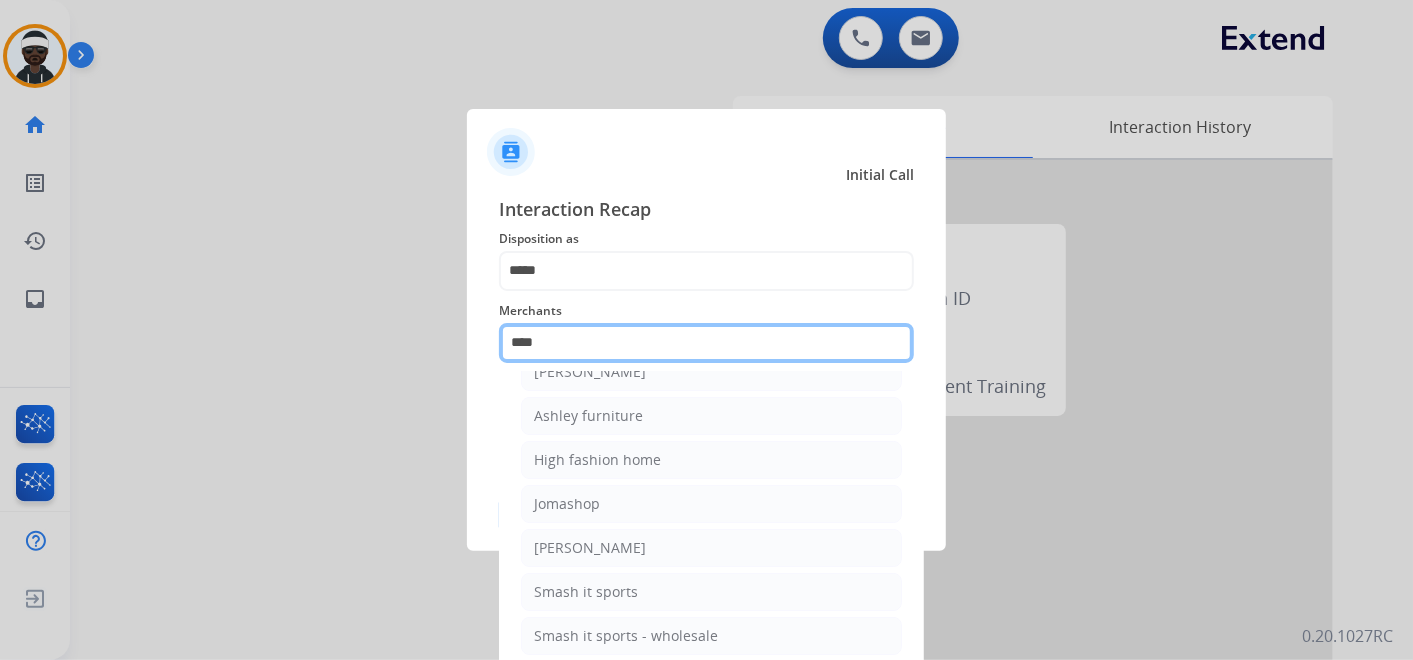 scroll, scrollTop: 0, scrollLeft: 0, axis: both 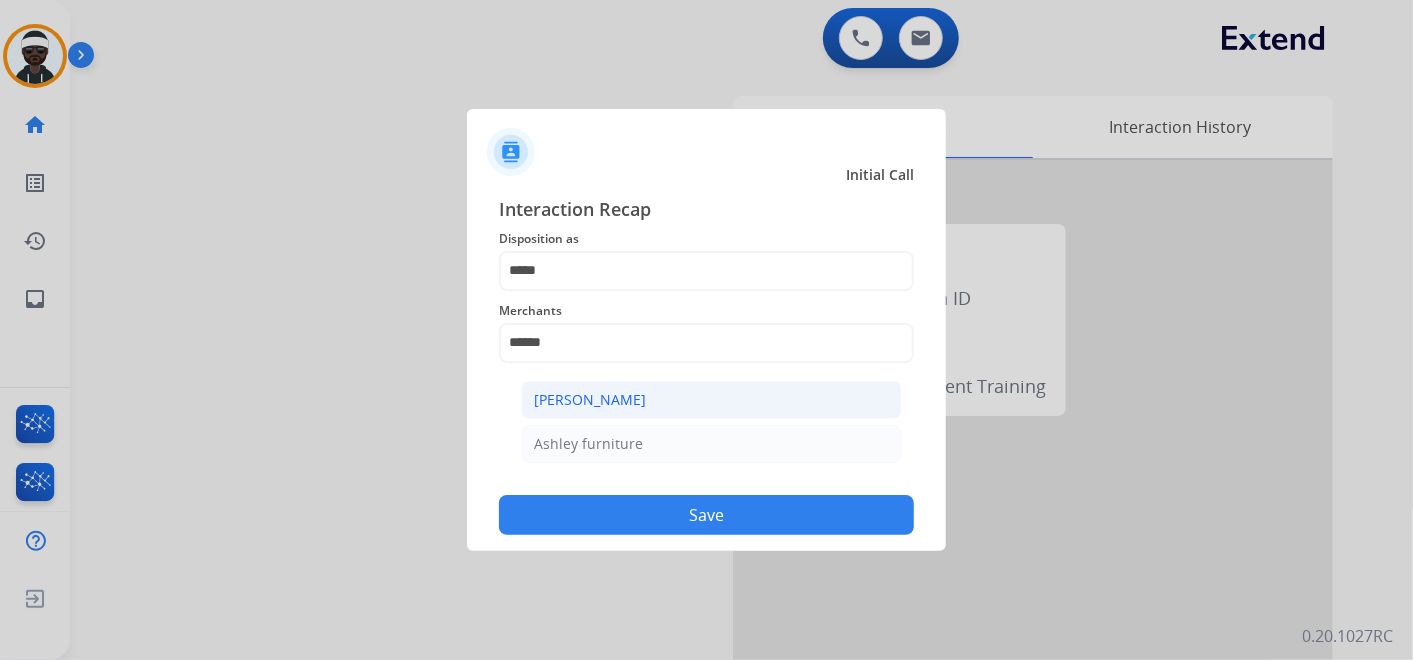 click on "[PERSON_NAME]" 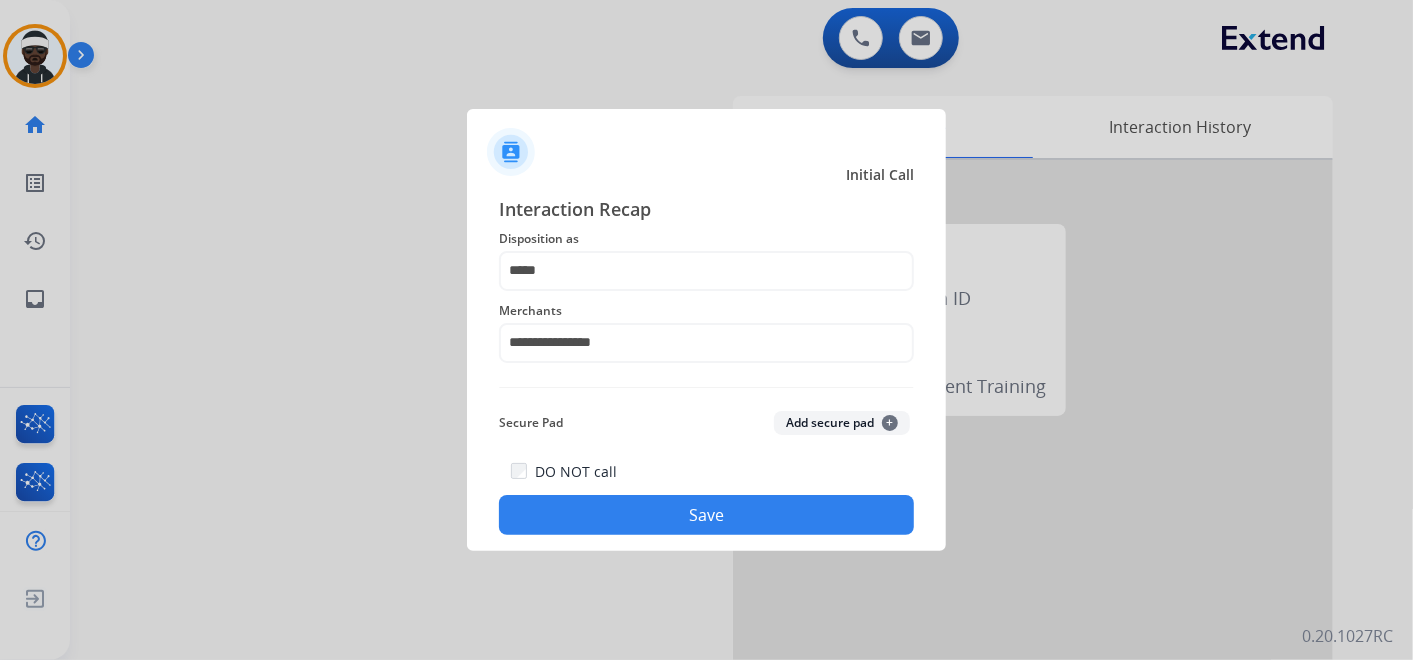 click on "Save" 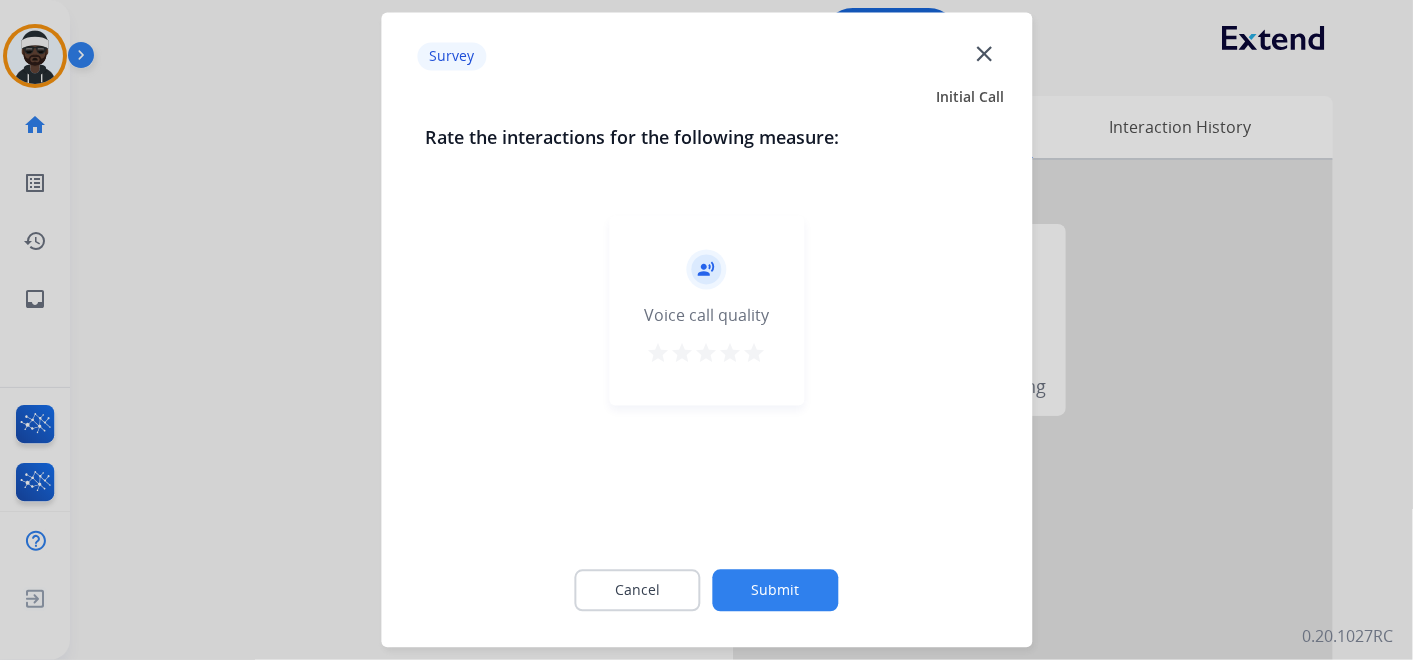 click on "star" at bounding box center [755, 354] 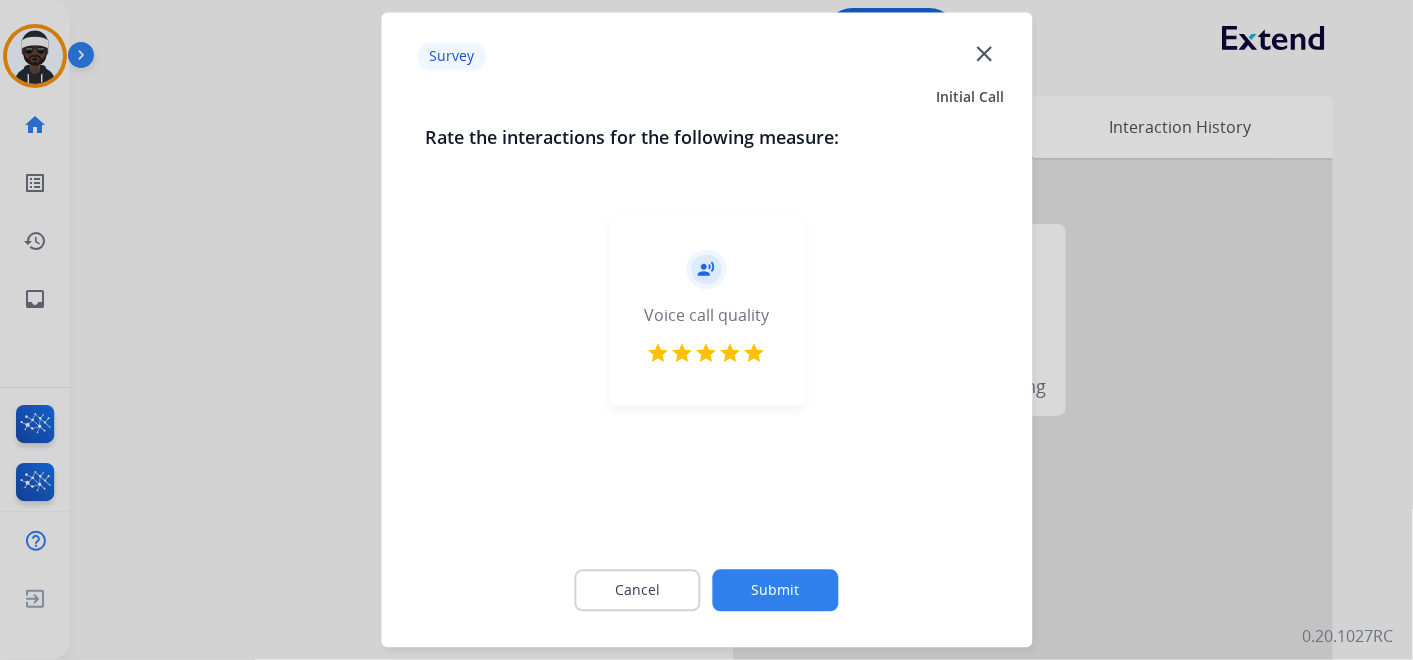 click on "Submit" 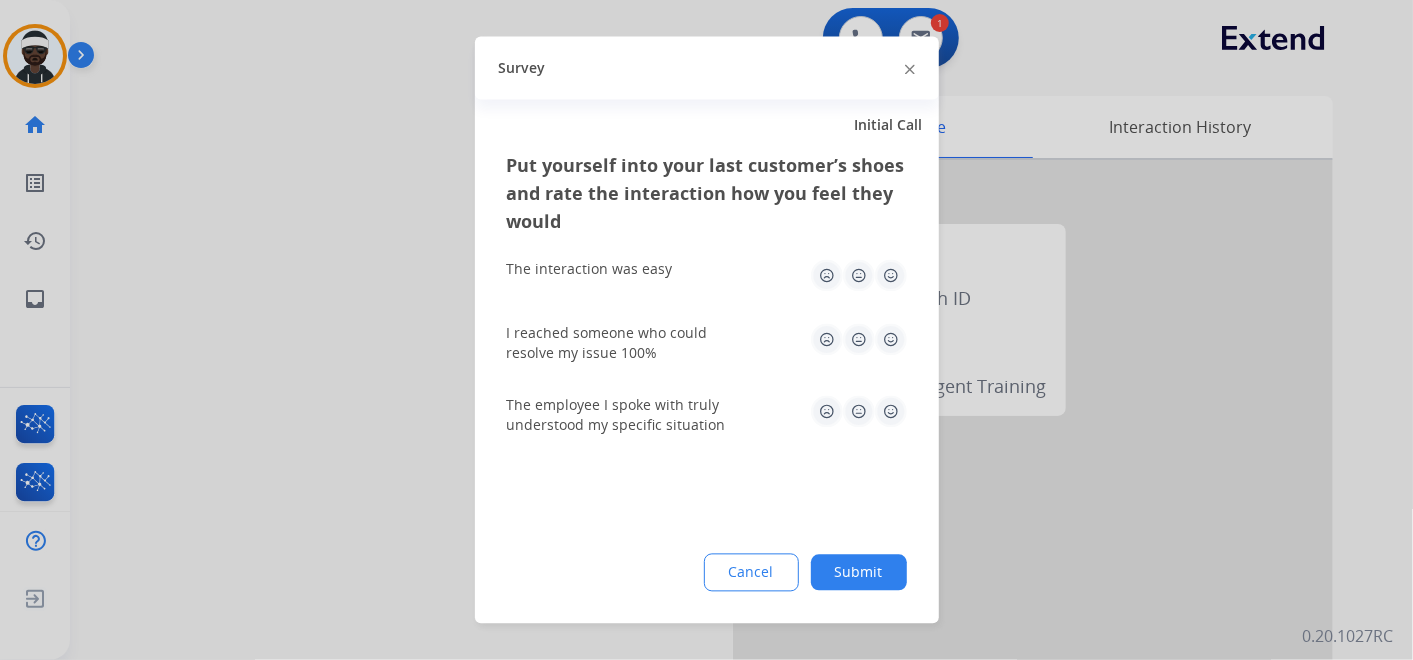 drag, startPoint x: 851, startPoint y: 570, endPoint x: 505, endPoint y: 415, distance: 379.1319 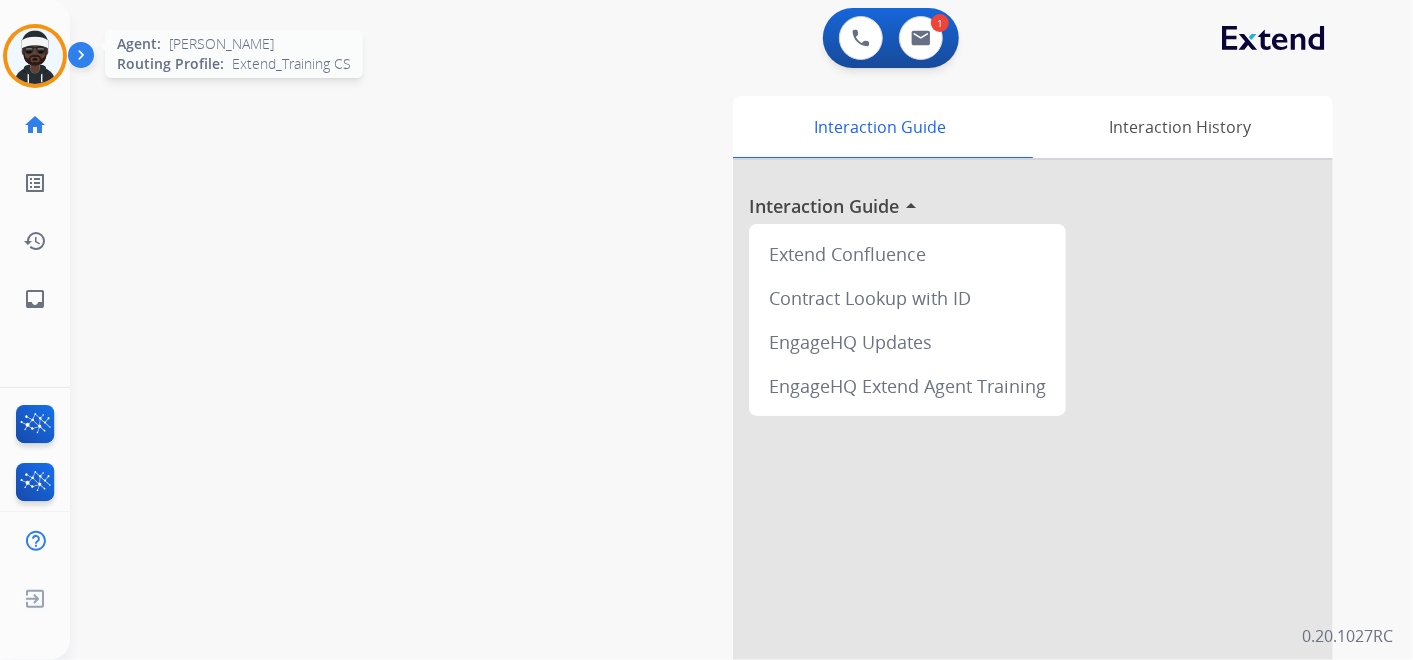 click at bounding box center (35, 56) 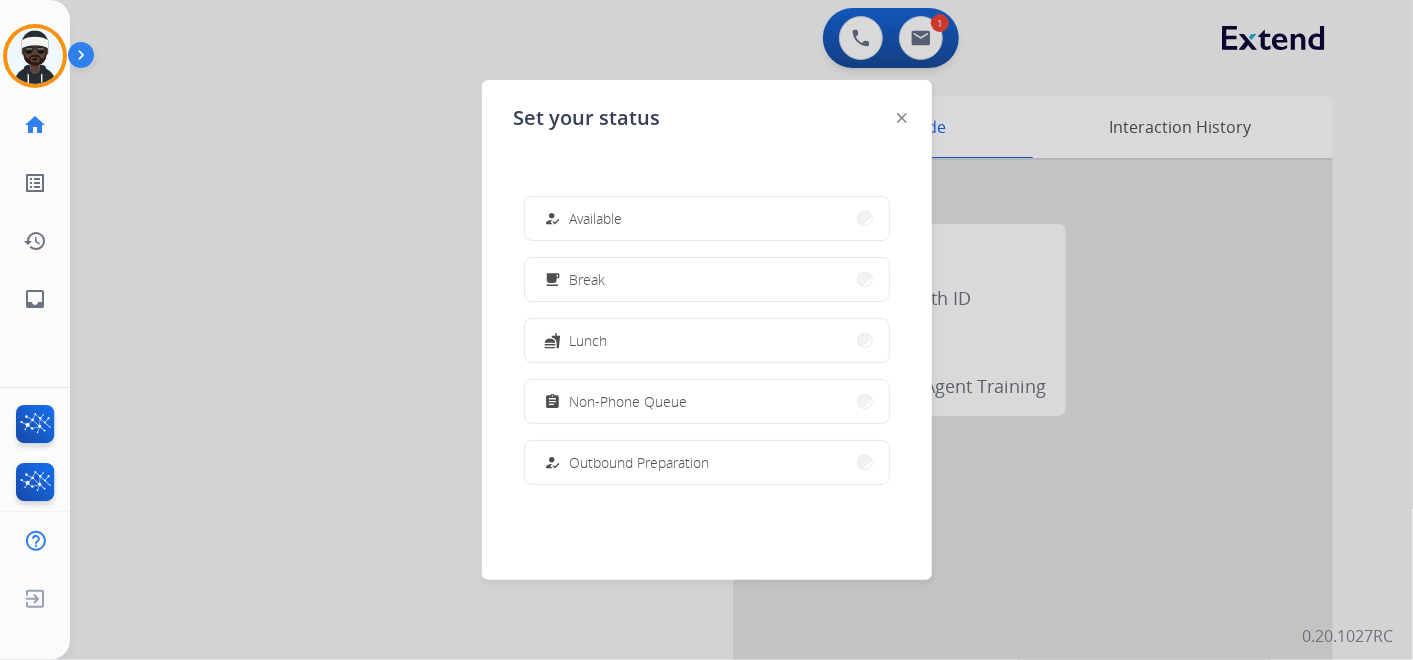 click on "Non-Phone Queue" at bounding box center (629, 401) 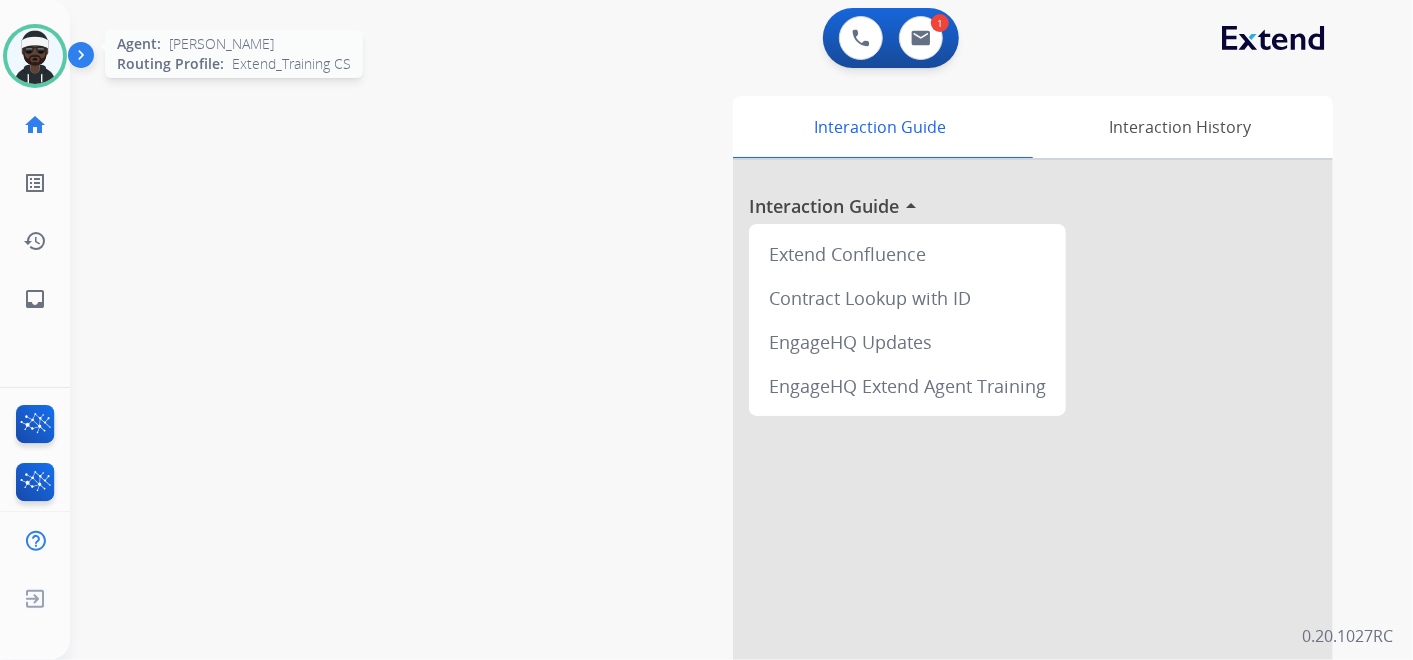 click at bounding box center (35, 56) 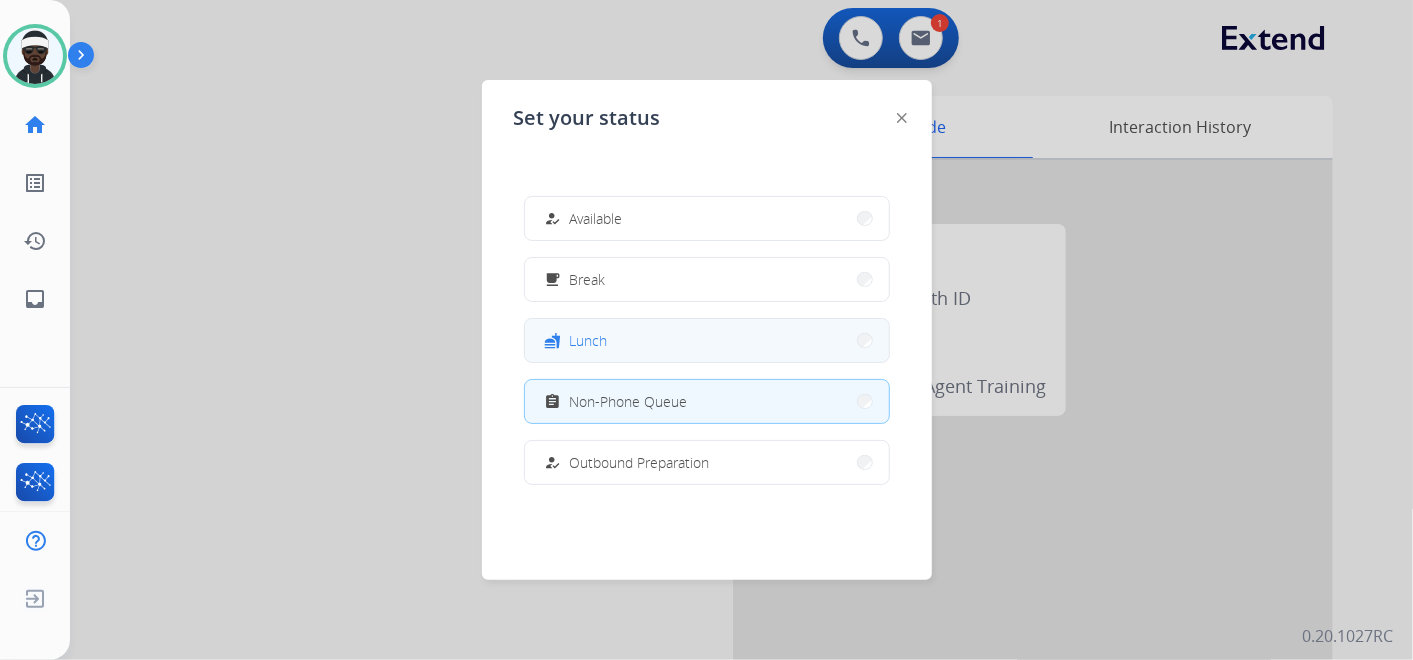 click on "fastfood Lunch" at bounding box center [707, 340] 